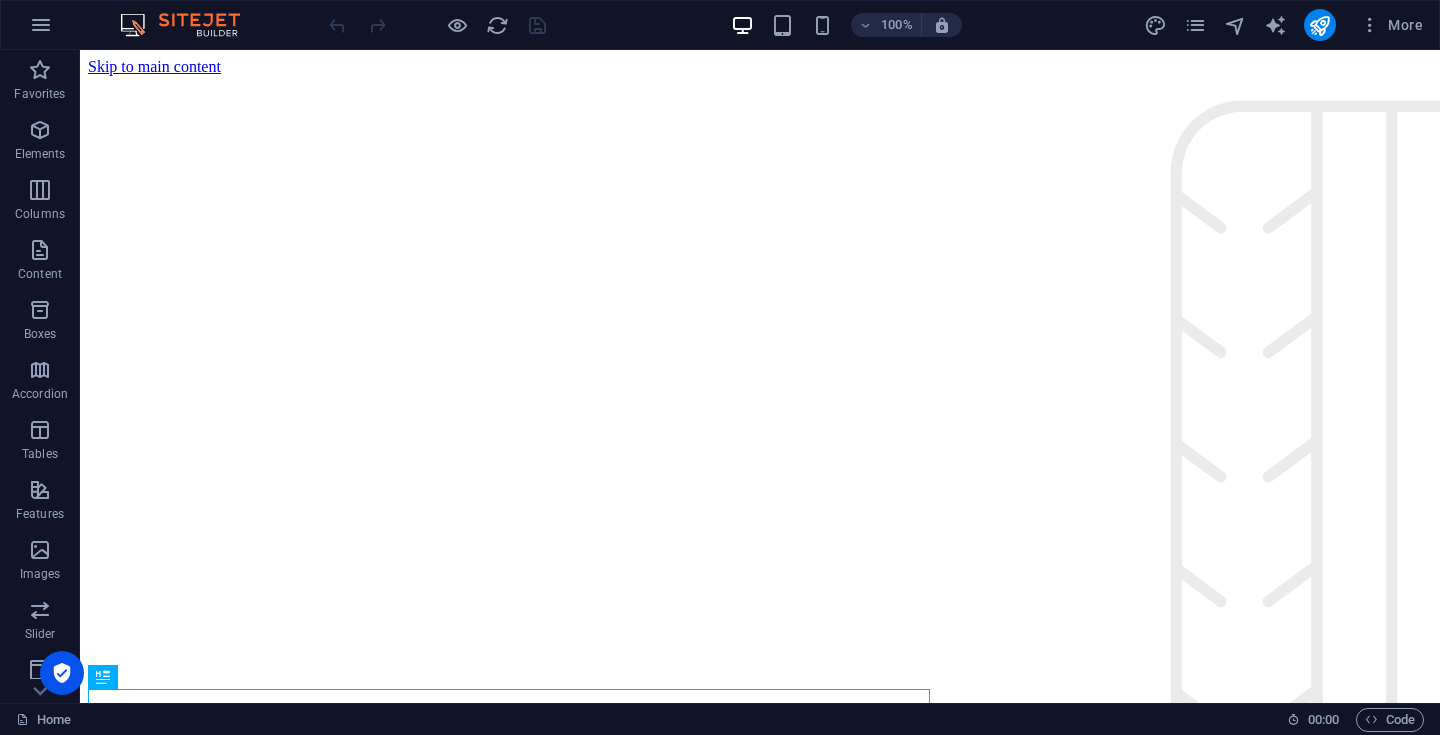scroll, scrollTop: 0, scrollLeft: 0, axis: both 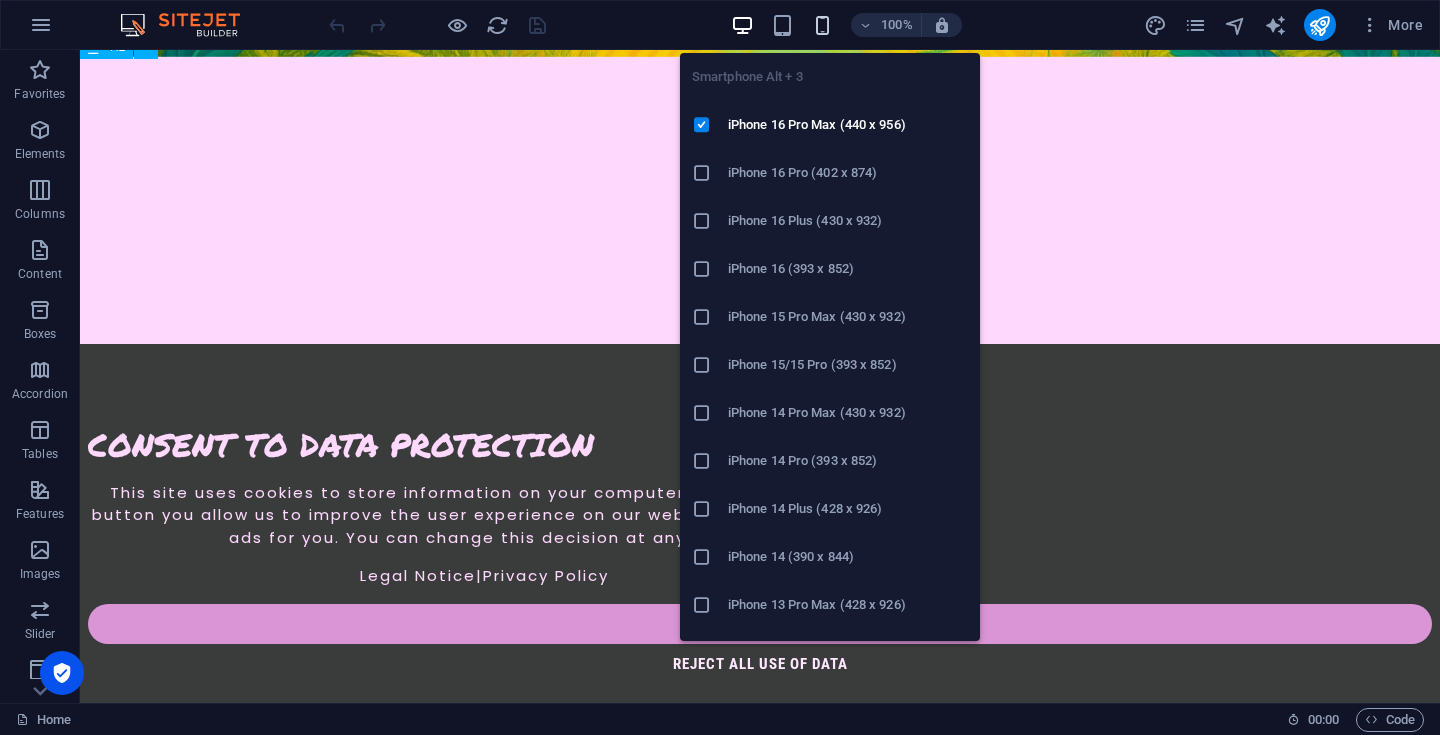 click at bounding box center (822, 25) 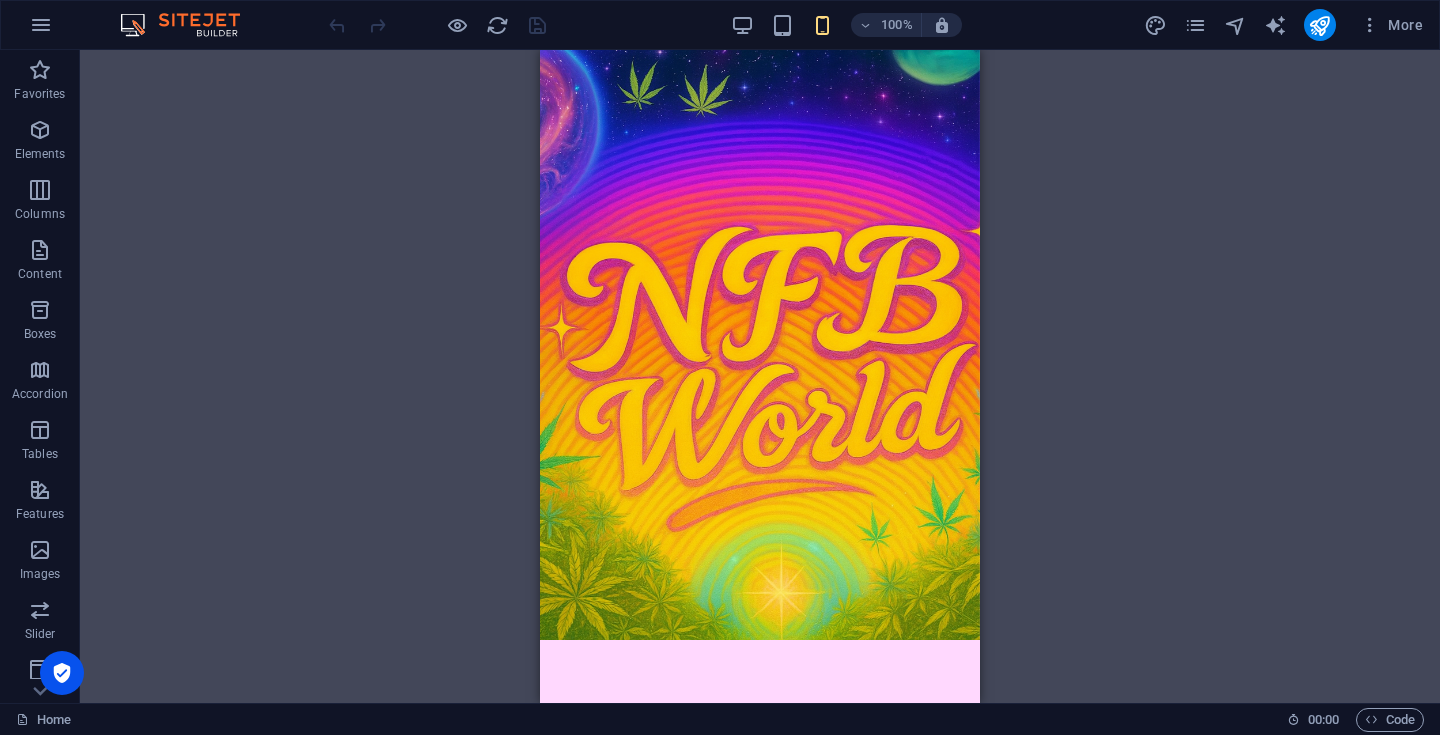 scroll, scrollTop: 0, scrollLeft: 0, axis: both 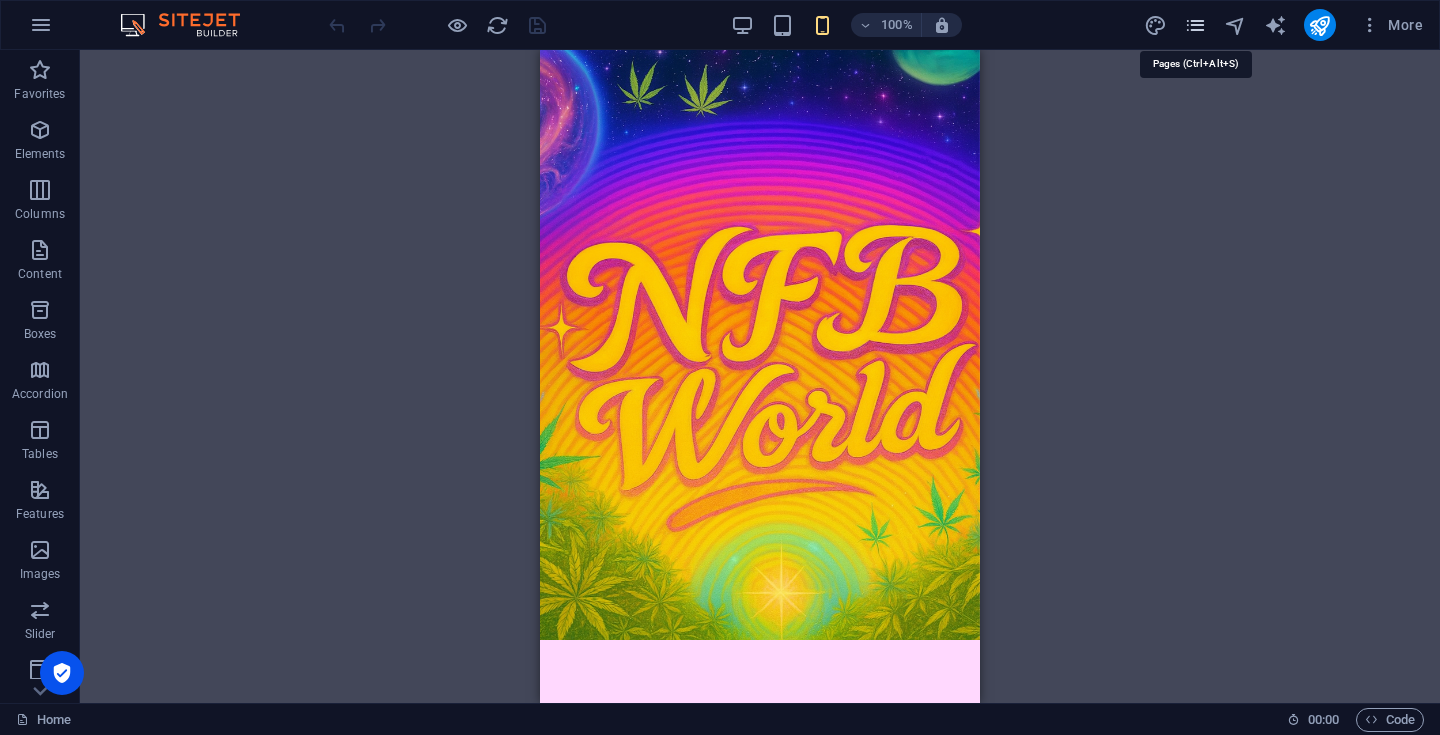 click at bounding box center (1195, 25) 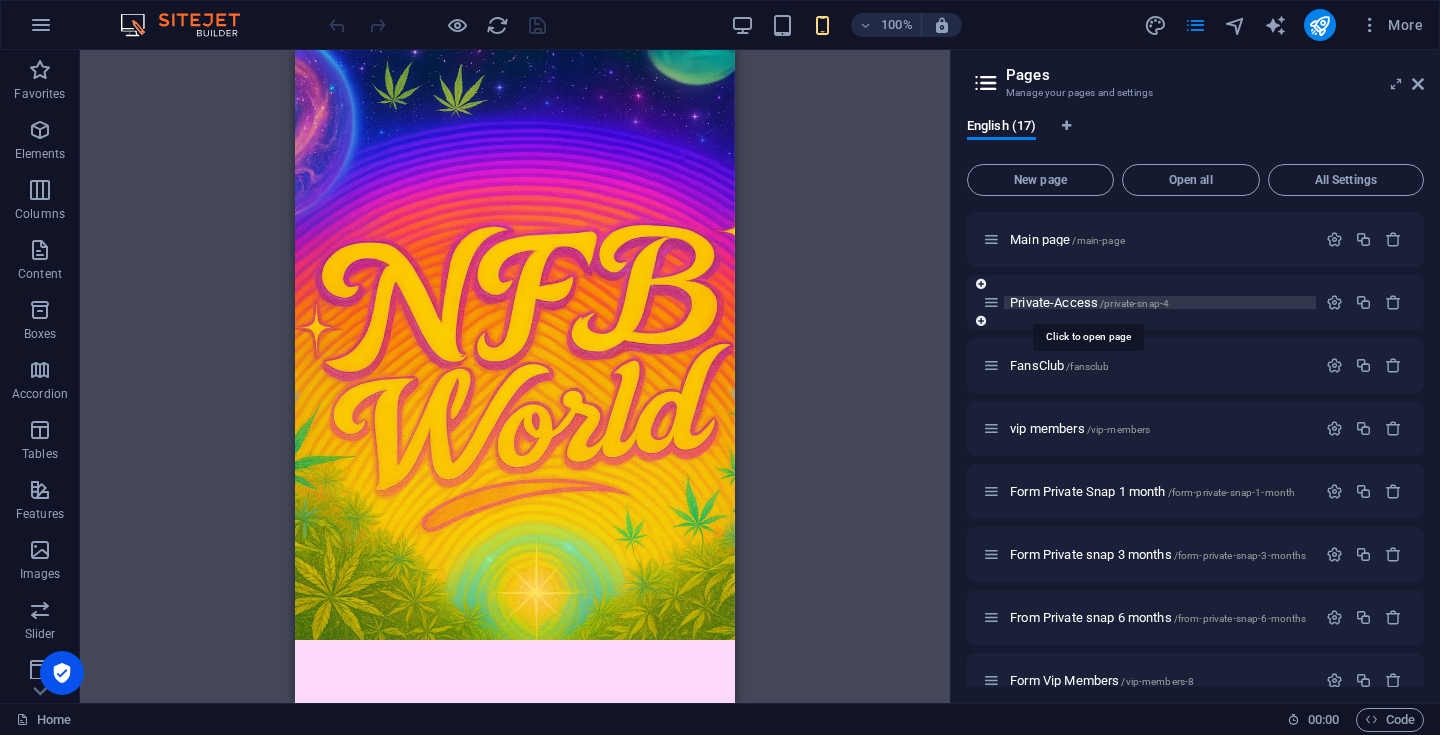 click on "Private-Access /private-snap-4" at bounding box center [1089, 302] 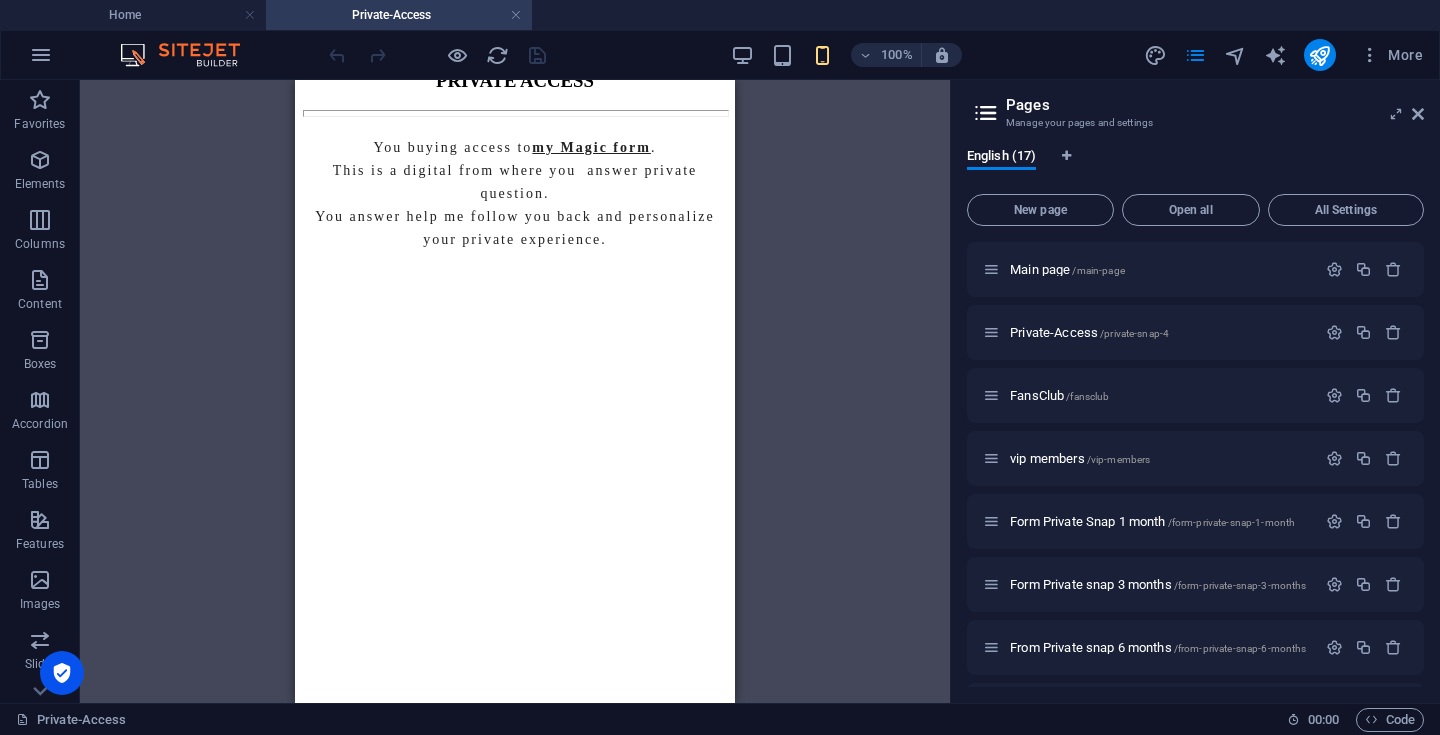 scroll, scrollTop: 140, scrollLeft: 0, axis: vertical 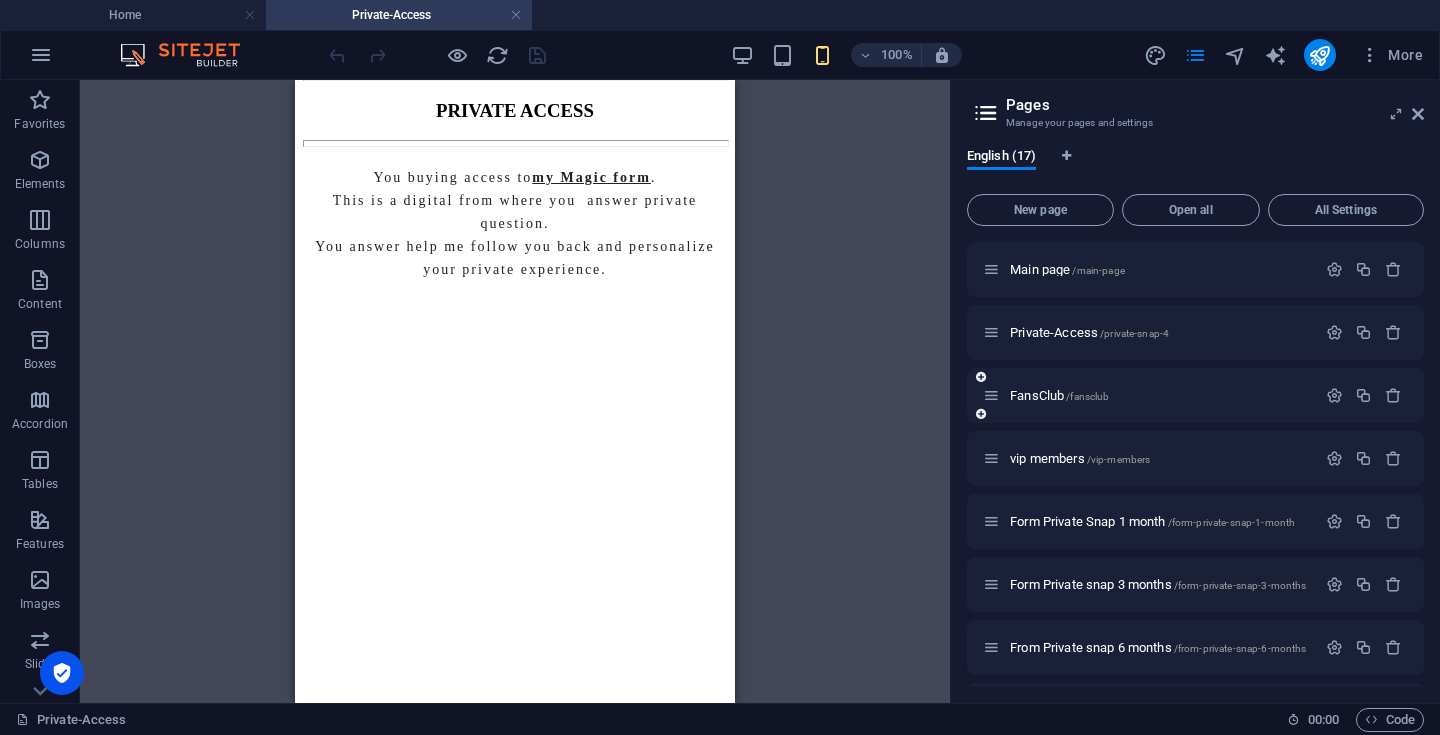 click on "FansClub /fansclub" at bounding box center [1149, 395] 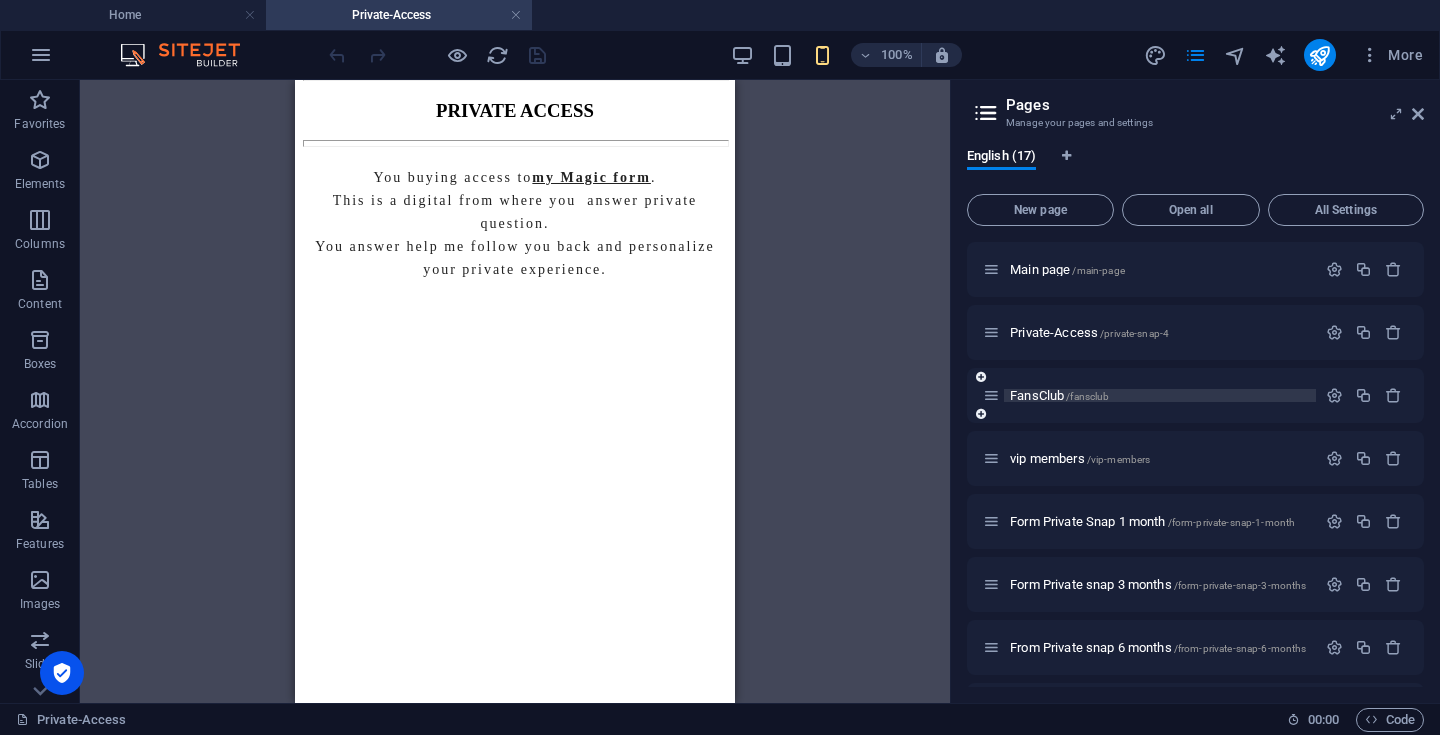 click on "FansClub /fansclub" at bounding box center [1059, 395] 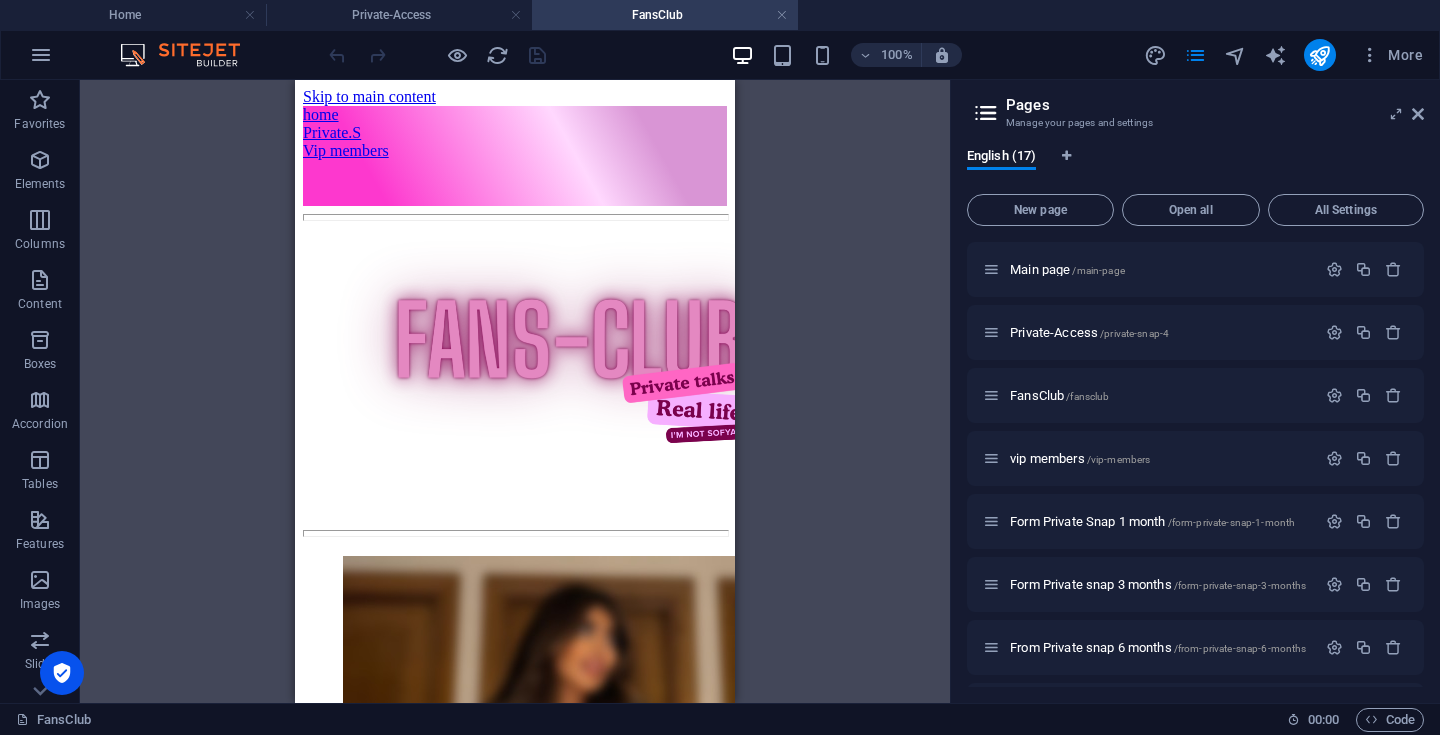 scroll, scrollTop: 0, scrollLeft: 0, axis: both 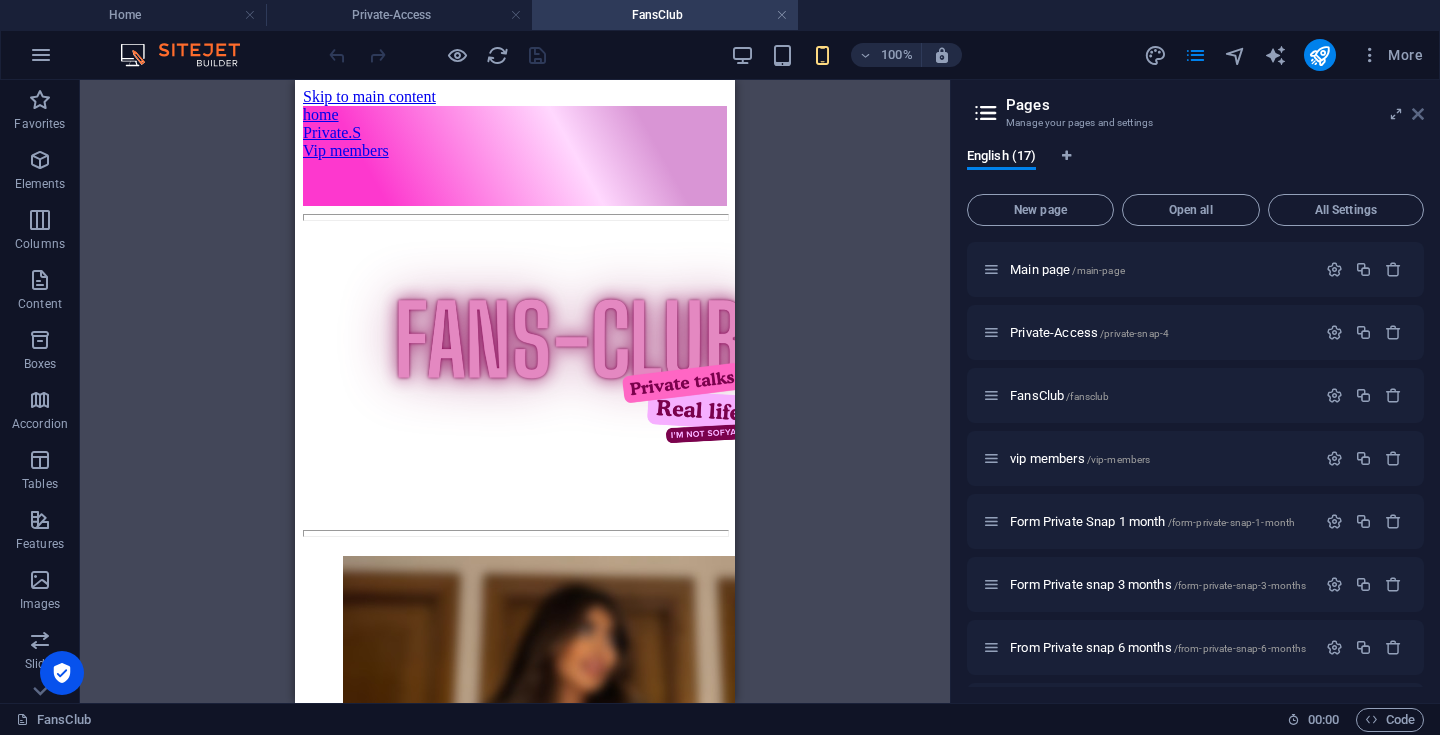 click at bounding box center (1418, 114) 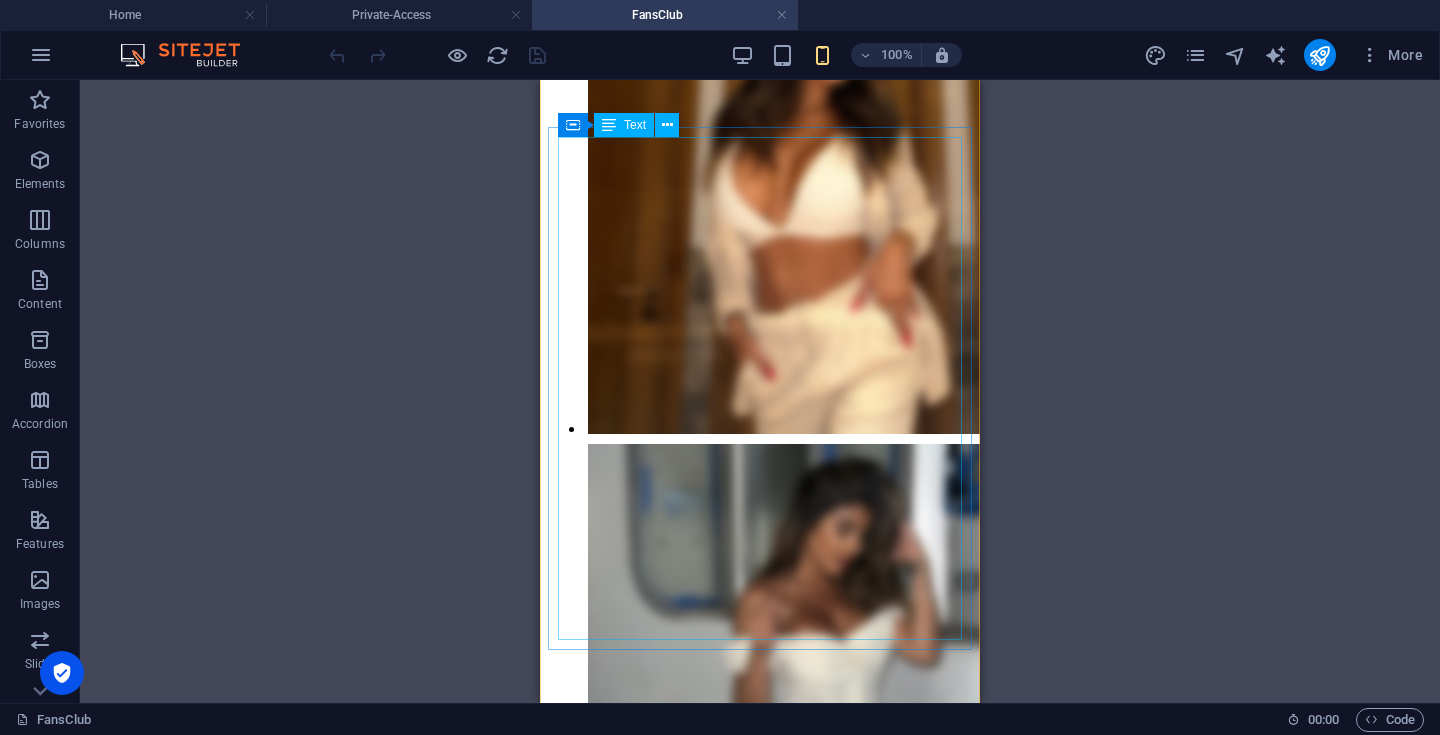 scroll, scrollTop: 687, scrollLeft: 0, axis: vertical 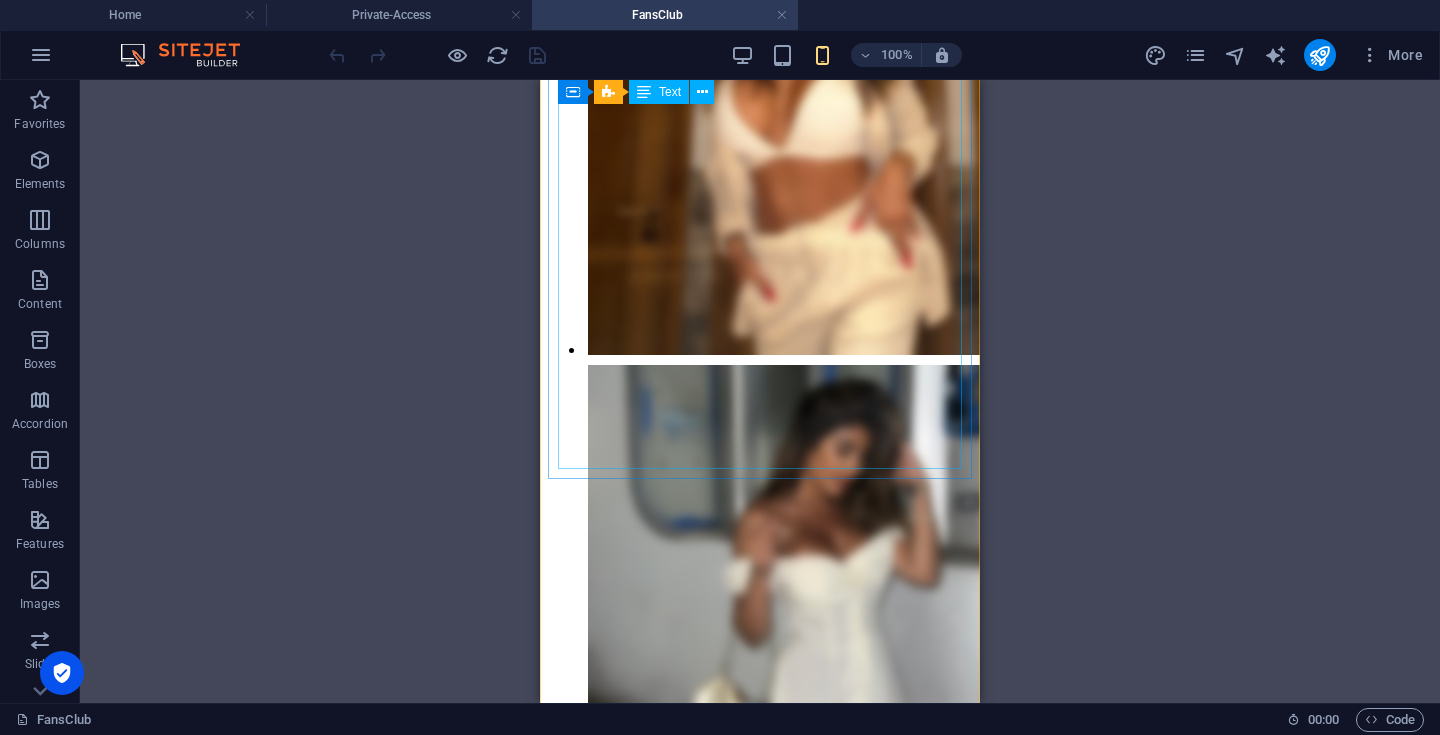 click on "This Fan Club is more than a subscription.  It’s a space where you’re not just watching,  you’re part of something real. I was born near Paris, in a neighborhood where no one teaches you how to dream, only how to survive.  I grew up in public housing, far from privilege, far from peace. At 25 , I built everything myself. I learned how to move abroad, how to create my own company, how to turn my image into independence. Here, I don’t just share photos or videos.  I share stories, advice, tools and I answer. This space is for those who feel different, who feel judged, or just lost sometimes. You can ask me anything : how I healed, how I invested, how I made it to Playboy or how to start over somewhere else. I set the price at $20 for 3 months so that this could stay   real & accessible . If you’re here, it’s not by accident. Welcome to a place where you can be seen,  and where you can grow." at bounding box center [760, 2059] 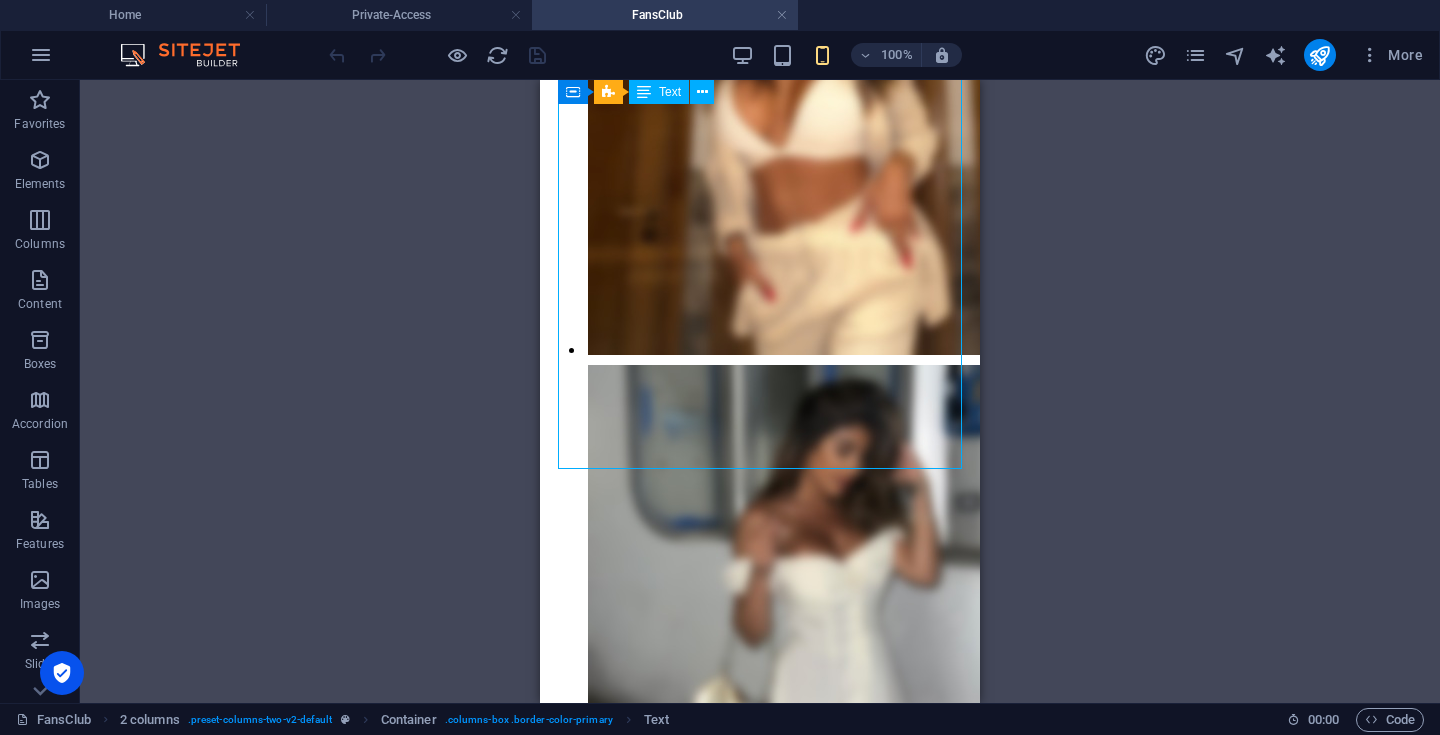 click on "This Fan Club is more than a subscription.  It’s a space where you’re not just watching,  you’re part of something real. I was born near Paris, in a neighborhood where no one teaches you how to dream, only how to survive.  I grew up in public housing, far from privilege, far from peace. At 25 , I built everything myself. I learned how to move abroad, how to create my own company, how to turn my image into independence. Here, I don’t just share photos or videos.  I share stories, advice, tools and I answer. This space is for those who feel different, who feel judged, or just lost sometimes. You can ask me anything : how I healed, how I invested, how I made it to Playboy or how to start over somewhere else. I set the price at $20 for 3 months so that this could stay   real & accessible . If you’re here, it’s not by accident. Welcome to a place where you can be seen,  and where you can grow." at bounding box center [760, 2059] 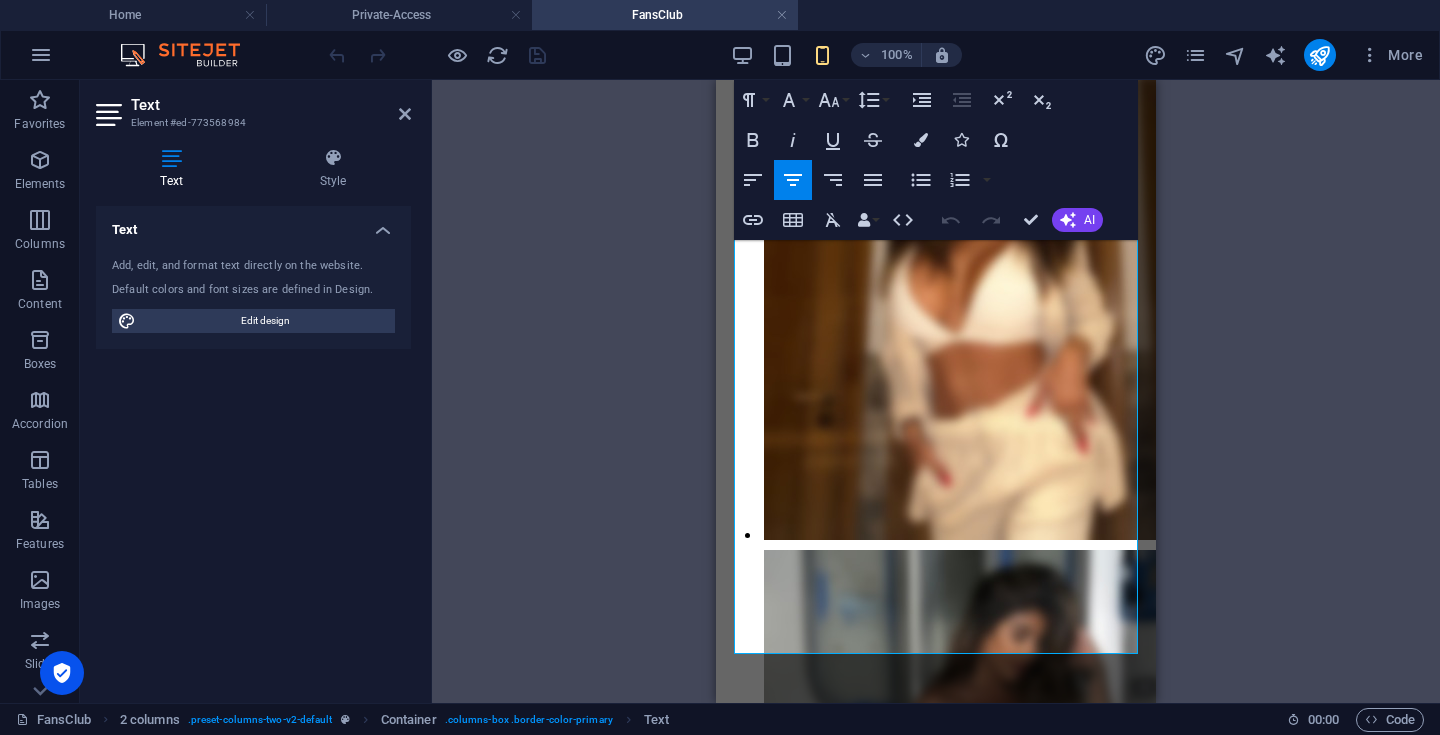 scroll, scrollTop: 511, scrollLeft: 0, axis: vertical 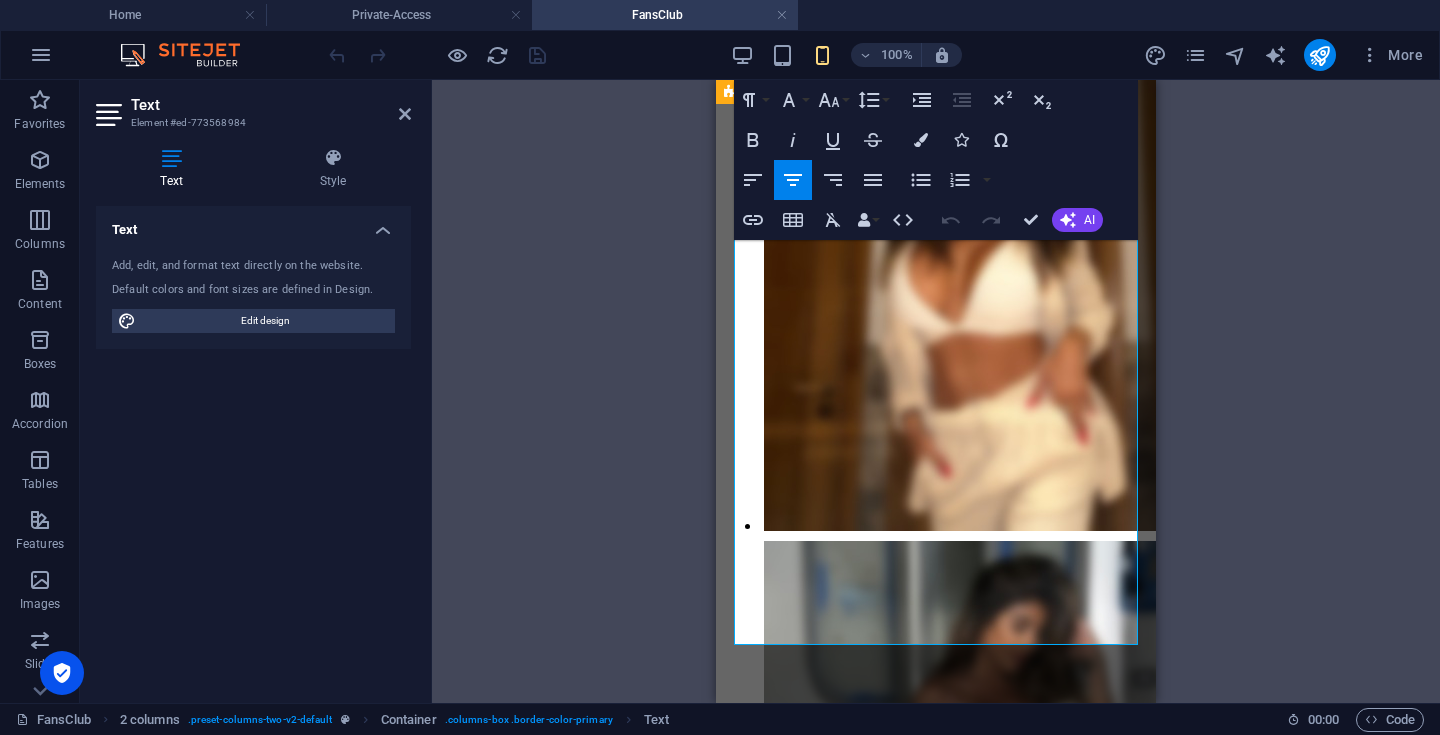 click on "and where you can grow." at bounding box center [936, 2435] 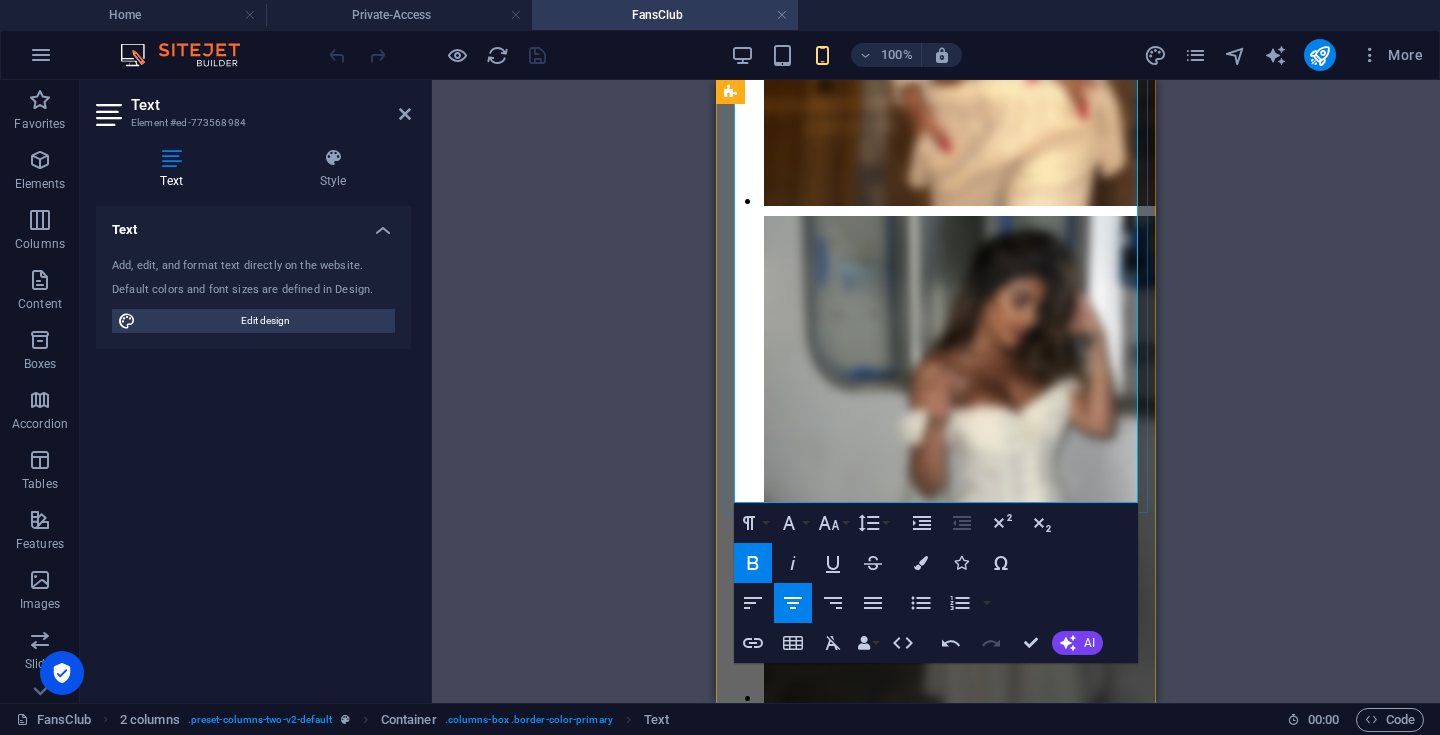 scroll, scrollTop: 884, scrollLeft: 0, axis: vertical 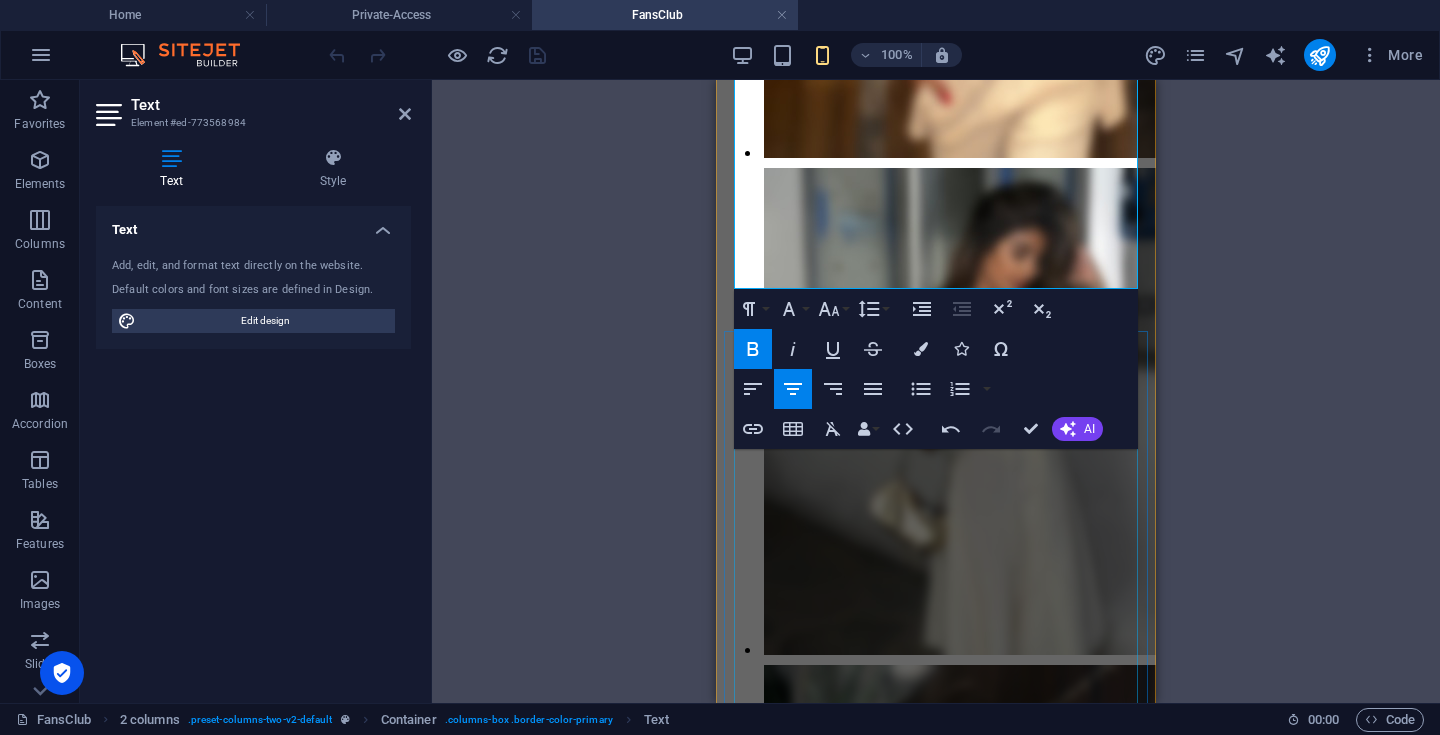 click on "Ce Fan Club, ce n’est pas juste un abonnement.  C’est un espace où tu ne fais pas que regarder,  tu fais partie de quelque chose de vrai. J e suis née en banlieue parisienne, dans un quartier où on ne t’apprend pas à rêver, seulement à survivre.  J’ai grandi en HLM, loin du confort, loin de la paix. À 25 ans,  j’ai tout construit seule .  J’ai appris à  changer de pays, à créer ma société, à transformer mon image en liberté. Ici, je ne partage pas seulement des photos ou vidéos.  Je partage  des bouts de mon histoire, des conseils, des outils et je réponds . Cet espace est pour ceux qui se sentent  différents ,  jugés, incompris… ou simplement paumés parfois. Tu peux me poser toutes tes questions :  comment je me suis relevée, comment j’ai investi, comment j’ai travaillé avec Playboy ou  comment repartir de zéro, ailleurs. J’ai mis le prix à  20 $  pour que ça reste  accessible, humain, vrai. Si tu es là, ce n’est pas un hasard. ." at bounding box center [936, 2363] 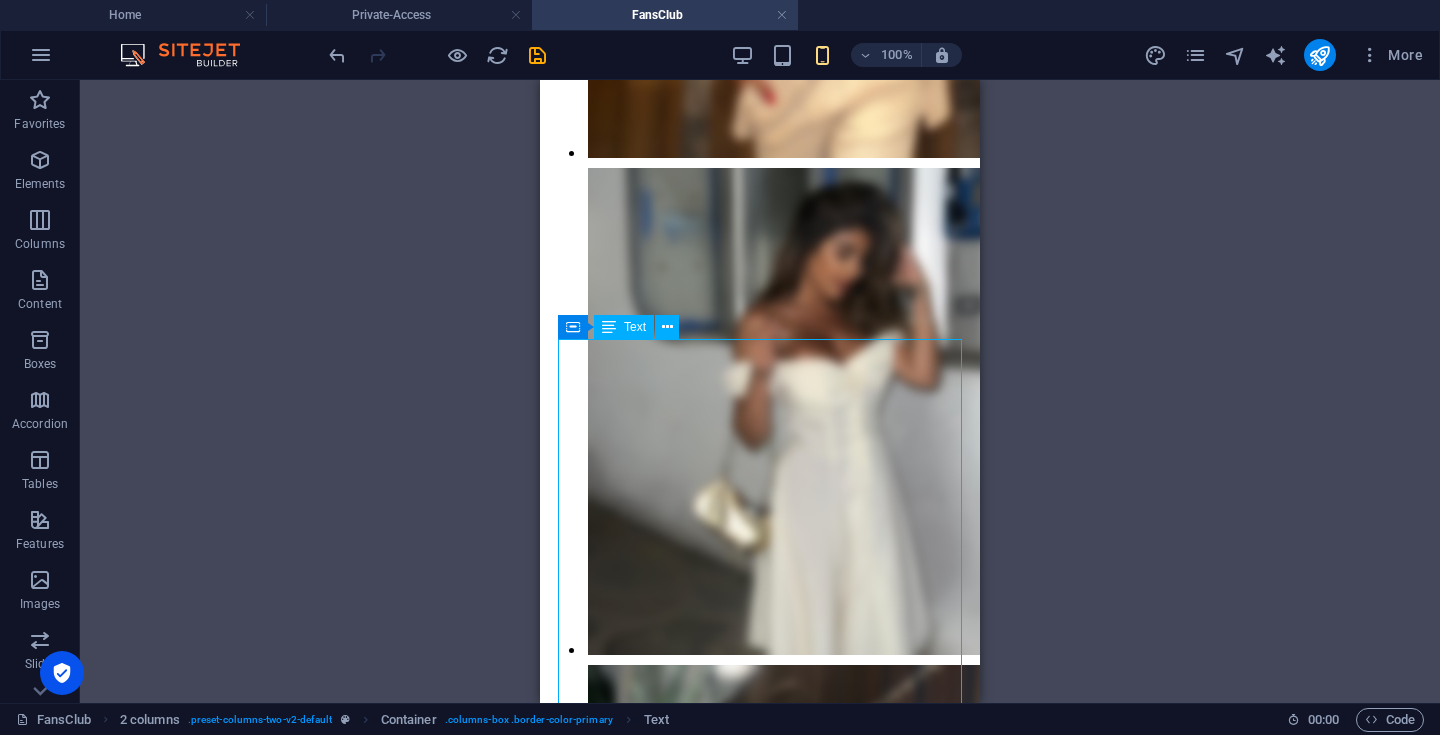 click on "Ce Fan Club, ce n’est pas juste un abonnement.  C’est un espace où tu ne fais pas que regarder,  tu fais partie de quelque chose de vrai. J e suis née en banlieue parisienne, dans un quartier où on ne t’apprend pas à rêver, seulement à survivre.  J’ai grandi en HLM, loin du confort, loin de la paix. À 25 ans,  j’ai tout construit seule .  J’ai appris à  changer de pays, à créer ma société, à transformer mon image en liberté. Ici, je ne partage pas seulement des photos ou vidéos.  Je partage  des bouts de mon histoire, des conseils, des outils et je réponds . Cet espace est pour ceux qui se sentent  différents ,  jugés, incompris… ou simplement paumés parfois. Tu peux me poser toutes tes questions :  comment je me suis relevée, comment j’ai investi, comment j’ai travaillé avec Playboy ou  comment repartir de zéro, ailleurs. J’ai mis le prix à  20 $  pour que ça reste  accessible, humain, vrai. Si tu es là, ce n’est pas un hasard. ." at bounding box center [760, 2363] 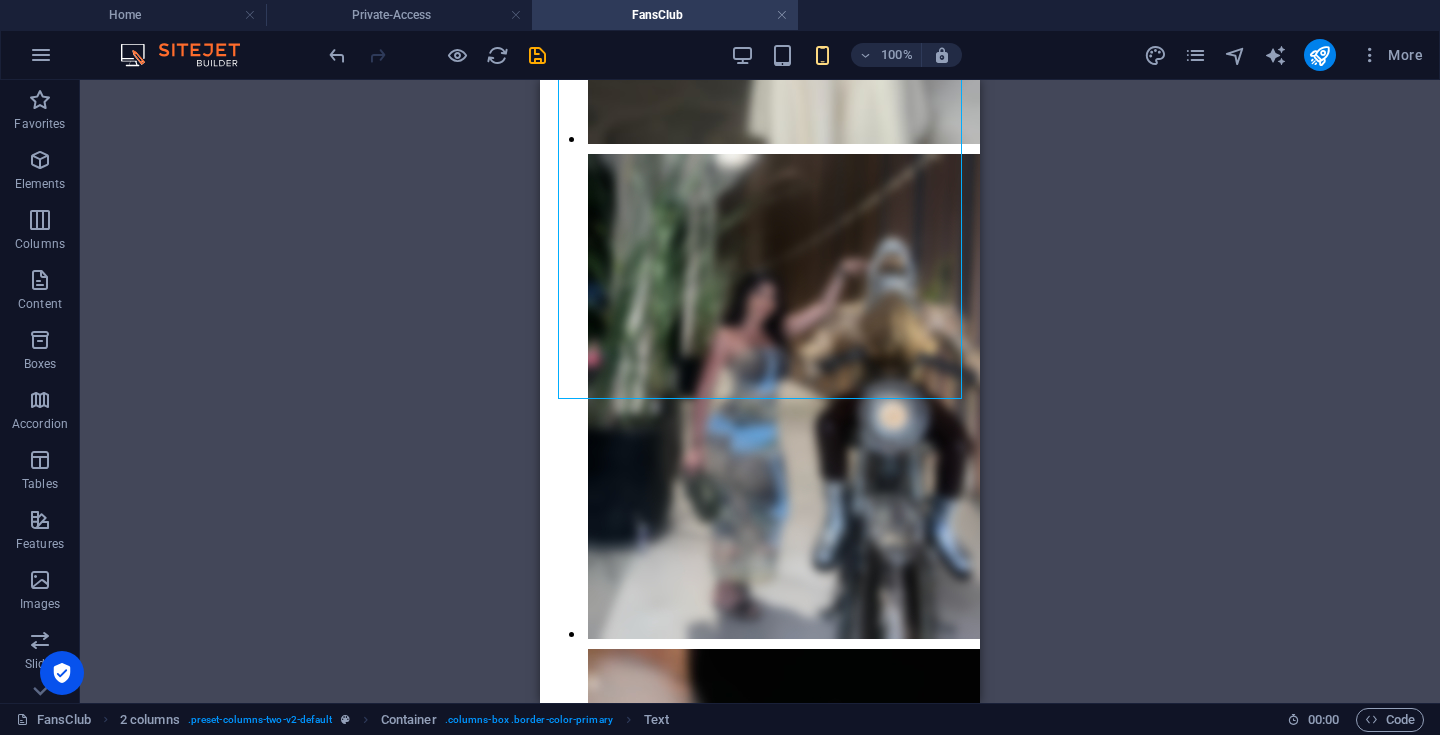 scroll, scrollTop: 1444, scrollLeft: 0, axis: vertical 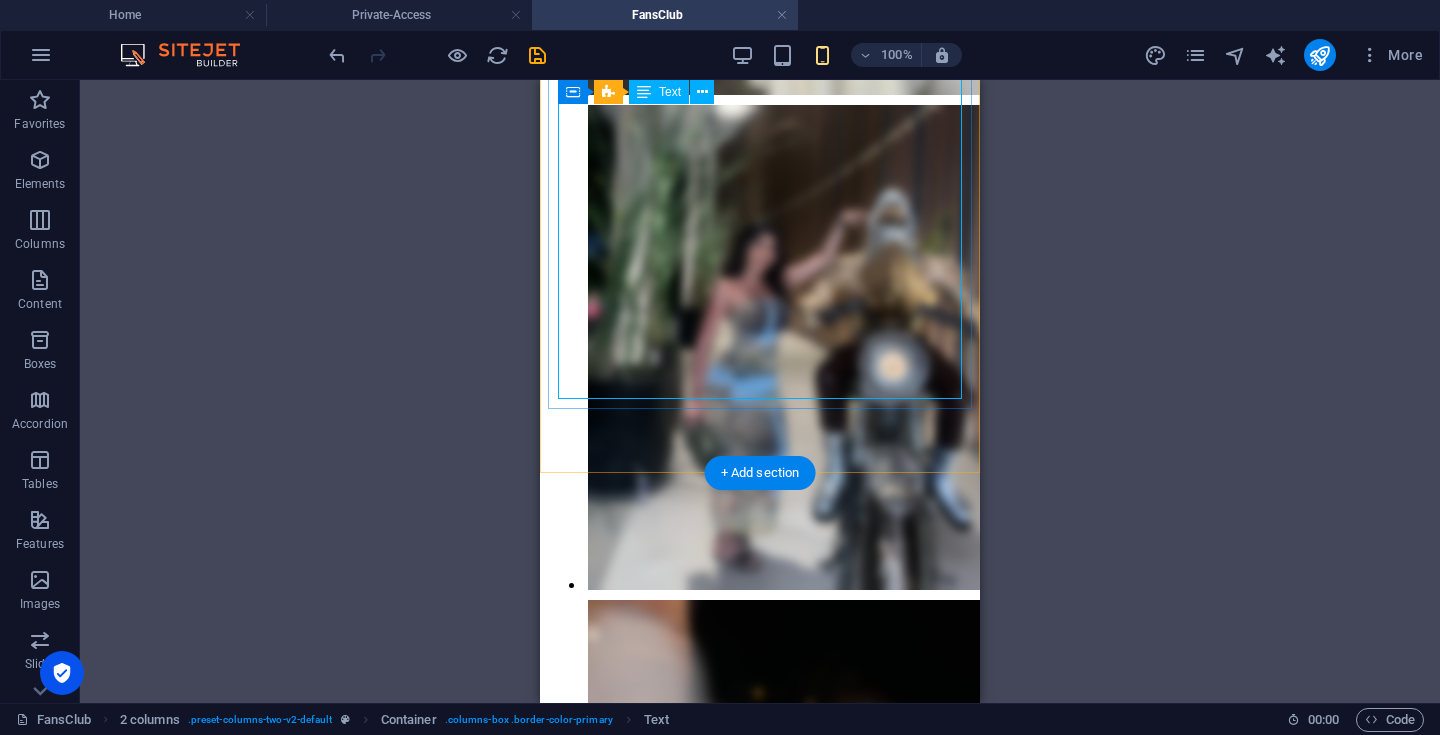 click on "Ce Fan Club, ce n’est pas juste un abonnement.  C’est un espace où tu ne fais pas que regarder,  tu fais partie de quelque chose de vrai. J e suis née en banlieue parisienne, dans un quartier où on ne t’apprend pas à rêver, seulement à survivre.  J’ai grandi en HLM, loin du confort, loin de la paix. À 25 ans,  j’ai tout construit seule .  J’ai appris à  changer de pays, à créer ma société, à transformer mon image en liberté. Ici, je ne partage pas seulement des photos ou vidéos.  Je partage  des bouts de mon histoire, des conseils, des outils et je réponds . Cet espace est pour ceux qui se sentent  différents ,  jugés, incompris… ou simplement paumés parfois. Tu peux me poser toutes tes questions :  comment je me suis relevée, comment j’ai investi, comment j’ai travaillé avec Playboy ou  comment repartir de zéro, ailleurs. J’ai mis le prix à  20 $  pour que ça reste  accessible, humain, vrai. Si tu es là, ce n’est pas un hasard. ." at bounding box center [760, 1803] 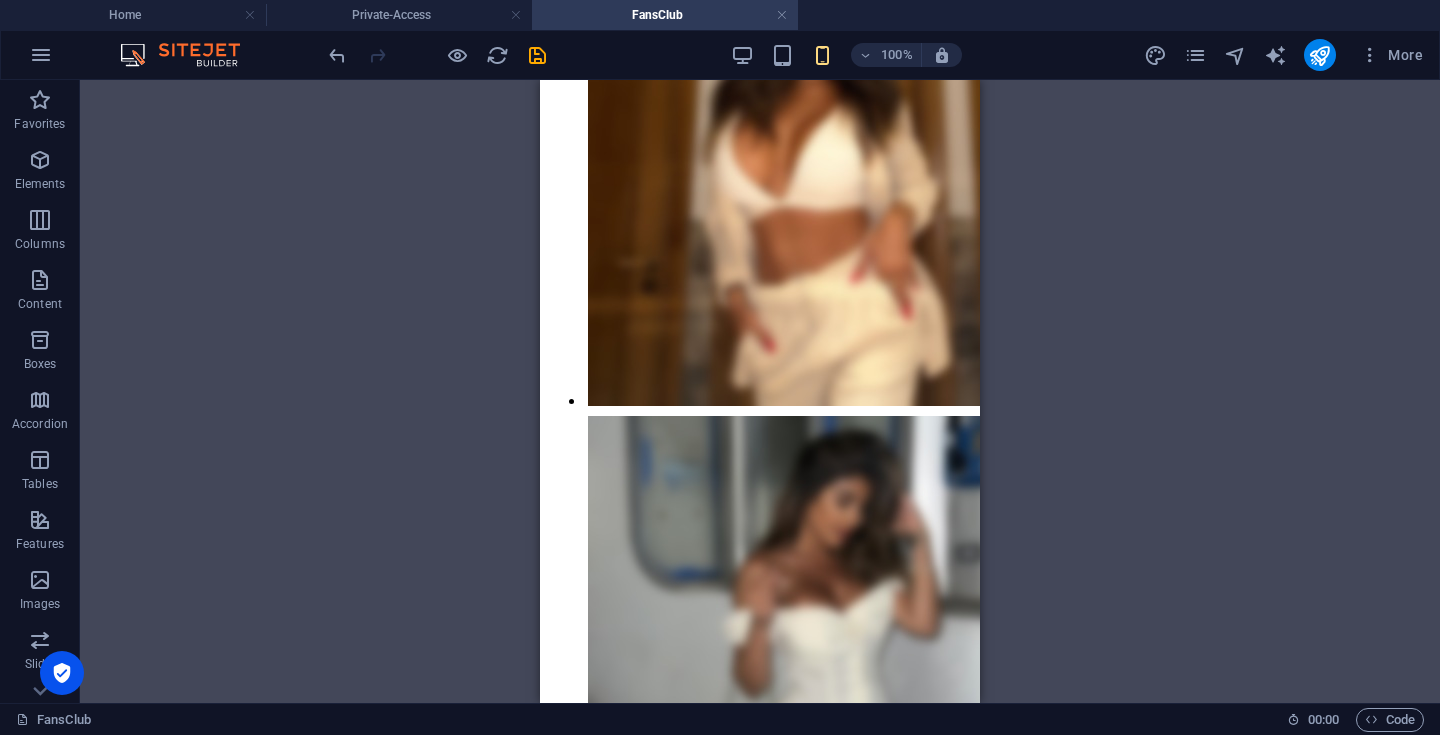 scroll, scrollTop: 589, scrollLeft: 0, axis: vertical 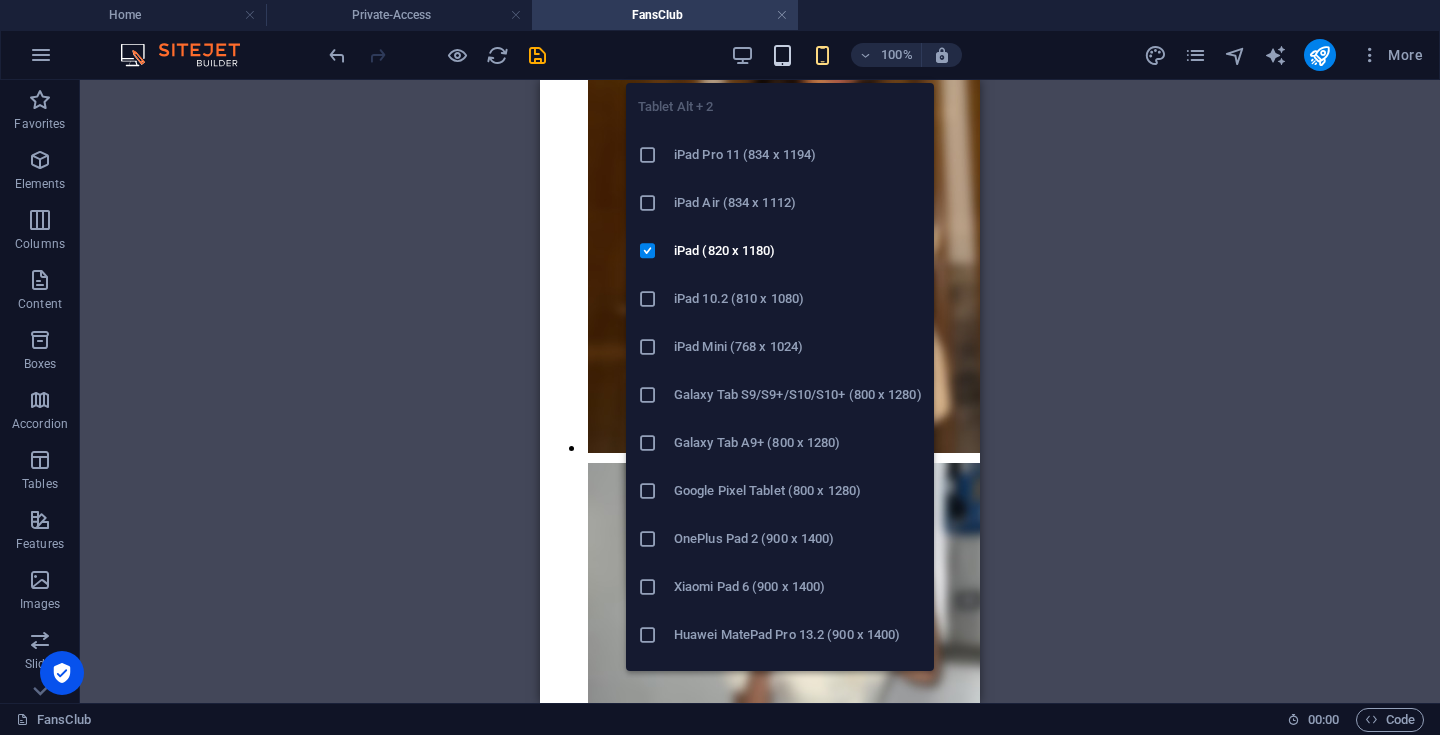 click at bounding box center [782, 55] 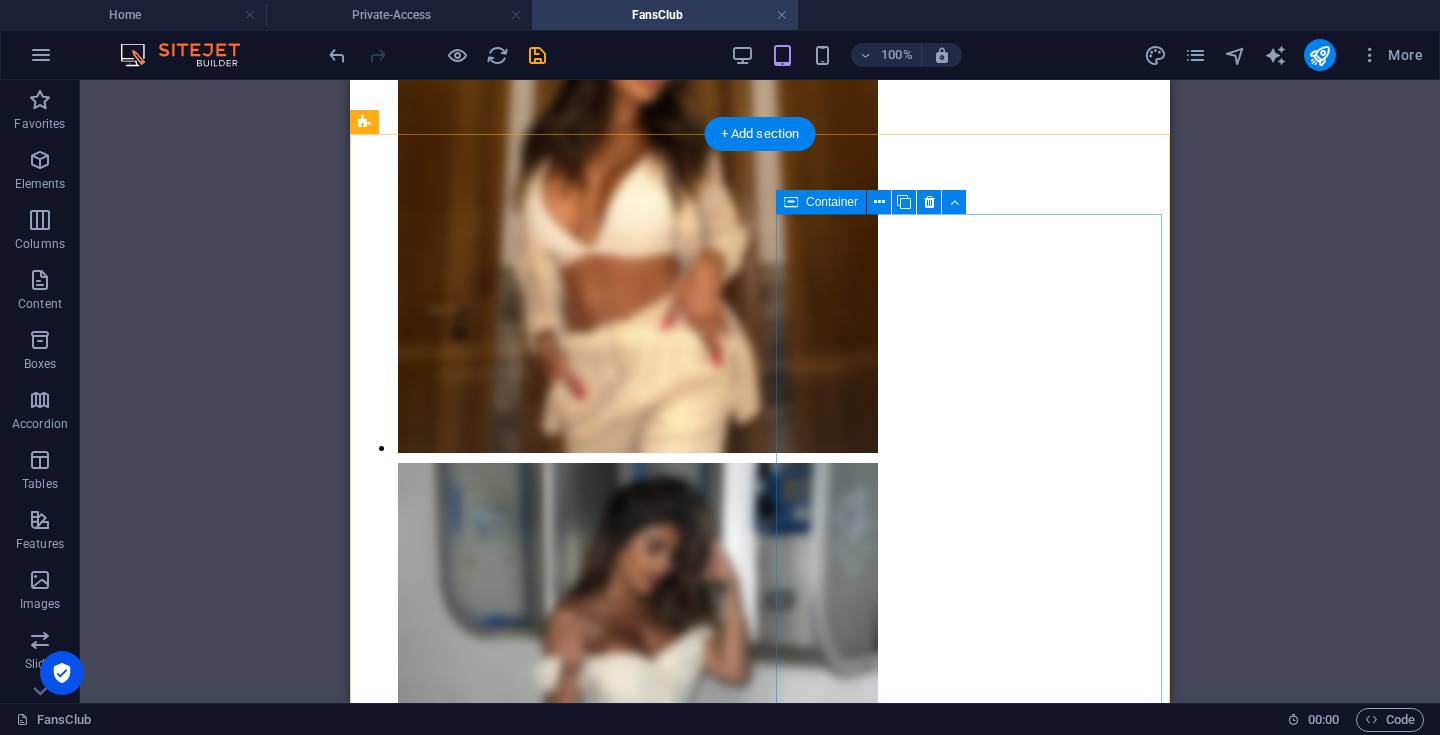 click on "Drop content here or  Add elements  Paste clipboard" at bounding box center (760, 2408) 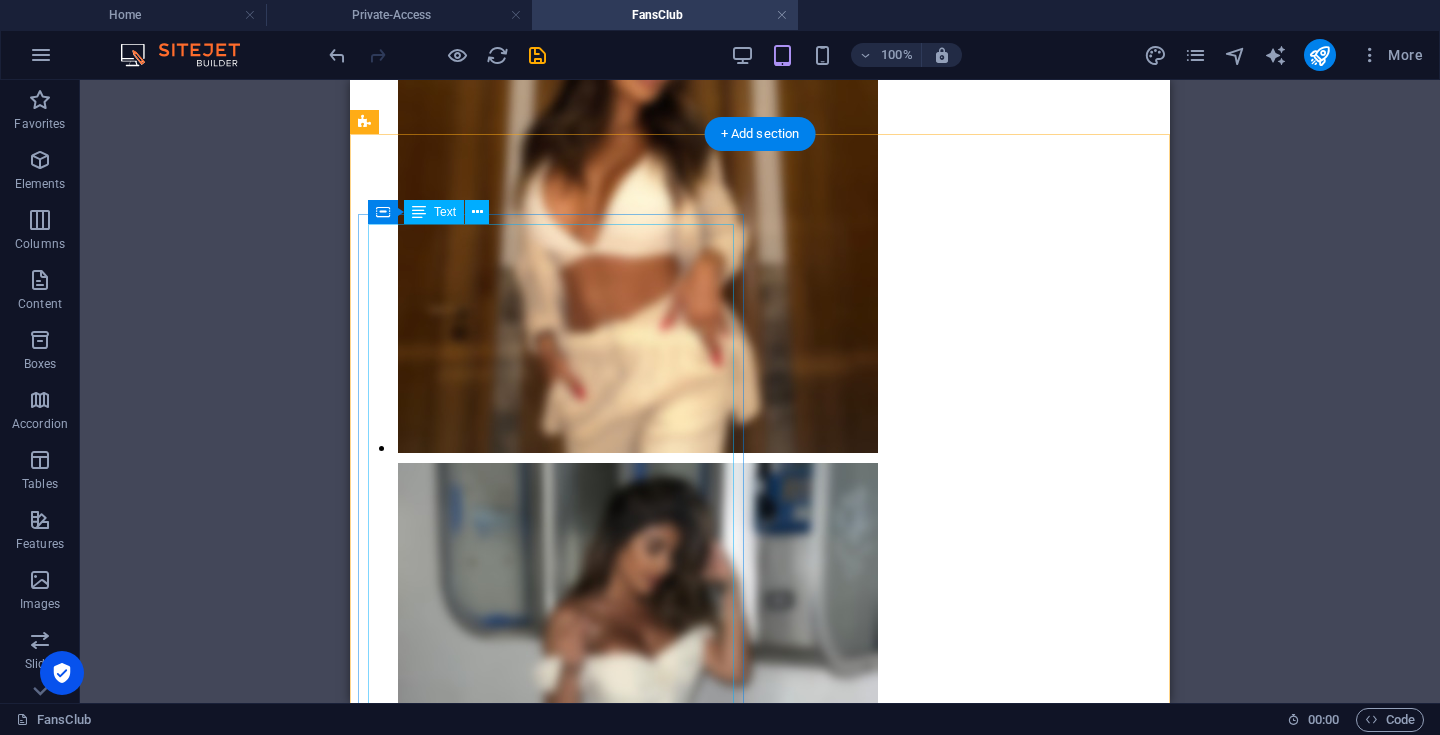 click on "This Fan Club is more than a subscription.  It’s a space where you’re not just watching,  you’re part of something real. I was born near Paris, in a neighborhood where no one teaches you how to dream, only how to survive.  I grew up in public housing, far from privilege, far from peace. At 25 , I built everything myself. I learned how to move abroad, how to create my own company, how to turn my image into independence. Here, I don’t just share photos or videos.  I share stories, advice, tools and I answer. This space is for those who feel different, who feel judged, or just lost sometimes. You can ask me anything : how I healed, how I invested, how I made it to Playboy or how to start over somewhere else. I set the price at $20 for 3 months so that this could stay   real & accessible . If you’re here, it’s not by accident. Welcome to a place where you can be seen,  and where you can grow." at bounding box center [760, 2133] 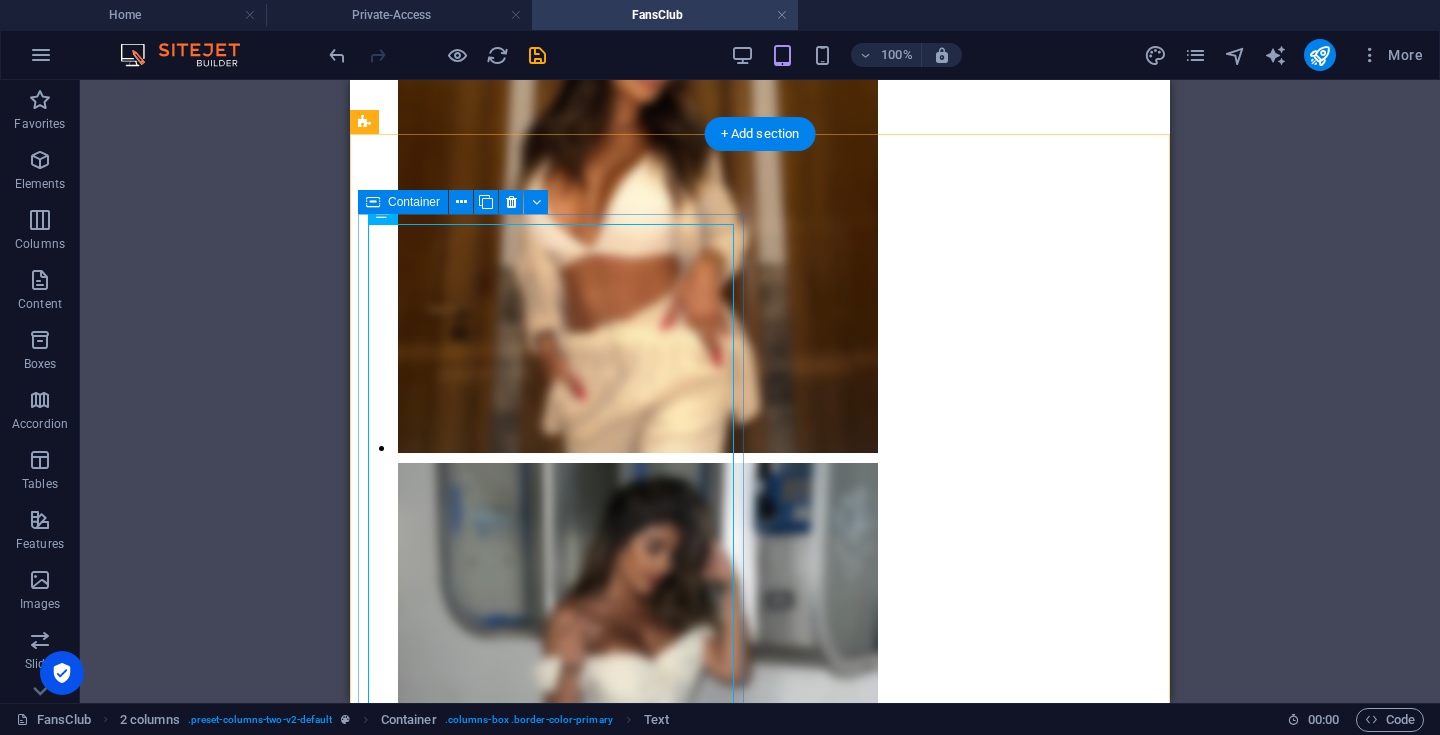click on "This Fan Club is more than a subscription.  It’s a space where you’re not just watching,  you’re part of something real. I was born near Paris, in a neighborhood where no one teaches you how to dream, only how to survive.  I grew up in public housing, far from privilege, far from peace. At 25 , I built everything myself. I learned how to move abroad, how to create my own company, how to turn my image into independence. Here, I don’t just share photos or videos.  I share stories, advice, tools and I answer. This space is for those who feel different, who feel judged, or just lost sometimes. You can ask me anything : how I healed, how I invested, how I made it to Playboy or how to start over somewhere else. I set the price at $20 for 3 months so that this could stay   real & accessible . If you’re here, it’s not by accident. Welcome to a place where you can be seen,  and where you can grow." at bounding box center [760, 2133] 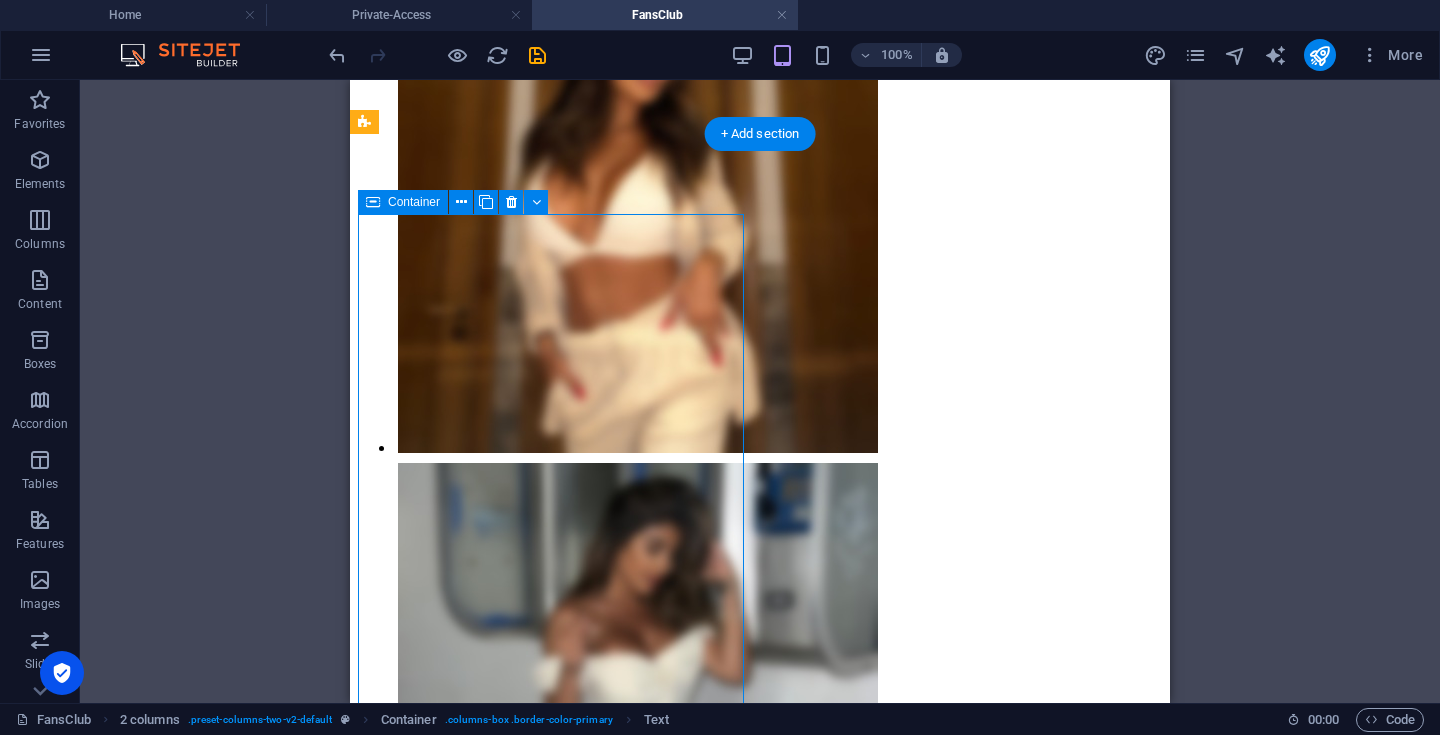 click on "This Fan Club is more than a subscription.  It’s a space where you’re not just watching,  you’re part of something real. I was born near Paris, in a neighborhood where no one teaches you how to dream, only how to survive.  I grew up in public housing, far from privilege, far from peace. At 25 , I built everything myself. I learned how to move abroad, how to create my own company, how to turn my image into independence. Here, I don’t just share photos or videos.  I share stories, advice, tools and I answer. This space is for those who feel different, who feel judged, or just lost sometimes. You can ask me anything : how I healed, how I invested, how I made it to Playboy or how to start over somewhere else. I set the price at $20 for 3 months so that this could stay   real & accessible . If you’re here, it’s not by accident. Welcome to a place where you can be seen,  and where you can grow." at bounding box center (760, 2133) 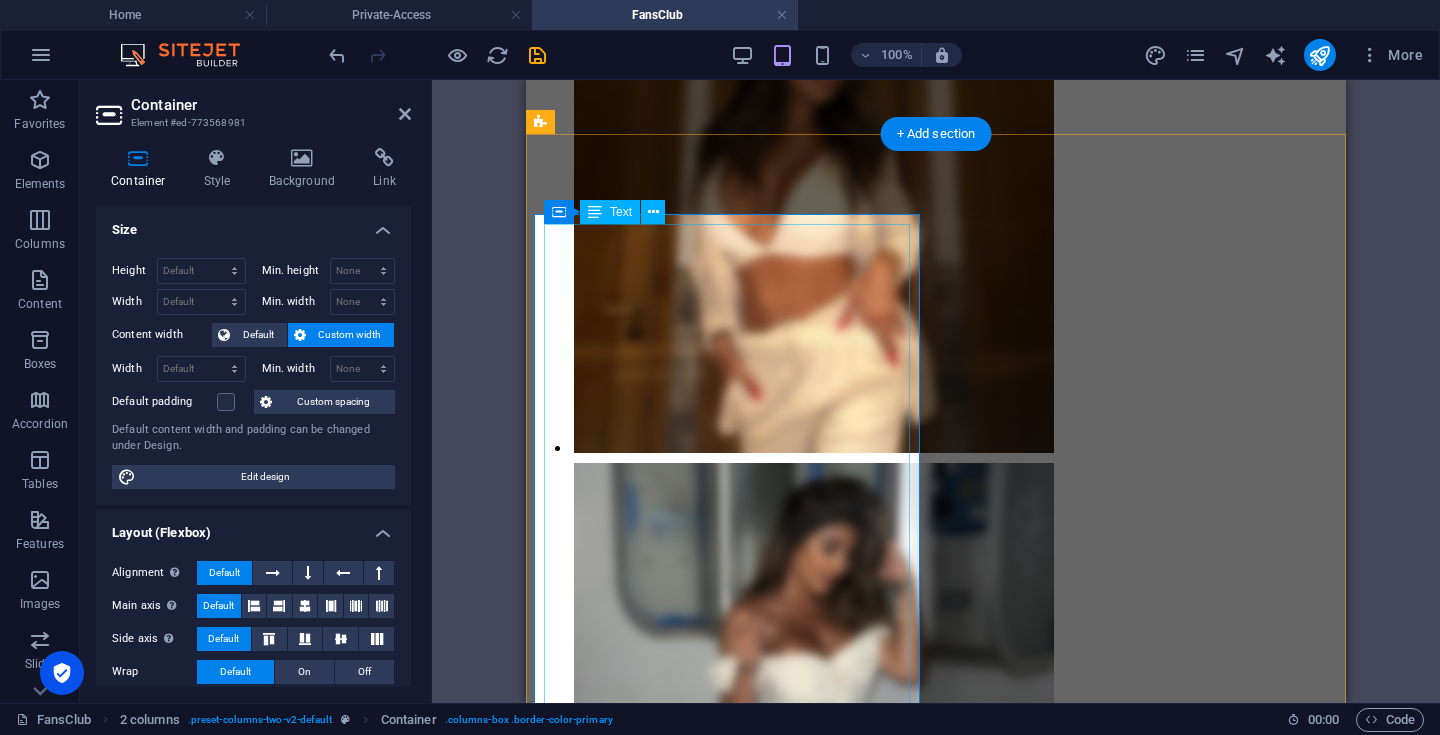 click on "This Fan Club is more than a subscription.  It’s a space where you’re not just watching,  you’re part of something real. I was born near Paris, in a neighborhood where no one teaches you how to dream, only how to survive.  I grew up in public housing, far from privilege, far from peace. At 25 , I built everything myself. I learned how to move abroad, how to create my own company, how to turn my image into independence. Here, I don’t just share photos or videos.  I share stories, advice, tools and I answer. This space is for those who feel different, who feel judged, or just lost sometimes. You can ask me anything : how I healed, how I invested, how I made it to Playboy or how to start over somewhere else. I set the price at $20 for 3 months so that this could stay   real & accessible . If you’re here, it’s not by accident. Welcome to a place where you can be seen,  and where you can grow." at bounding box center [936, 2133] 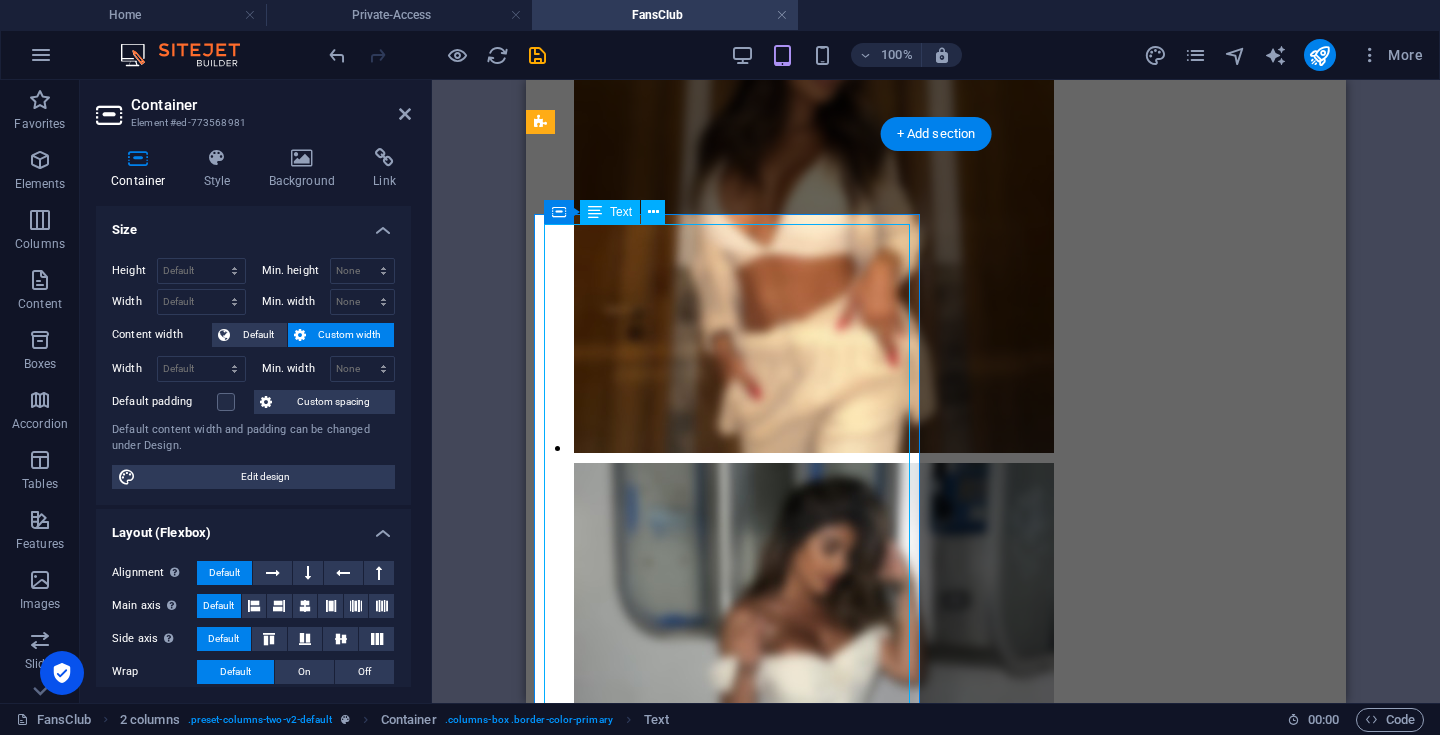 click on "This Fan Club is more than a subscription.  It’s a space where you’re not just watching,  you’re part of something real. I was born near Paris, in a neighborhood where no one teaches you how to dream, only how to survive.  I grew up in public housing, far from privilege, far from peace. At 25 , I built everything myself. I learned how to move abroad, how to create my own company, how to turn my image into independence. Here, I don’t just share photos or videos.  I share stories, advice, tools and I answer. This space is for those who feel different, who feel judged, or just lost sometimes. You can ask me anything : how I healed, how I invested, how I made it to Playboy or how to start over somewhere else. I set the price at $20 for 3 months so that this could stay   real & accessible . If you’re here, it’s not by accident. Welcome to a place where you can be seen,  and where you can grow." at bounding box center (936, 2133) 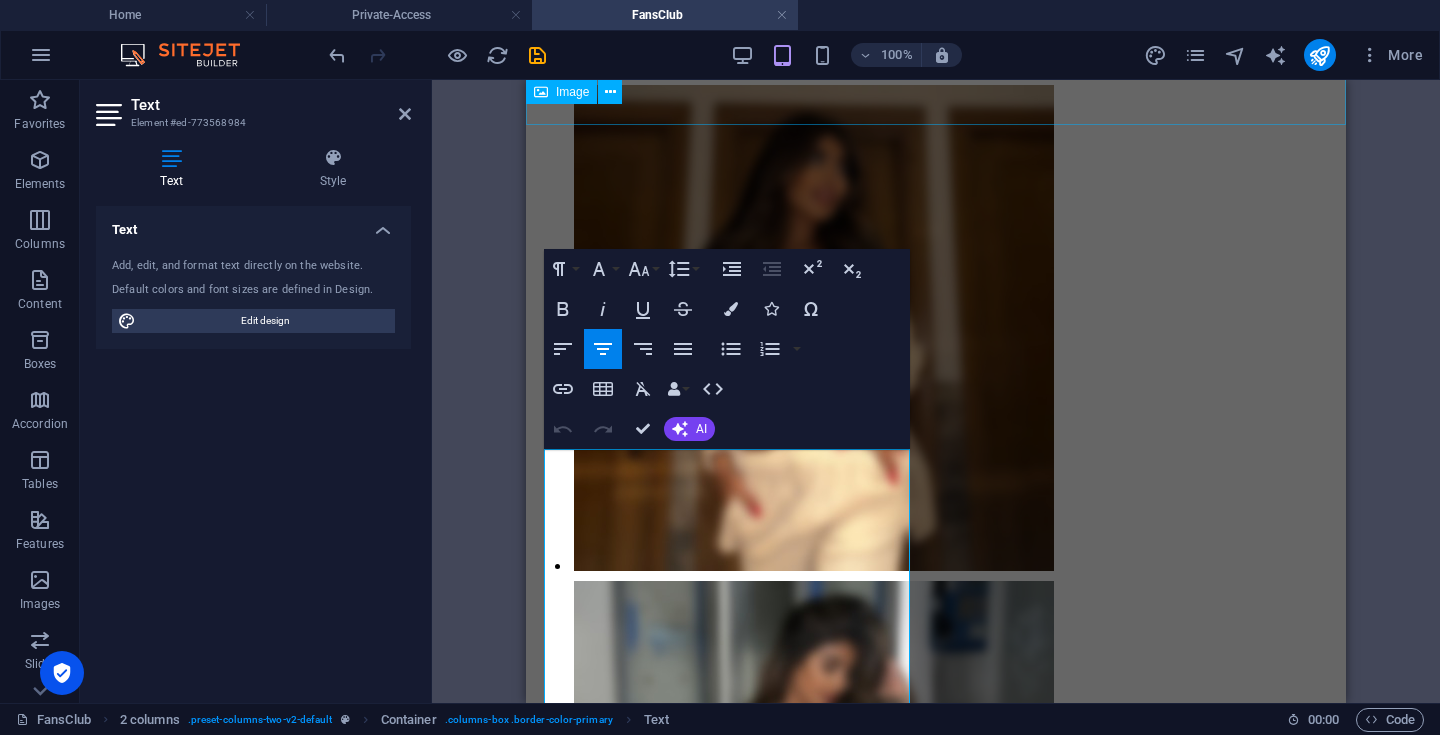 scroll, scrollTop: 482, scrollLeft: 0, axis: vertical 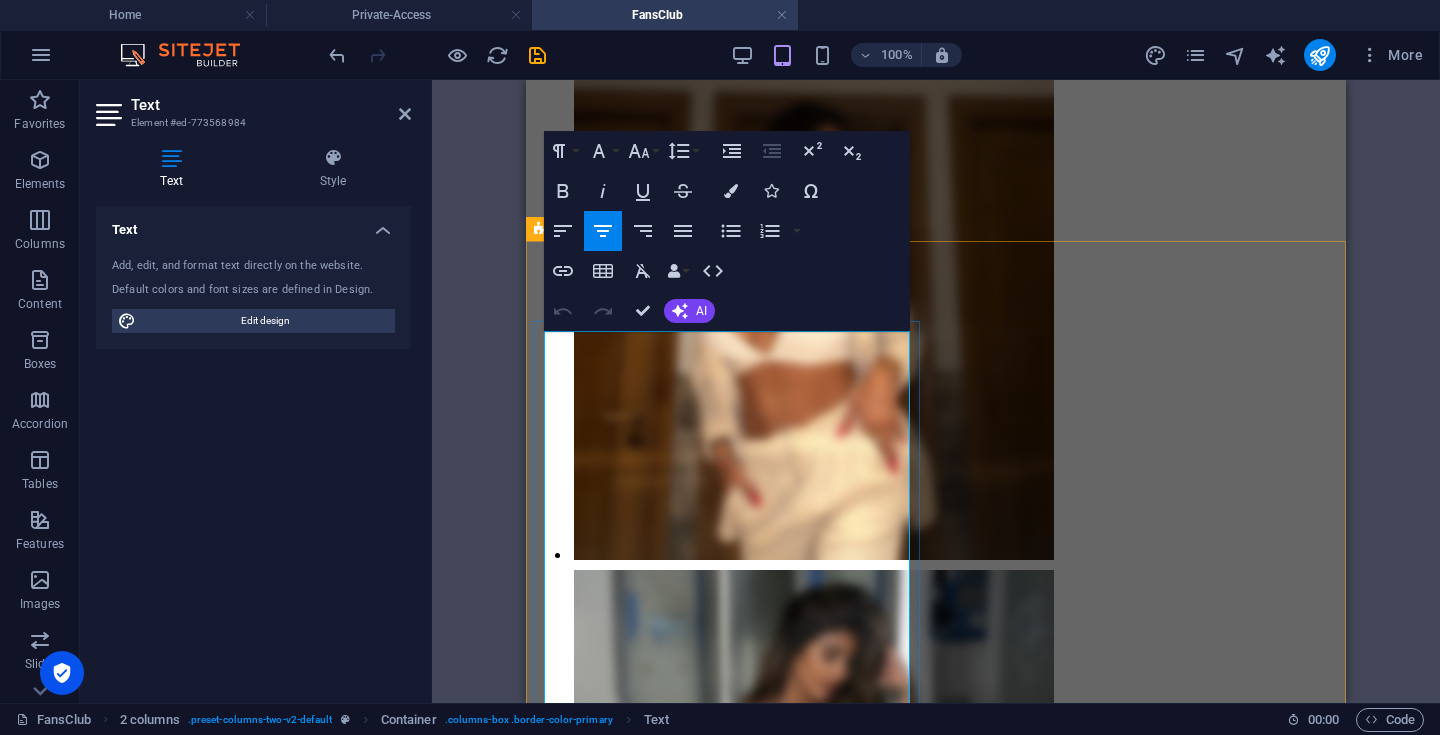 drag, startPoint x: 551, startPoint y: 363, endPoint x: 568, endPoint y: 360, distance: 17.262676 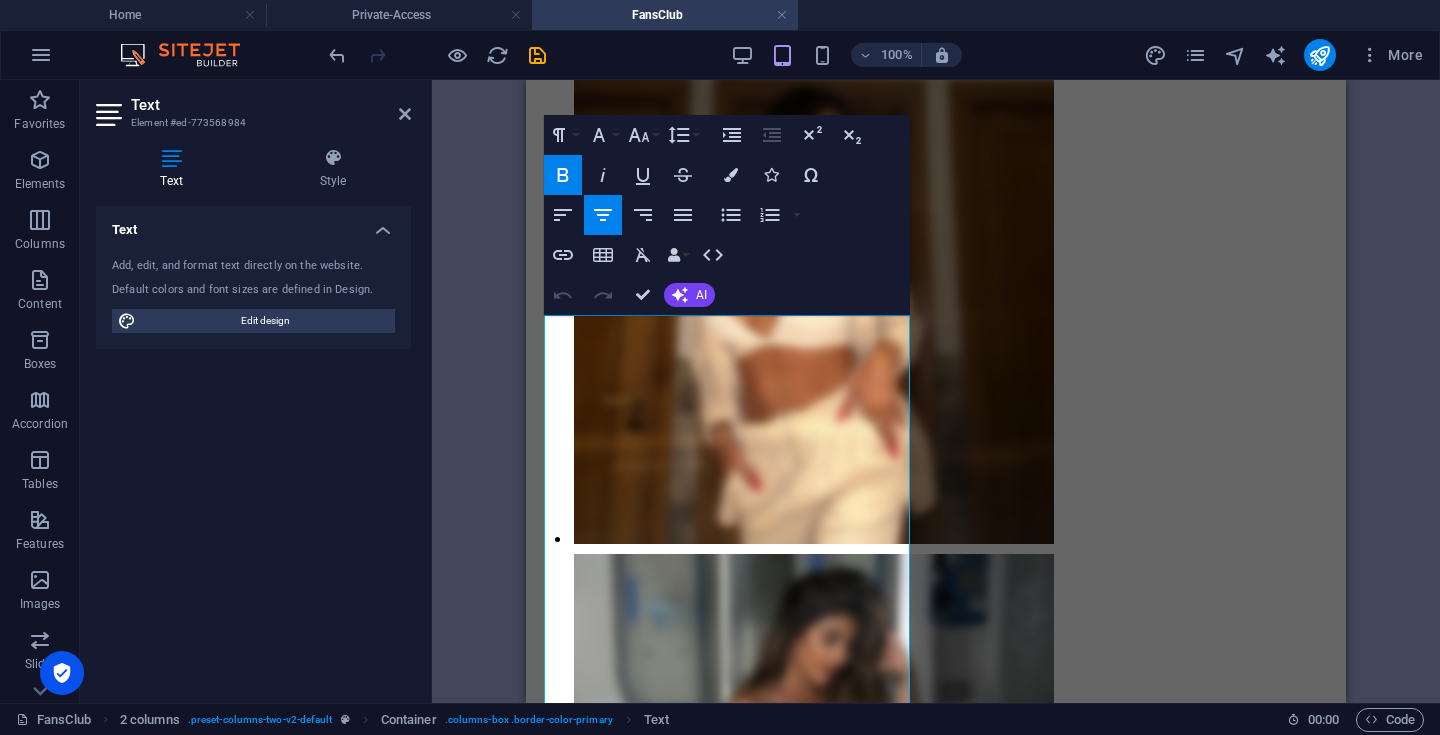 drag, startPoint x: 547, startPoint y: 358, endPoint x: 836, endPoint y: 697, distance: 445.4683 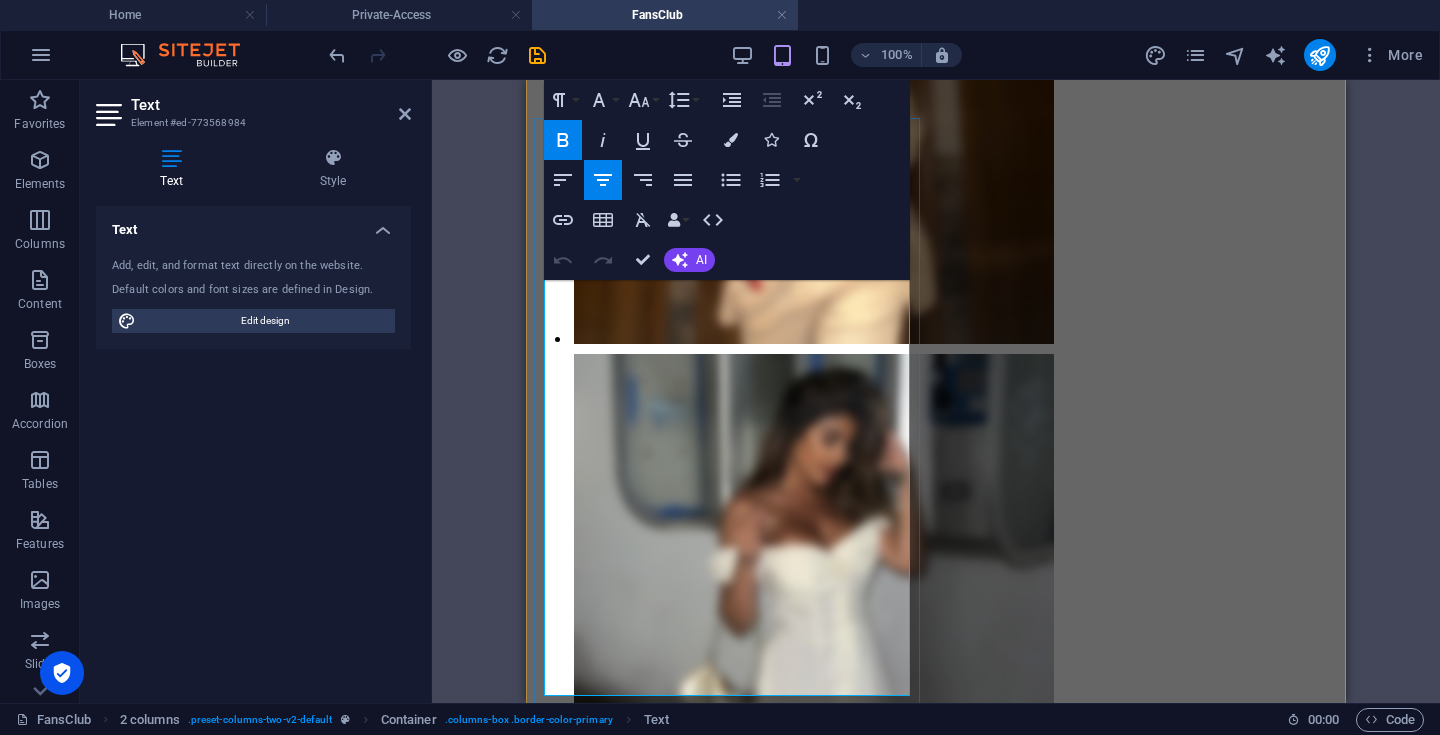 scroll, scrollTop: 700, scrollLeft: 0, axis: vertical 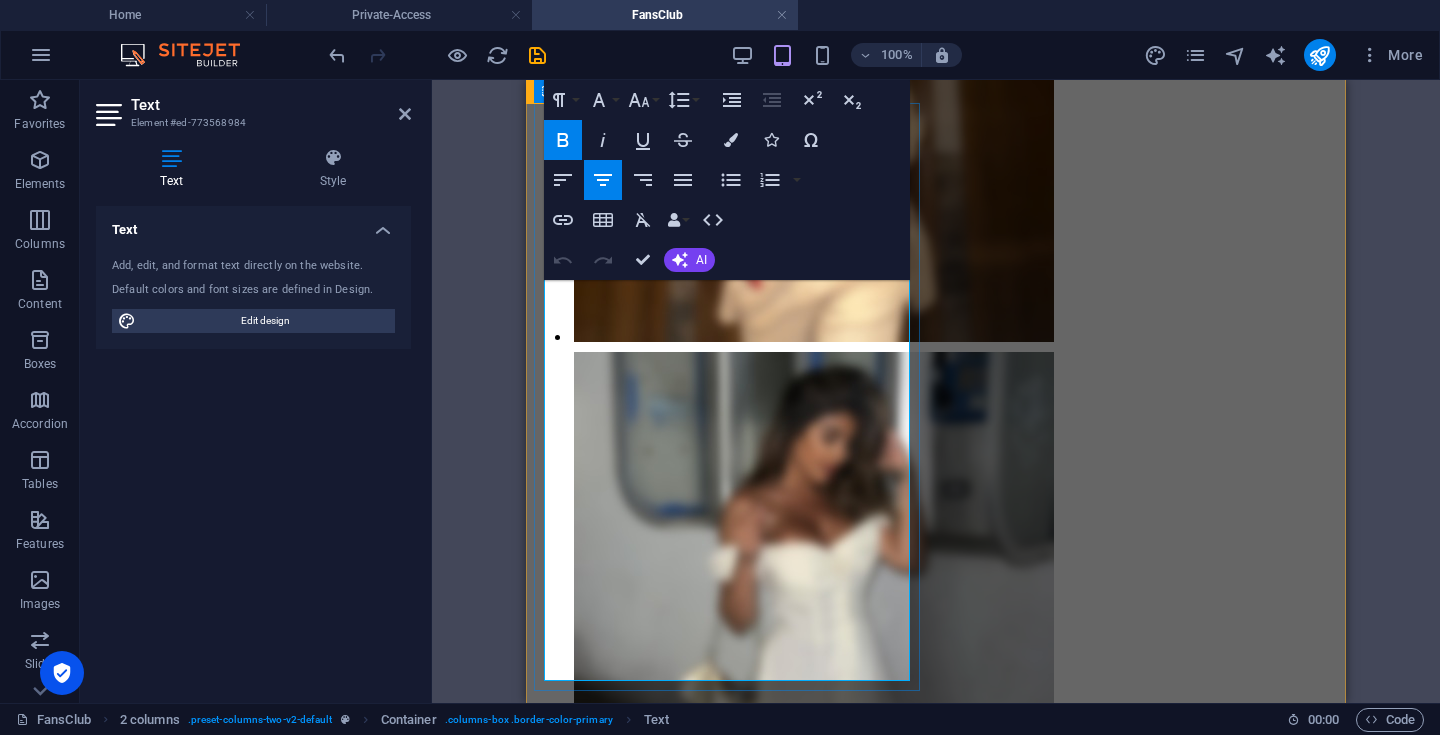 drag, startPoint x: 838, startPoint y: 659, endPoint x: 537, endPoint y: 217, distance: 534.75696 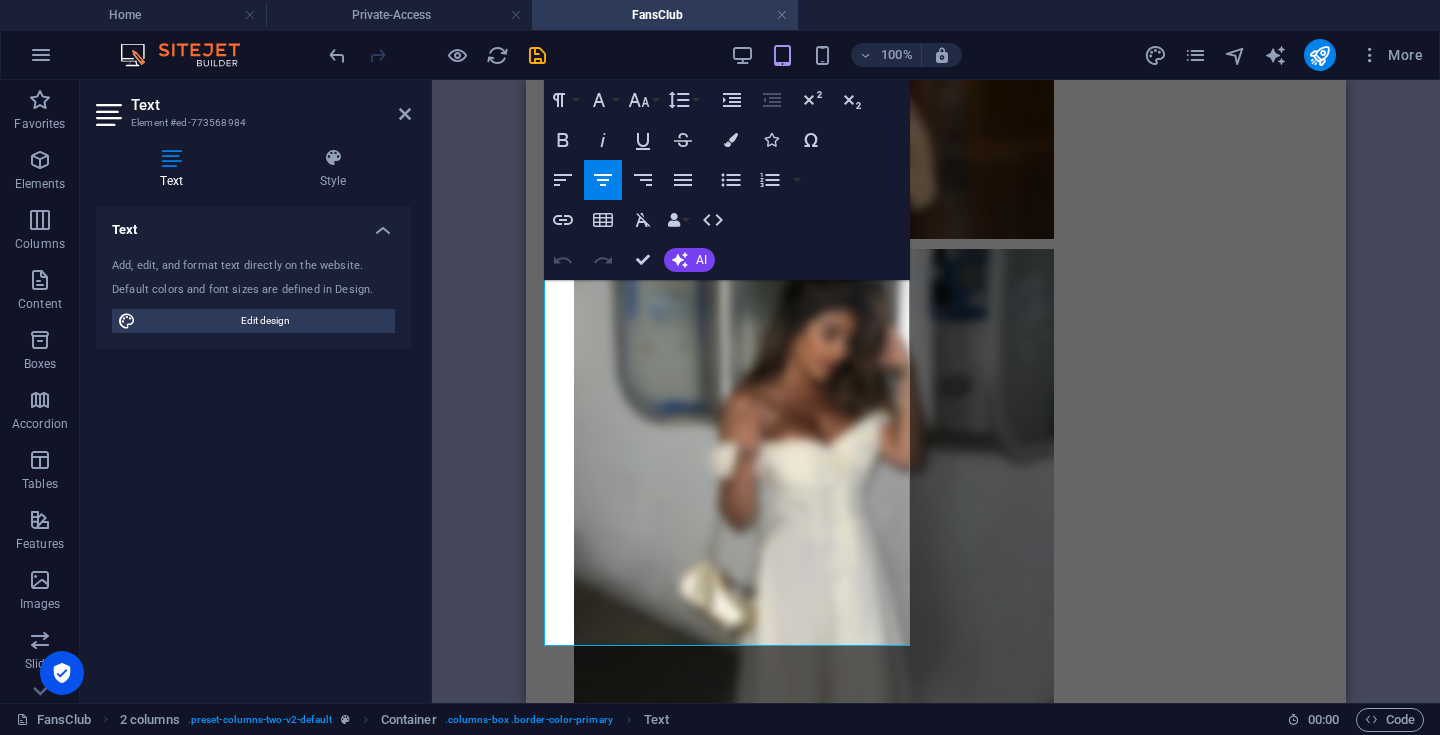scroll, scrollTop: 825, scrollLeft: 0, axis: vertical 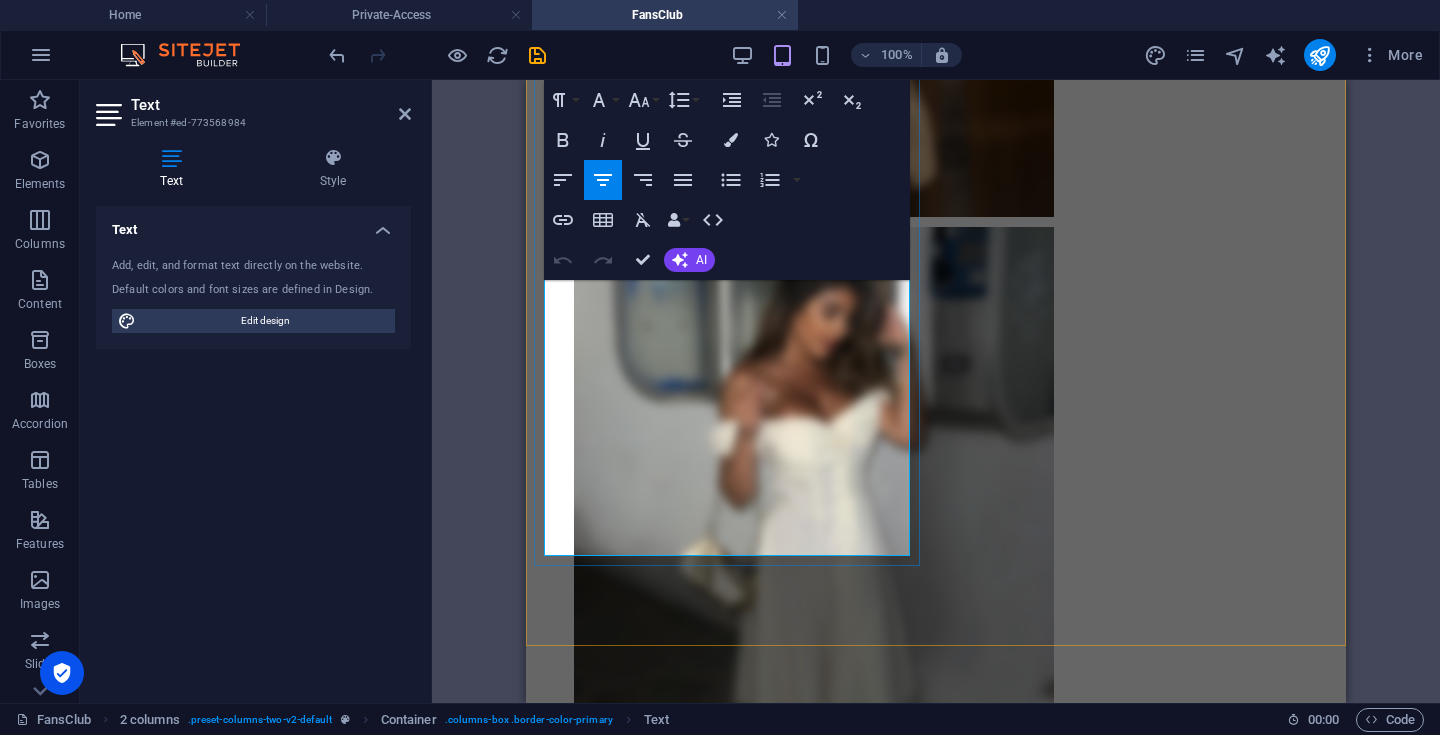 drag, startPoint x: 551, startPoint y: 432, endPoint x: 848, endPoint y: 535, distance: 314.3533 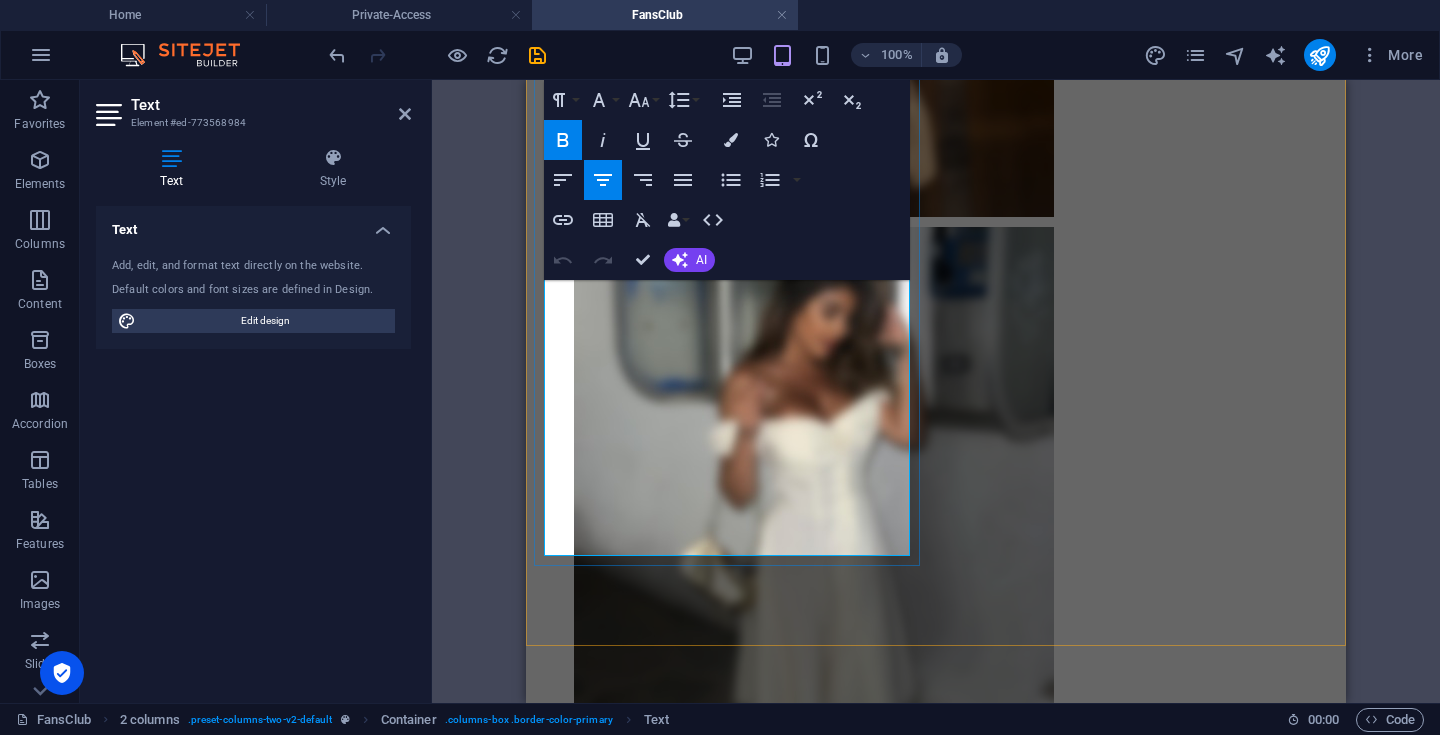 click on "Welcome to a place where you can be seen," at bounding box center (936, 2041) 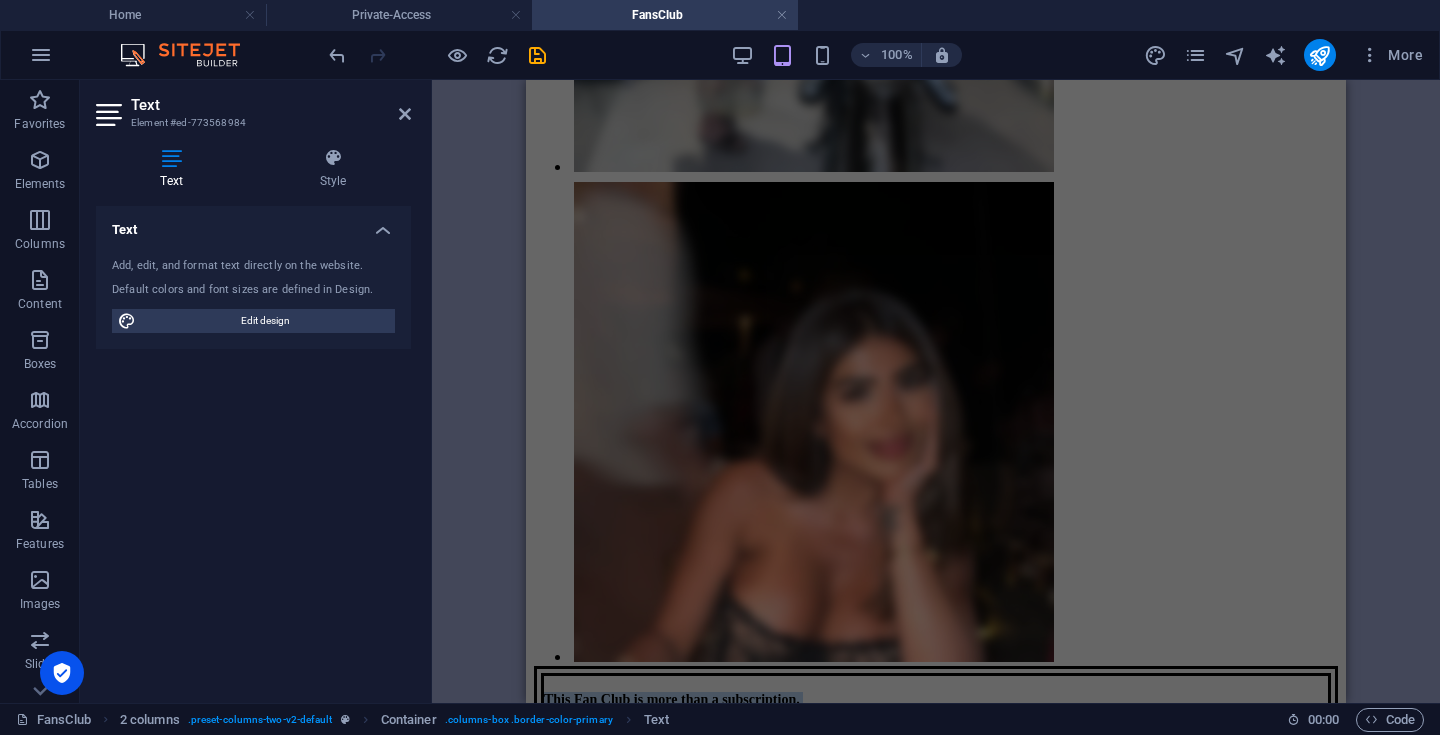 scroll, scrollTop: 1935, scrollLeft: 0, axis: vertical 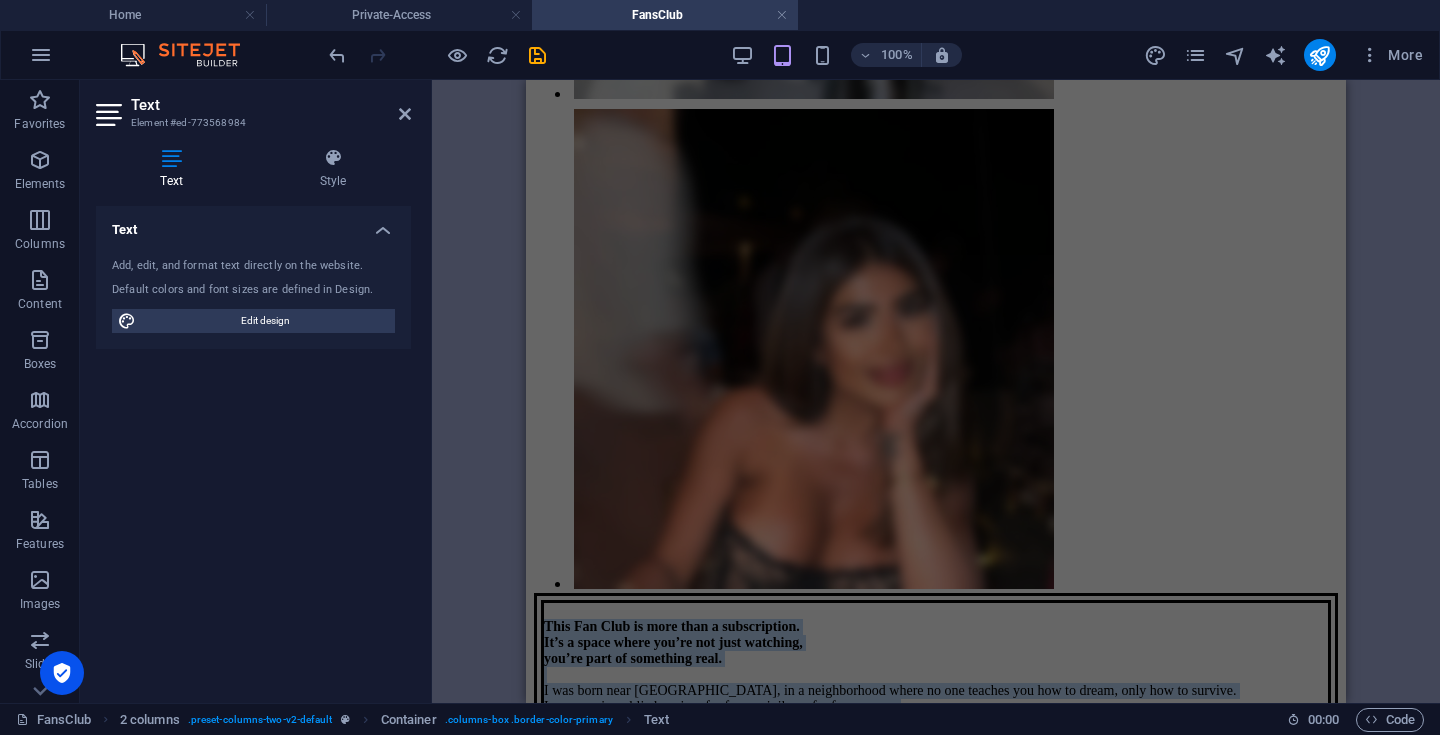 drag, startPoint x: 548, startPoint y: 566, endPoint x: 1018, endPoint y: 460, distance: 481.80493 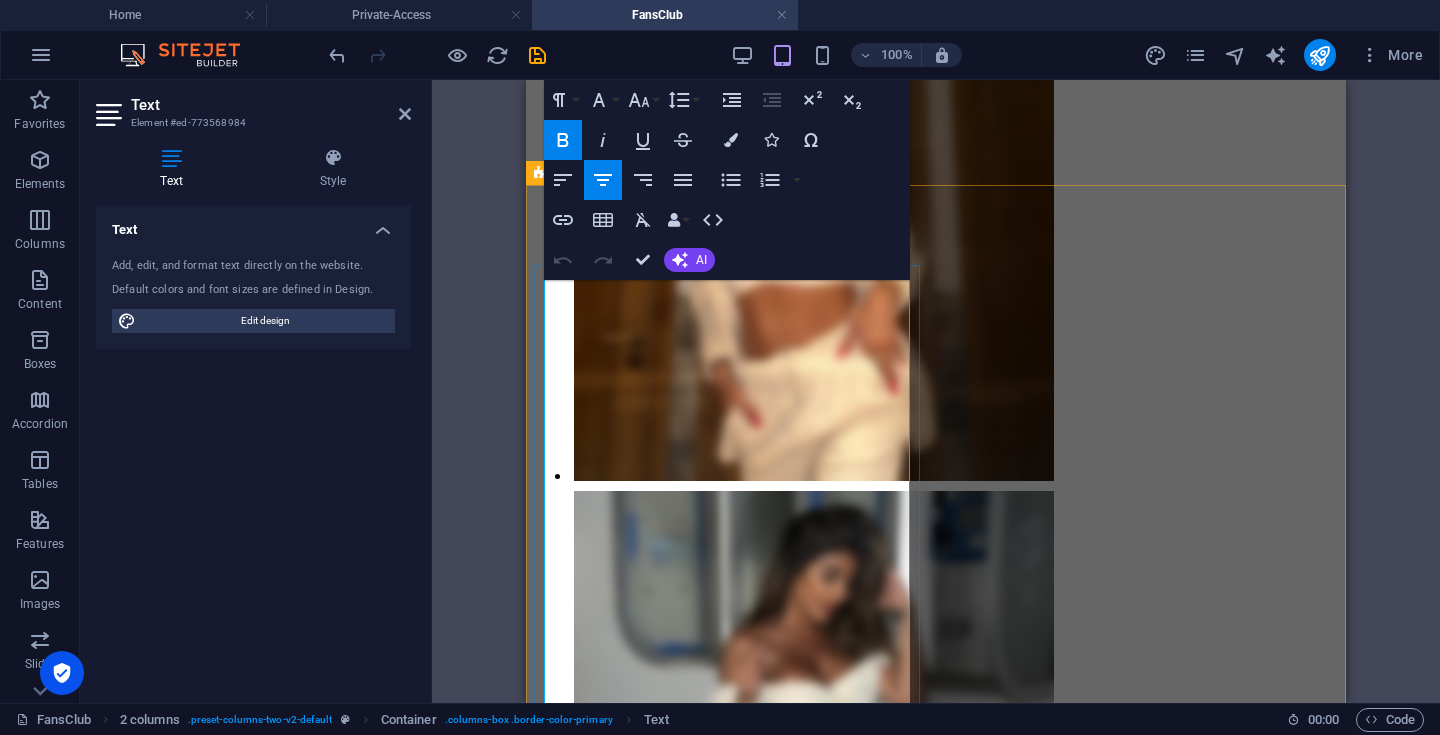 scroll, scrollTop: 563, scrollLeft: 0, axis: vertical 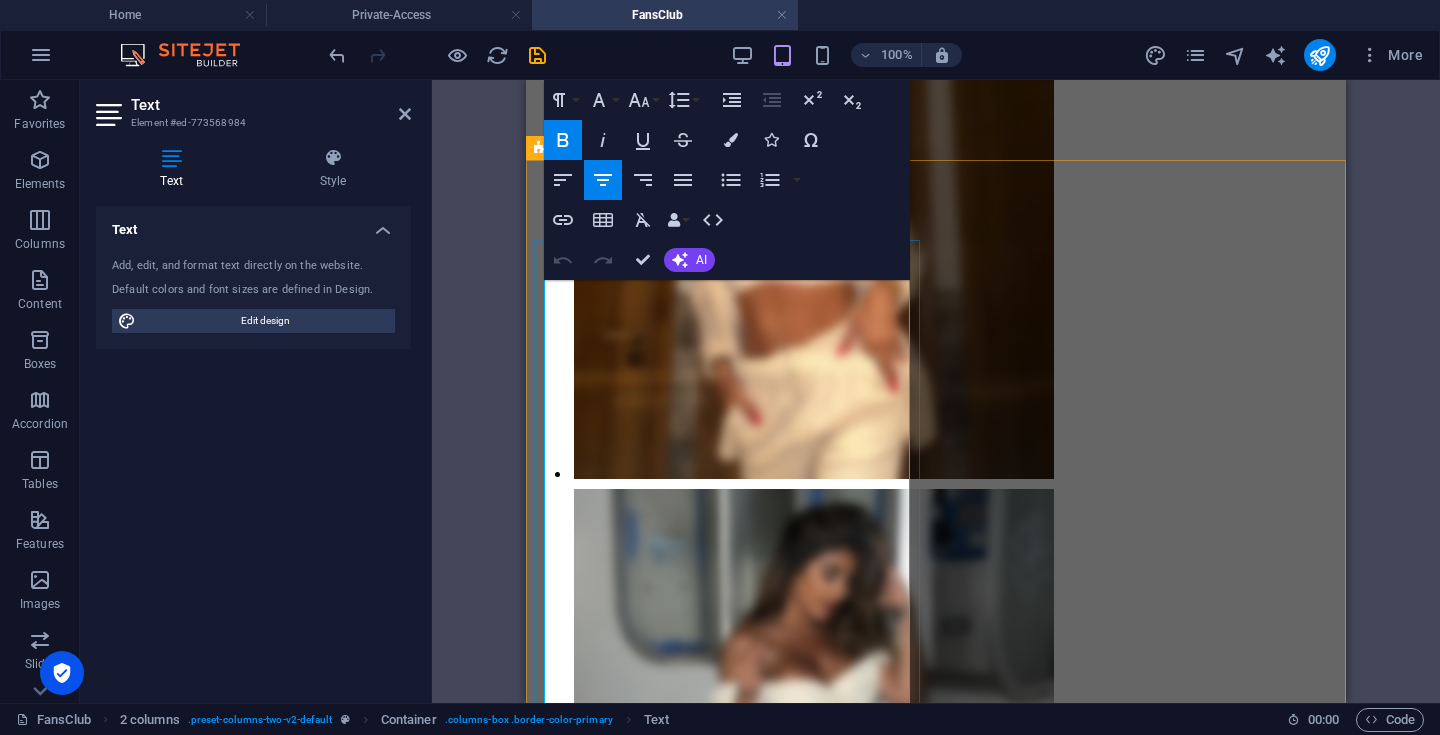 click on "You can ask me anything" at bounding box center [618, 2206] 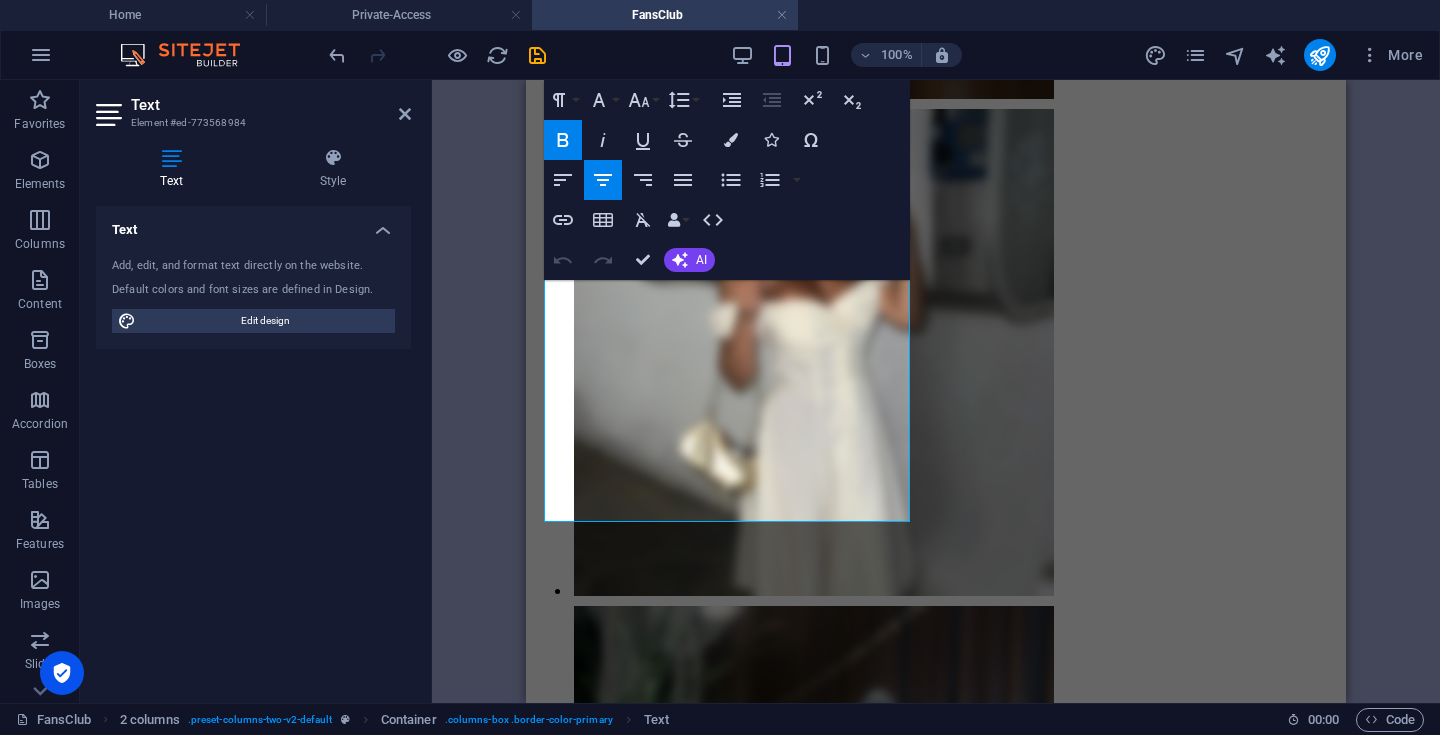 scroll, scrollTop: 1004, scrollLeft: 0, axis: vertical 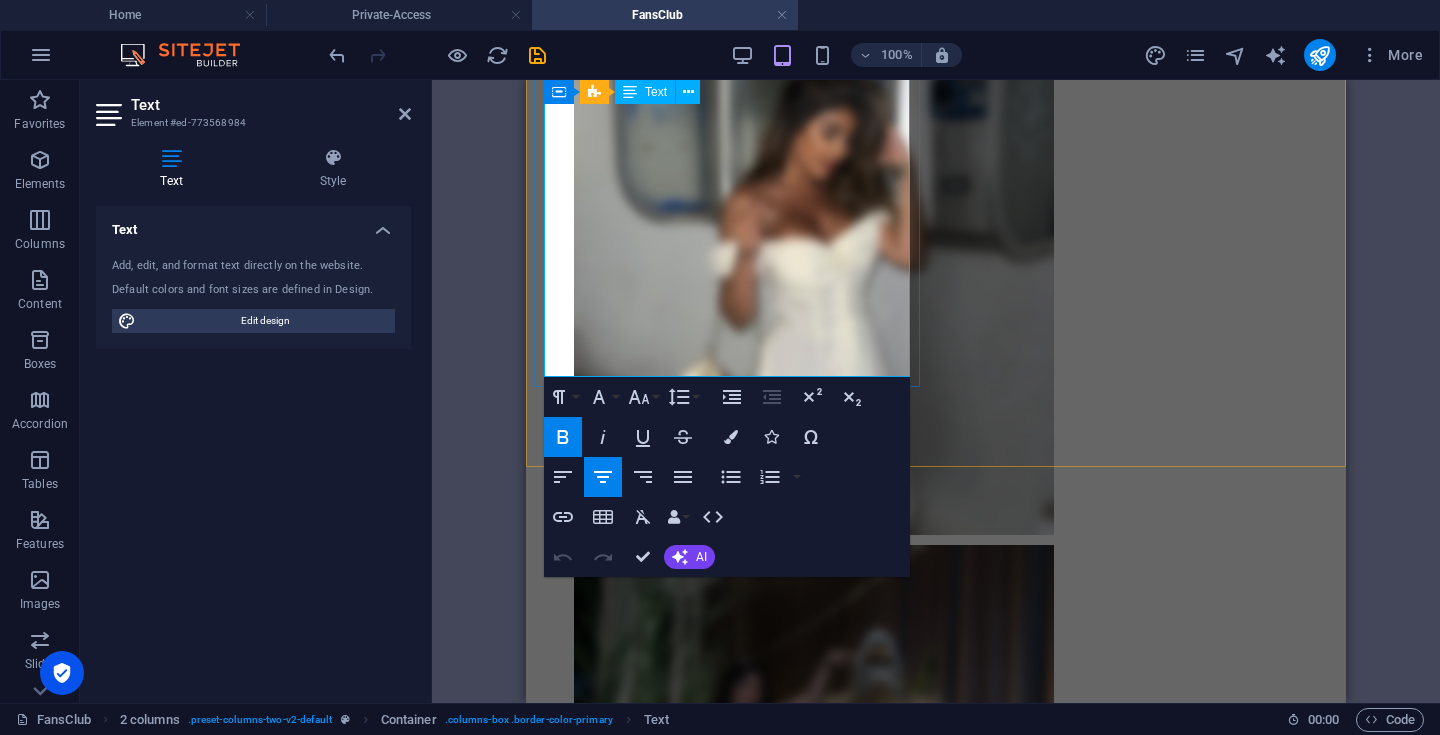 drag, startPoint x: 585, startPoint y: 292, endPoint x: 844, endPoint y: 355, distance: 266.55206 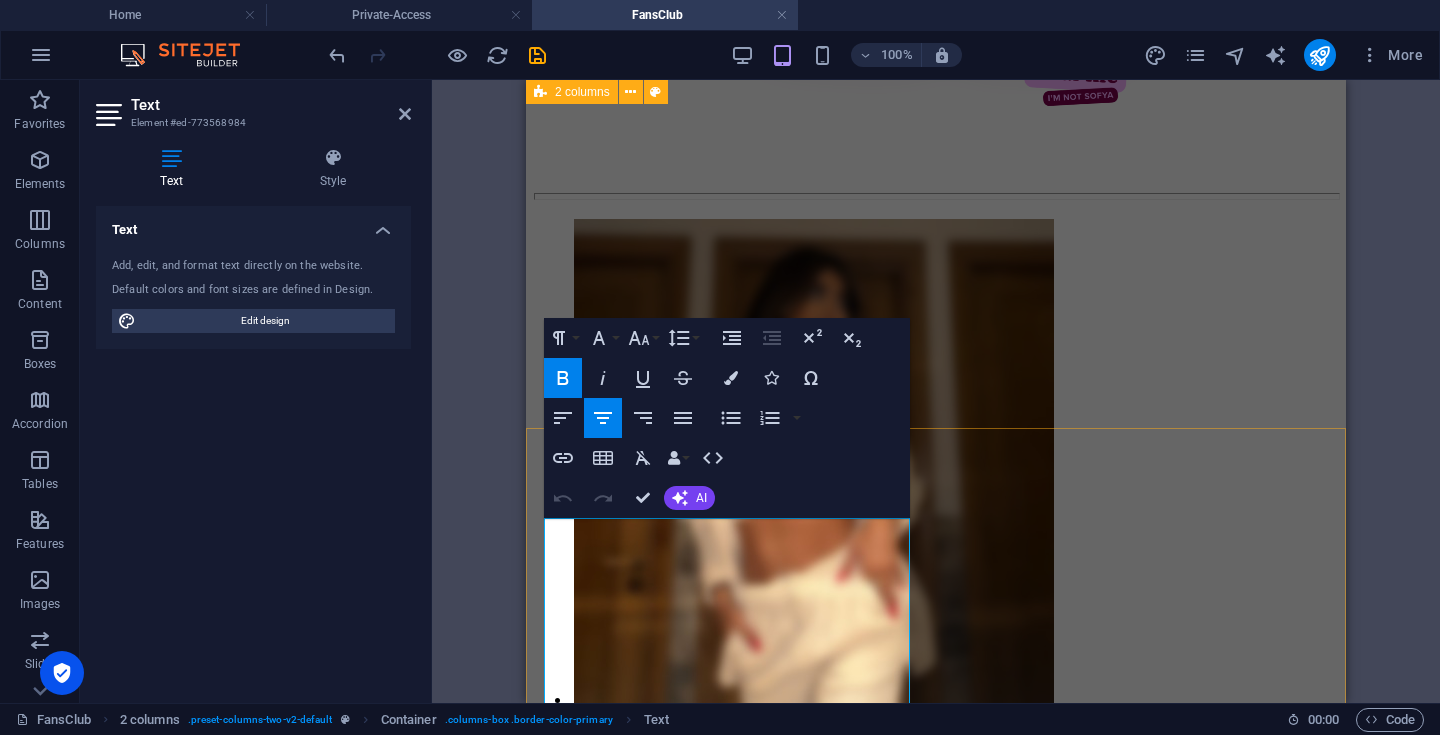 scroll, scrollTop: 231, scrollLeft: 0, axis: vertical 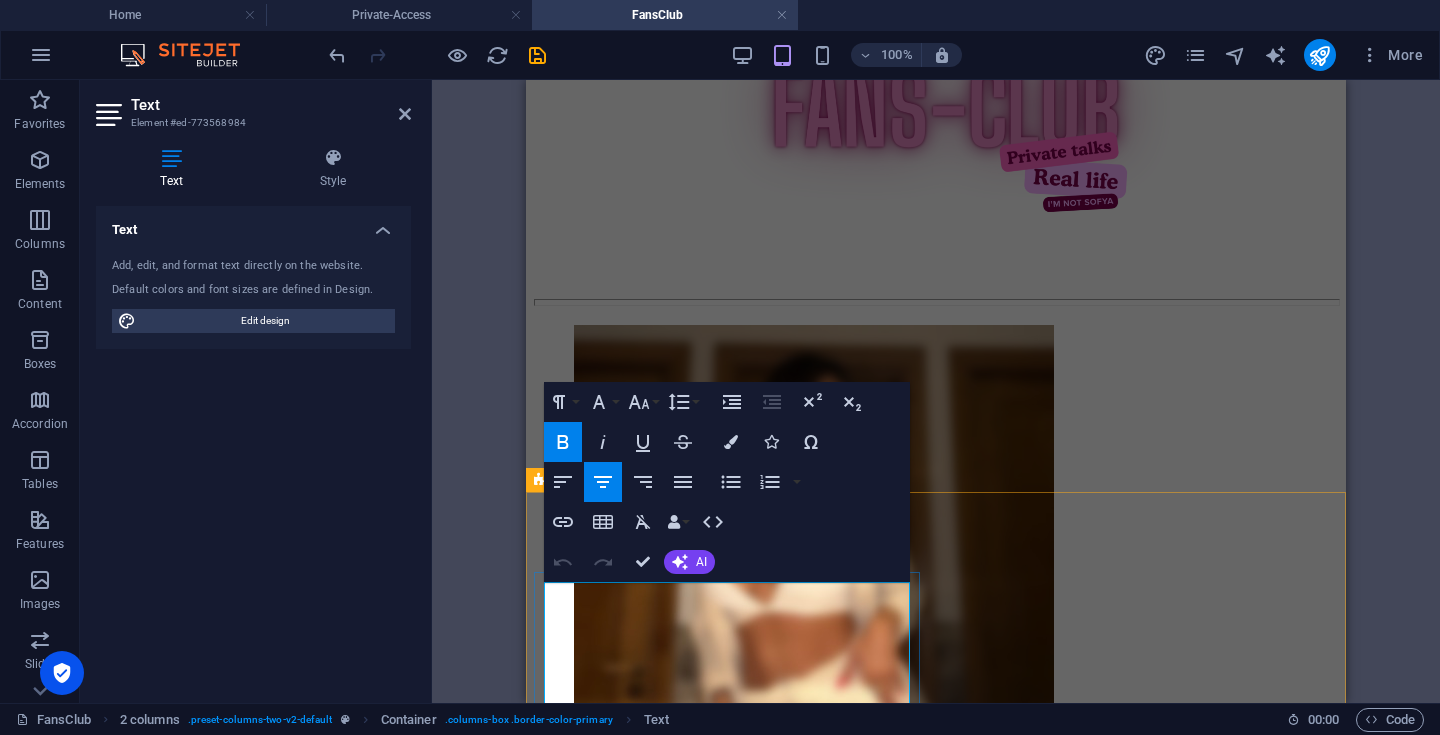 click on "This Fan Club is more than a subscription." at bounding box center [672, 2330] 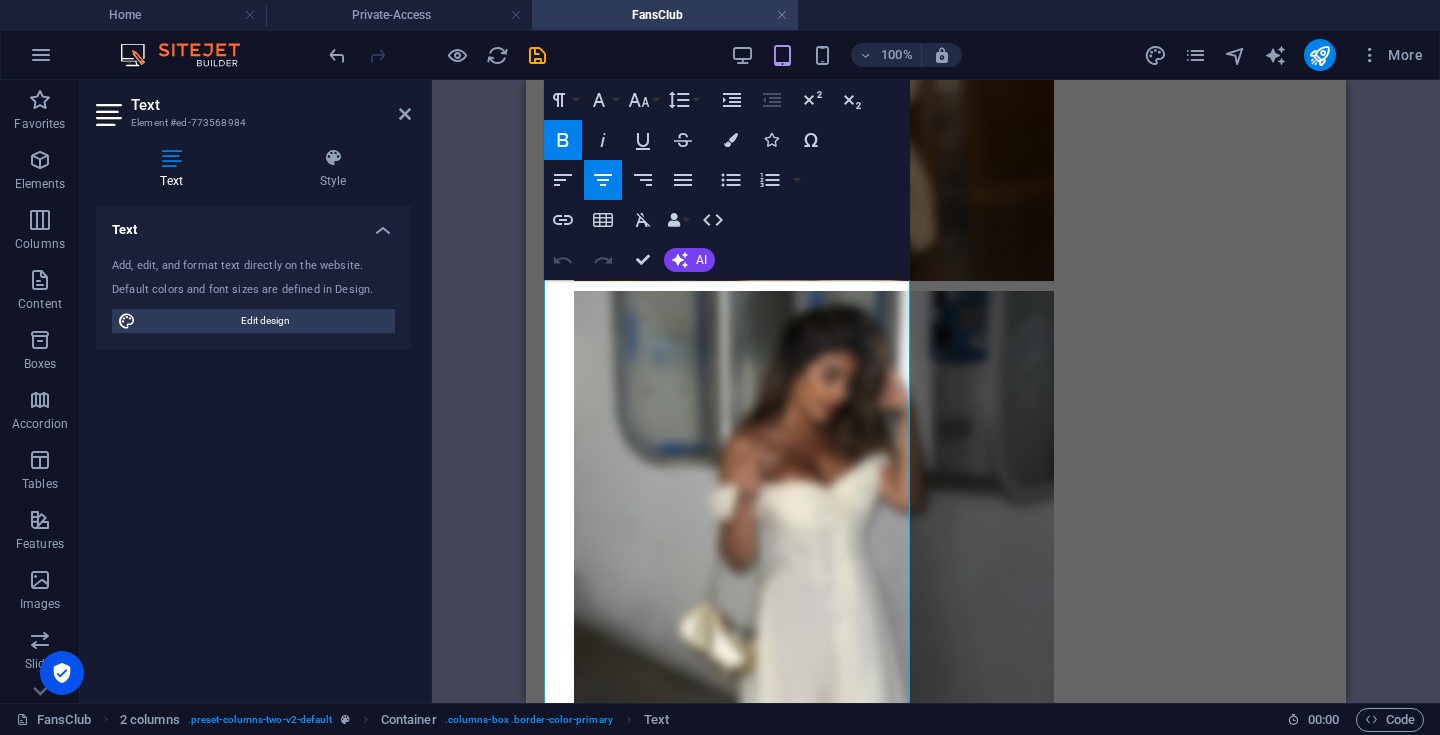 scroll, scrollTop: 800, scrollLeft: 0, axis: vertical 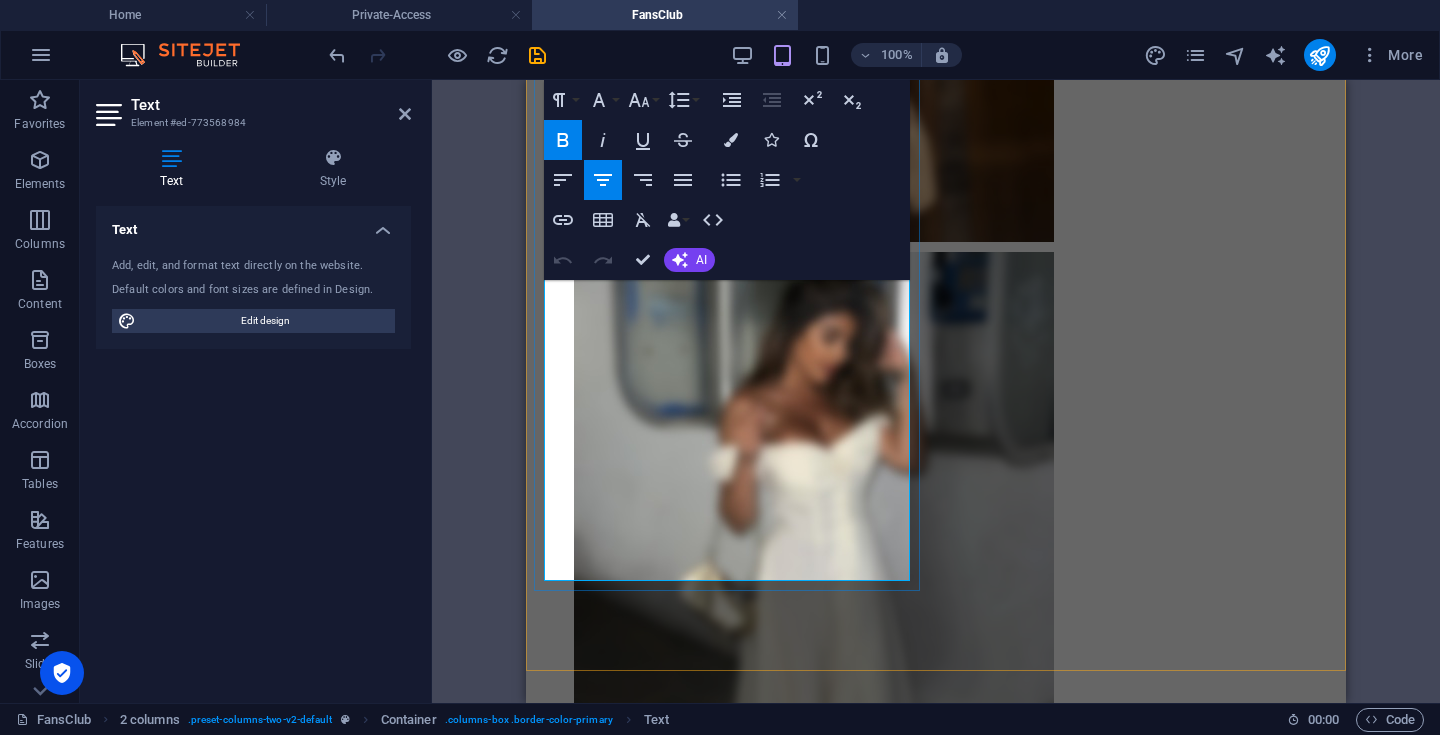 drag, startPoint x: 550, startPoint y: 605, endPoint x: 602, endPoint y: 573, distance: 61.05735 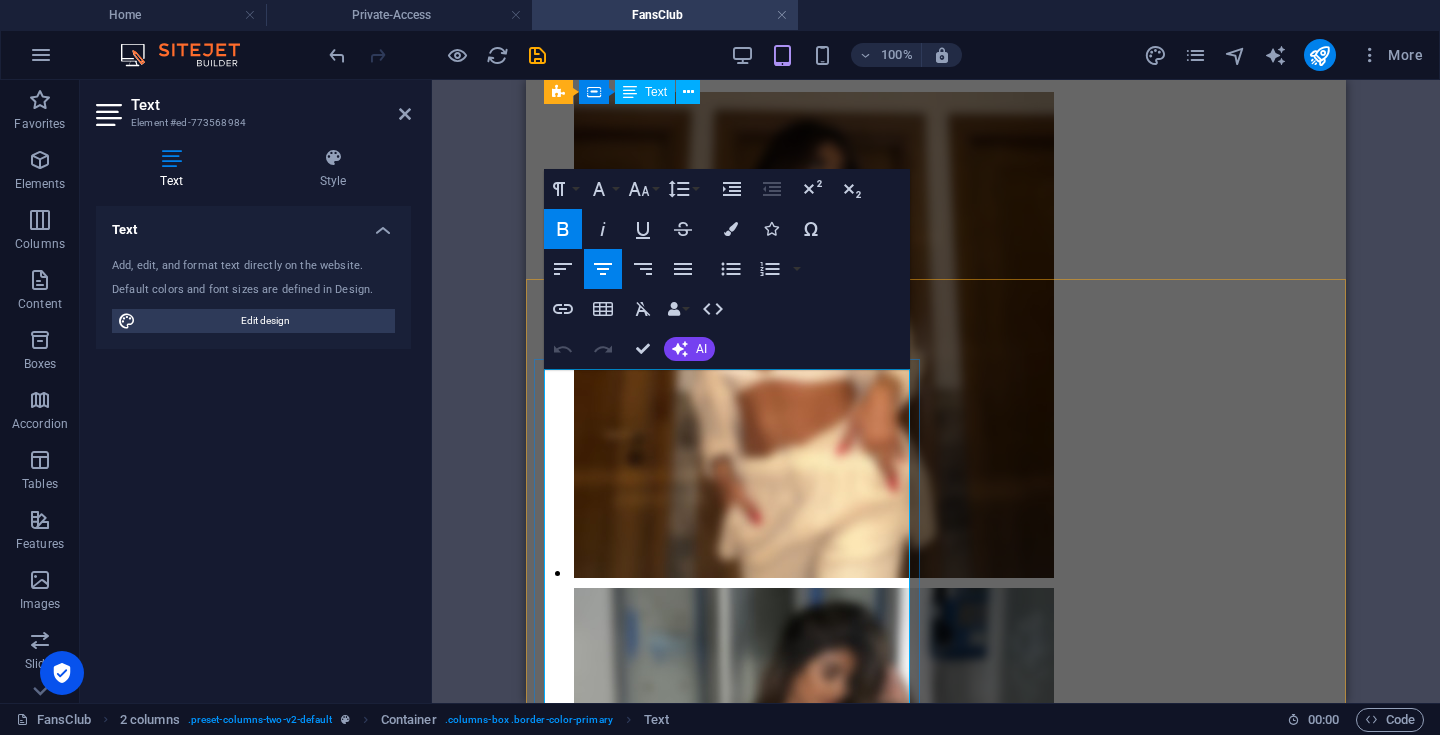 scroll, scrollTop: 420, scrollLeft: 0, axis: vertical 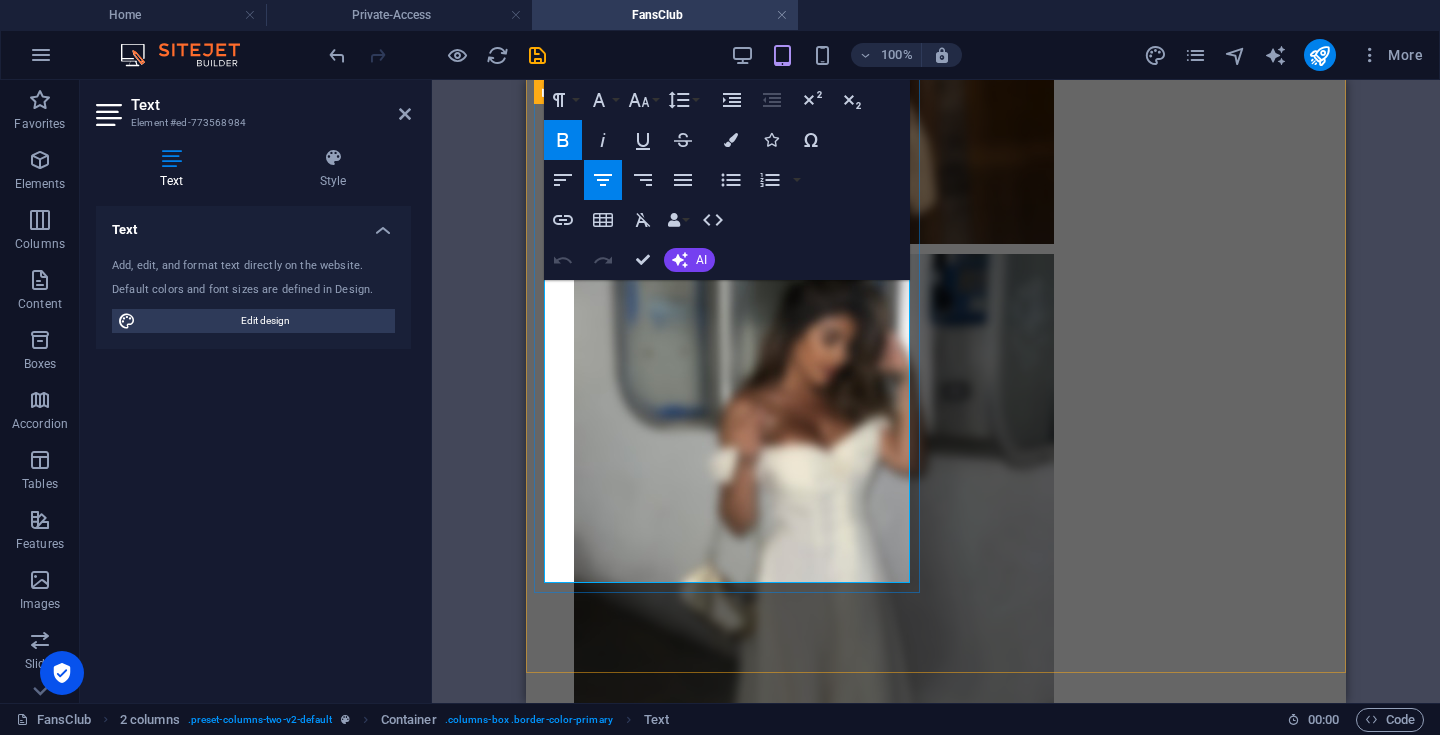 drag, startPoint x: 550, startPoint y: 413, endPoint x: 845, endPoint y: 580, distance: 338.9897 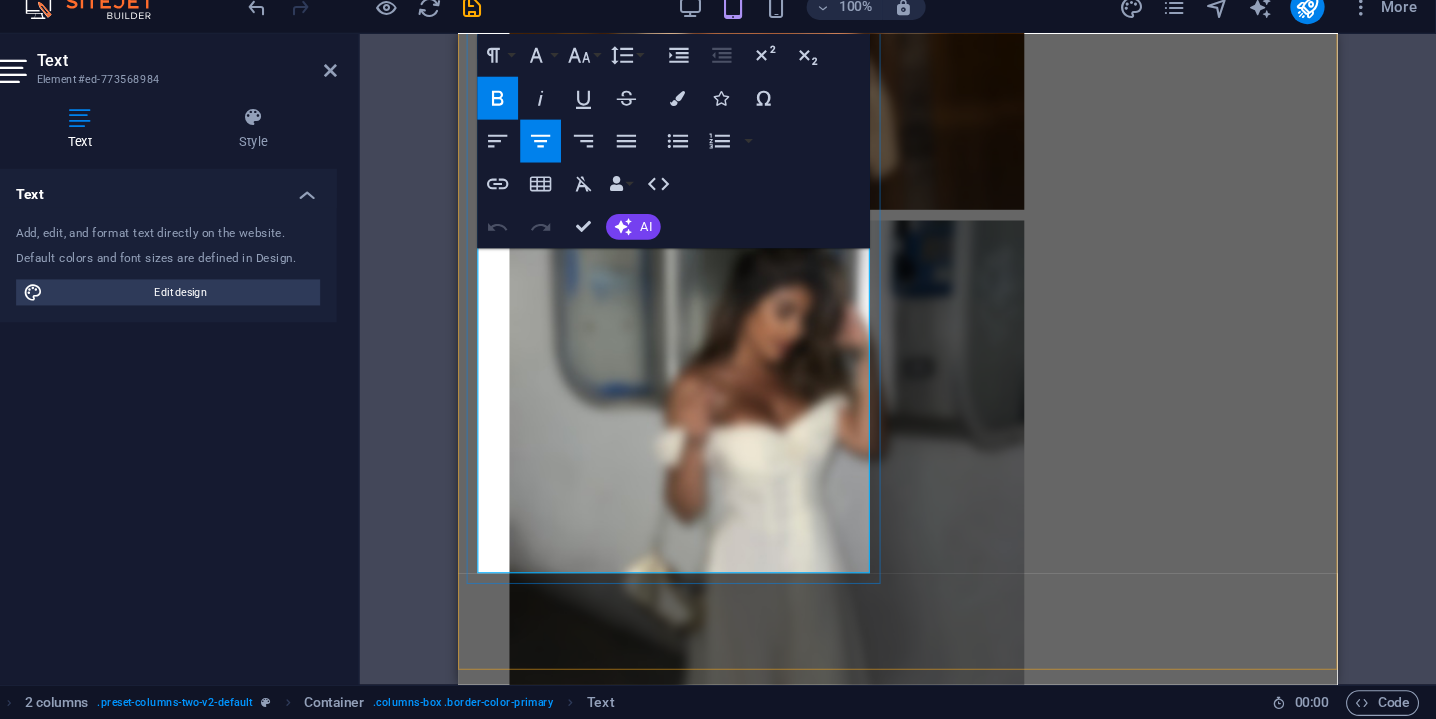 copy on "This Fan Club is more than a subscription.  It’s a space where you’re not just watching,  you’re part of something real. I was born near Paris, in a neighborhood where no one teaches you how to dream, only how to survive.  I grew up in public housing, far from privilege, far from peace. At 25 , I built everything myself. I learned how to move abroad, how to create my own company, how to turn my image into independence. Here, I don’t just share photos or videos.  I share stories, advice, tools and I answer. This space is for those who feel different, who feel judged, or just lost sometimes. You can ask me anything : how I healed, how I invested, how I made it to Playboy or how to start over somewhere else. I set the price at $20 for 3 months so that this could stay   real & accessible . If you’re here, it’s not by accident. Welcome to a place where you can be seen,  and where you can grow." 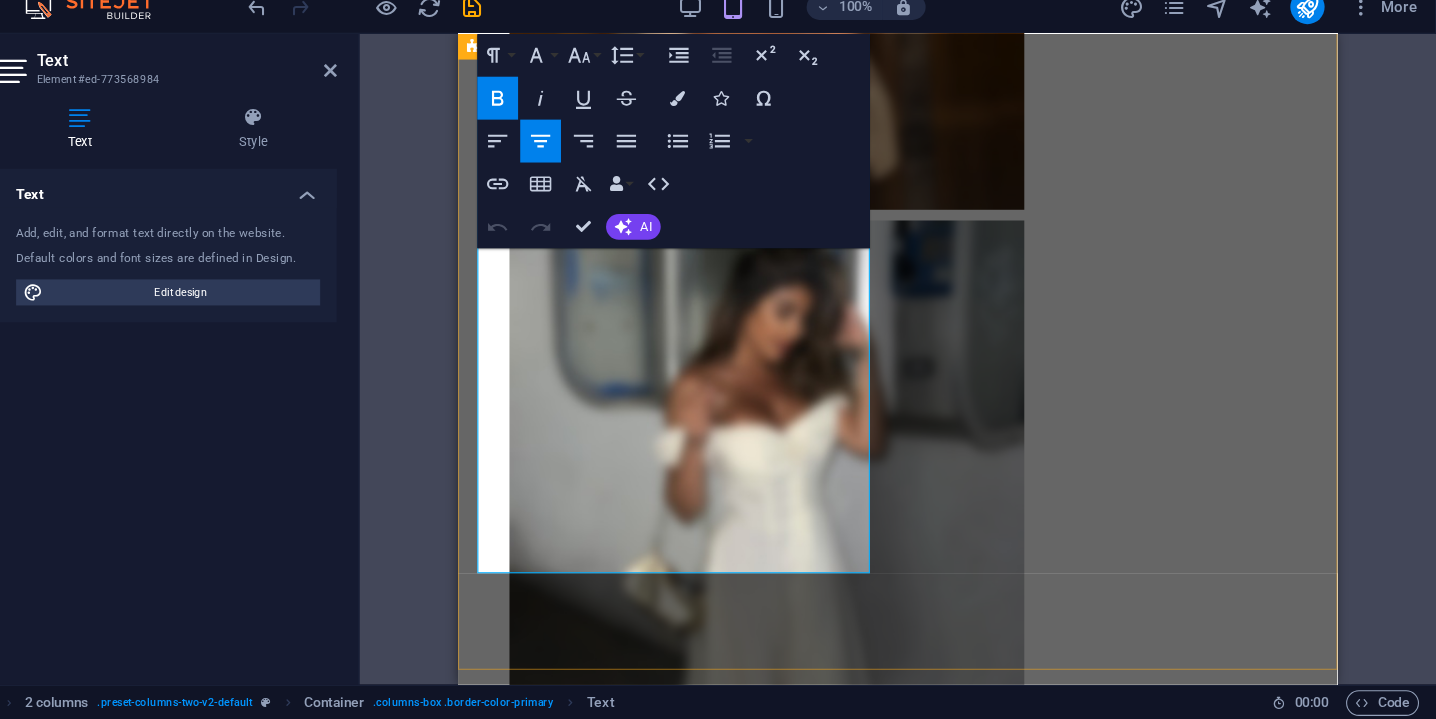 click on "This Fan Club is more than a subscription.  It’s a space where you’re not just watching,  you’re part of something real. I was born near Paris, in a neighborhood where no one teaches you how to dream, only how to survive.  I grew up in public housing, far from privilege, far from peace. At 25 , I built everything myself. I learned how to move abroad, how to create my own company, how to turn my image into independence. Here, I don’t just share photos or videos.  I share stories, advice, tools and I answer. This space is for those who feel different, who feel judged, or just lost sometimes. You can ask me anything : how I healed, how I invested, how I made it to Playboy or how to start over somewhere else. I set the price at $20 for 3 months so that this could stay   real & accessible . If you’re here, it’s not by accident. Welcome to a place where you can be seen,  and where you can grow." at bounding box center [868, 1877] 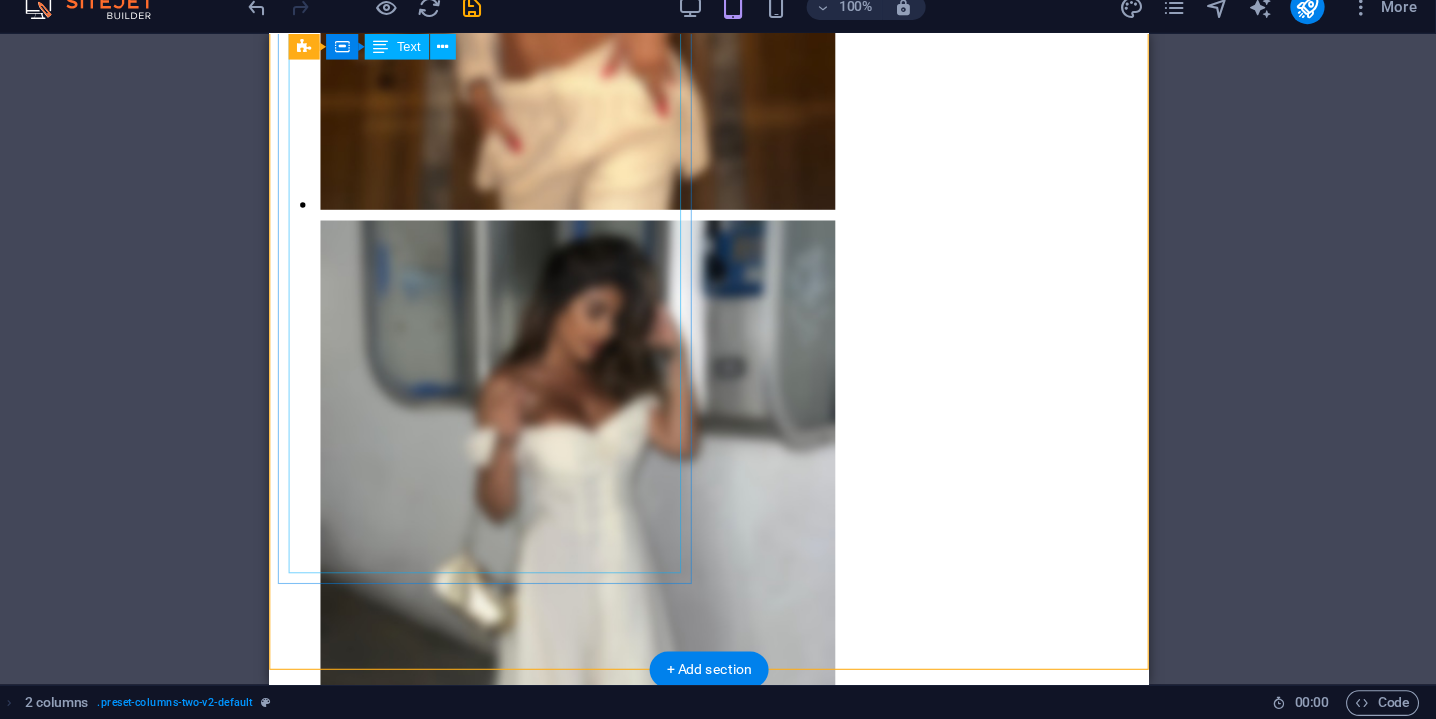 click on "This Fan Club is more than a subscription.  It’s a space where you’re not just watching,  you’re part of something real. I was born near Paris, in a neighborhood where no one teaches you how to dream, only how to survive.  I grew up in public housing, far from privilege, far from peace. At 25 , I built everything myself. I learned how to move abroad, how to create my own company, how to turn my image into independence. Here, I don’t just share photos or videos.  I share stories, advice, tools and I answer. This space is for those who feel different, who feel judged, or just lost sometimes. You can ask me anything : how I healed, how I invested, how I made it to Playboy or how to start over somewhere else. I set the price at $20 for 3 months so that this could stay   real & accessible . If you’re here, it’s not by accident. Welcome to a place where you can be seen,  and where you can grow." at bounding box center [679, 1877] 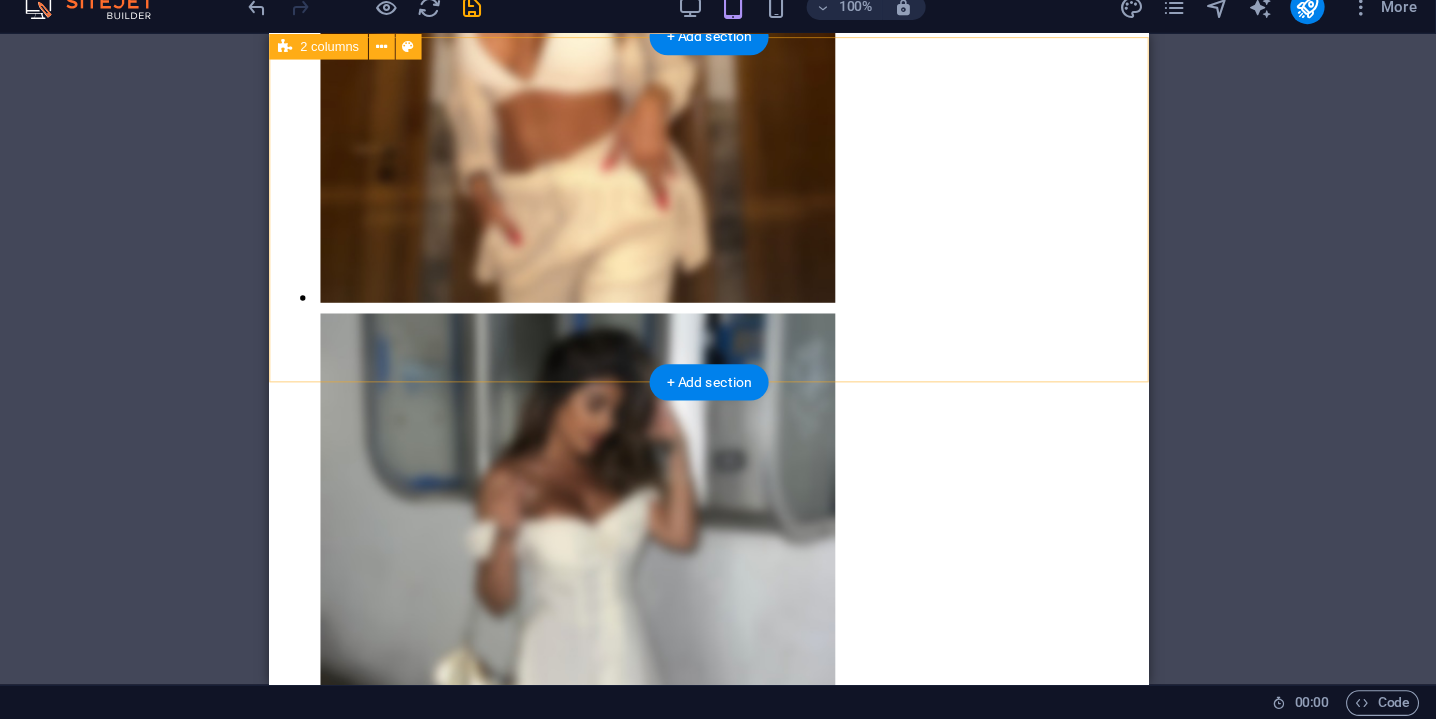 scroll, scrollTop: 544, scrollLeft: 0, axis: vertical 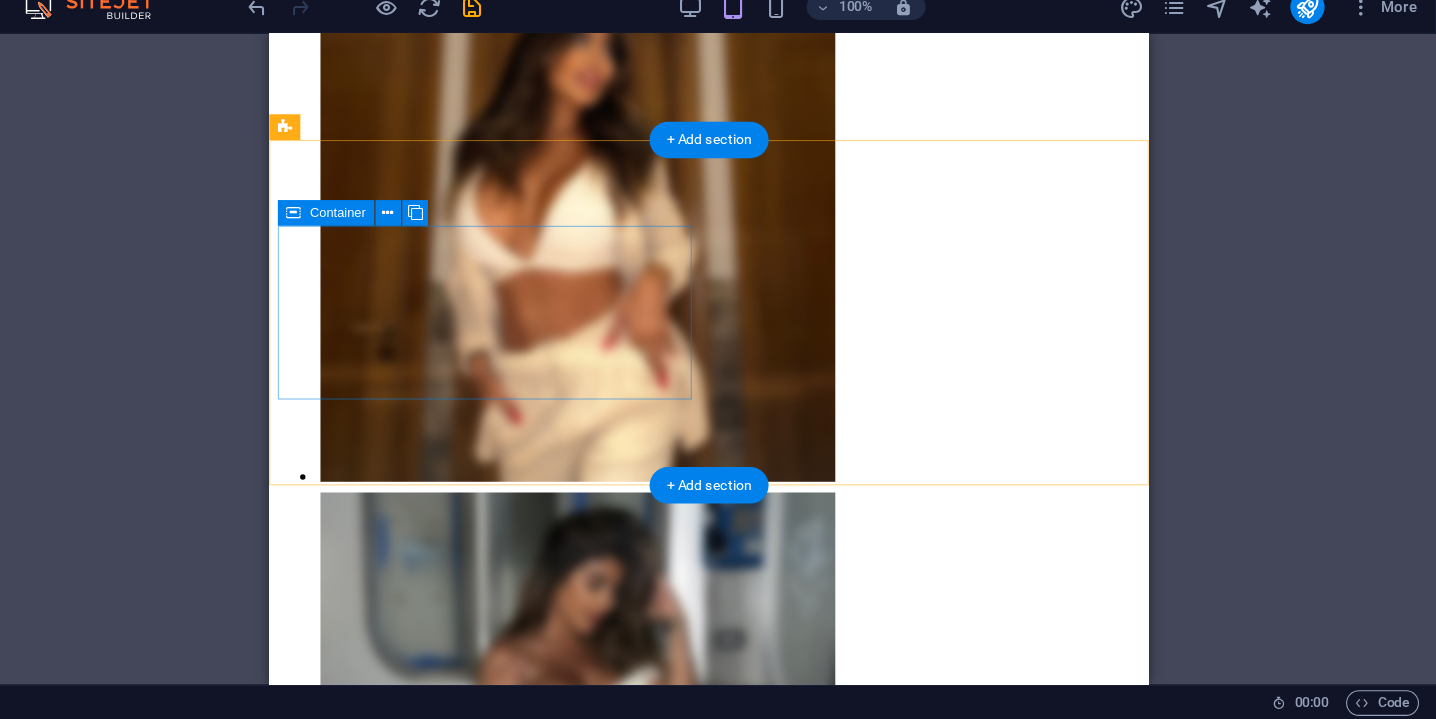 click on "Drop content here or  Add elements  Paste clipboard" at bounding box center [679, 2018] 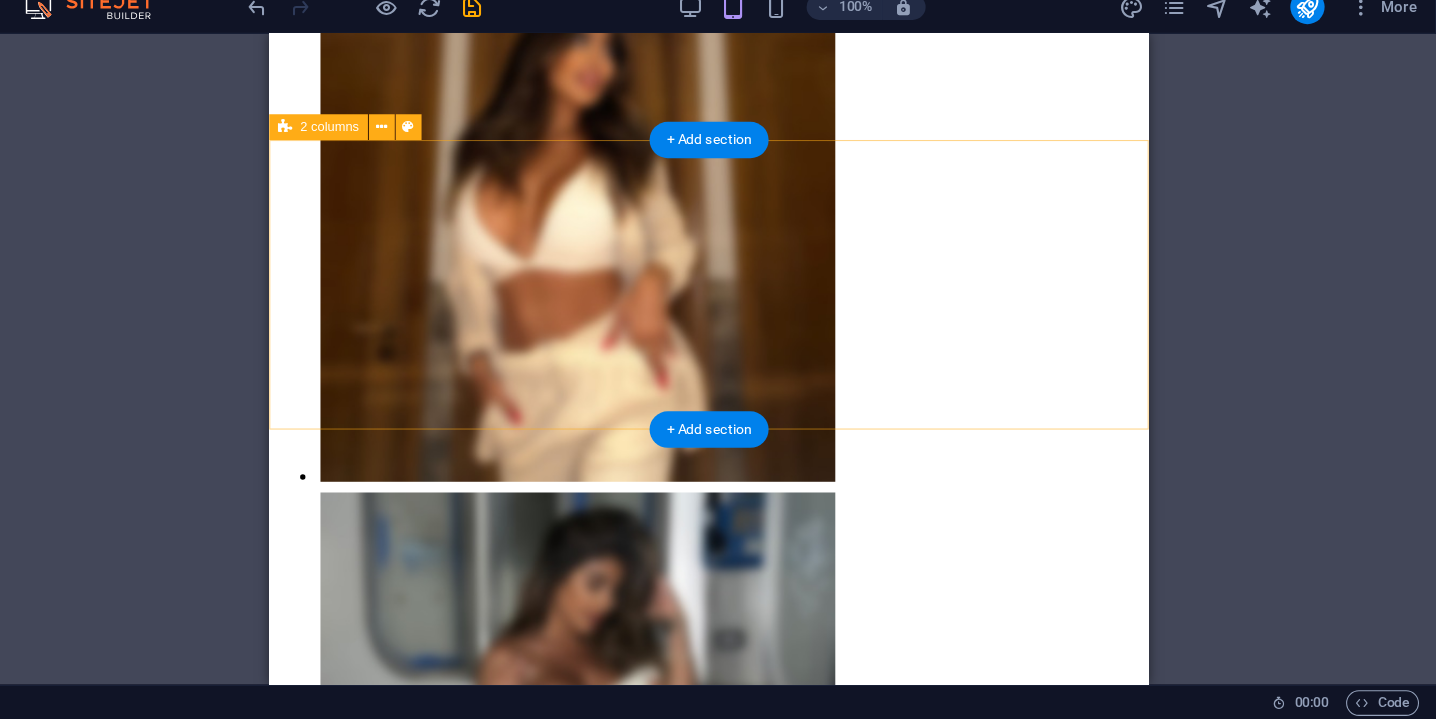 click on "Add elements" at bounding box center (620, 2038) 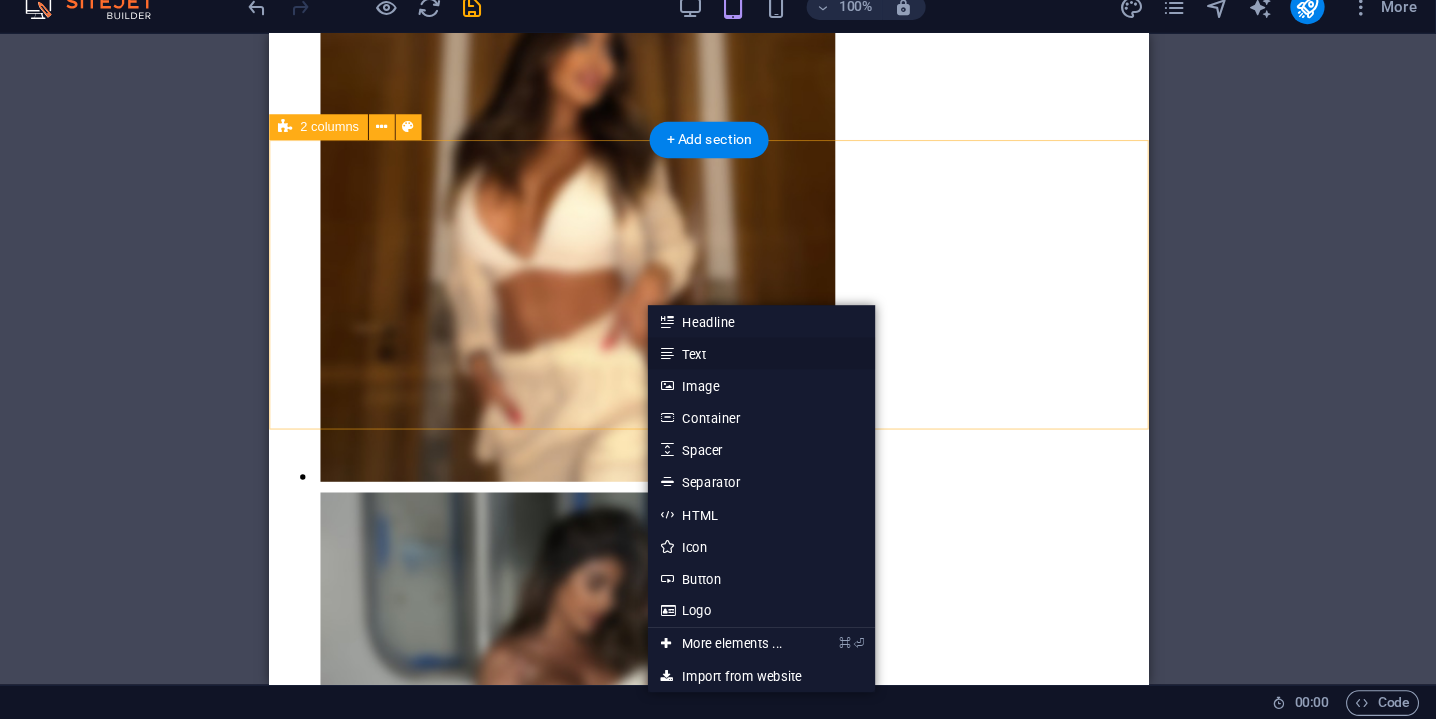 click on "Text" at bounding box center [807, 378] 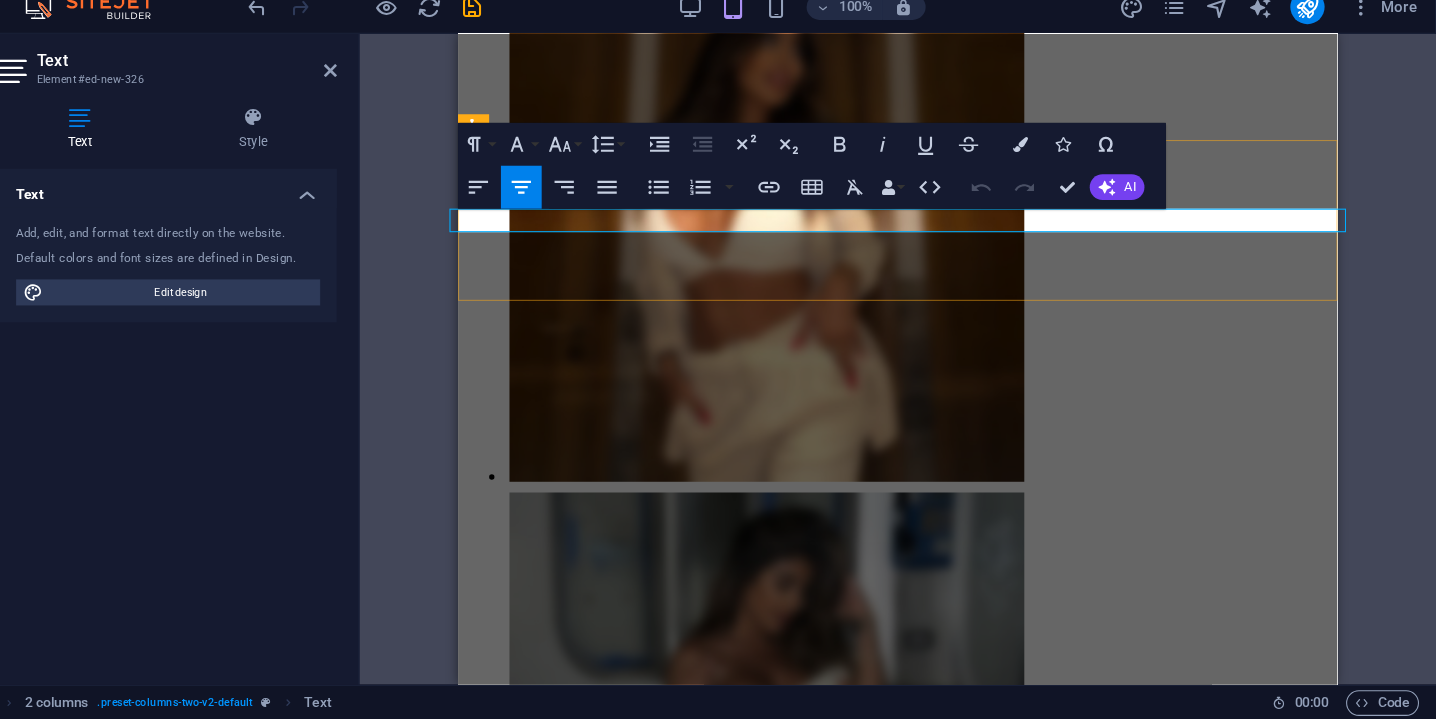 click on "New text element" at bounding box center [868, 1962] 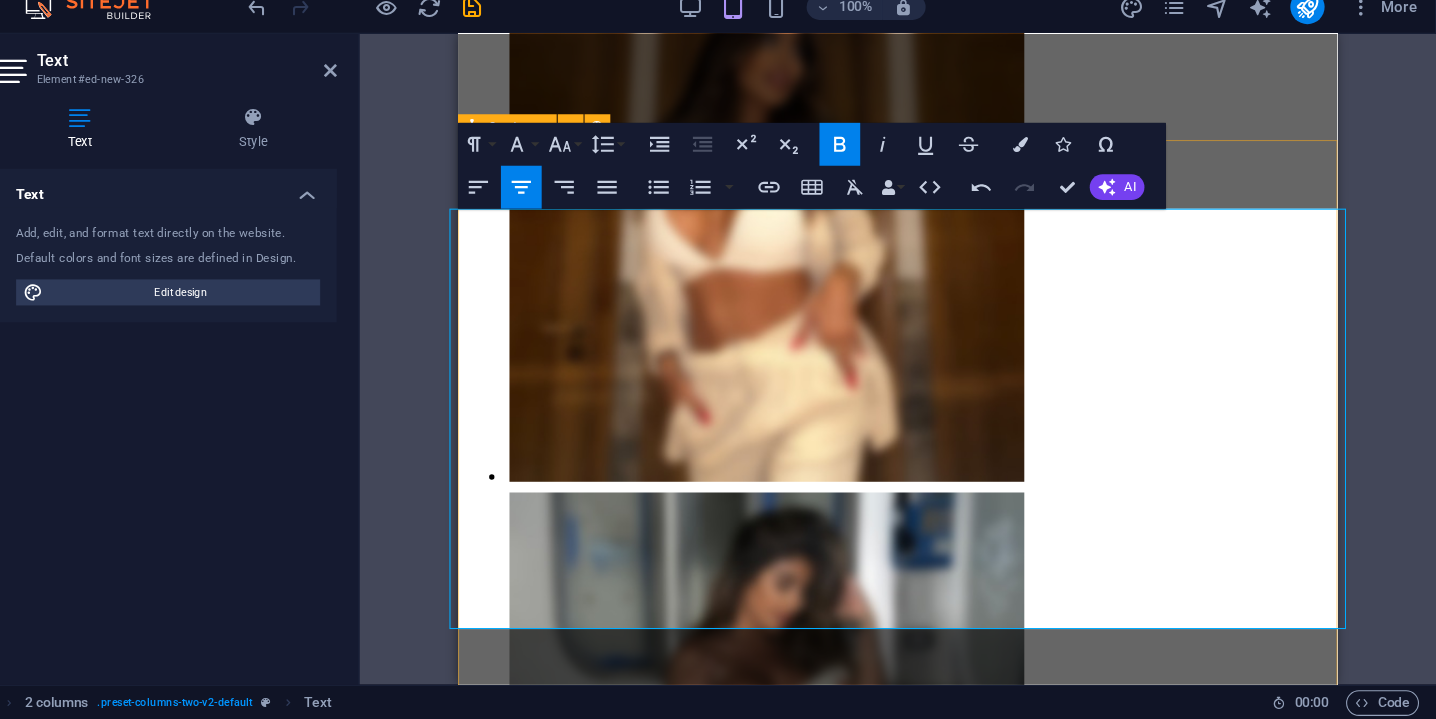 click on "This Fan Club is more than a subscription.  It’s a space where you’re not just watching,  you’re part of something real. I was born near Paris, in a neighborhood where no one teaches you how to dream, only how to survive.  I grew up in public housing, far from privilege, far from peace. At 25 , I built everything myself. I learned how to move abroad, how to create my own company, how to turn my image into independence. Here, I don’t just share photos or videos.  I share stories, advice, tools and I answer. This space is for those who feel different, who feel judged, or just lost sometimes. You can ask me anything : how I healed, how I invested, how I made it to Playboy or how to start over somewhere else. I set the price at $20 for 3 months so that this could stay   real & accessible . If you’re here, it’s not by accident. Welcome to a place where you can be seen,  and where you can grow." at bounding box center (868, 2105) 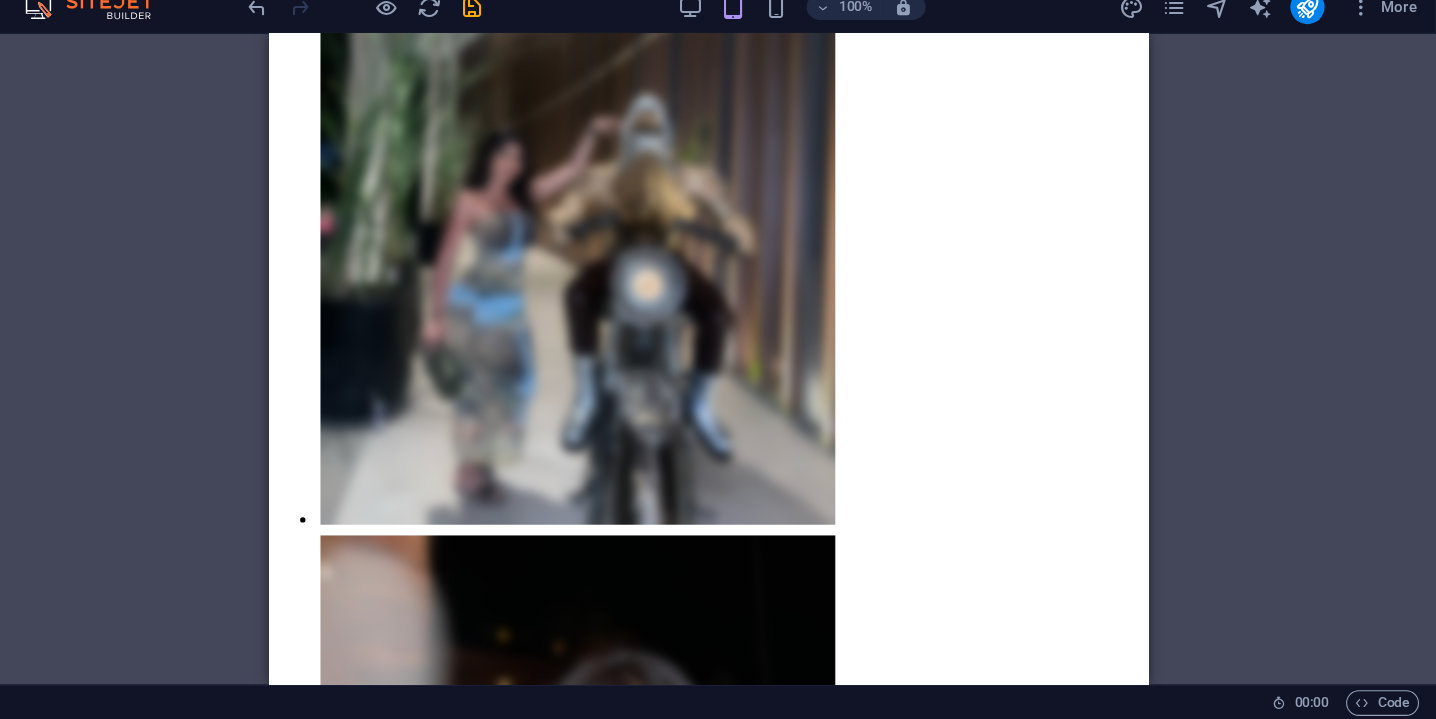 scroll, scrollTop: 1493, scrollLeft: 0, axis: vertical 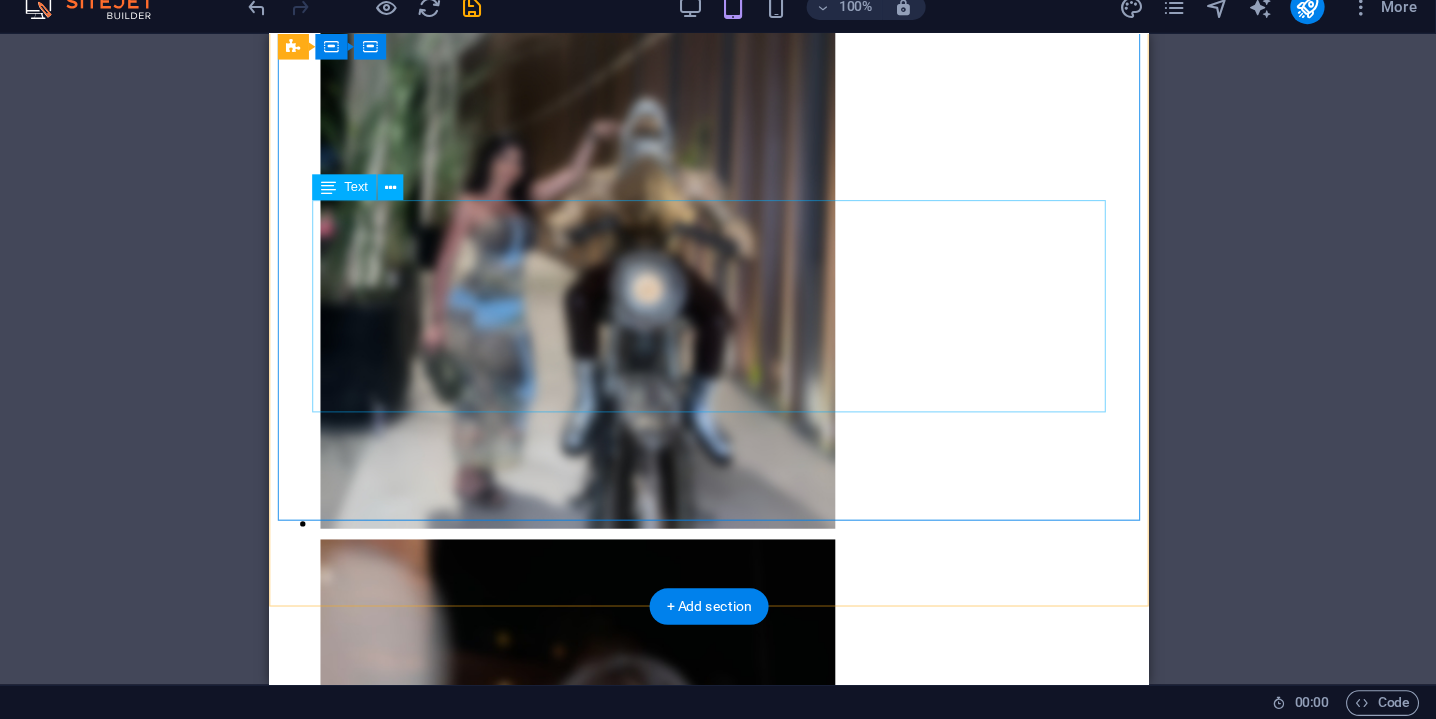 click on "Access to exclusive videos / photos (-18)     All videos and photos are Free once subscribing -  ( no extra charges ) Intimate thoughts, Real stories, and personal messages I personally reply to your questions in video  , posted directly inside the Fans Club My fans-club  are more than a simple pages , it's a whole universe with  all my Movies in exclusivity & Personal advice ." at bounding box center [679, 4105] 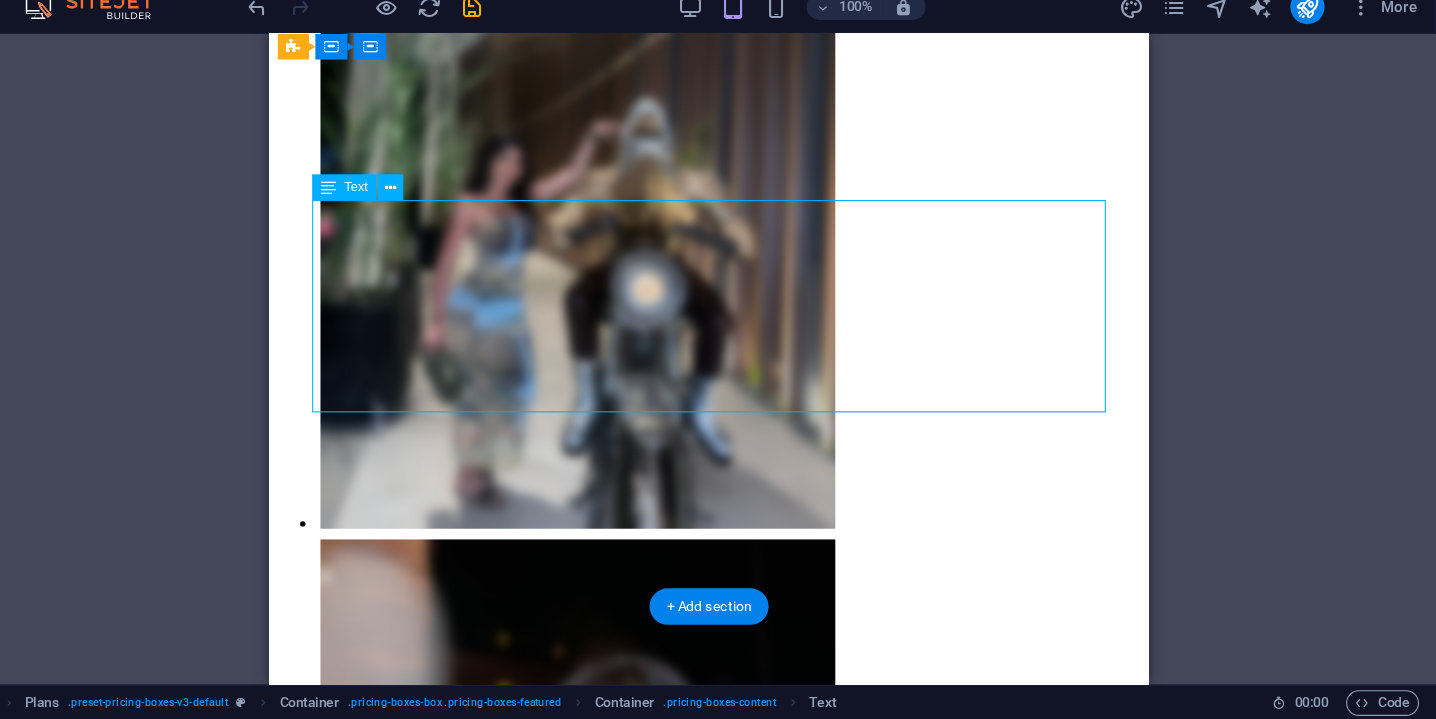 click on "Access to exclusive videos / photos (-18)     All videos and photos are Free once subscribing -  ( no extra charges ) Intimate thoughts, Real stories, and personal messages I personally reply to your questions in video  , posted directly inside the Fans Club My fans-club  are more than a simple pages , it's a whole universe with  all my Movies in exclusivity & Personal advice ." at bounding box center (679, 4105) 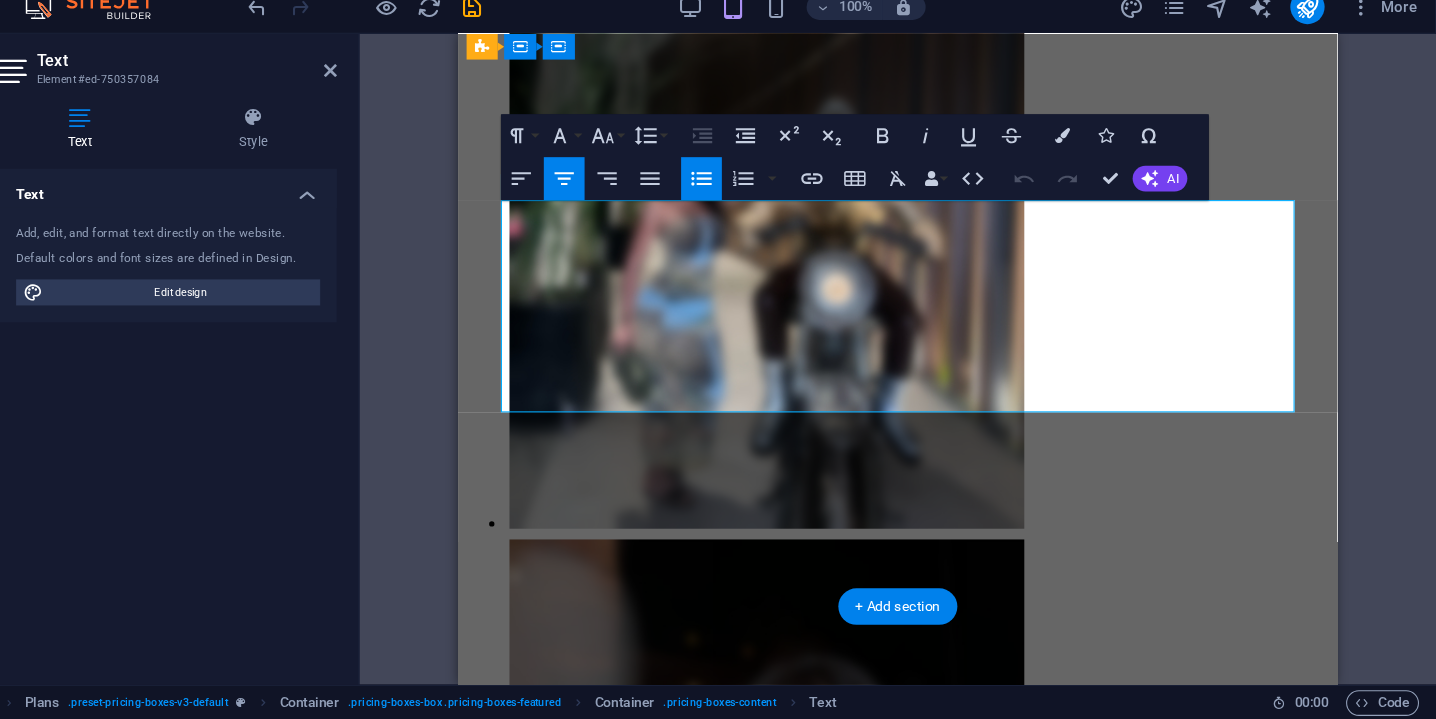 click on "Access to exclusive videos / photos (-18)" at bounding box center (888, 4060) 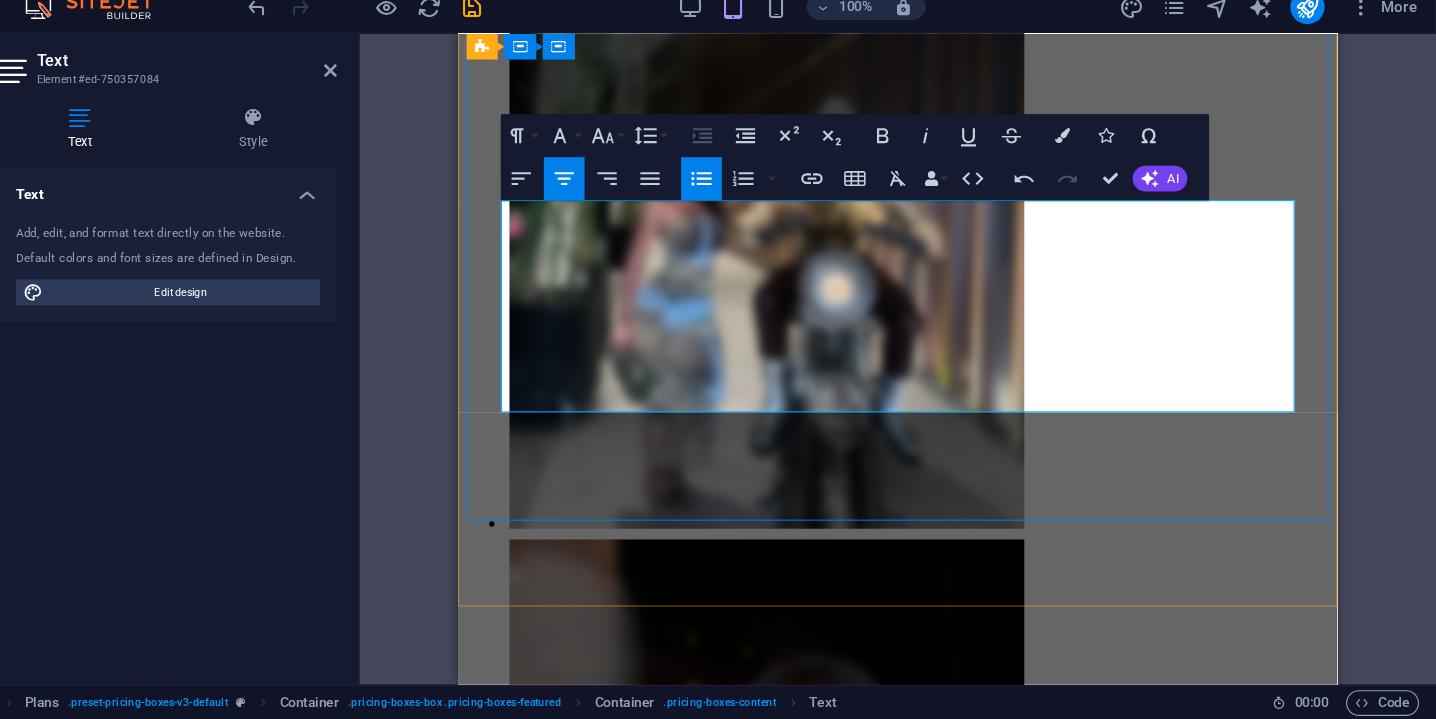 drag, startPoint x: 741, startPoint y: 371, endPoint x: 677, endPoint y: 365, distance: 64.28063 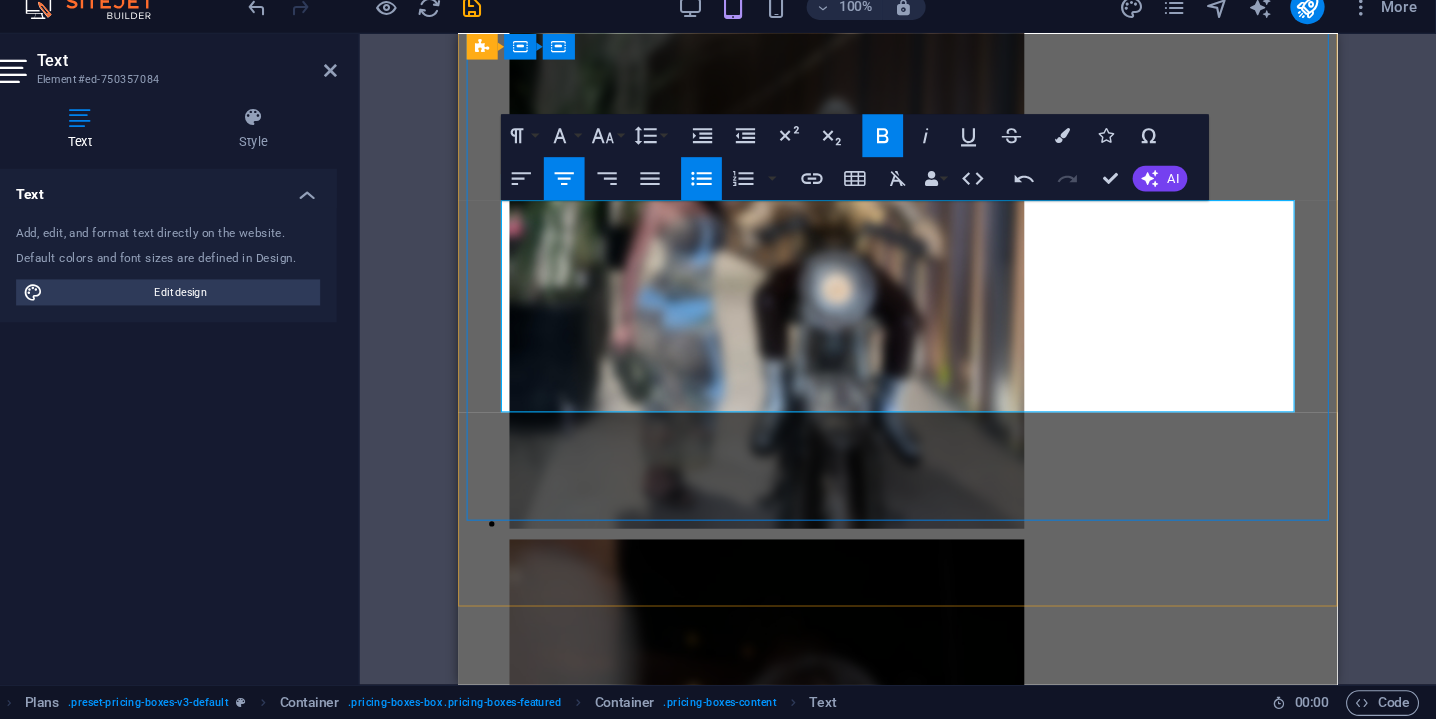 drag, startPoint x: 868, startPoint y: 372, endPoint x: 657, endPoint y: 360, distance: 211.34096 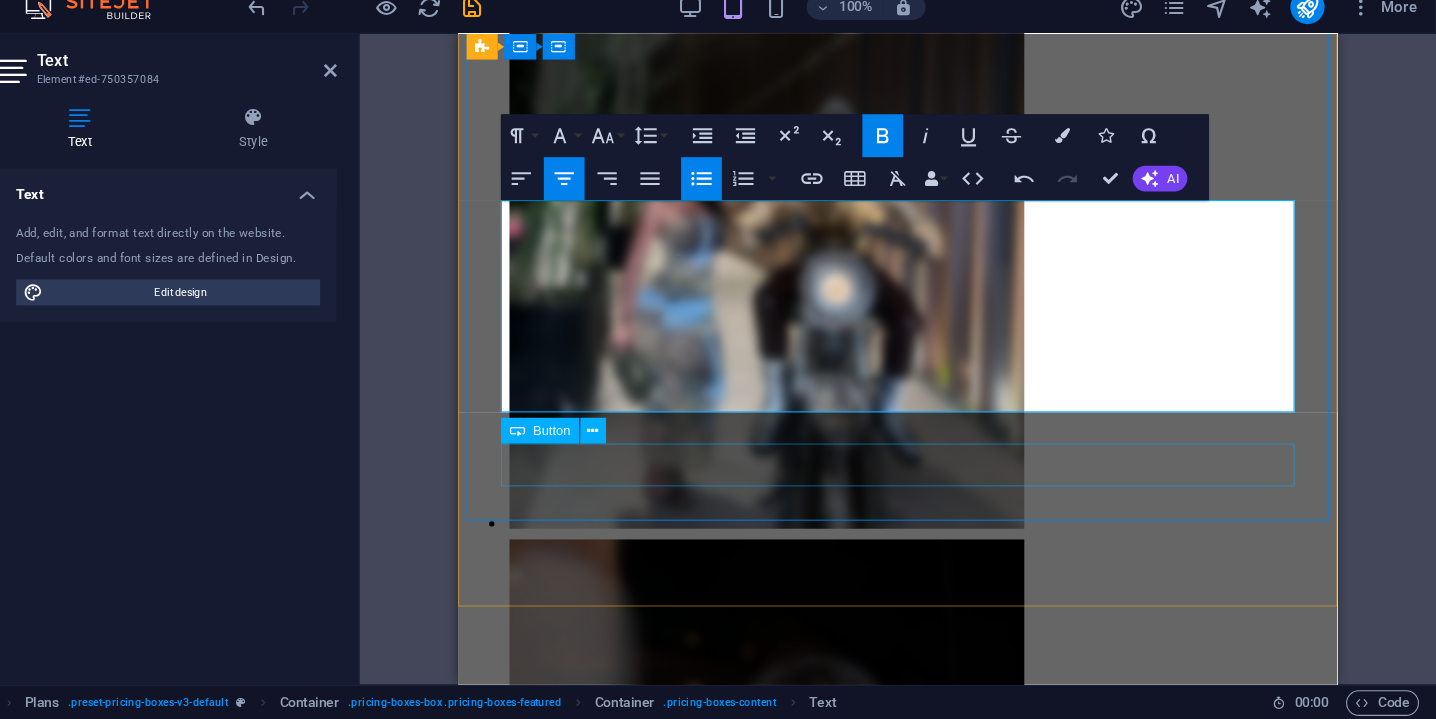 type 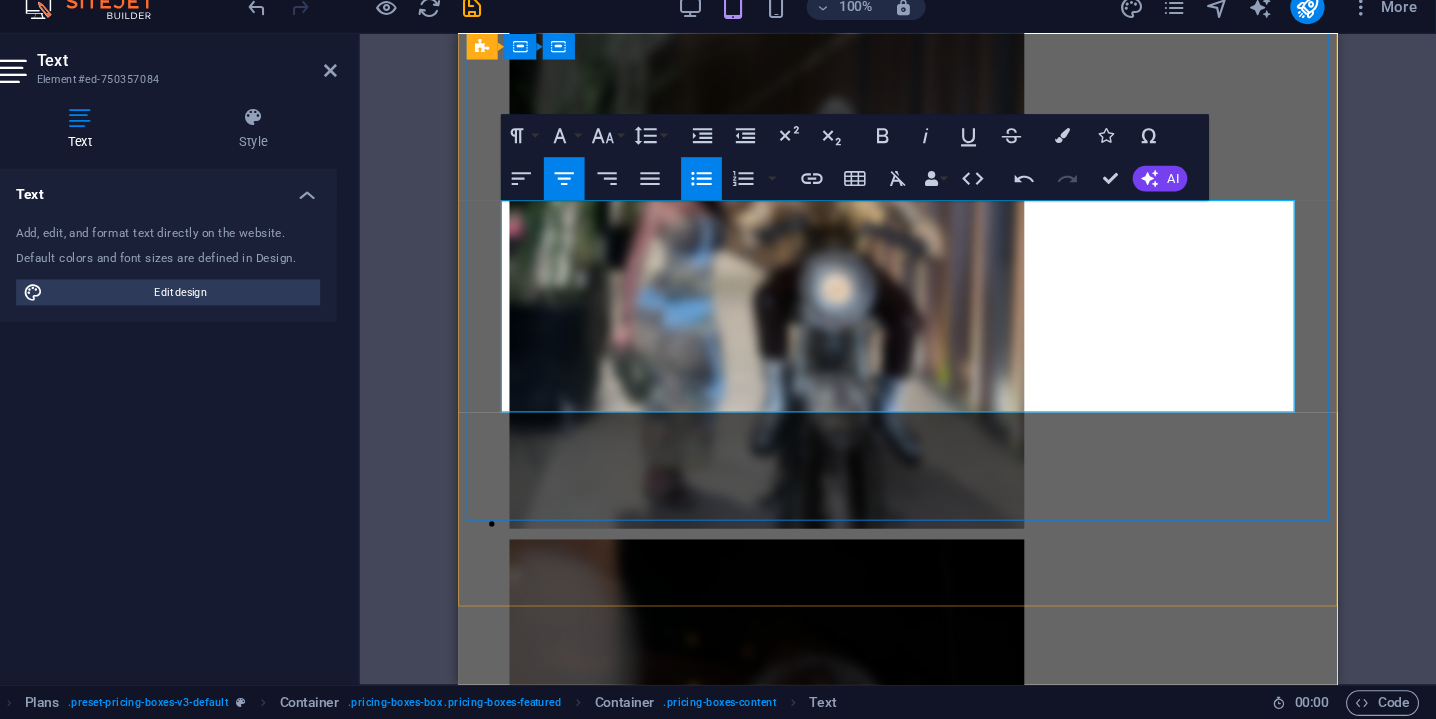 click on "& Personal advice ." at bounding box center [1162, 4131] 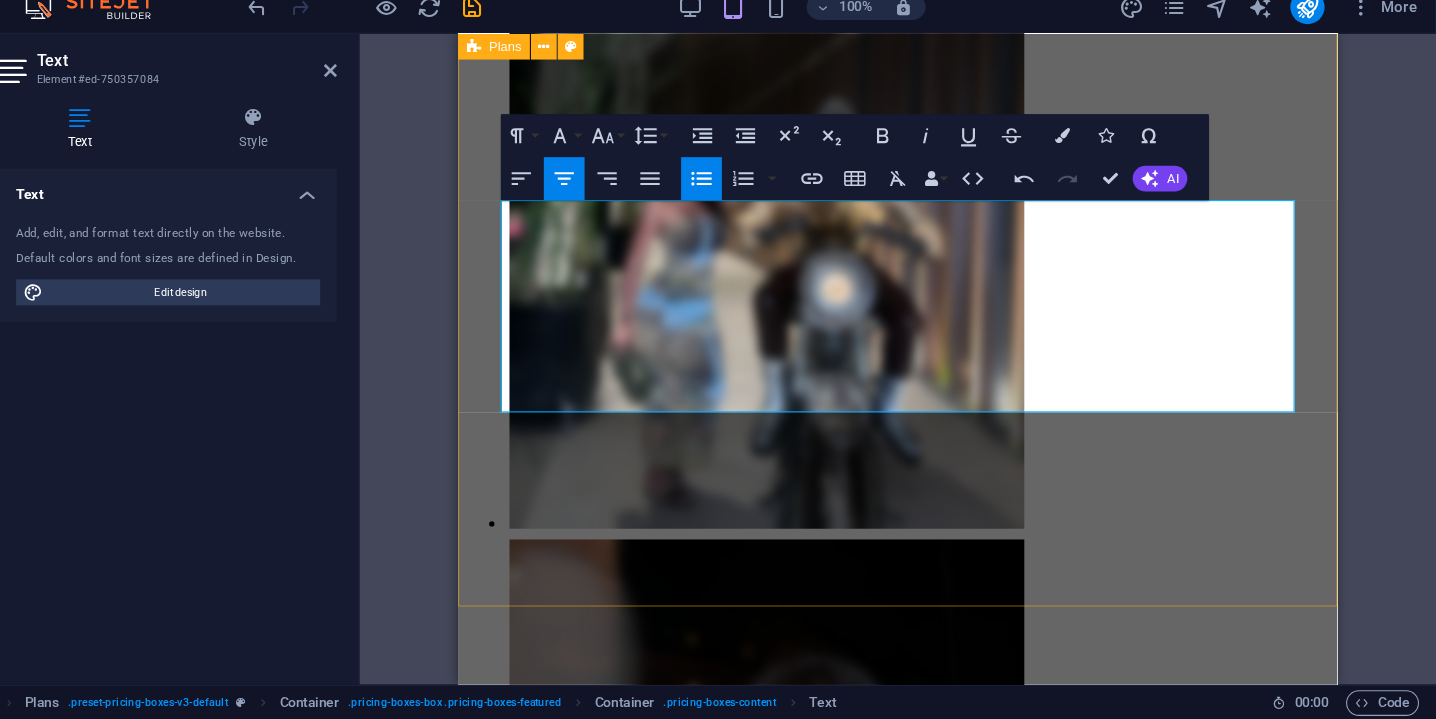 click on "More than a subscription , a chosen Family      Access to exclusive videos / photos      All videos and photos are Free once subscribing -  ( no extra charges ) Intimate thoughts, Real stories, and personal messages I personally reply to your questions in video  , posted directly inside the Fans Club My fans-club  are more than a simple pages , it's a whole universe with  all my  thoughts   & Personal advice . APPLY FOR MEMBERSHIP" at bounding box center [868, 3150] 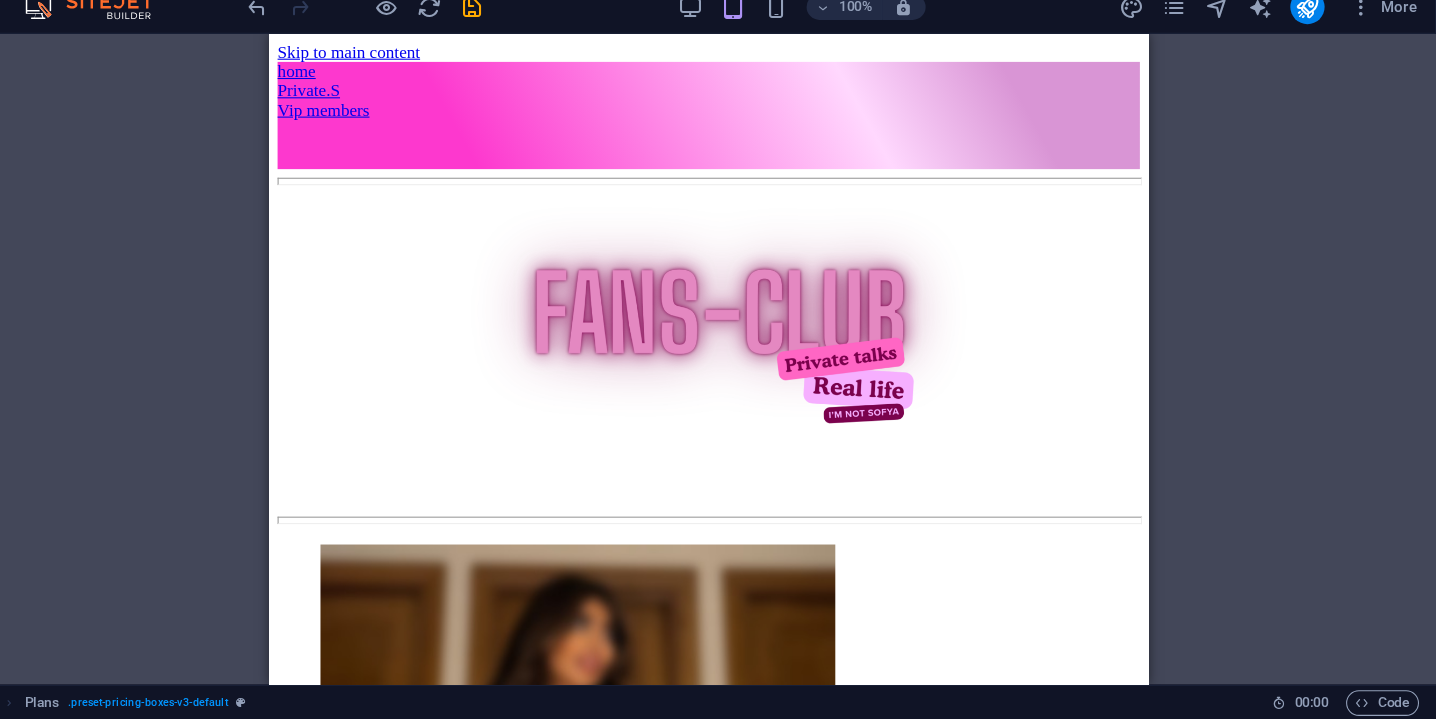 scroll, scrollTop: 0, scrollLeft: 0, axis: both 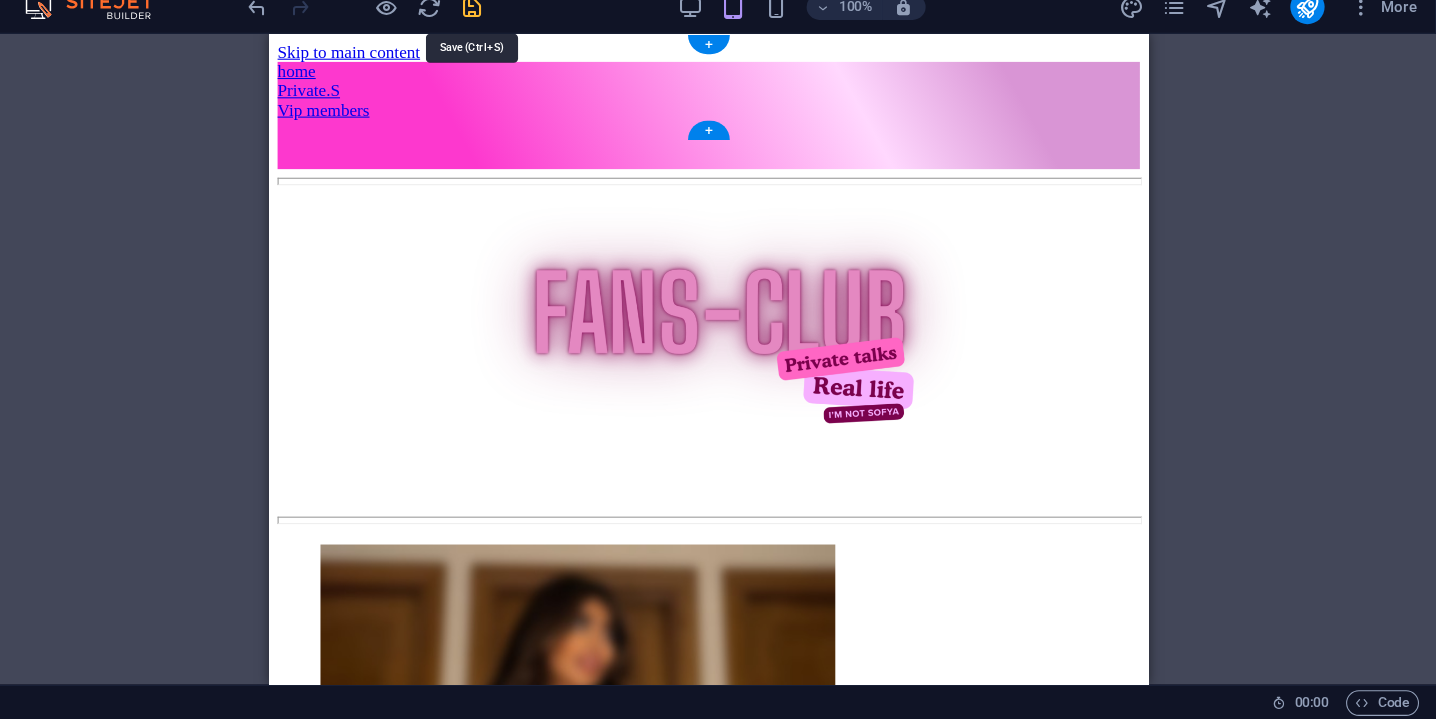 click at bounding box center [537, 55] 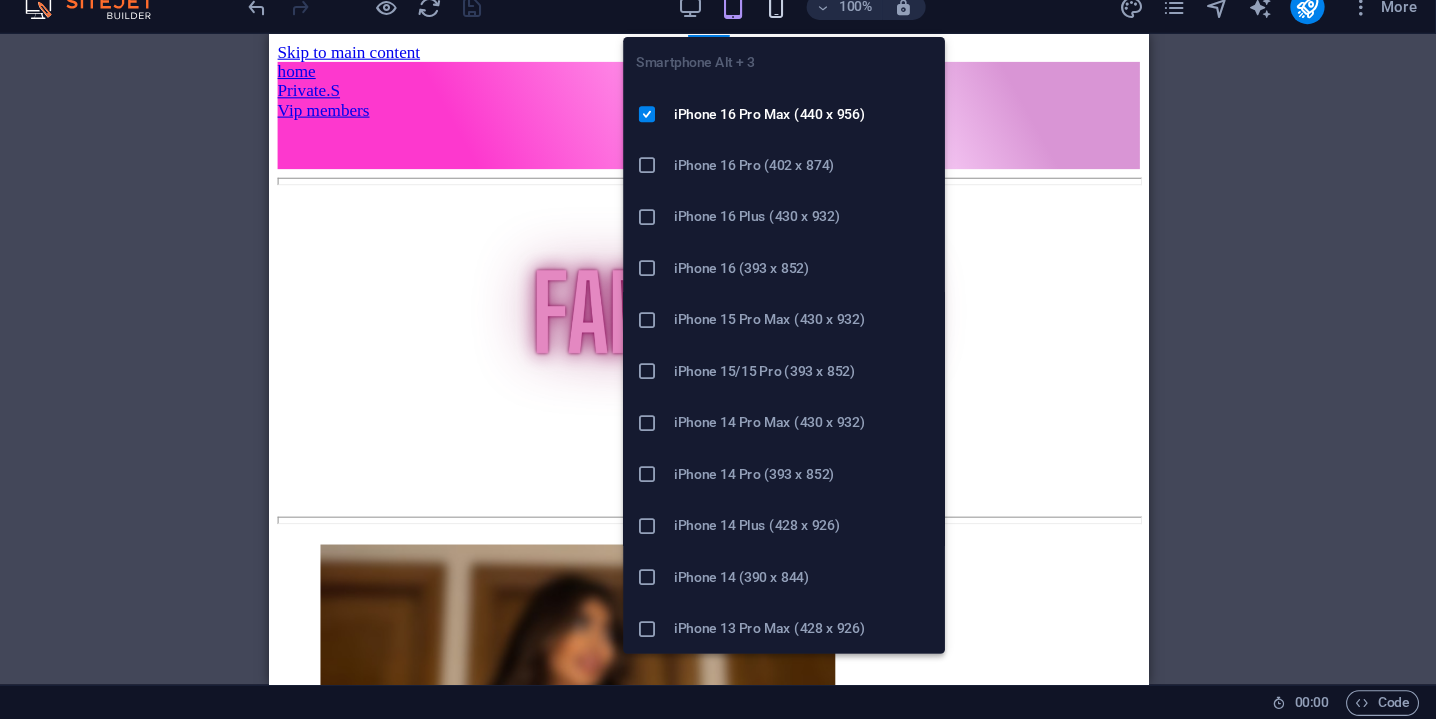 click at bounding box center [820, 55] 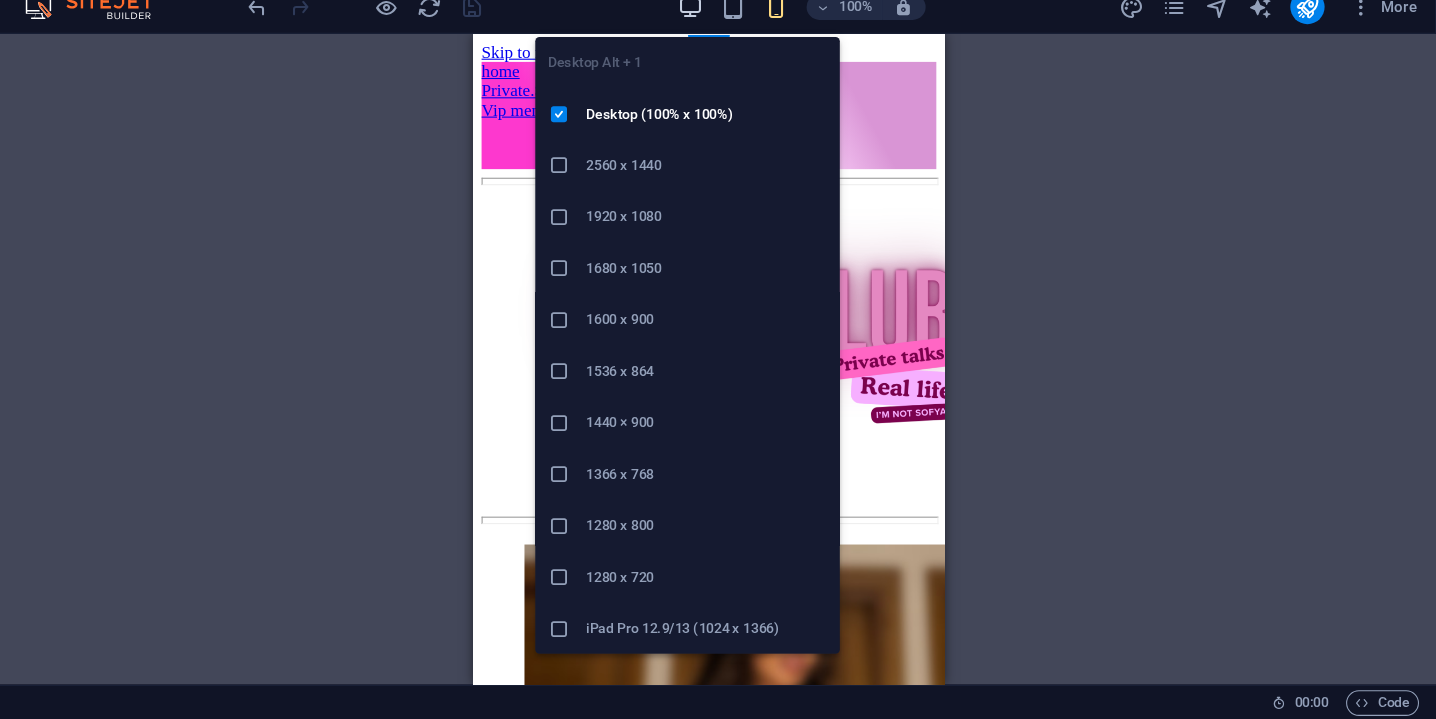 click at bounding box center (740, 55) 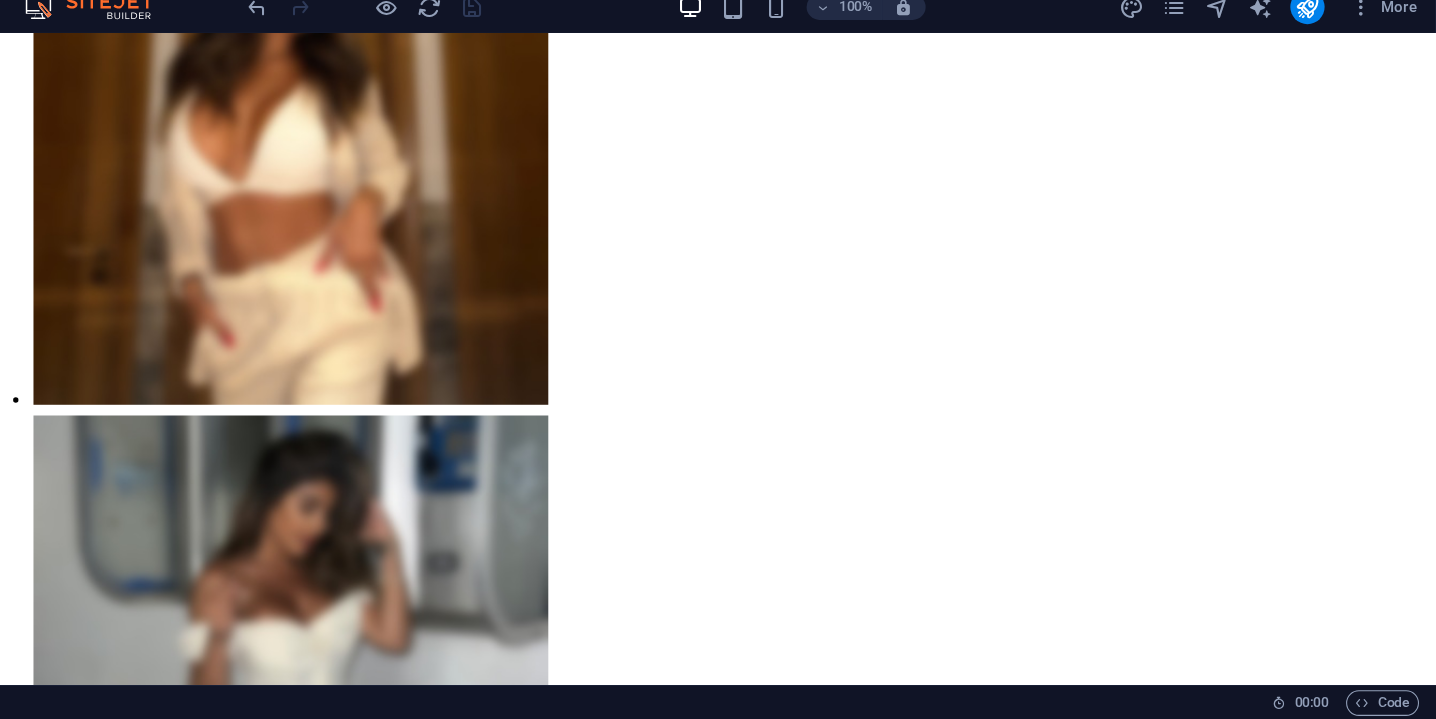 scroll, scrollTop: 619, scrollLeft: 0, axis: vertical 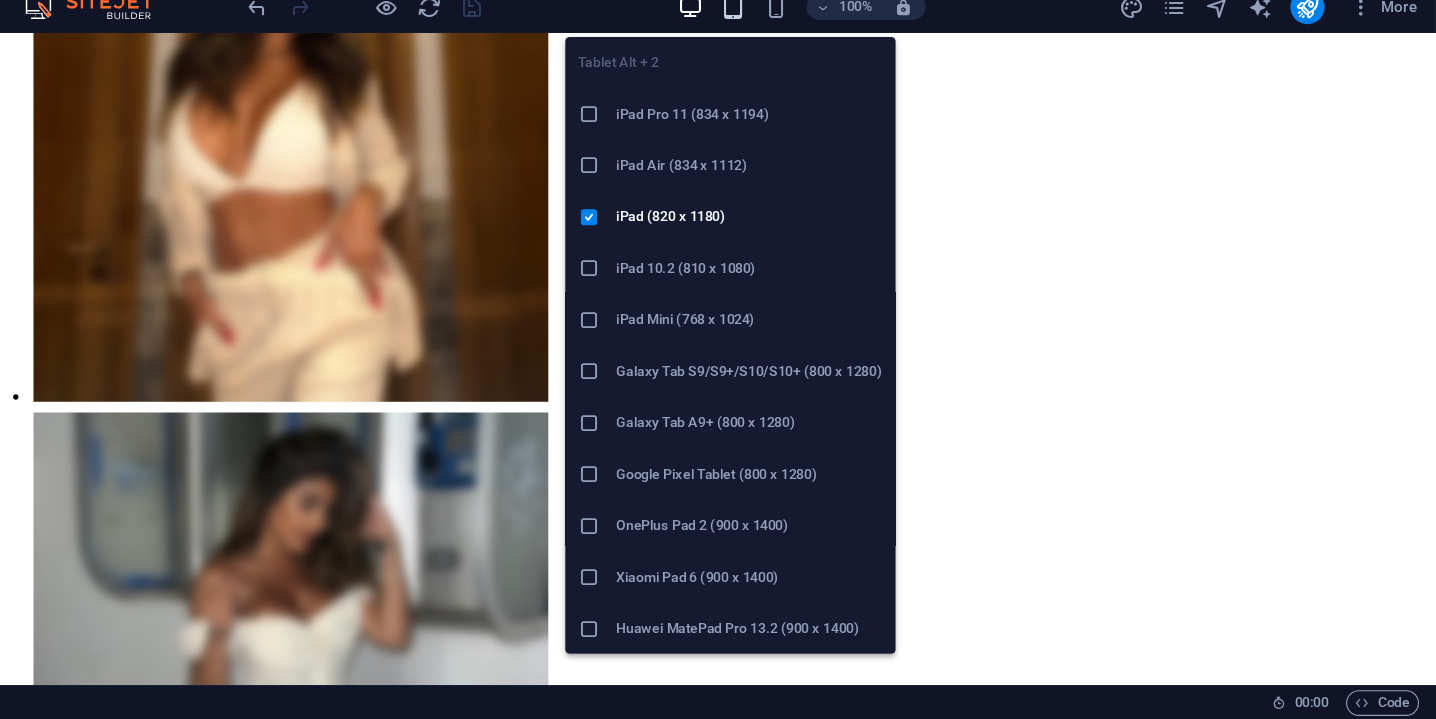 click at bounding box center [780, 55] 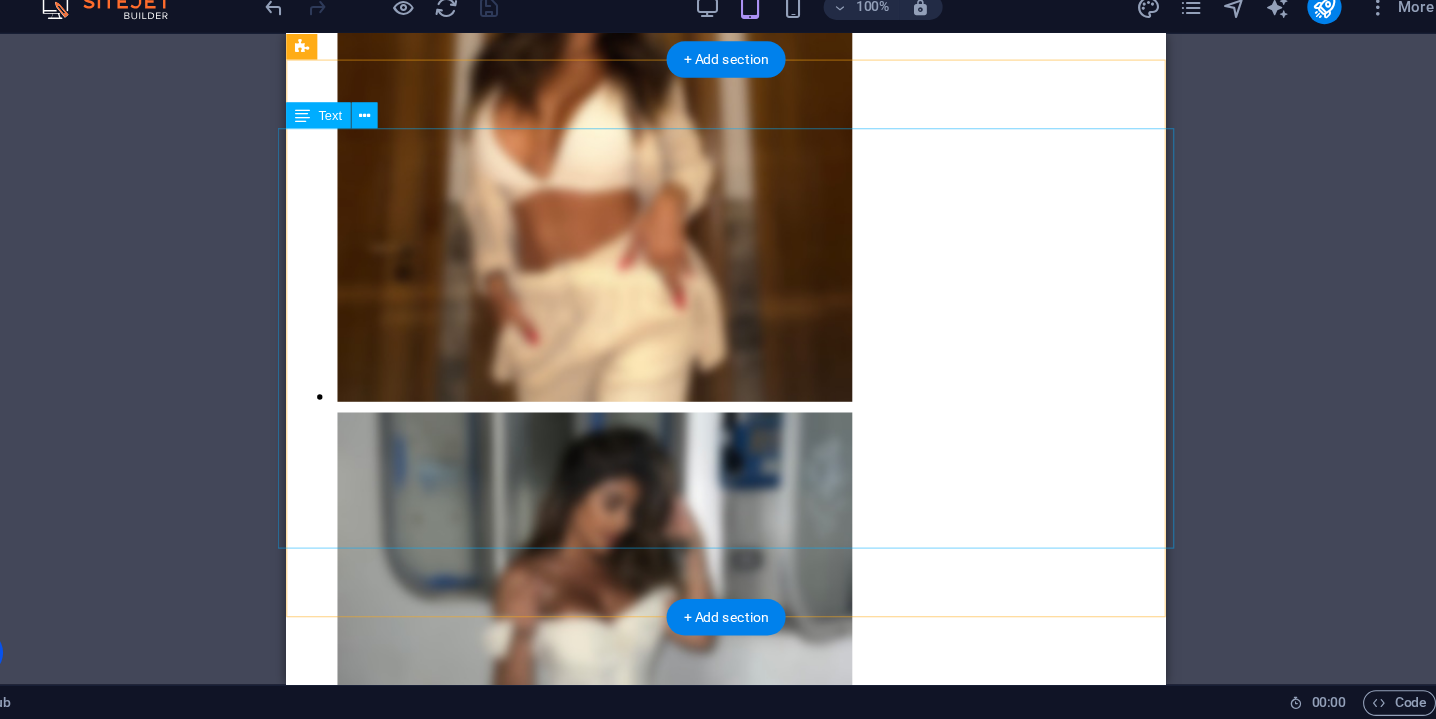 click on "This Fan Club is more than a subscription.  It’s a space where you’re not just watching,  you’re part of something real. I was born near Paris, in a neighborhood where no one teaches you how to dream, only how to survive.  I grew up in public housing, far from privilege, far from peace. At 25 , I built everything myself. I learned how to move abroad, how to create my own company, how to turn my image into independence. Here, I don’t just share photos or videos.  I share stories, advice, tools and I answer. This space is for those who feel different, who feel judged, or just lost sometimes. You can ask me anything : how I healed, how I invested, how I made it to Playboy or how to start over somewhere else. I set the price at $20 for 3 months so that this could stay   real & accessible . If you’re here, it’s not by accident. Welcome to a place where you can be seen,  and where you can grow." at bounding box center (696, 2030) 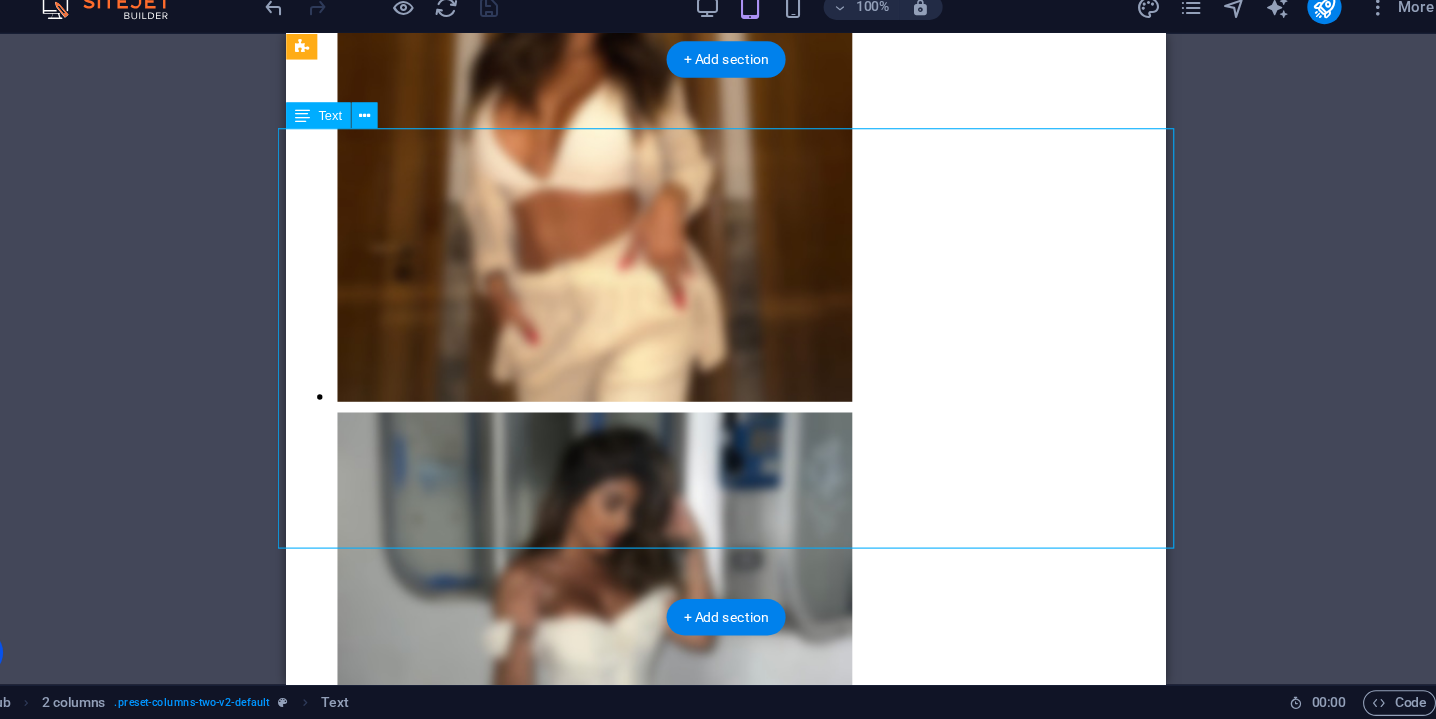 click on "This Fan Club is more than a subscription.  It’s a space where you’re not just watching,  you’re part of something real. I was born near Paris, in a neighborhood where no one teaches you how to dream, only how to survive.  I grew up in public housing, far from privilege, far from peace. At 25 , I built everything myself. I learned how to move abroad, how to create my own company, how to turn my image into independence. Here, I don’t just share photos or videos.  I share stories, advice, tools and I answer. This space is for those who feel different, who feel judged, or just lost sometimes. You can ask me anything : how I healed, how I invested, how I made it to Playboy or how to start over somewhere else. I set the price at $20 for 3 months so that this could stay   real & accessible . If you’re here, it’s not by accident. Welcome to a place where you can be seen,  and where you can grow." at bounding box center (696, 2030) 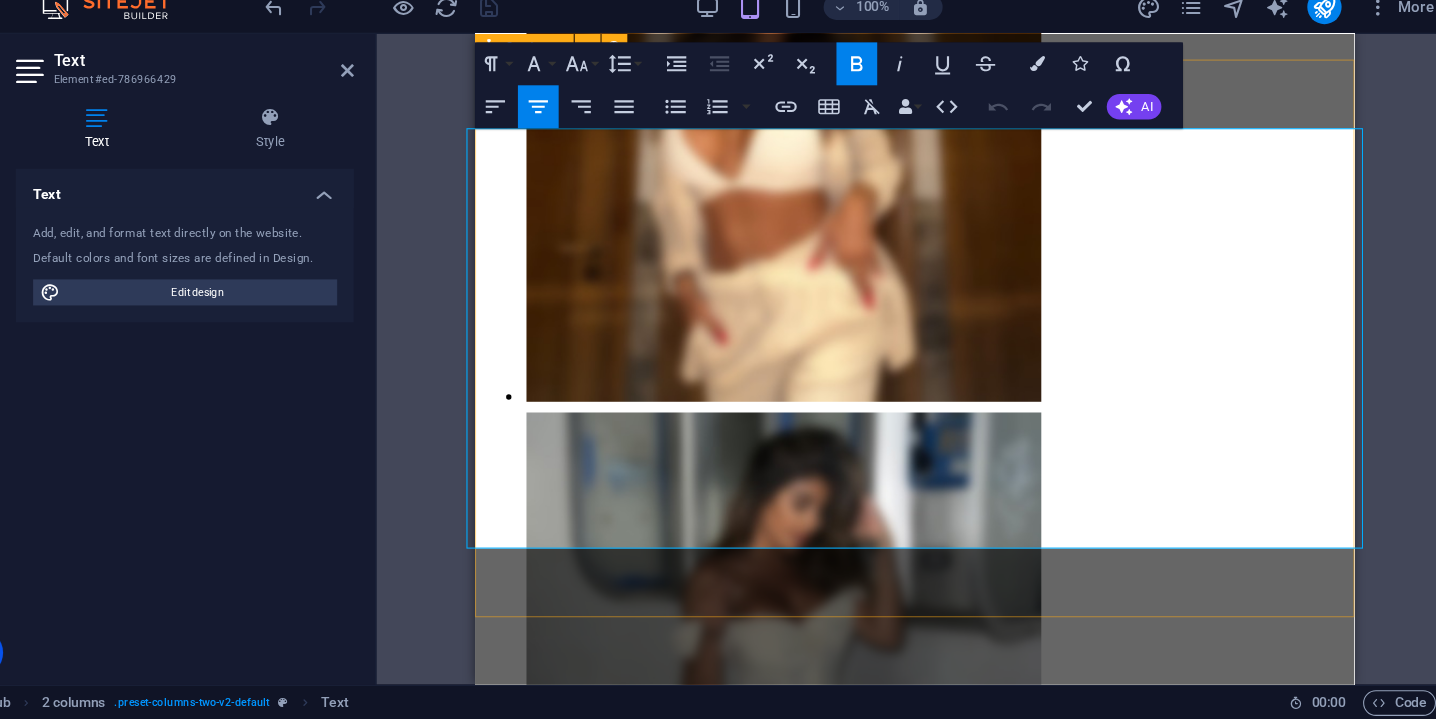 drag, startPoint x: 490, startPoint y: 190, endPoint x: 1071, endPoint y: 539, distance: 677.7625 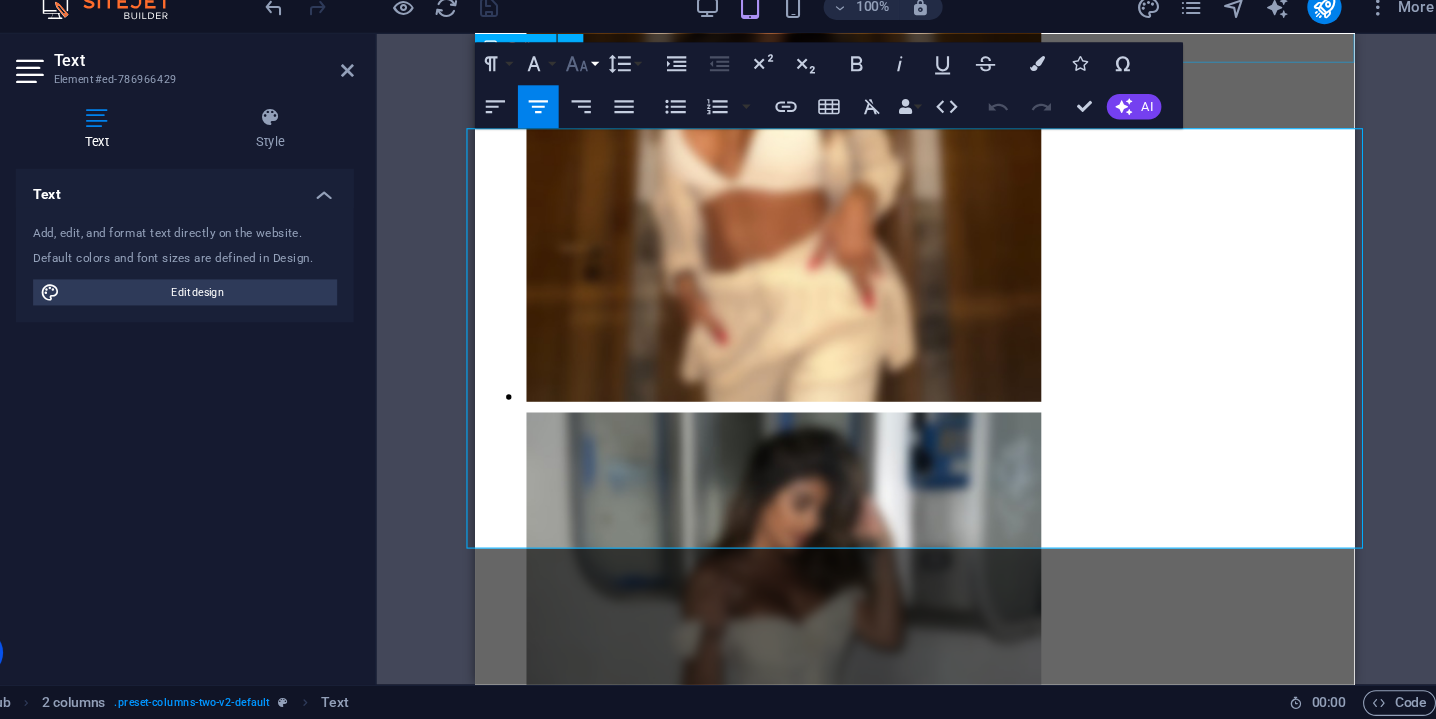 click on "Font Size" at bounding box center (623, 108) 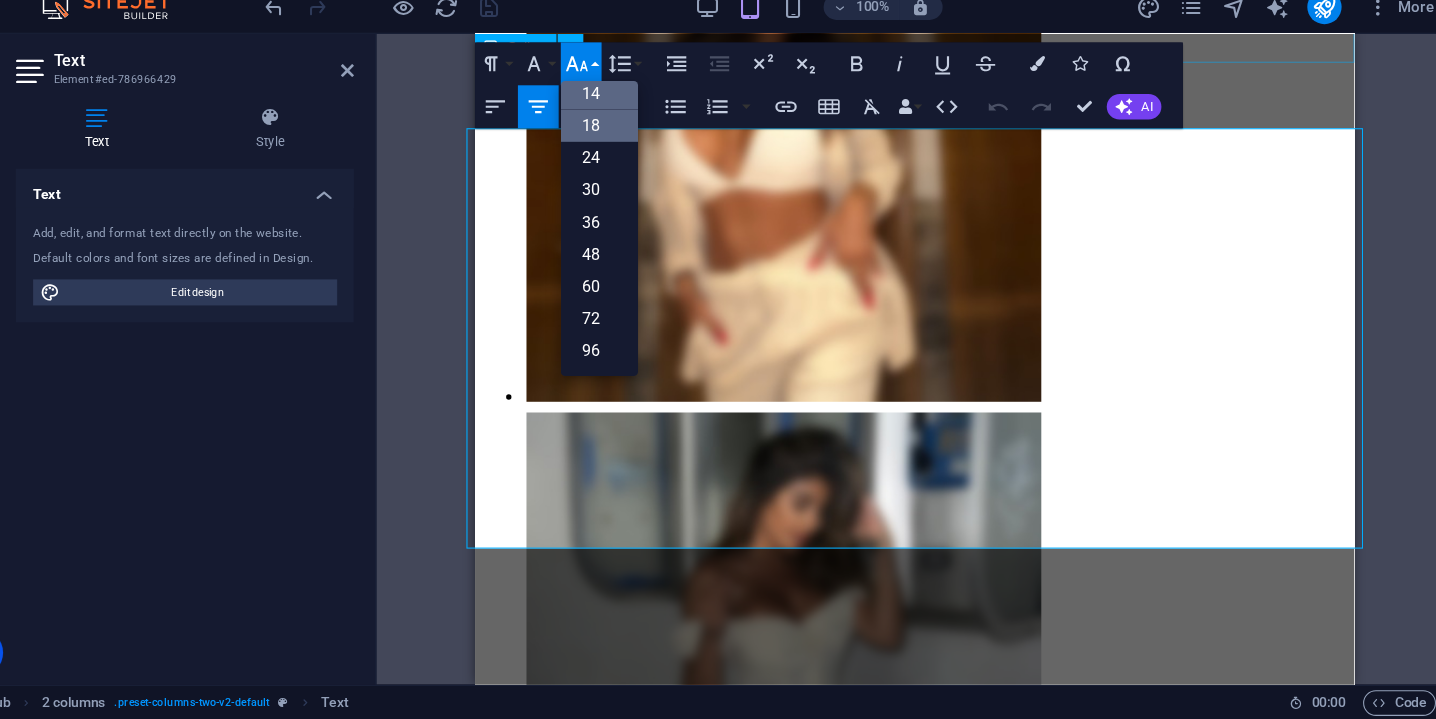scroll, scrollTop: 112, scrollLeft: 0, axis: vertical 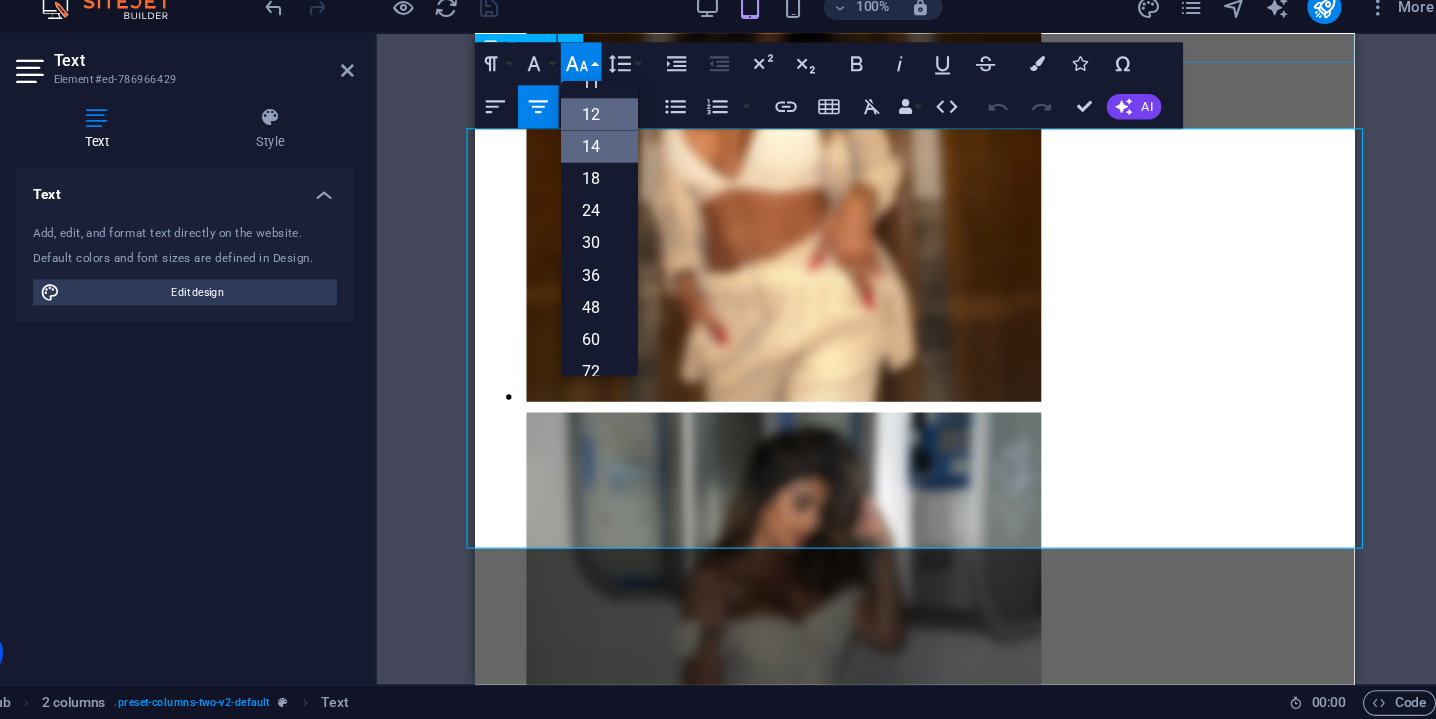 click on "12" at bounding box center [640, 155] 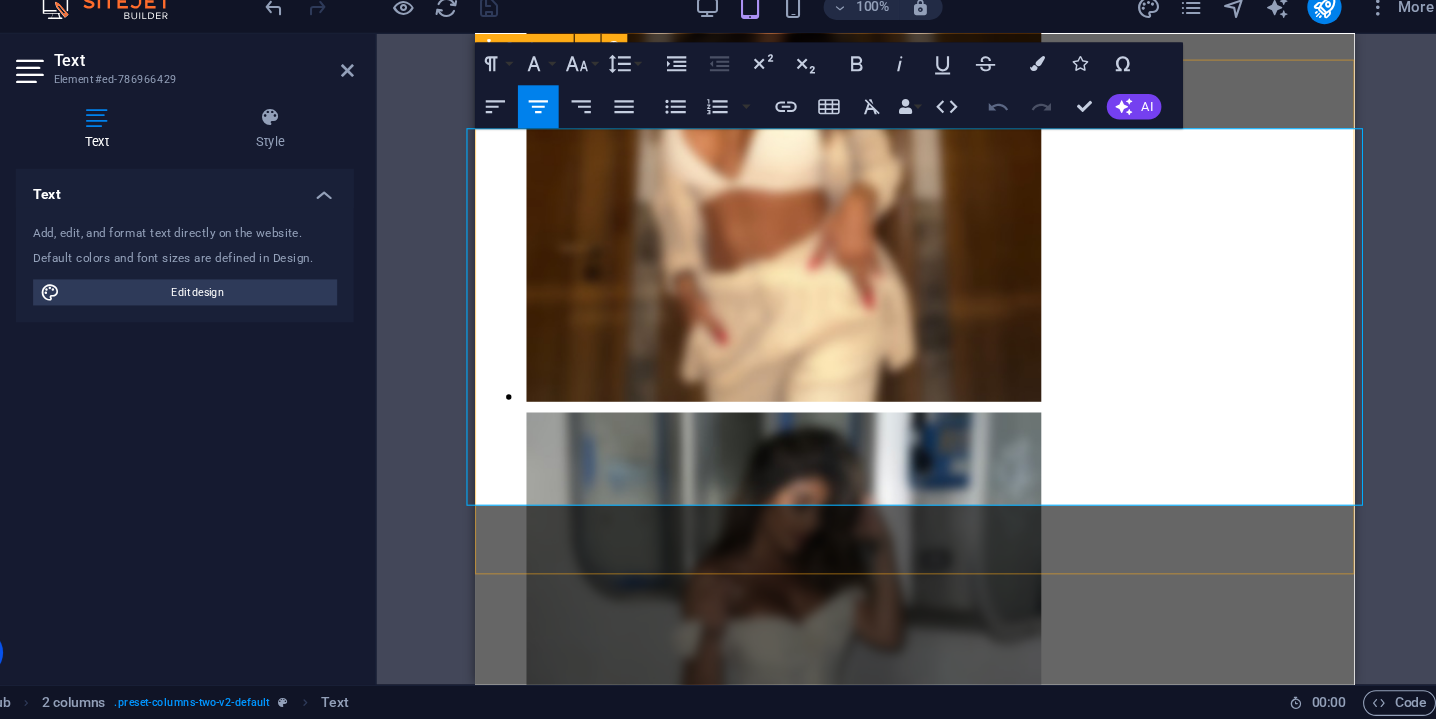click 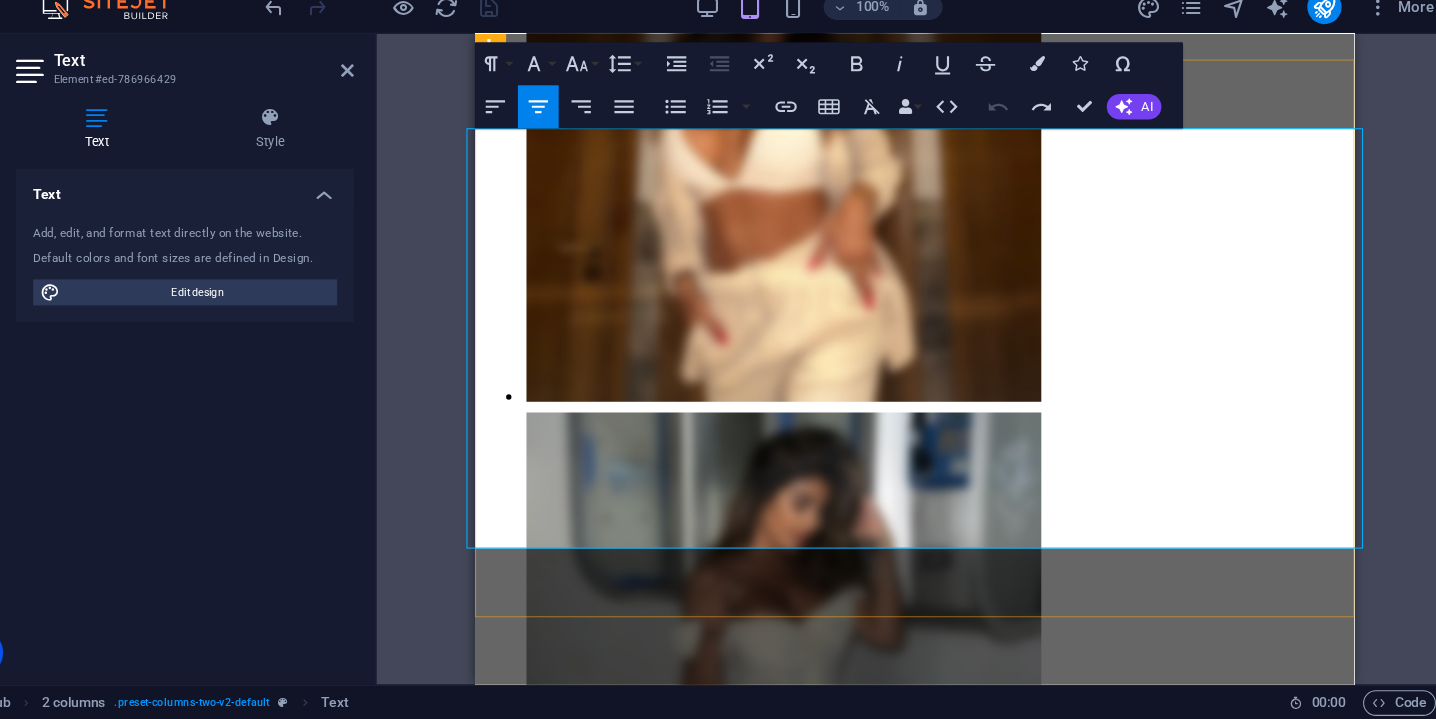 click on "you’re part of something real." at bounding box center [885, 1902] 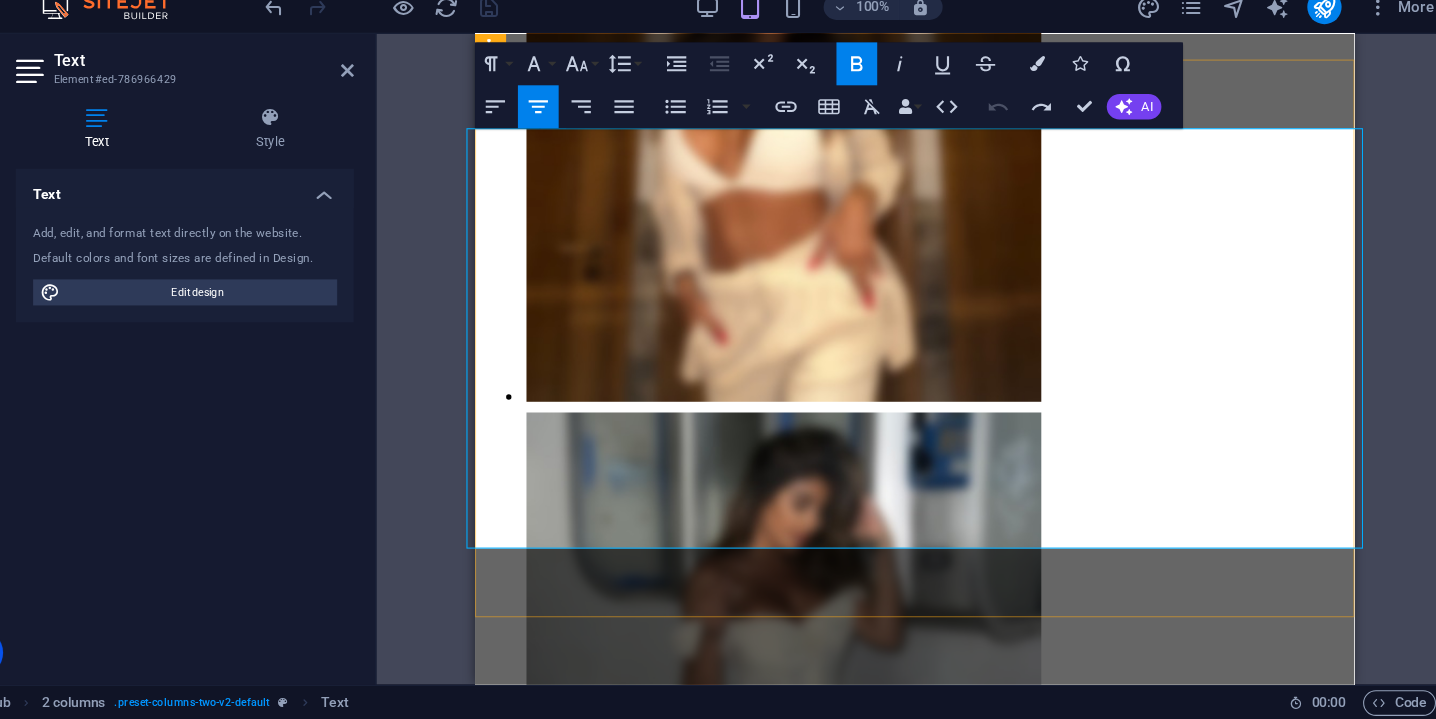 click on "you’re part of something real." at bounding box center [885, 1902] 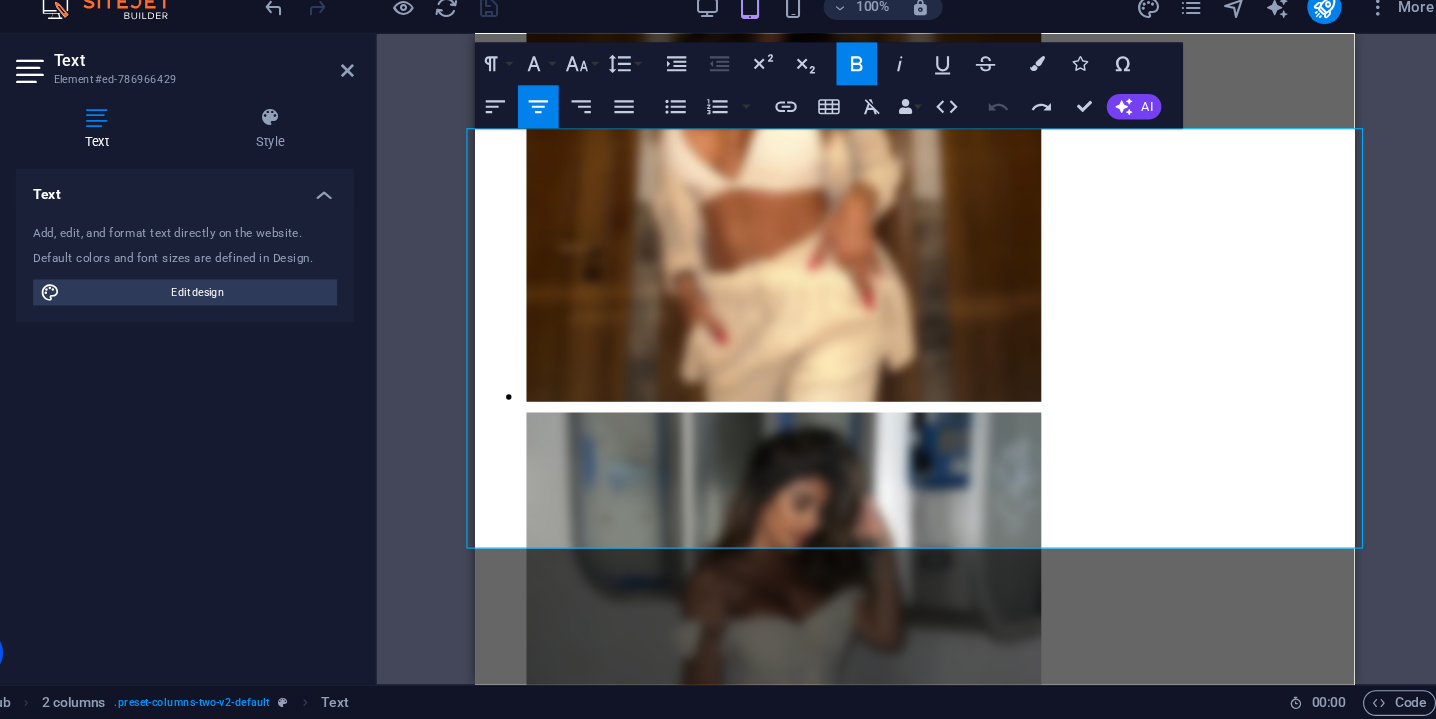 click on "Drag here to replace the existing content. Press “Ctrl” if you want to create a new element.
Gallery   Image   Spacer   Text   2 columns   Container   2 columns   Text   Container   Image   Plans   Container   Container   Container   Separator   Placeholder   Separator   Spacer   Text   Text   Spacer   Container   Separator   Text   Footer Fulla   Spacer   Button series   Spacer   Placeholder   2 columns   Placeholder   Text   Button   Separator   Button series   Button   Text Paragraph Format Normal Heading 1 Heading 2 Heading 3 Heading 4 Heading 5 Heading 6 Code Font Family Arial Georgia Impact Tahoma Times New Roman Verdana Dancing Script Lobster Pacifico Permanent Marker Poppins Roboto Condensed Font Size 8 9 10 11 12 14 18 24 30 36 48 60 72 96 Line Height Default Single 1.15 1.5 Double Increase Indent Decrease Indent Superscript Subscript Bold Italic Underline Strikethrough Colors Icons Special Characters Align Left Align Center Align Right Align Justify Unordered List   Default" at bounding box center [934, 383] 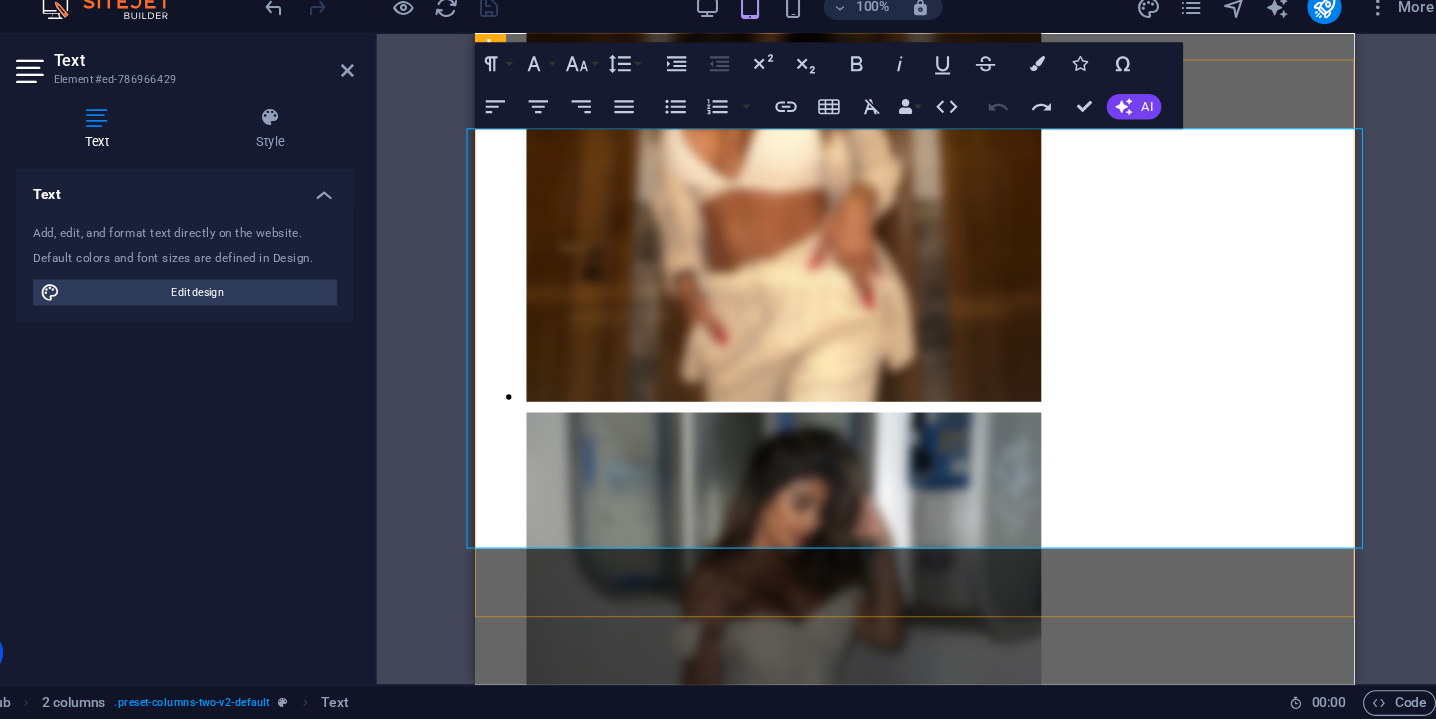 click on "and where you can grow." at bounding box center (885, 2190) 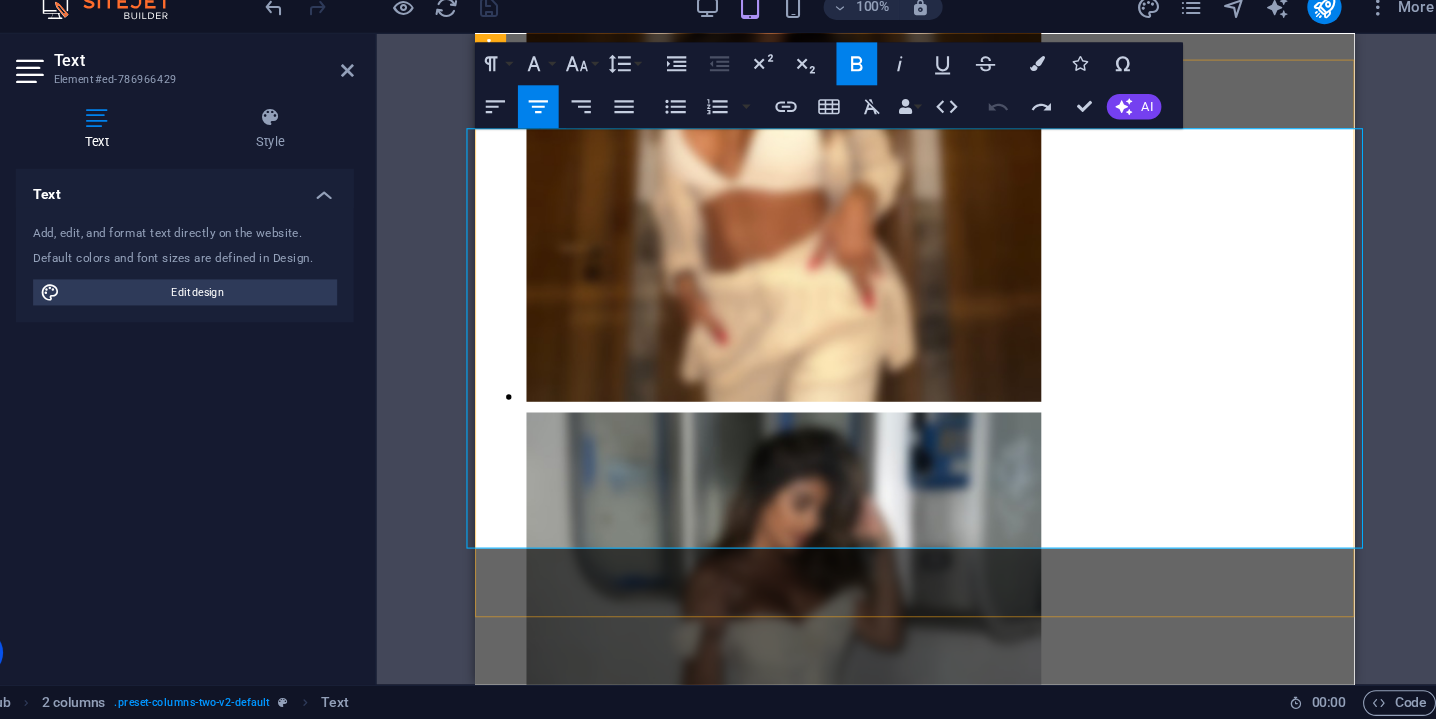 click on "Welcome to a place where you can be seen," at bounding box center (885, 2174) 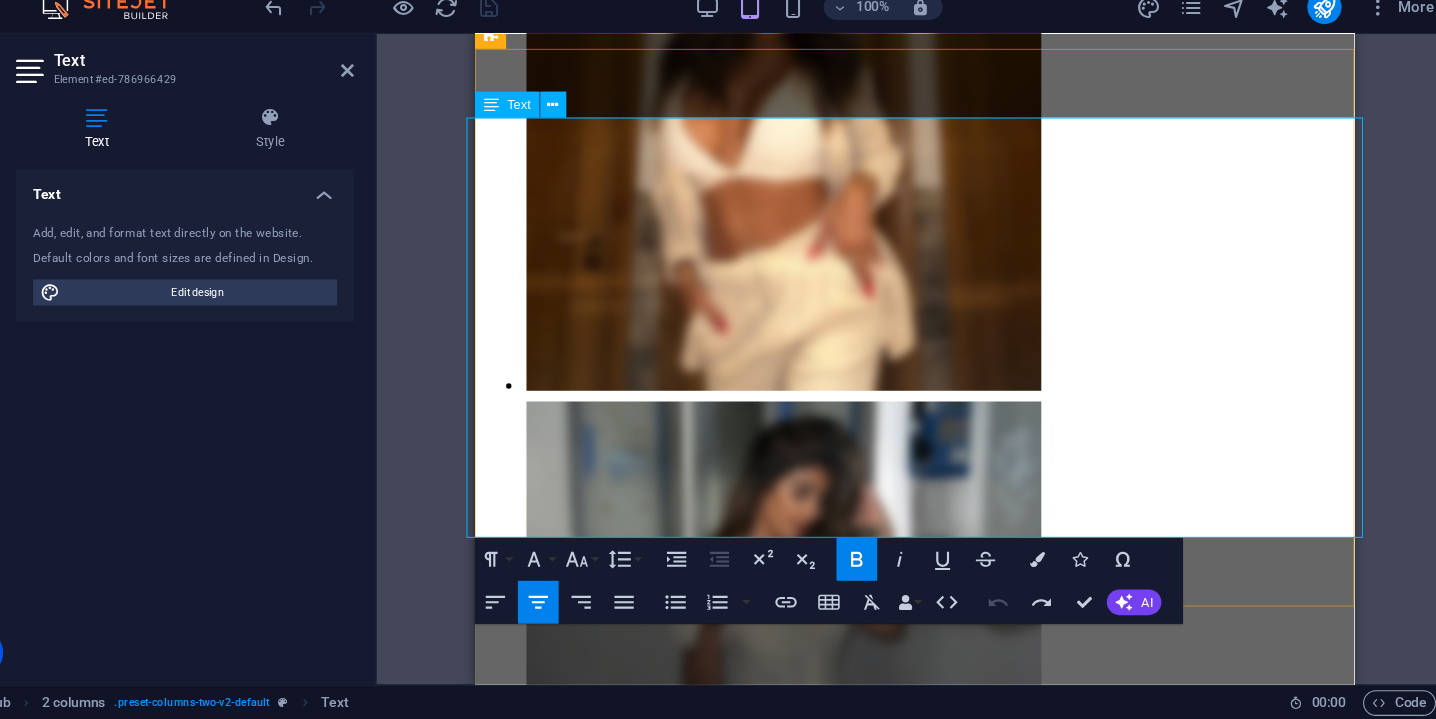scroll, scrollTop: 629, scrollLeft: 0, axis: vertical 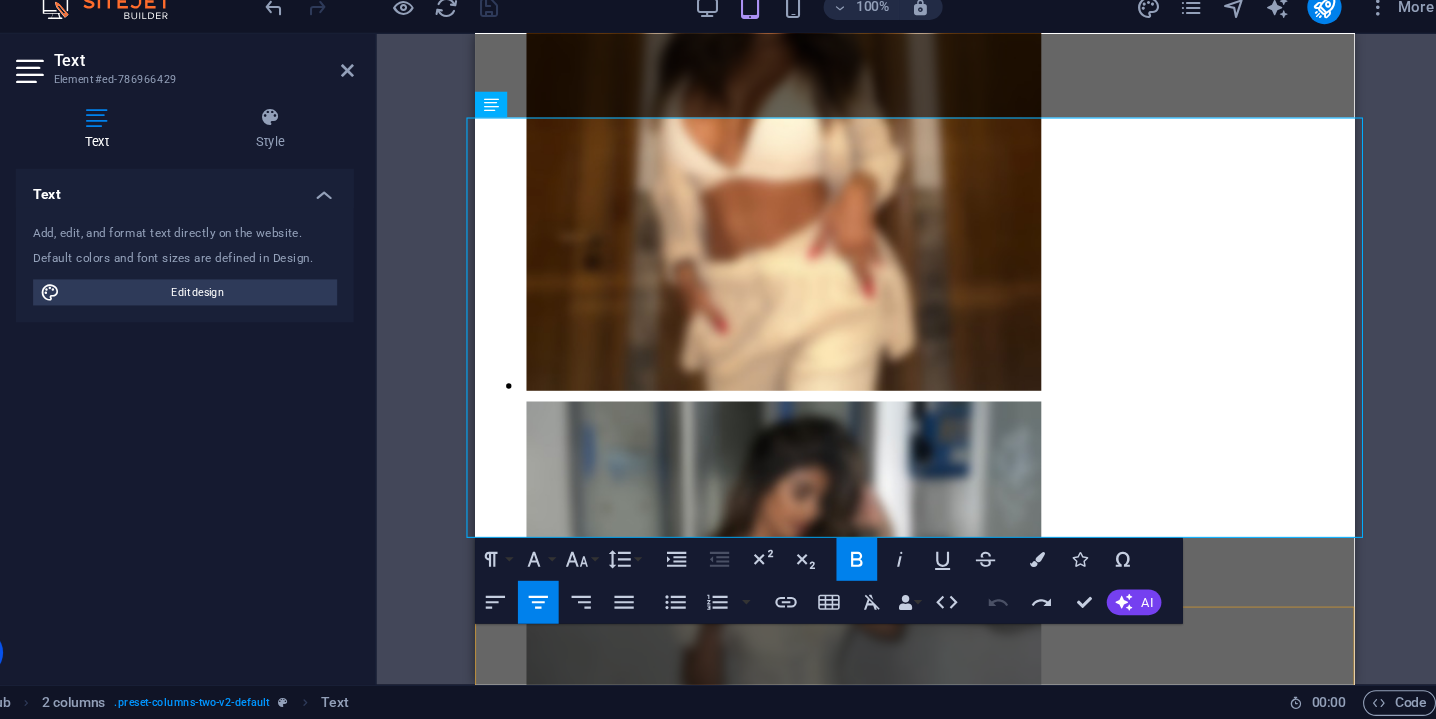 click on "More than a subscription , a chosen Family      Access to exclusive videos / photos      All videos and photos are Free once subscribing -  ( no extra charges ) Intimate thoughts, Real stories, and personal messages I personally reply to your questions in video  , posted directly inside the Fans Club My fans-club  are more than a simple pages , it's a whole universe with  all my  thoughts   & Personal advice . APPLY FOR MEMBERSHIP" at bounding box center (885, 4014) 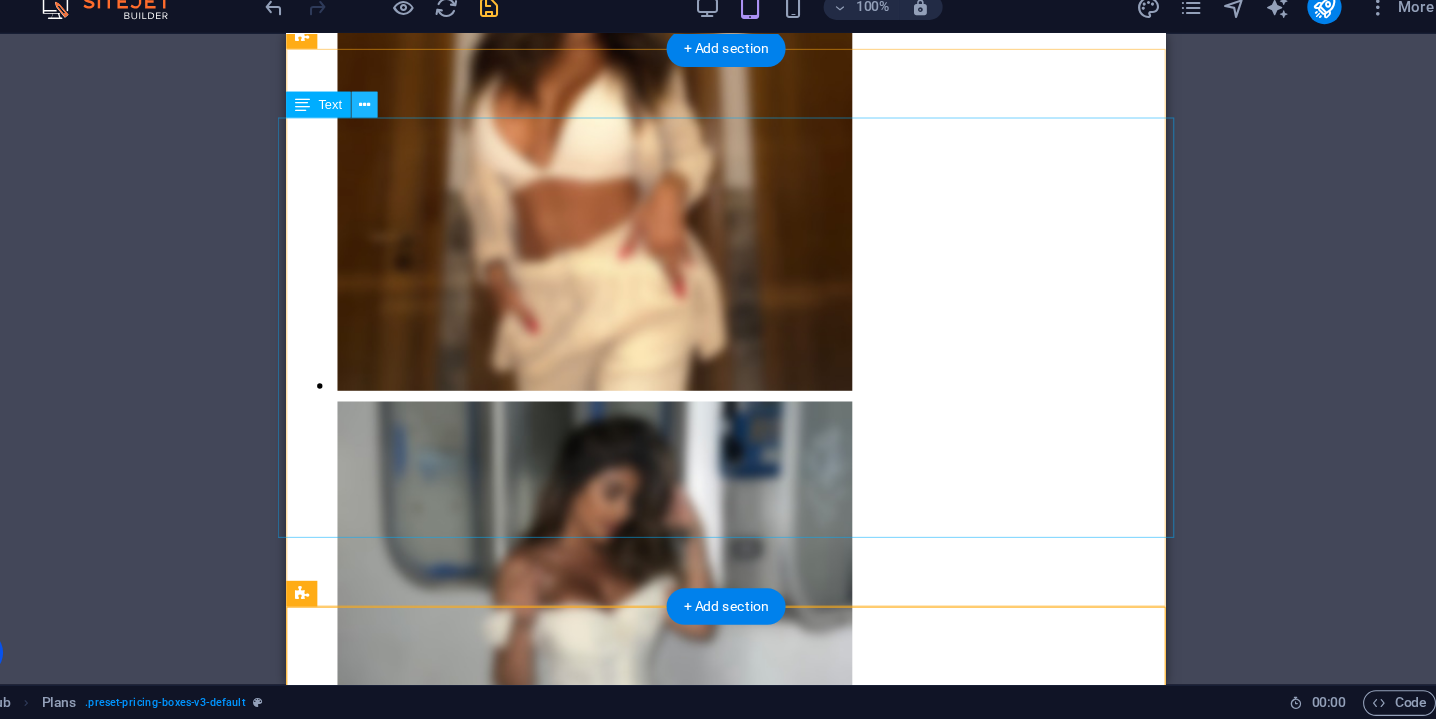 click at bounding box center [421, 146] 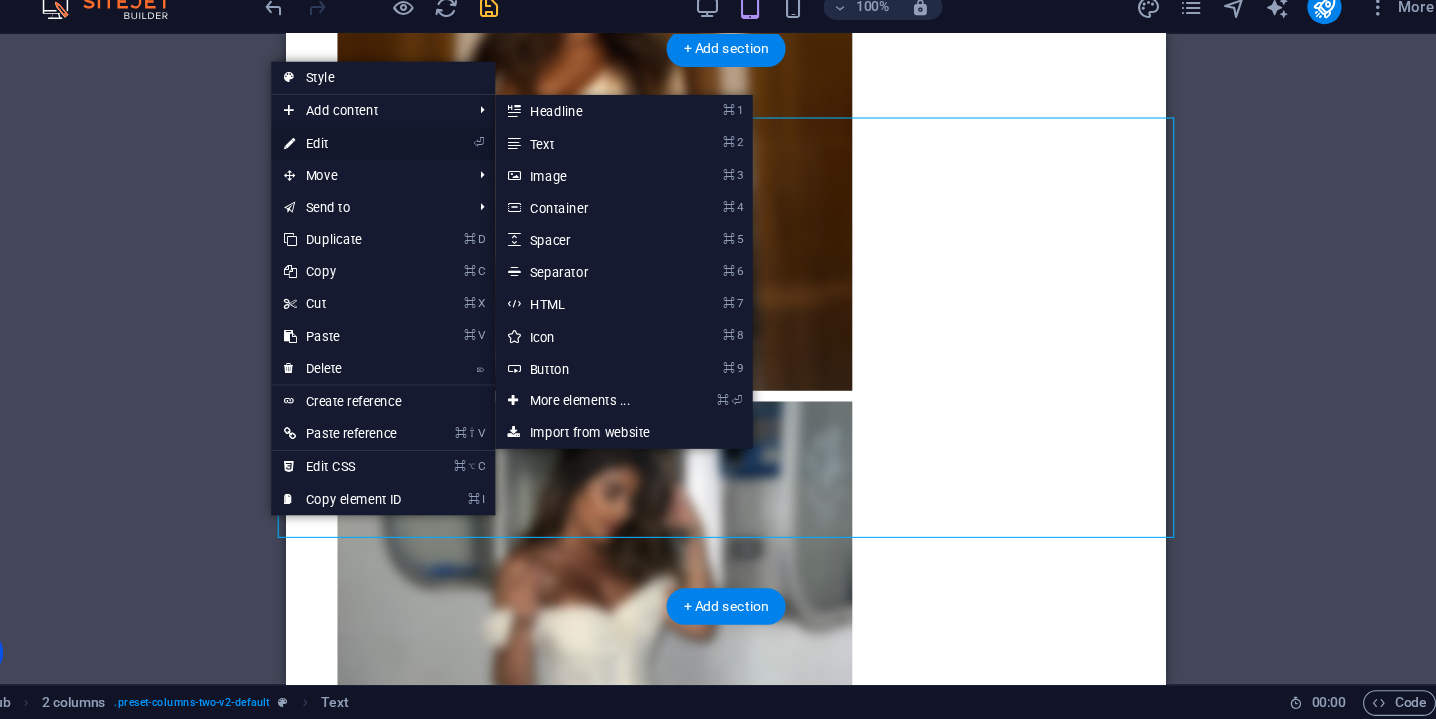 click on "⏎  Edit" at bounding box center [401, 182] 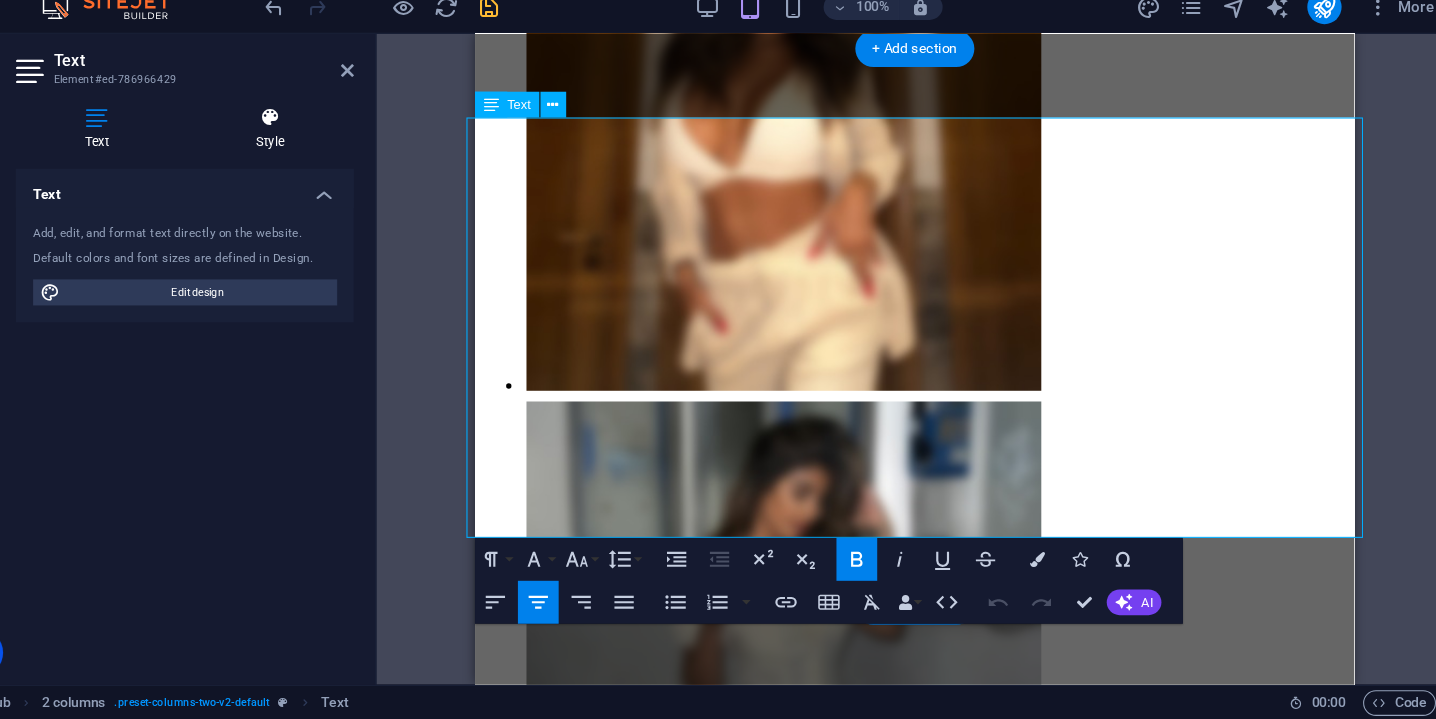 click on "Style" at bounding box center (333, 169) 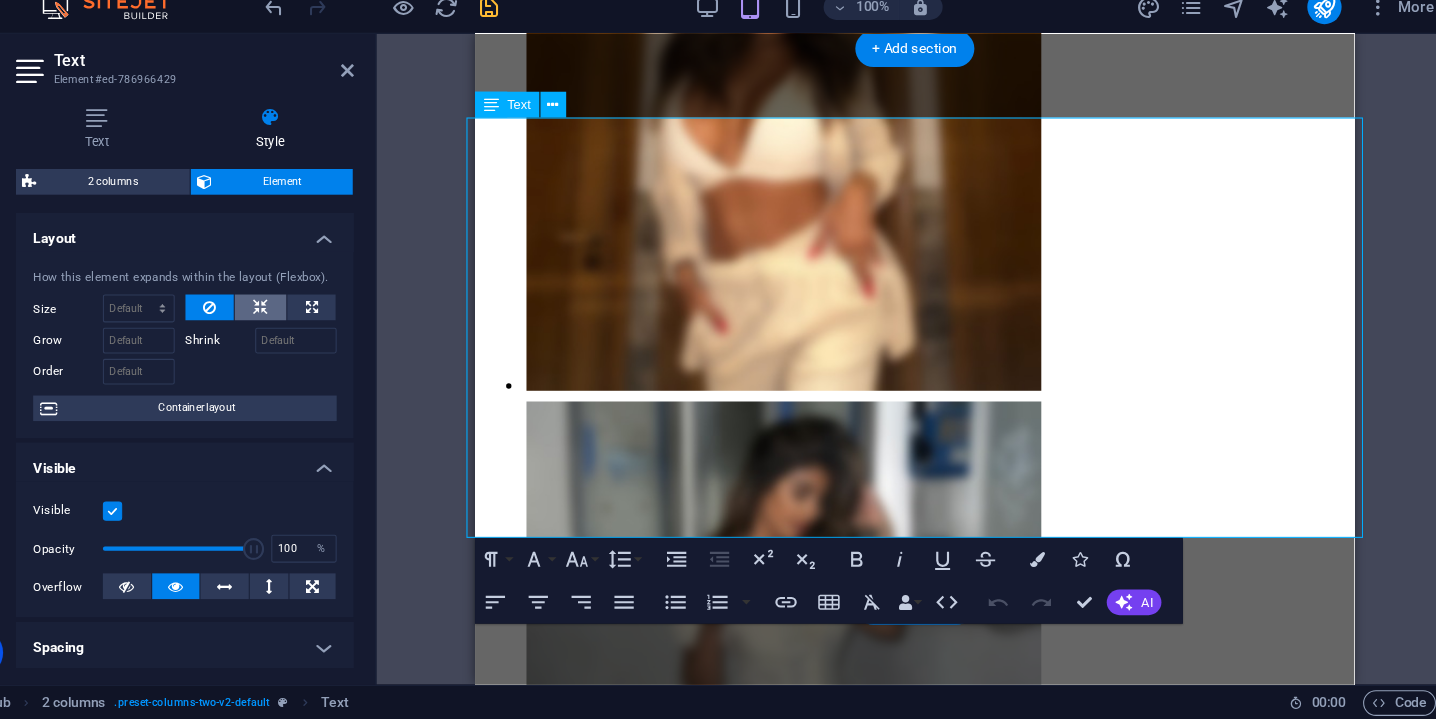 click at bounding box center [324, 335] 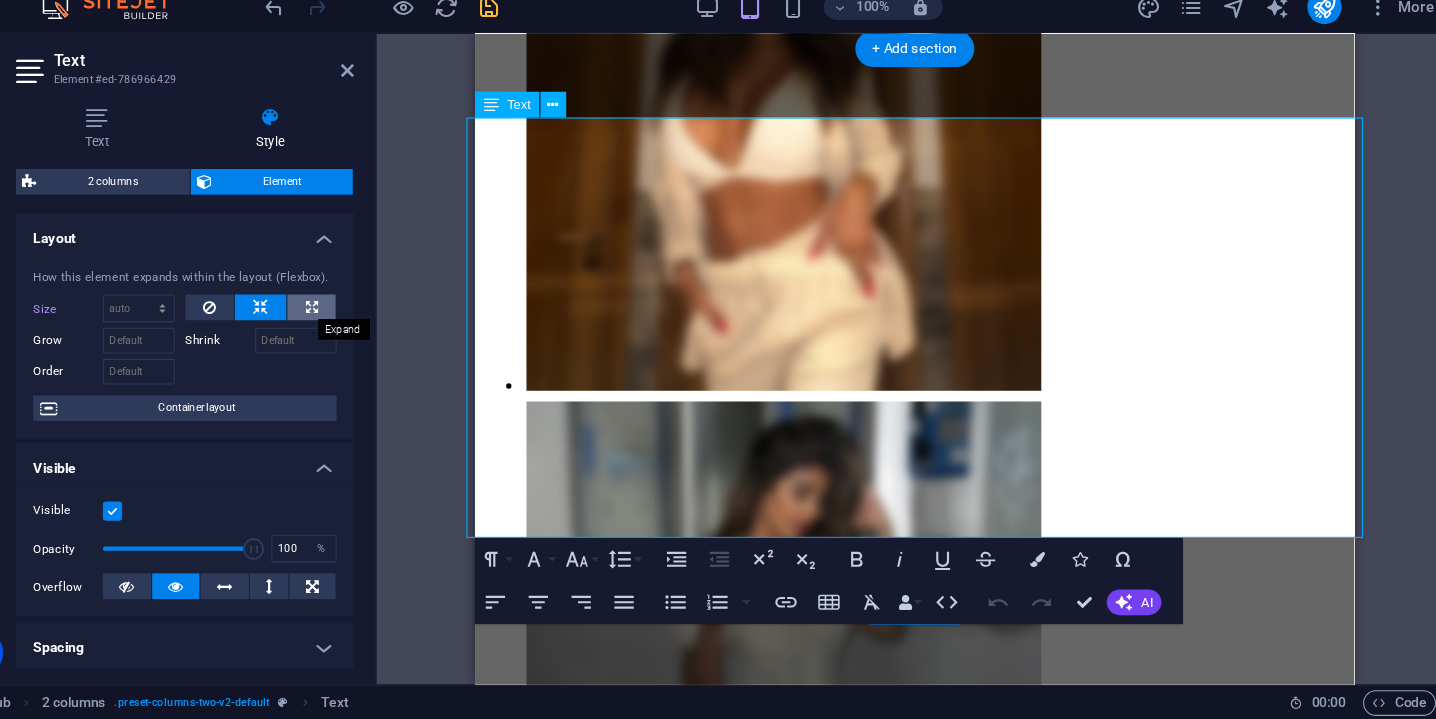click at bounding box center [371, 335] 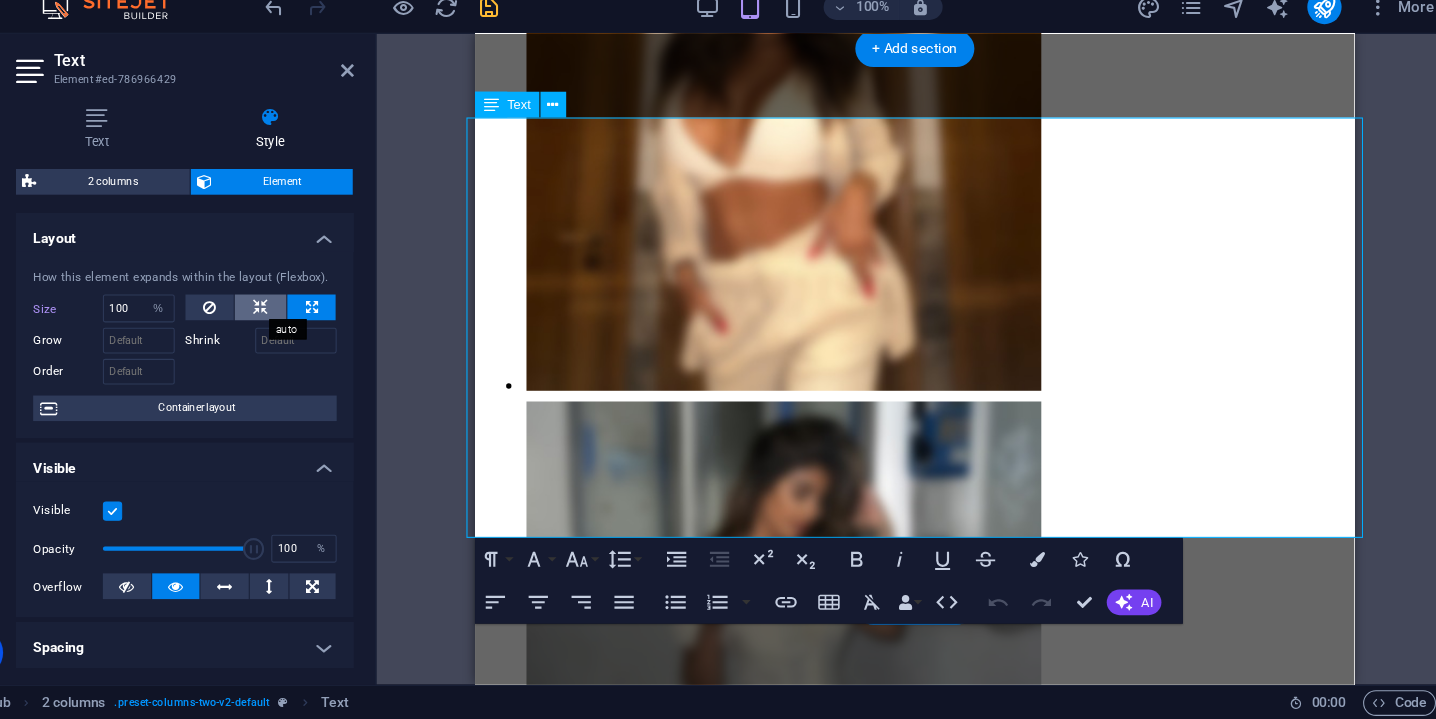 click at bounding box center [324, 335] 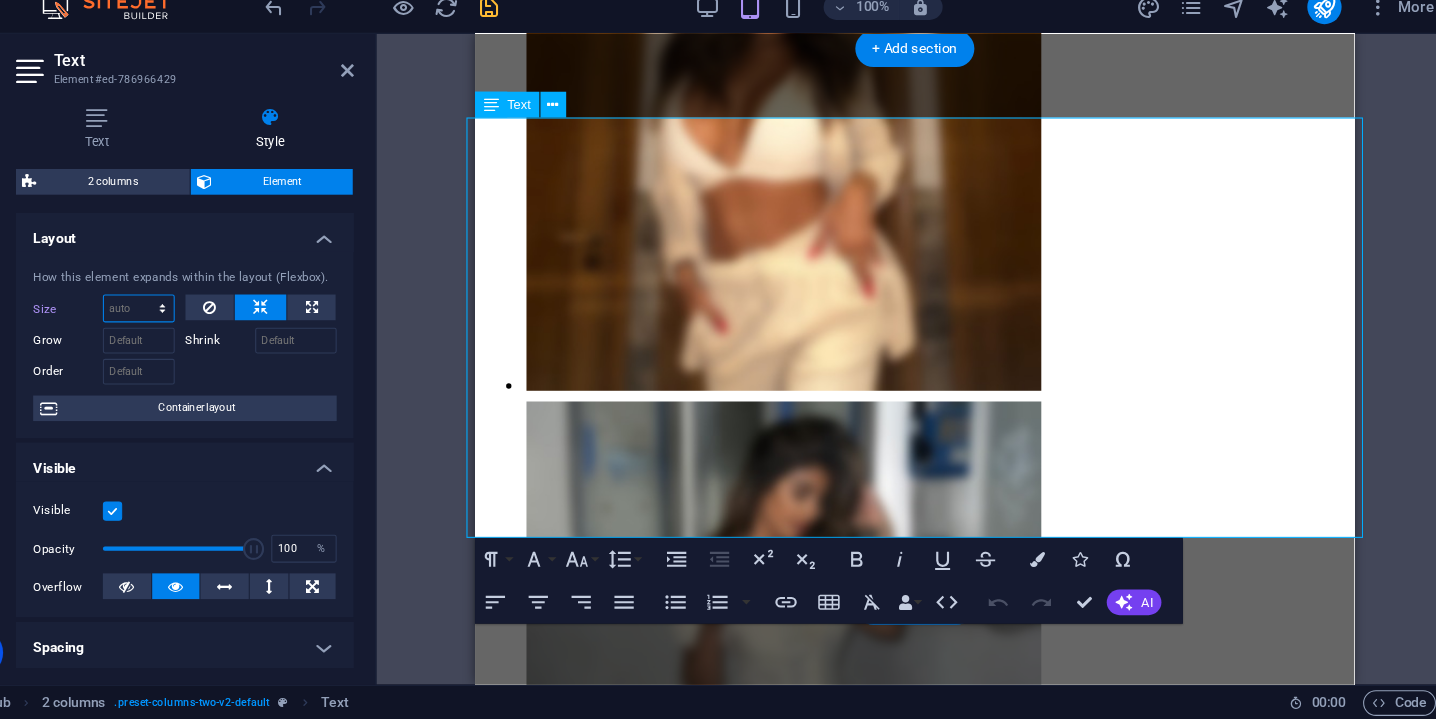 select on "px" 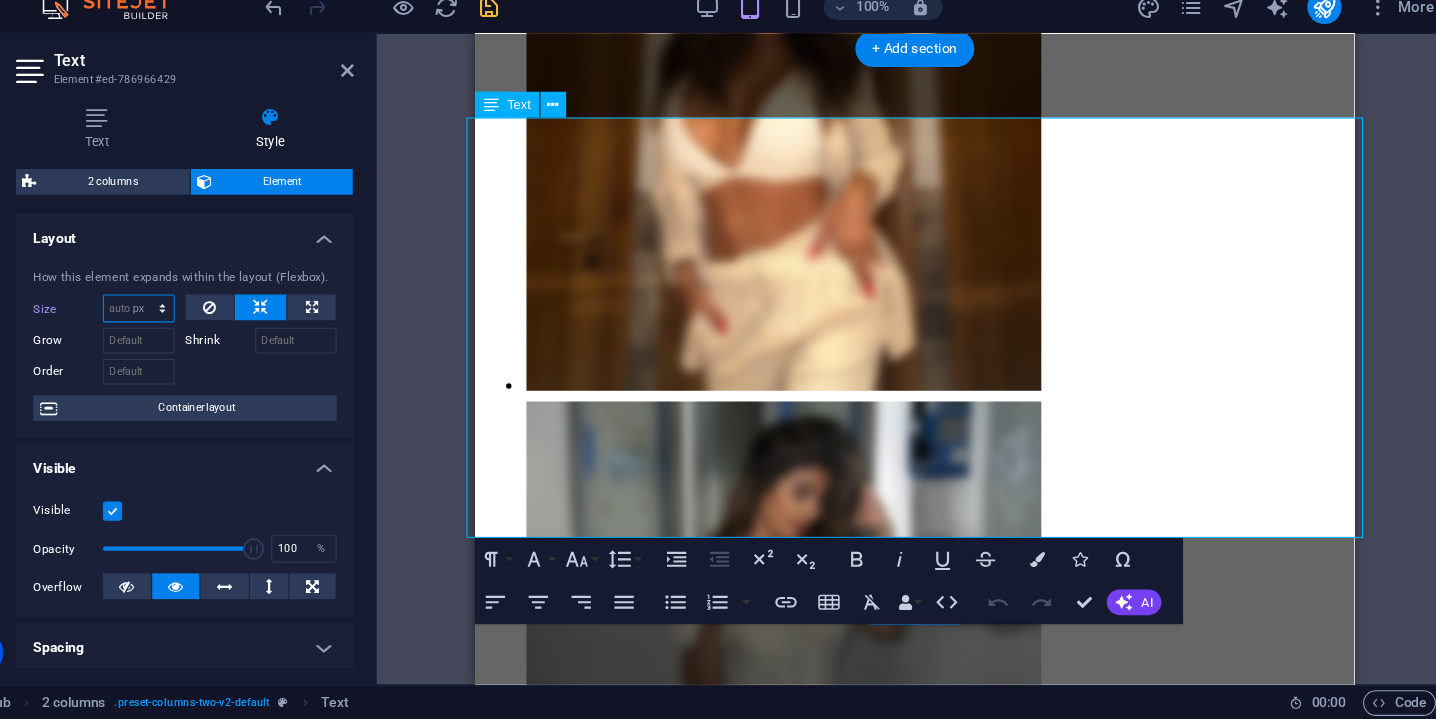 type on "0" 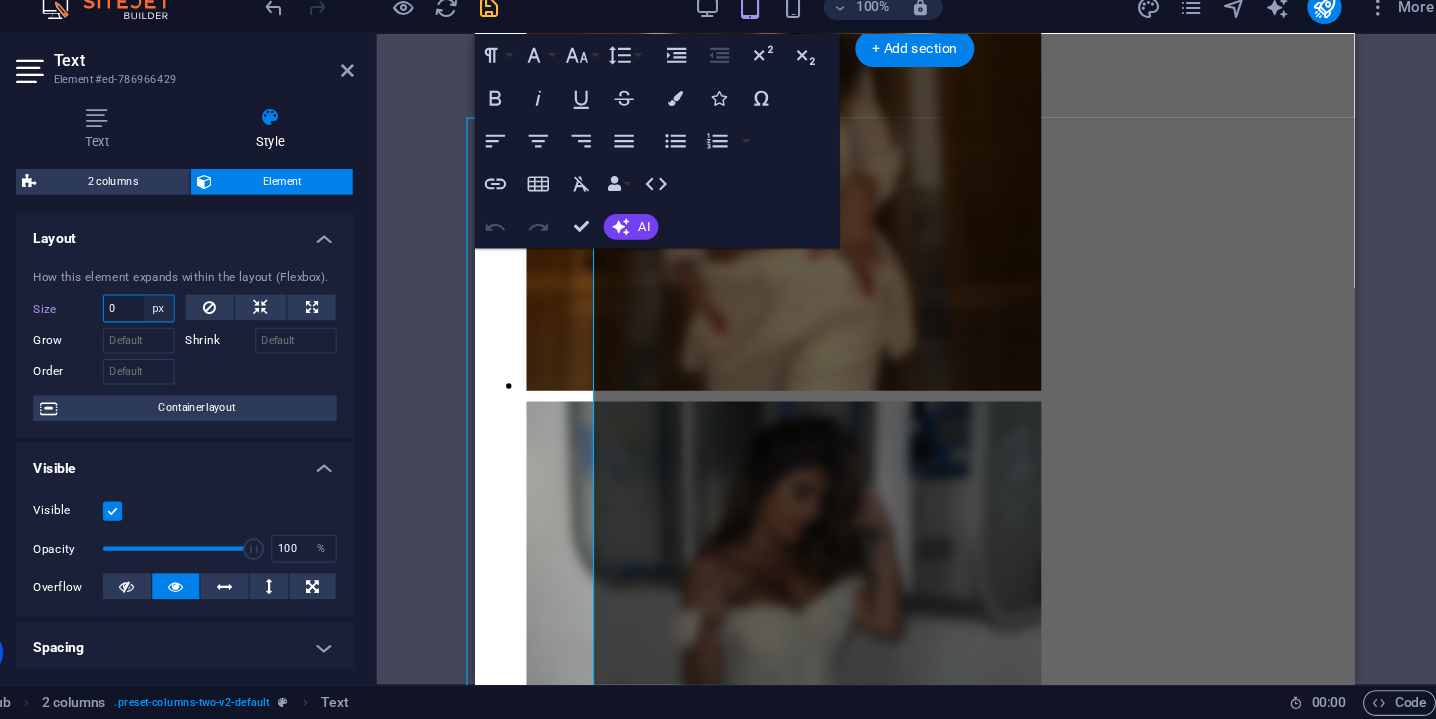 select on "%" 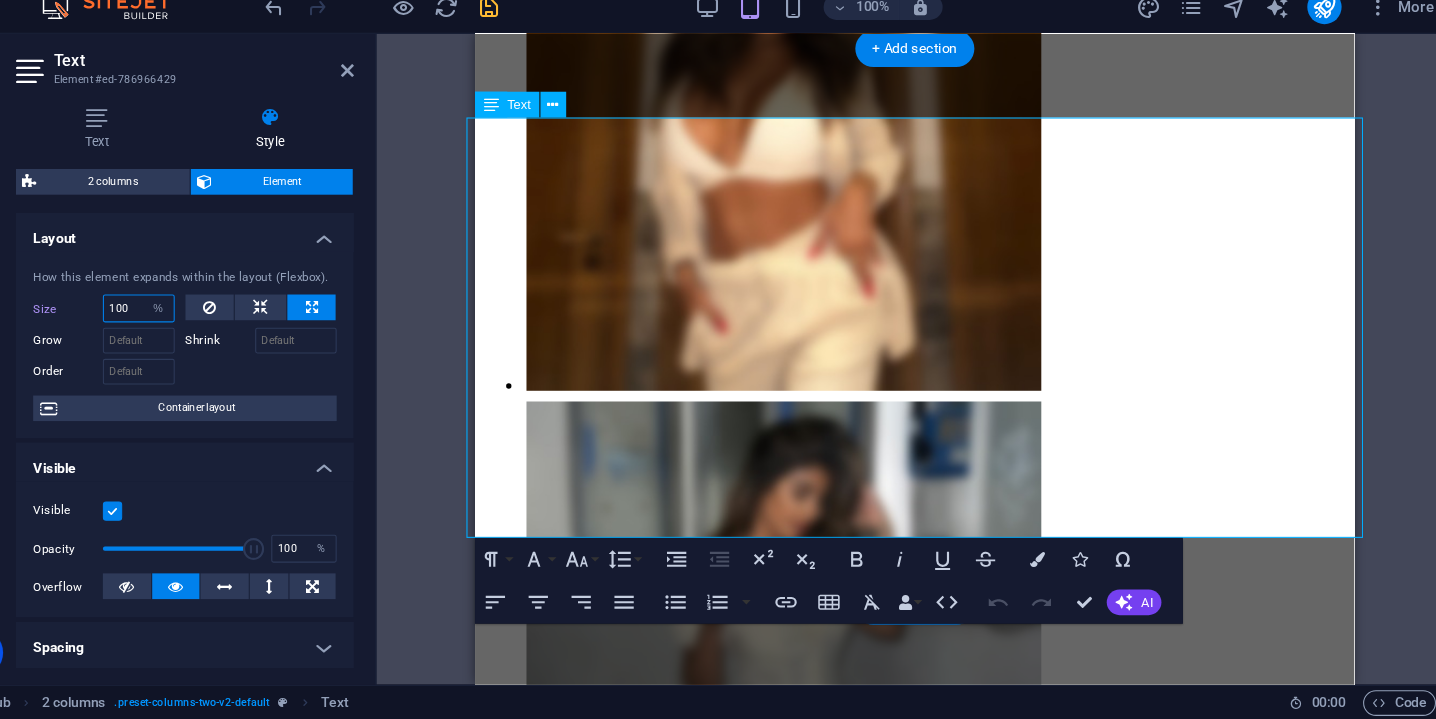click on "100" at bounding box center [210, 336] 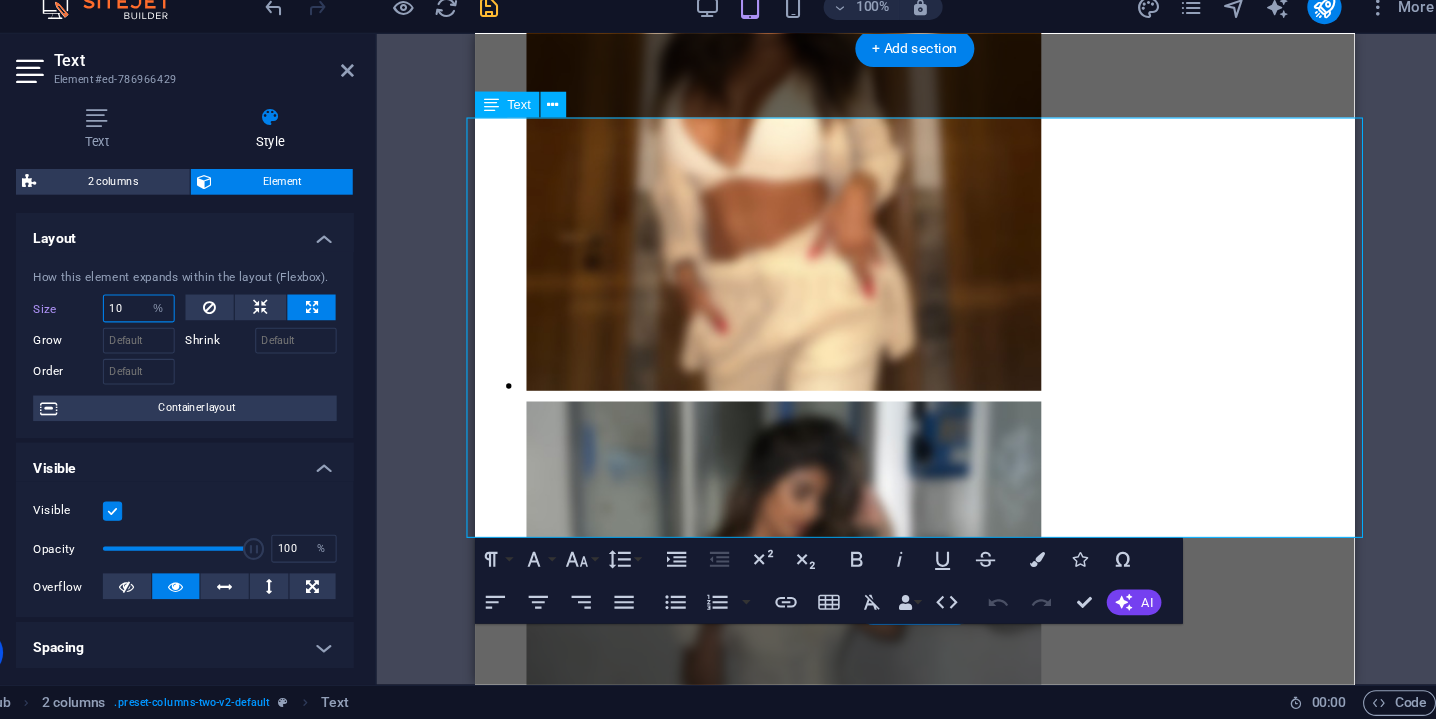 type on "1" 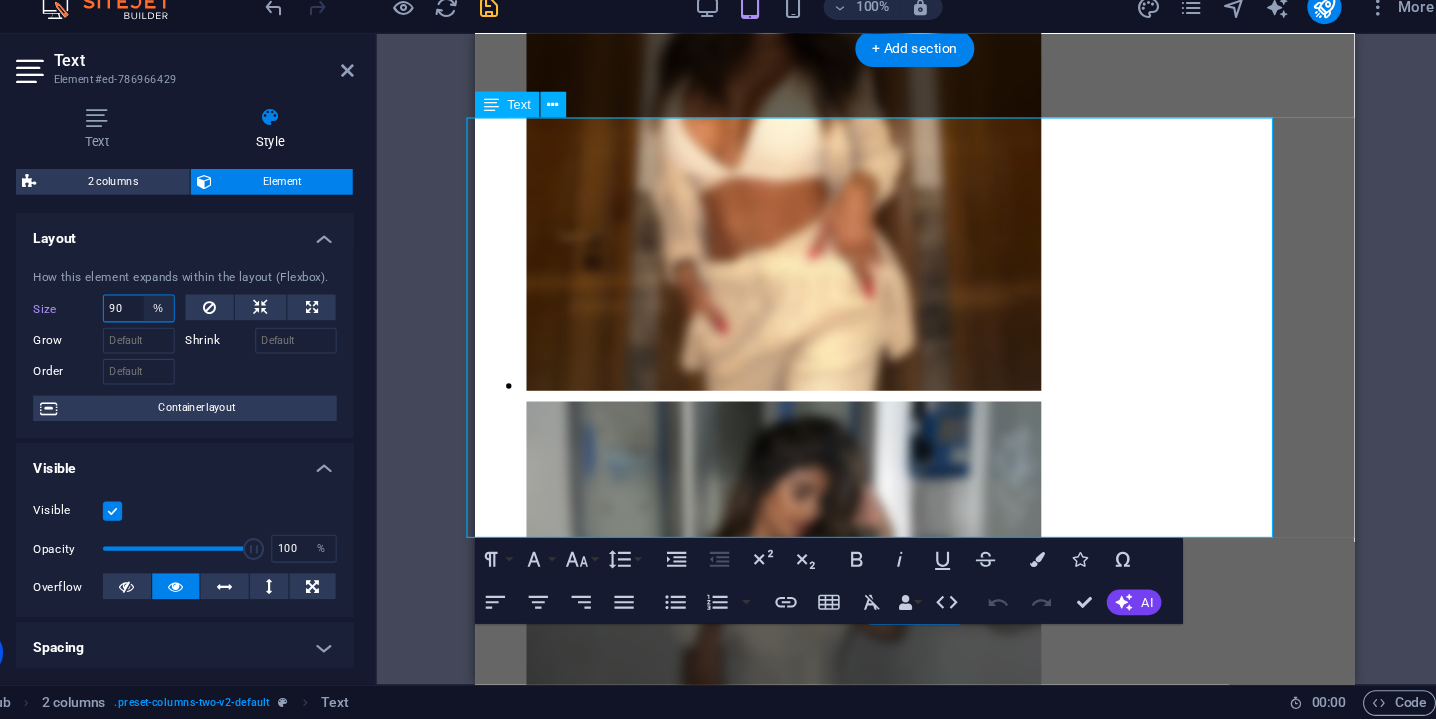 type on "90" 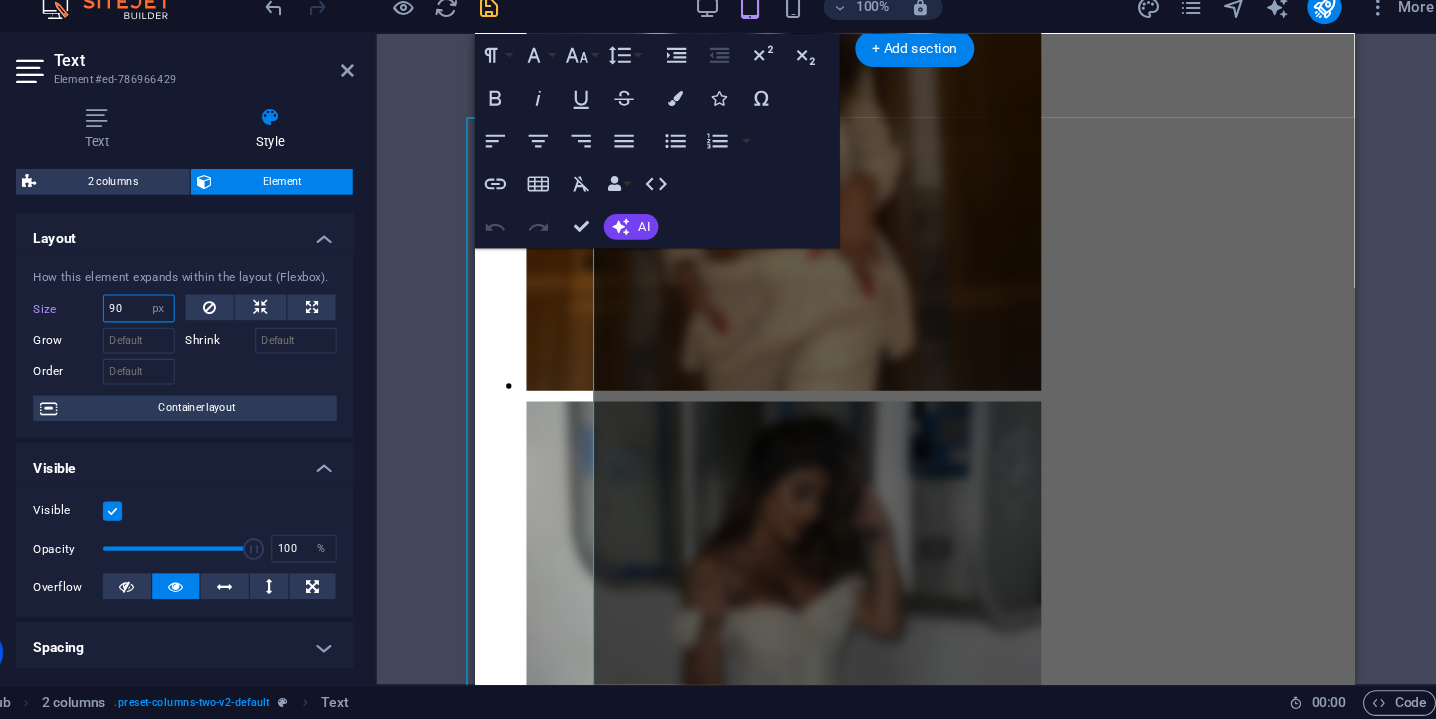 click on "90" at bounding box center (210, 336) 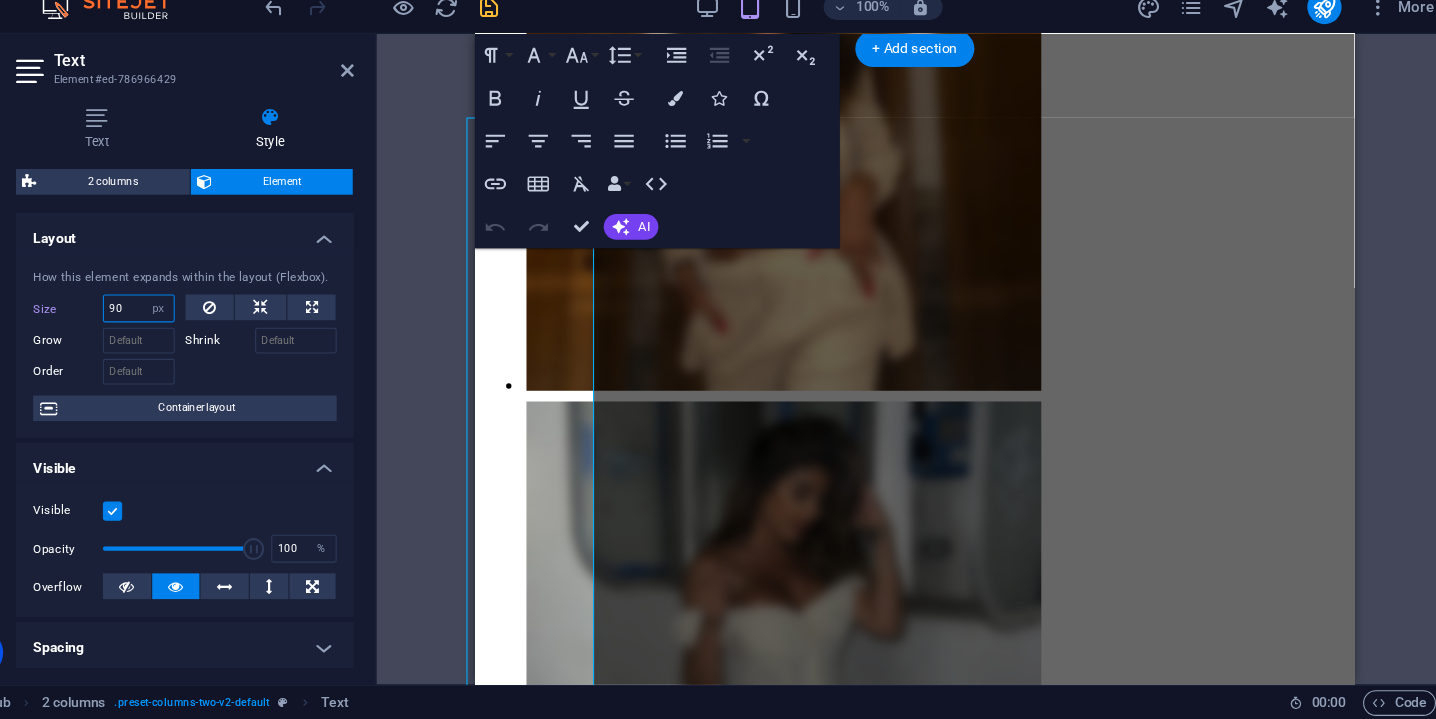 click on "90" at bounding box center [210, 336] 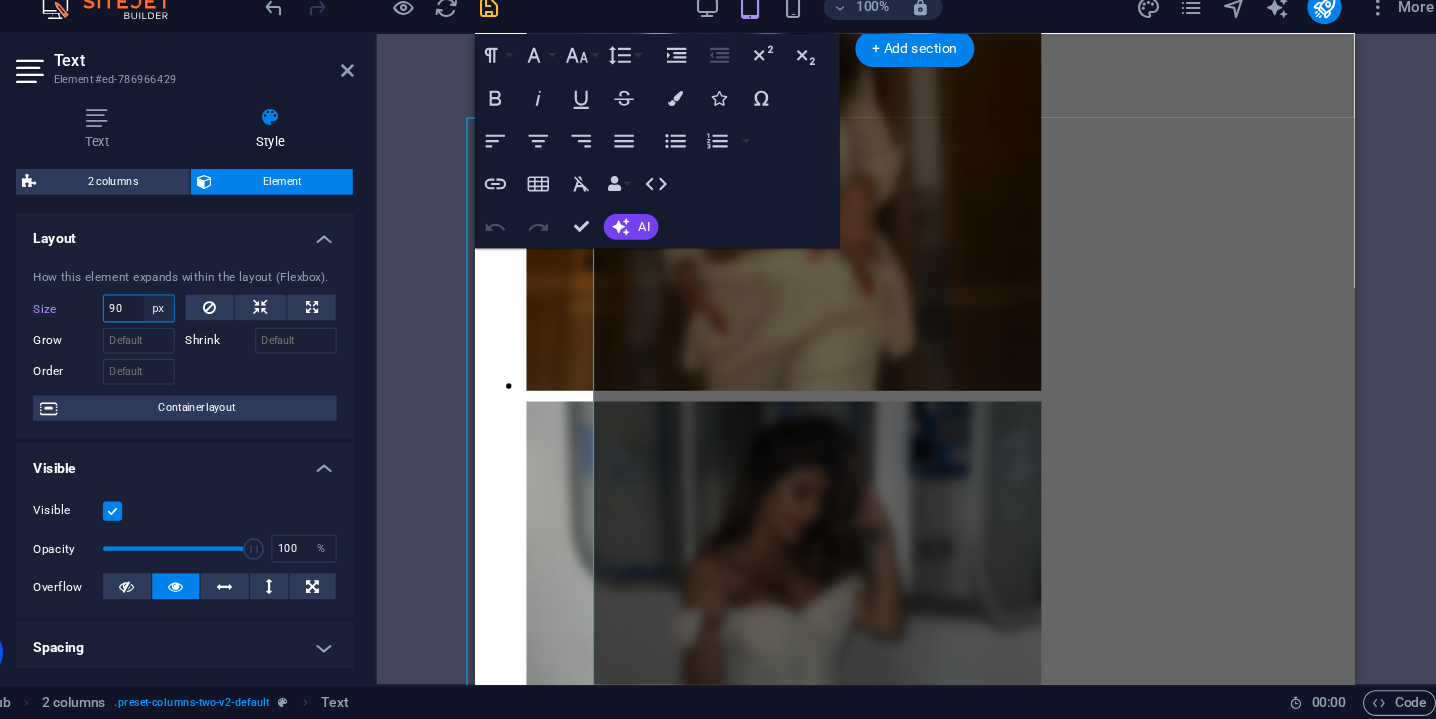 select on "585vfgfta3" 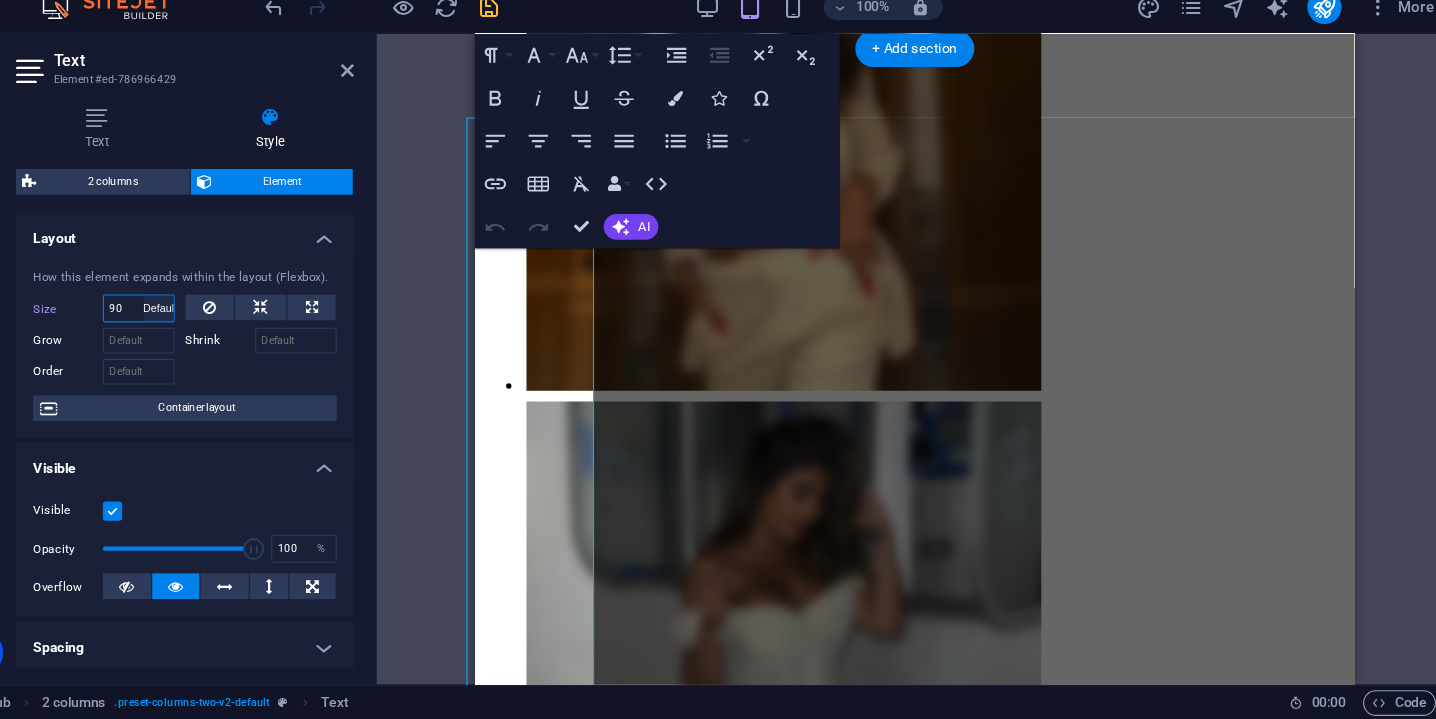 type 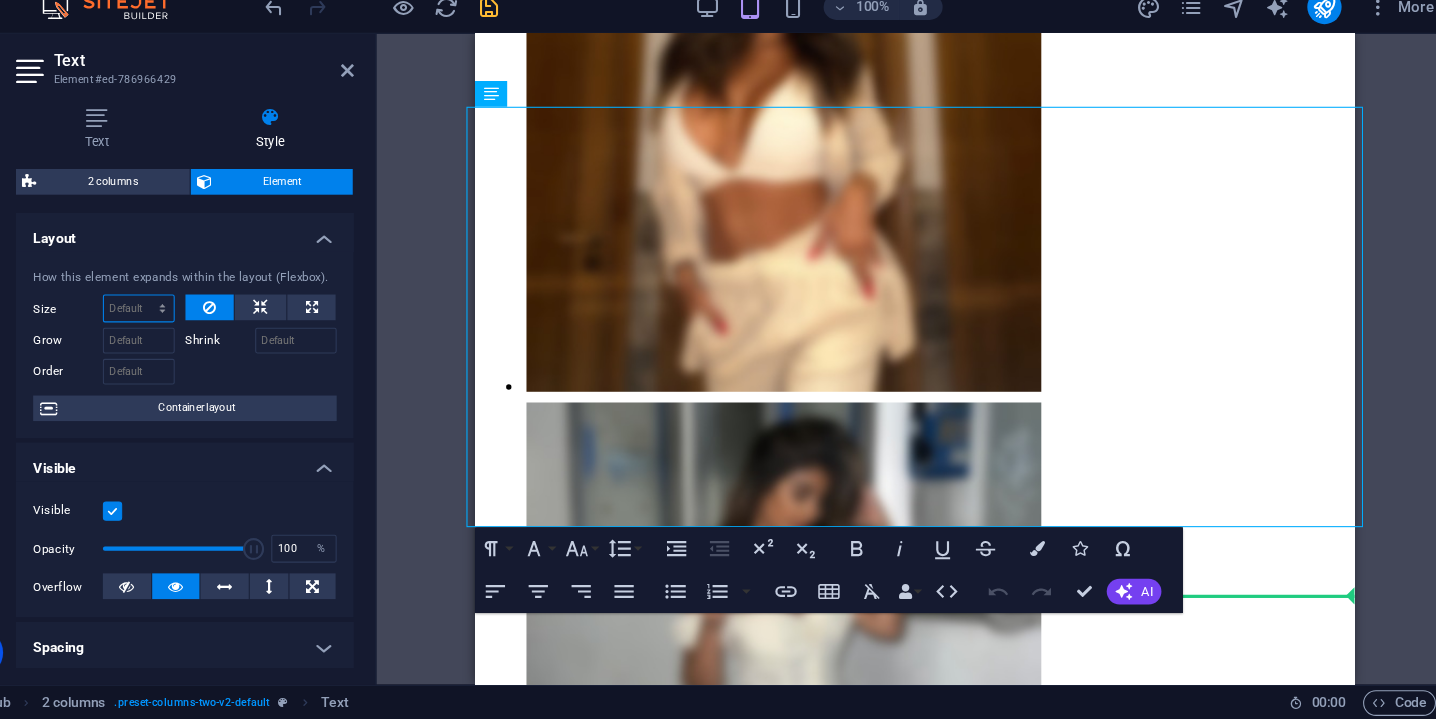 scroll, scrollTop: 680, scrollLeft: 0, axis: vertical 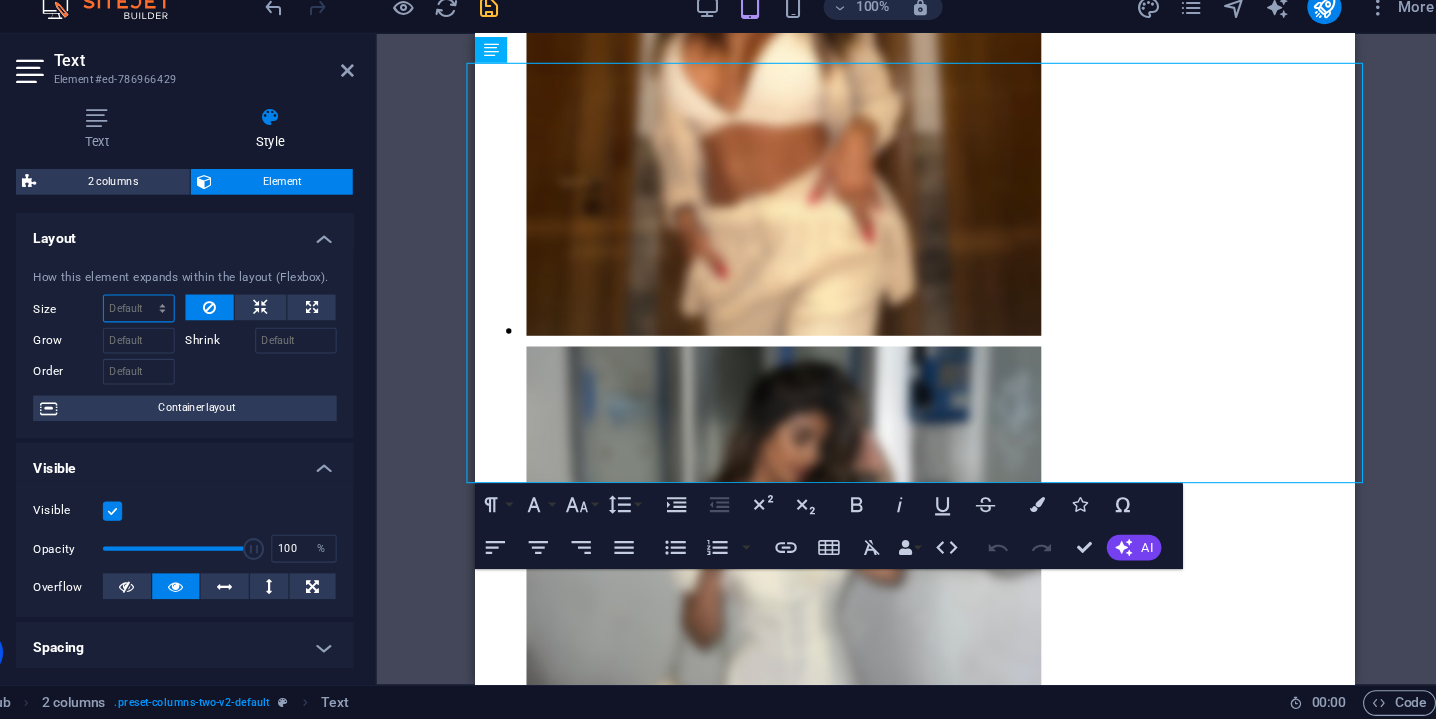 drag, startPoint x: 944, startPoint y: 134, endPoint x: 681, endPoint y: 315, distance: 319.26477 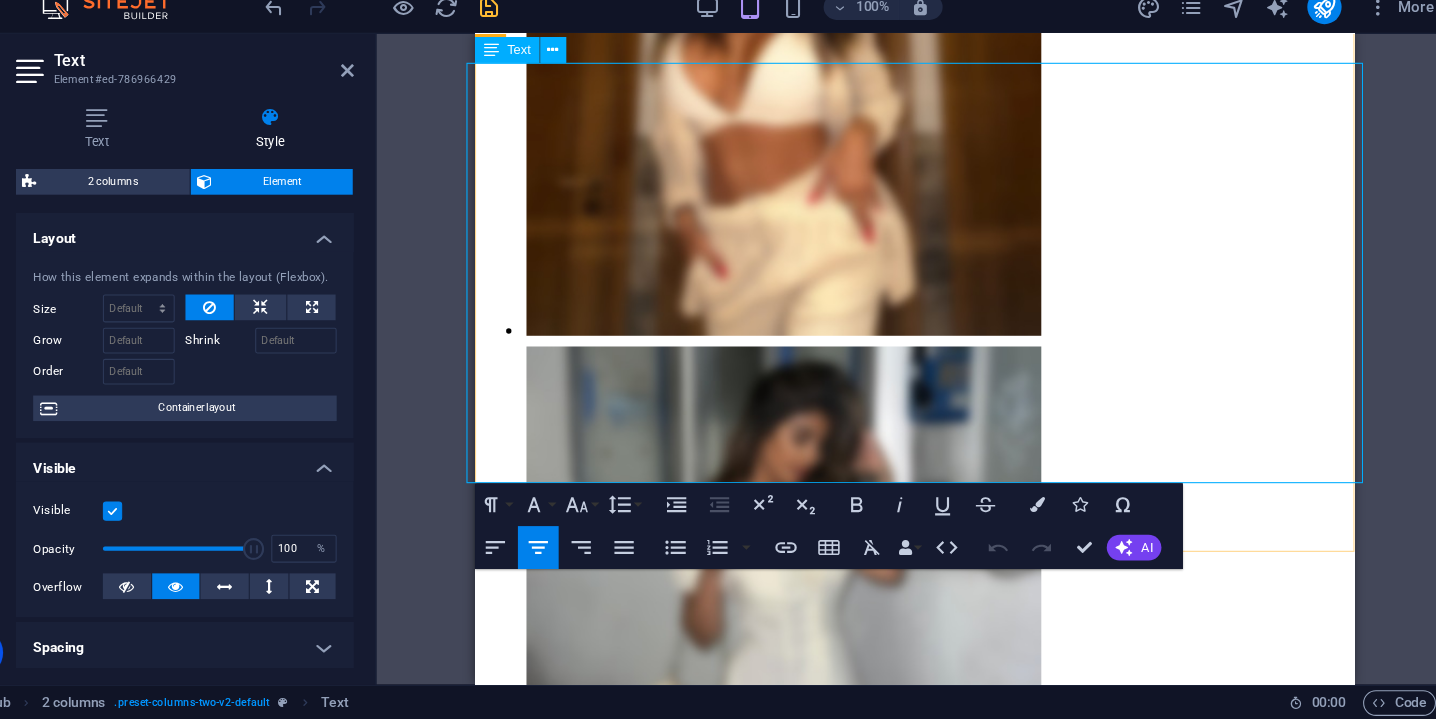 drag, startPoint x: 492, startPoint y: 130, endPoint x: 1061, endPoint y: 450, distance: 652.81006 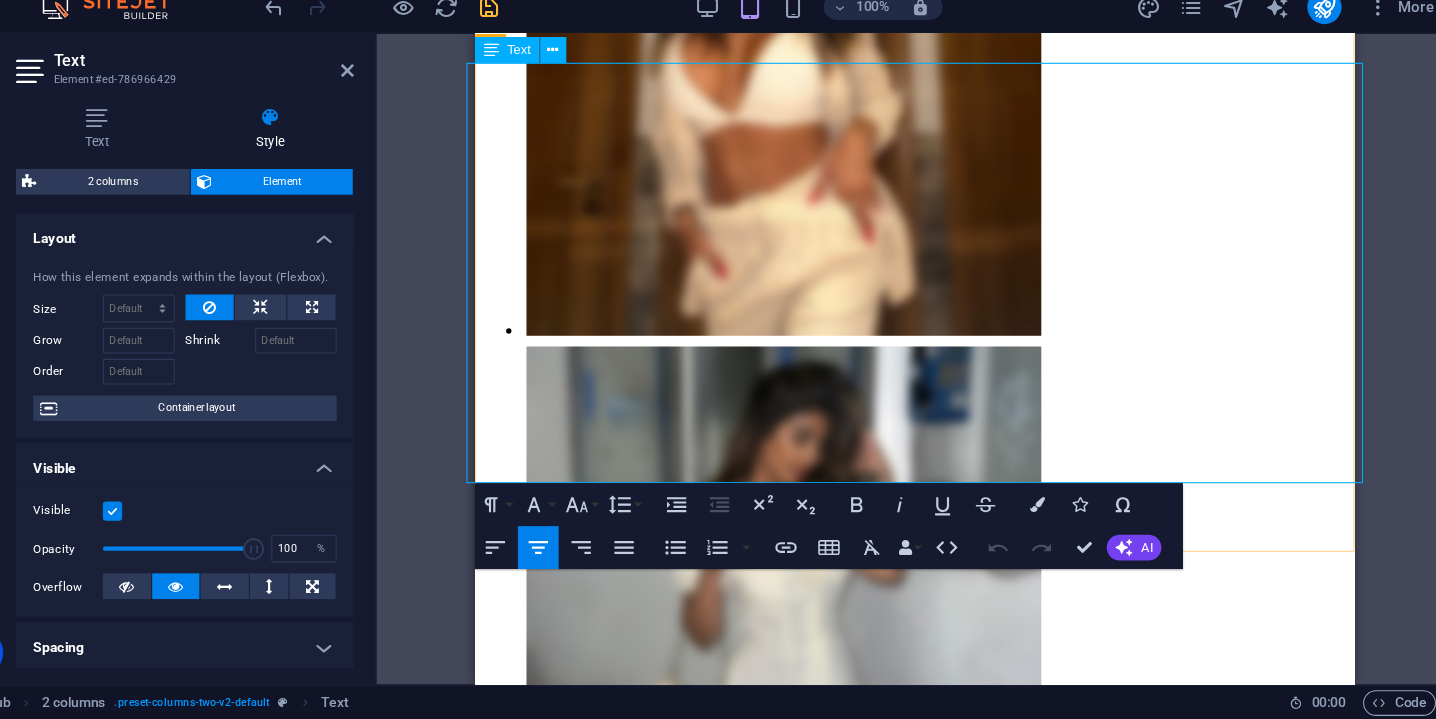 click on "This Fan Club is more than a subscription.  It’s a space where you’re not just watching,  you’re part of something real. I was born near Paris, in a neighborhood where no one teaches you how to dream, only how to survive.  I grew up in public housing, far from privilege, far from peace. At 25 , I built everything myself. I learned how to move abroad, how to create my own company, how to turn my image into independence. Here, I don’t just share photos or videos.  I share stories, advice, tools and I answer. This space is for those who feel different, who feel judged, or just lost sometimes. You can ask me anything : how I healed, how I invested, how I made it to Playboy or how to start over somewhere else. I set the price at $20 for 3 months so that this could stay   real & accessible . If you’re here, it’s not by accident. Welcome to a place where you can be seen,  and where you can grow." at bounding box center (885, 1969) 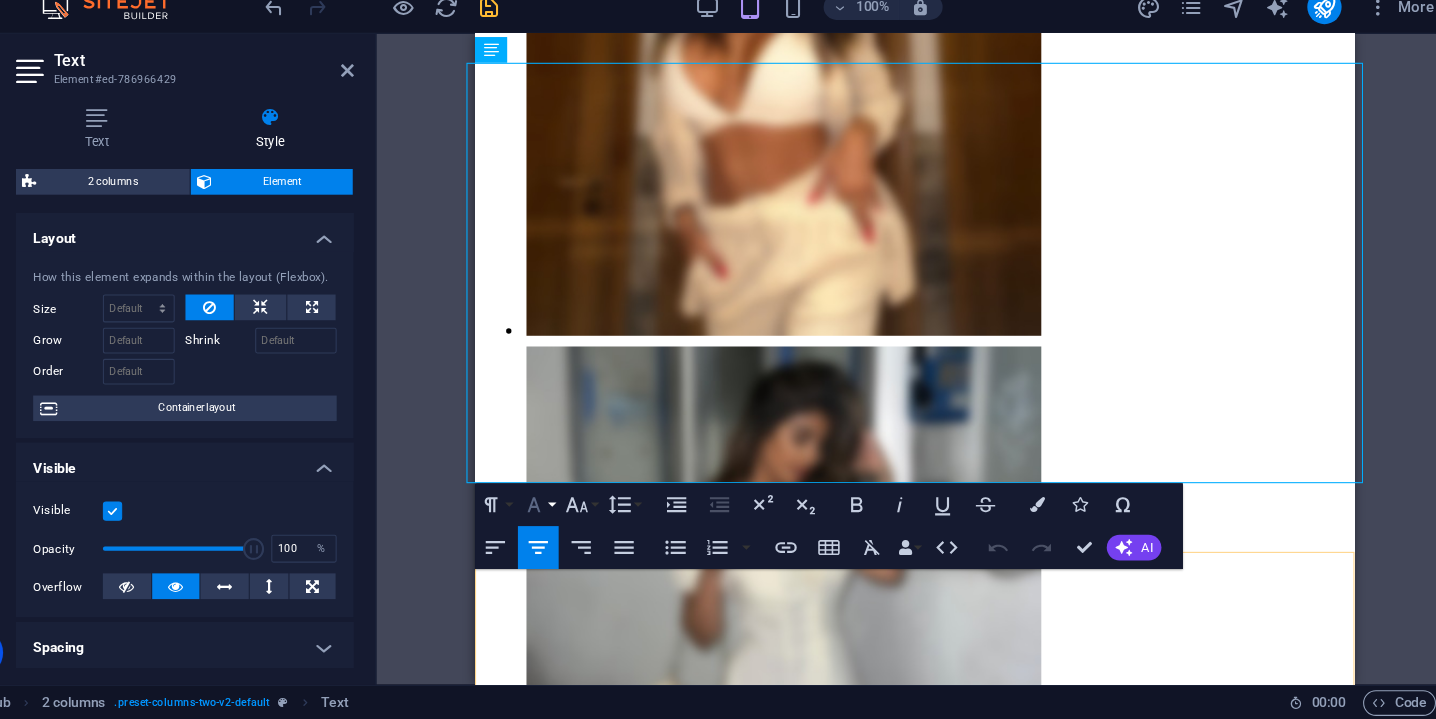 click 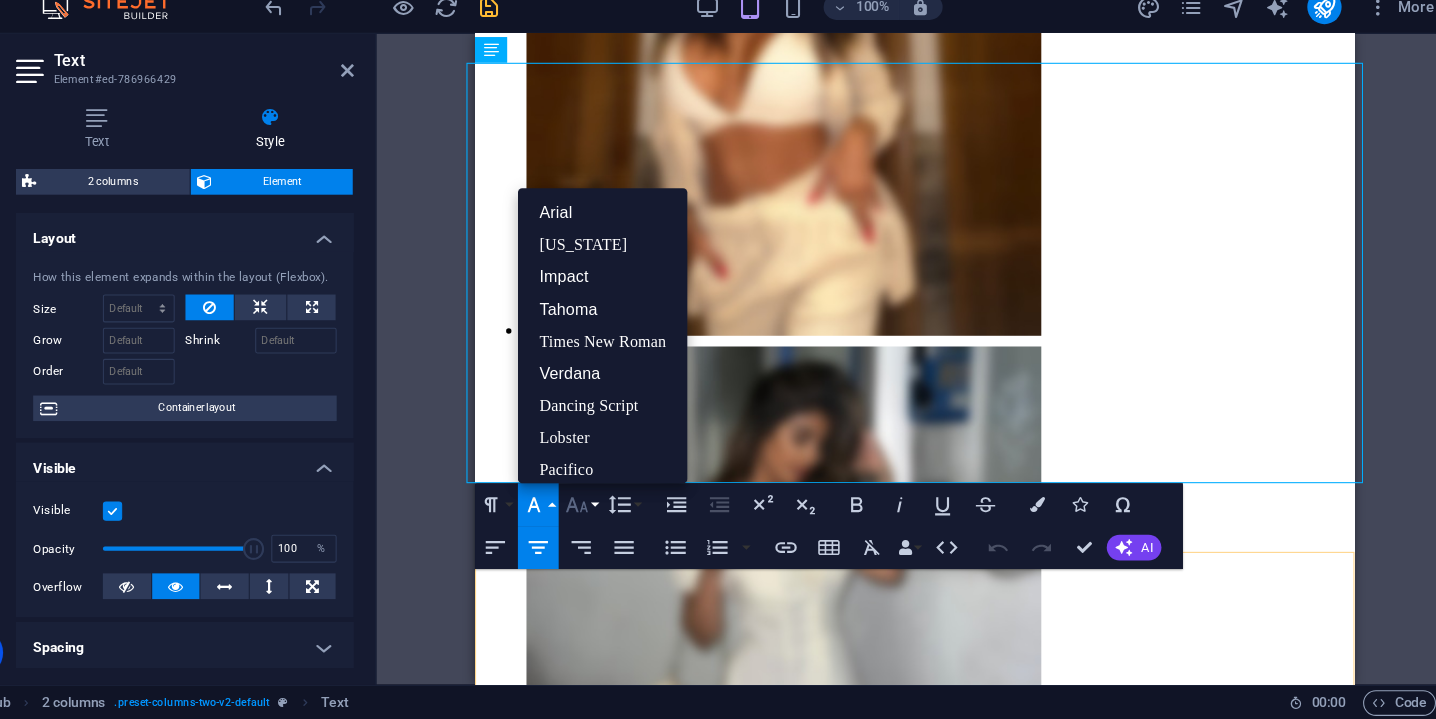 click on "Font Size" at bounding box center [623, 519] 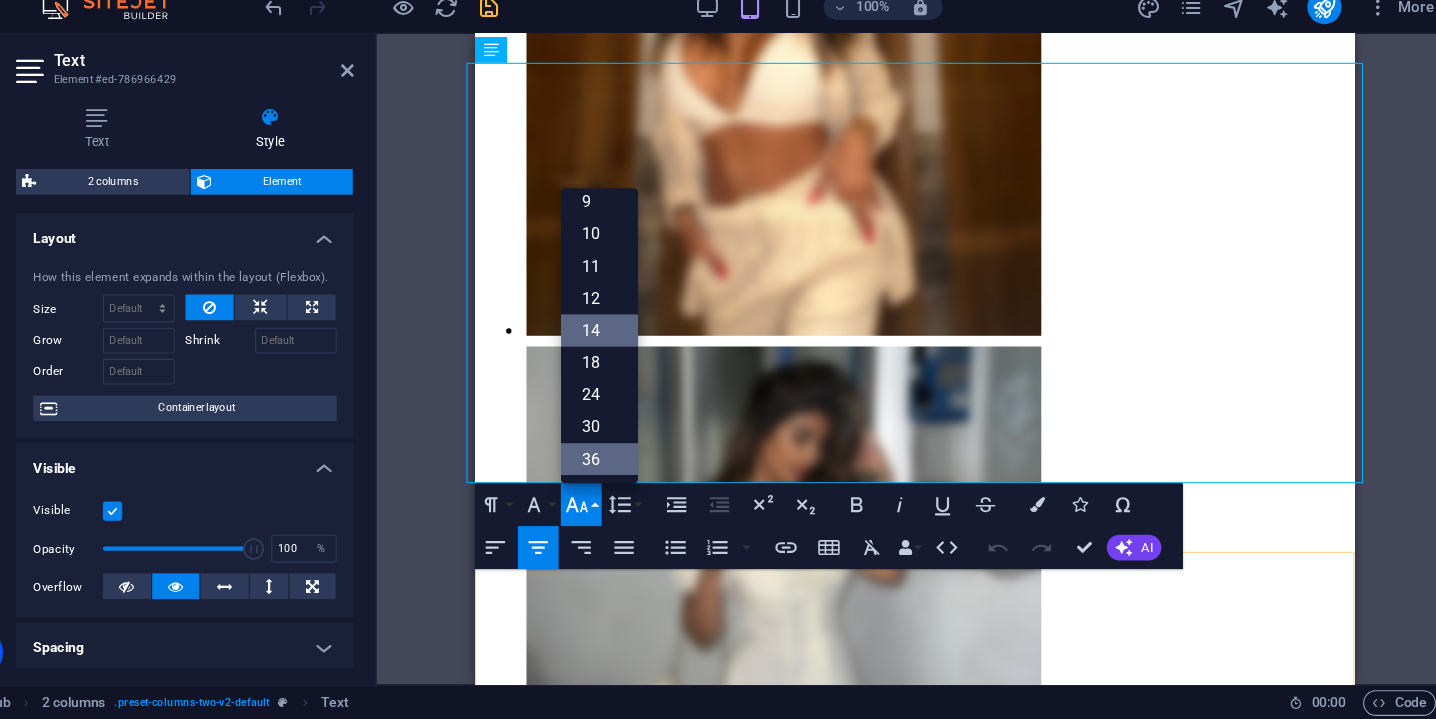 scroll, scrollTop: 48, scrollLeft: 0, axis: vertical 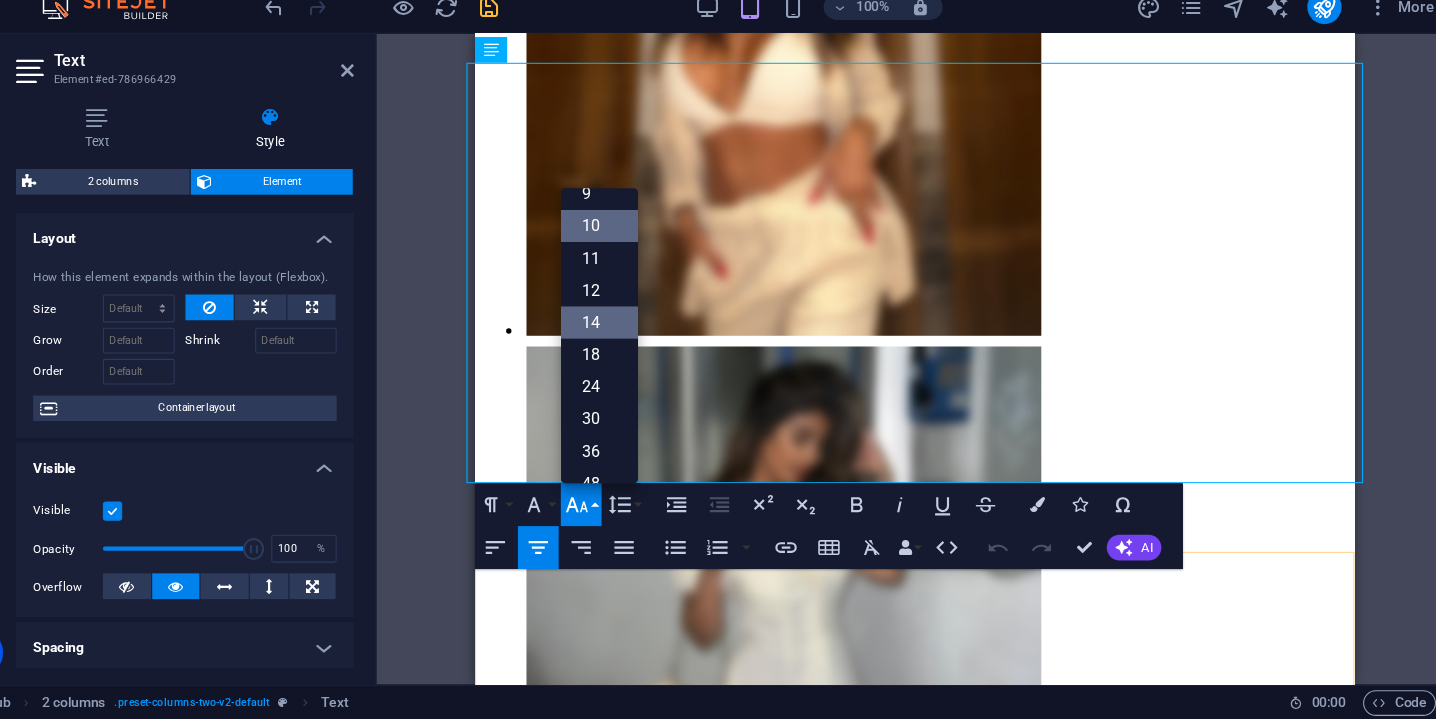 click on "10" at bounding box center (640, 259) 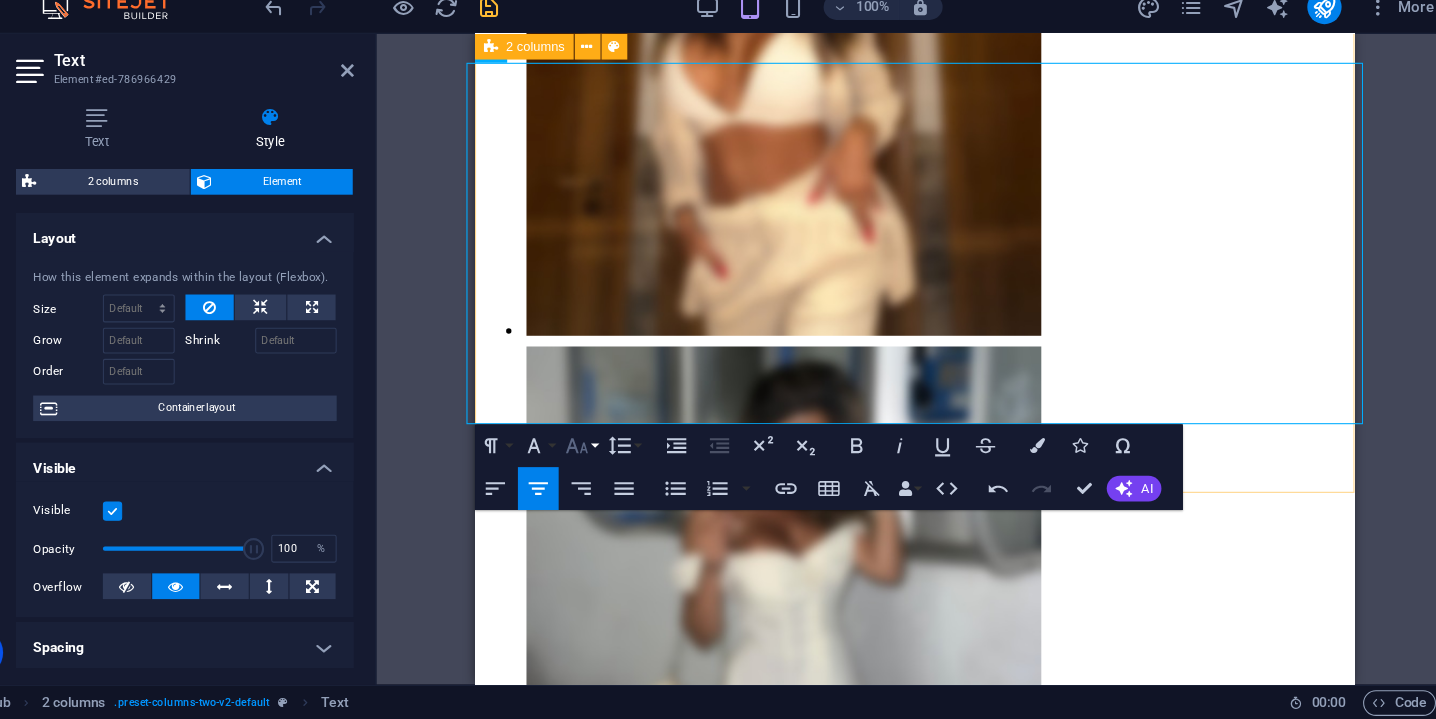 click on "Font Size" at bounding box center [623, 464] 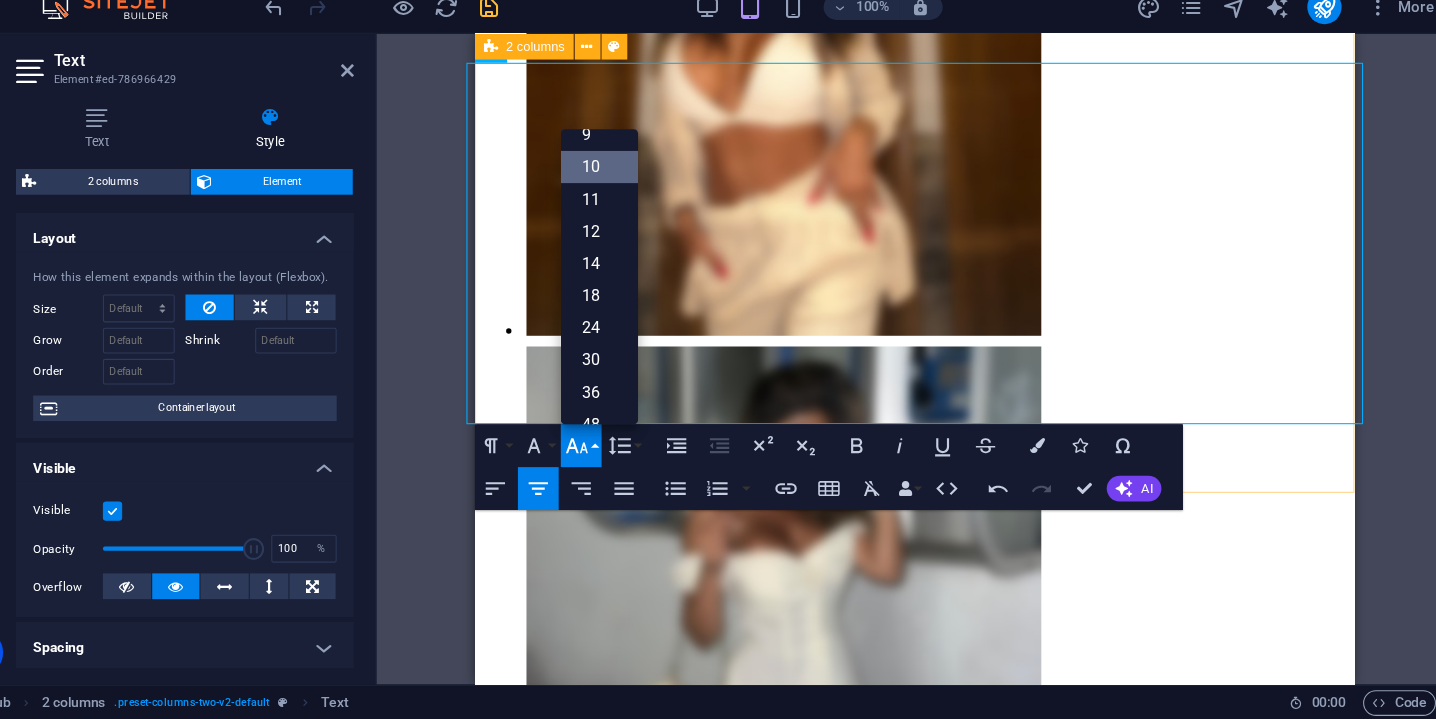 scroll, scrollTop: 83, scrollLeft: 0, axis: vertical 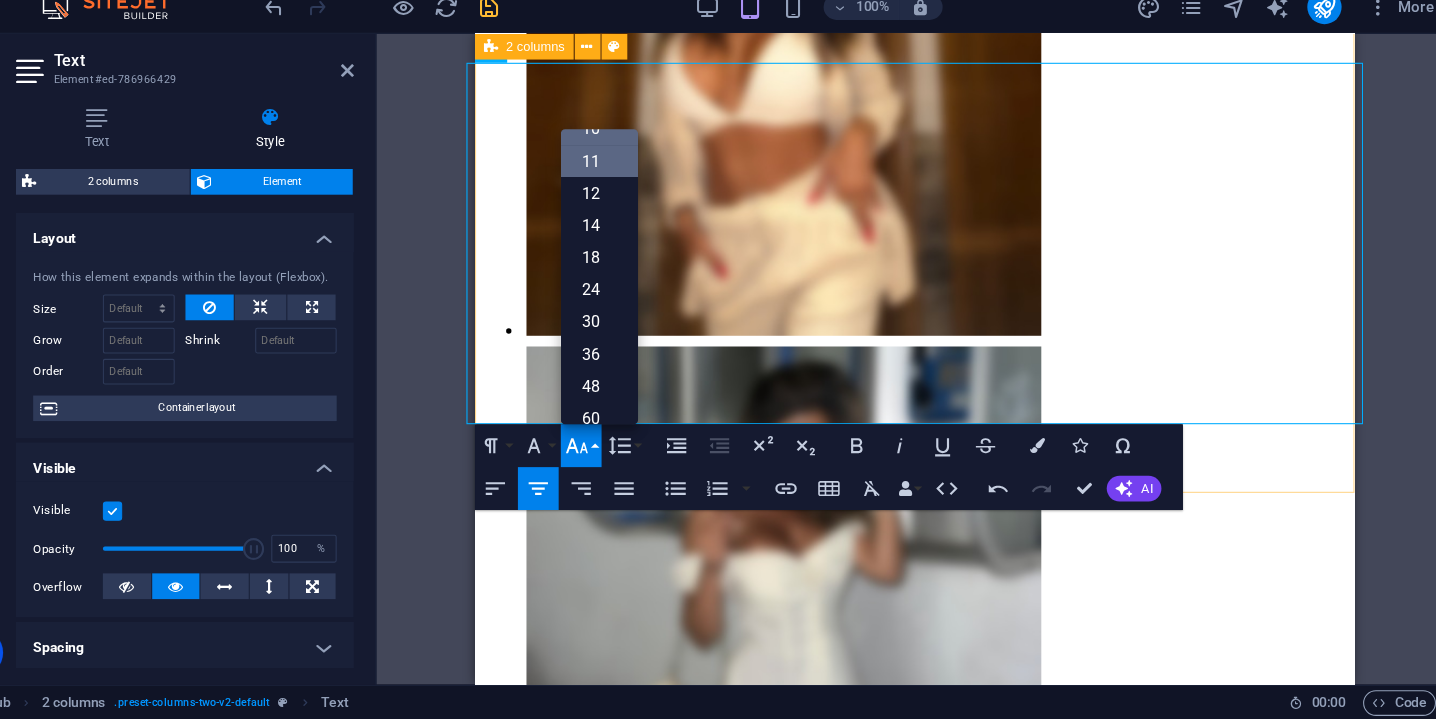 click on "11" at bounding box center (640, 199) 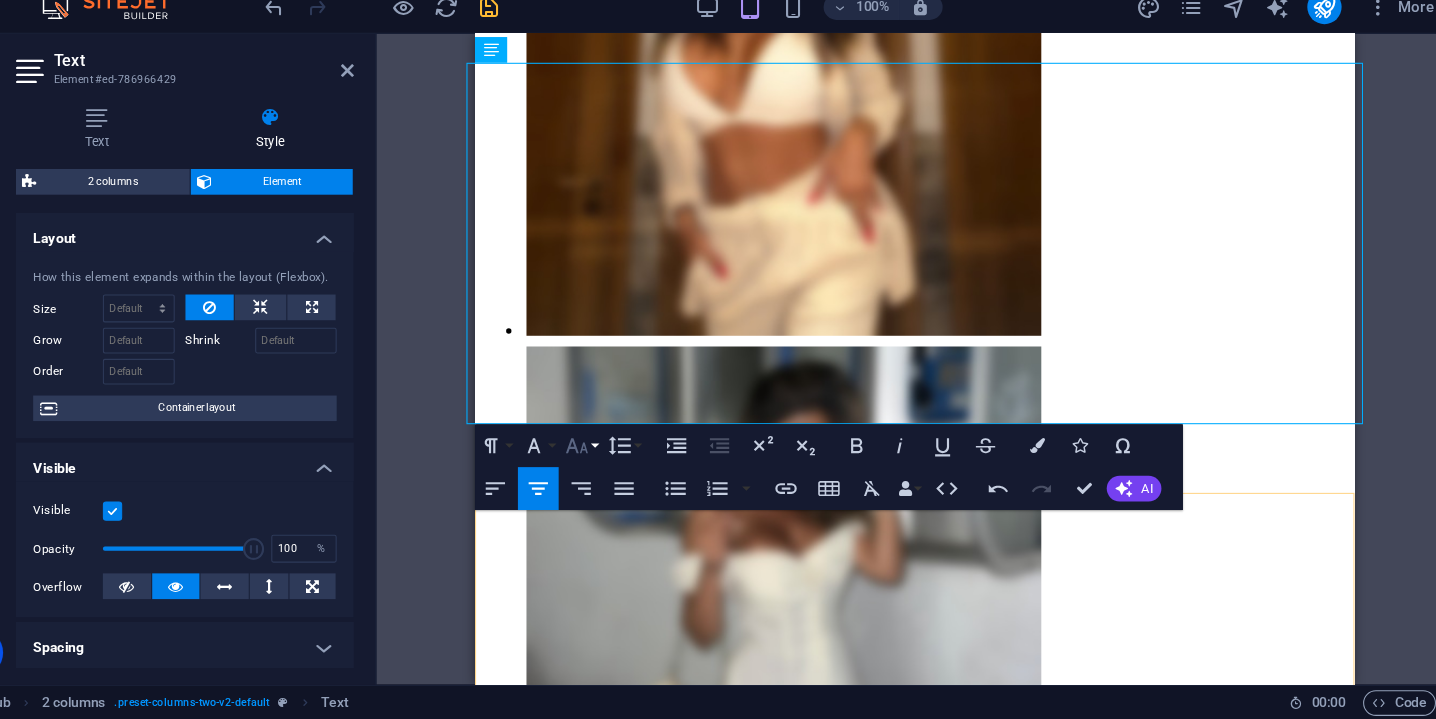 click on "Font Size" at bounding box center [623, 464] 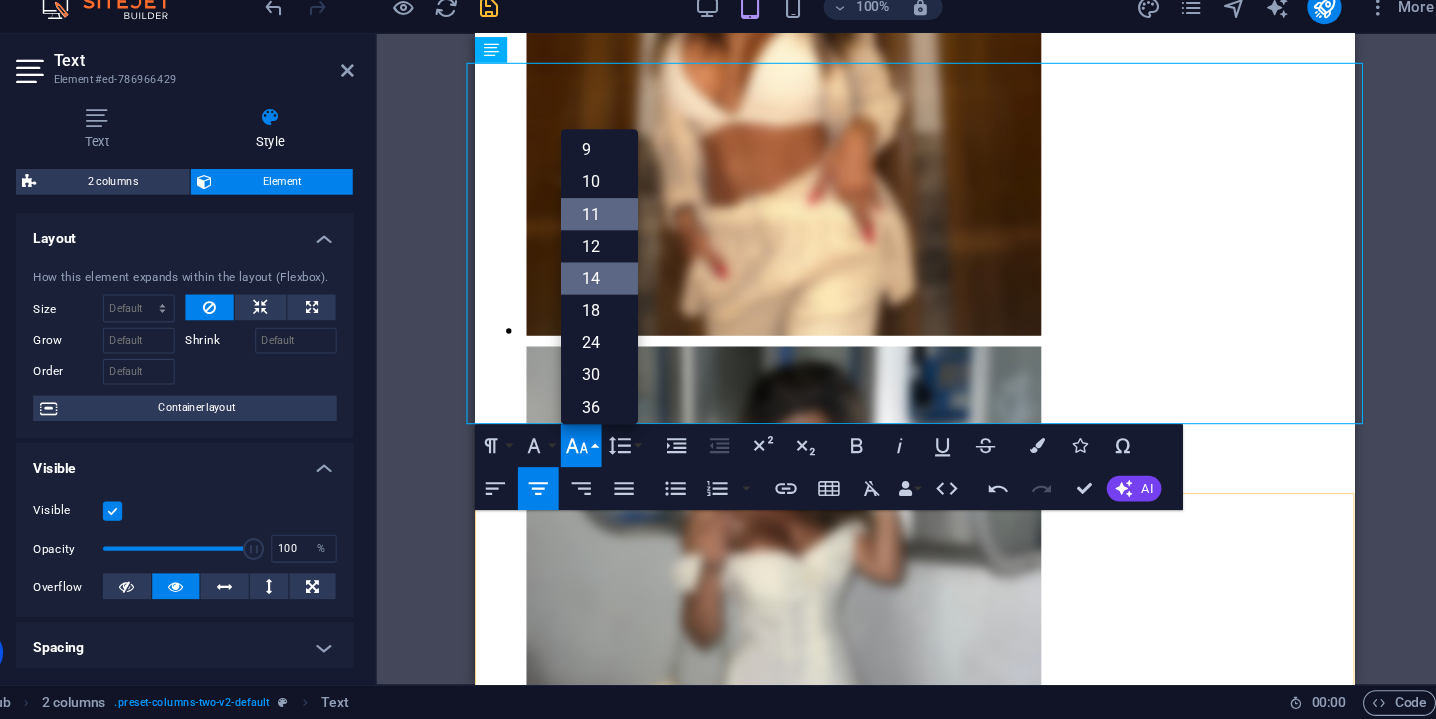 scroll, scrollTop: 32, scrollLeft: 0, axis: vertical 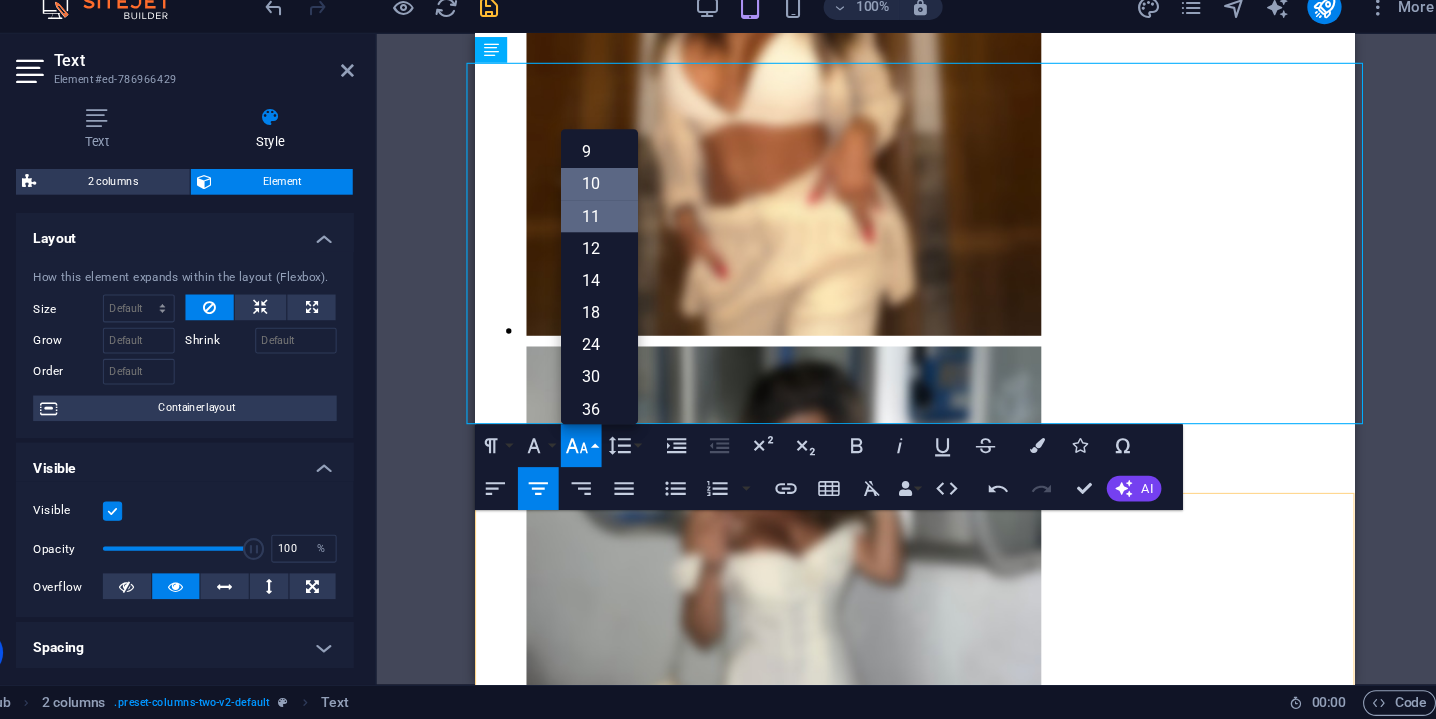 click on "10" at bounding box center (640, 220) 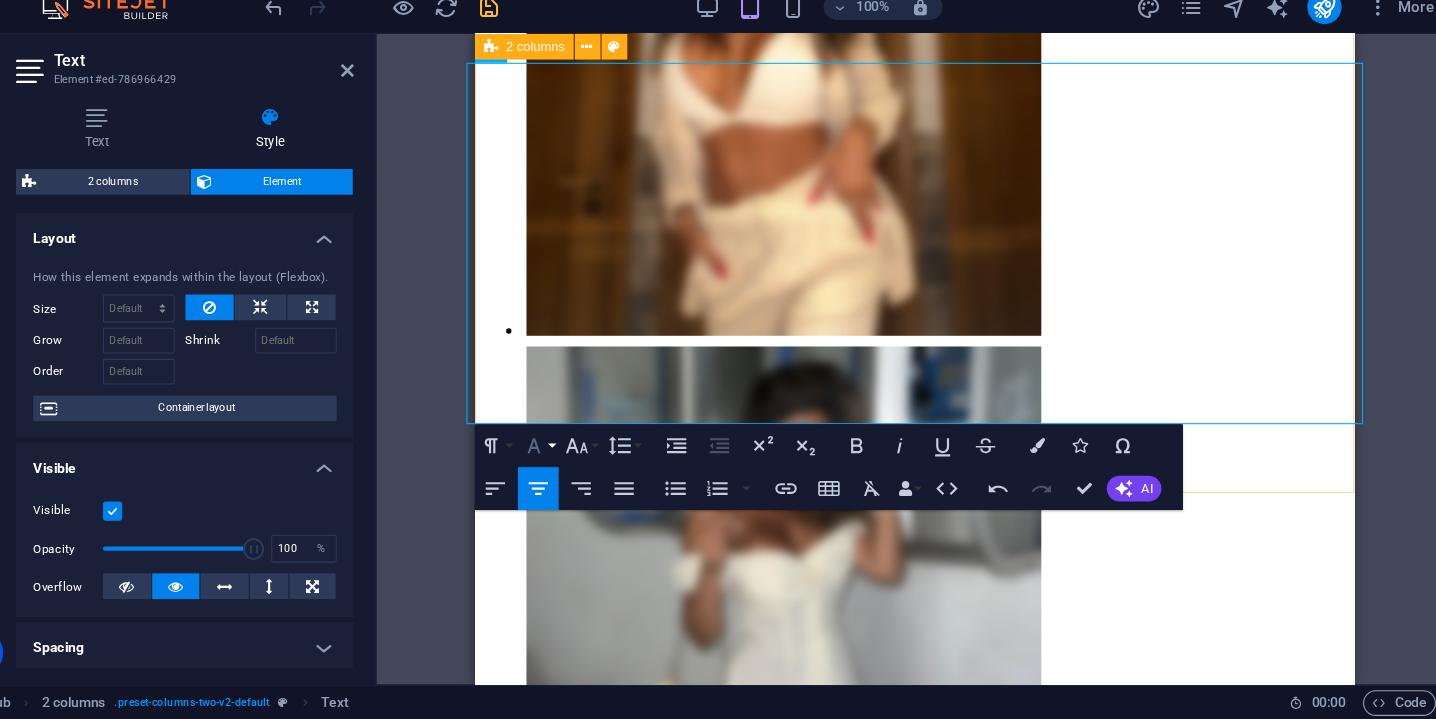 click on "Font Family" at bounding box center [583, 464] 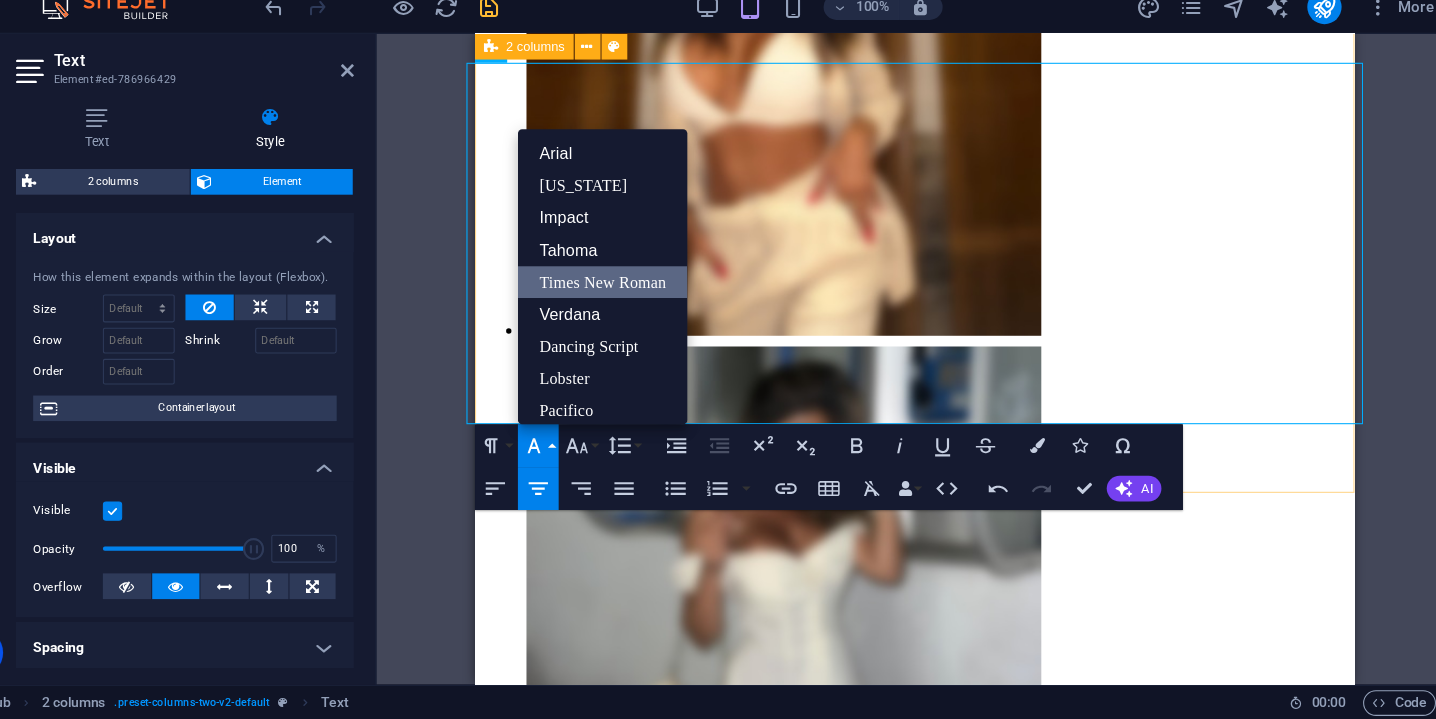 click on "Times New Roman" at bounding box center (643, 312) 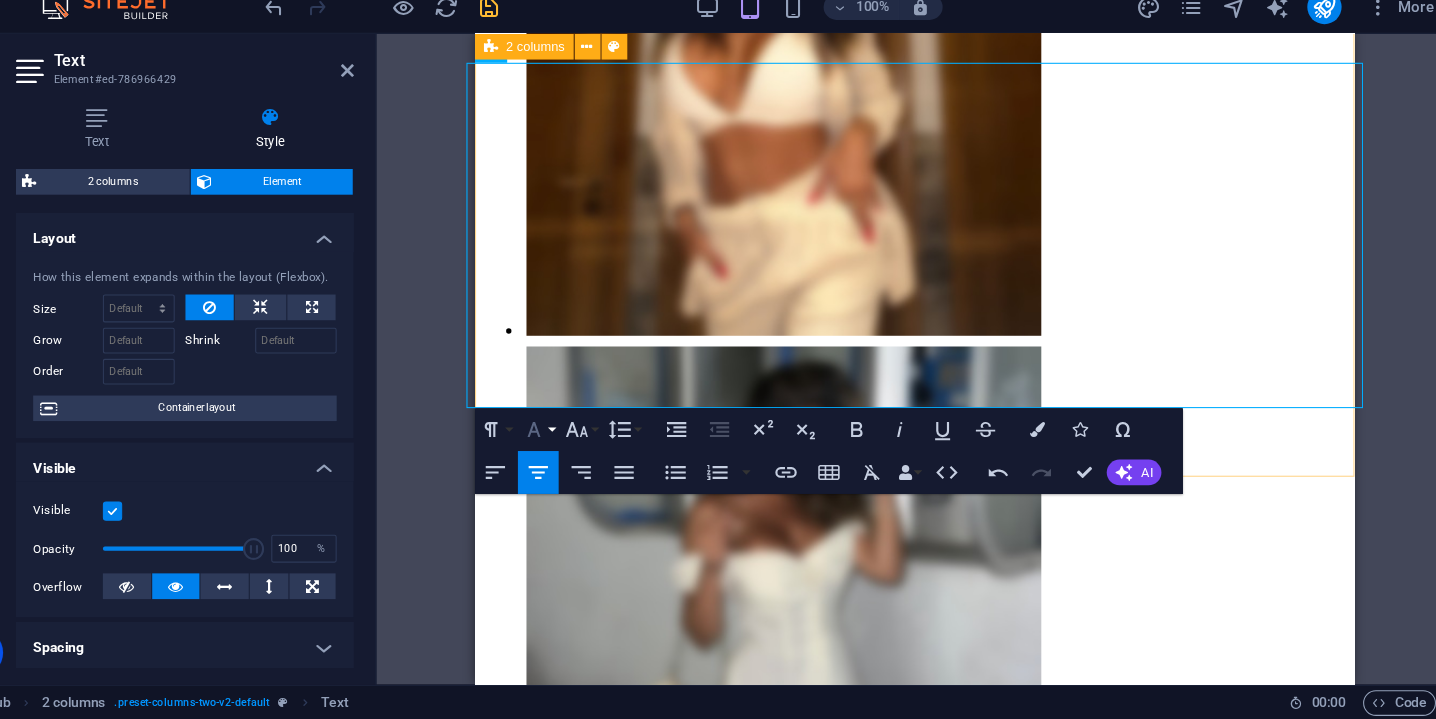 click on "Font Family" at bounding box center [583, 449] 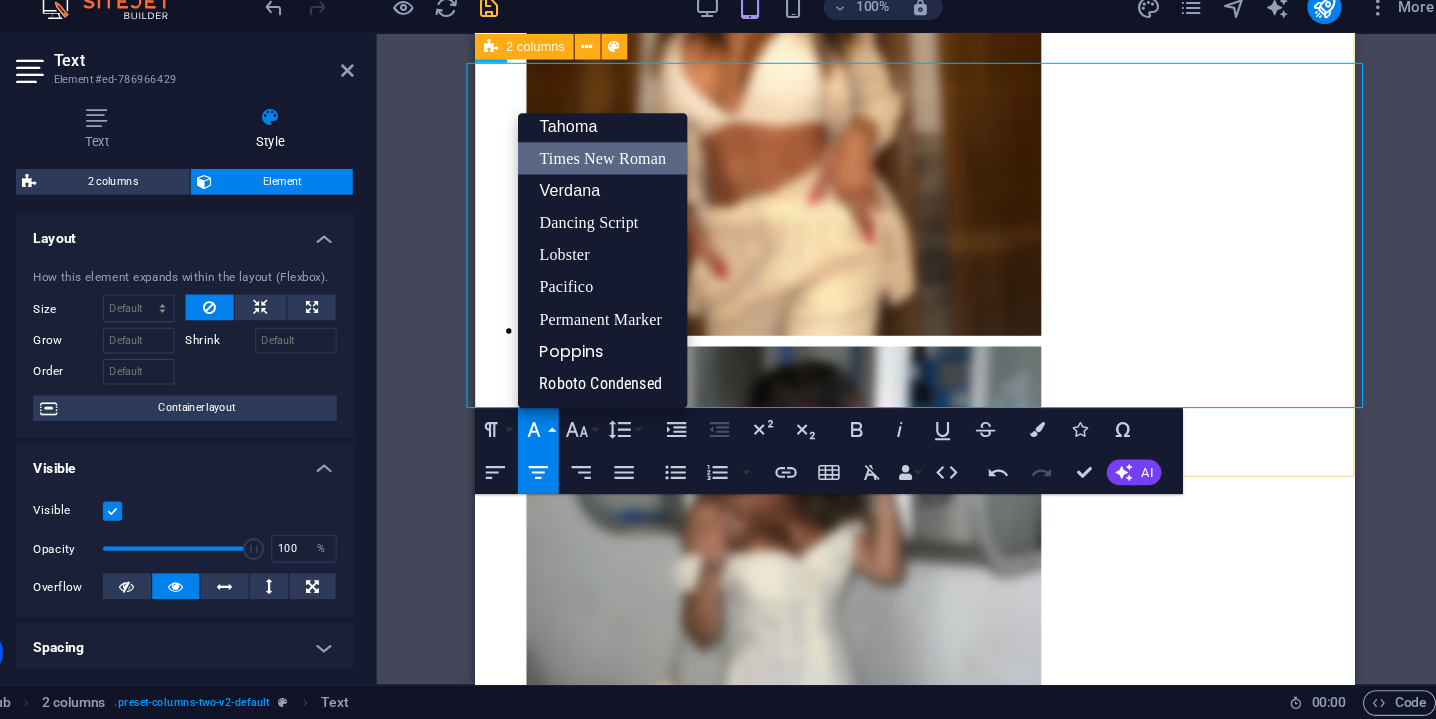 scroll, scrollTop: 101, scrollLeft: 0, axis: vertical 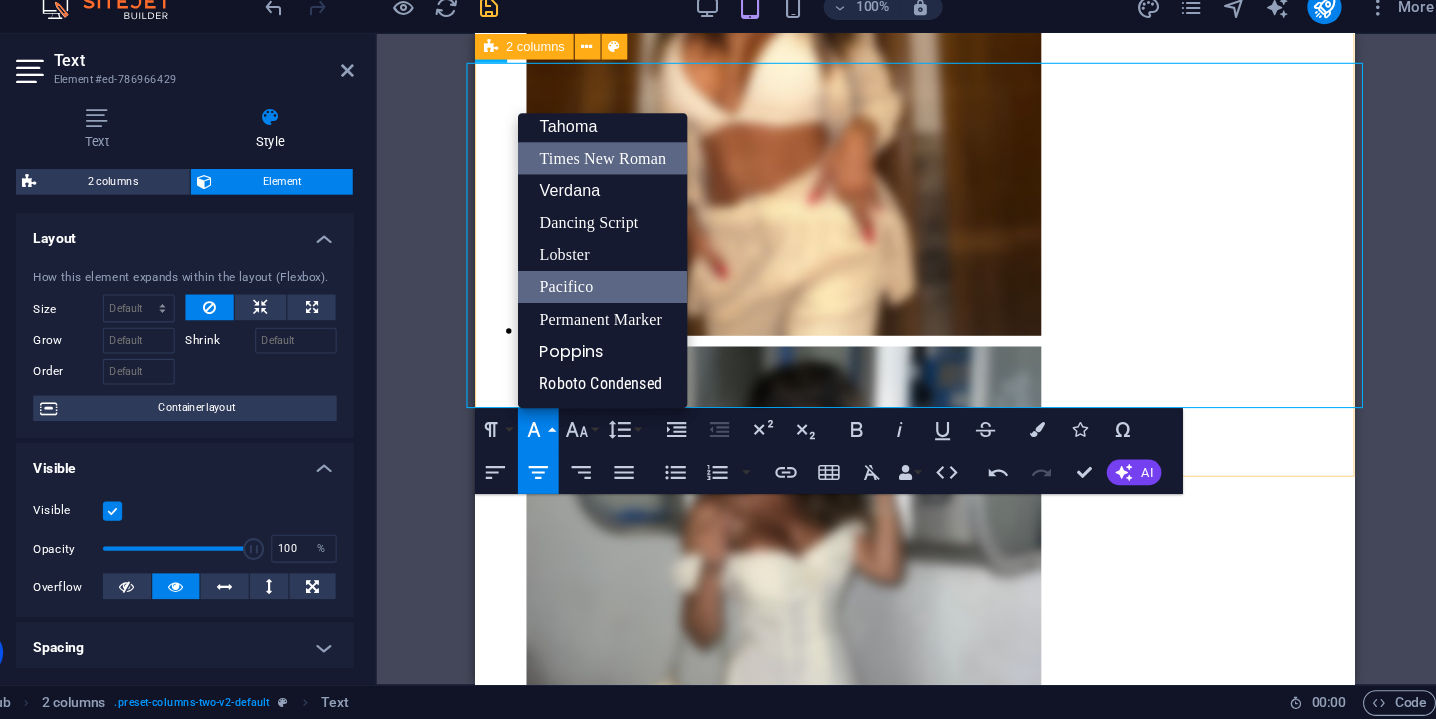 click on "Pacifico" at bounding box center (643, 316) 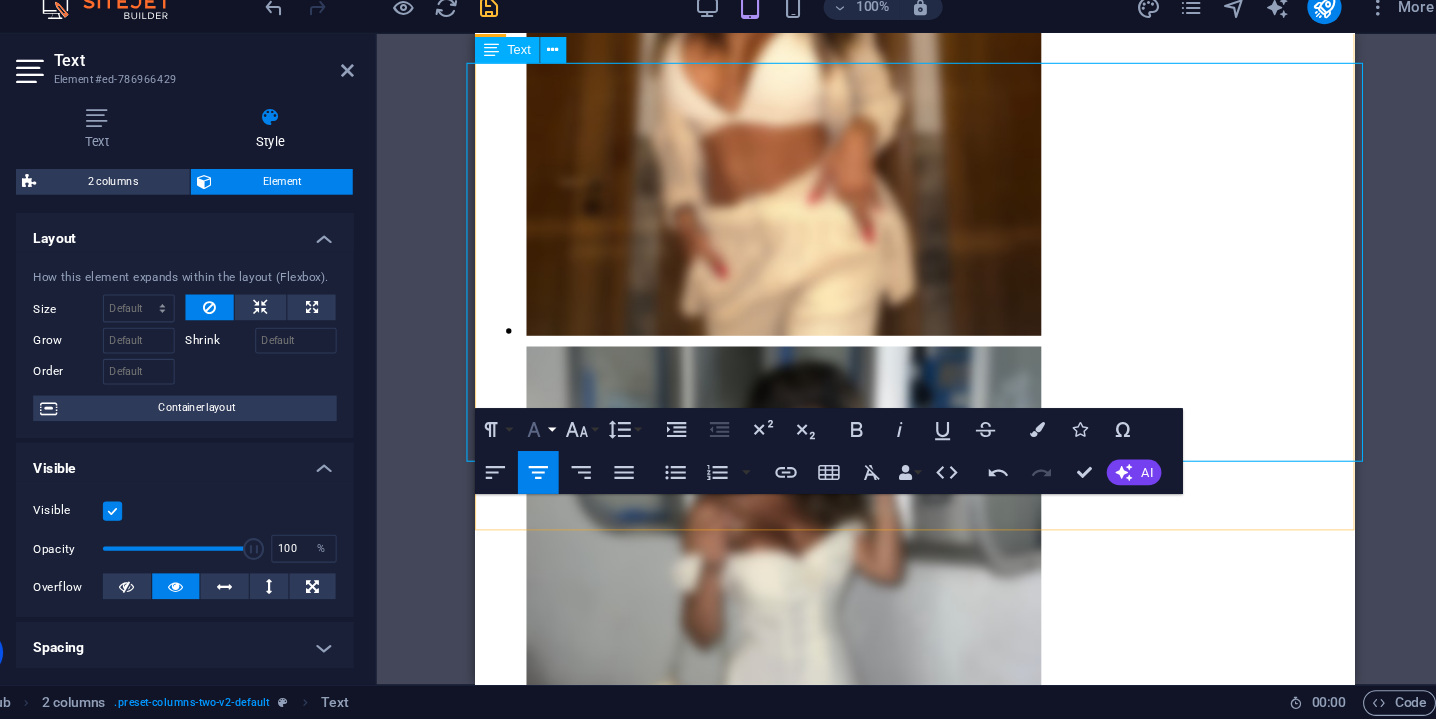 click on "Font Family" at bounding box center (583, 449) 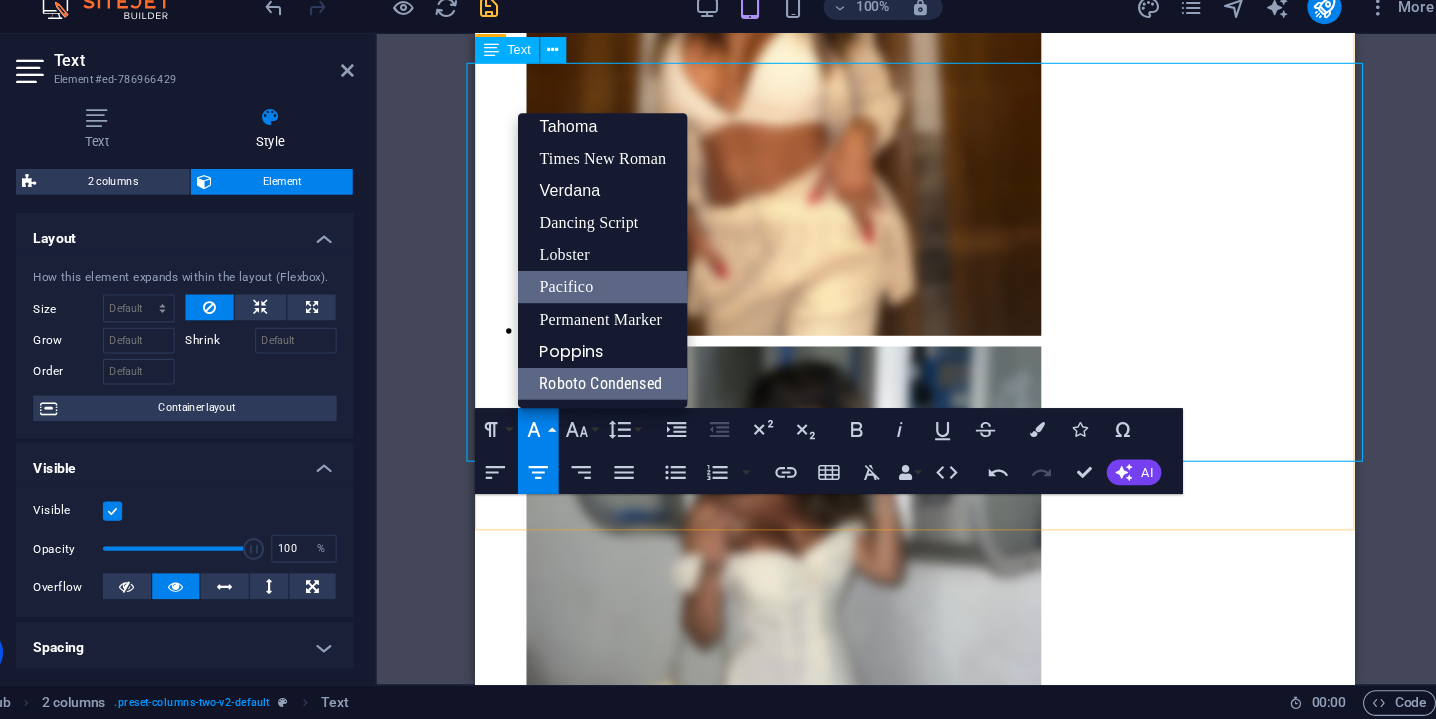 scroll, scrollTop: 101, scrollLeft: 0, axis: vertical 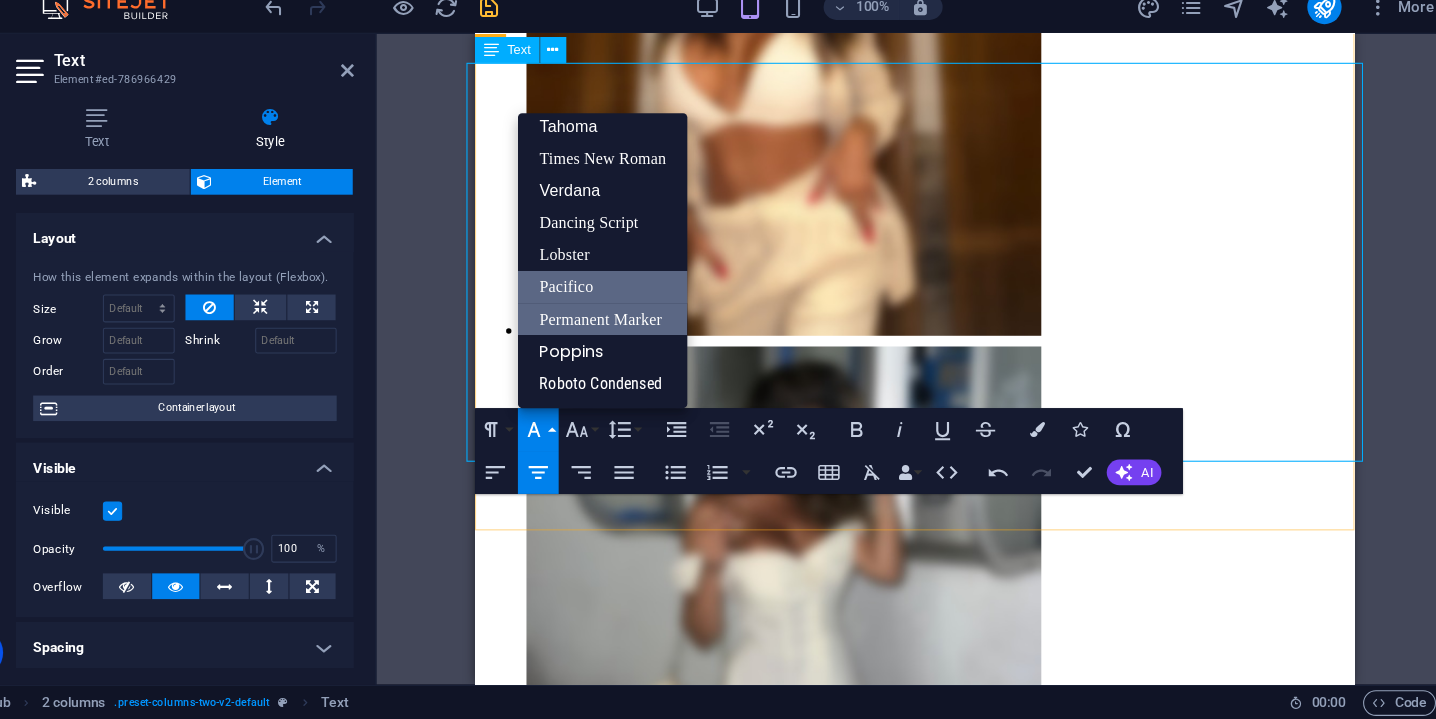 click on "Permanent Marker" at bounding box center (643, 346) 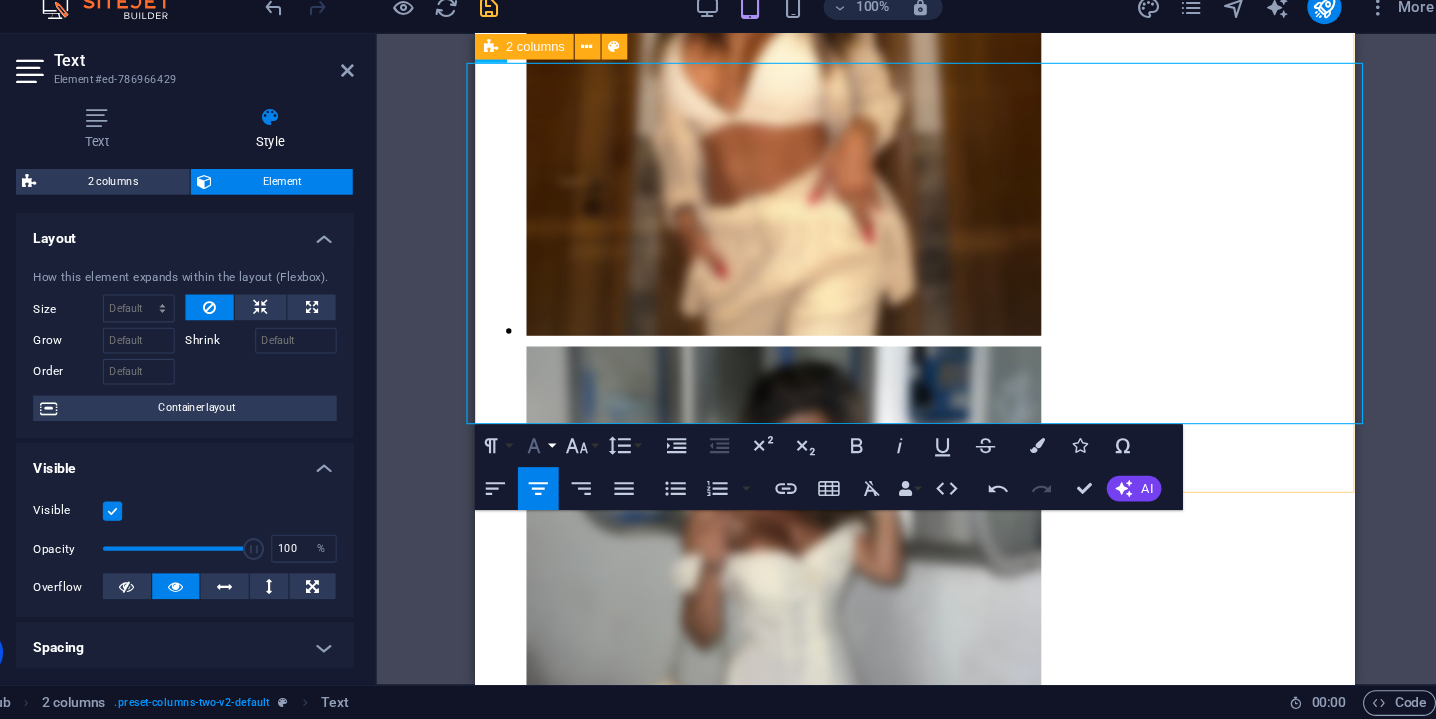 click on "Font Family" at bounding box center (583, 464) 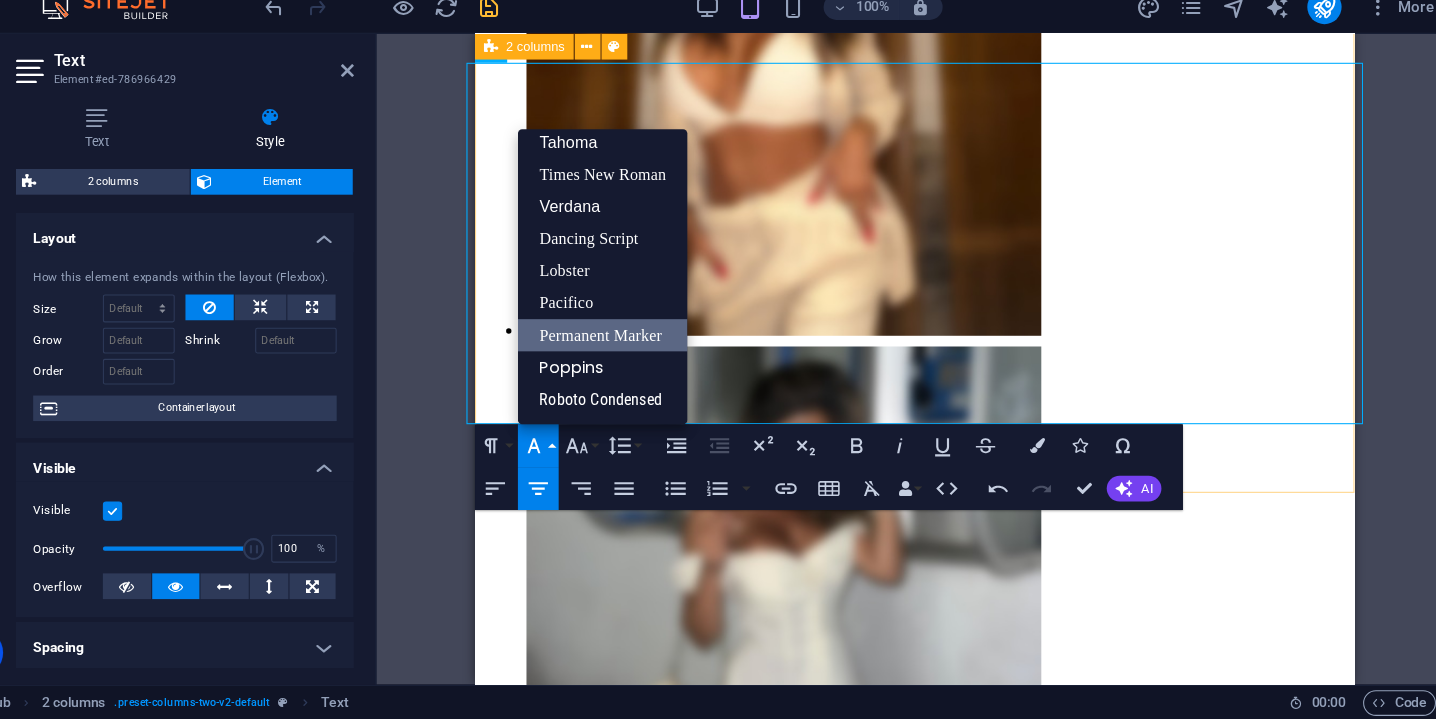 scroll, scrollTop: 101, scrollLeft: 0, axis: vertical 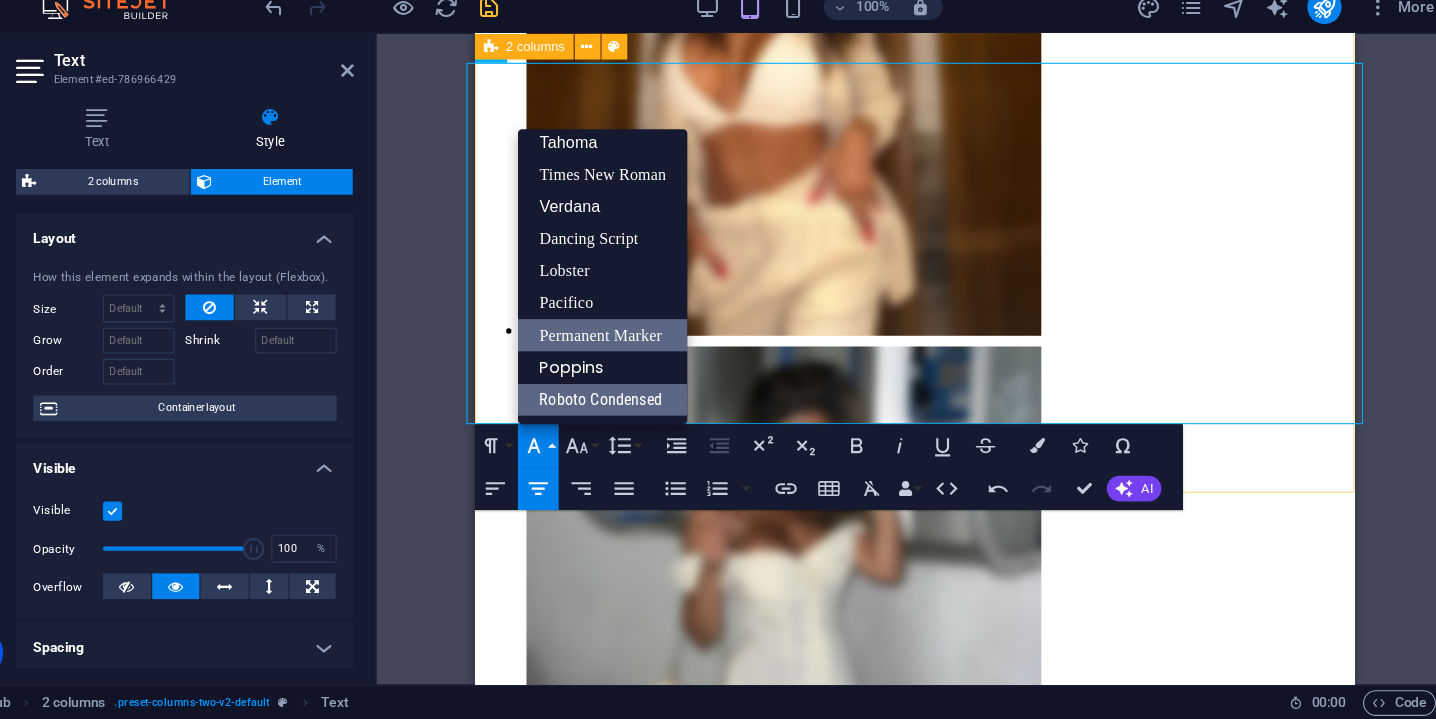 click on "Roboto Condensed" at bounding box center [643, 421] 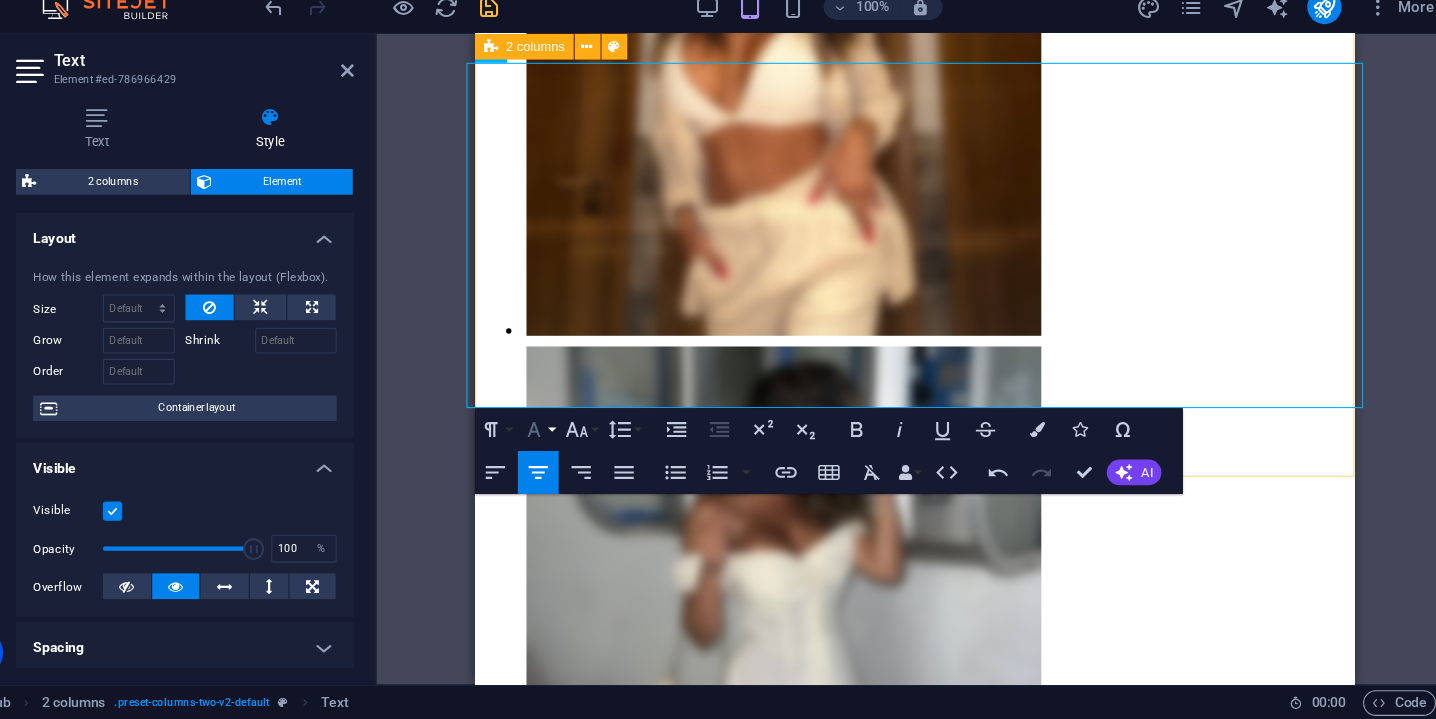 click 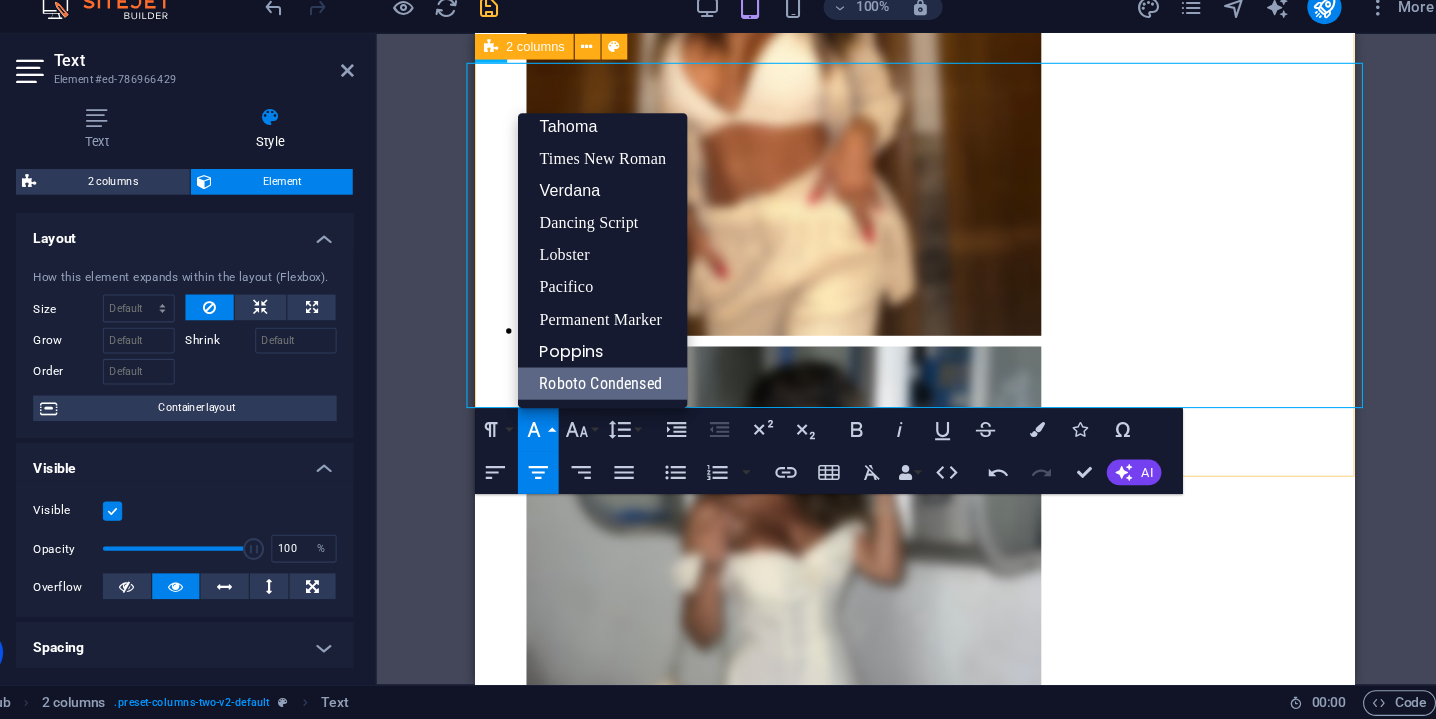 scroll, scrollTop: 101, scrollLeft: 0, axis: vertical 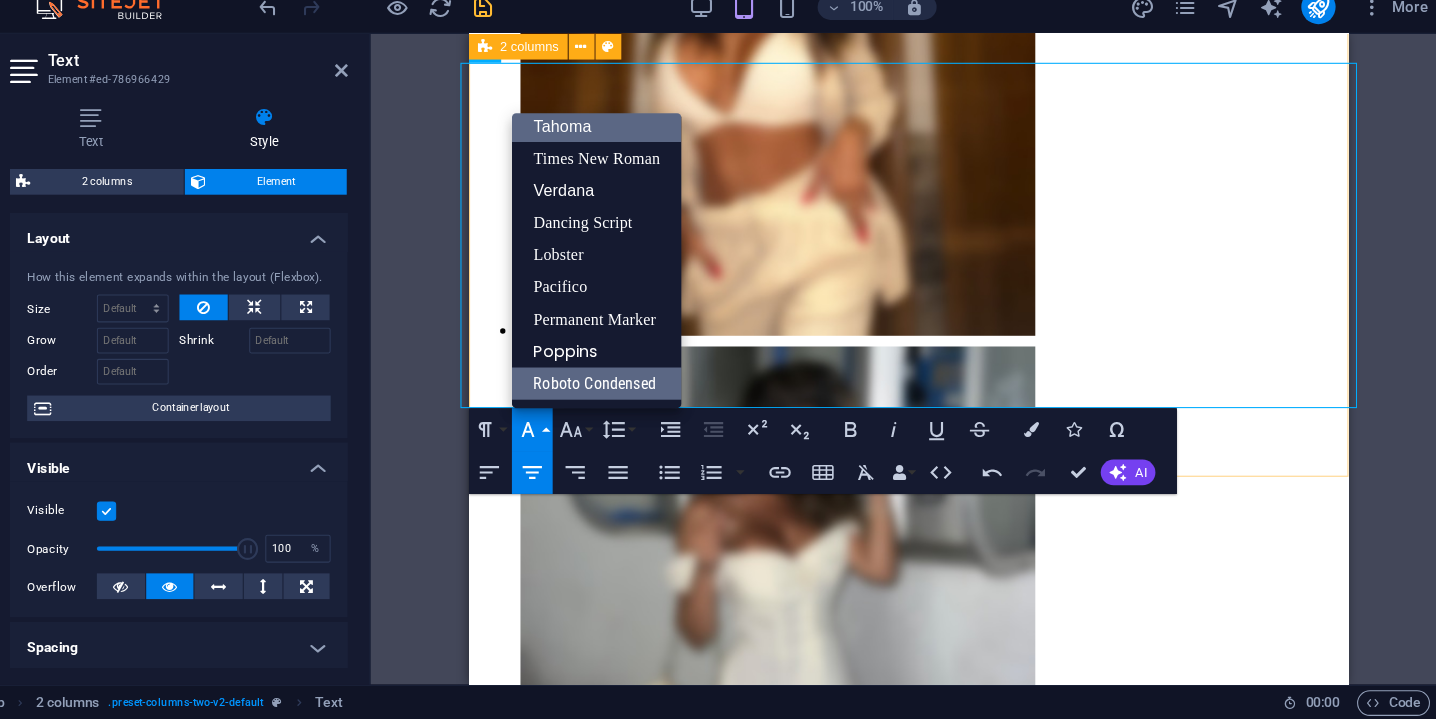 click on "Tahoma" at bounding box center [643, 166] 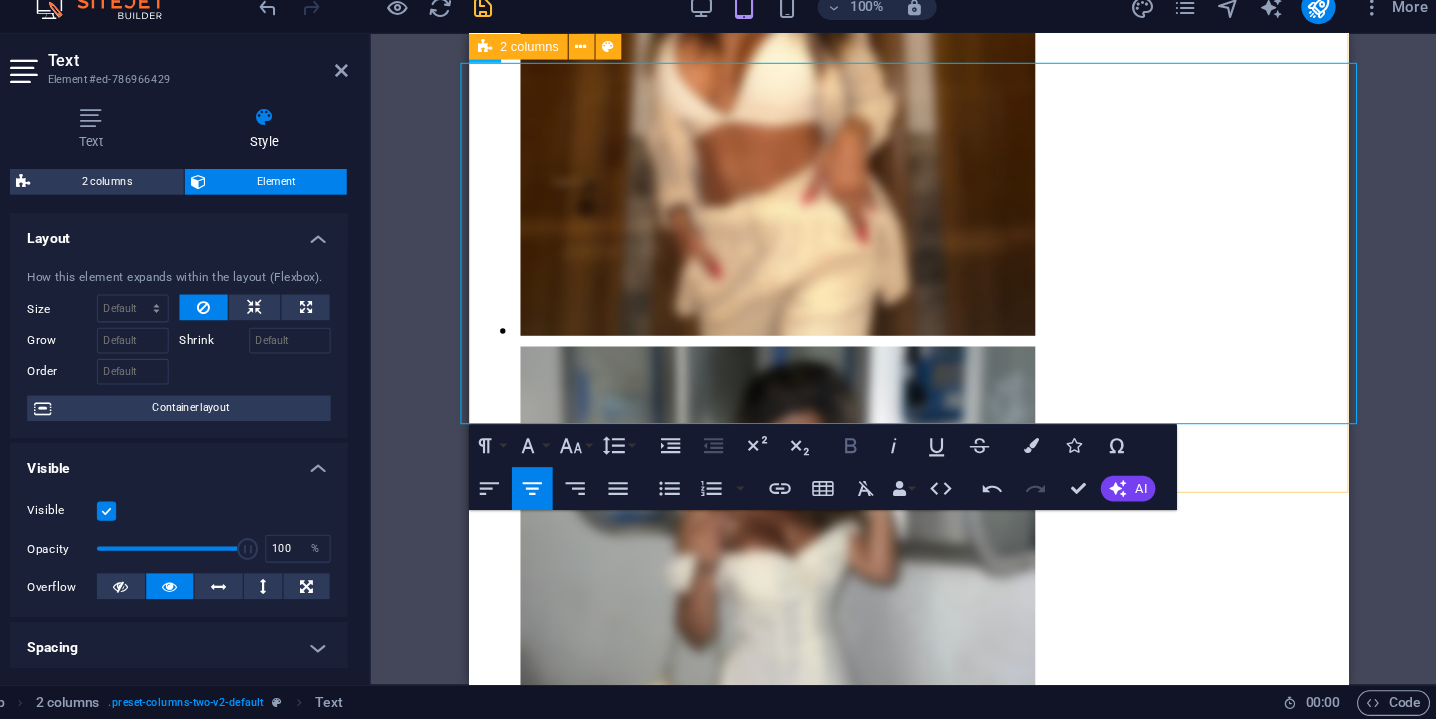 click 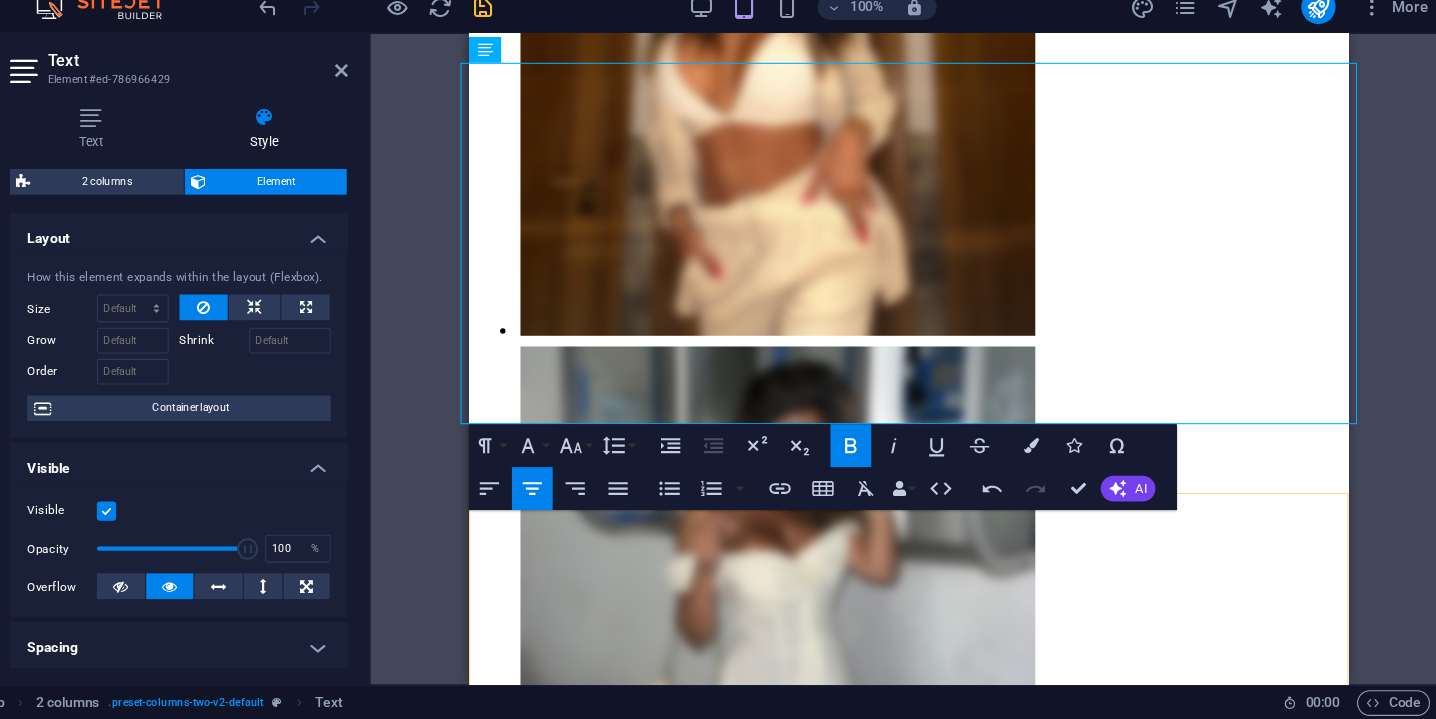 click on "Bold" at bounding box center [880, 464] 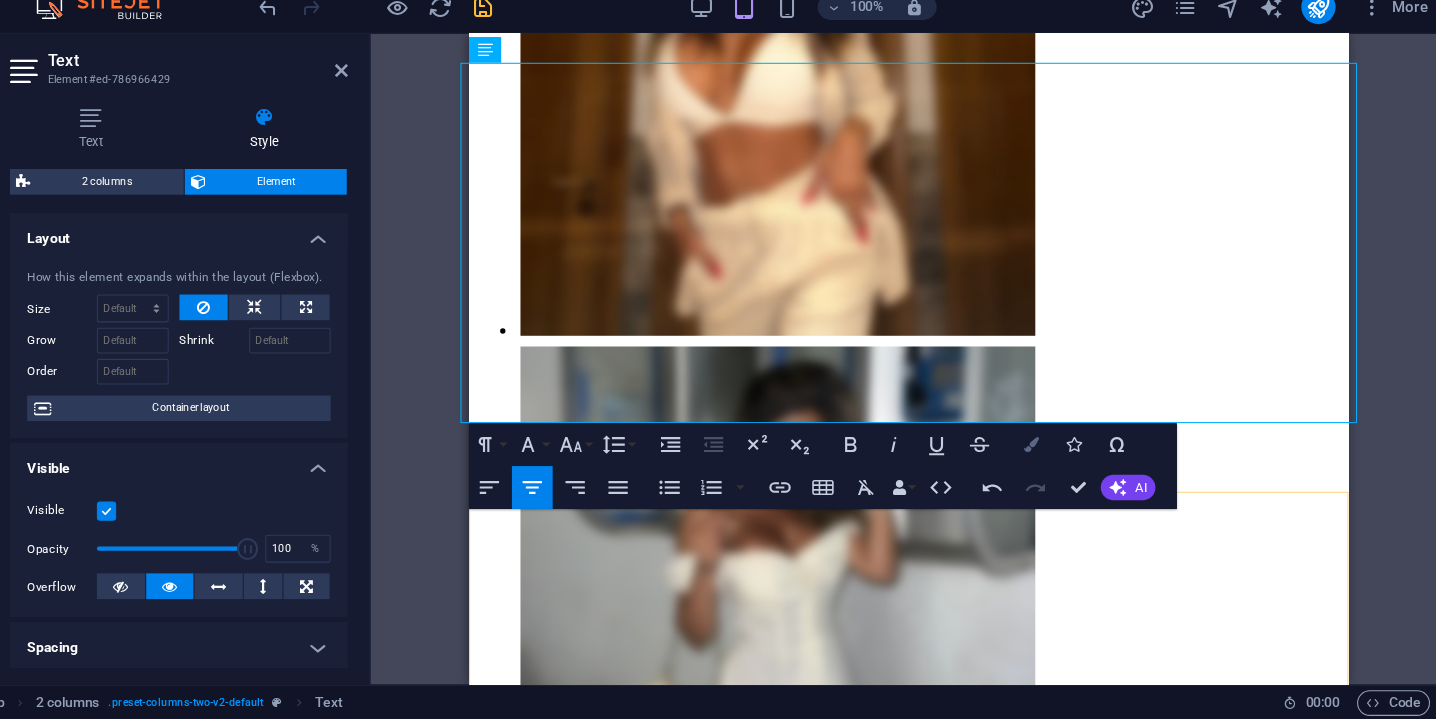 click on "Colors" at bounding box center (1048, 463) 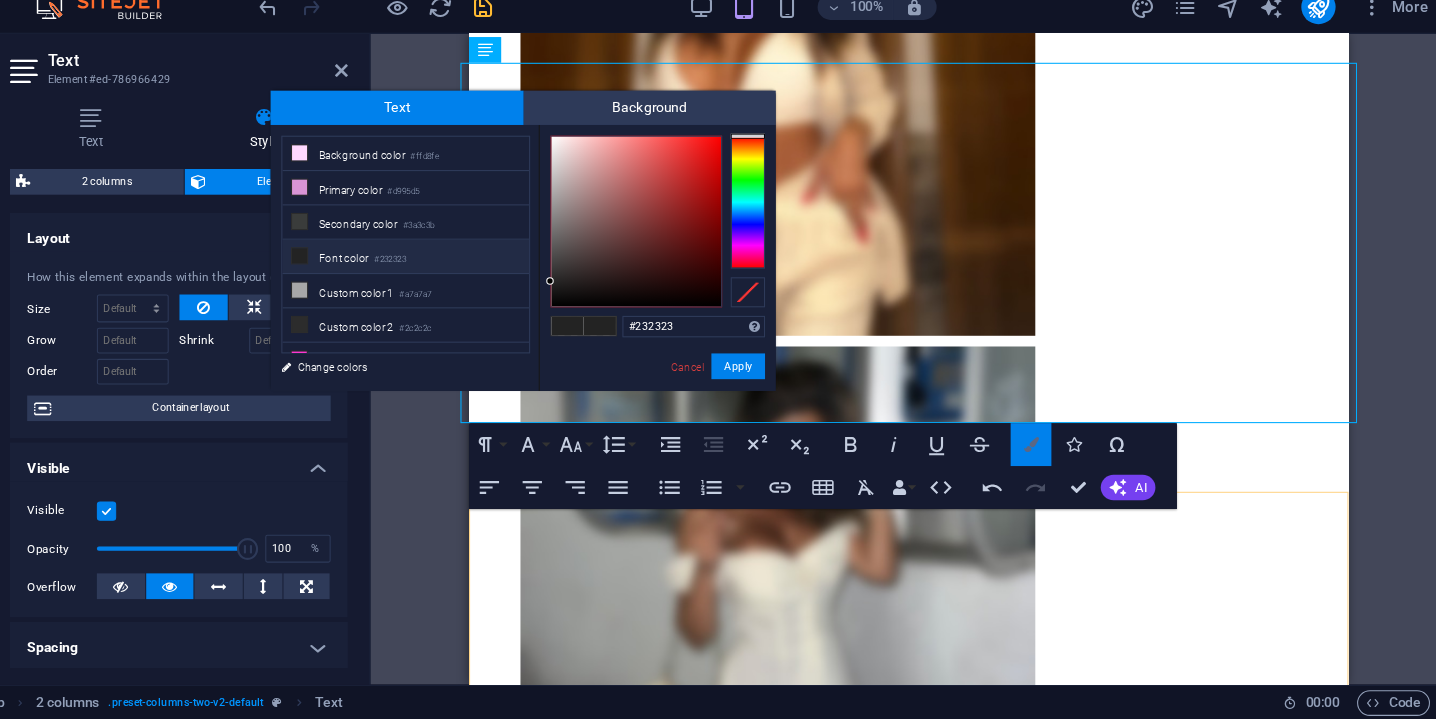 click on "Colors" at bounding box center (1048, 463) 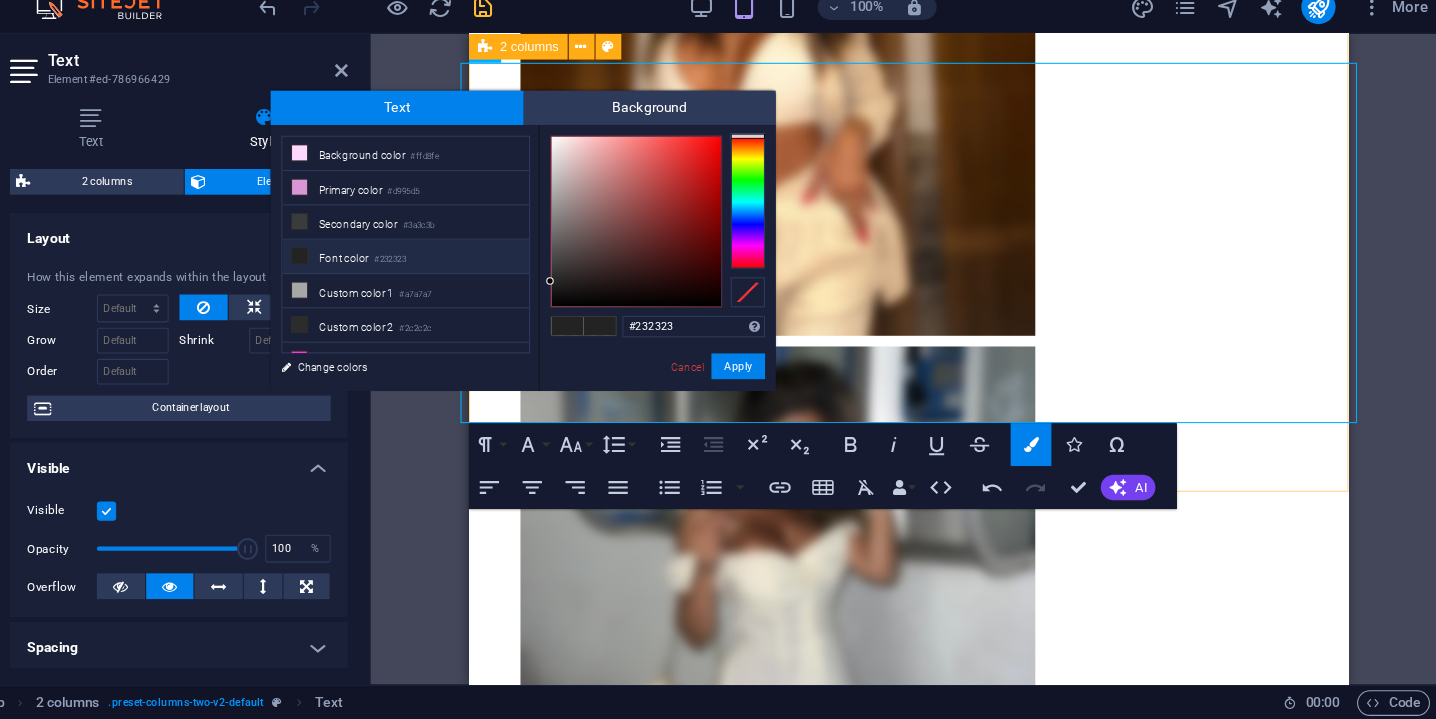click on "This Fan Club is more than a subscription.  It’s a space where you’re not just watching,  you’re part of something real. I was born near Paris, in a neighborhood where no one teaches you how to dream, only how to survive.  I grew up in public housing, far from privilege, far from peace. At 25, I built everything myself. I learned how to move abroad, how to create my own company, how to turn my image into independence. Here, I don’t just share photos or videos.  I share stories, advice, tools and I answer. This space is for those who feel different, who feel judged, or just lost sometimes. You can ask me anything: how I healed, how I invested, how I made it to Playboy or how to start over somewhere else. I set the price at $20 for 3 months so that this could stay   real & accessible . If you’re here, it’s not by accident. Welcome to a place where you can be seen,  and where you can grow." at bounding box center (879, 1969) 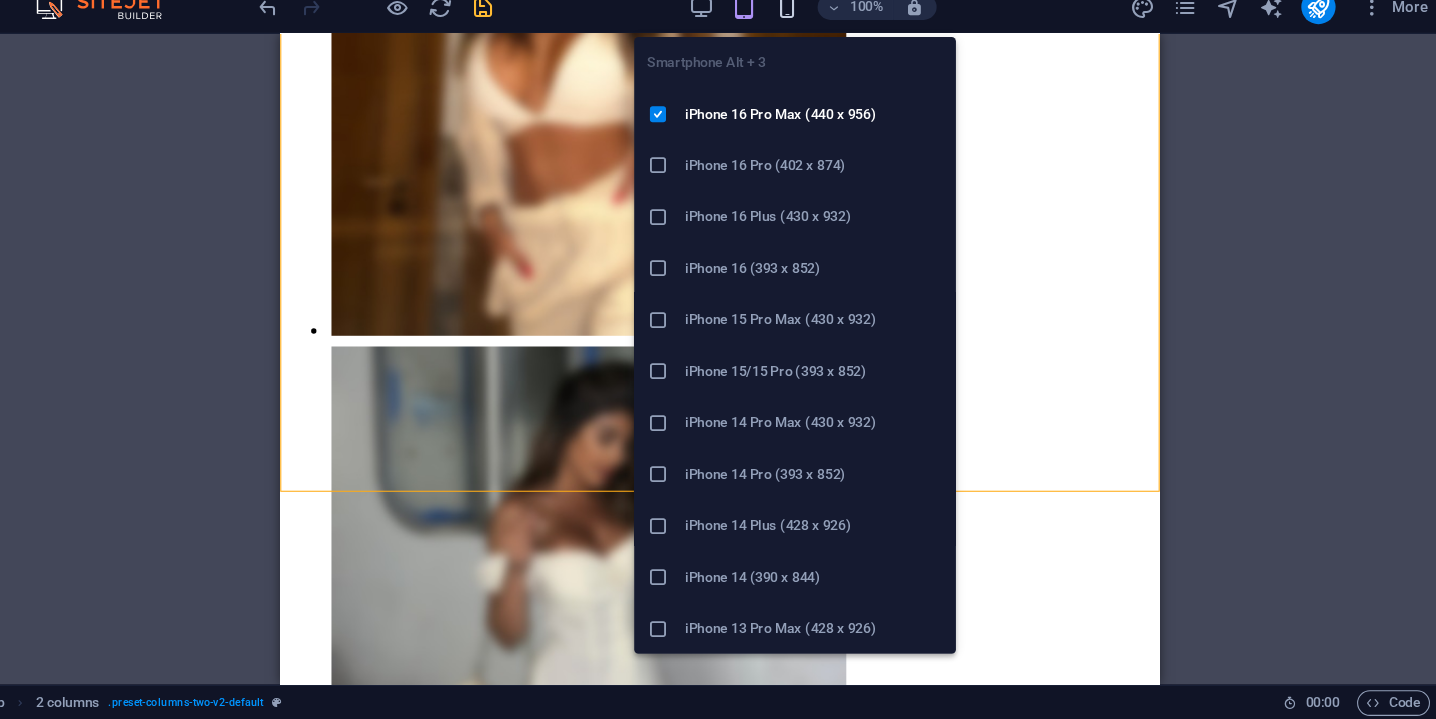 click at bounding box center (820, 55) 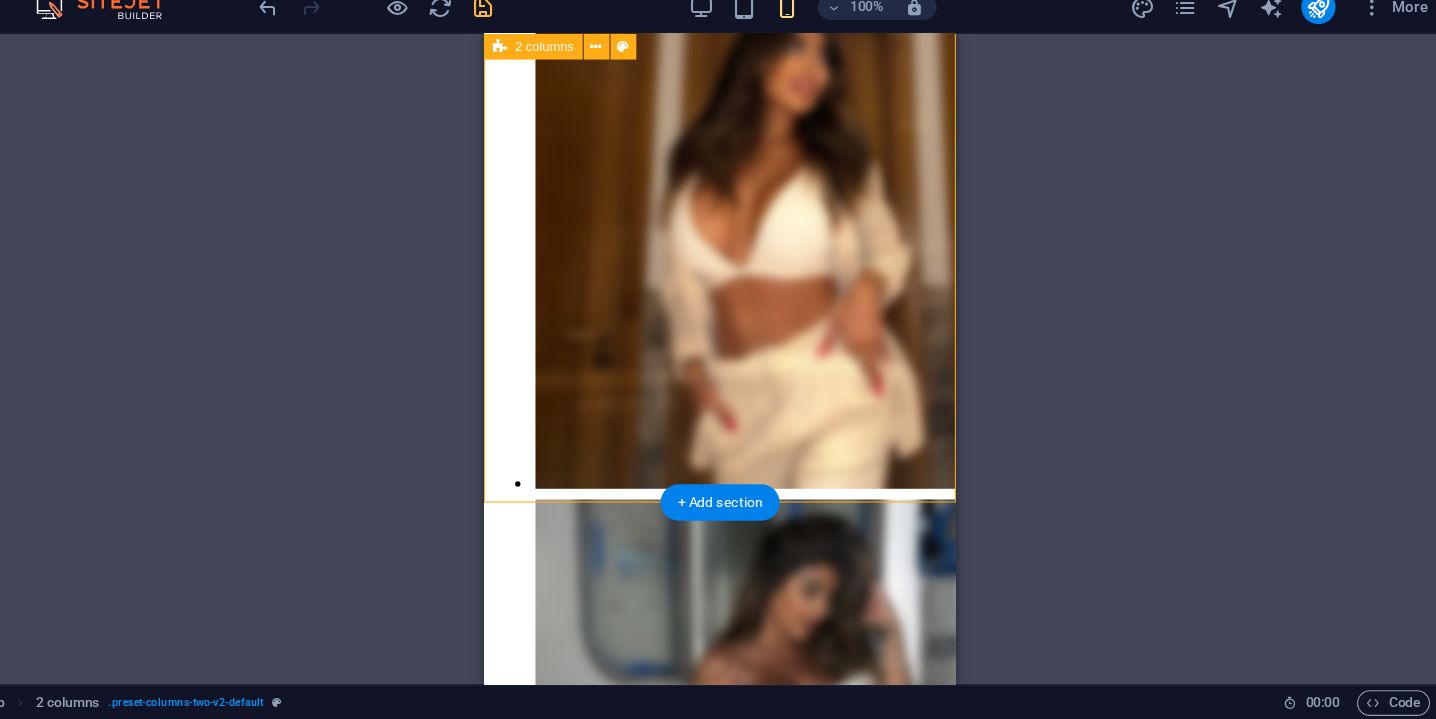 scroll, scrollTop: 541, scrollLeft: 0, axis: vertical 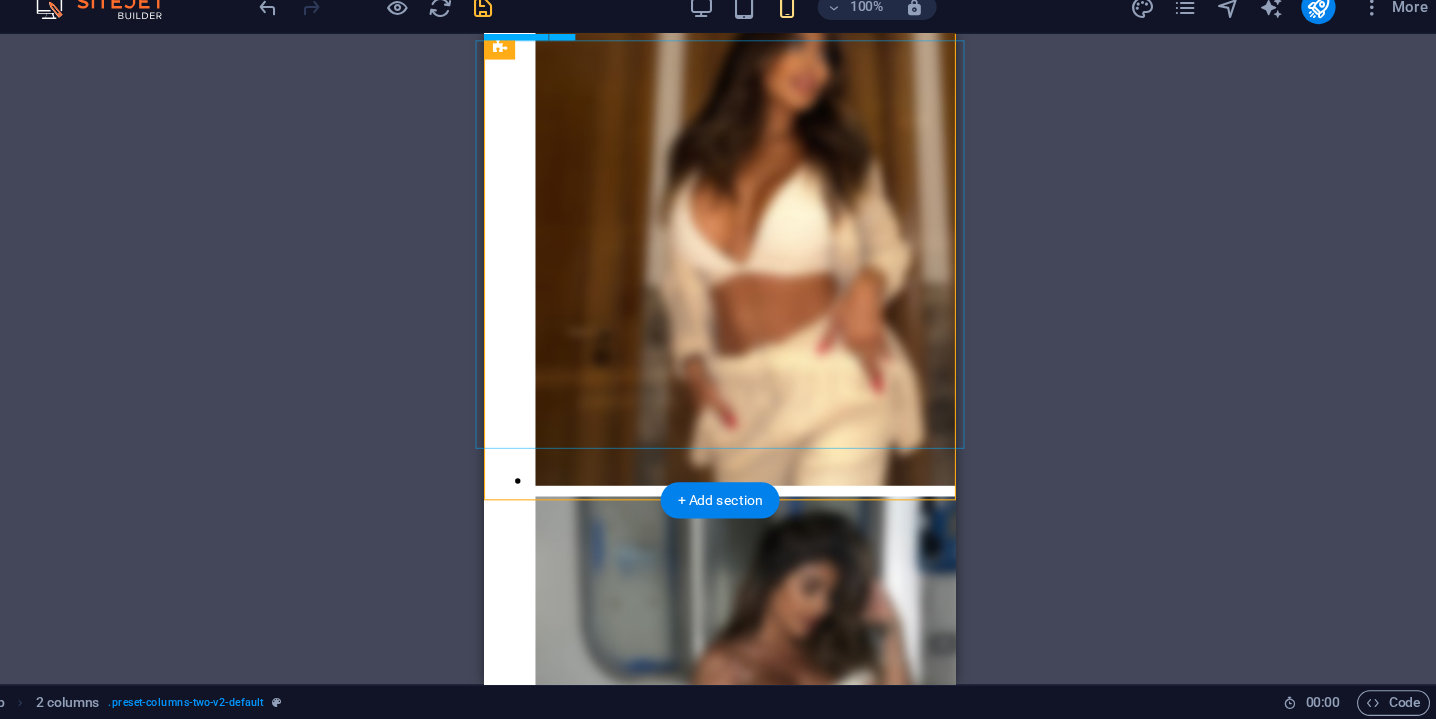 click on "This Fan Club is more than a subscription.  It’s a space where you’re not just watching,  you’re part of something real. I was born near Paris, in a neighborhood where no one teaches you how to dream, only how to survive.  I grew up in public housing, far from privilege, far from peace. At 25, I built everything myself. I learned how to move abroad, how to create my own company, how to turn my image into independence. Here, I don’t just share photos or videos.  I share stories, advice, tools and I answer. This space is for those who feel different, who feel judged, or just lost sometimes. You can ask me anything: how I healed, how I invested, how I made it to Playboy or how to start over somewhere else. I set the price at $20 for 3 months so that this could stay   real & accessible . If you’re here, it’s not by accident. Welcome to a place where you can be seen,  and where you can grow." at bounding box center (704, 2132) 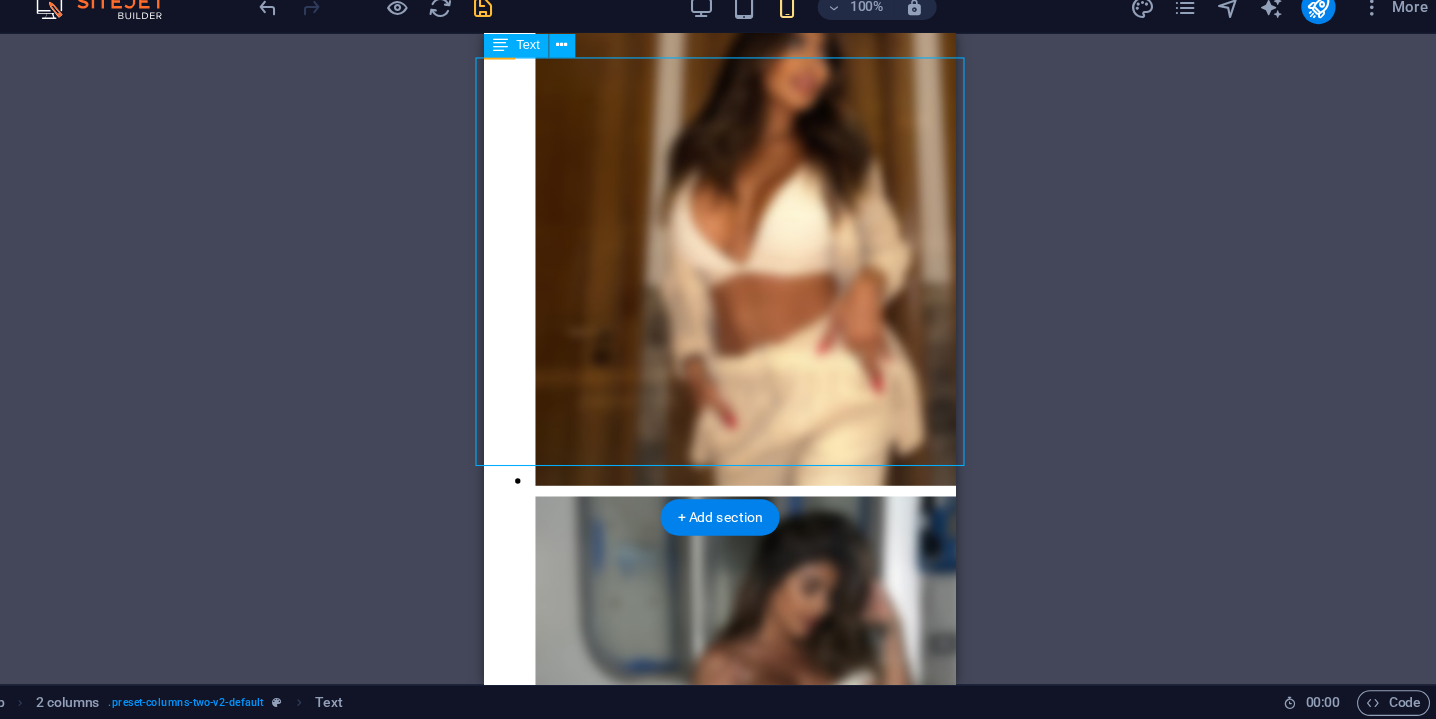 scroll, scrollTop: 498, scrollLeft: 2, axis: both 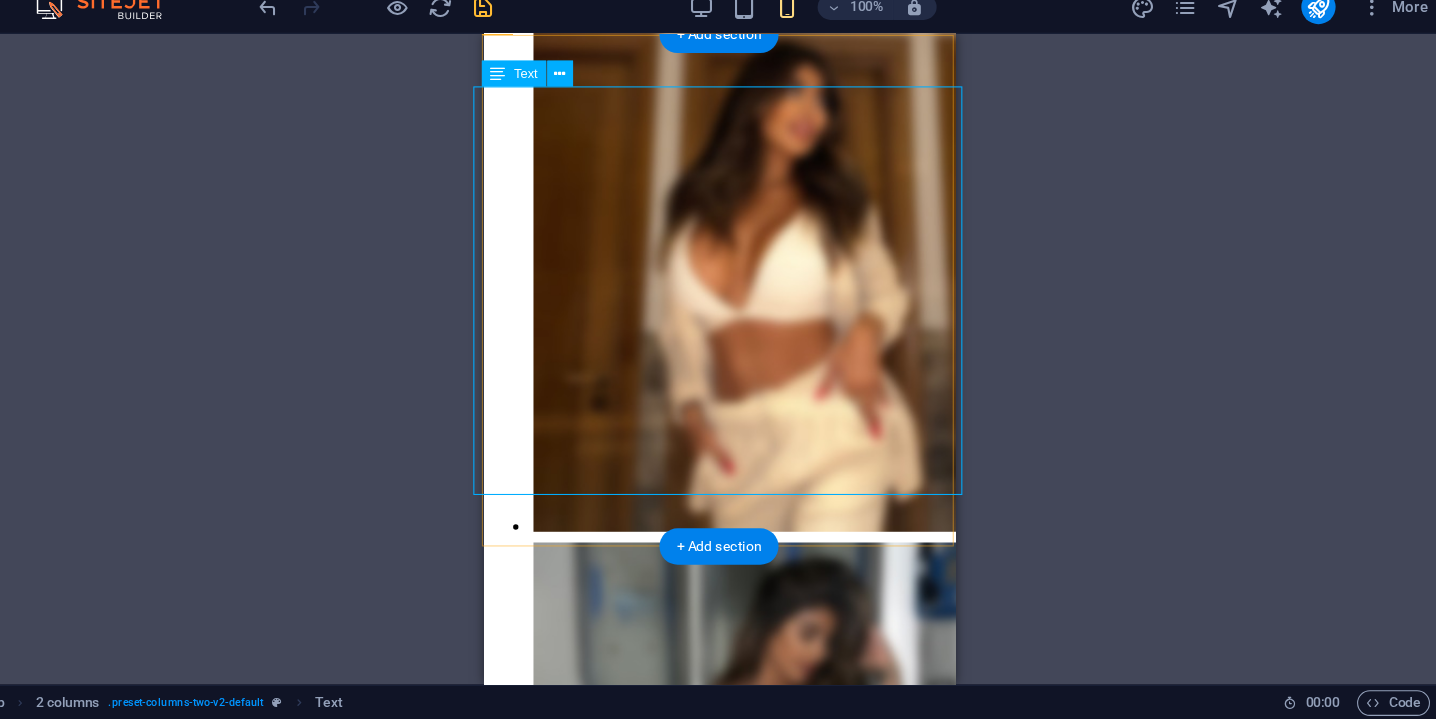 click at bounding box center (551, 117) 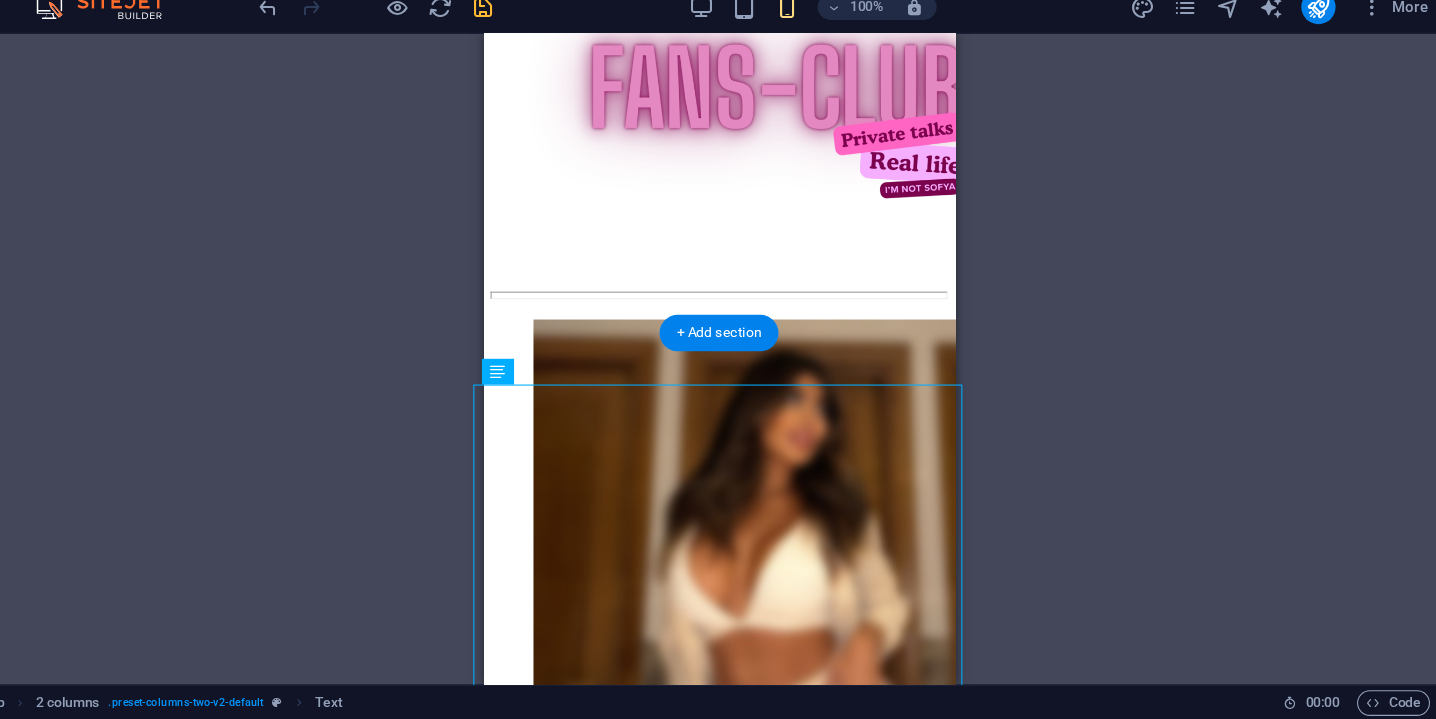 scroll, scrollTop: 230, scrollLeft: 2, axis: both 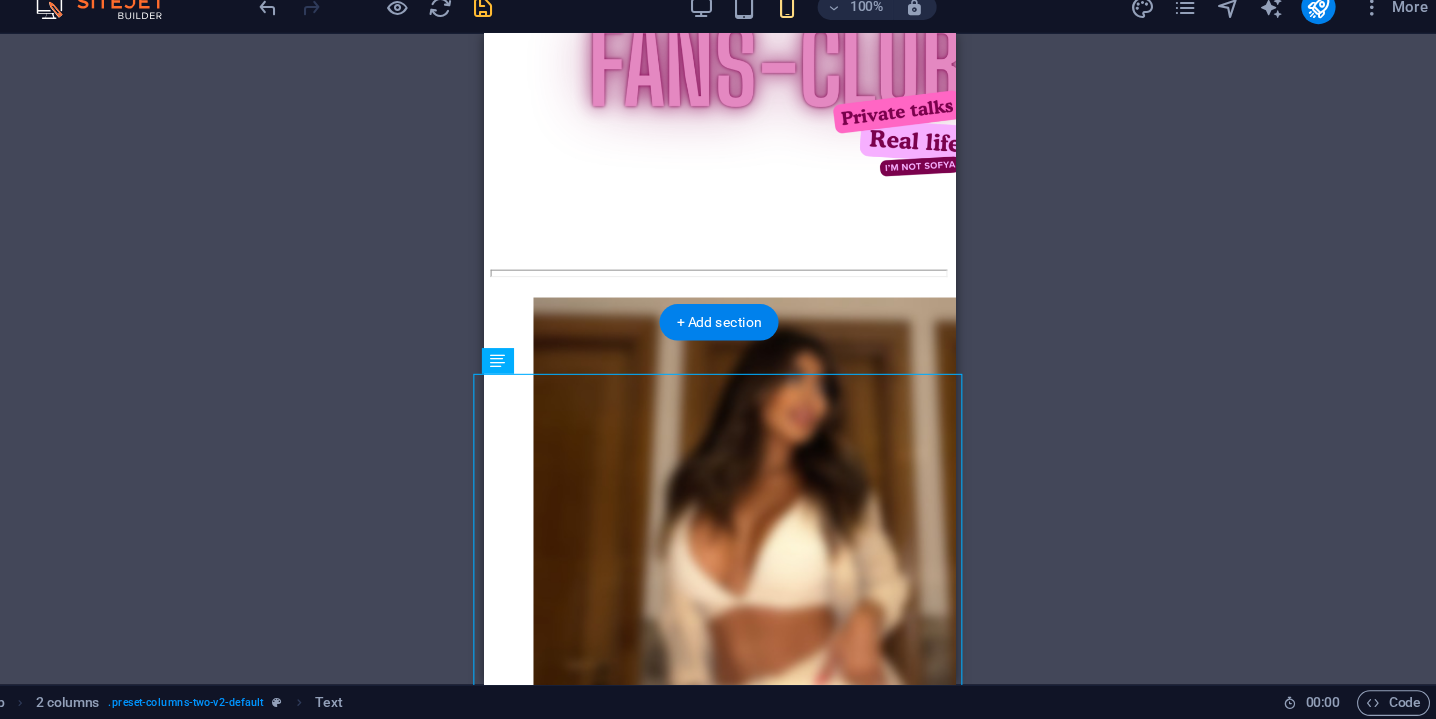 drag, startPoint x: 946, startPoint y: 97, endPoint x: 551, endPoint y: 410, distance: 503.97818 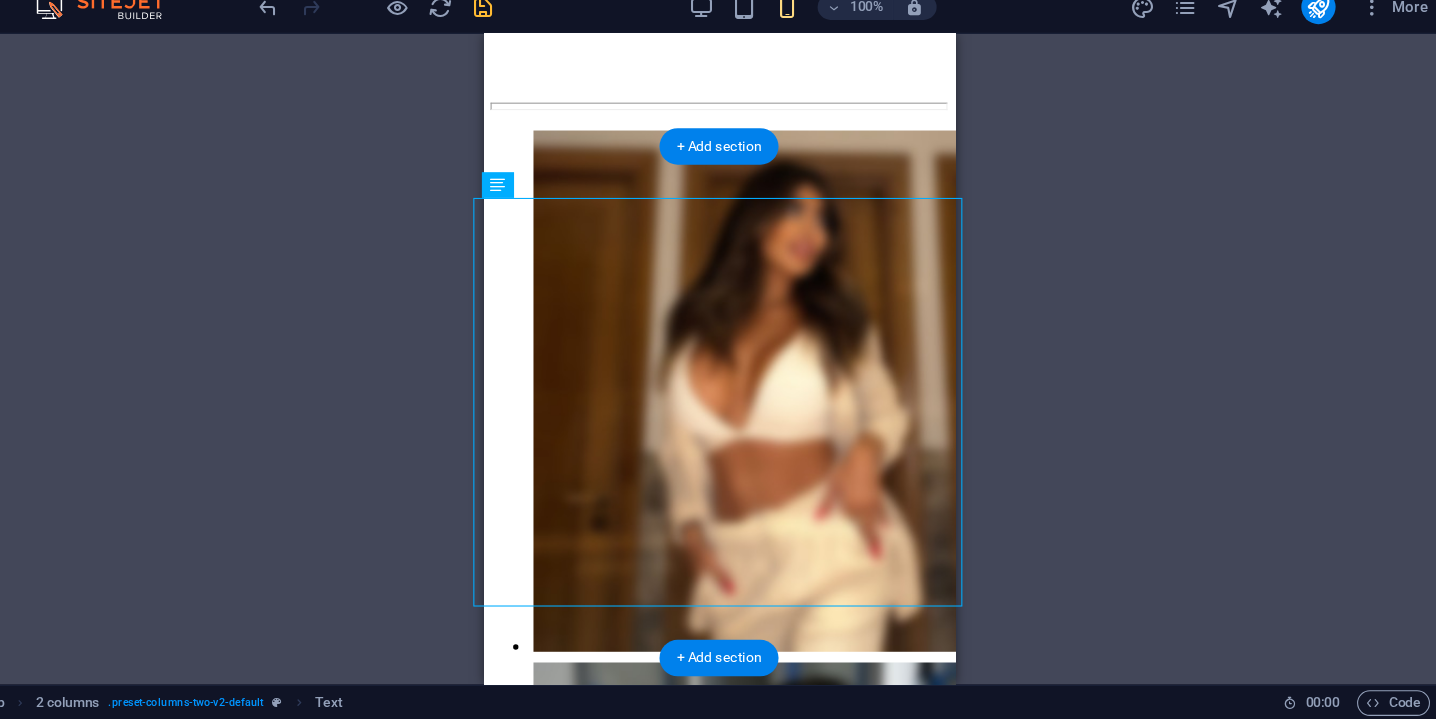 scroll, scrollTop: 394, scrollLeft: 2, axis: both 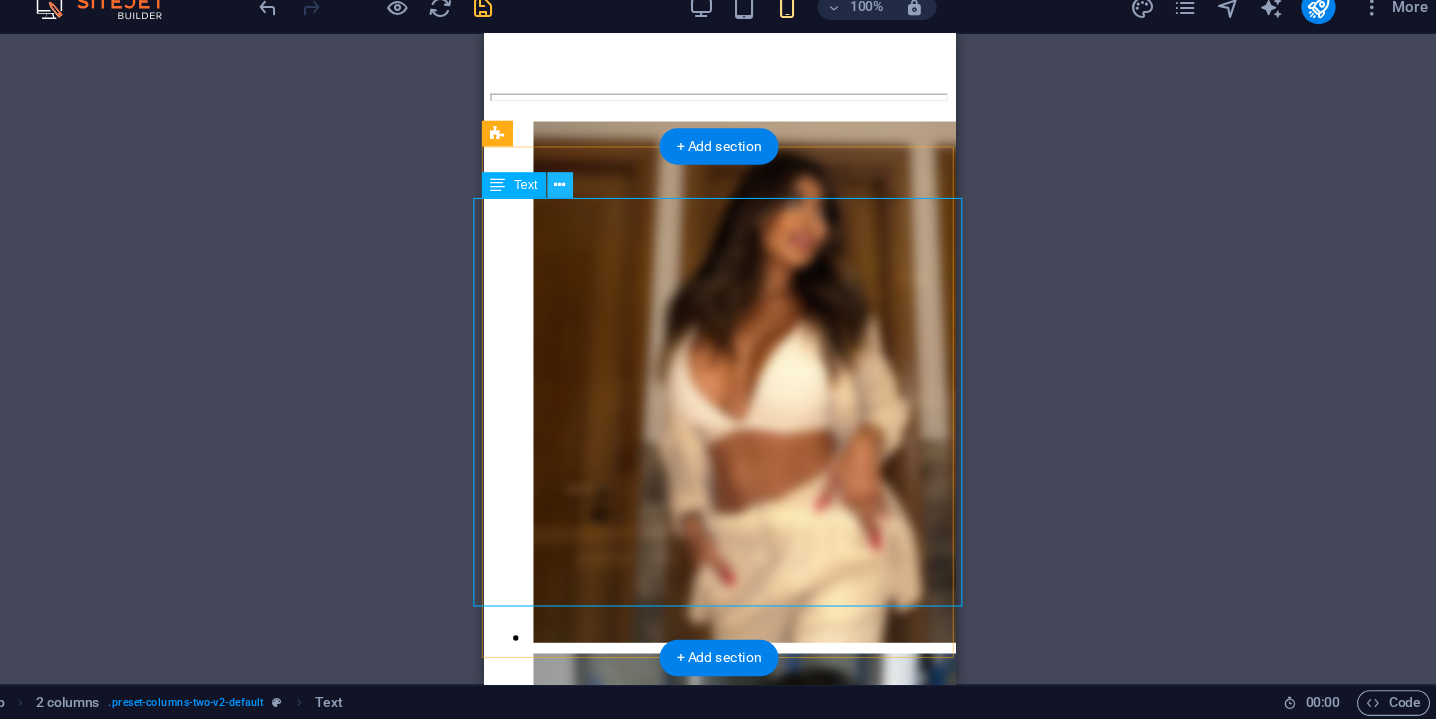 click at bounding box center (609, 221) 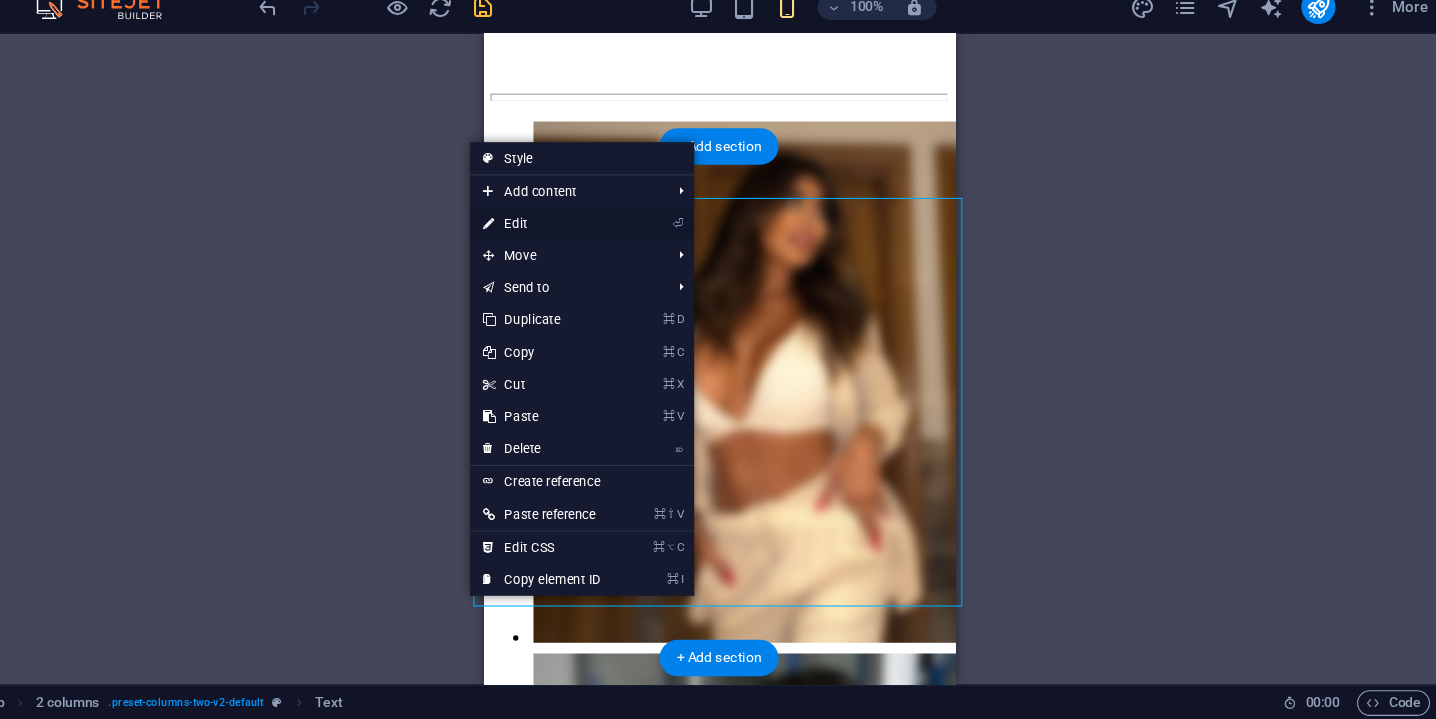 click on "⏎  Edit" at bounding box center [629, 257] 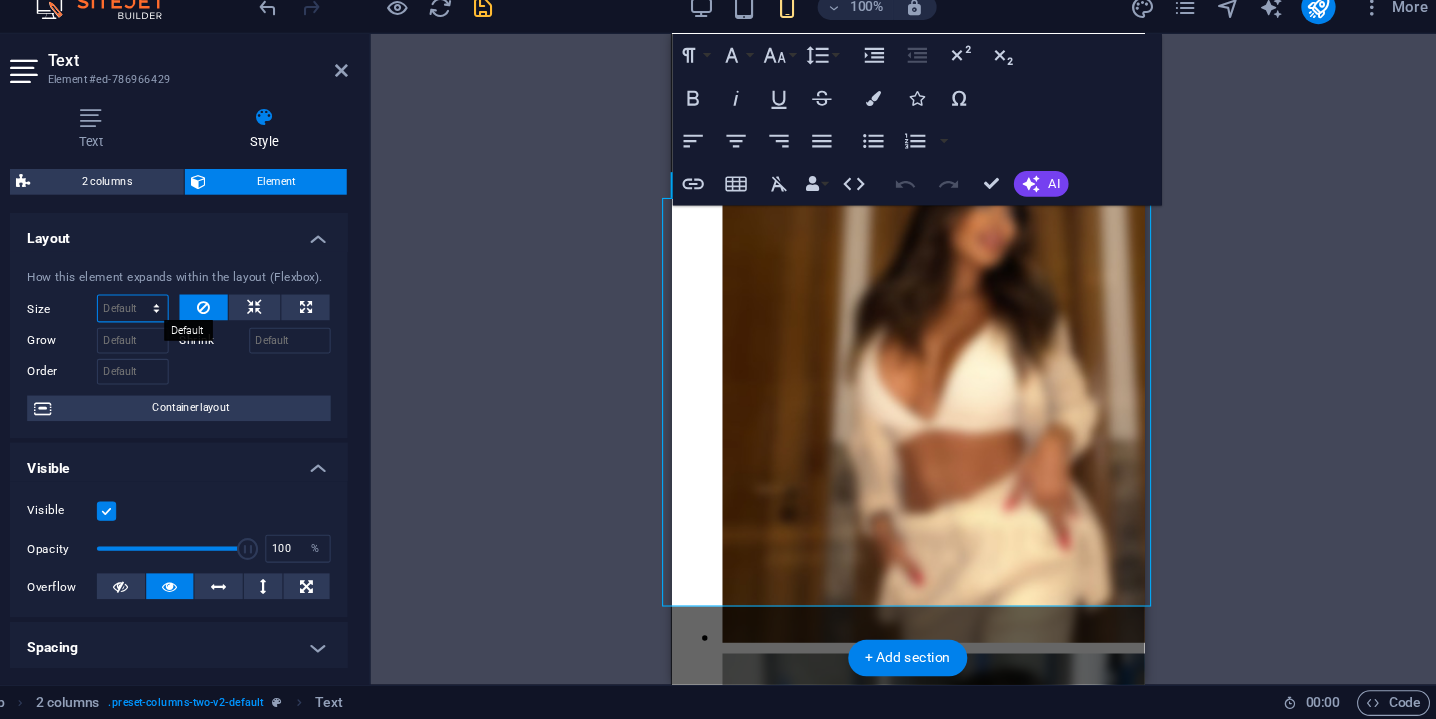 select on "px" 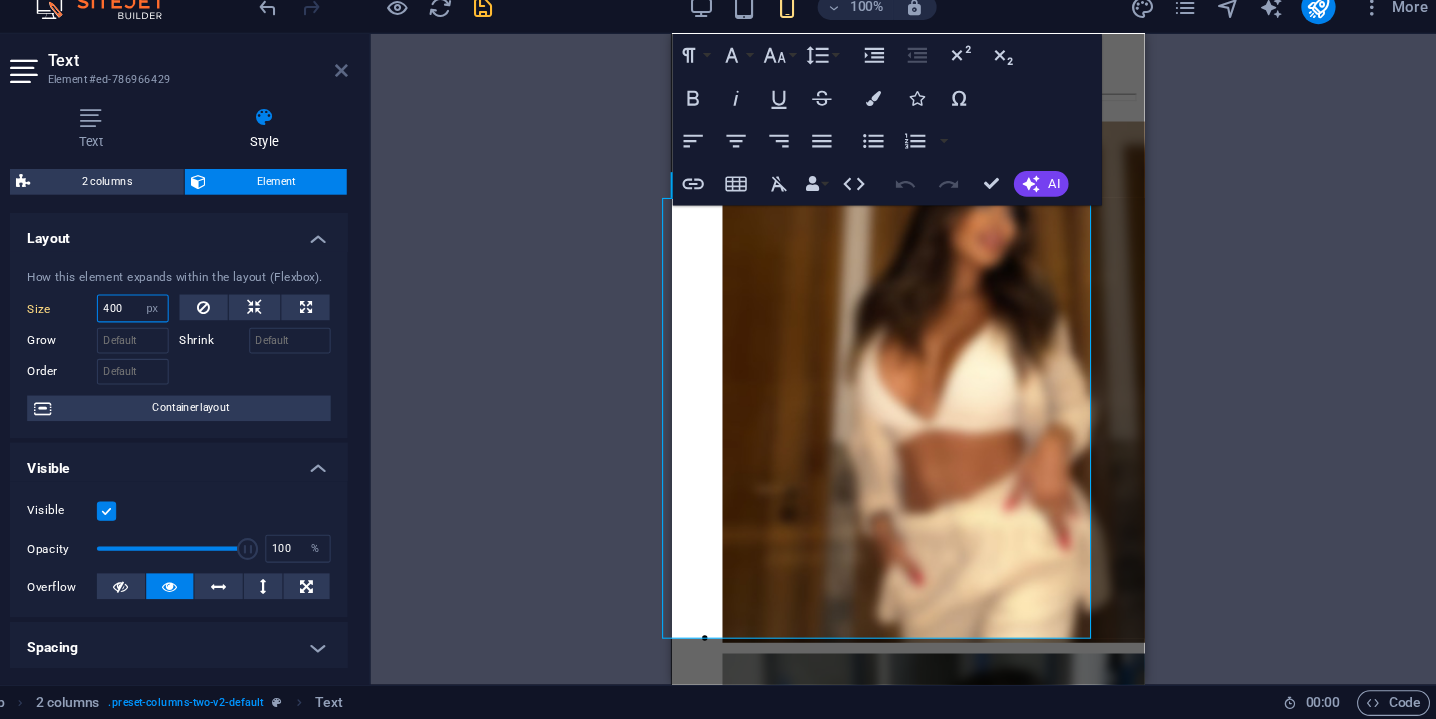 type on "400" 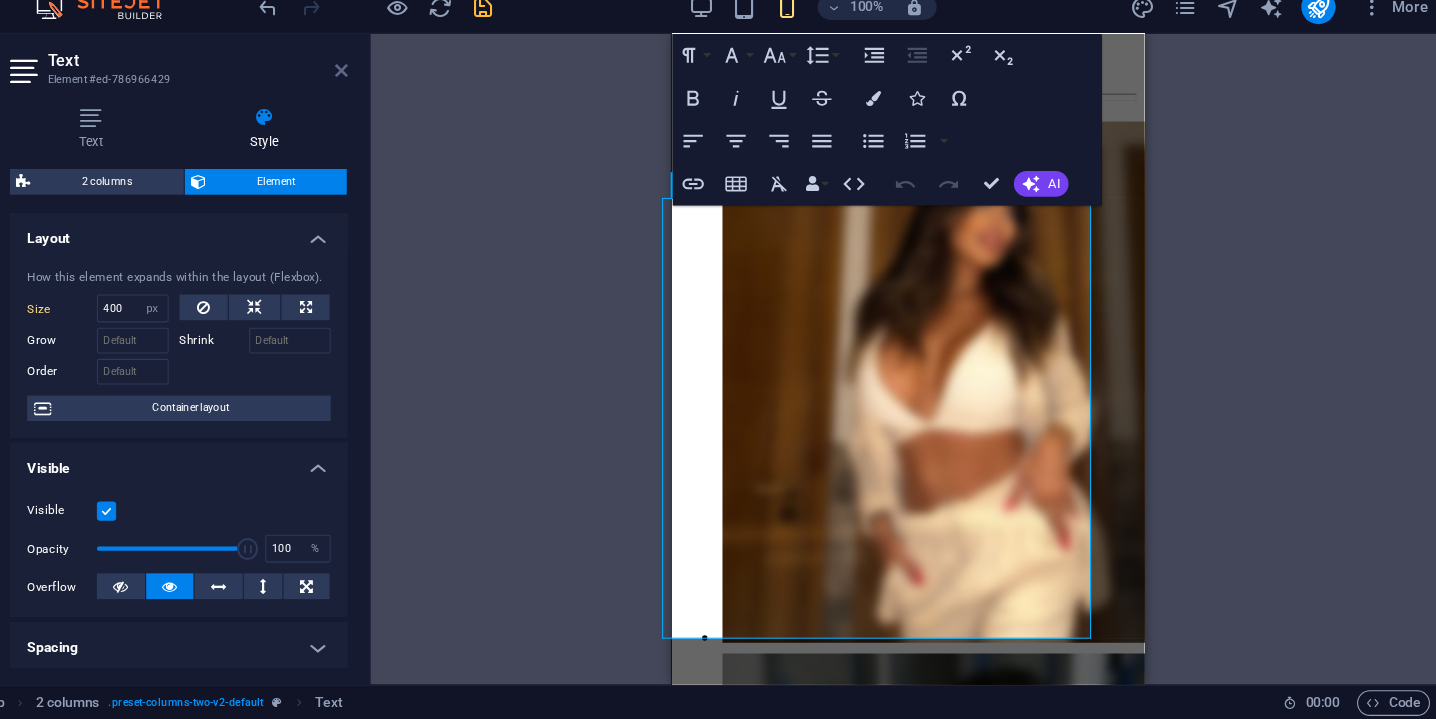 click at bounding box center [405, 114] 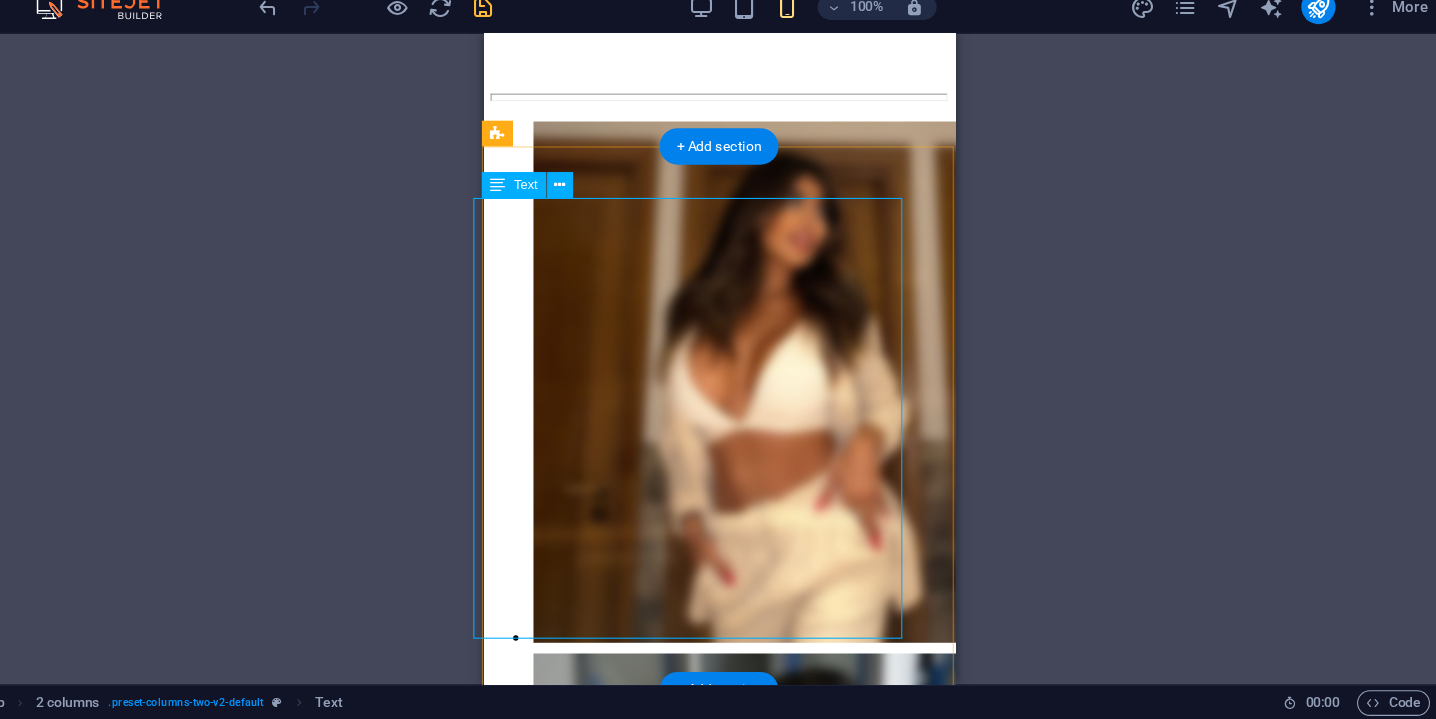 click on "This Fan Club is more than a subscription.  It’s a space where you’re not just watching,  you’re part of something real. I was born near Paris, in a neighborhood where no one teaches you how to dream, only how to survive.  I grew up in public housing, far from privilege, far from peace. At 25, I built everything myself. I learned how to move abroad, how to create my own company, how to turn my image into independence. Here, I don’t just share photos or videos.  I share stories, advice, tools and I answer. This space is for those who feel different, who feel judged, or just lost sometimes. You can ask me anything: how I healed, how I invested, how I made it to Playboy or how to start over somewhere else. I set the price at $20 for 3 months so that this could stay   real & accessible . If you’re here, it’s not by accident. Welcome to a place where you can be seen,  and where you can grow." at bounding box center (702, 2279) 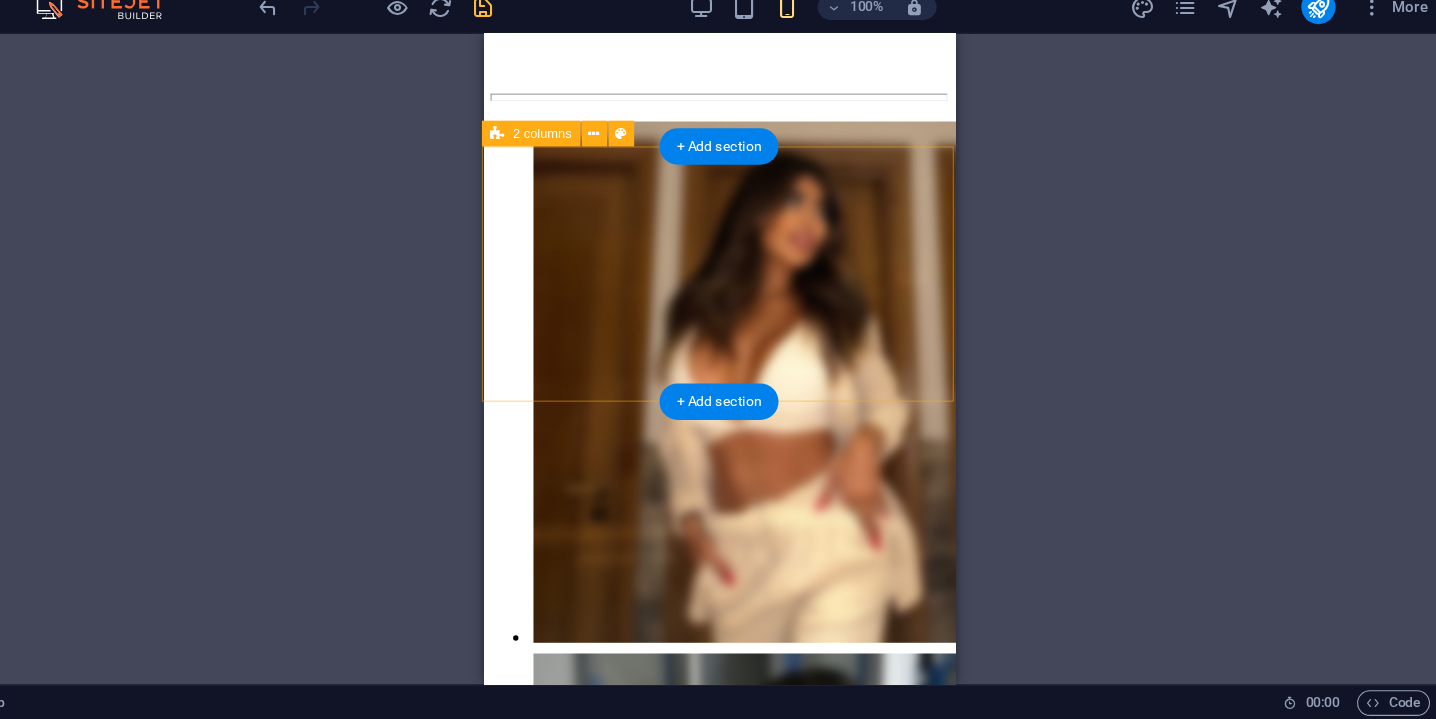click on "Add elements" at bounding box center [643, 2188] 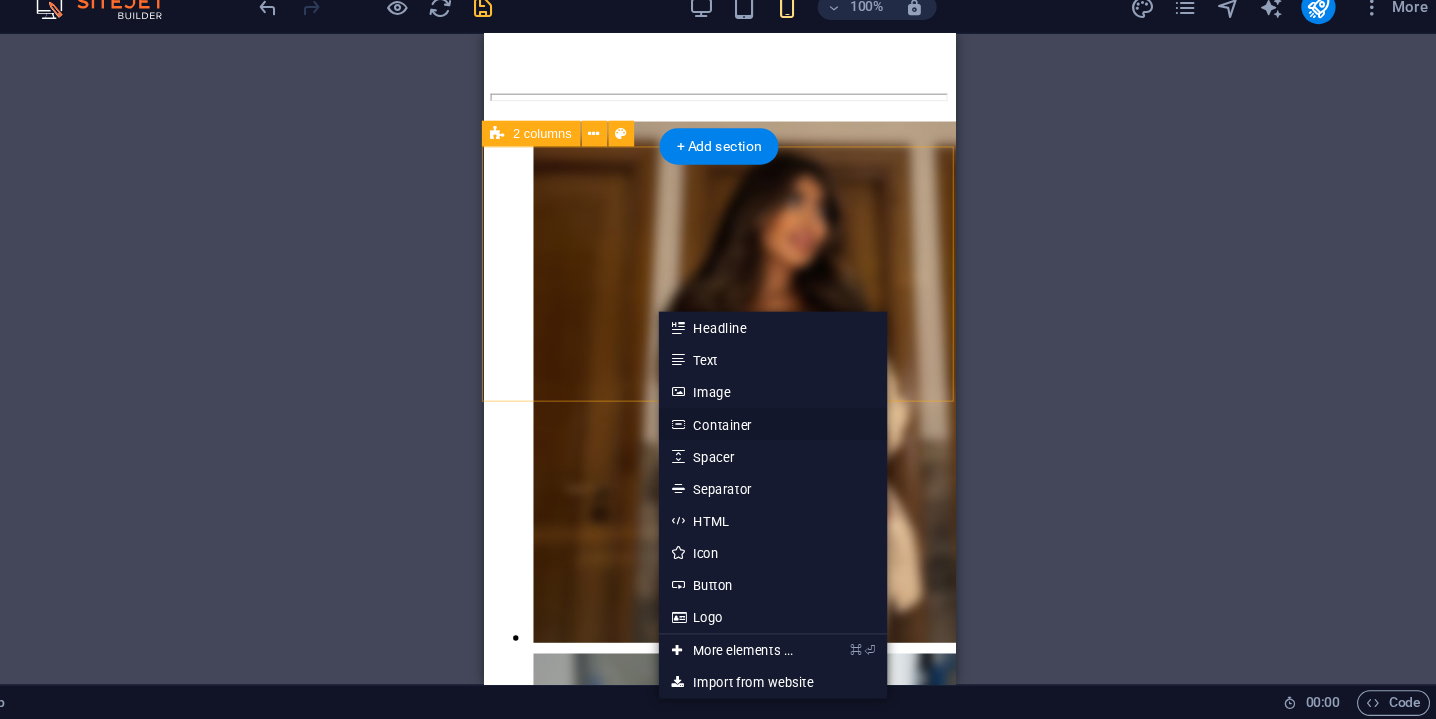 click on "Container" at bounding box center (807, 444) 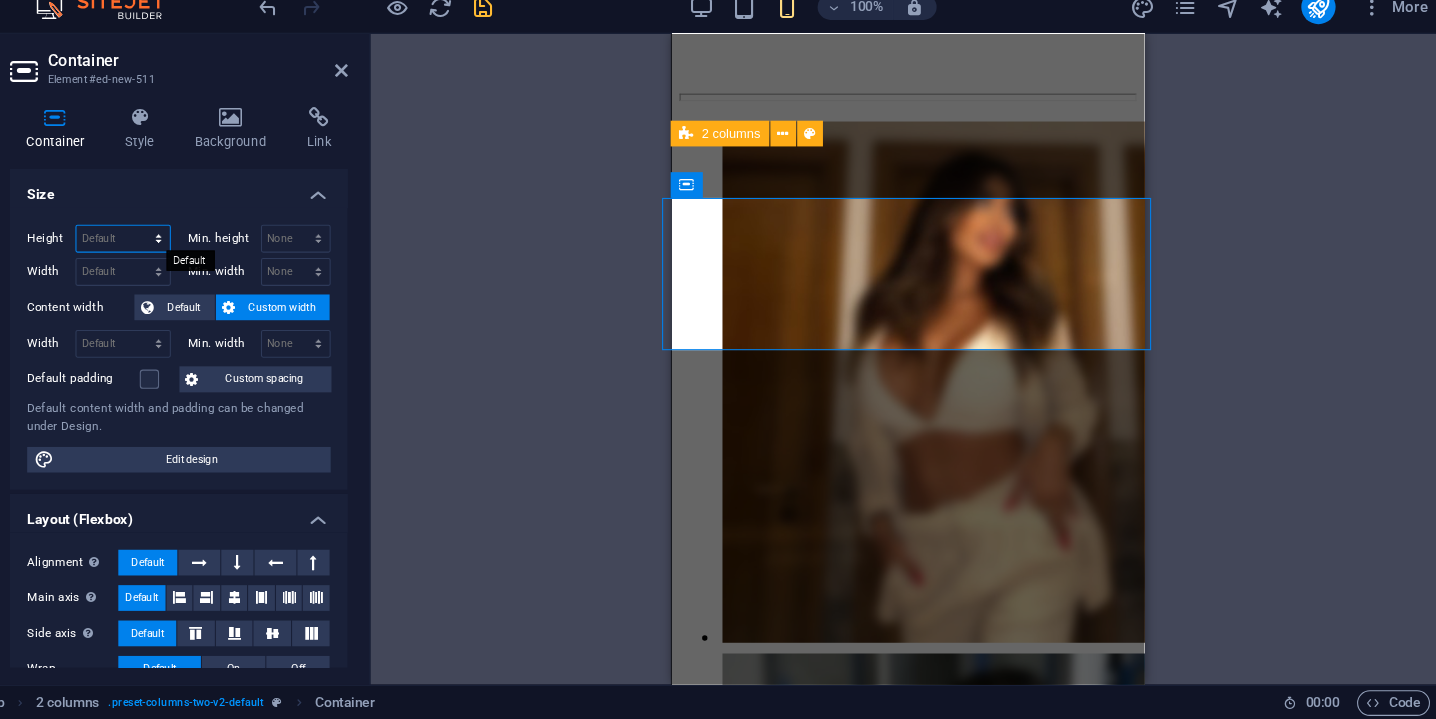 select on "%" 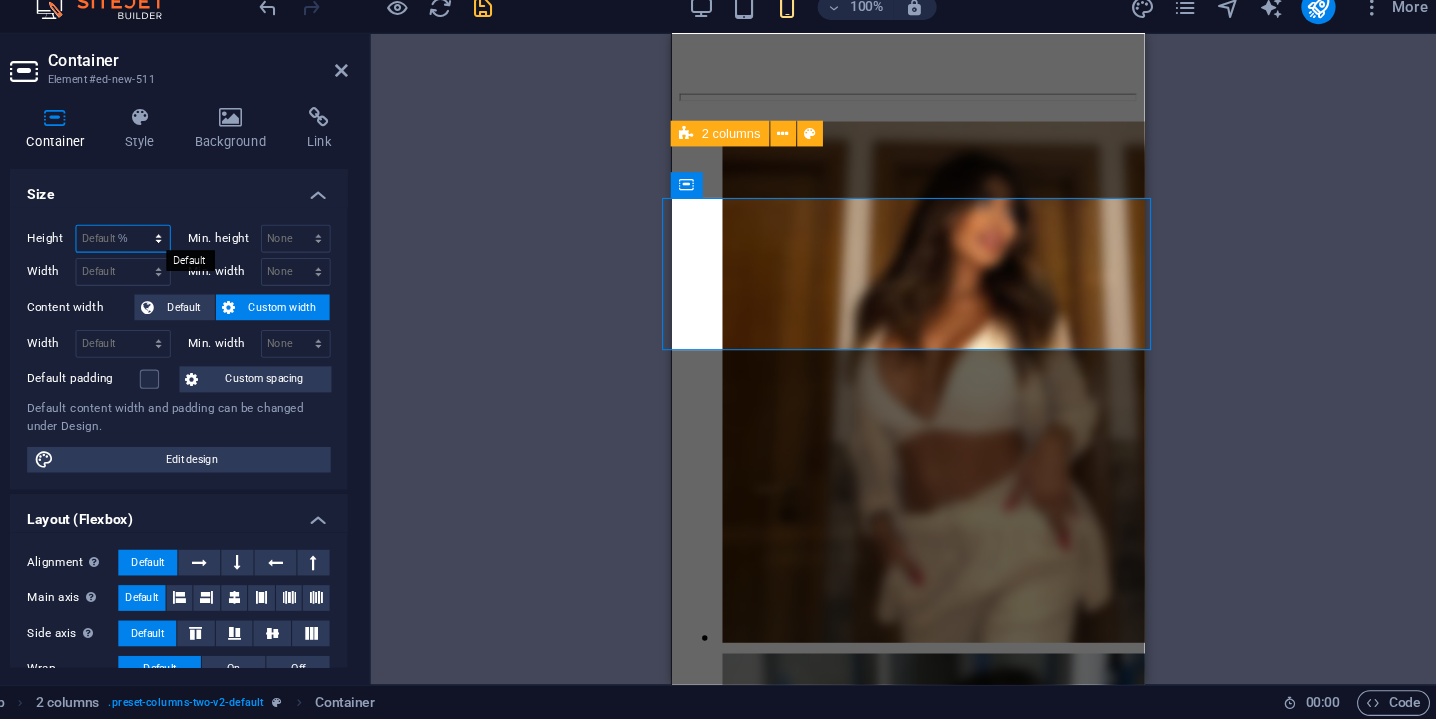 type on "100" 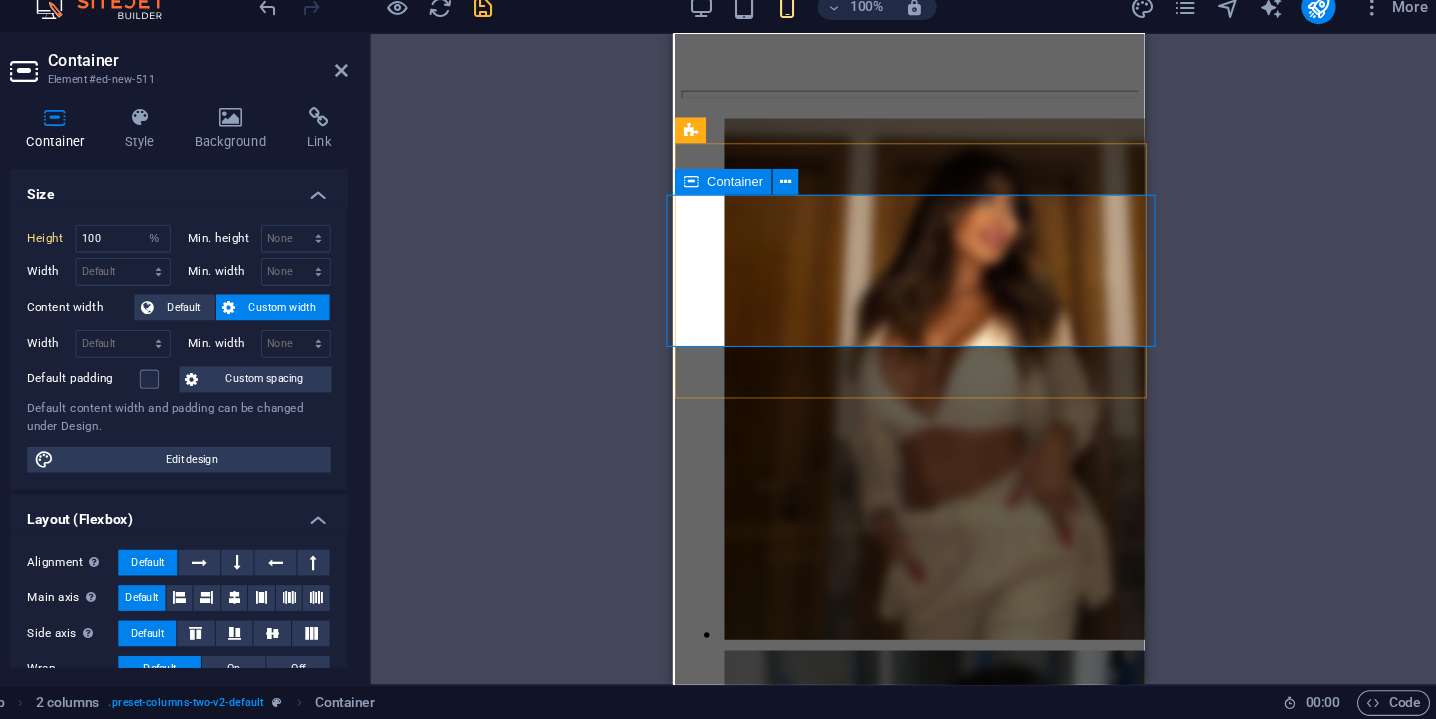 scroll, scrollTop: 397, scrollLeft: 0, axis: vertical 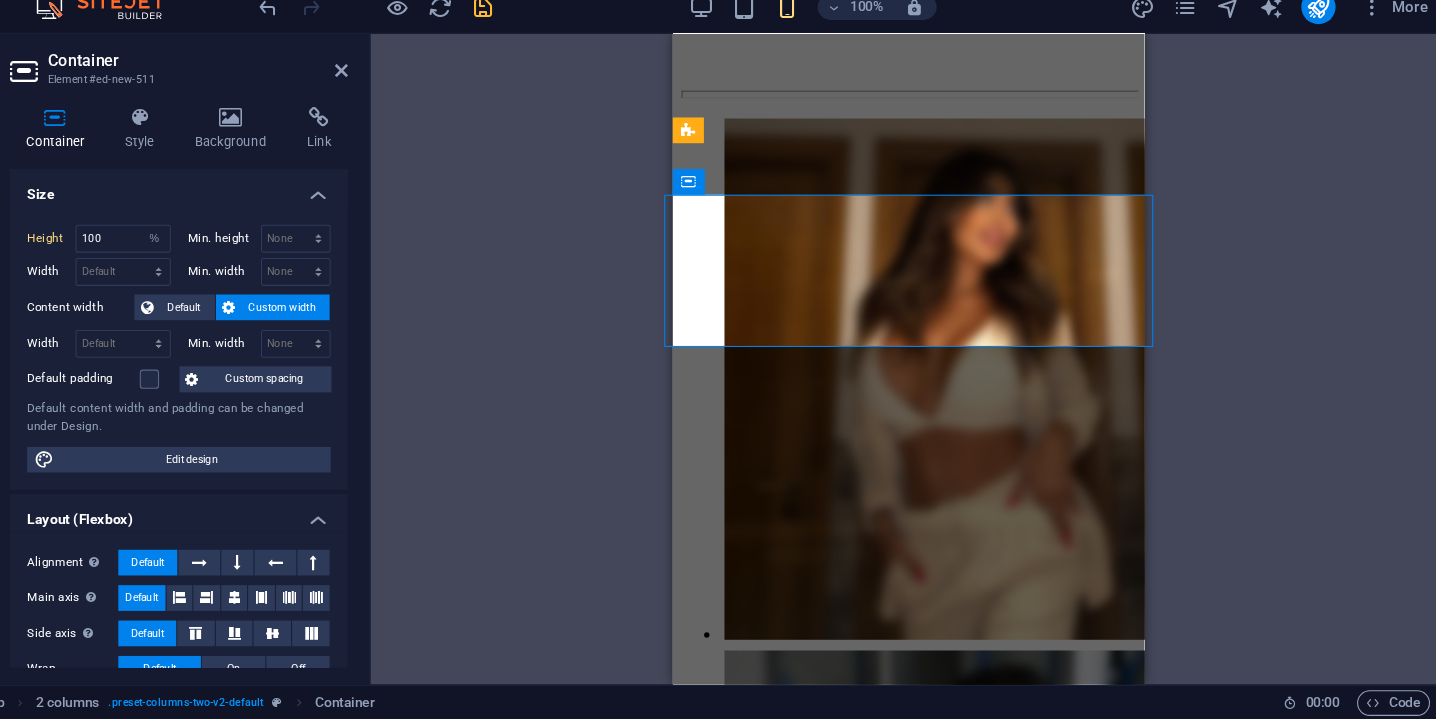 click at bounding box center [429, 383] 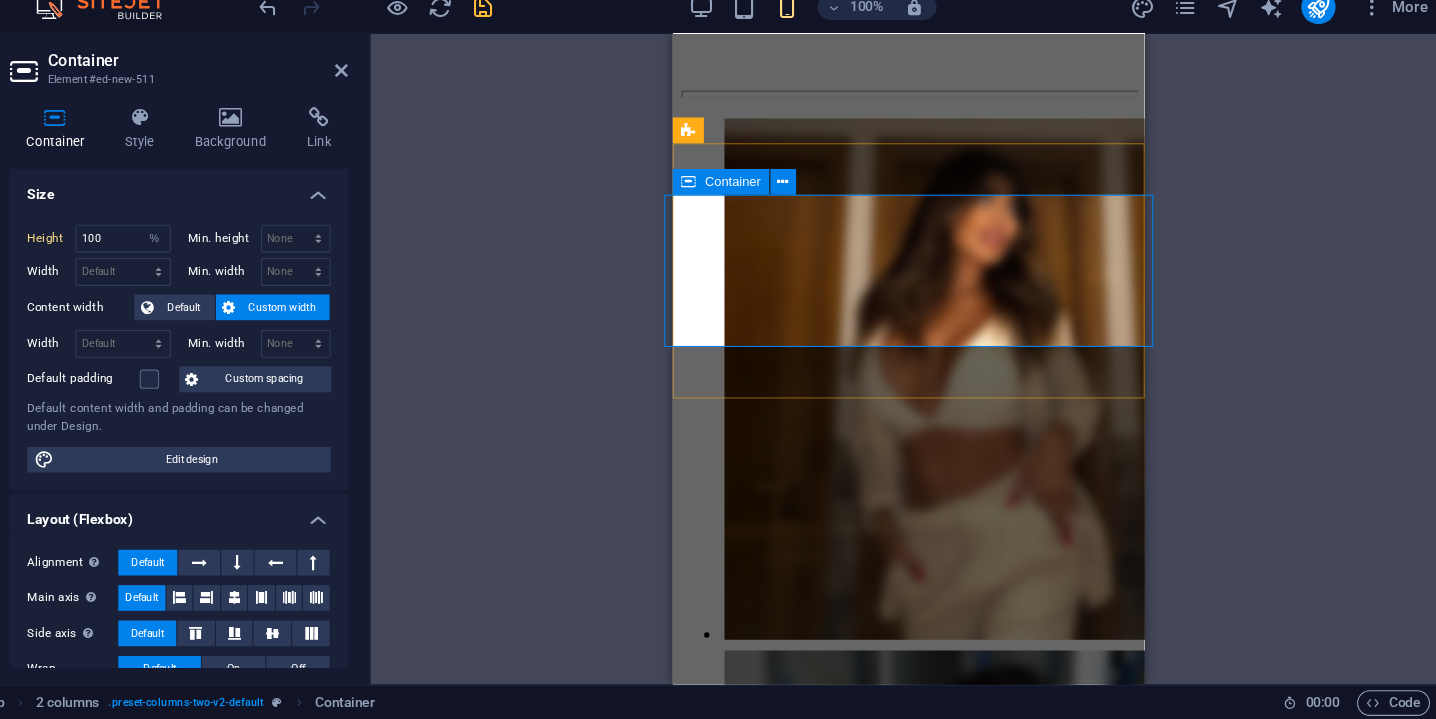 click on "Drop content here or  Add elements  Paste clipboard" at bounding box center (892, 2155) 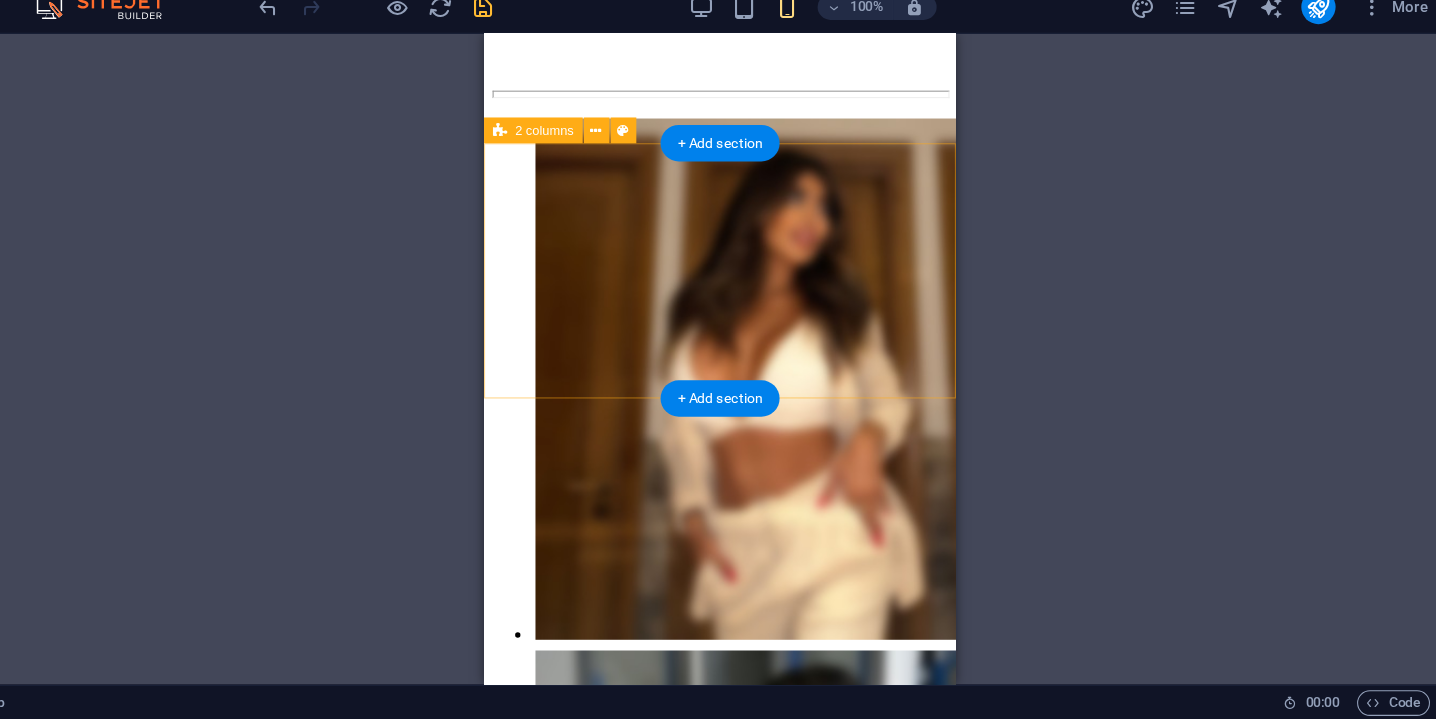click on "Drop content here or  Add elements  Paste clipboard" at bounding box center [704, 2155] 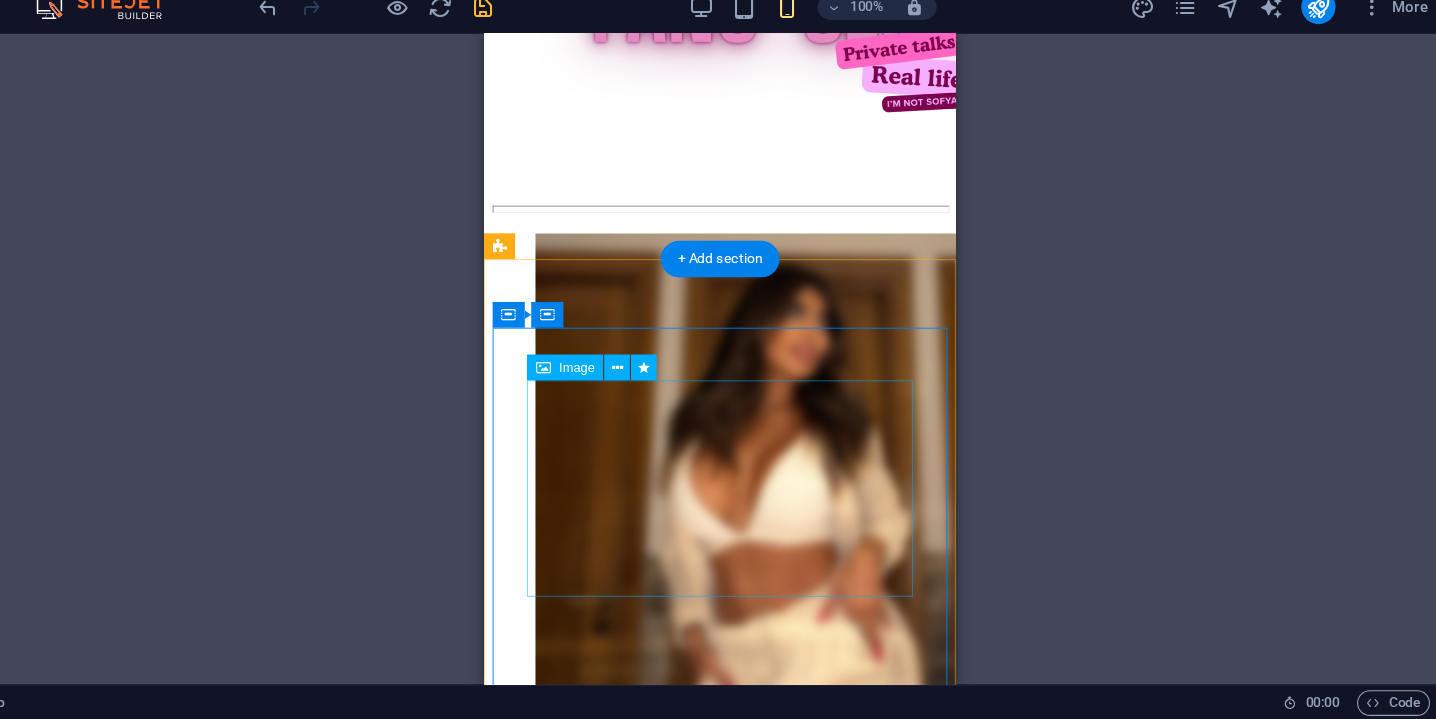 scroll, scrollTop: 289, scrollLeft: 0, axis: vertical 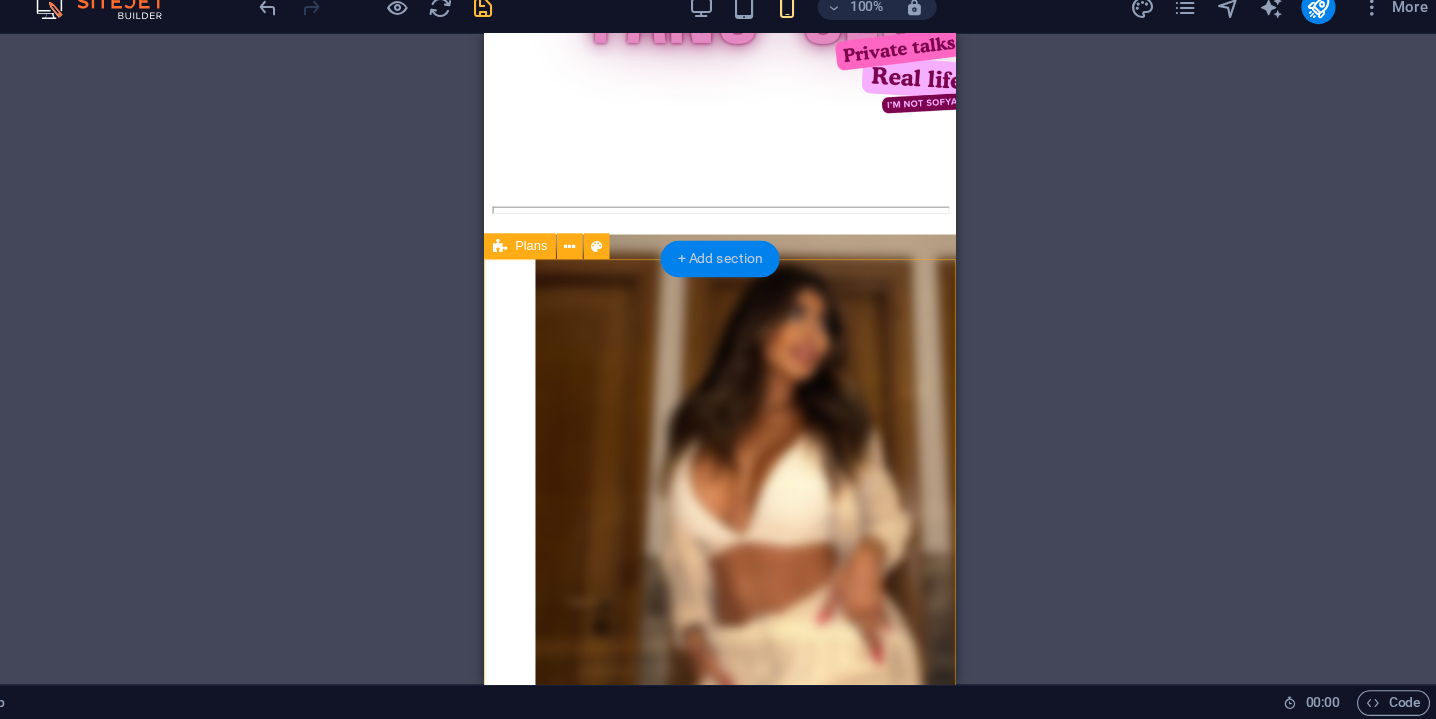 click on "+ Add section" at bounding box center (758, 290) 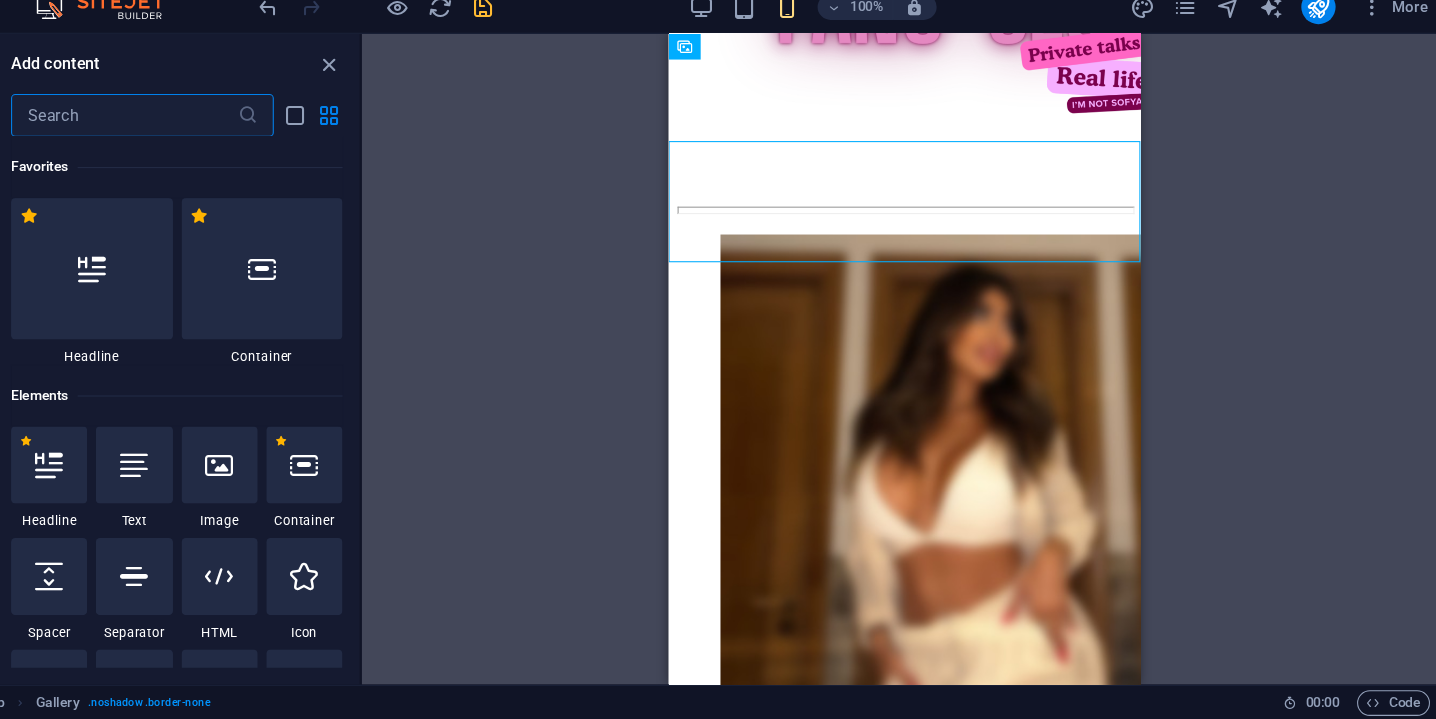 scroll, scrollTop: 0, scrollLeft: 0, axis: both 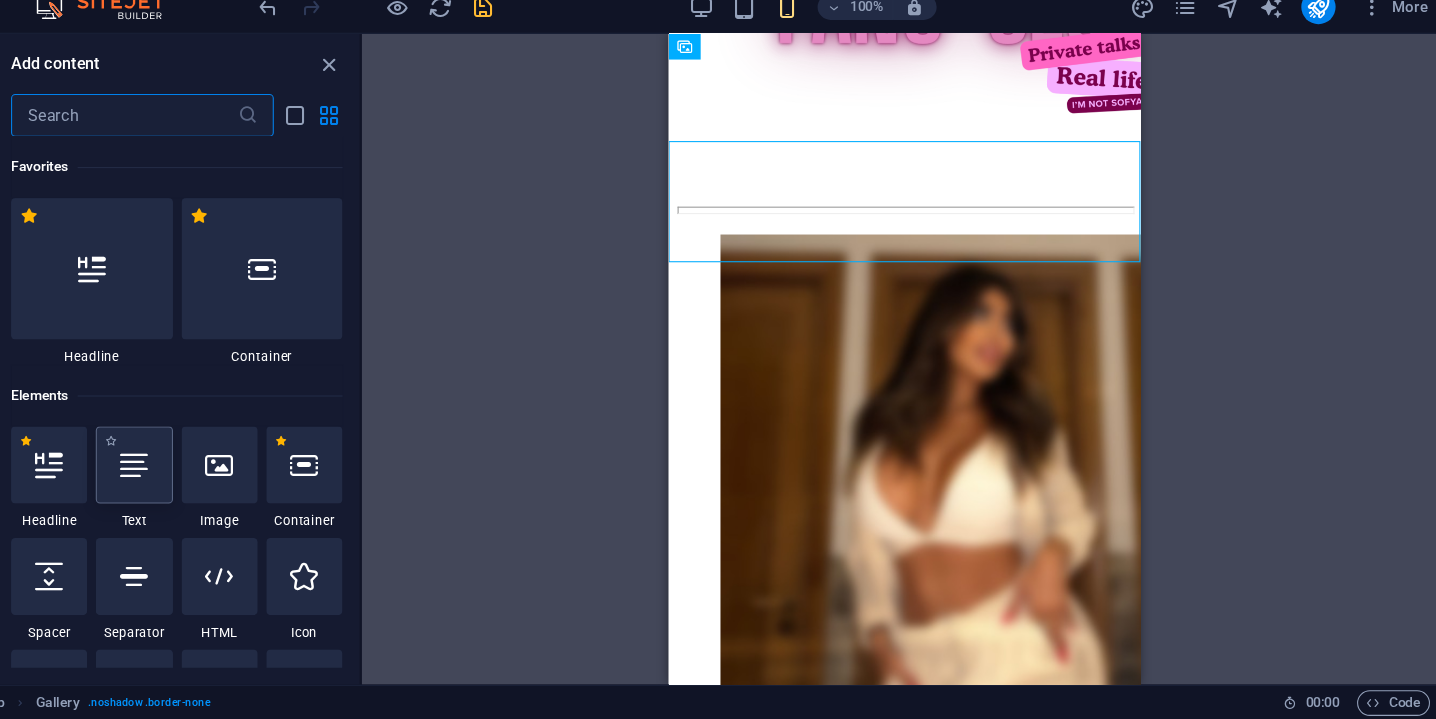 click at bounding box center (211, 482) 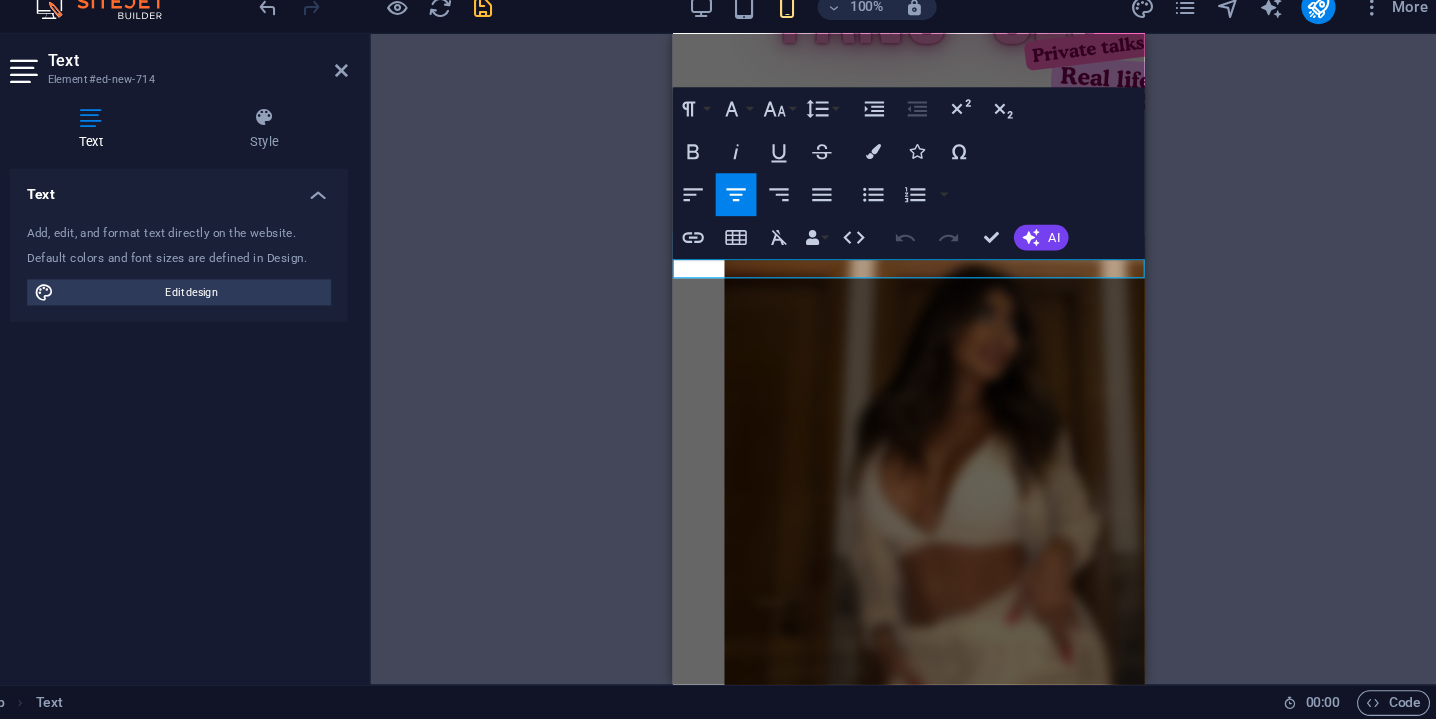 click on "New text element" at bounding box center (892, 2217) 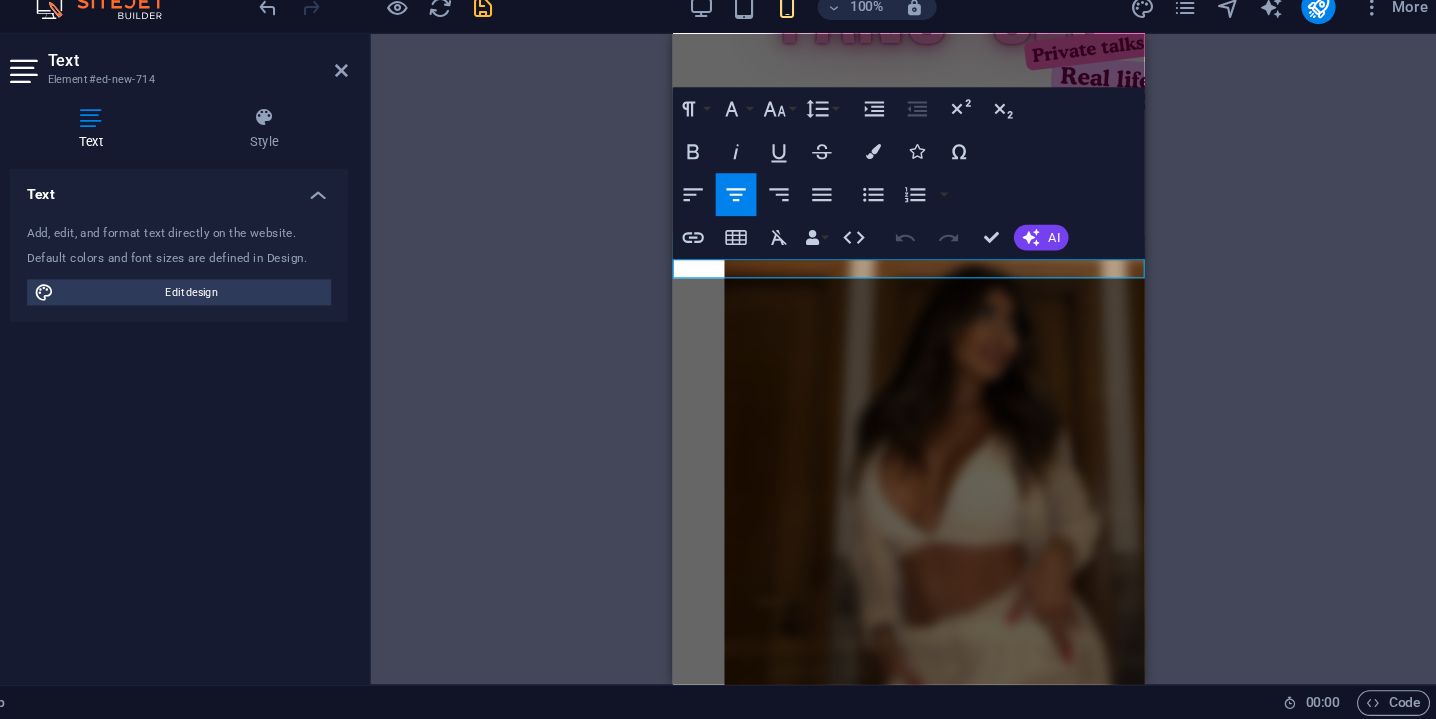 drag, startPoint x: 823, startPoint y: 251, endPoint x: 963, endPoint y: 249, distance: 140.01428 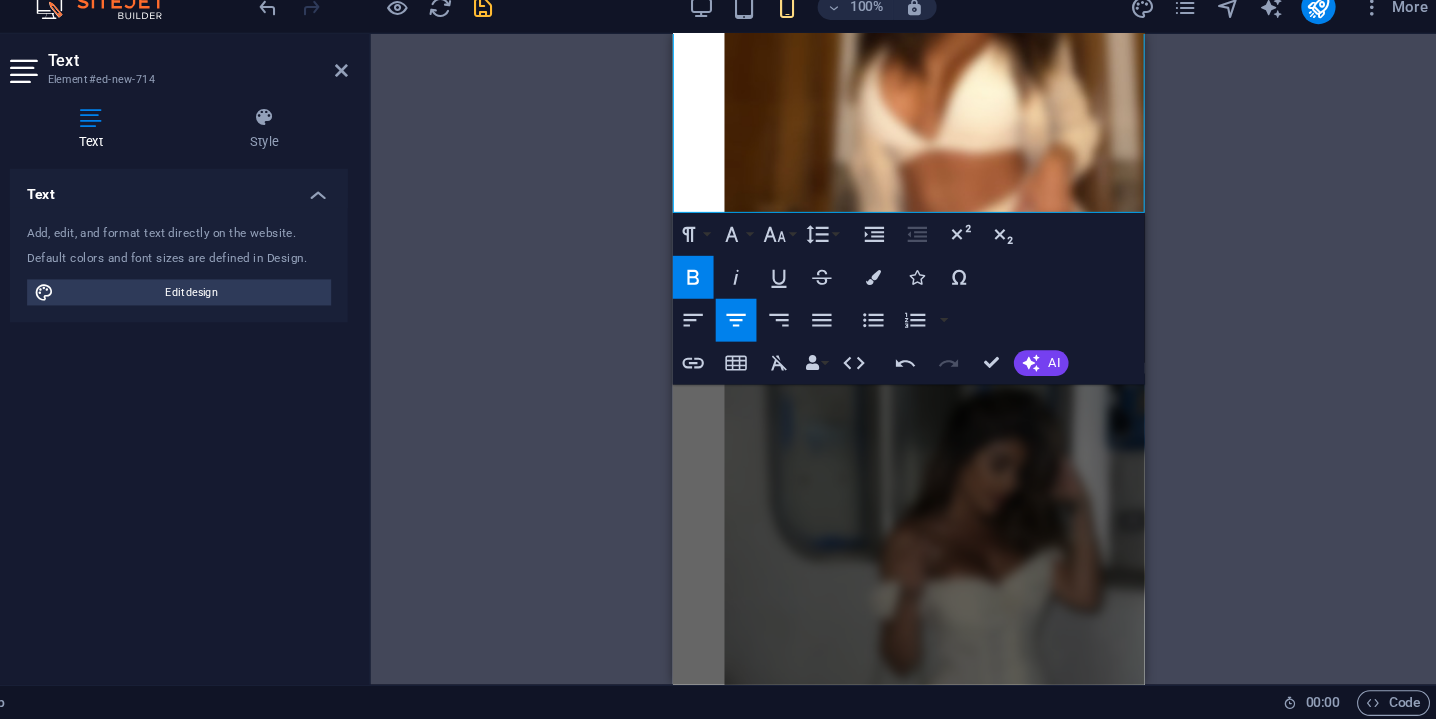scroll, scrollTop: 804, scrollLeft: 0, axis: vertical 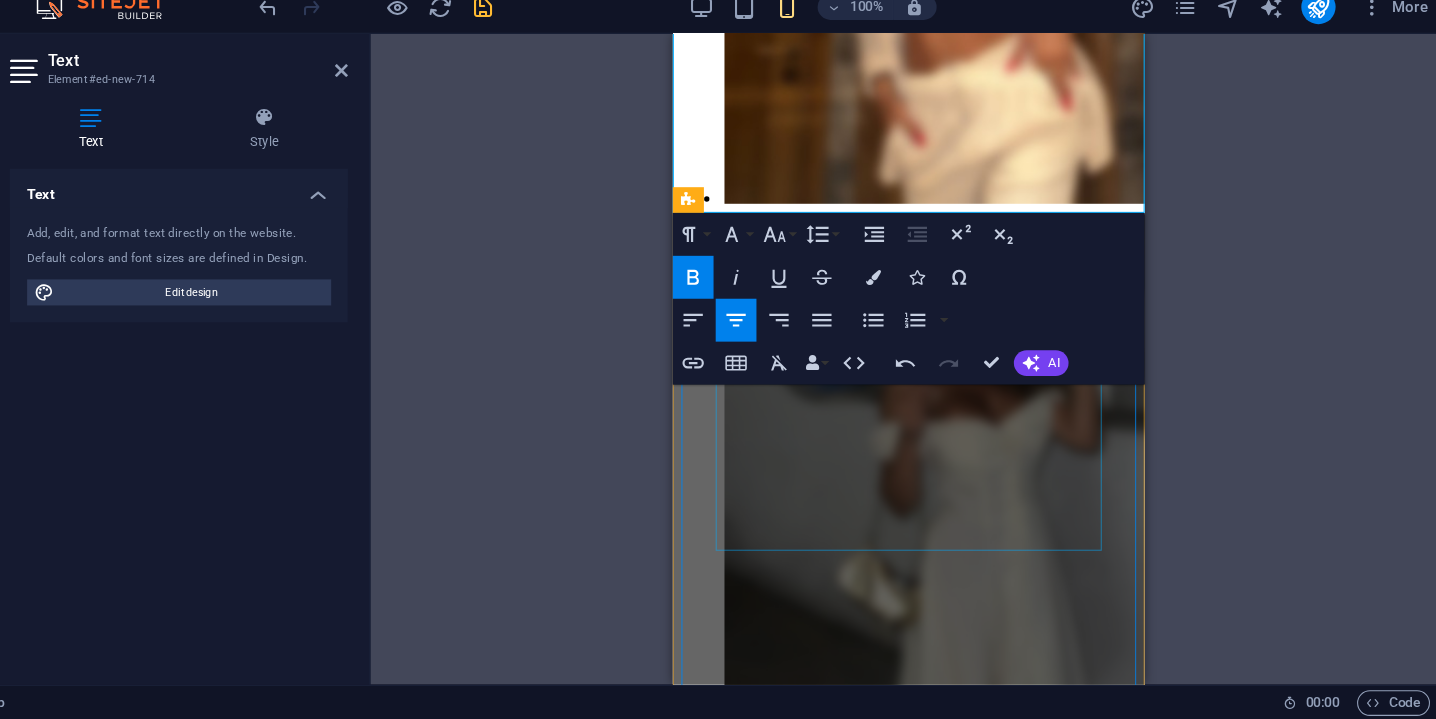 drag, startPoint x: 677, startPoint y: 471, endPoint x: 1037, endPoint y: 333, distance: 385.54376 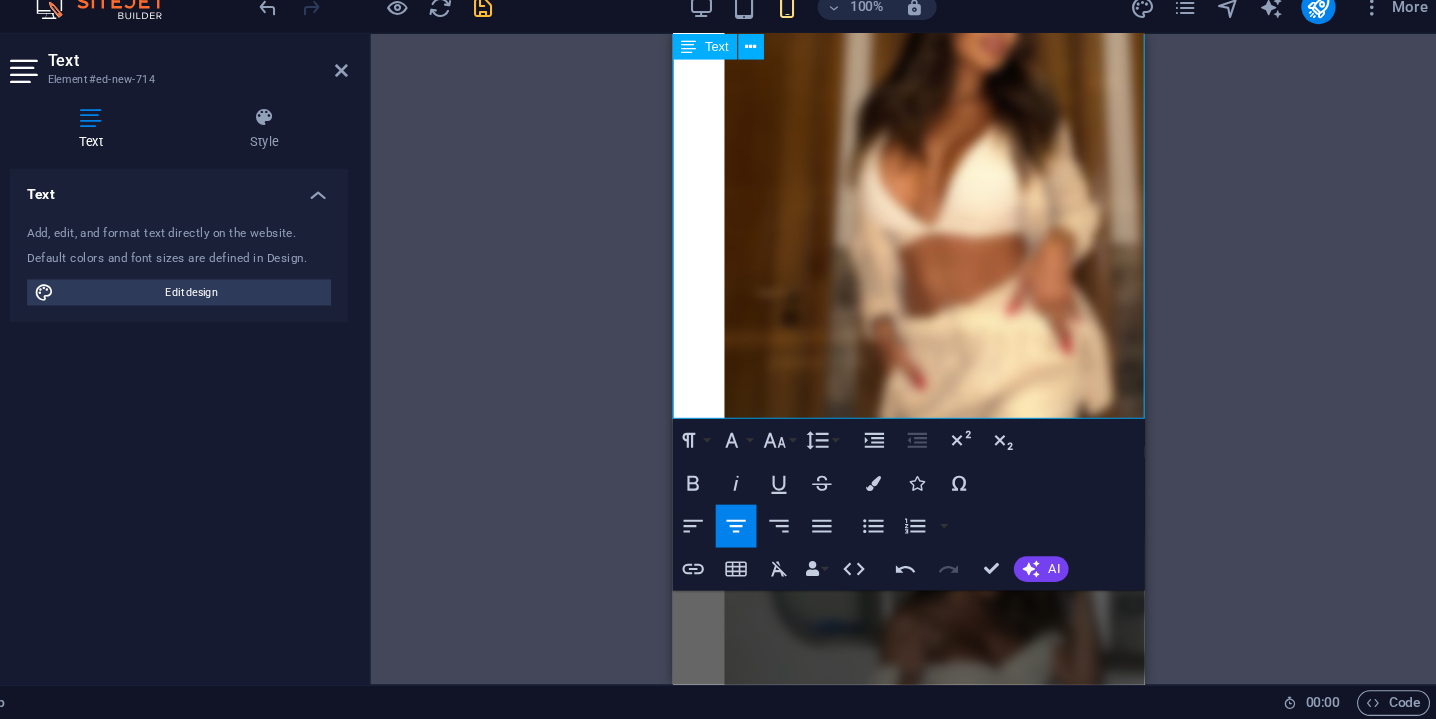 scroll, scrollTop: 563, scrollLeft: 0, axis: vertical 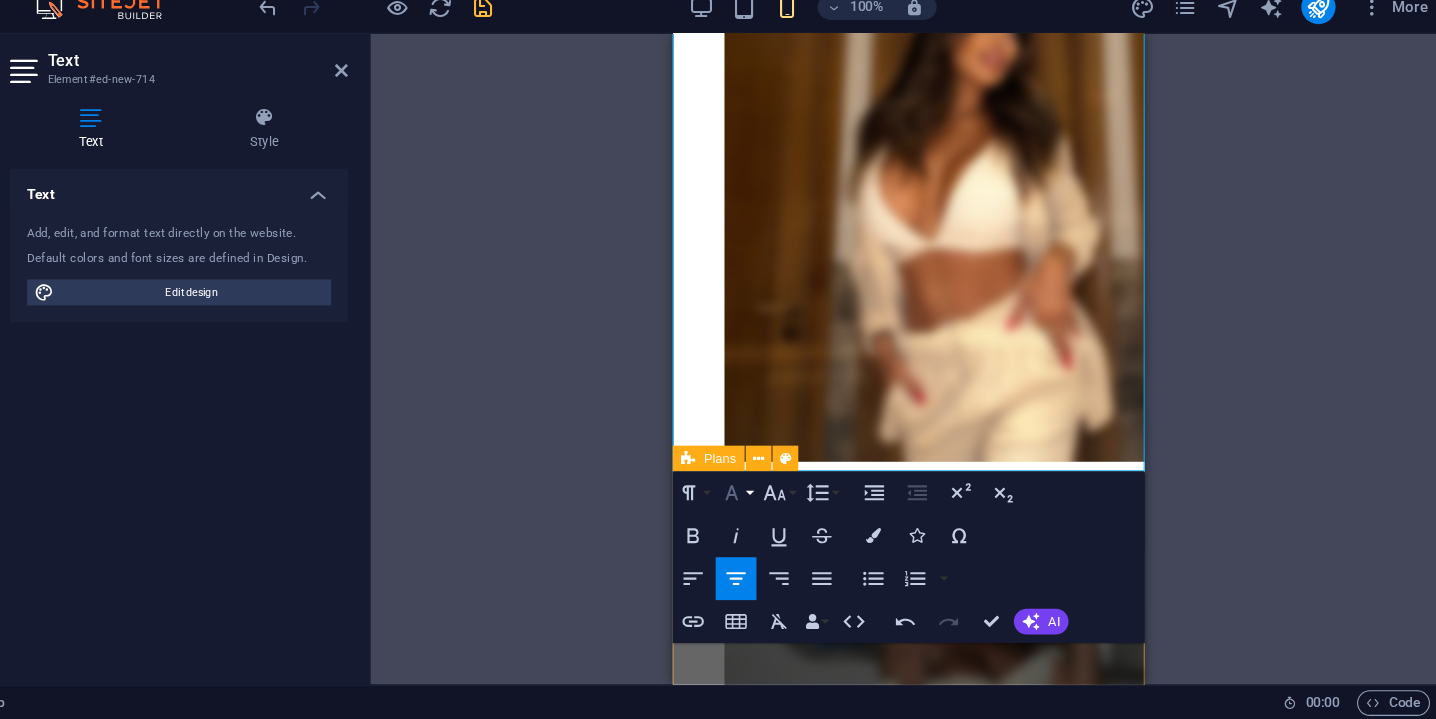 click on "Font Family" at bounding box center [773, 508] 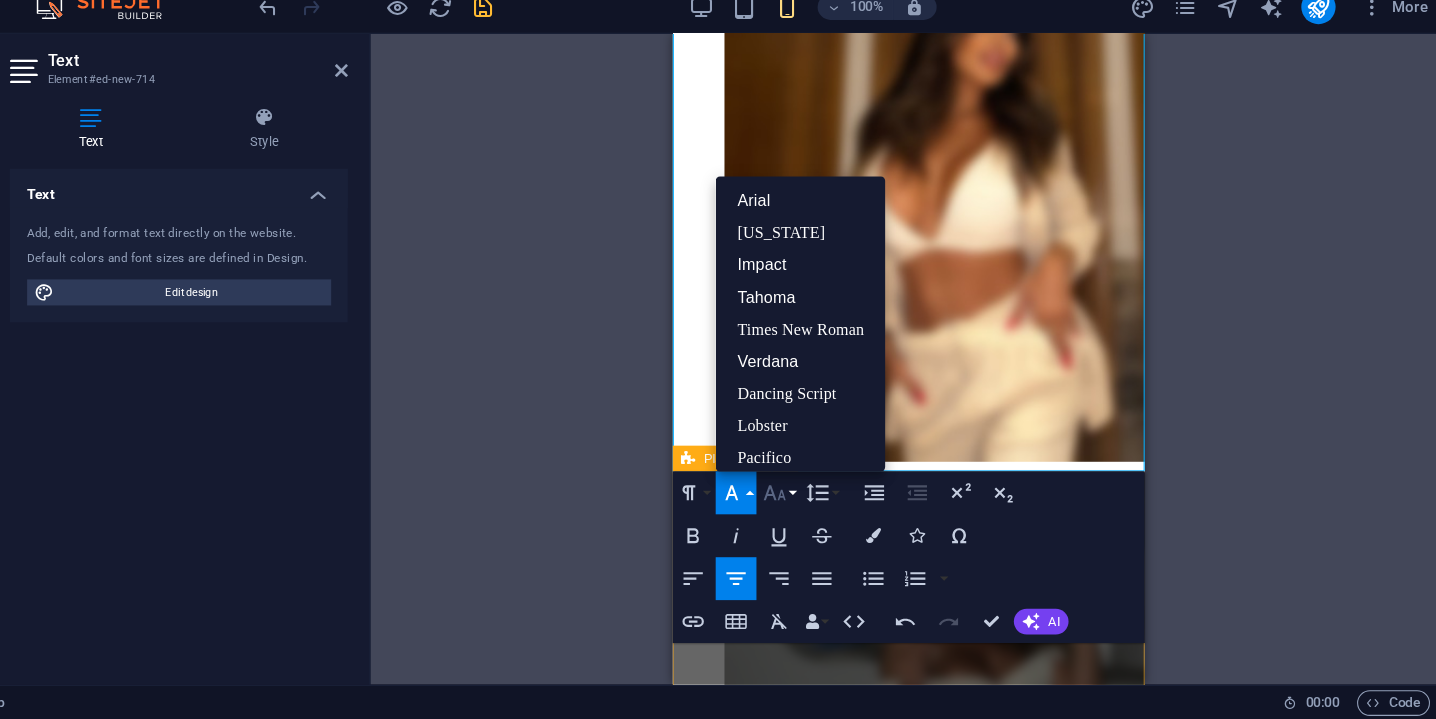 click on "Font Size" at bounding box center (813, 508) 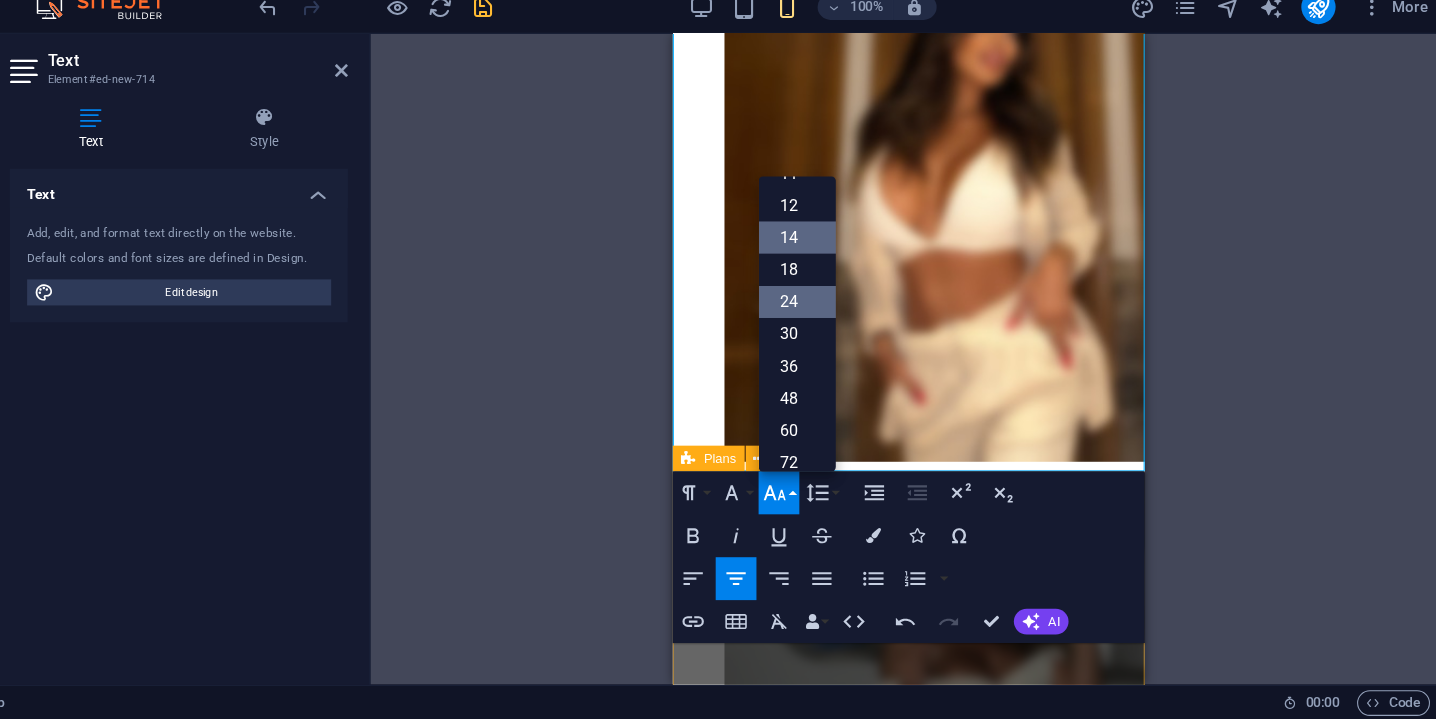 scroll, scrollTop: 114, scrollLeft: 0, axis: vertical 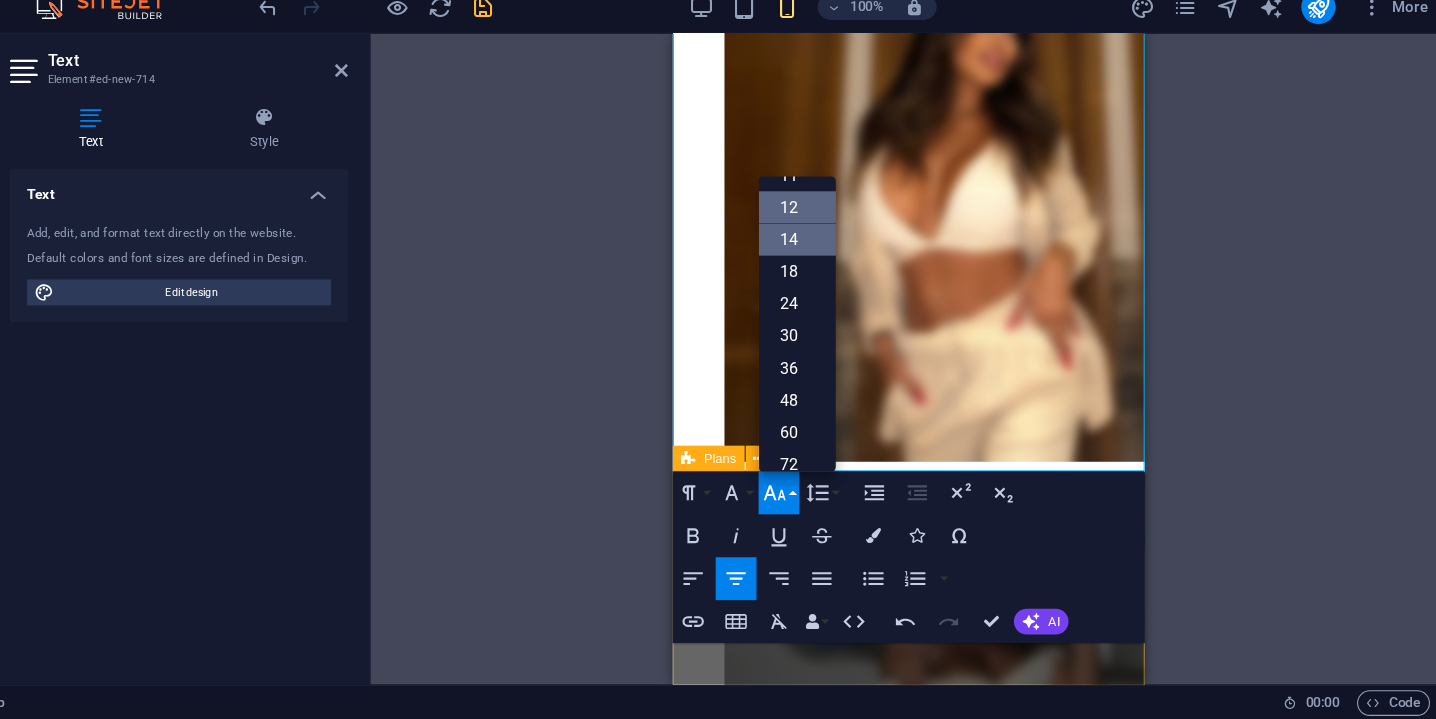 click on "12" at bounding box center [830, 242] 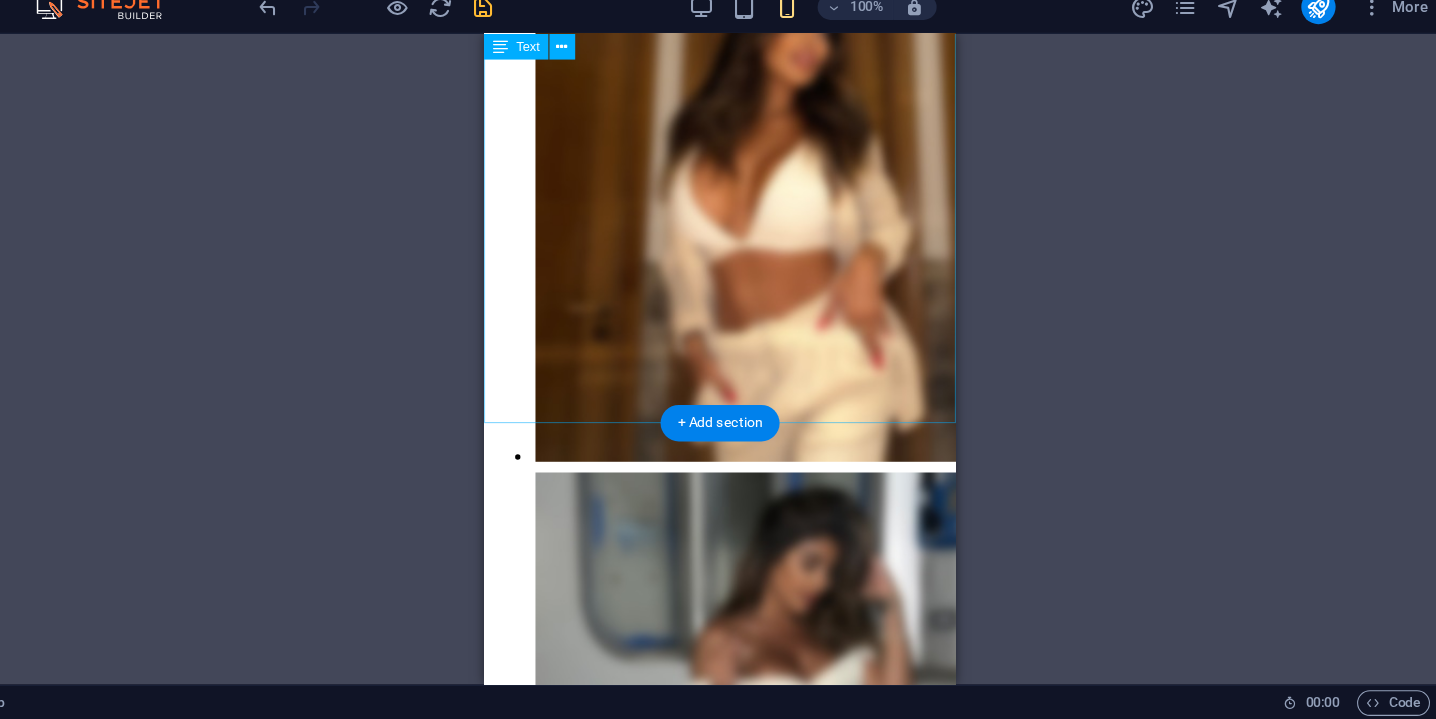 click on "This Fan Club is more than a subscription.  It’s a space where you’re not just watching,  you’re part of something real. I was born near Paris, in a neighborhood where no one teaches you how to dream, only how to survive.  I grew up in public housing, far from privilege, far from peace. At 25 , I built everything myself. I learned how to move abroad, how to create my own company, how to turn my image into independence. Here, I don’t just share photos or videos.  I share stories, advice, tools and I answer. This space is for those who feel different, who feel judged, or just lost sometimes. You can ask me anything : how I healed, how I invested, how I made it to Playboy or how to start over somewhere else. I set the price at $20 for 3 months so that this could stay   real & accessible . If you’re here, it’s not by accident. Welcome to a place where you can be seen,  and where you can grow." at bounding box center [704, 2110] 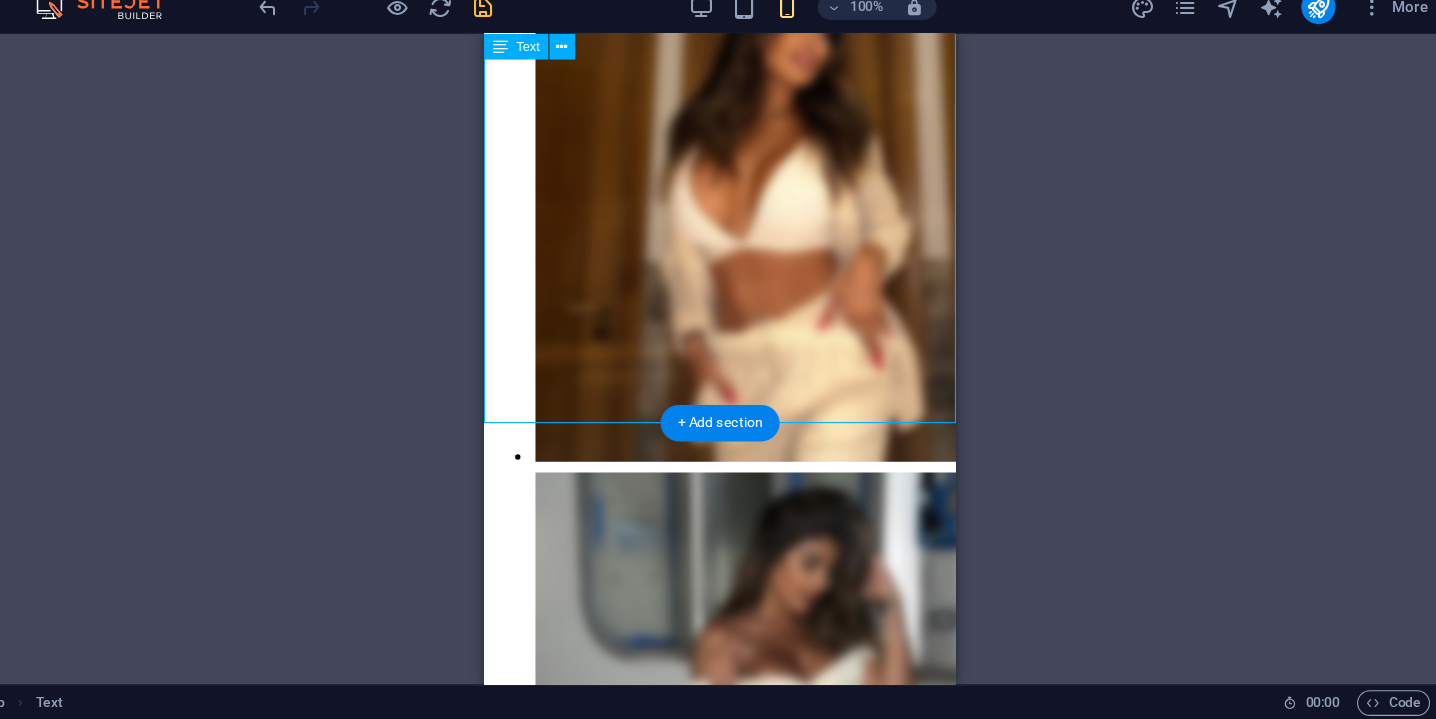 click on "This Fan Club is more than a subscription.  It’s a space where you’re not just watching,  you’re part of something real. I was born near Paris, in a neighborhood where no one teaches you how to dream, only how to survive.  I grew up in public housing, far from privilege, far from peace. At 25 , I built everything myself. I learned how to move abroad, how to create my own company, how to turn my image into independence. Here, I don’t just share photos or videos.  I share stories, advice, tools and I answer. This space is for those who feel different, who feel judged, or just lost sometimes. You can ask me anything : how I healed, how I invested, how I made it to Playboy or how to start over somewhere else. I set the price at $20 for 3 months so that this could stay   real & accessible . If you’re here, it’s not by accident. Welcome to a place where you can be seen,  and where you can grow." at bounding box center (704, 2110) 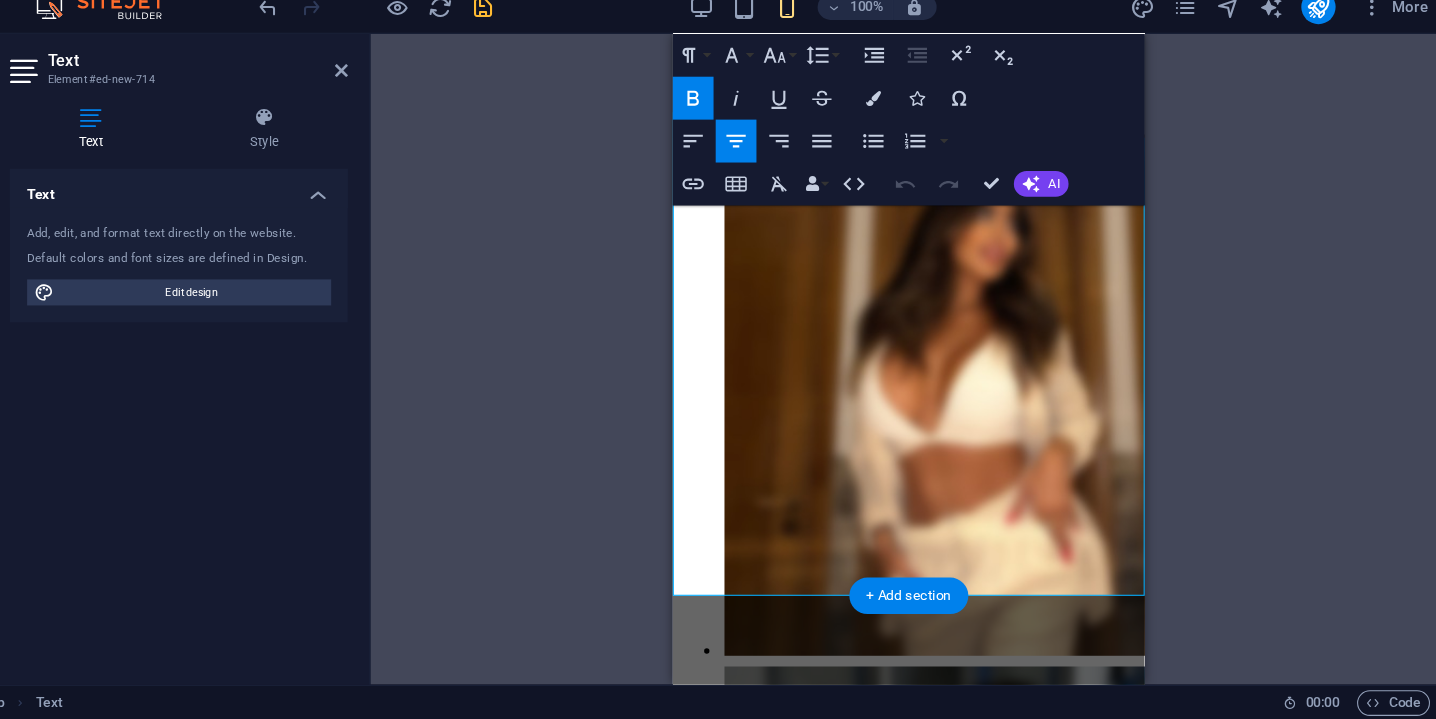 scroll, scrollTop: 405, scrollLeft: 0, axis: vertical 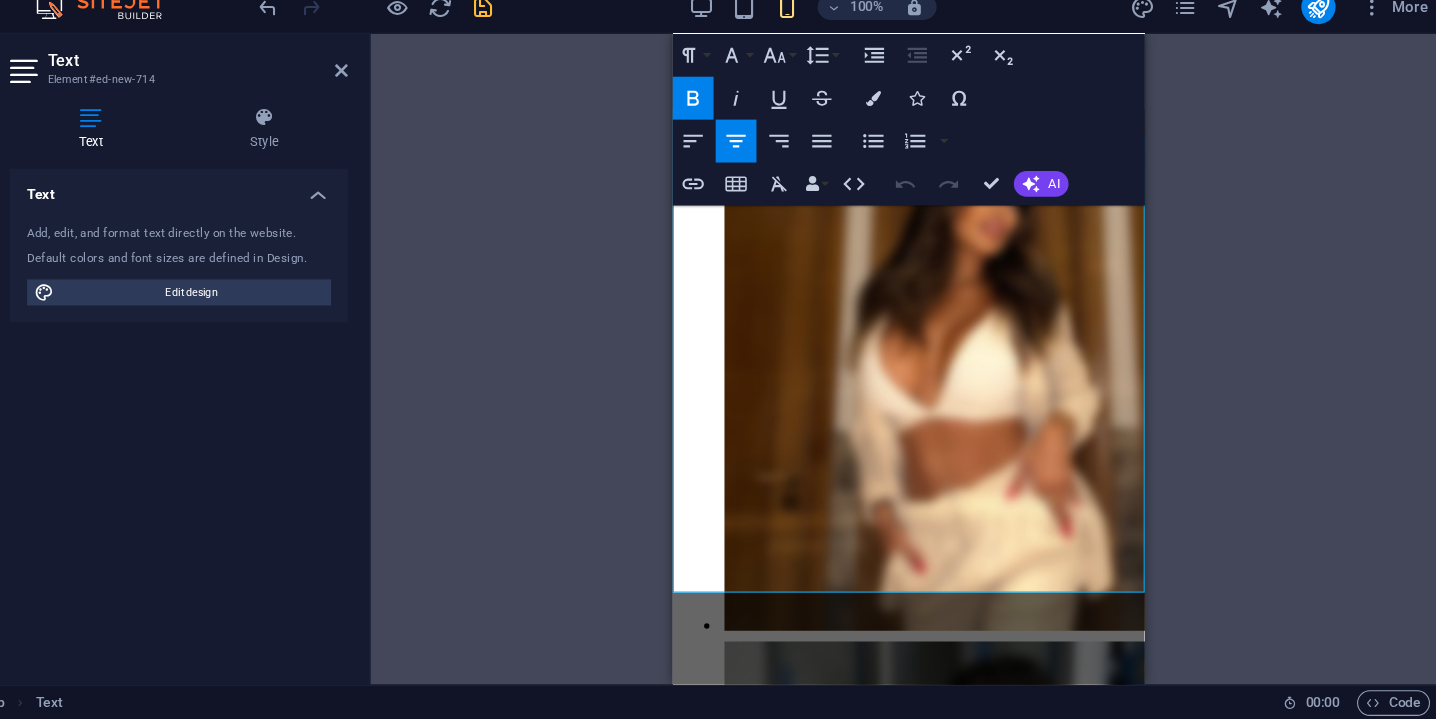 click on "and where you can grow." at bounding box center [892, 2452] 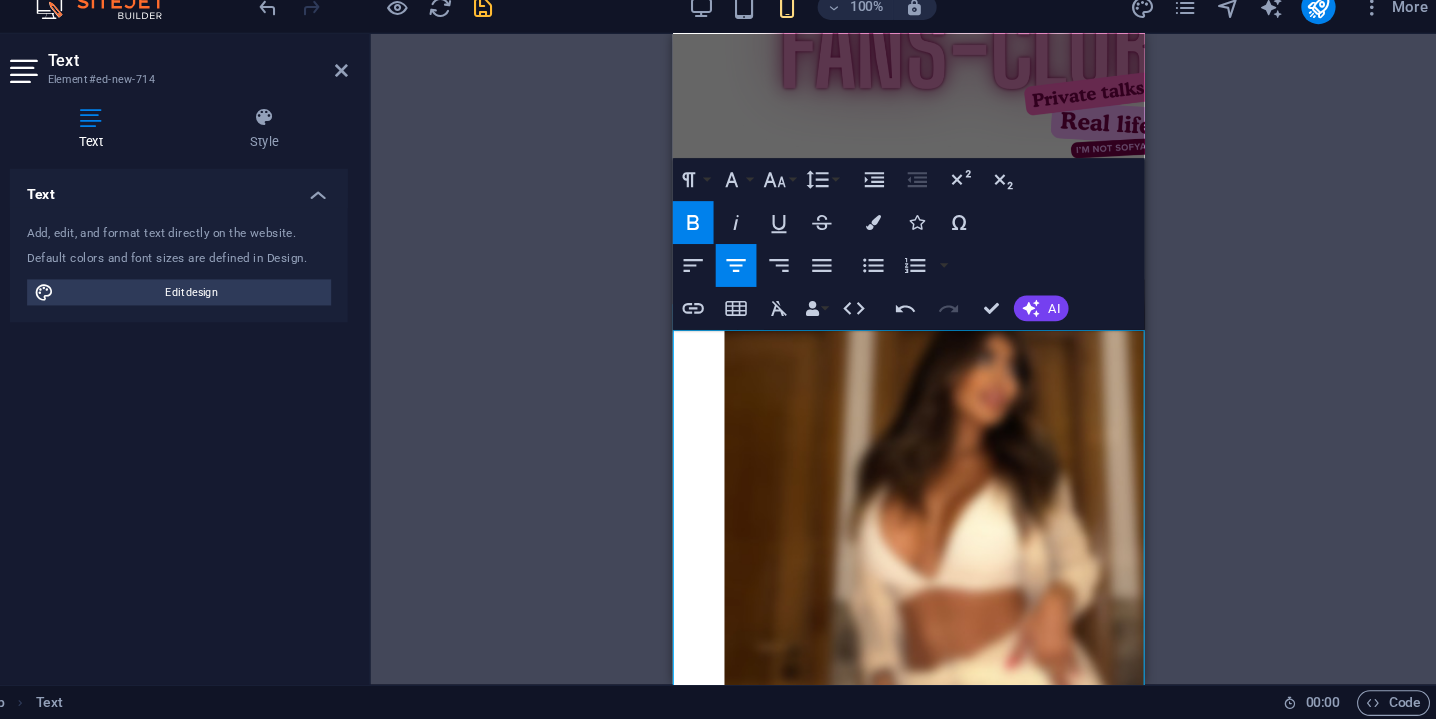 scroll, scrollTop: 219, scrollLeft: 0, axis: vertical 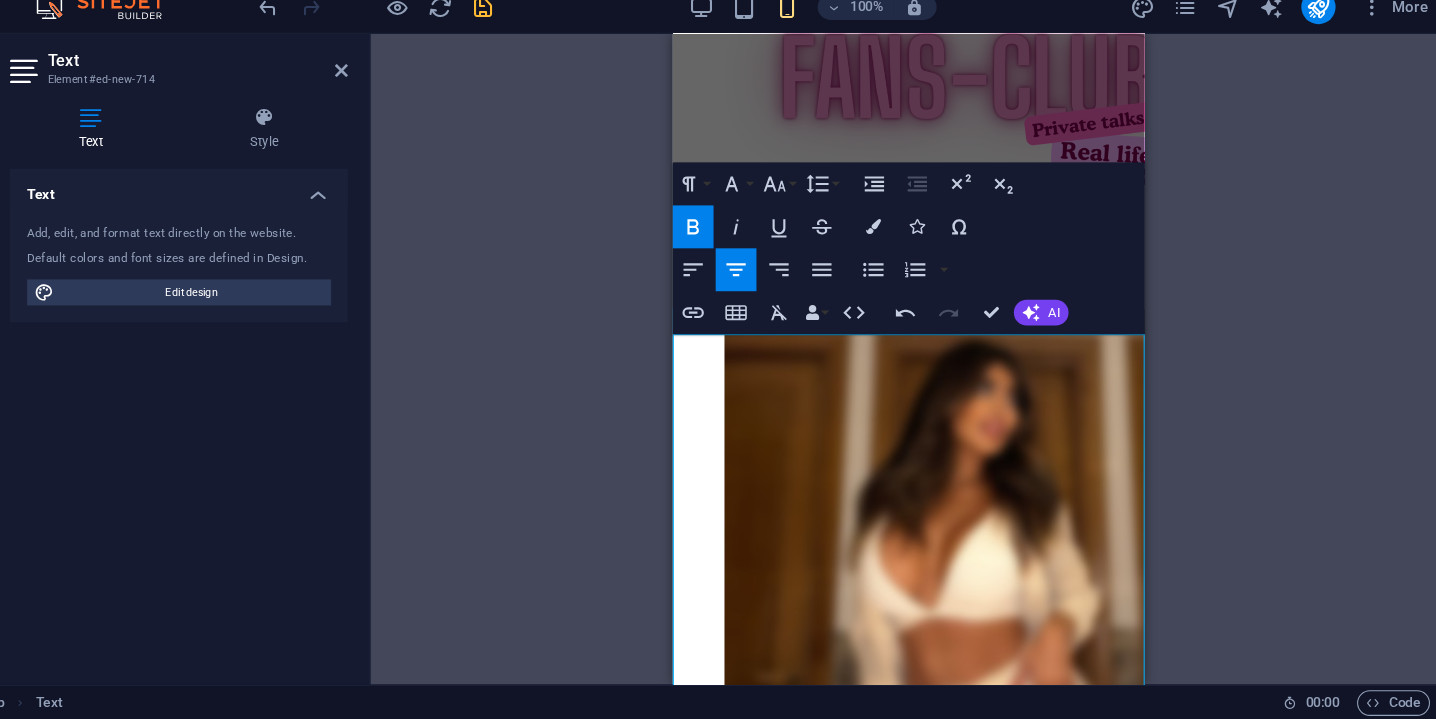 click on "I was born near Paris, in a neighborhood where no one teaches you how to dream, only how to survive." at bounding box center (890, 2342) 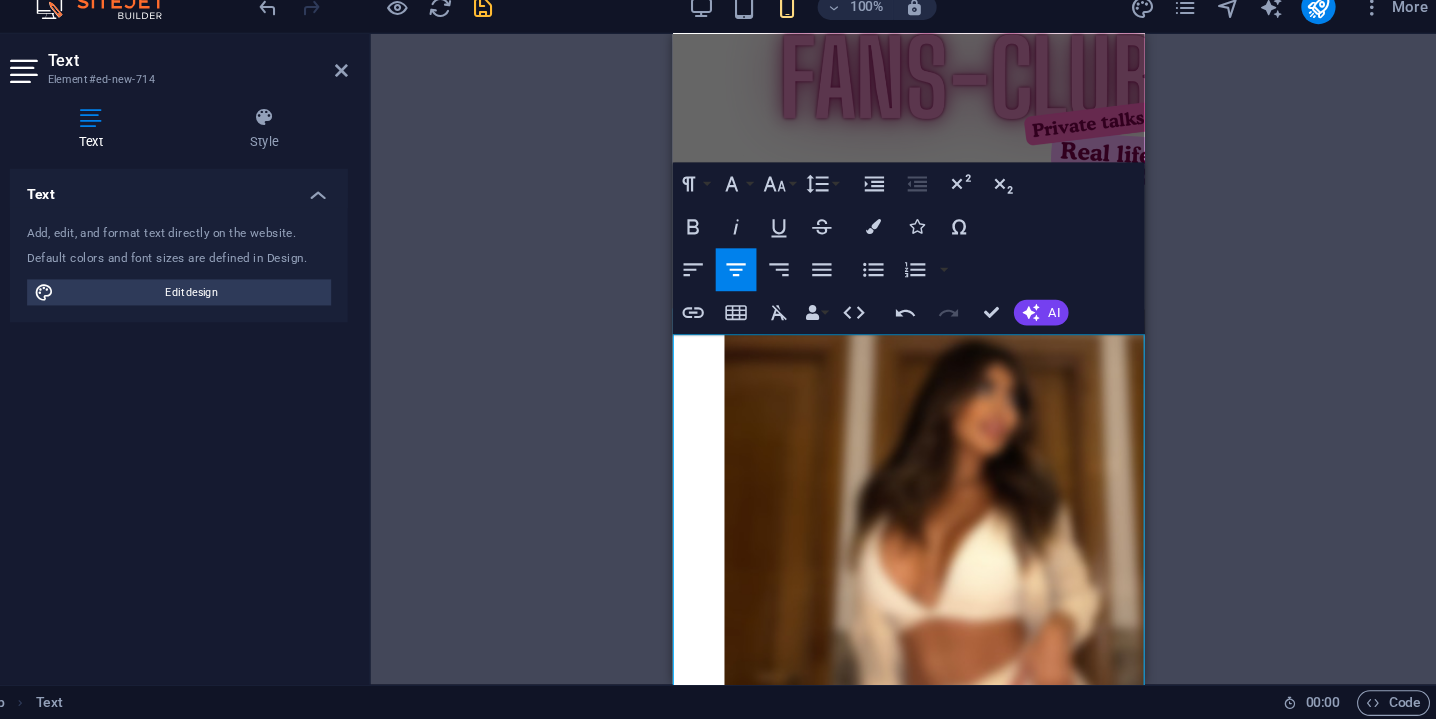 click on "This Fan Club is more than a subscription." at bounding box center (892, 2270) 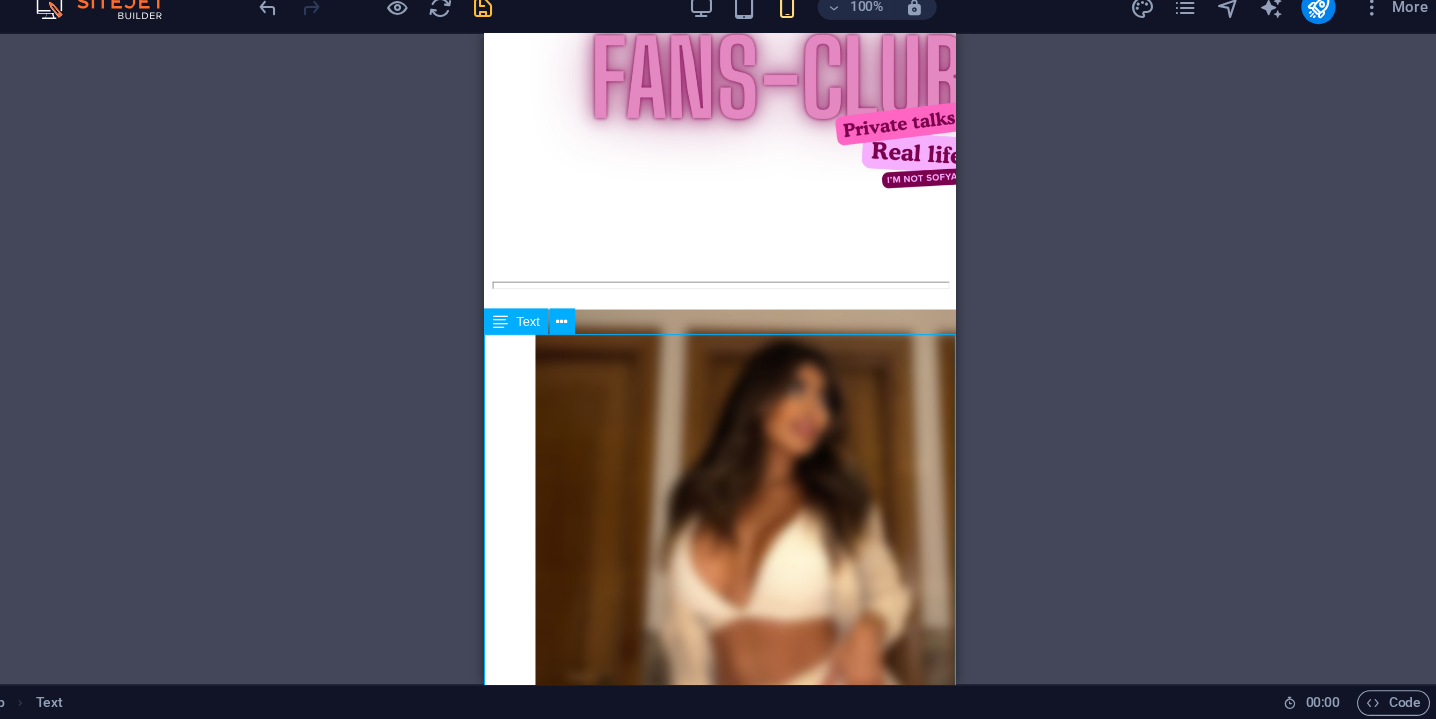 click on "This Fan Club is more than a subscription.  It’s a space where you’re not just watching,  you’re part of something real. I was born near Paris, in a neighborhood where no one teaches you how to dream, only how to survive.  I grew up in public housing, far from privilege, far from peace. At 25 , I built everything myself. I learned how to move abroad, how to create my own company, how to turn my image into independence. Here, I don’t just share photos or videos.  I share stories, advice, tools and I answer. This space is for those who feel different, who feel judged, or just lost sometimes. You can ask me anything : how I healed, how I invested, how I made it to Playboy or how to start over somewhere else. I set the price at $20 for 3 months so that this could stay   real & accessible . If you’re here, it’s not by accident. Welcome to a place where you can be seen,  and where you can grow." at bounding box center [704, 2478] 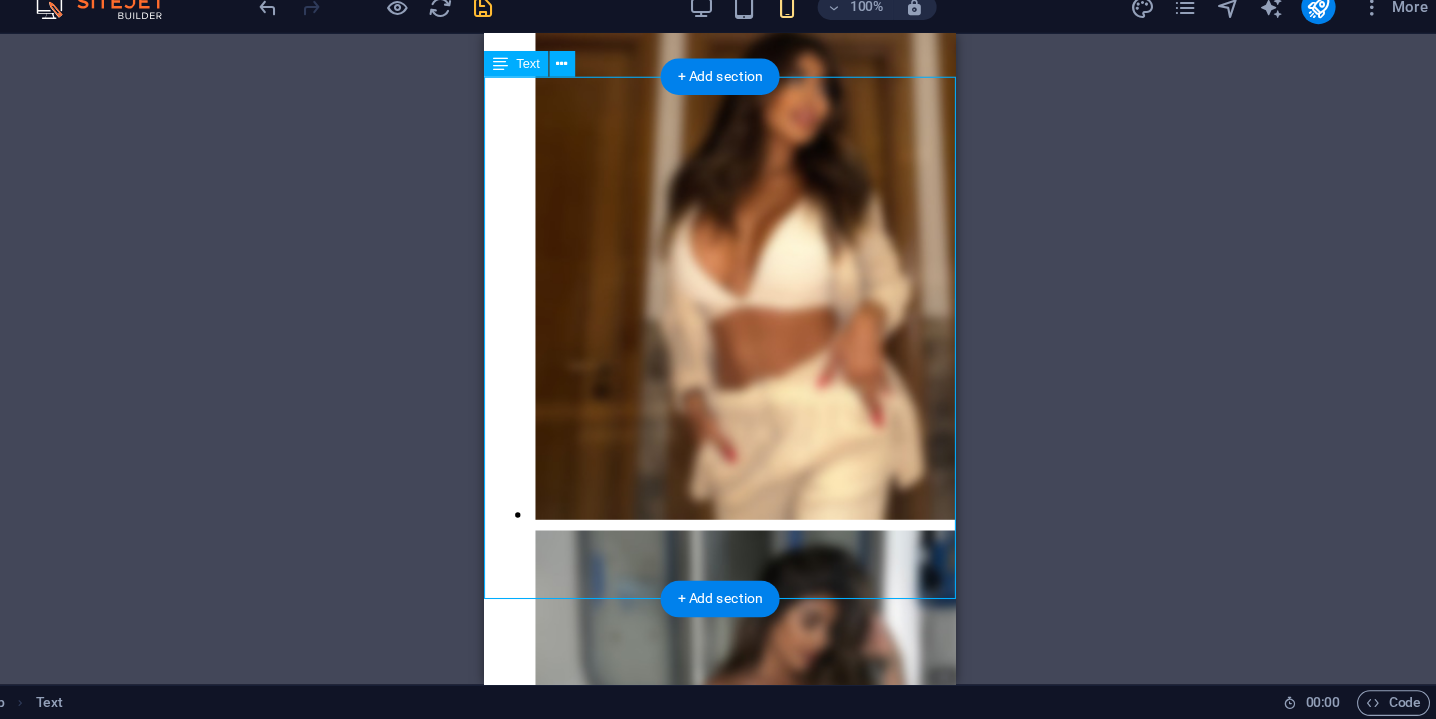 scroll, scrollTop: 523, scrollLeft: 0, axis: vertical 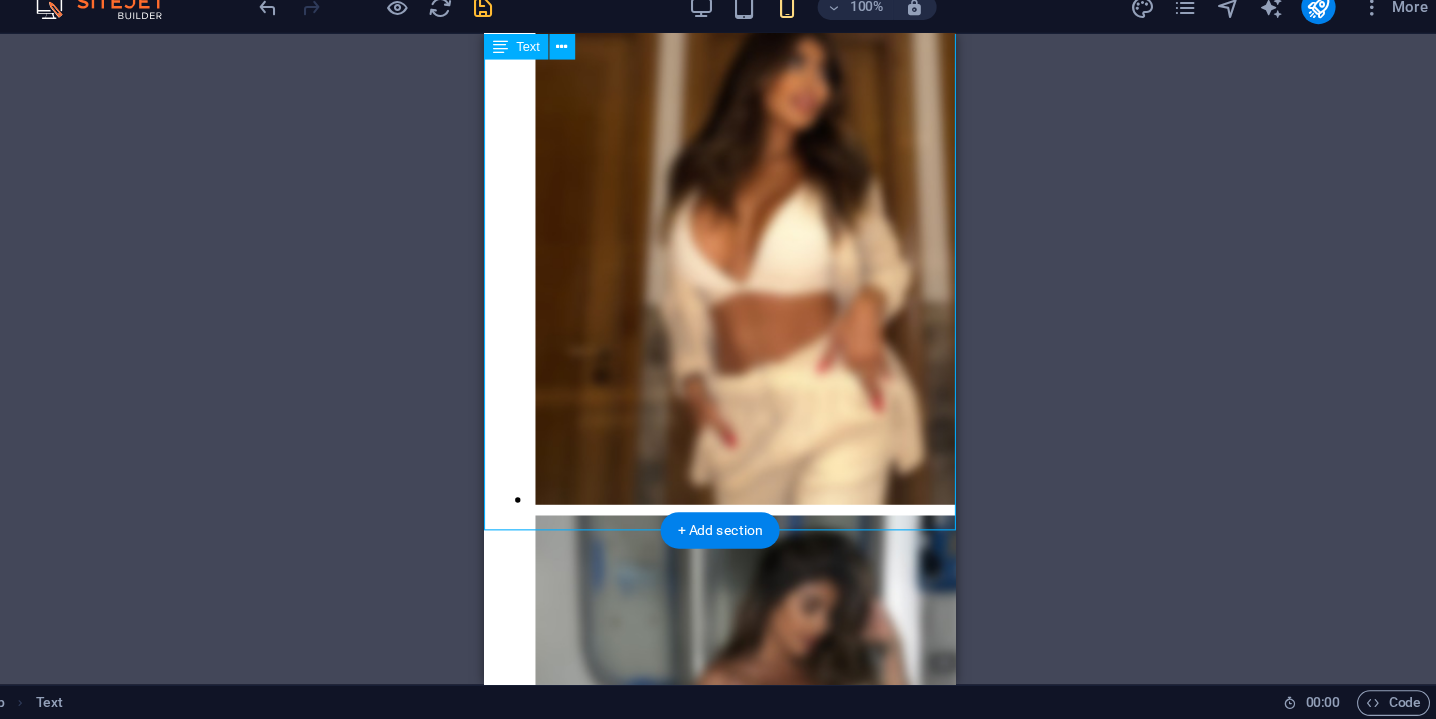 click on "This Fan Club is more than a subscription.  It’s a space where you’re not just watching,  you’re part of something real. I was born near Paris, in a neighborhood where no one teaches you how to dream, only how to survive.  I grew up in public housing, far from privilege, far from peace. At 25 , I built everything myself. I learned how to move abroad, how to create my own company, how to turn my image into independence. Here, I don’t just share photos or videos.  I share stories, advice, tools and I answer. This space is for those who feel different, who feel judged, or just lost sometimes. You can ask me anything : how I healed, how I invested, how I made it to Playboy or how to start over somewhere else. I set the price at $20 for 3 months so that this could stay   real & accessible . If you’re here, it’s not by accident. Welcome to a place where you can be seen,  and where you can grow." at bounding box center (704, 2182) 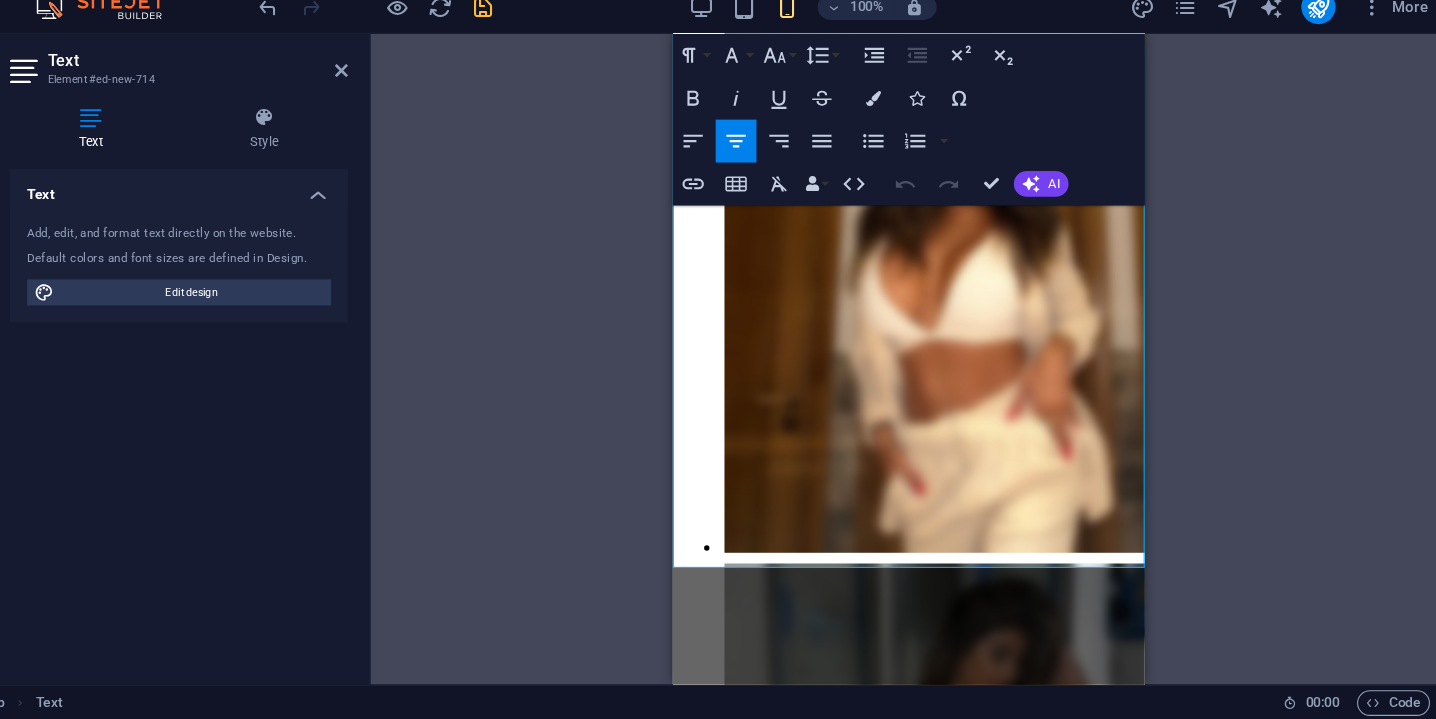 scroll, scrollTop: 492, scrollLeft: 0, axis: vertical 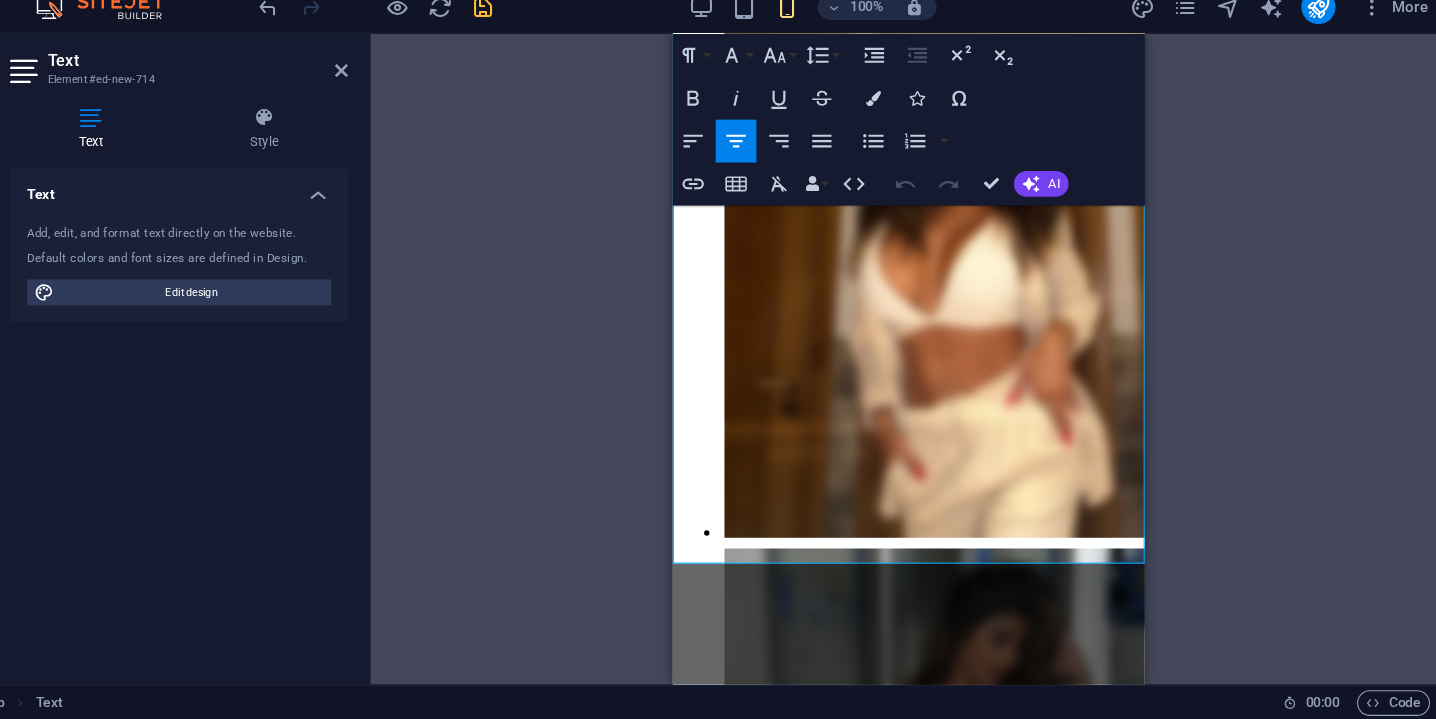 drag, startPoint x: 807, startPoint y: 415, endPoint x: 932, endPoint y: 415, distance: 125 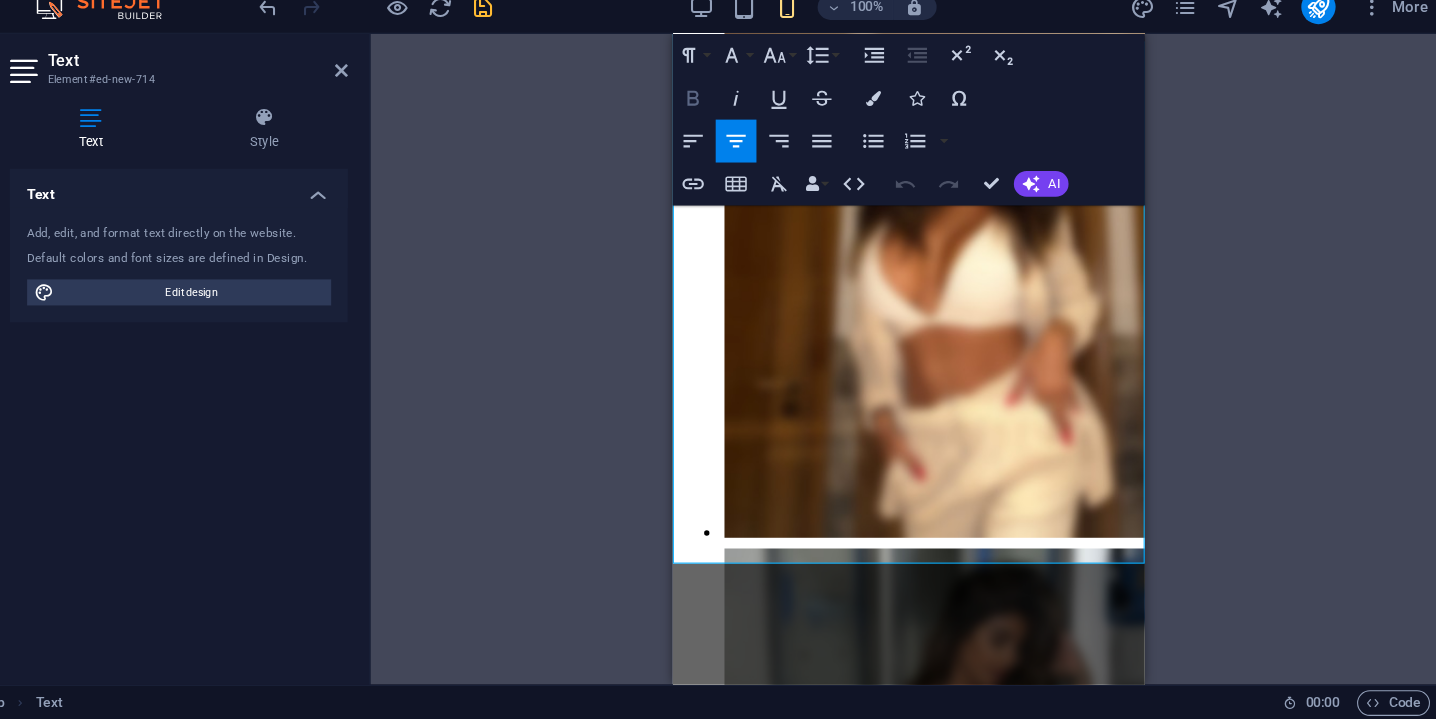 click 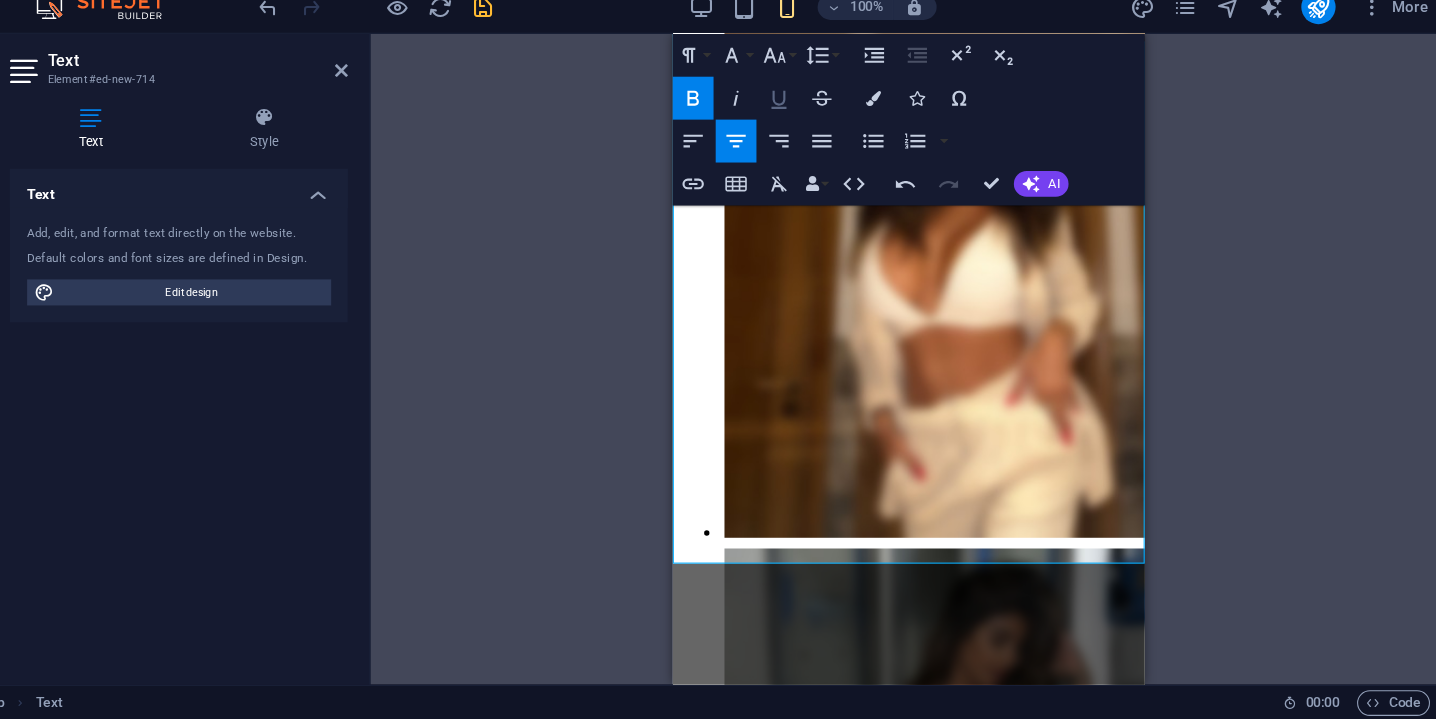 click 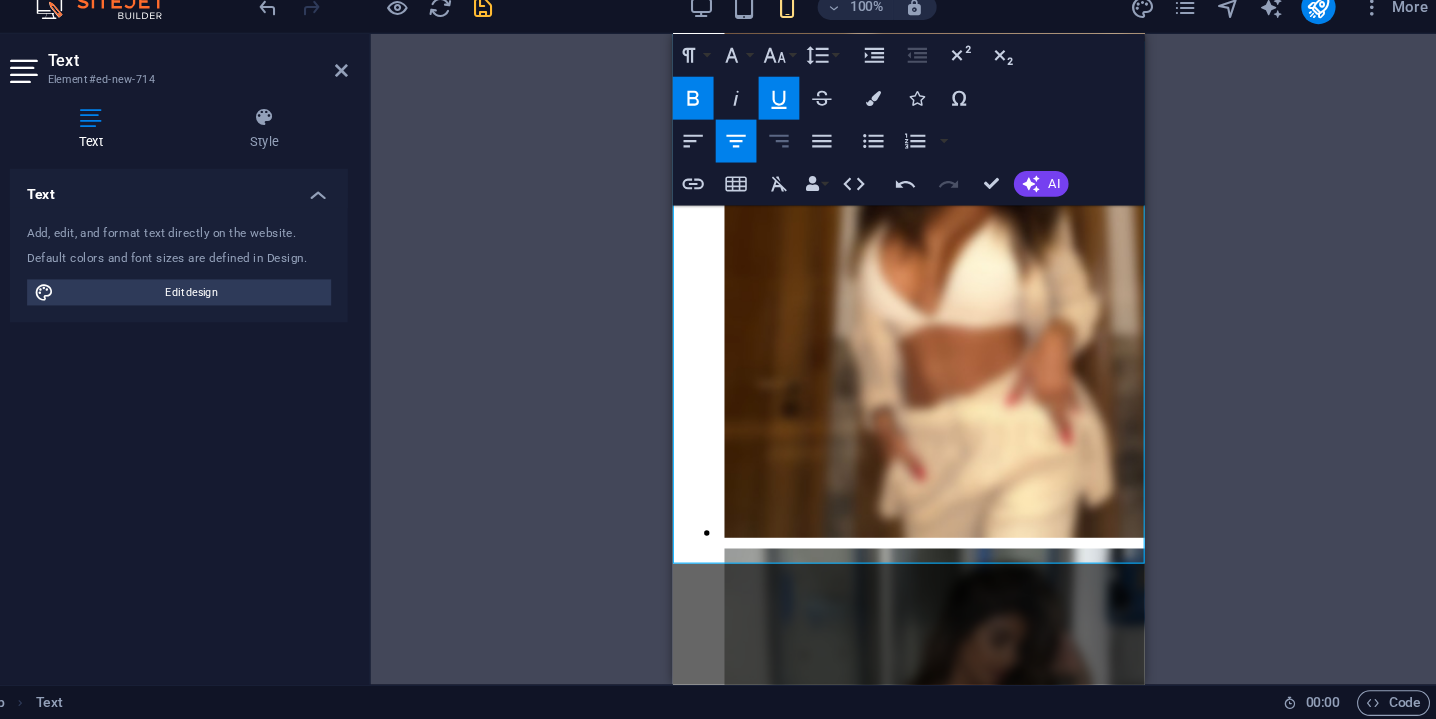 click on "Align Right" at bounding box center [813, 180] 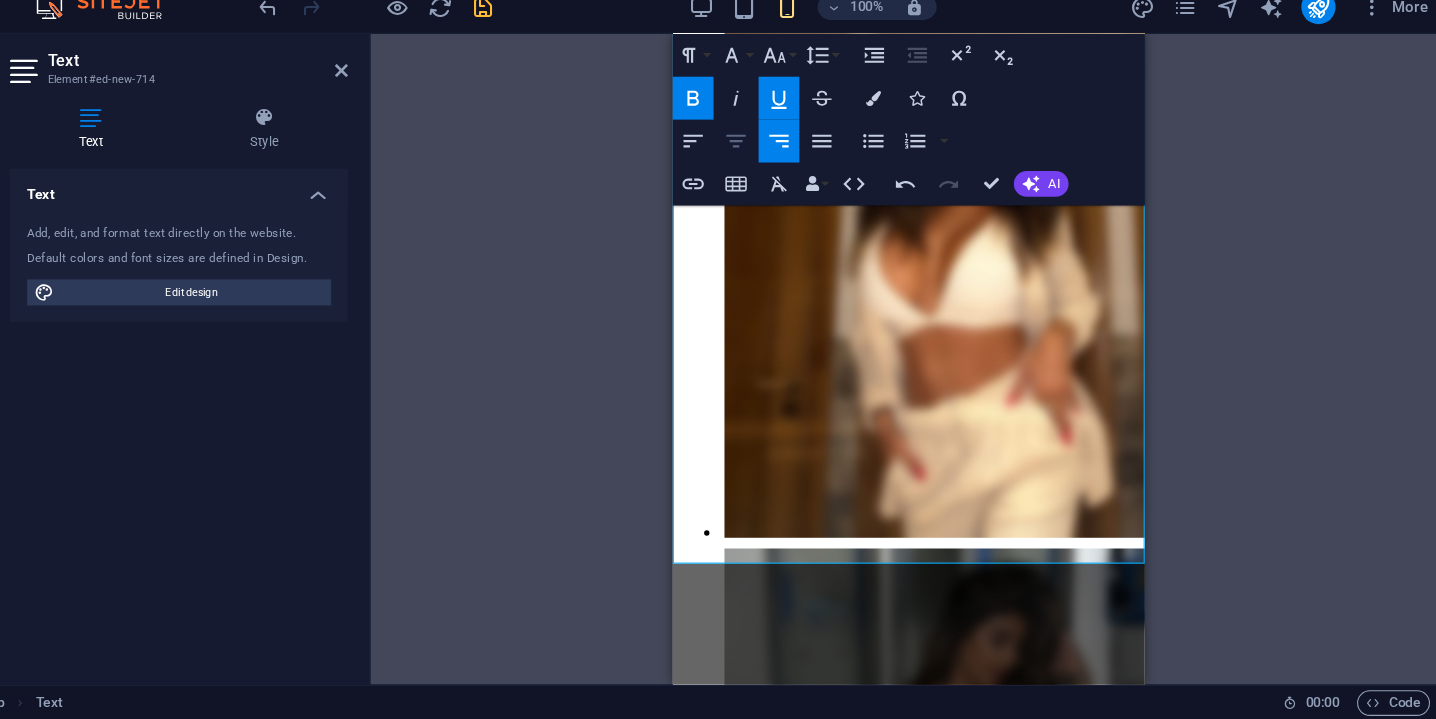 click 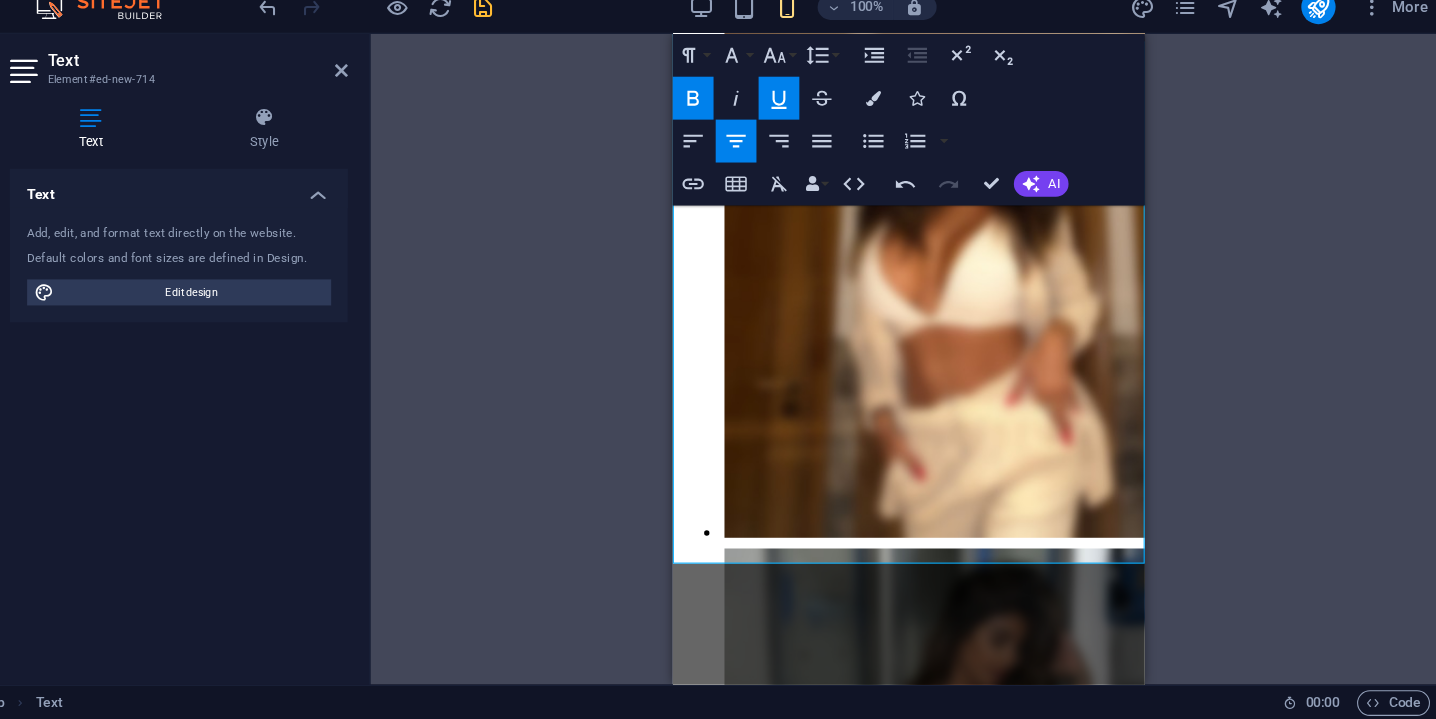 click 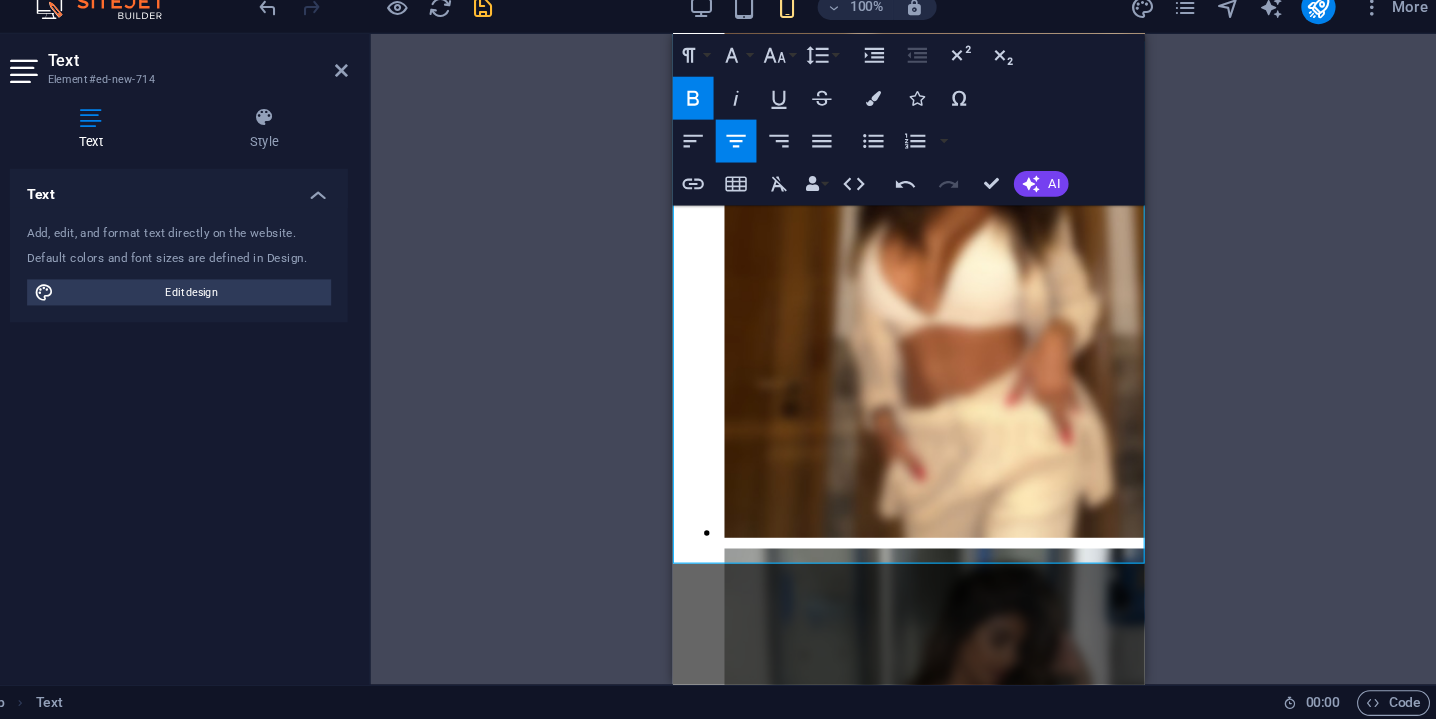 click on "and where you can grow." at bounding box center (892, 2397) 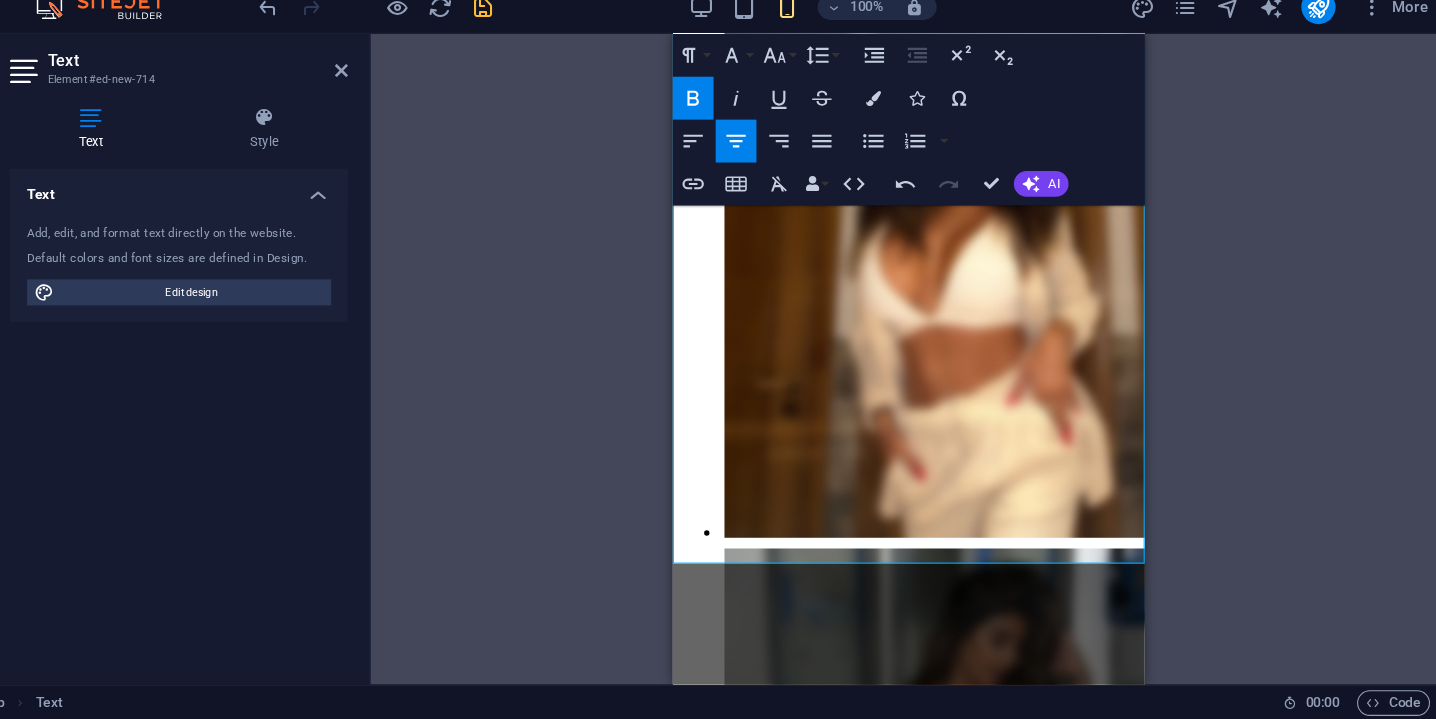 click on "Drag here to replace the existing content. Press “Ctrl” if you want to create a new element.
Gallery   Image   Spacer   Text   2 columns   Container   2 columns   Text   Container   Image   Plans   Container   Container   Container   Separator   Placeholder   Separator   Spacer   Text   Text   Spacer   Separator   Text   Footer Fulla   Spacer   Button series   Spacer   Placeholder   2 columns   Placeholder   Text   Button   Separator   Button series   Button   Text   Container   Placeholder   Text Paragraph Format Normal Heading 1 Heading 2 Heading 3 Heading 4 Heading 5 Heading 6 Code Font Family Arial Georgia Impact Tahoma Times New Roman Verdana Dancing Script Lobster Pacifico Permanent Marker Poppins Roboto Condensed Font Size 8 9 10 11 12 14 18 24 30 36 48 60 72 96 Line Height Default Single 1.15 1.5 Double Increase Indent Decrease Indent Superscript Subscript Bold Italic Underline Strikethrough Colors Icons Special Characters Align Left Align Center Align Right Align Justify" at bounding box center (934, 383) 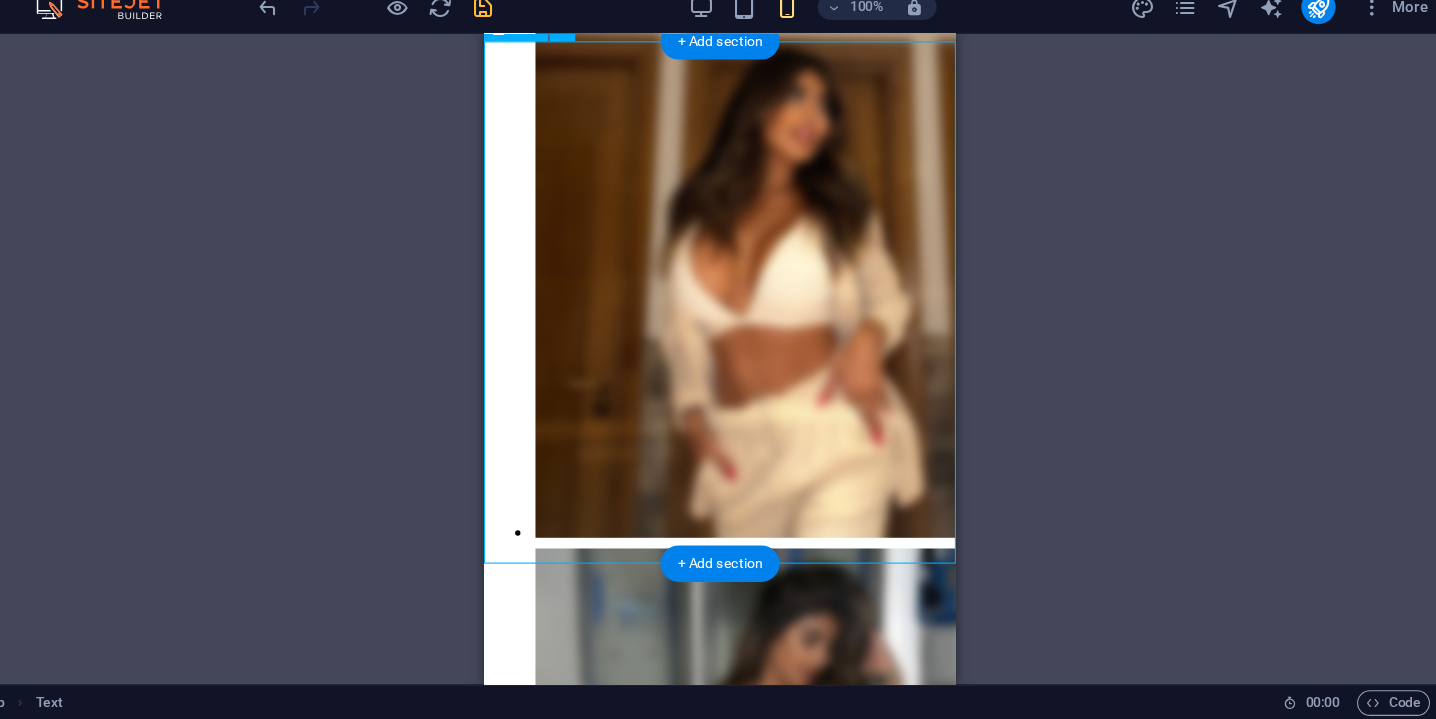 click on "This Fan Club is more than a subscription.  It’s a space where you’re not just watching,  you’re part of something real. I was born near Paris, in a neighborhood where no one teaches you how to dream, only how to survive.  I grew up in public housing, far from privilege, far from peace. At 25 , I built everything myself. I learned how to move abroad, how to create my own company, how to turn my image into independence. Here, I don’t just share photos or videos.  I share stories, advice, tools and I answer. This space is for those who feel different, who feel judged, or just lost sometimes. You can ask me anything : how I healed, how I invested, how I made it to Playboy or how to start over somewhere else. I set the price at  $20 for 3 months  so that this could stay   real & accessible . If you’re here, it’s not by accident. Welcome to a place where you can be seen,  and where you can grow." at bounding box center (704, 2213) 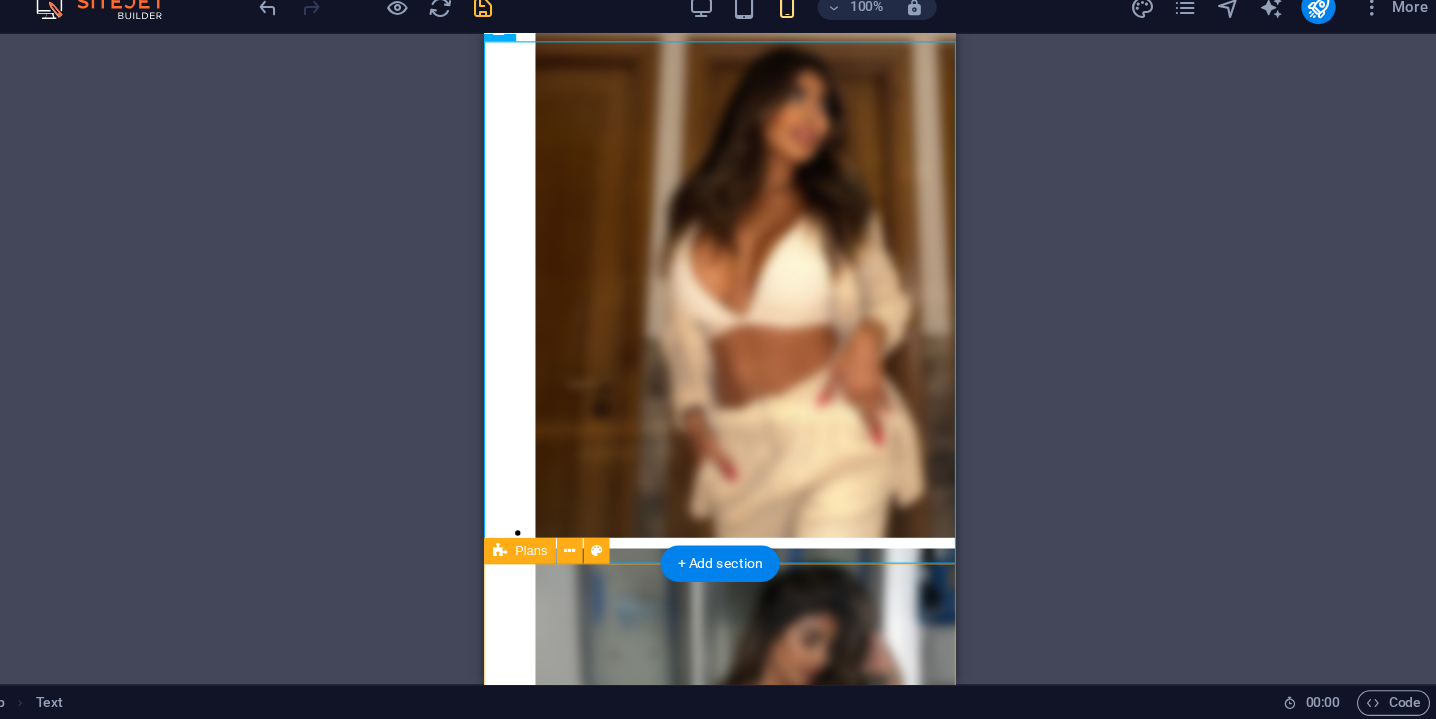 click on "More than a subscription , a chosen Family      Access to exclusive videos / photos      All videos and photos are Free once subscribing -  ( no extra charges ) Intimate thoughts, Real stories, and personal messages I personally reply to your questions in video  , posted directly inside the Fans Club My fans-club  are more than a simple pages , it's a whole universe with  all my  thoughts   & Personal advice . APPLY FOR MEMBERSHIP" at bounding box center (704, 3573) 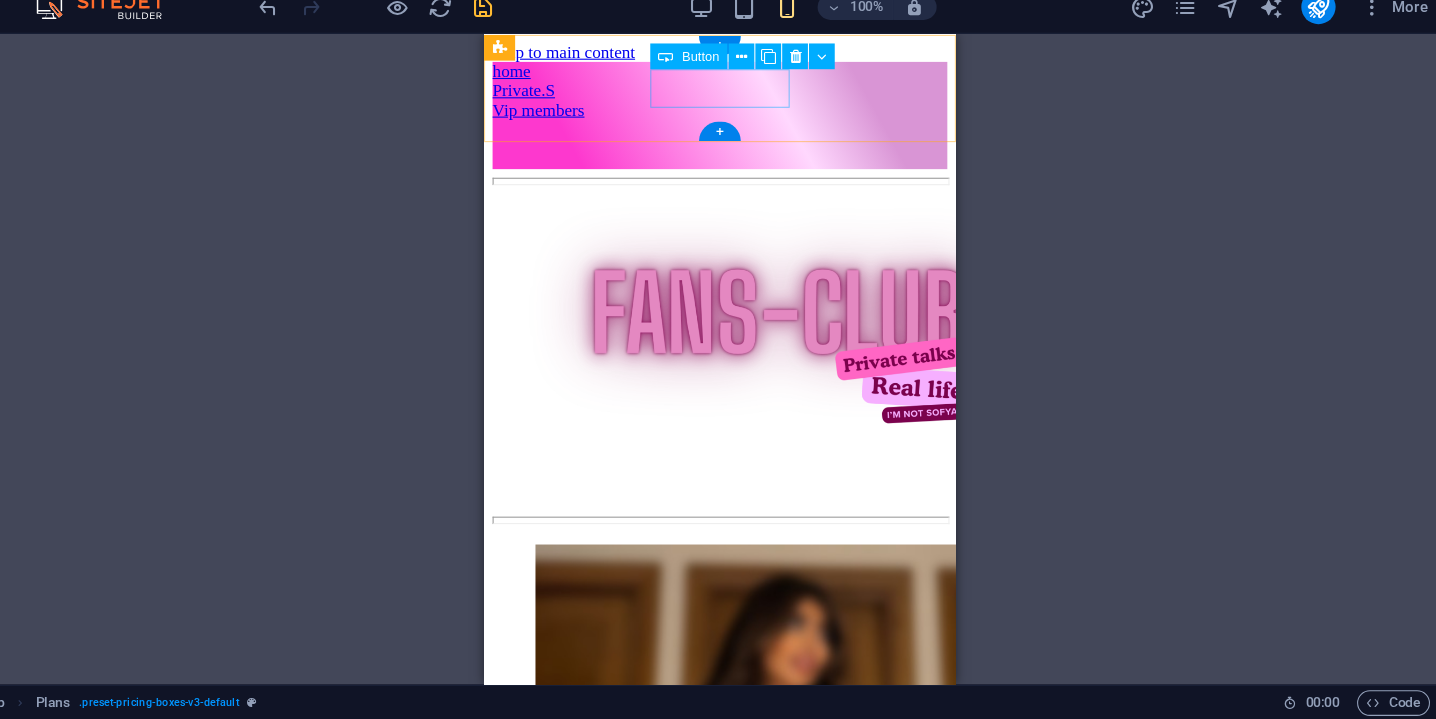 scroll, scrollTop: 0, scrollLeft: 0, axis: both 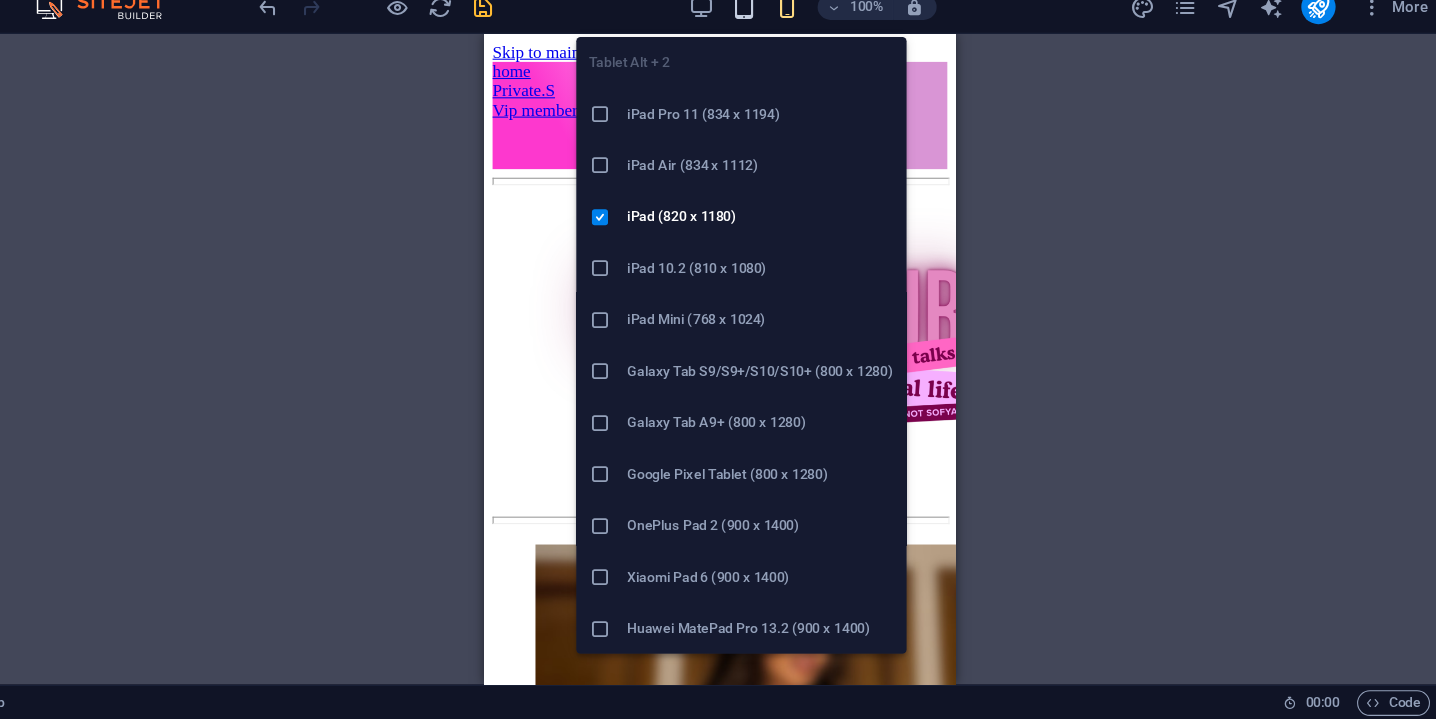 click at bounding box center [780, 55] 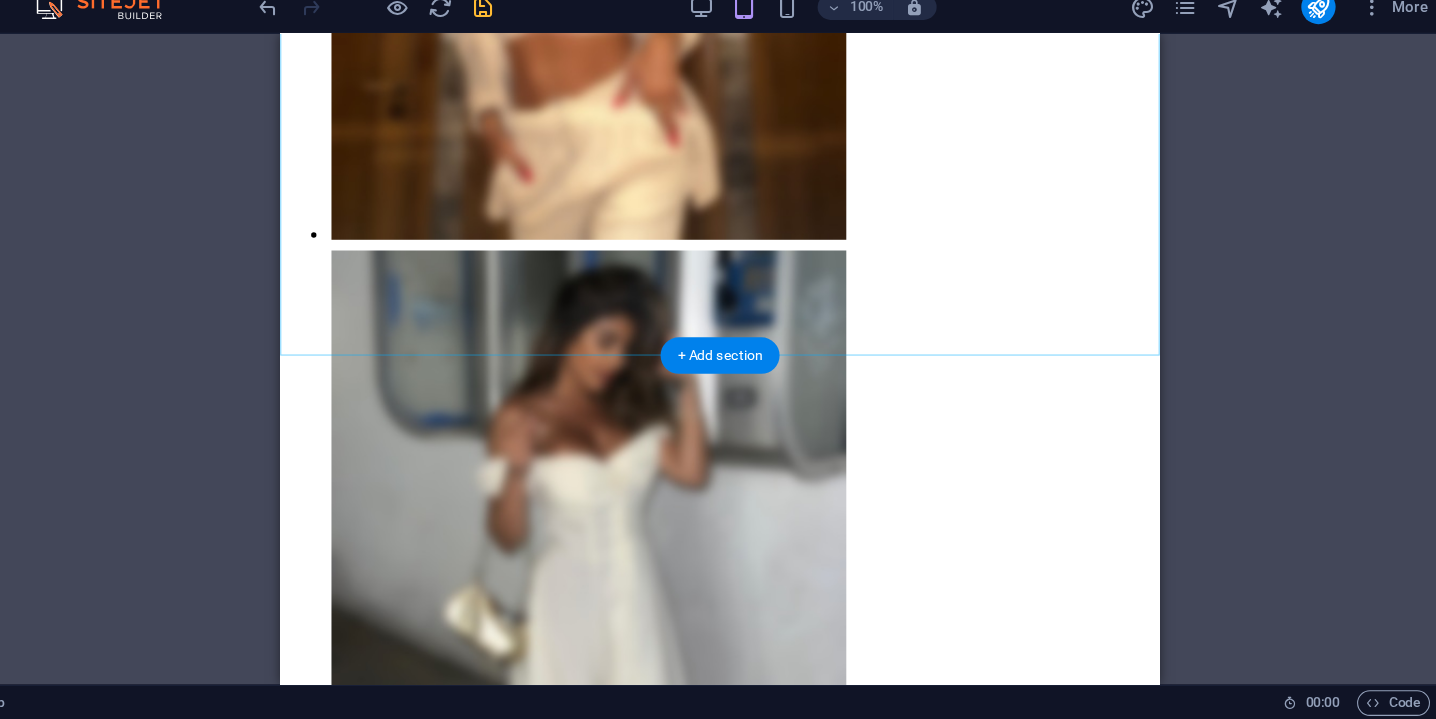 scroll, scrollTop: 781, scrollLeft: 0, axis: vertical 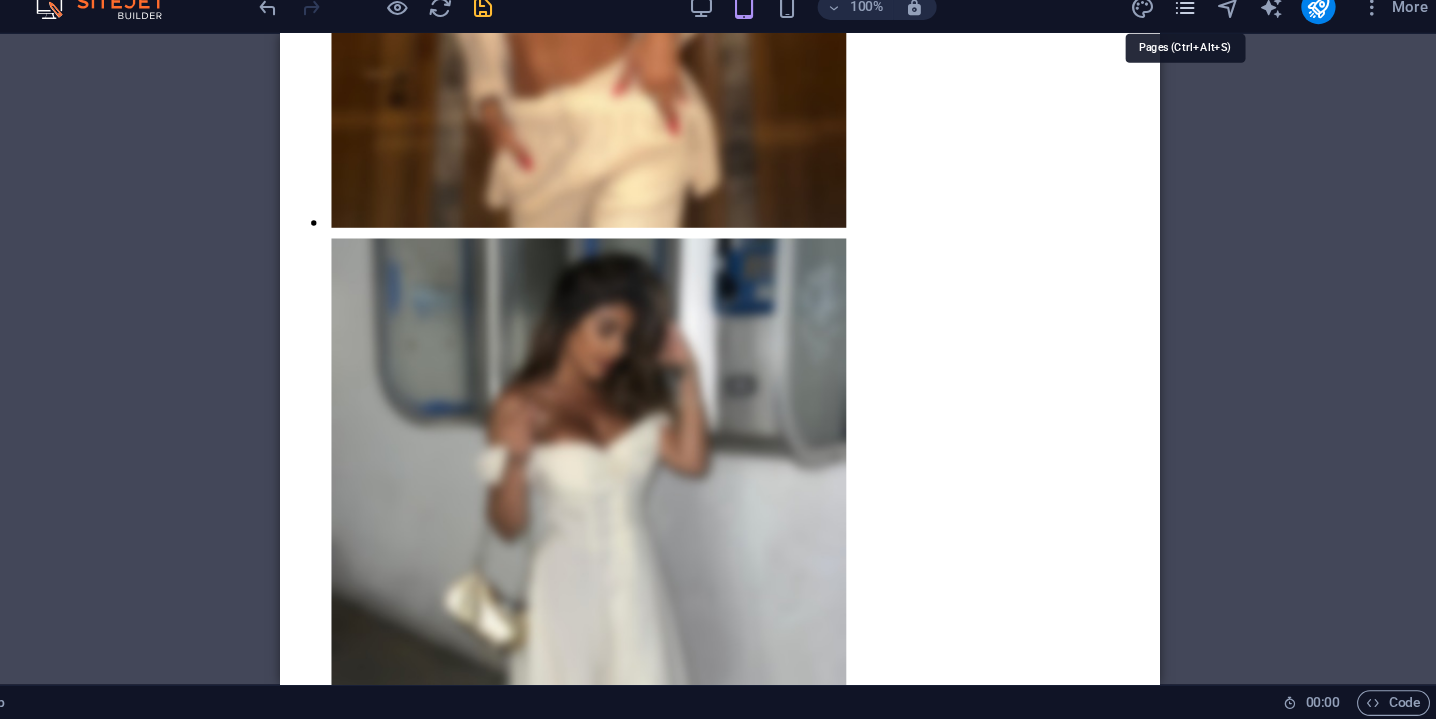 click at bounding box center [1191, 55] 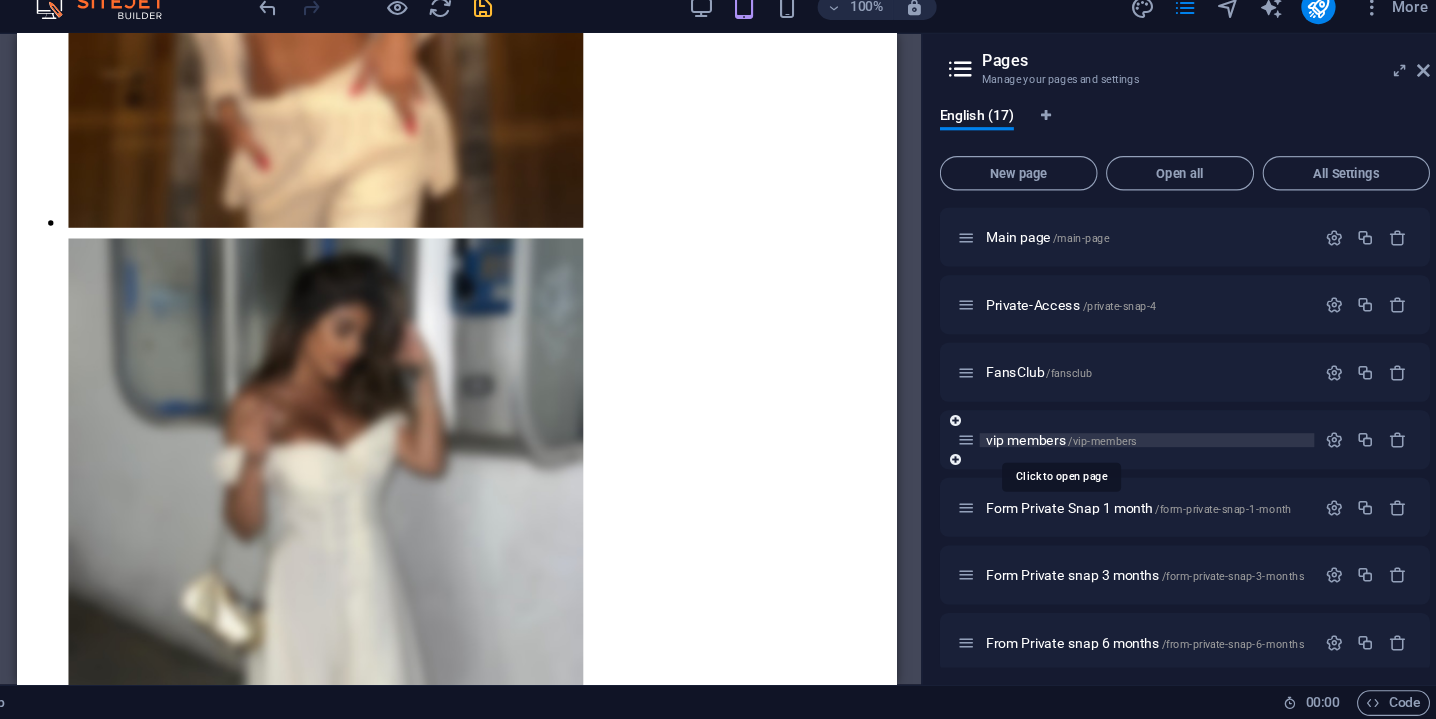 click on "vip members /vip-members" at bounding box center (1076, 458) 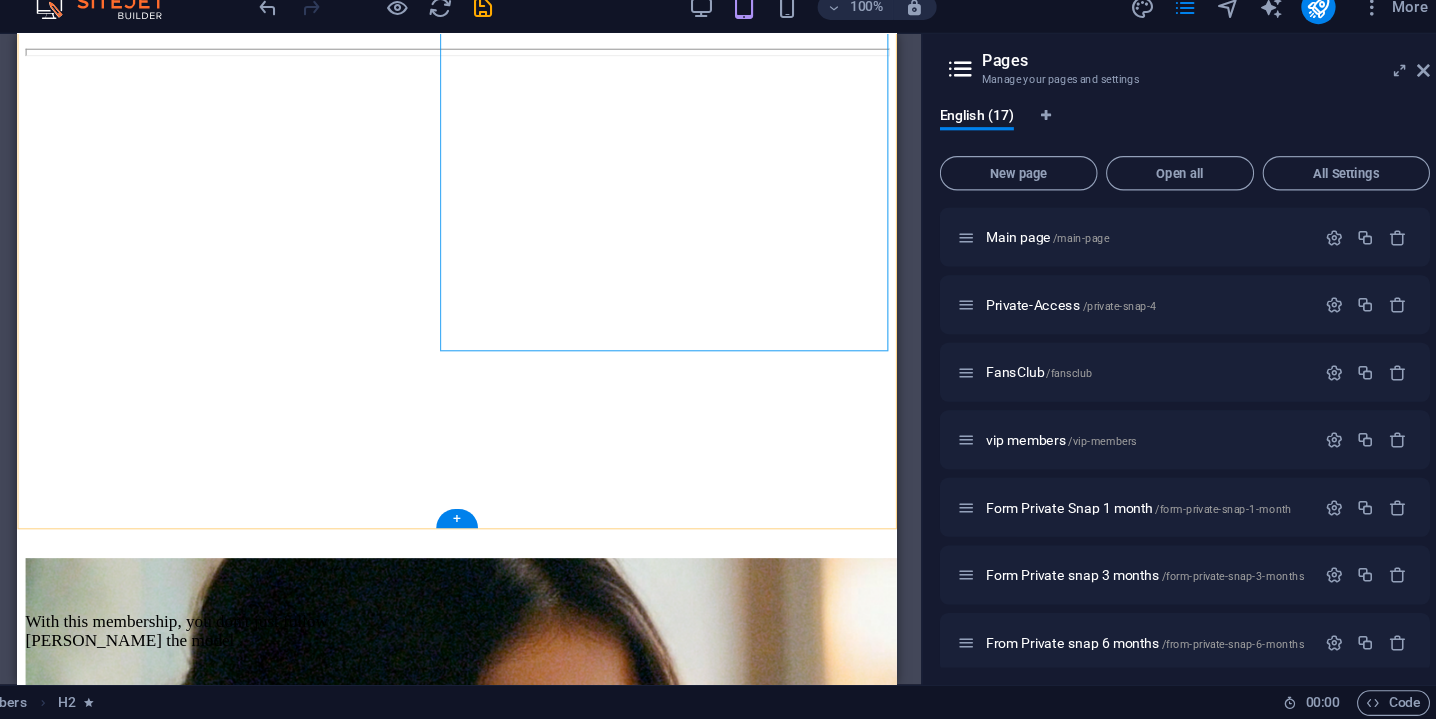 scroll, scrollTop: 591, scrollLeft: 0, axis: vertical 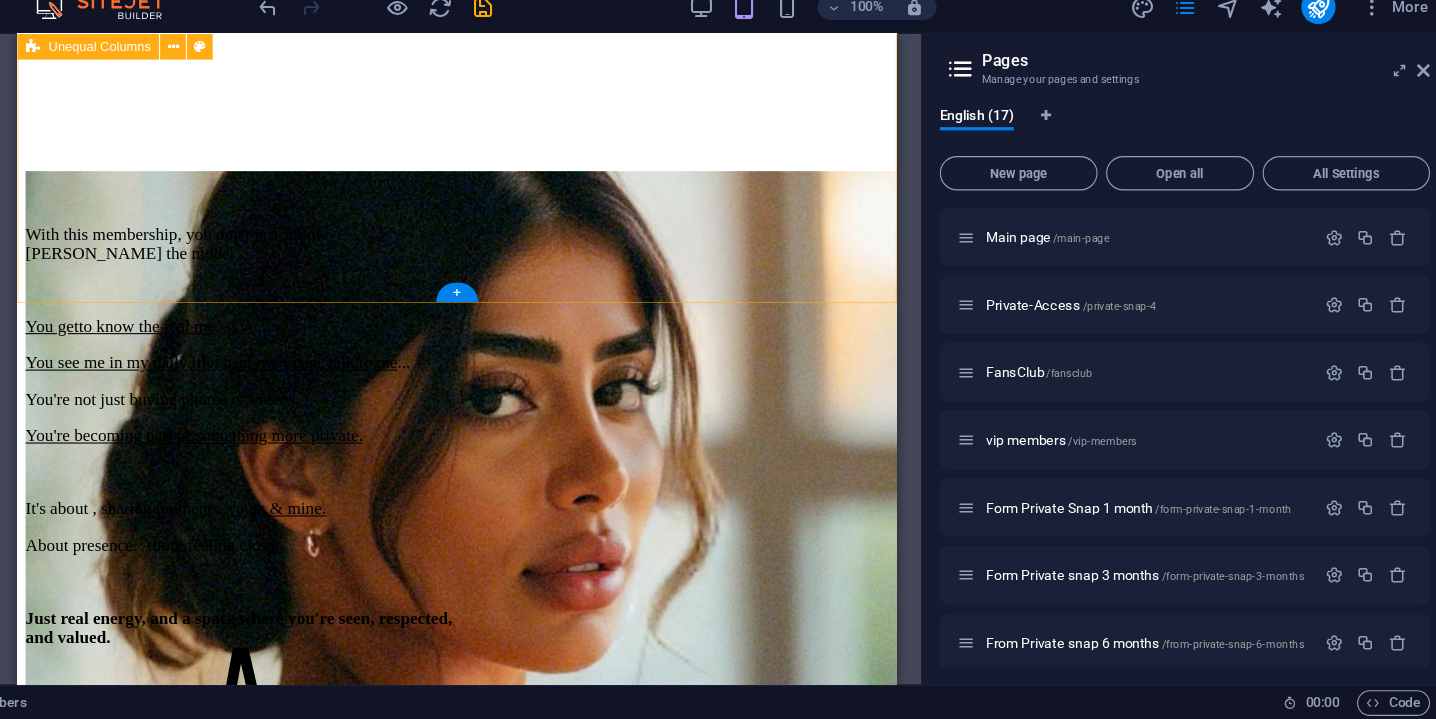 click at bounding box center [427, -299] 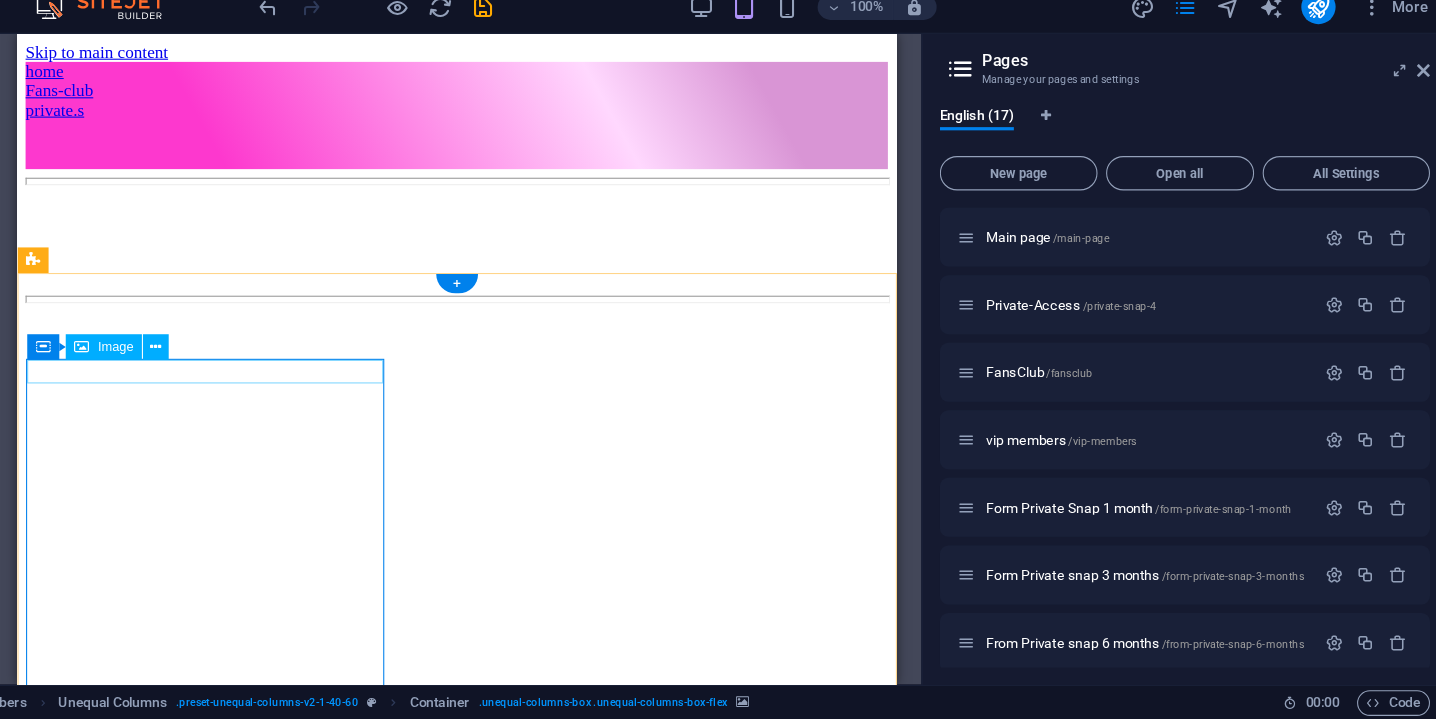 scroll, scrollTop: 0, scrollLeft: 0, axis: both 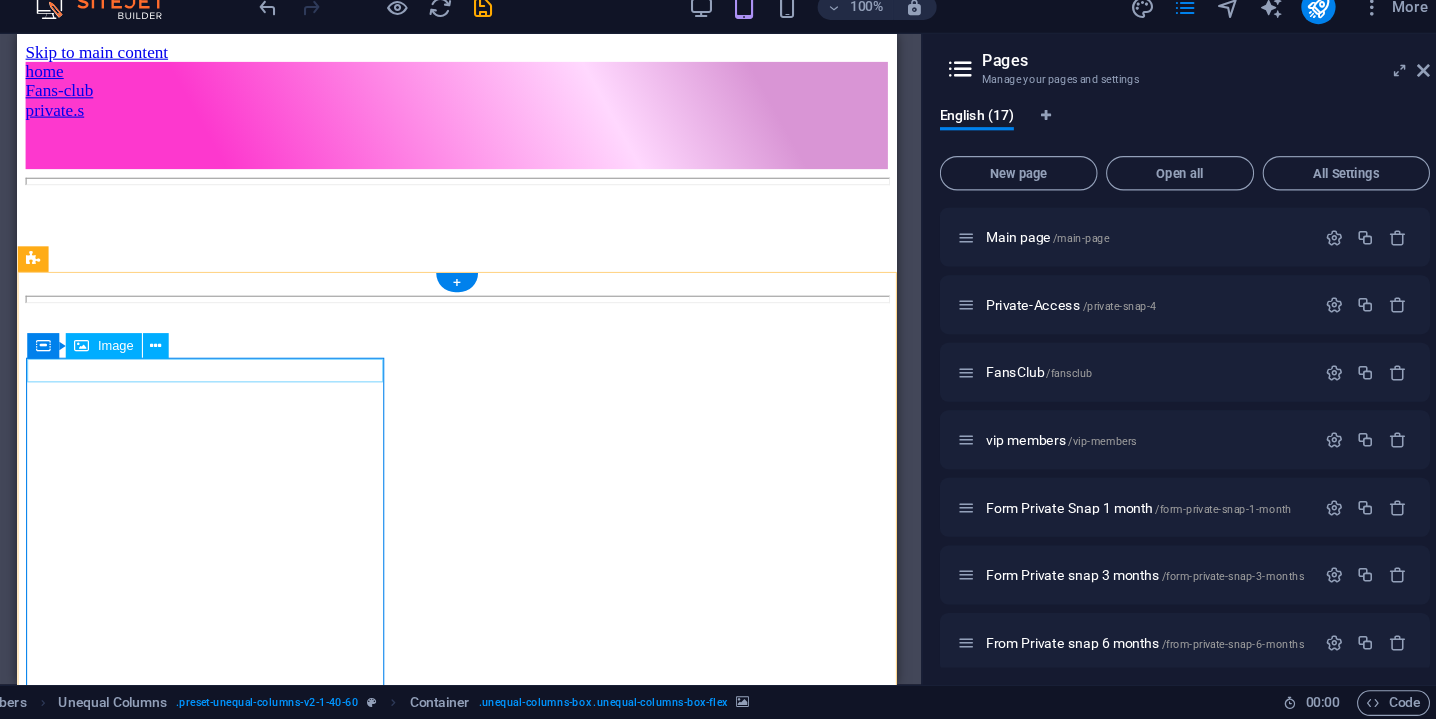 click at bounding box center (427, 1266) 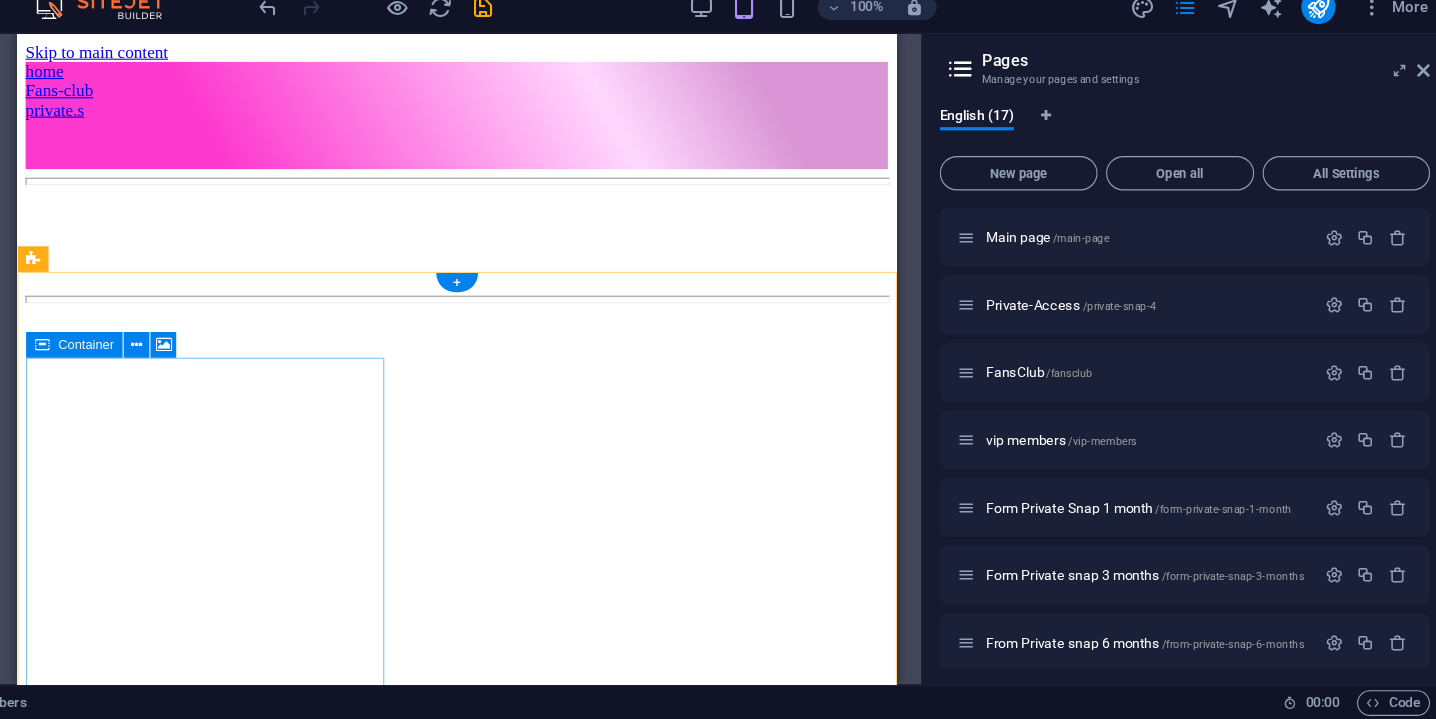 click on "Drop content here or  Add elements  Paste clipboard" at bounding box center [427, 823] 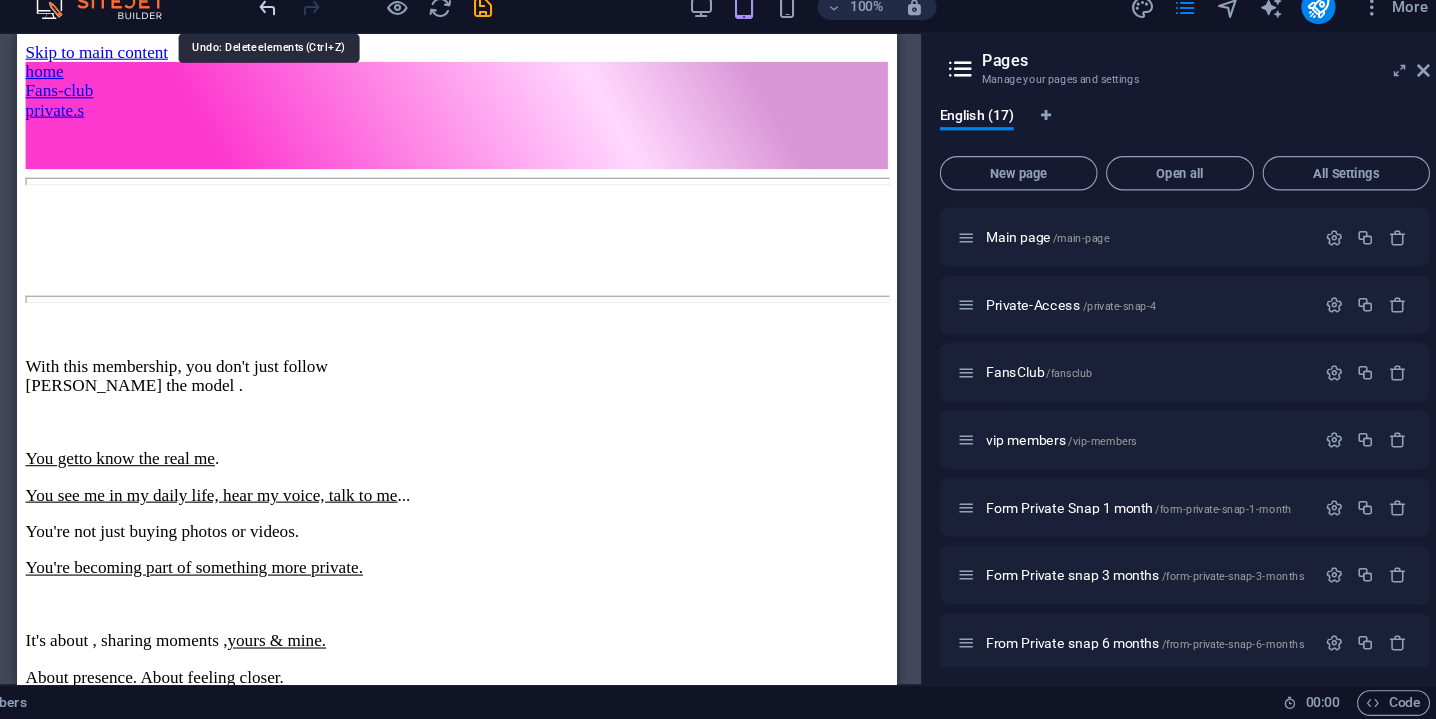 click at bounding box center (337, 55) 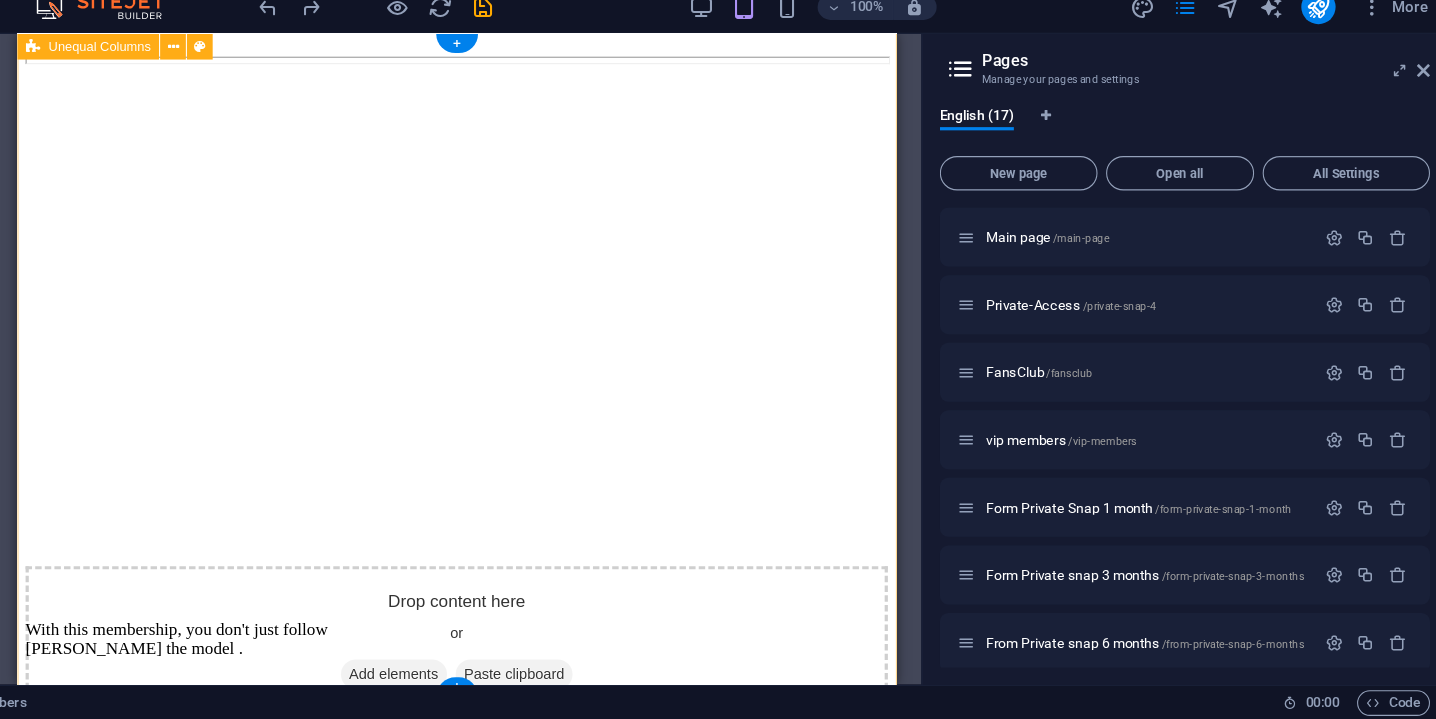 scroll, scrollTop: 228, scrollLeft: 0, axis: vertical 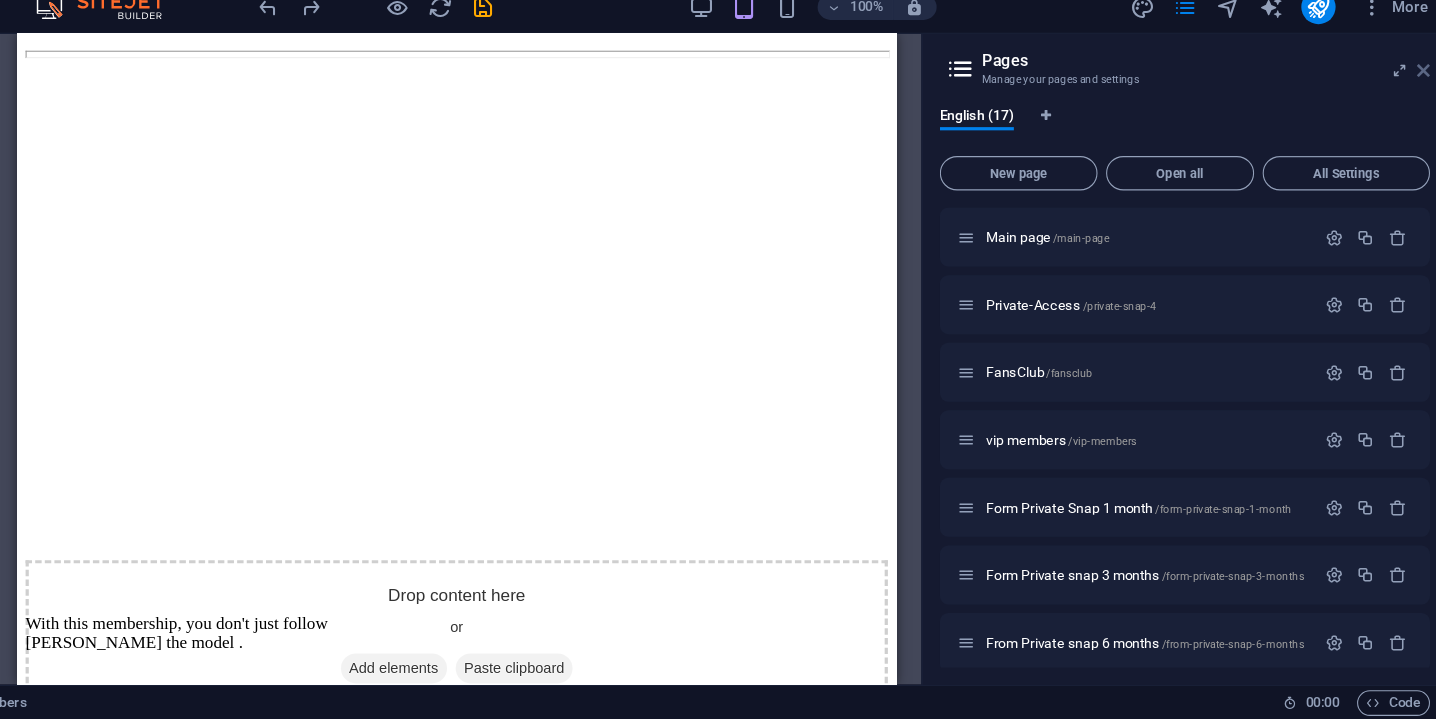 click at bounding box center [1414, 114] 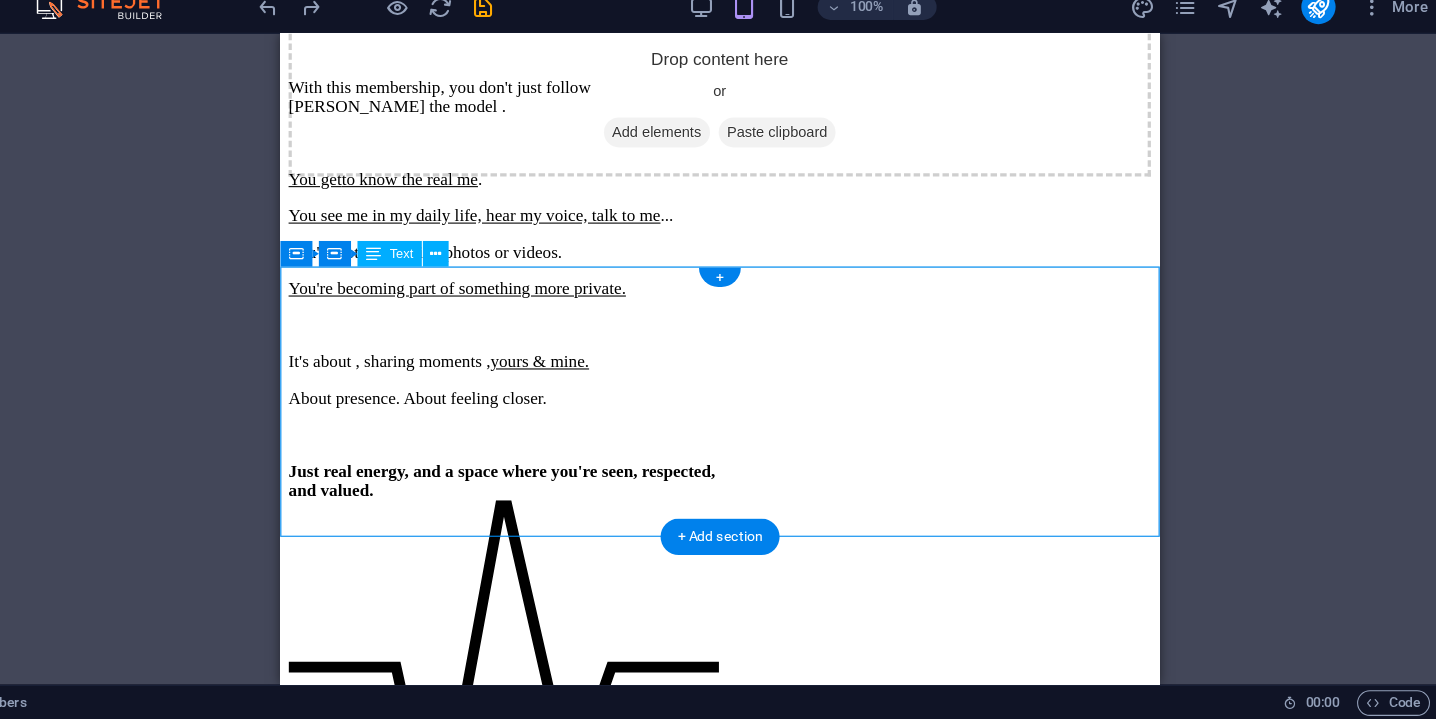 scroll, scrollTop: 742, scrollLeft: 0, axis: vertical 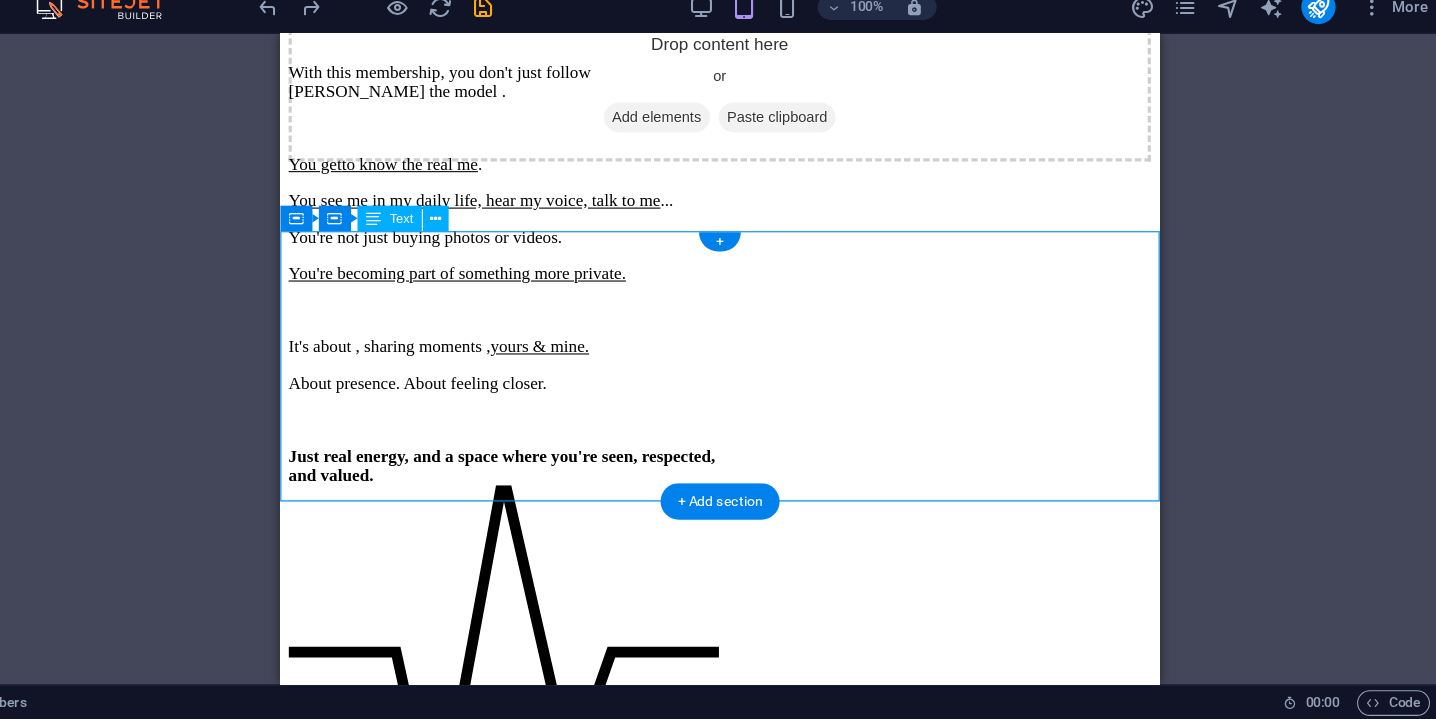 click on "I follow you back ( private access )   ( normally 149$ )  Daily text ( phone number ) Free Fans-Club access  ( normally 20$ ) 1 Hour video call per week  ( pre-book in advance )" at bounding box center (690, 2673) 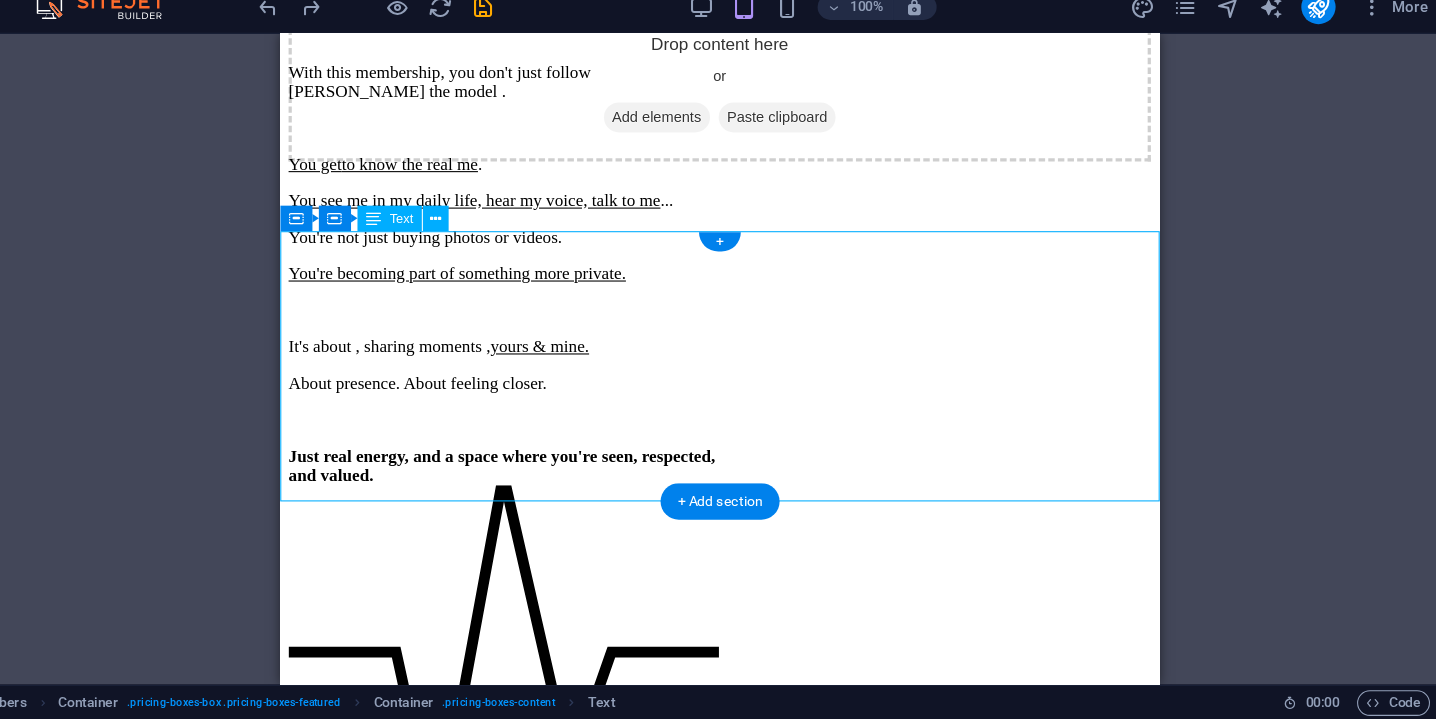 click on "I follow you back ( private access )   ( normally 149$ )  Daily text ( phone number ) Free Fans-Club access  ( normally 20$ ) 1 Hour video call per week  ( pre-book in advance )" at bounding box center [690, 2673] 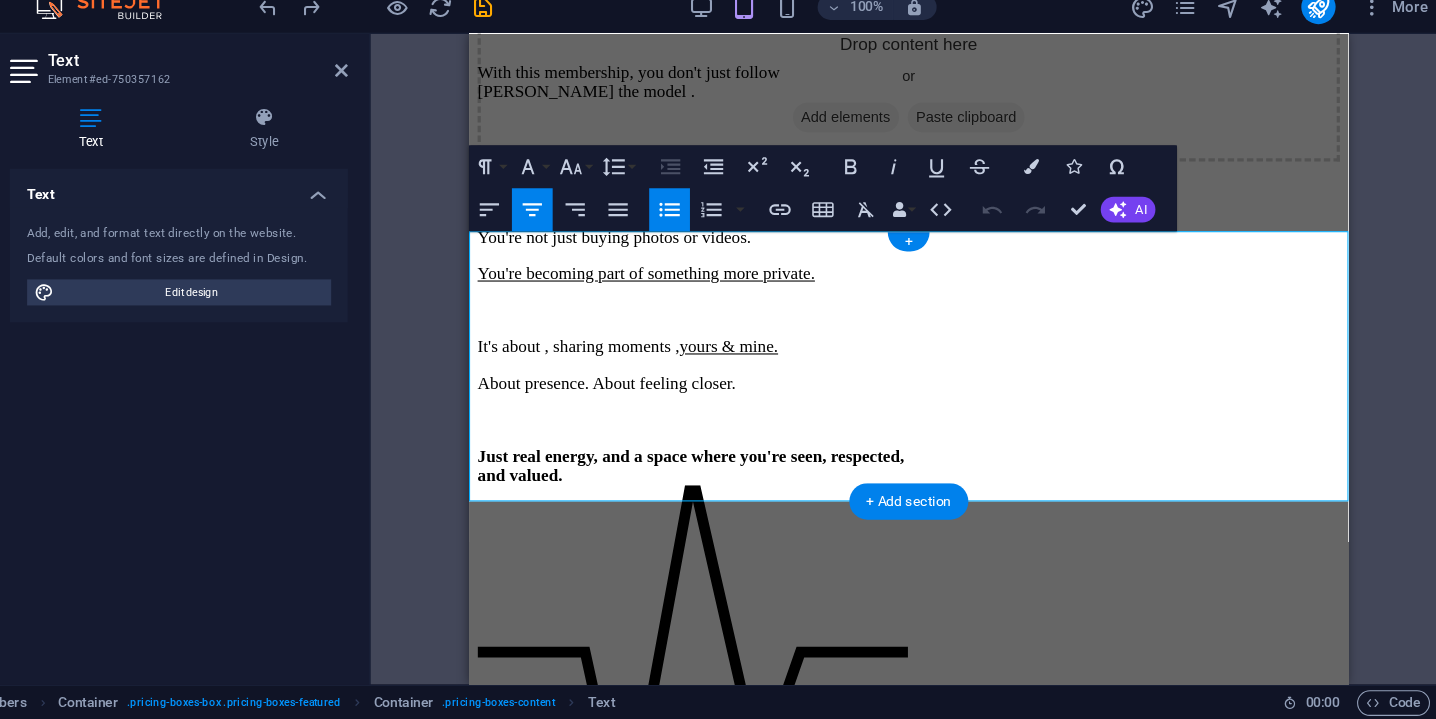 click on "1 Hour video call per week" at bounding box center [899, 2745] 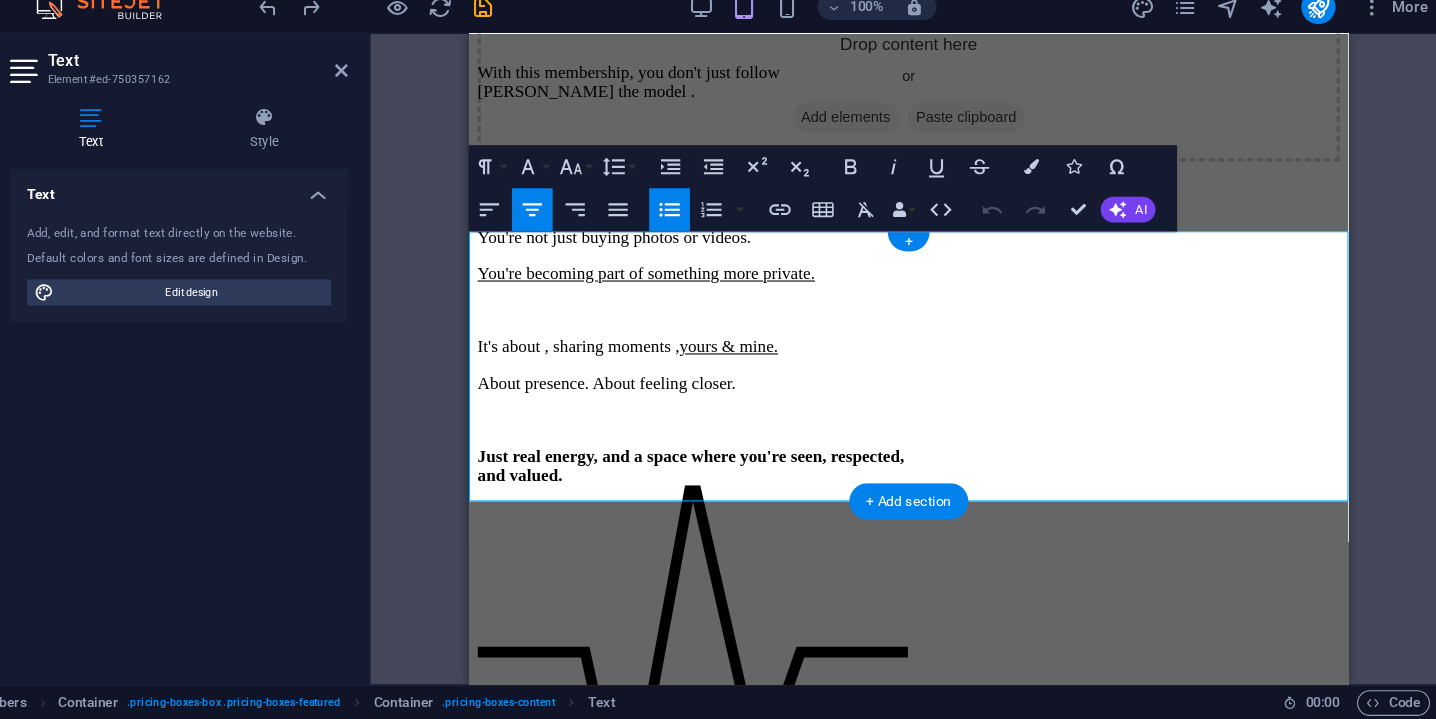 drag, startPoint x: 743, startPoint y: 415, endPoint x: 1020, endPoint y: 427, distance: 277.2598 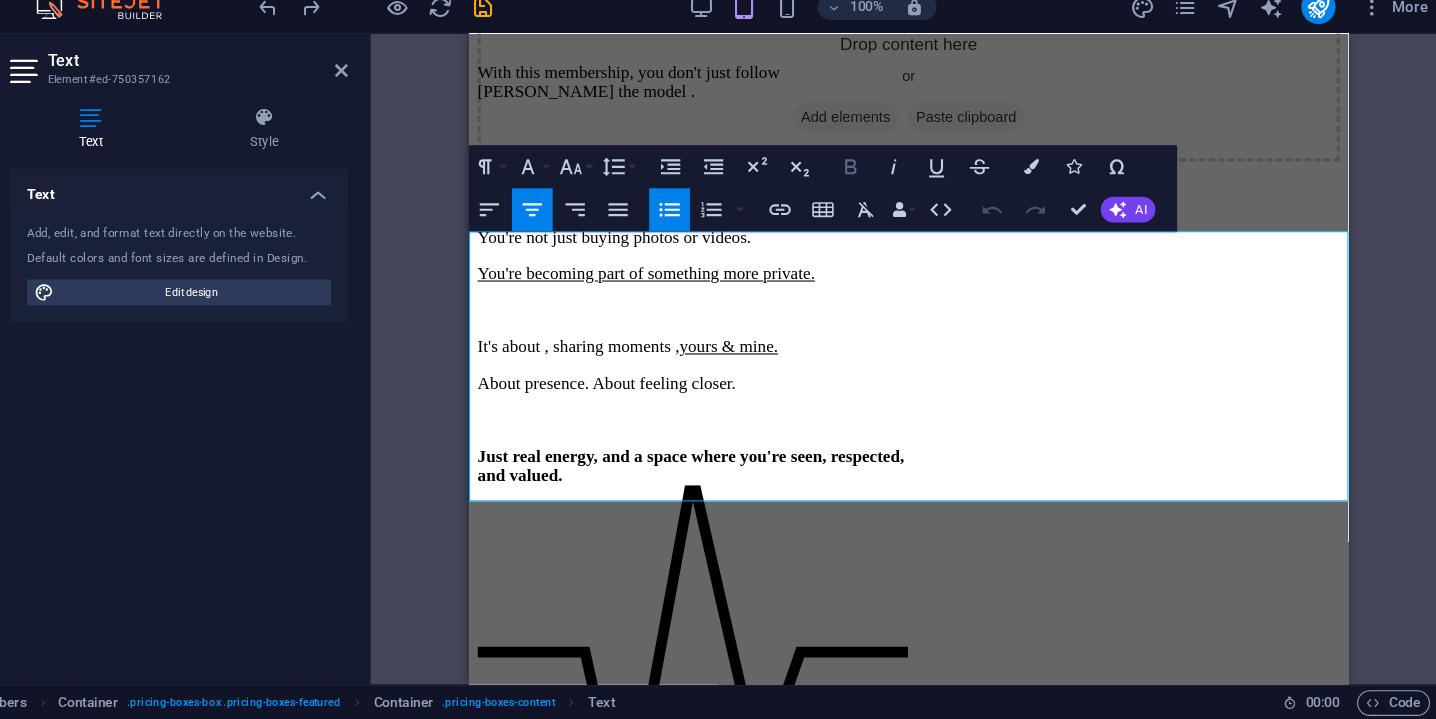 click 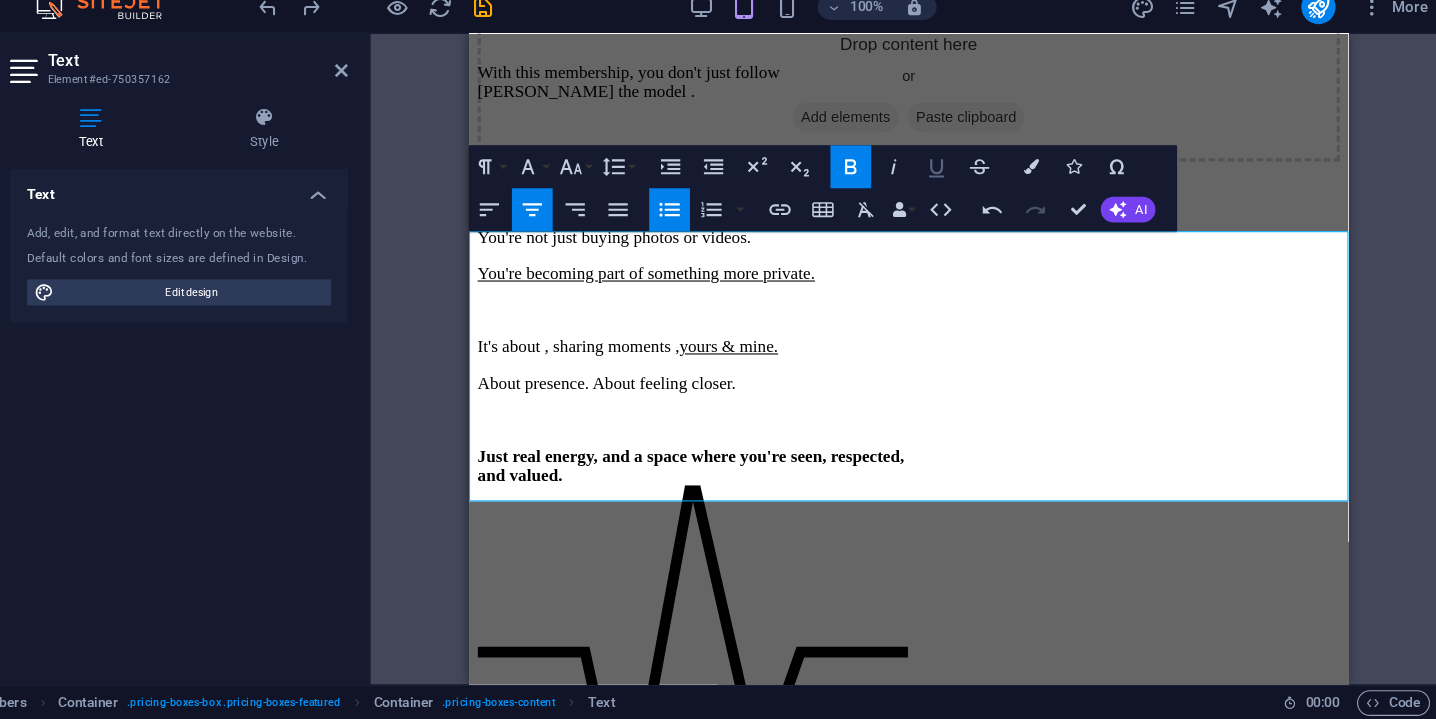 click 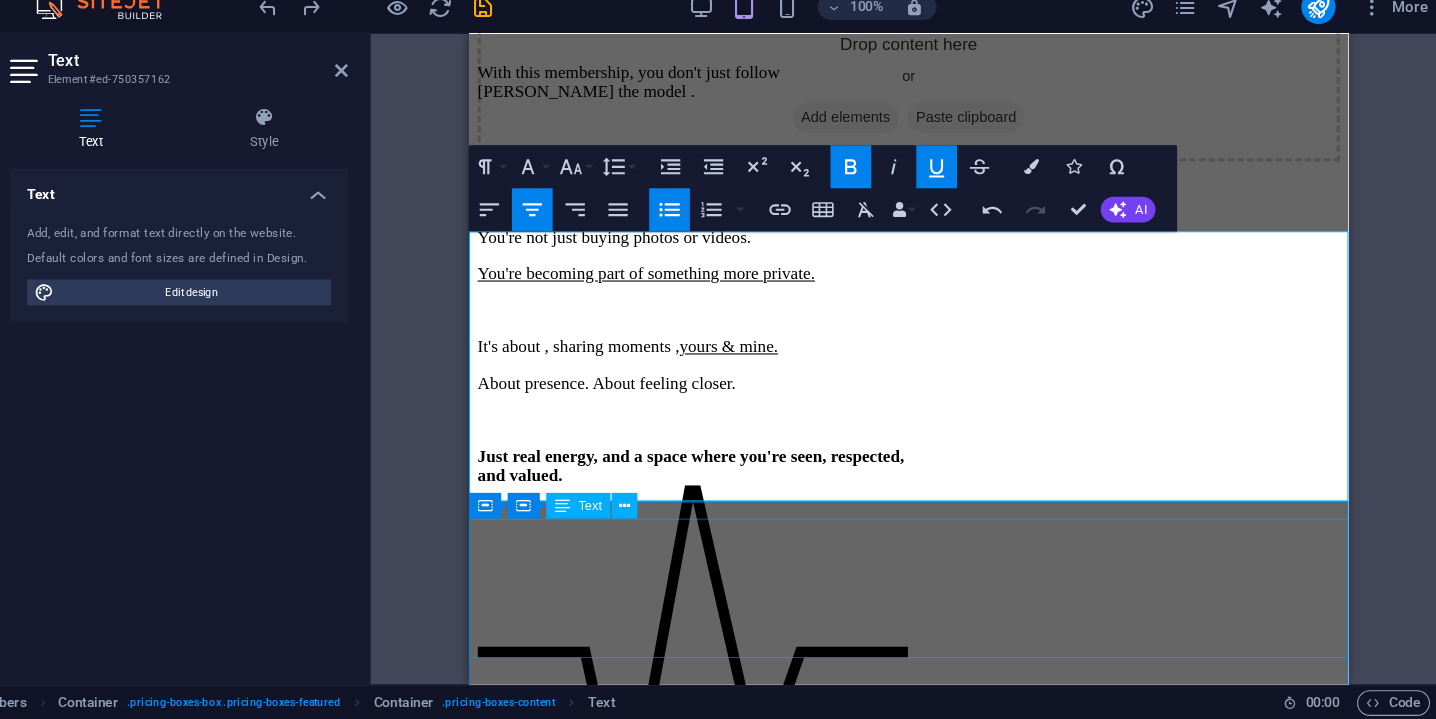 click on "Priority messages & call  (no more waiting for a reply) A pure emotional connection" at bounding box center [879, 2918] 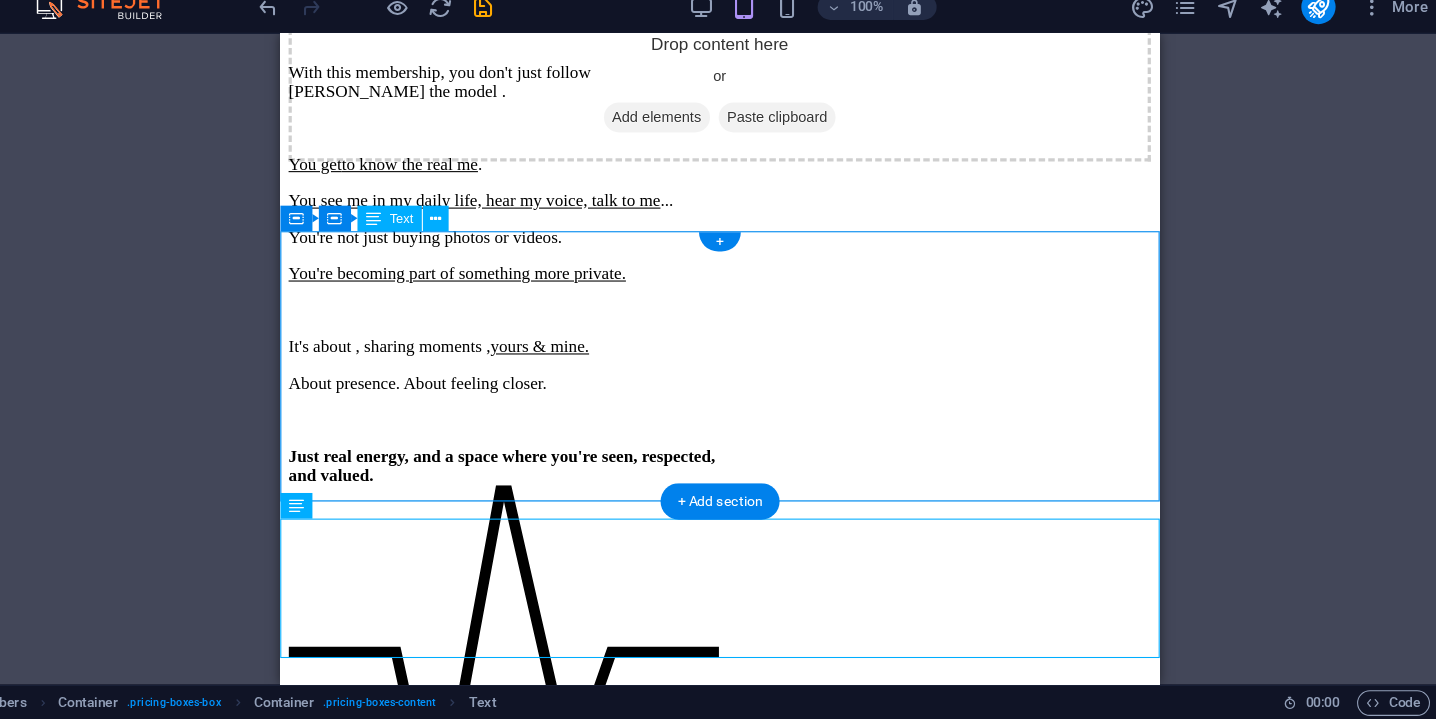 click on "I follow you back ( private access )   ( normally 149$ )  Daily text ( phone number ) Free Fans-Club access  ( normally 20$ ) 1 Hour video call per week   ( pre-book in advance )" at bounding box center (690, 2673) 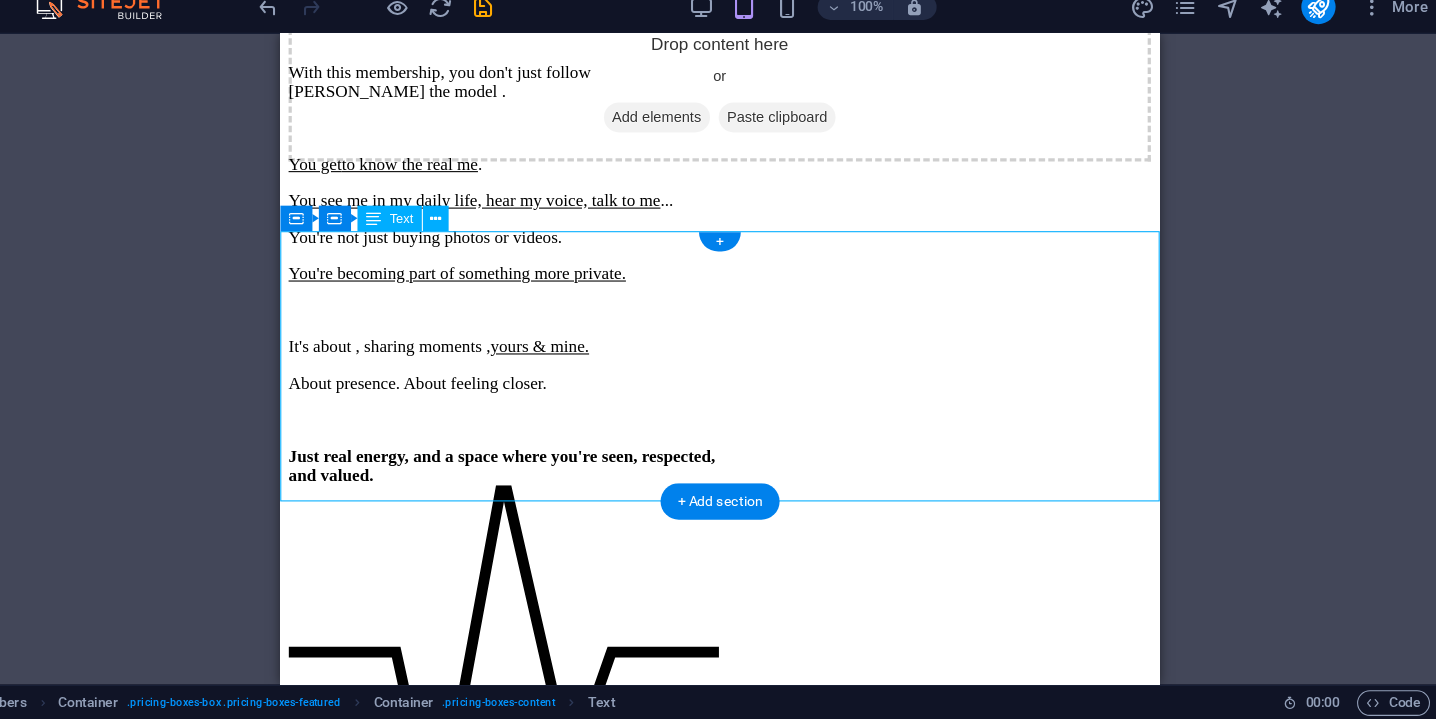 click on "I follow you back ( private access )   ( normally 149$ )  Daily text ( phone number ) Free Fans-Club access  ( normally 20$ ) 1 Hour video call per week   ( pre-book in advance )" at bounding box center [690, 2673] 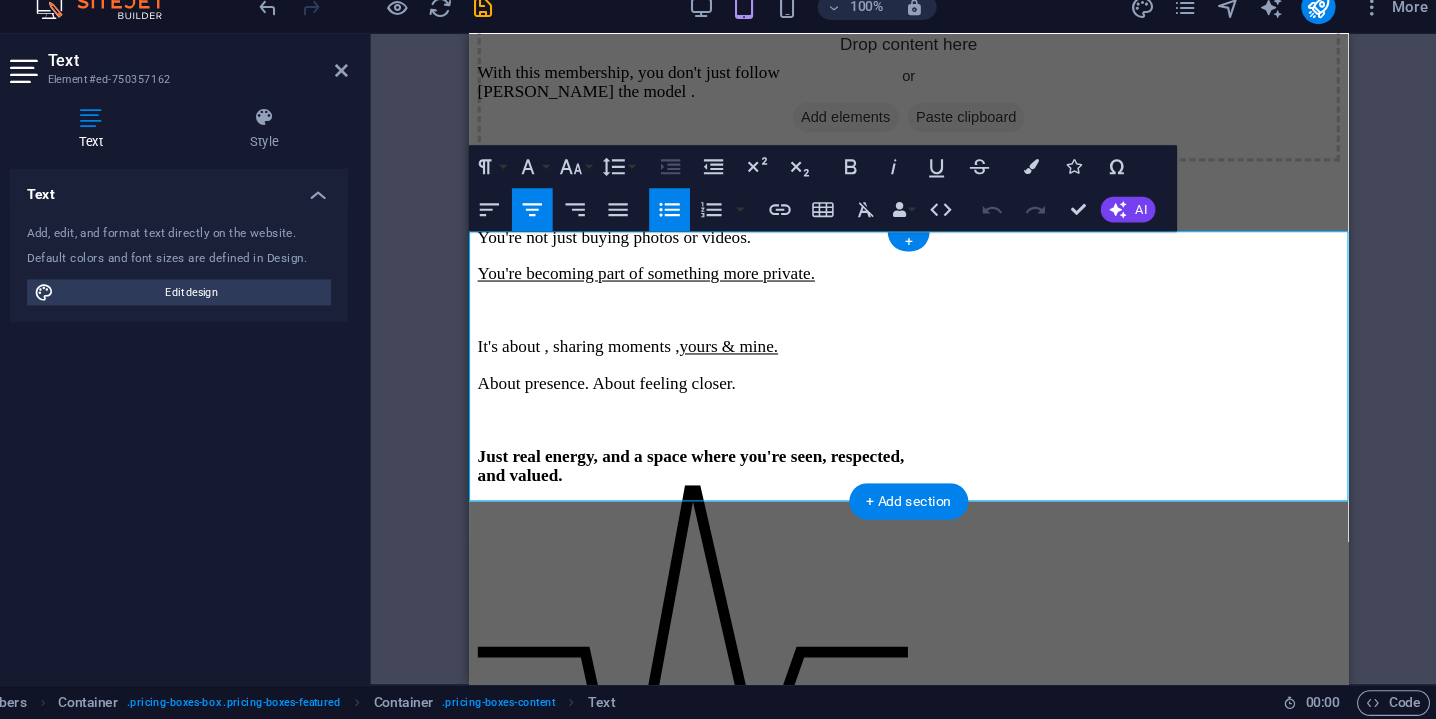 click on "Daily text ( phone number )" at bounding box center (899, 2637) 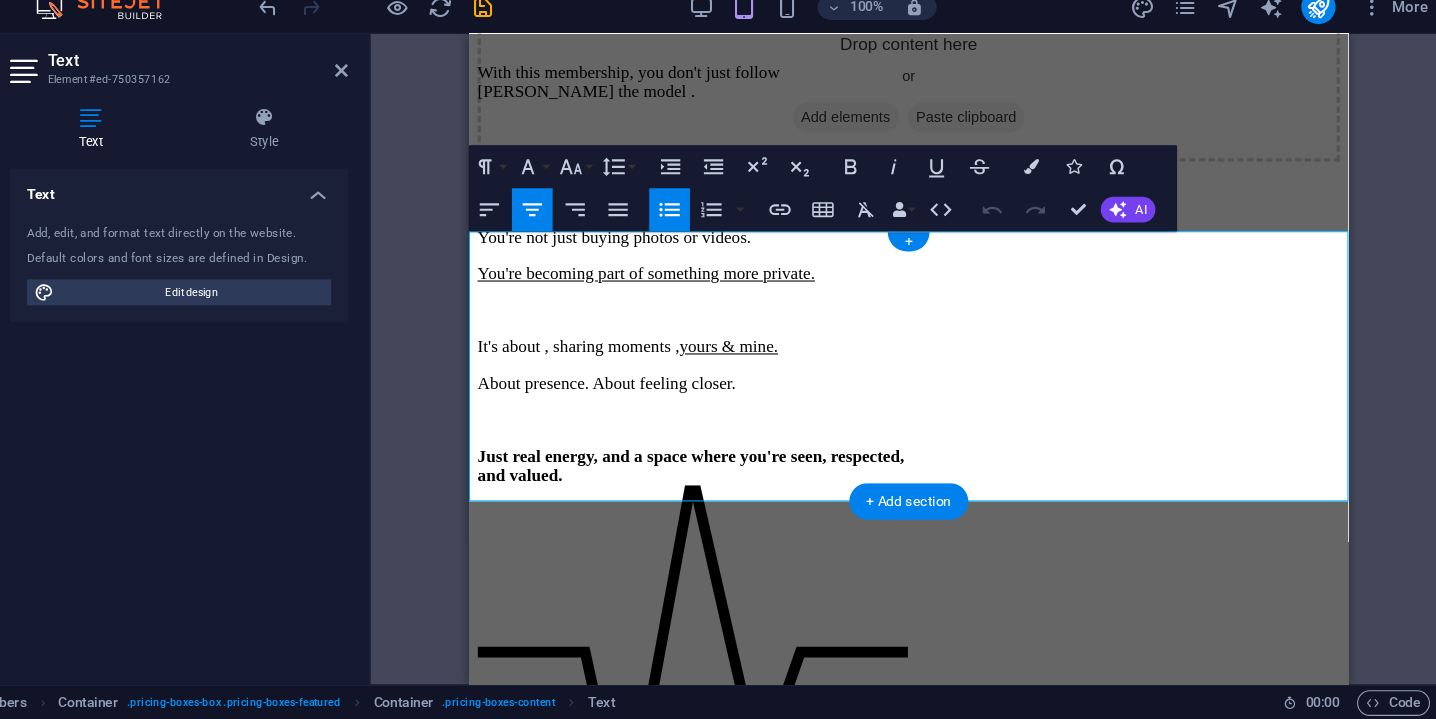 click on "Daily text ( phone number )" at bounding box center (899, 2637) 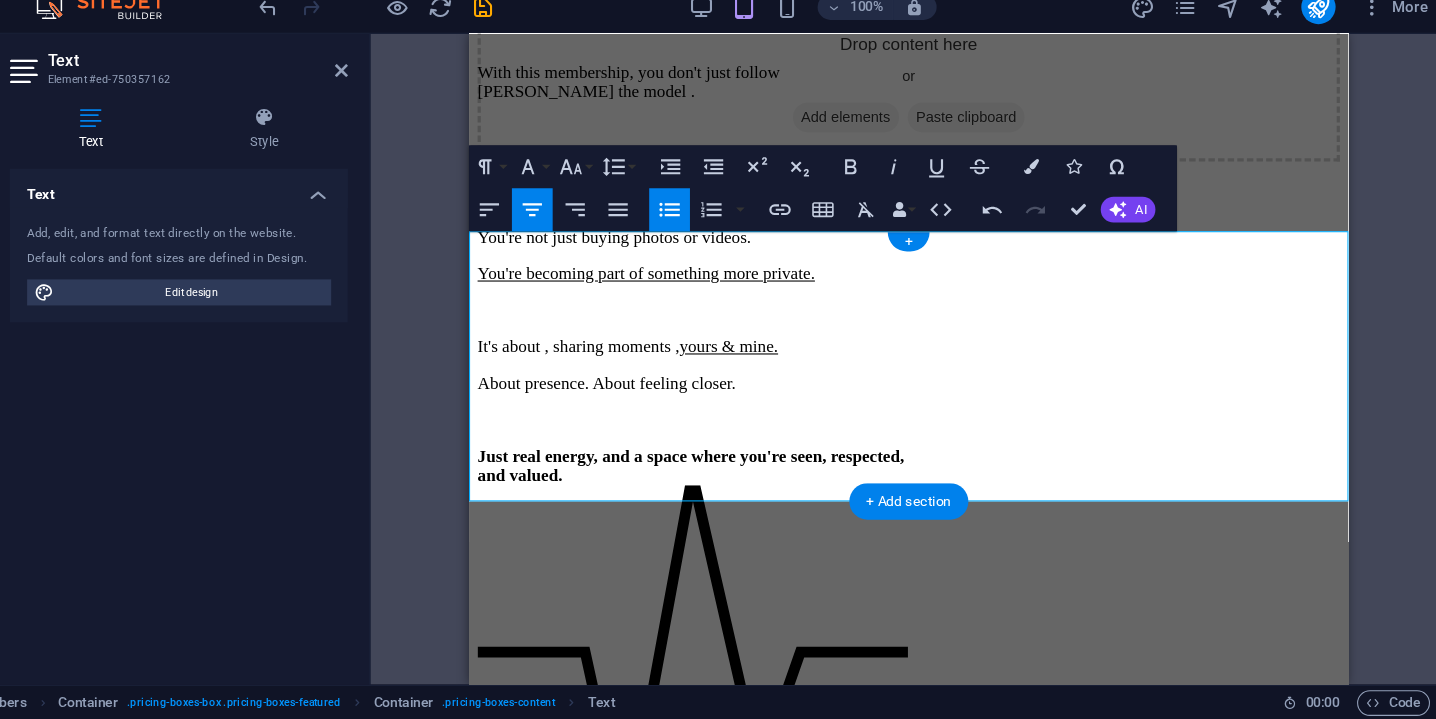click on "I follow you back ( private access )   ( normally 149$ )  Daily text message  ( phone number ) Free Fans-Club access  ( normally 20$ ) 1 Hour video call per week   ( pre-book in advance )" at bounding box center (879, 2673) 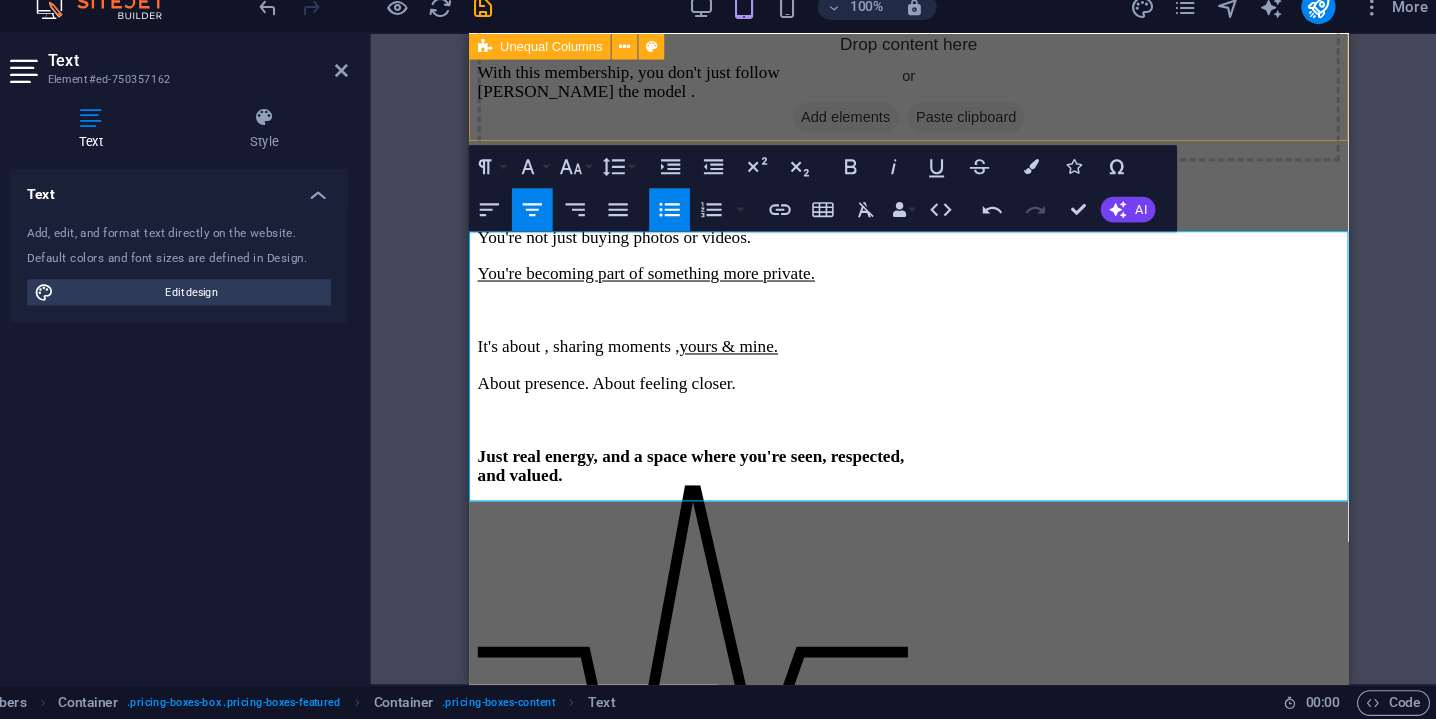 click on "Drop content here or  Add elements  Paste clipboard With this membership, you don't just follow Sofya the model .   You get  to know the real me . You see me in my daily life, hear my voice, talk to me  ... You're not just buying photos or videos. You're becoming part of something more private. It's about , sharing moments ,   yours & mine. About presence. About feeling closer. Just real energy, and a space where you're seen, respected, and valued." at bounding box center [879, 174] 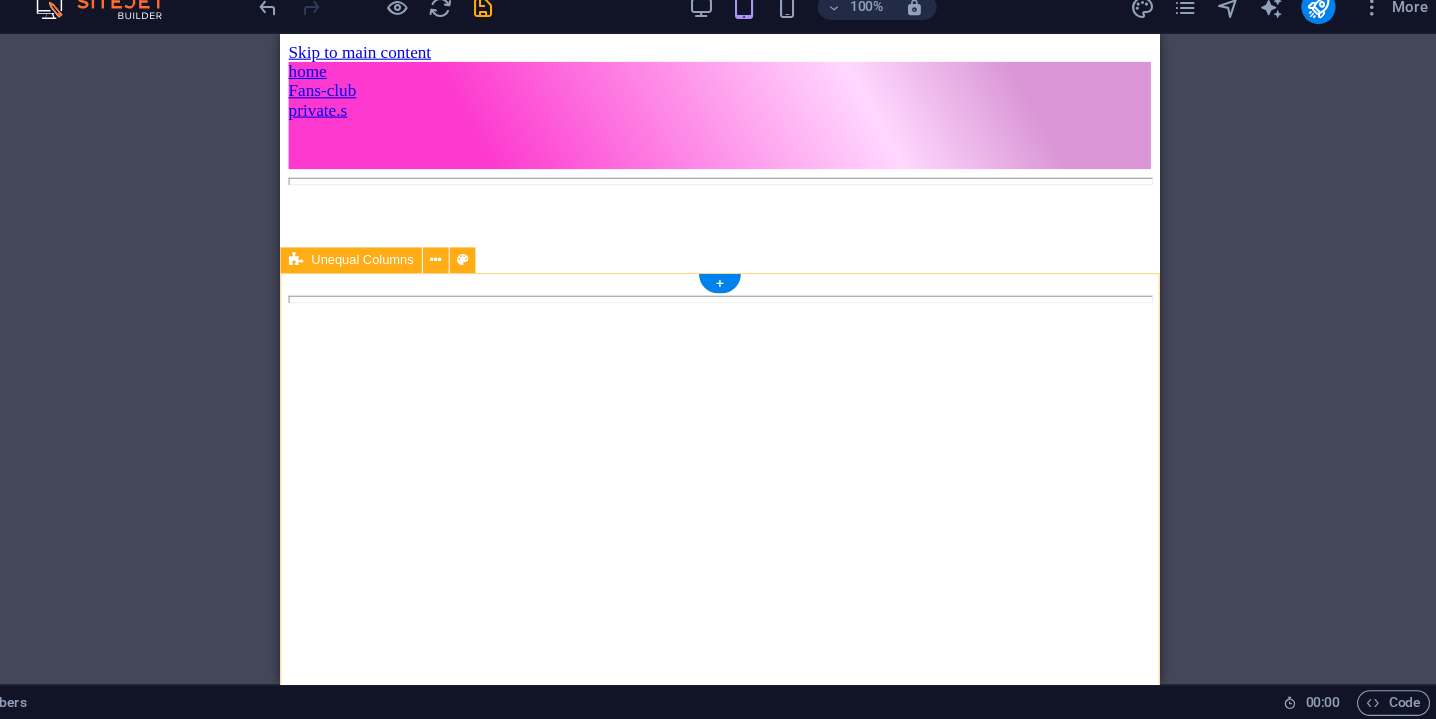 scroll, scrollTop: 0, scrollLeft: 0, axis: both 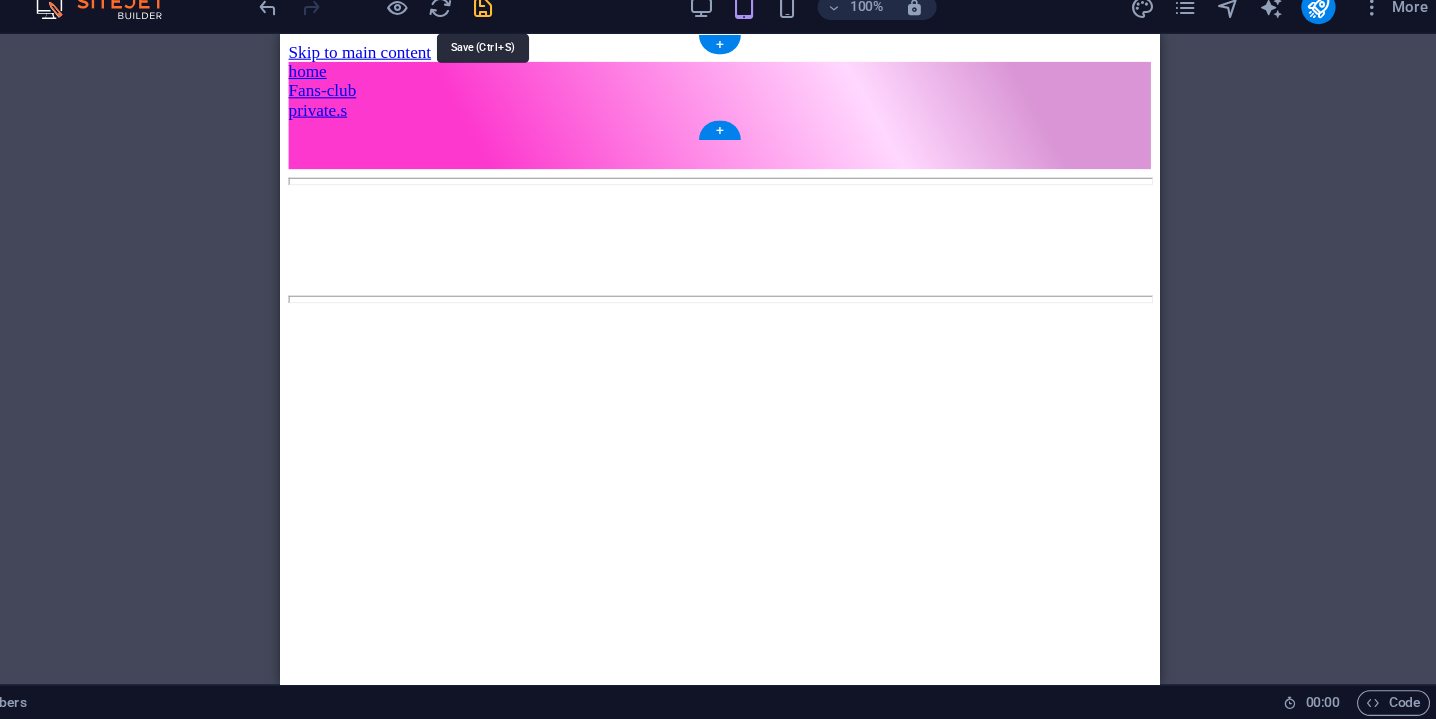 click at bounding box center [537, 55] 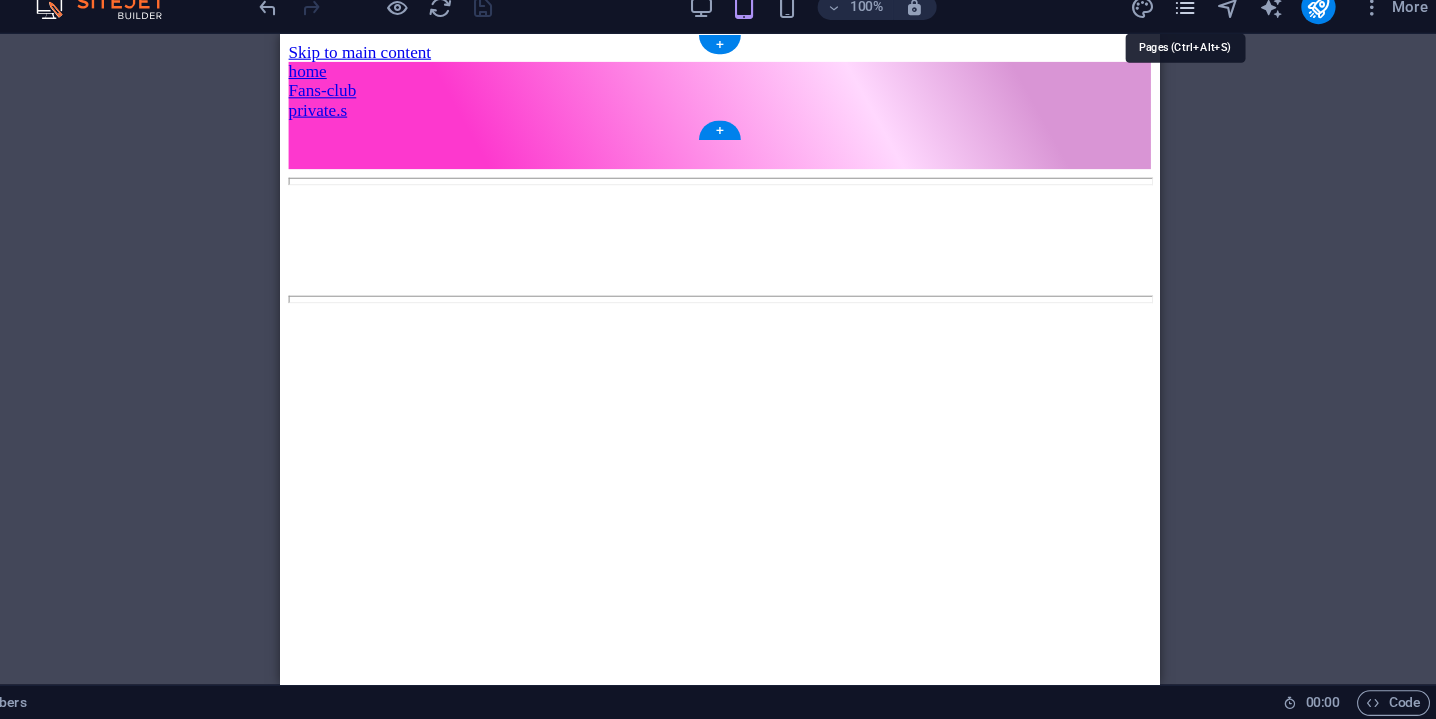 click at bounding box center (1191, 55) 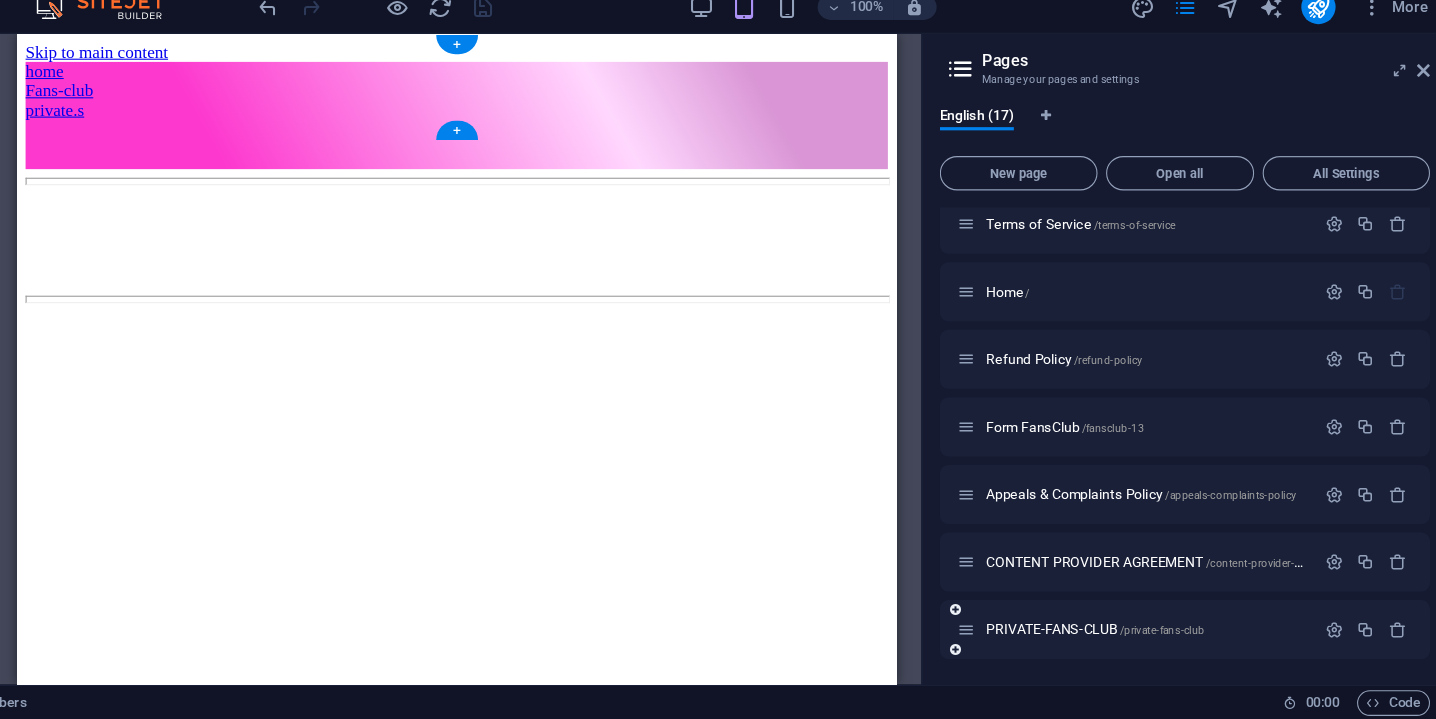scroll, scrollTop: 642, scrollLeft: 0, axis: vertical 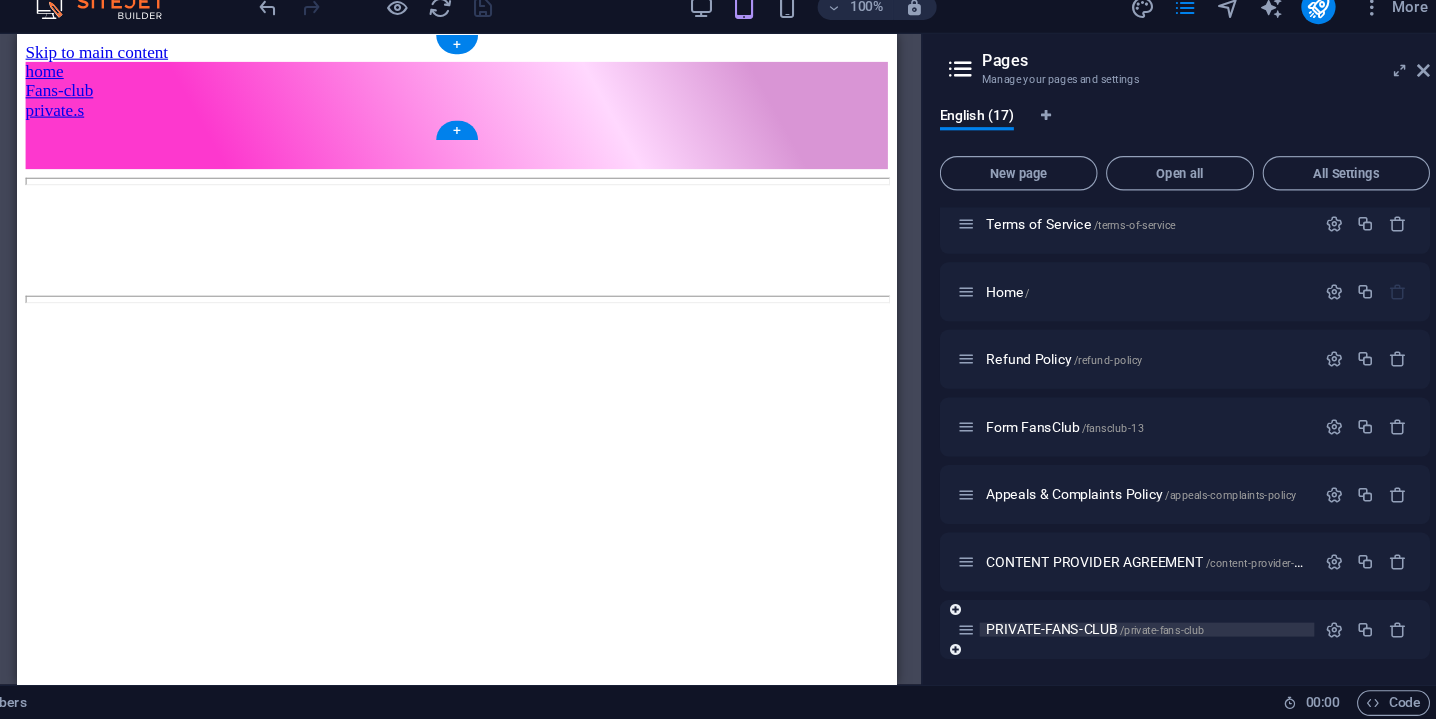 click on "PRIVATE-FANS-CLUB /private-fans-club" at bounding box center (1108, 635) 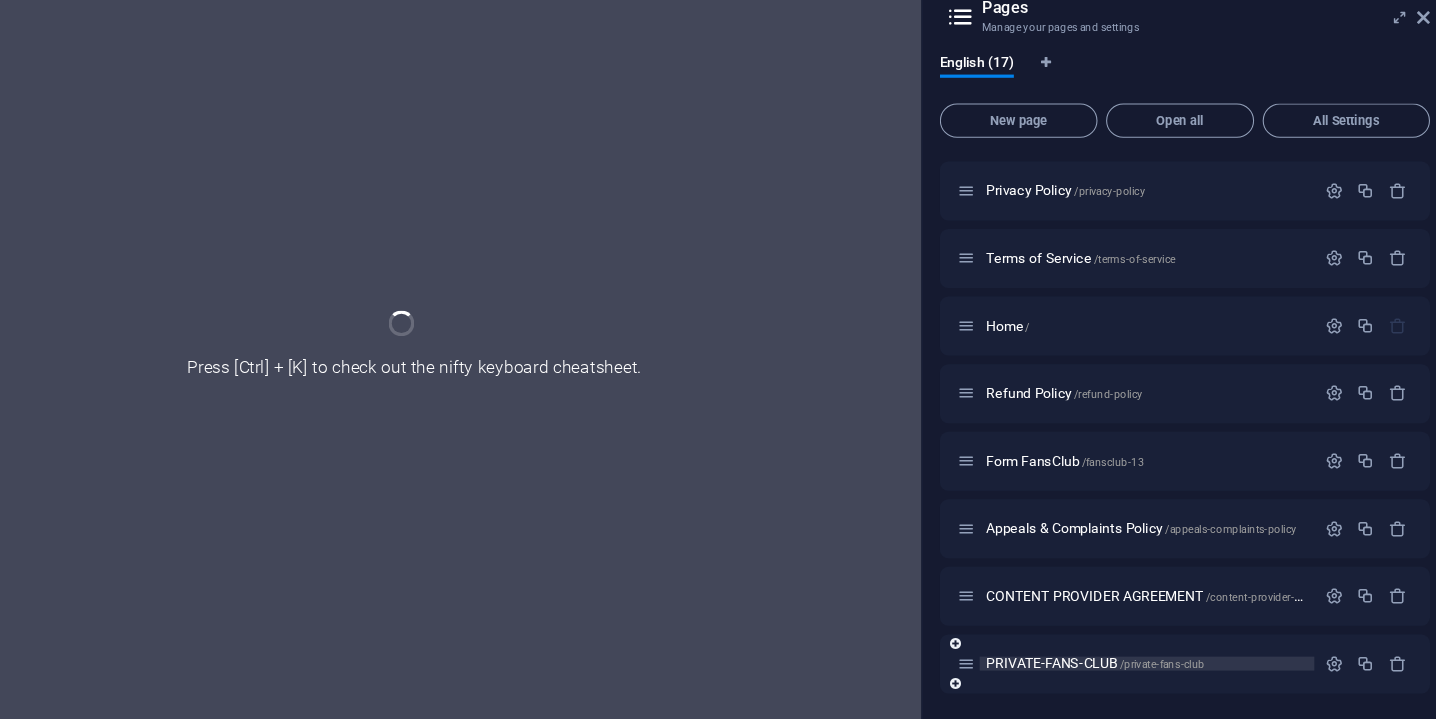 scroll, scrollTop: 561, scrollLeft: 0, axis: vertical 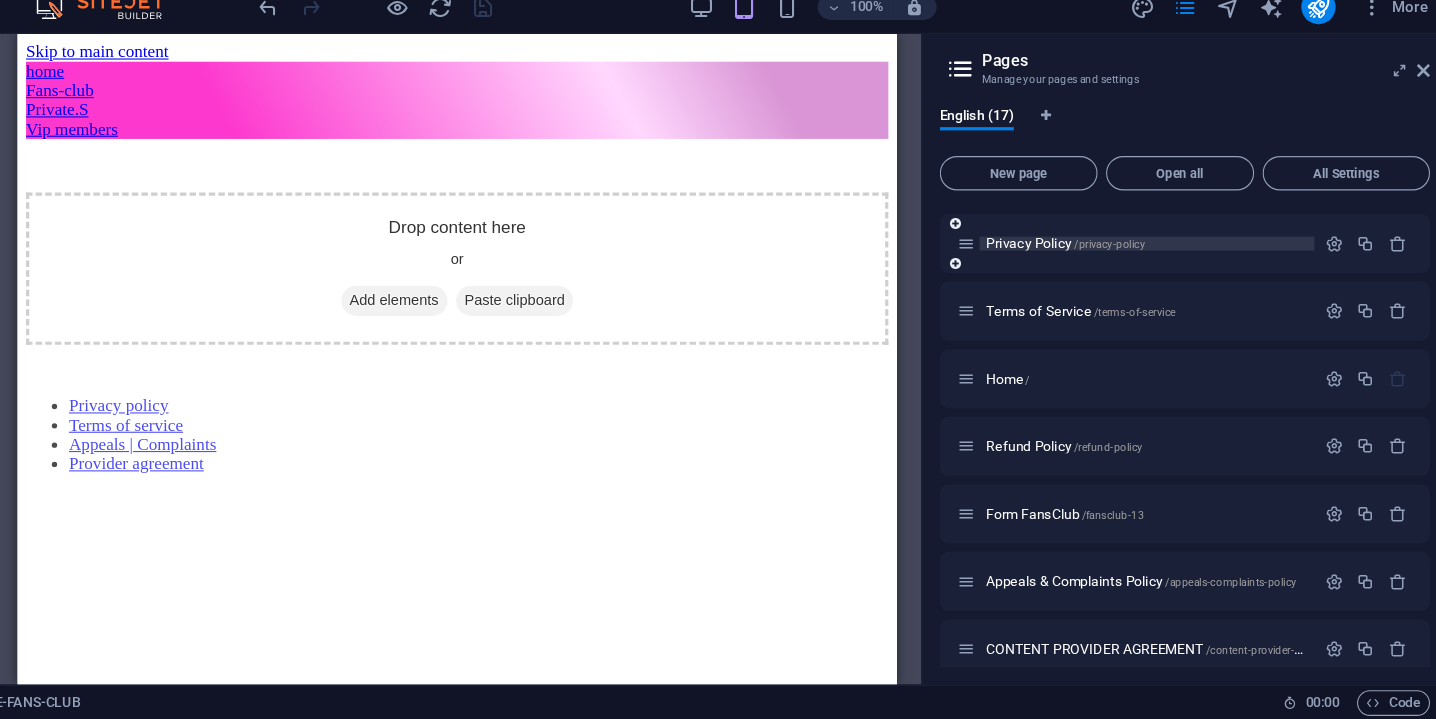 click on "Privacy Policy /privacy-policy" at bounding box center [1080, 275] 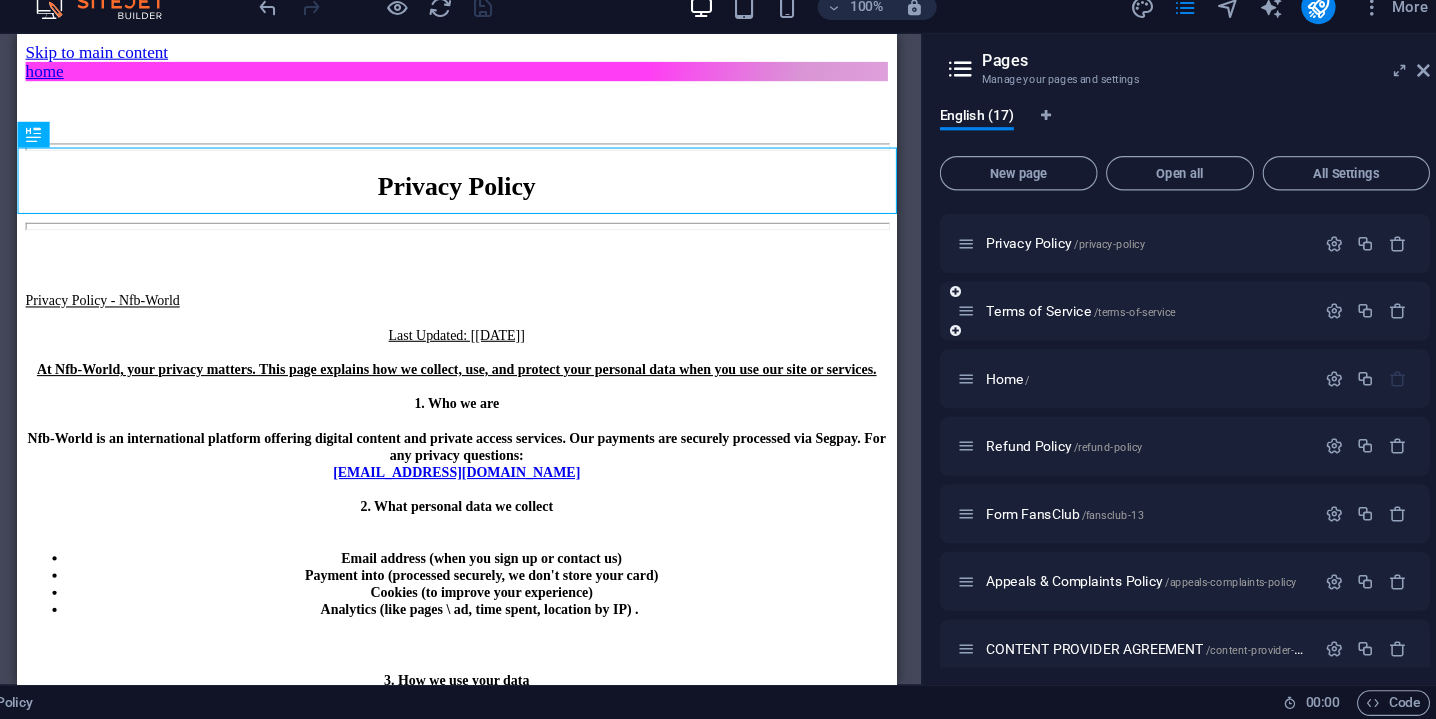 scroll, scrollTop: 0, scrollLeft: 0, axis: both 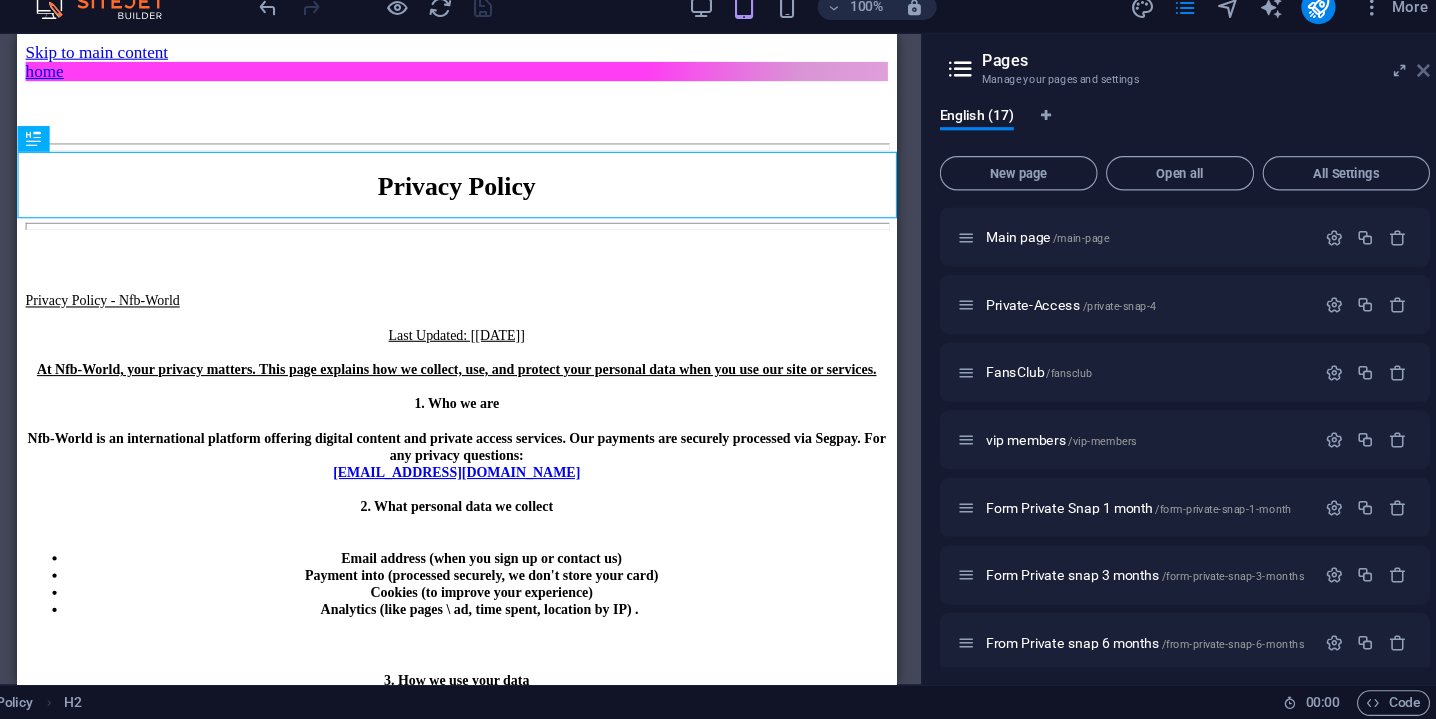 click at bounding box center [1414, 114] 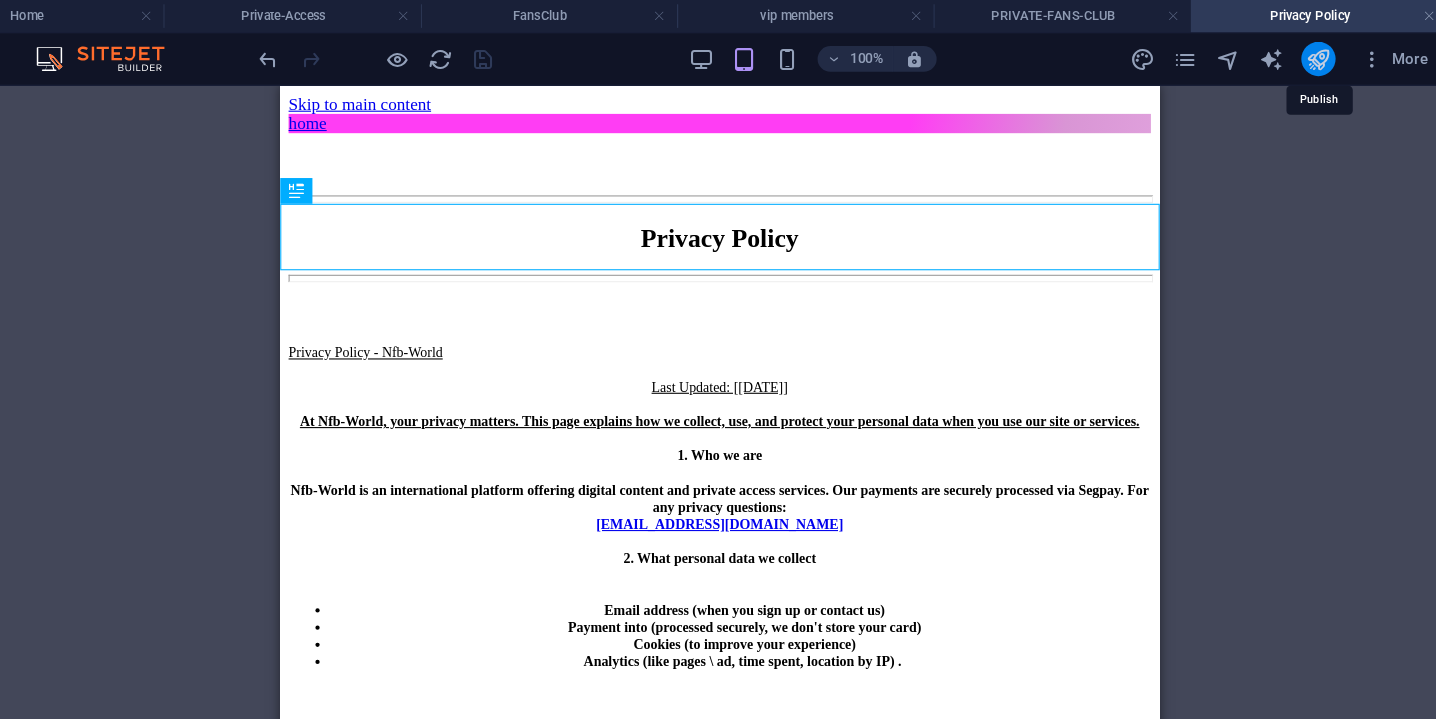click at bounding box center (1315, 55) 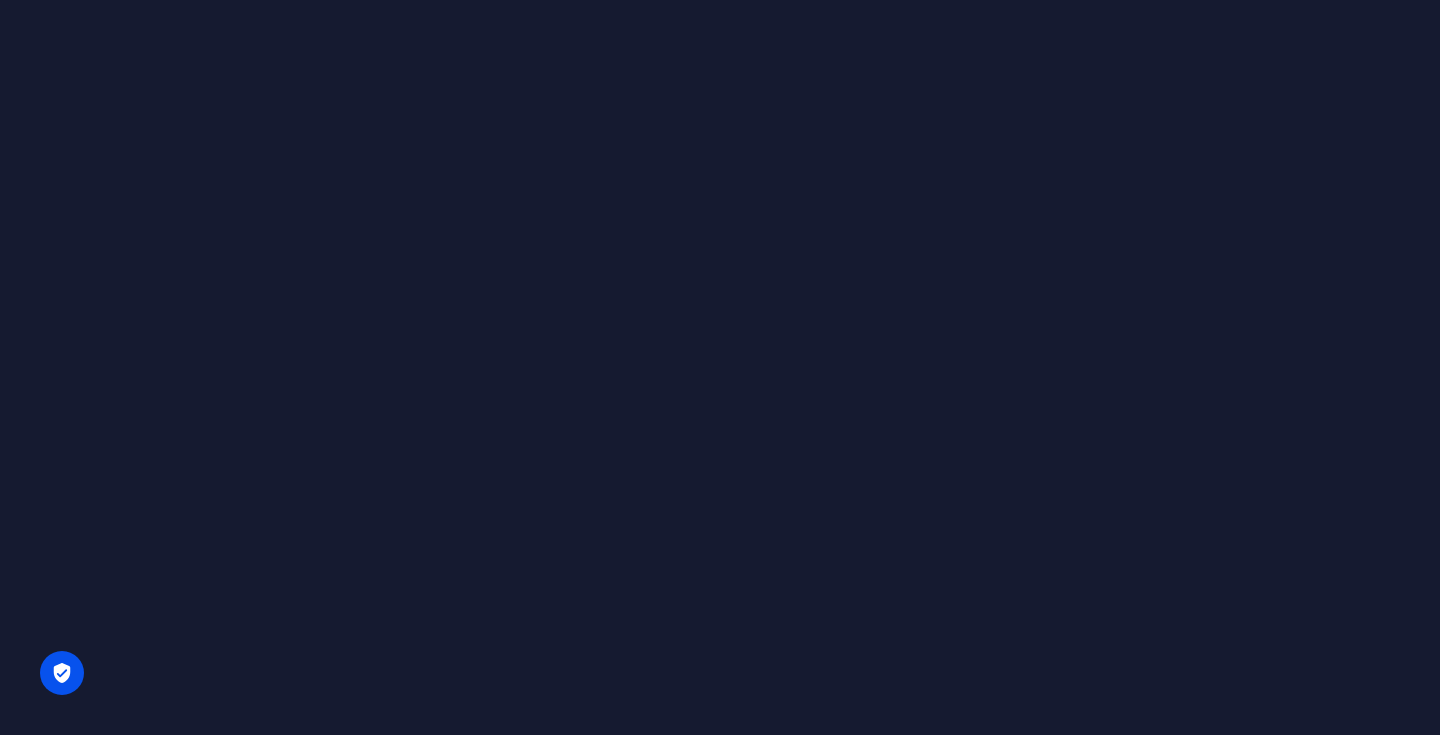 scroll, scrollTop: 0, scrollLeft: 0, axis: both 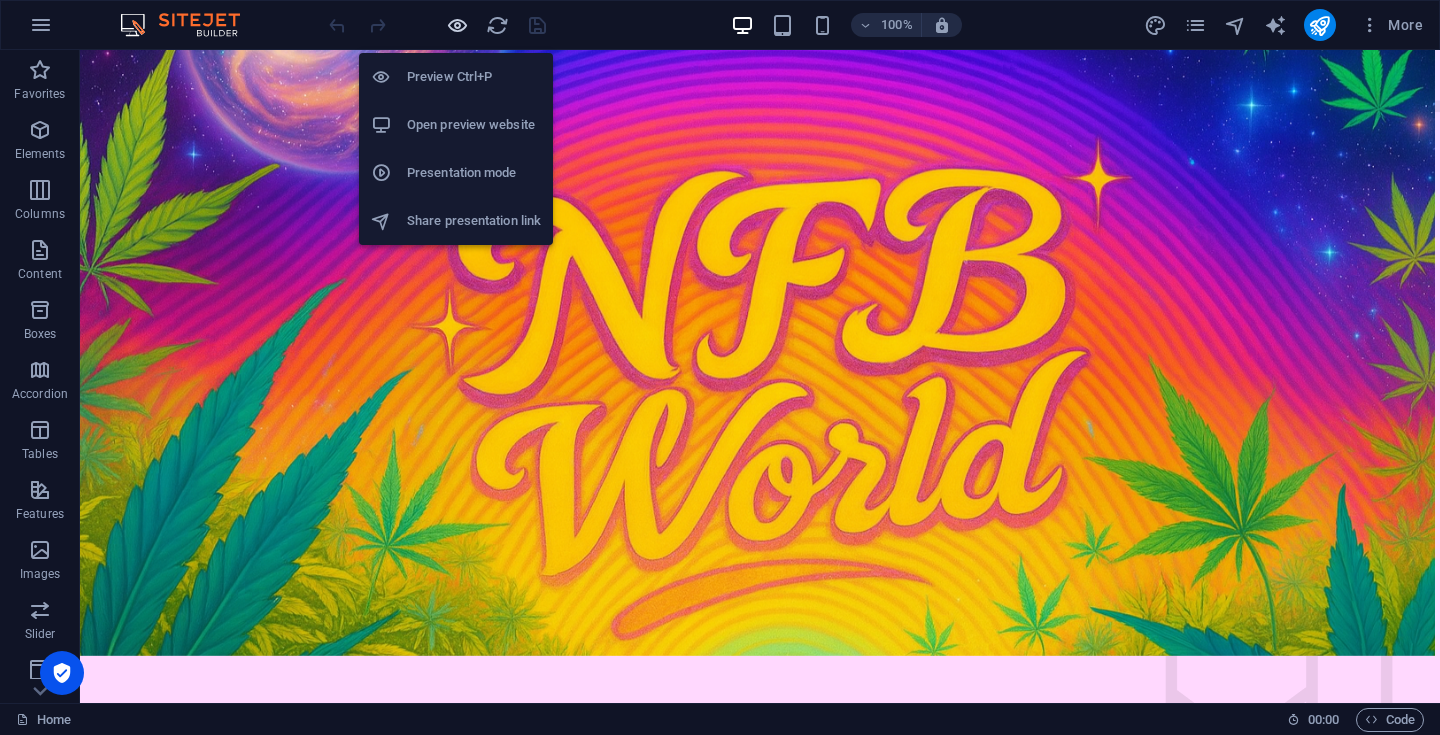 click at bounding box center [457, 25] 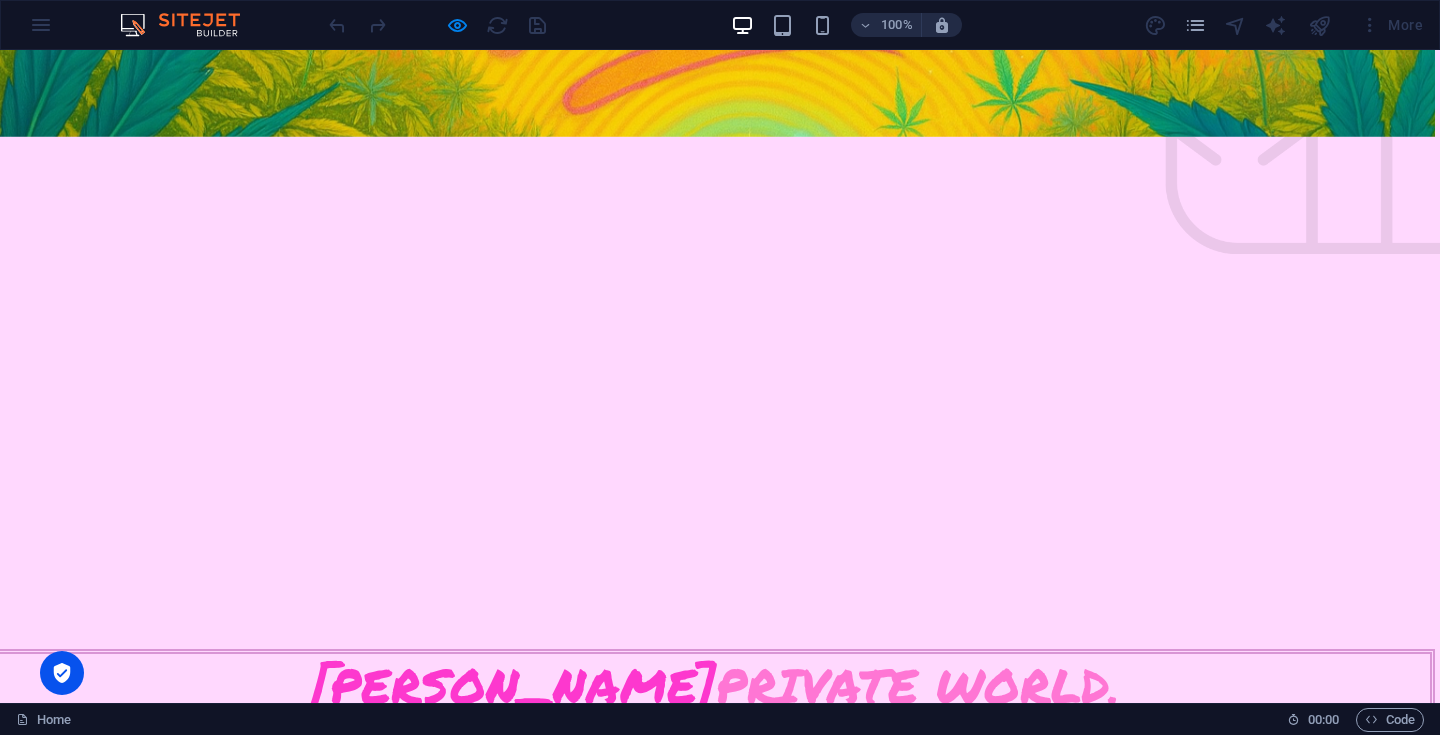 click on "enter" at bounding box center (715, 1231) 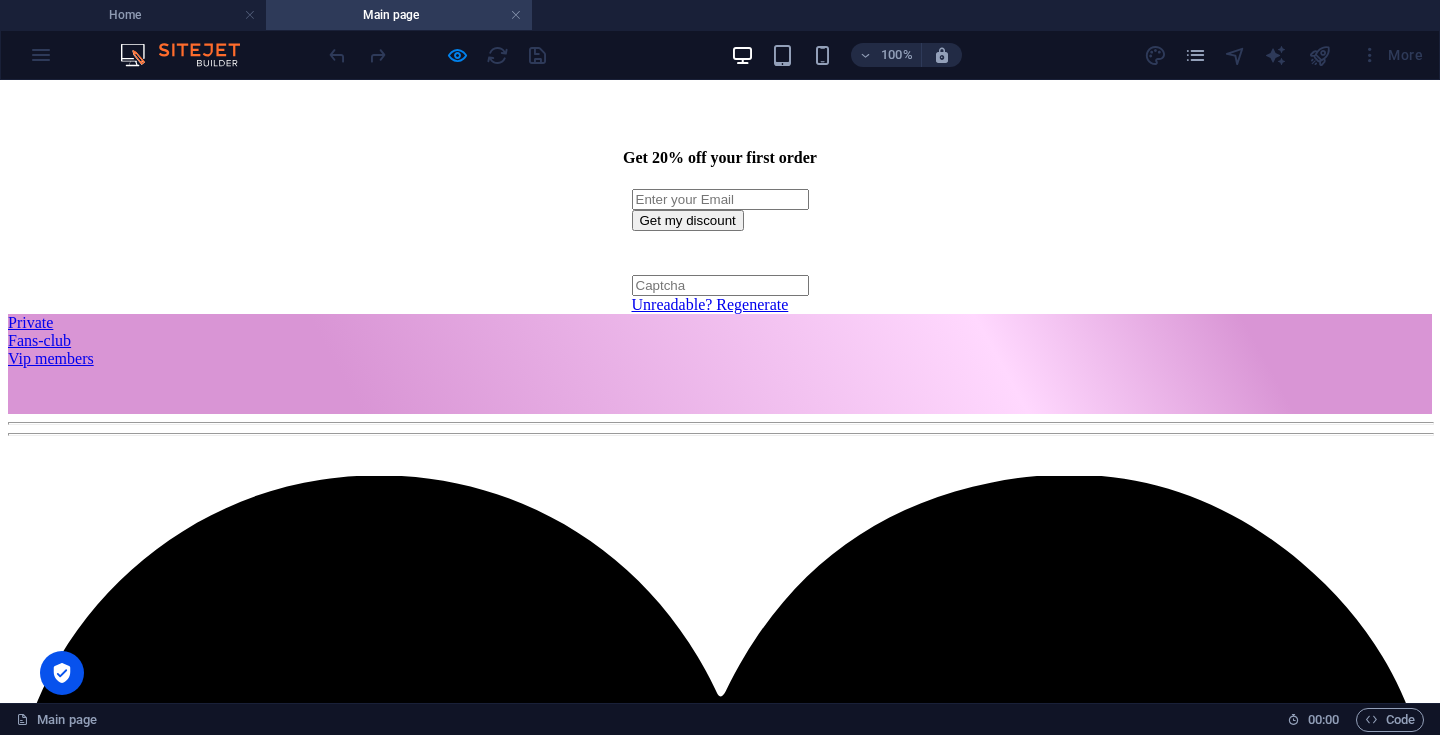 scroll, scrollTop: 175, scrollLeft: 0, axis: vertical 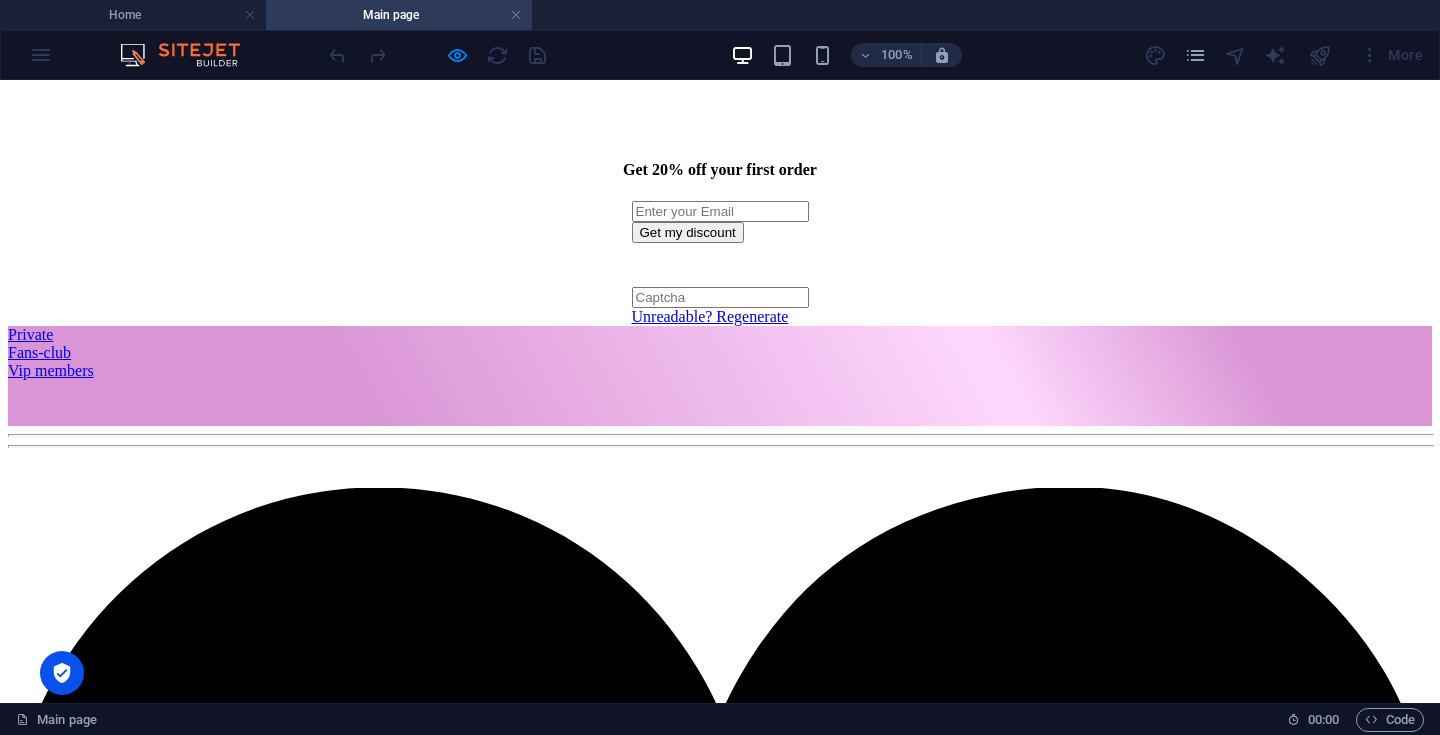 click on "Nfb world" at bounding box center [720, 1831] 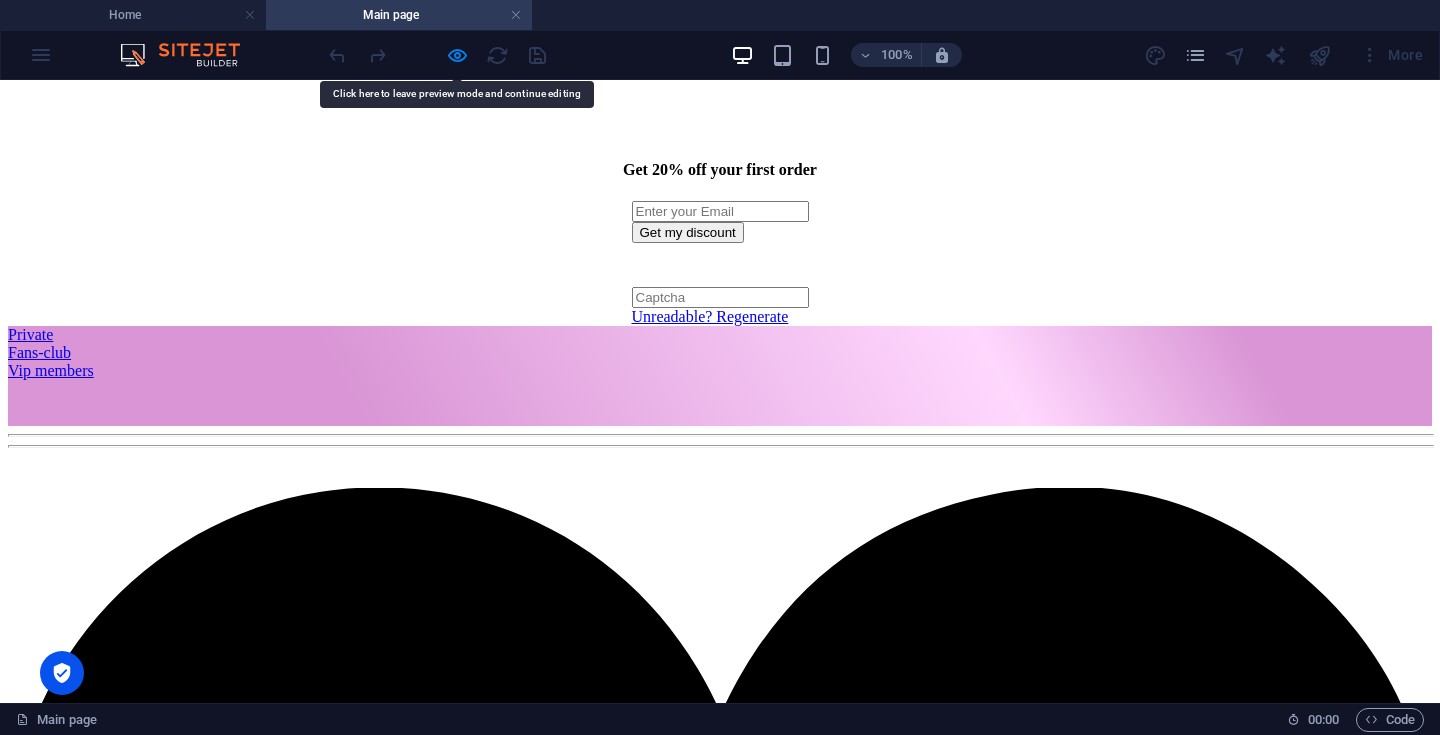click at bounding box center [437, 55] 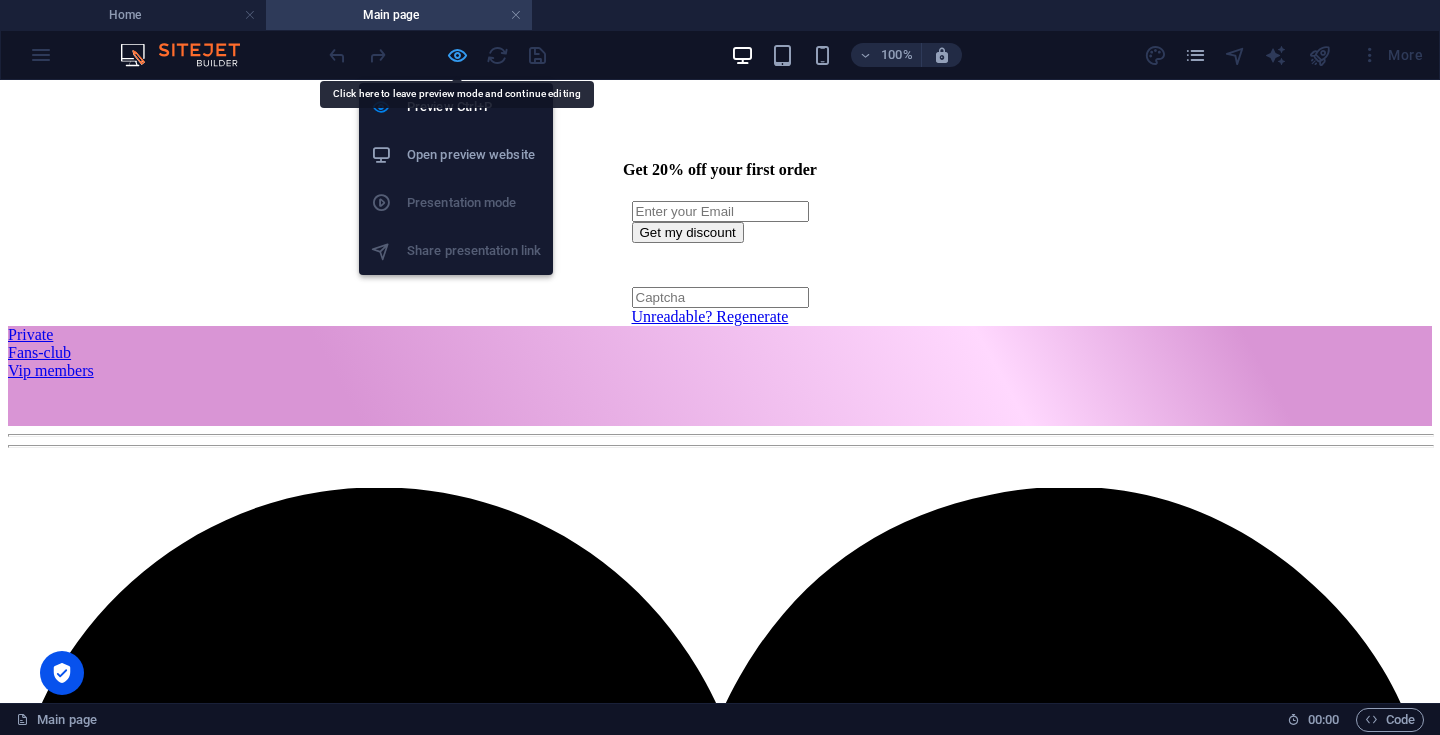 click at bounding box center (457, 55) 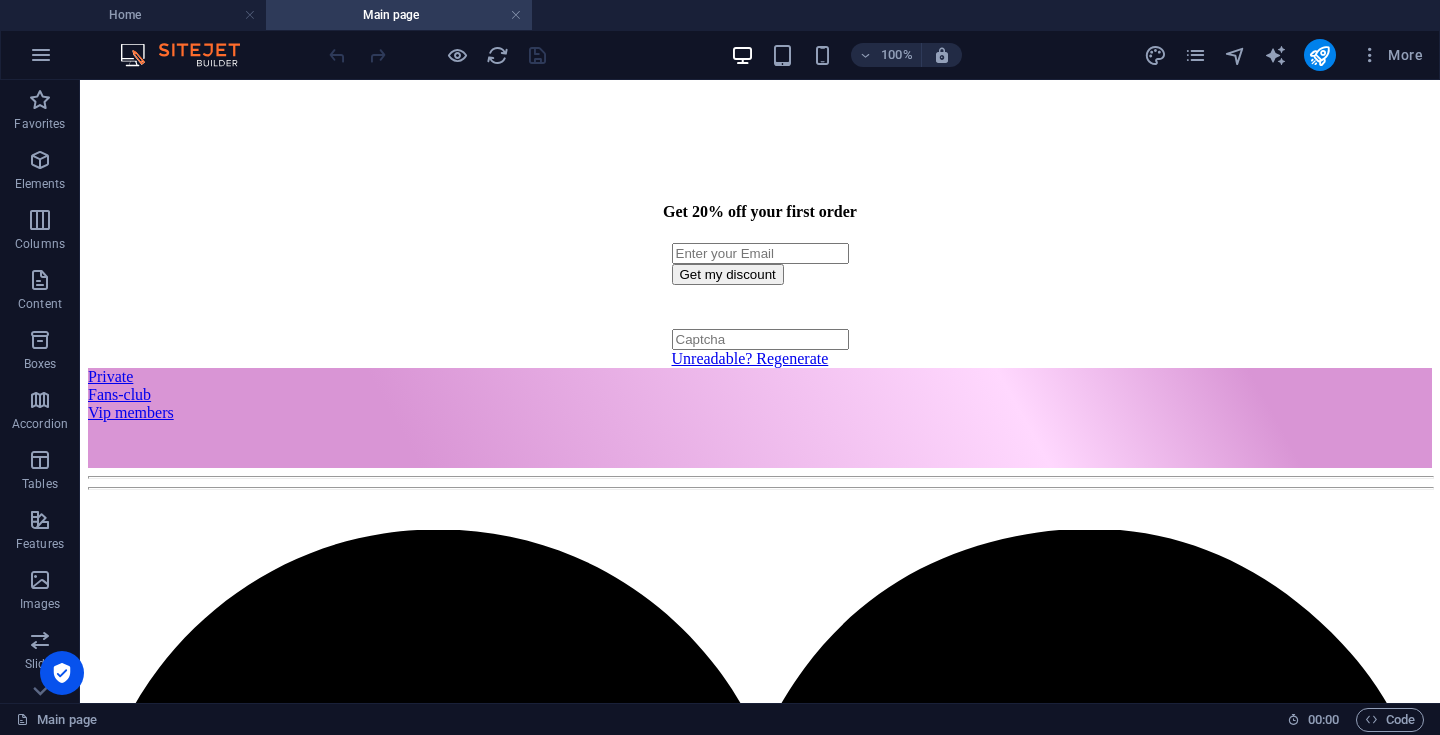 click on "​​ Get 20% off your first order Get my discount Unreadable? Regenerate Private Fans-club Vip members      Nfb world      Consent to data protection This site uses cookies to store information on your computer. By clicking on the button you allow us to improve the user experience on our website and personalize ads for you. You can change this decision at any time. Legal Notice  |  Privacy Policy Yes, I agree Reject all use of data about me Hi my loves, it’s [PERSON_NAME]. For those who don’t know me yet ,  I’m a [DEMOGRAPHIC_DATA] digital model and independent creator , building sensual content and personal storytelling online  since [DEMOGRAPHIC_DATA]. I was born and raised in [DEMOGRAPHIC_DATA], with a commercial background and mixed [DEMOGRAPHIC_DATA] roots —  from both East and [GEOGRAPHIC_DATA] . I don’t like to label it too much, because I believe we’re more than where we come from. In [DATE], I appeared on my very first magazine  cover in [GEOGRAPHIC_DATA]. And in [DATE], I was  featured twice on the cover of Playboy Sweden 0.3% on OnlyFans worldwide," at bounding box center [760, 13792] 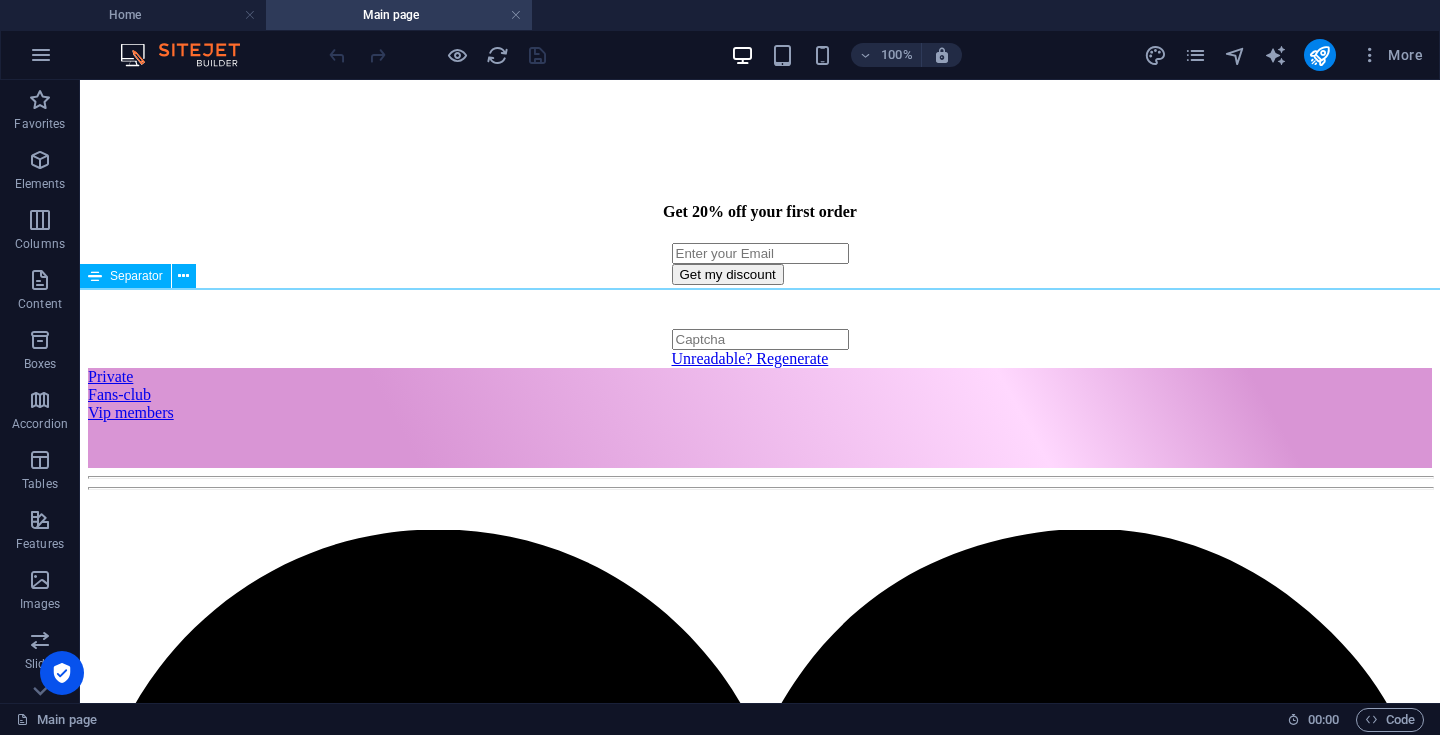 click on "​​ Get 20% off your first order Get my discount Unreadable? Regenerate Private Fans-club Vip members      Nfb world      Consent to data protection This site uses cookies to store information on your computer. By clicking on the button you allow us to improve the user experience on our website and personalize ads for you. You can change this decision at any time. Legal Notice  |  Privacy Policy Yes, I agree Reject all use of data about me Hi my loves, it’s [PERSON_NAME]. For those who don’t know me yet ,  I’m a [DEMOGRAPHIC_DATA] digital model and independent creator , building sensual content and personal storytelling online  since [DEMOGRAPHIC_DATA]. I was born and raised in [DEMOGRAPHIC_DATA], with a commercial background and mixed [DEMOGRAPHIC_DATA] roots —  from both East and [GEOGRAPHIC_DATA] . I don’t like to label it too much, because I believe we’re more than where we come from. In [DATE], I appeared on my very first magazine  cover in [GEOGRAPHIC_DATA]. And in [DATE], I was  featured twice on the cover of Playboy Sweden 0.3% on OnlyFans worldwide," at bounding box center [760, 13792] 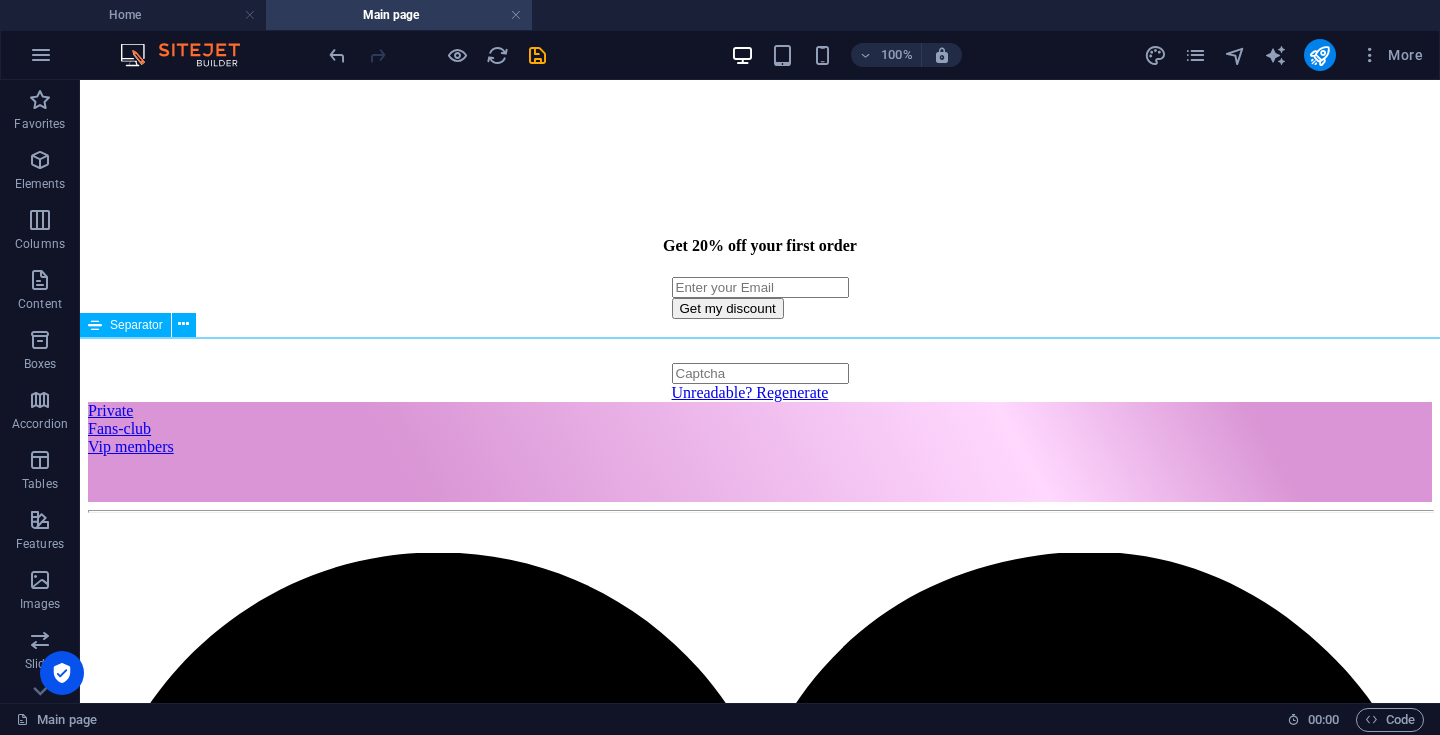 click at bounding box center (760, 3132) 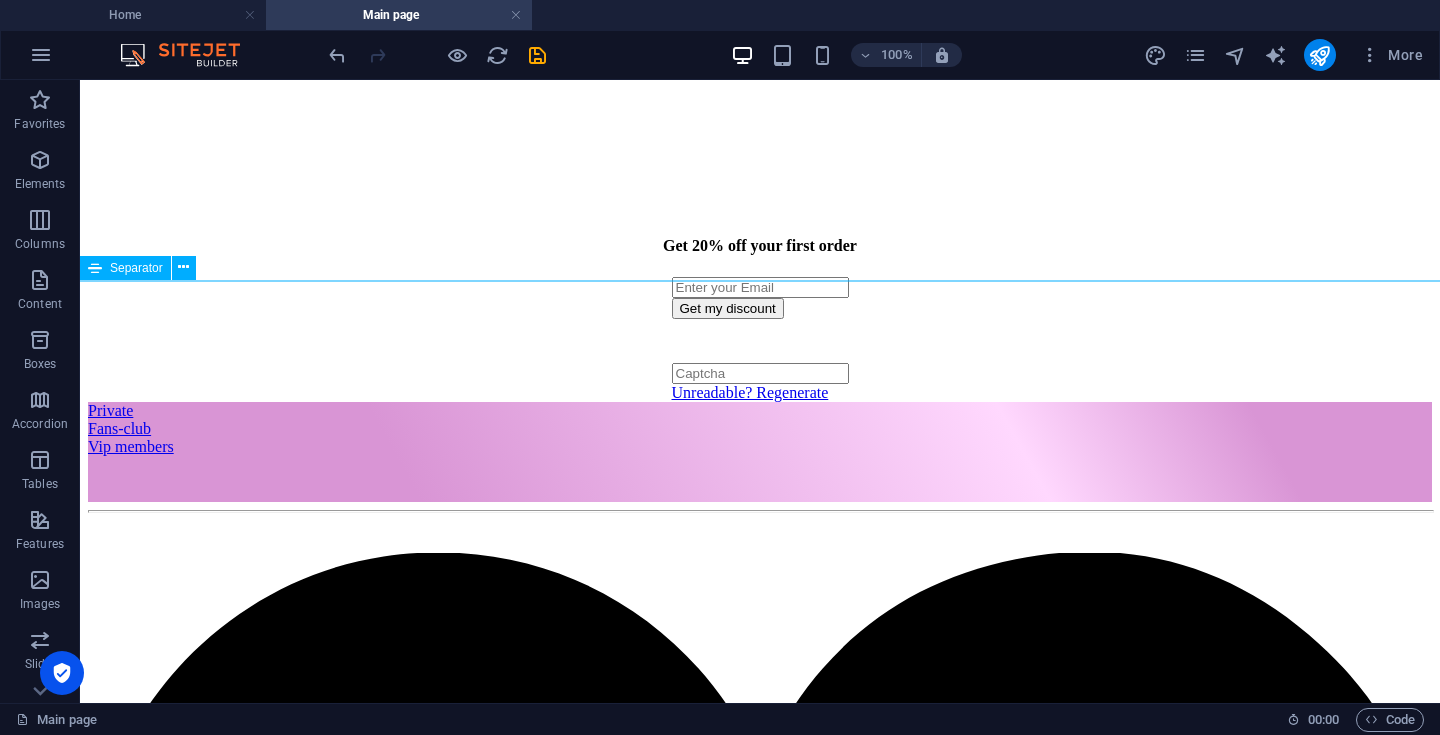 click on "​​ Get 20% off your first order Get my discount Unreadable? Regenerate Private Fans-club Vip members      Nfb world      Consent to data protection This site uses cookies to store information on your computer. By clicking on the button you allow us to improve the user experience on our website and personalize ads for you. You can change this decision at any time. Legal Notice  |  Privacy Policy Yes, I agree Reject all use of data about me Hi my loves, it’s [PERSON_NAME]. For those who don’t know me yet ,  I’m a [DEMOGRAPHIC_DATA] digital model and independent creator , building sensual content and personal storytelling online  since [DEMOGRAPHIC_DATA]. I was born and raised in [DEMOGRAPHIC_DATA], with a commercial background and mixed [DEMOGRAPHIC_DATA] roots —  from both East and [GEOGRAPHIC_DATA] . I don’t like to label it too much, because I believe we’re more than where we come from. In [DATE], I appeared on my very first magazine  cover in [GEOGRAPHIC_DATA]. And in [DATE], I was  featured twice on the cover of Playboy Sweden 0.3% on OnlyFans worldwide," at bounding box center [760, 13783] 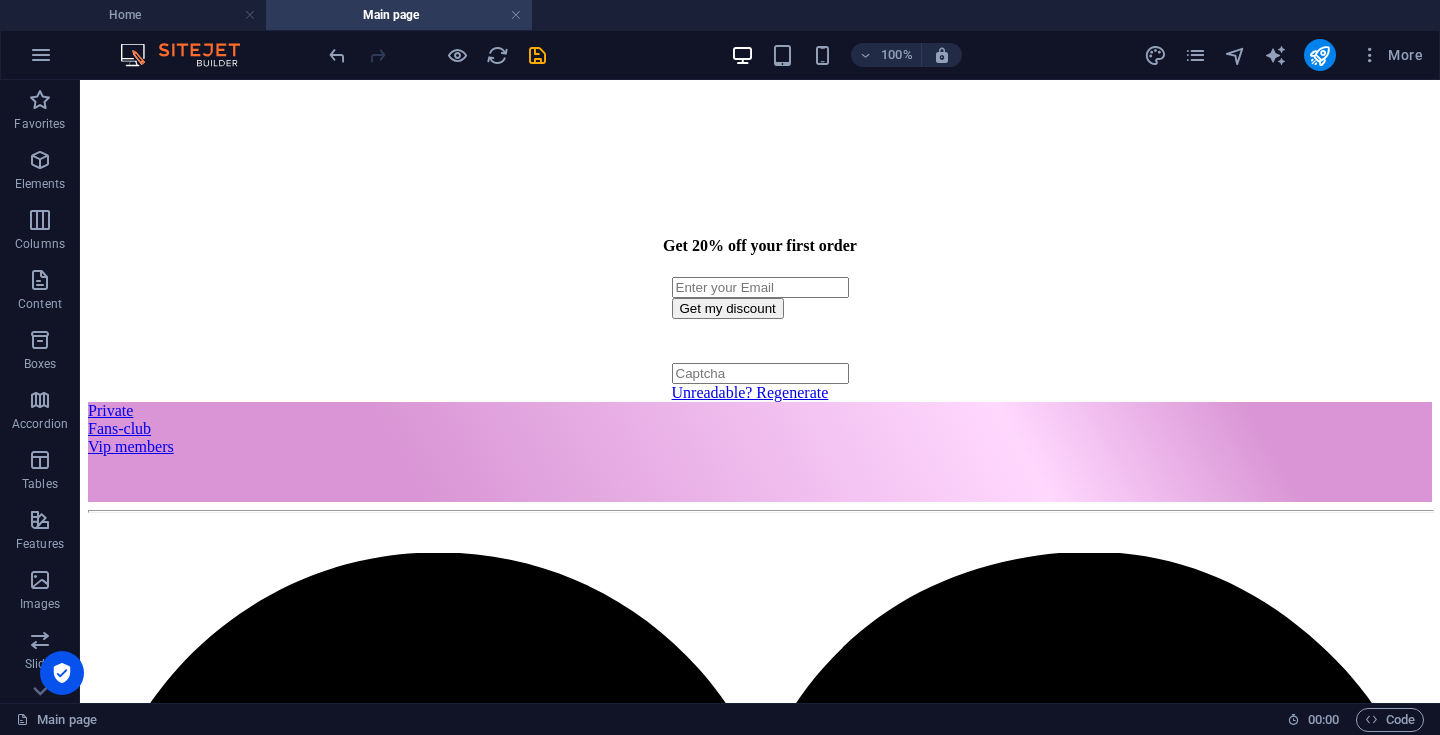 click on "​​ Get 20% off your first order Get my discount Unreadable? Regenerate Private Fans-club Vip members      Nfb world      Consent to data protection This site uses cookies to store information on your computer. By clicking on the button you allow us to improve the user experience on our website and personalize ads for you. You can change this decision at any time. Legal Notice  |  Privacy Policy Yes, I agree Reject all use of data about me Hi my loves, it’s [PERSON_NAME]. For those who don’t know me yet ,  I’m a [DEMOGRAPHIC_DATA] digital model and independent creator , building sensual content and personal storytelling online  since [DEMOGRAPHIC_DATA]. I was born and raised in [DEMOGRAPHIC_DATA], with a commercial background and mixed [DEMOGRAPHIC_DATA] roots —  from both East and [GEOGRAPHIC_DATA] . I don’t like to label it too much, because I believe we’re more than where we come from. In [DATE], I appeared on my very first magazine  cover in [GEOGRAPHIC_DATA]. And in [DATE], I was  featured twice on the cover of Playboy Sweden 0.3% on OnlyFans worldwide," at bounding box center [760, 13783] 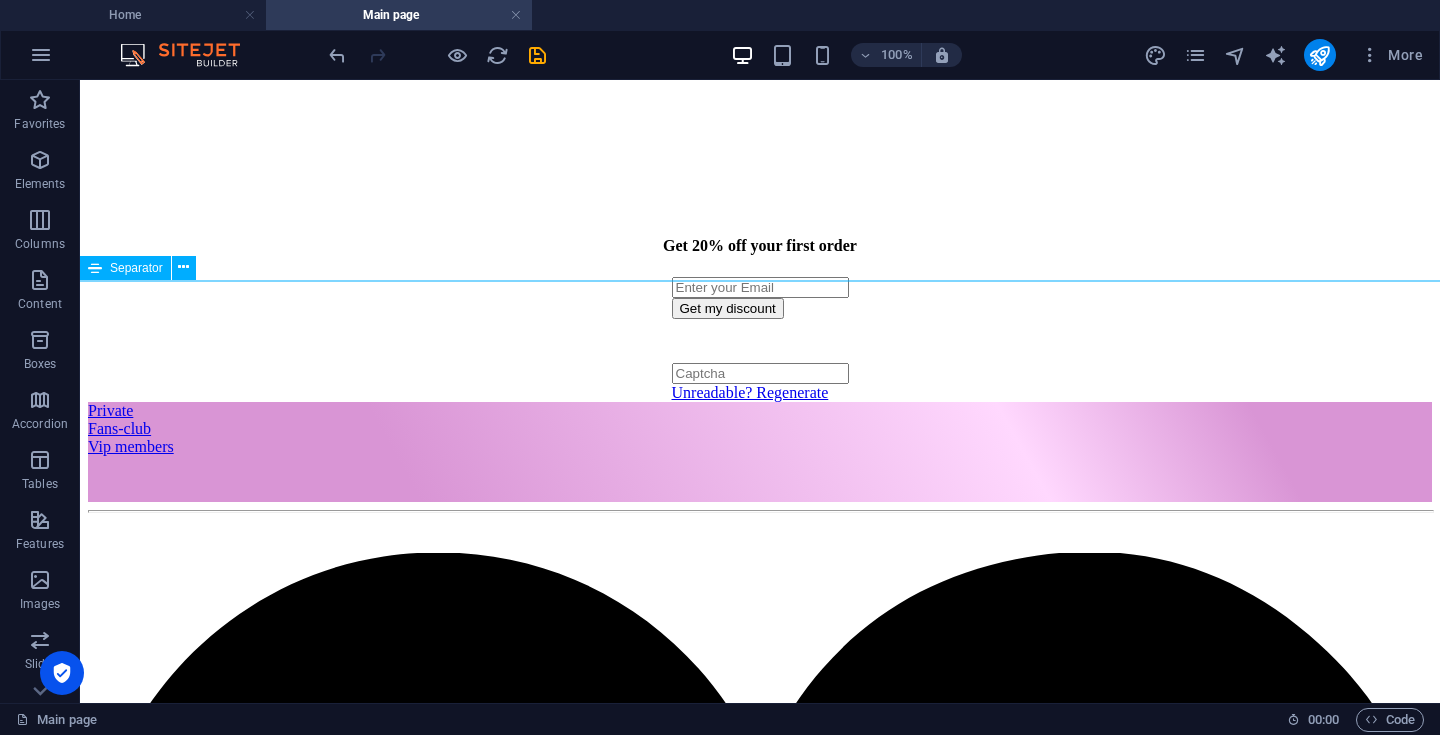 click on "​​ Get 20% off your first order Get my discount Unreadable? Regenerate Private Fans-club Vip members      Nfb world      Consent to data protection This site uses cookies to store information on your computer. By clicking on the button you allow us to improve the user experience on our website and personalize ads for you. You can change this decision at any time. Legal Notice  |  Privacy Policy Yes, I agree Reject all use of data about me Hi my loves, it’s [PERSON_NAME]. For those who don’t know me yet ,  I’m a [DEMOGRAPHIC_DATA] digital model and independent creator , building sensual content and personal storytelling online  since [DEMOGRAPHIC_DATA]. I was born and raised in [DEMOGRAPHIC_DATA], with a commercial background and mixed [DEMOGRAPHIC_DATA] roots —  from both East and [GEOGRAPHIC_DATA] . I don’t like to label it too much, because I believe we’re more than where we come from. In [DATE], I appeared on my very first magazine  cover in [GEOGRAPHIC_DATA]. And in [DATE], I was  featured twice on the cover of Playboy Sweden 0.3% on OnlyFans worldwide," at bounding box center [760, 13783] 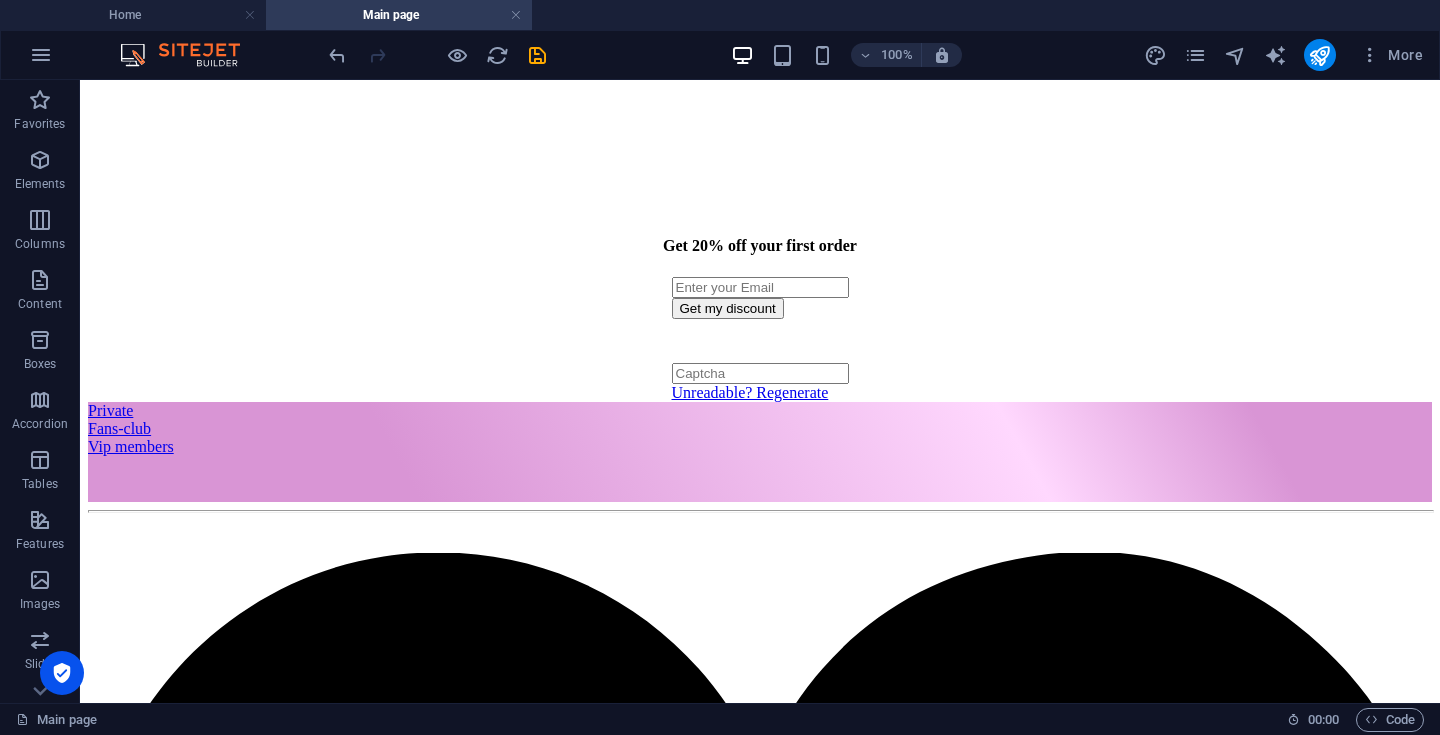 click on "​​ Get 20% off your first order Get my discount Unreadable? Regenerate Private Fans-club Vip members      Nfb world      Consent to data protection This site uses cookies to store information on your computer. By clicking on the button you allow us to improve the user experience on our website and personalize ads for you. You can change this decision at any time. Legal Notice  |  Privacy Policy Yes, I agree Reject all use of data about me Hi my loves, it’s [PERSON_NAME]. For those who don’t know me yet ,  I’m a [DEMOGRAPHIC_DATA] digital model and independent creator , building sensual content and personal storytelling online  since [DEMOGRAPHIC_DATA]. I was born and raised in [DEMOGRAPHIC_DATA], with a commercial background and mixed [DEMOGRAPHIC_DATA] roots —  from both East and [GEOGRAPHIC_DATA] . I don’t like to label it too much, because I believe we’re more than where we come from. In [DATE], I appeared on my very first magazine  cover in [GEOGRAPHIC_DATA]. And in [DATE], I was  featured twice on the cover of Playboy Sweden 0.3% on OnlyFans worldwide," at bounding box center [760, 13783] 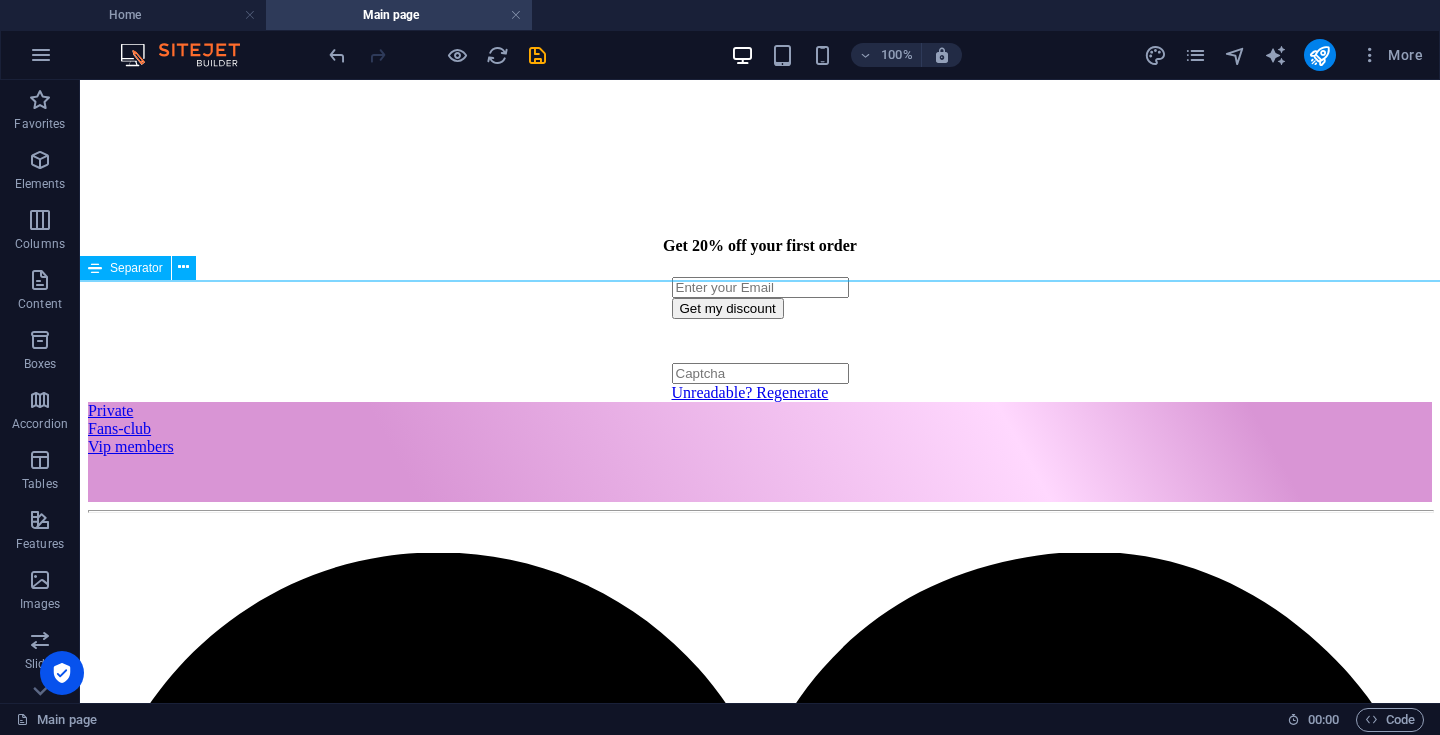 click at bounding box center [760, 511] 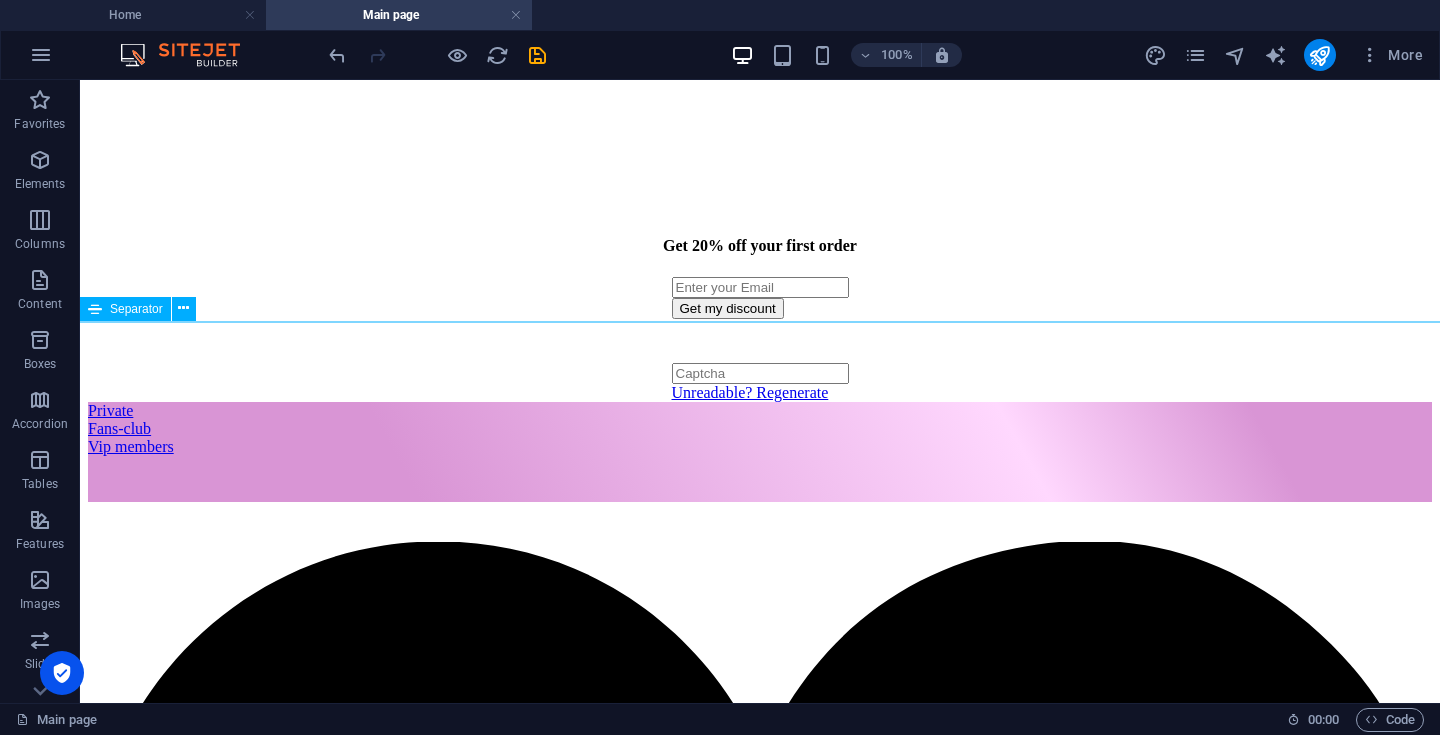 click at bounding box center (760, 3121) 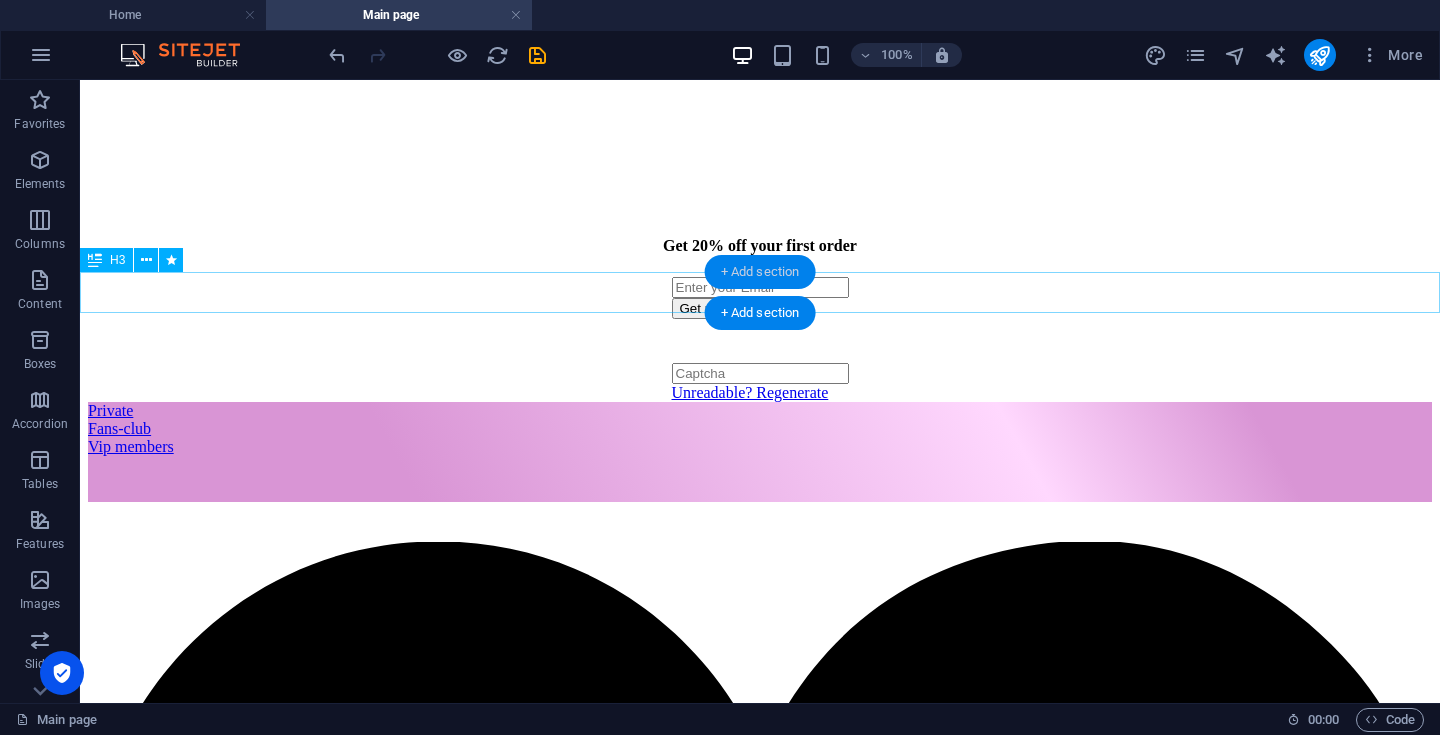 click on "+ Add section" at bounding box center (760, 272) 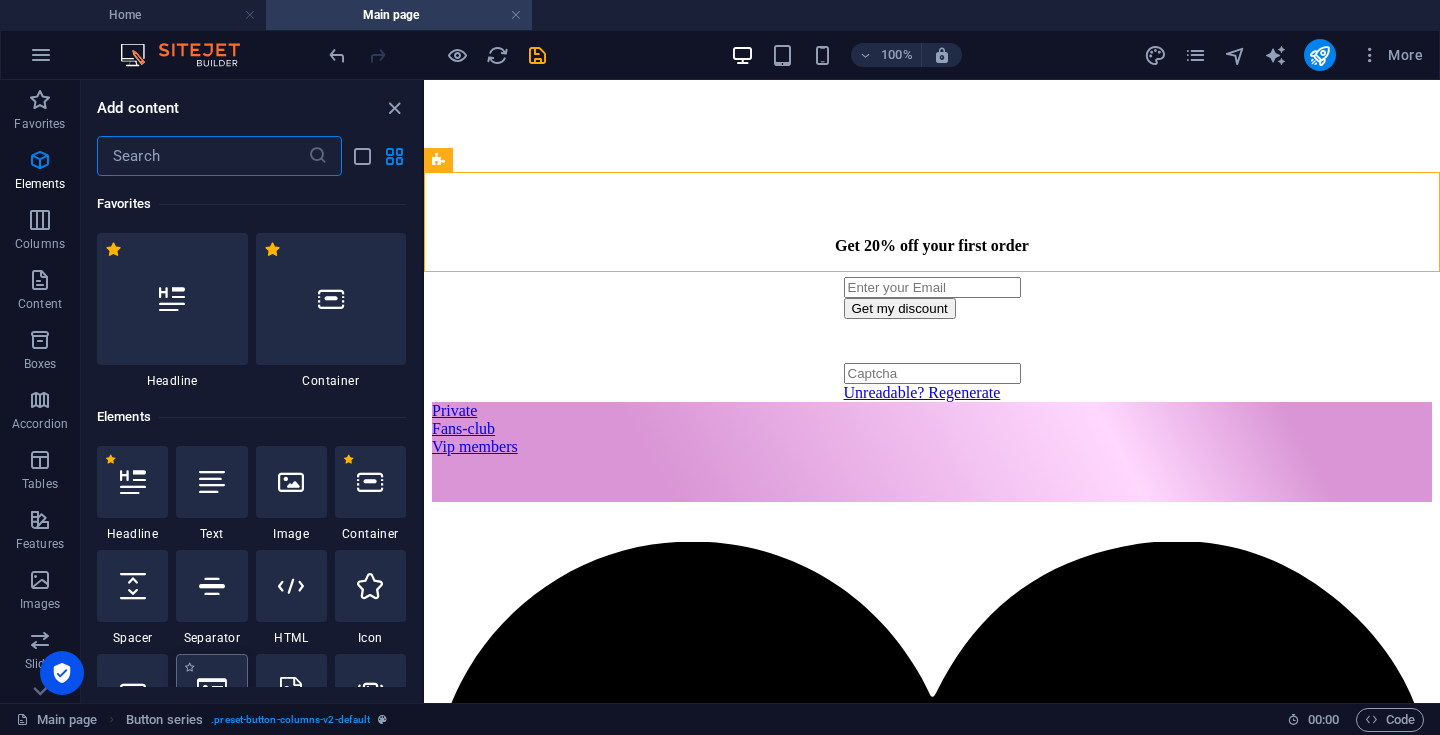 scroll, scrollTop: 0, scrollLeft: 0, axis: both 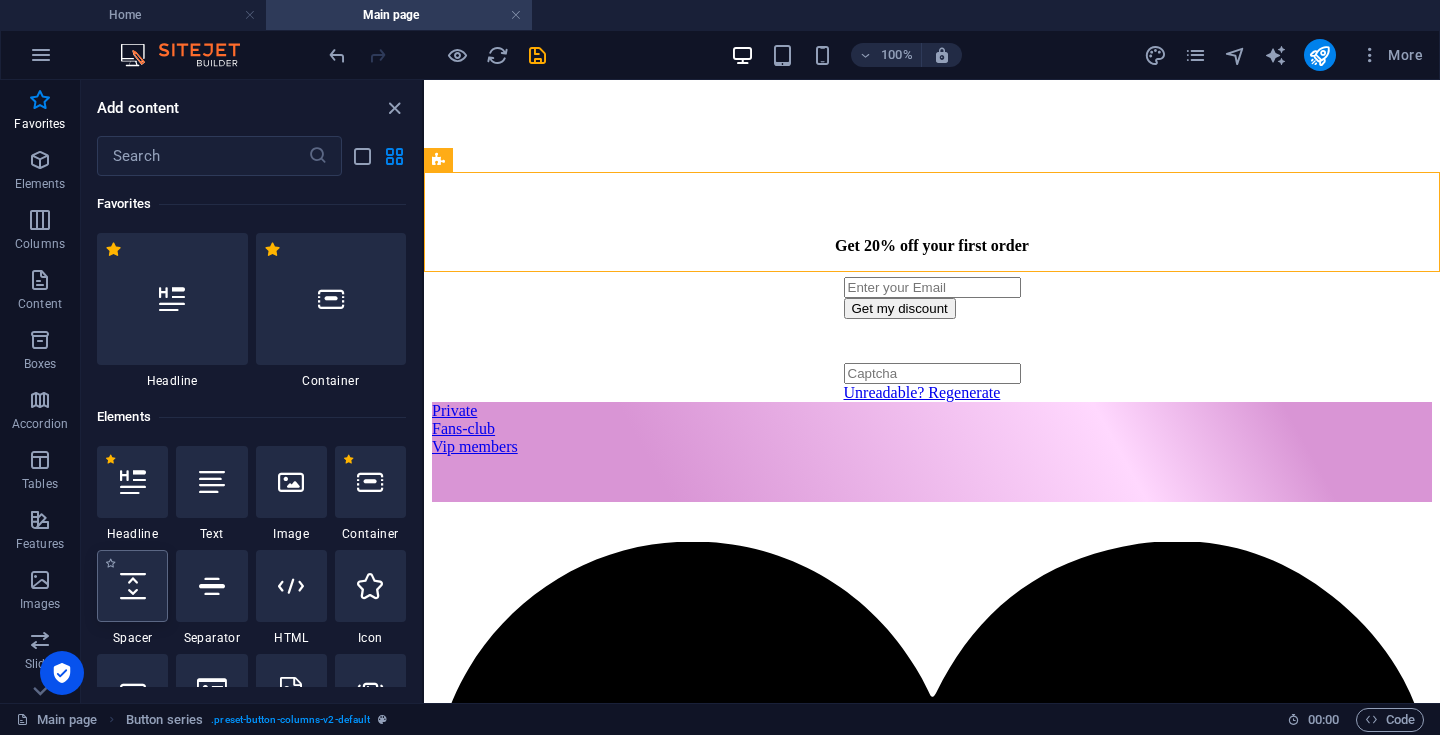 click at bounding box center [132, 586] 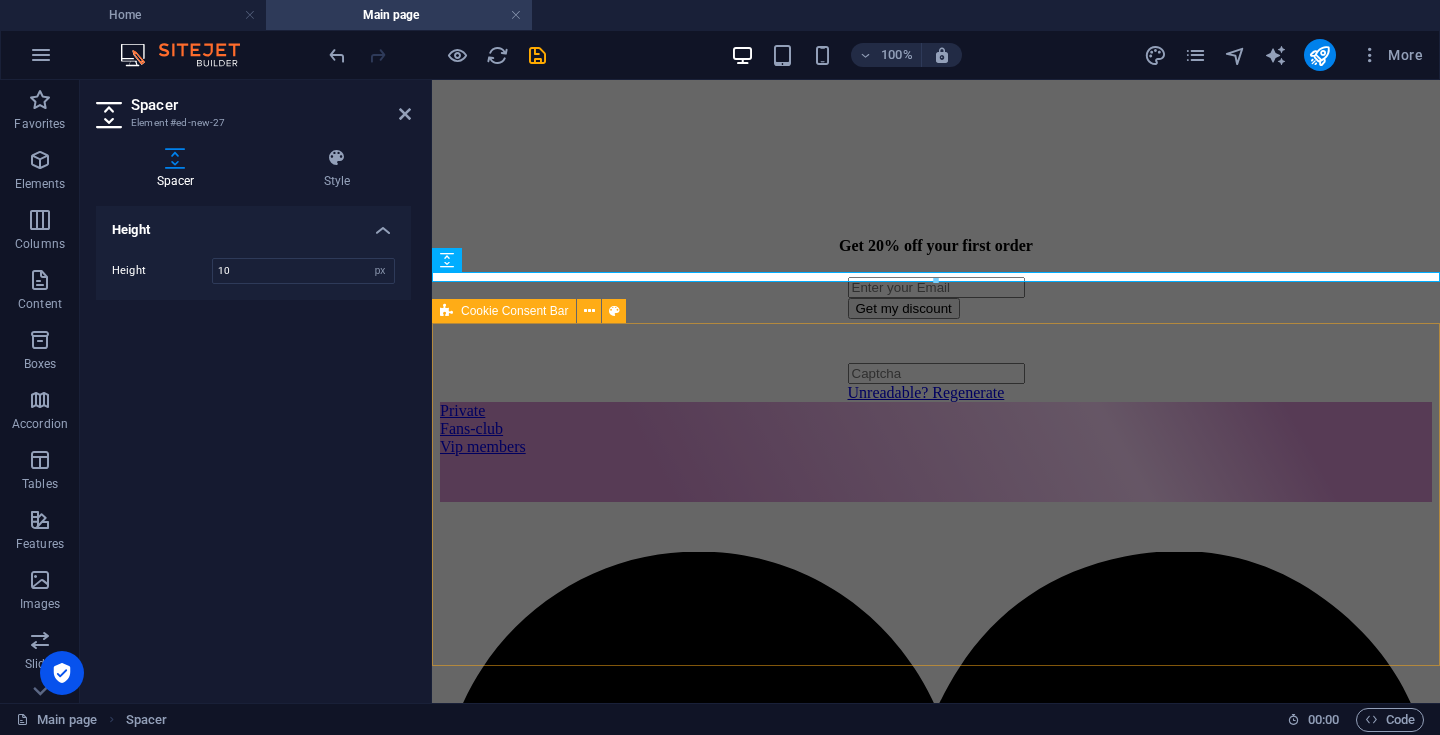 type on "10" 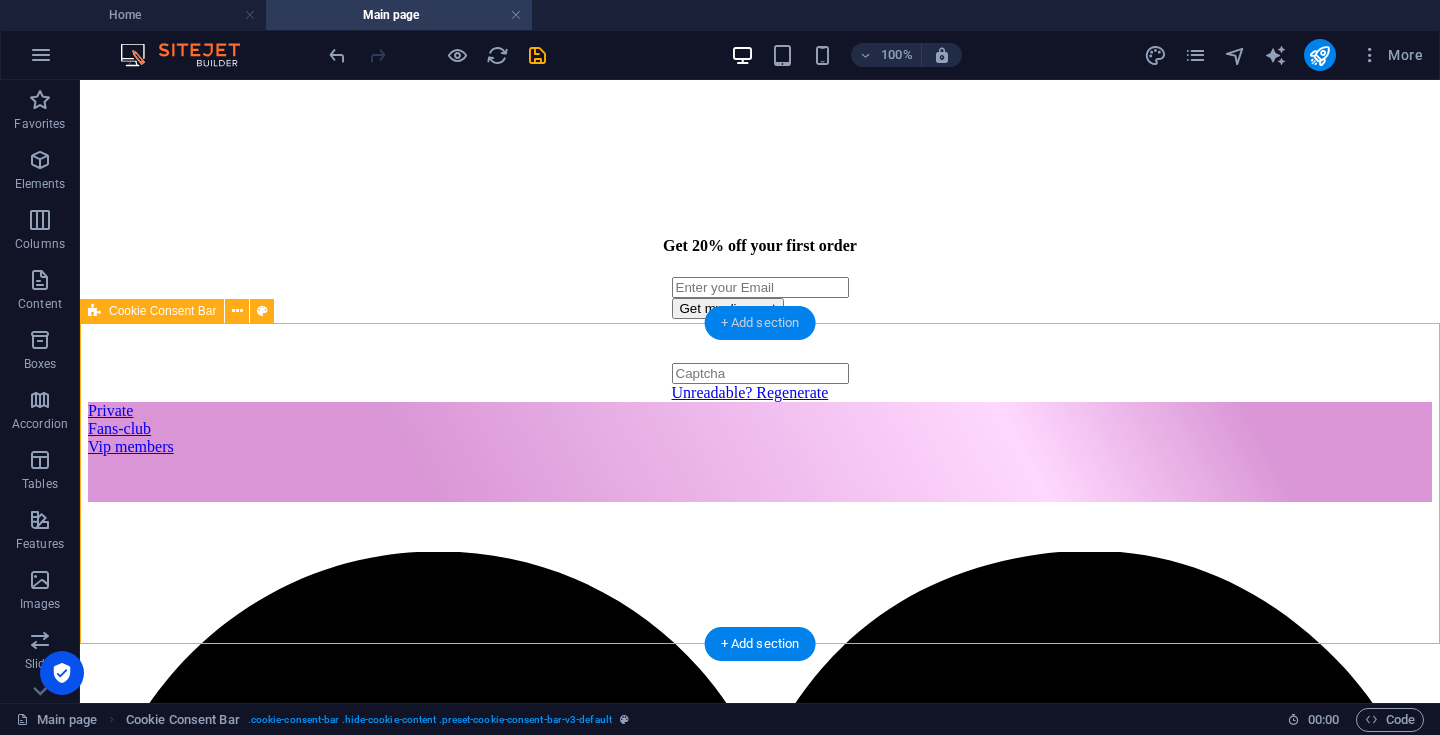 click on "+ Add section" at bounding box center (760, 323) 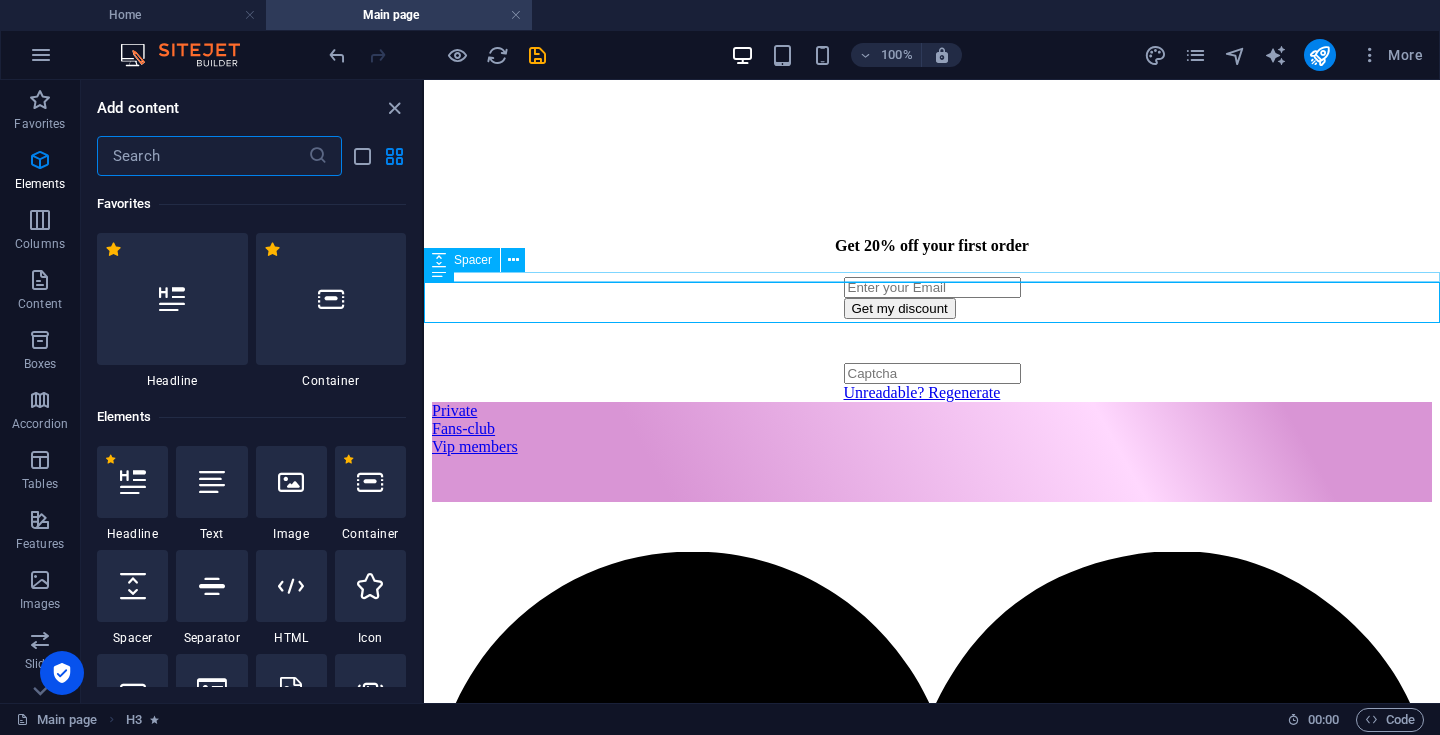scroll, scrollTop: 0, scrollLeft: 0, axis: both 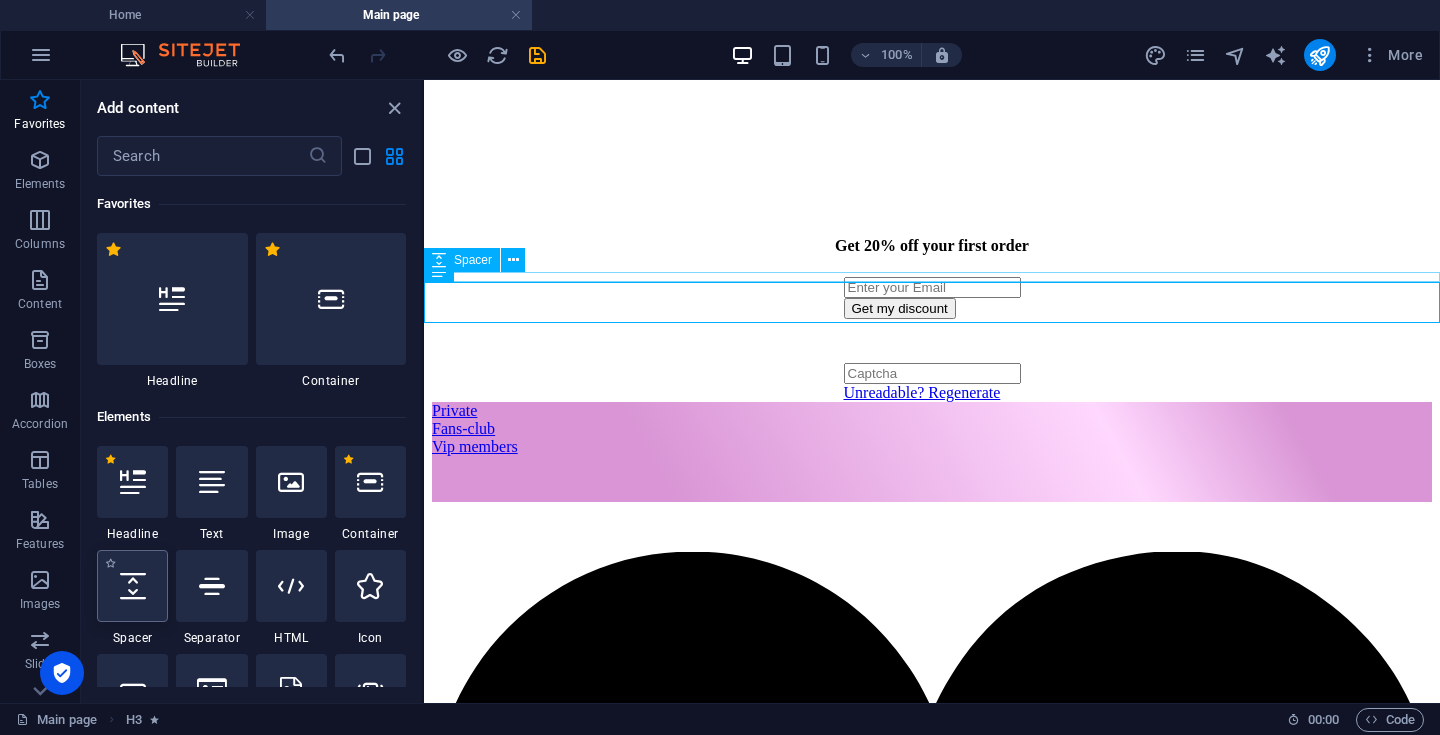 click at bounding box center [132, 586] 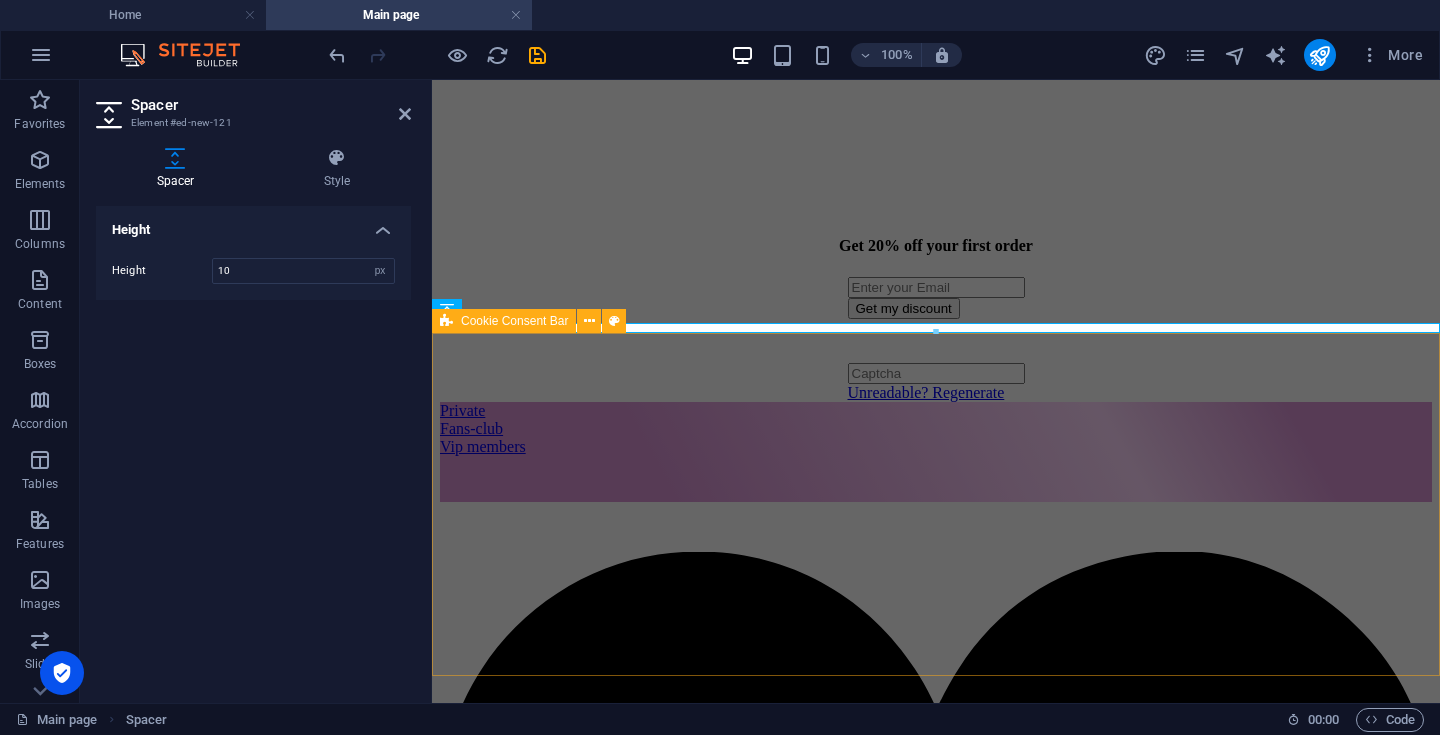 type on "10" 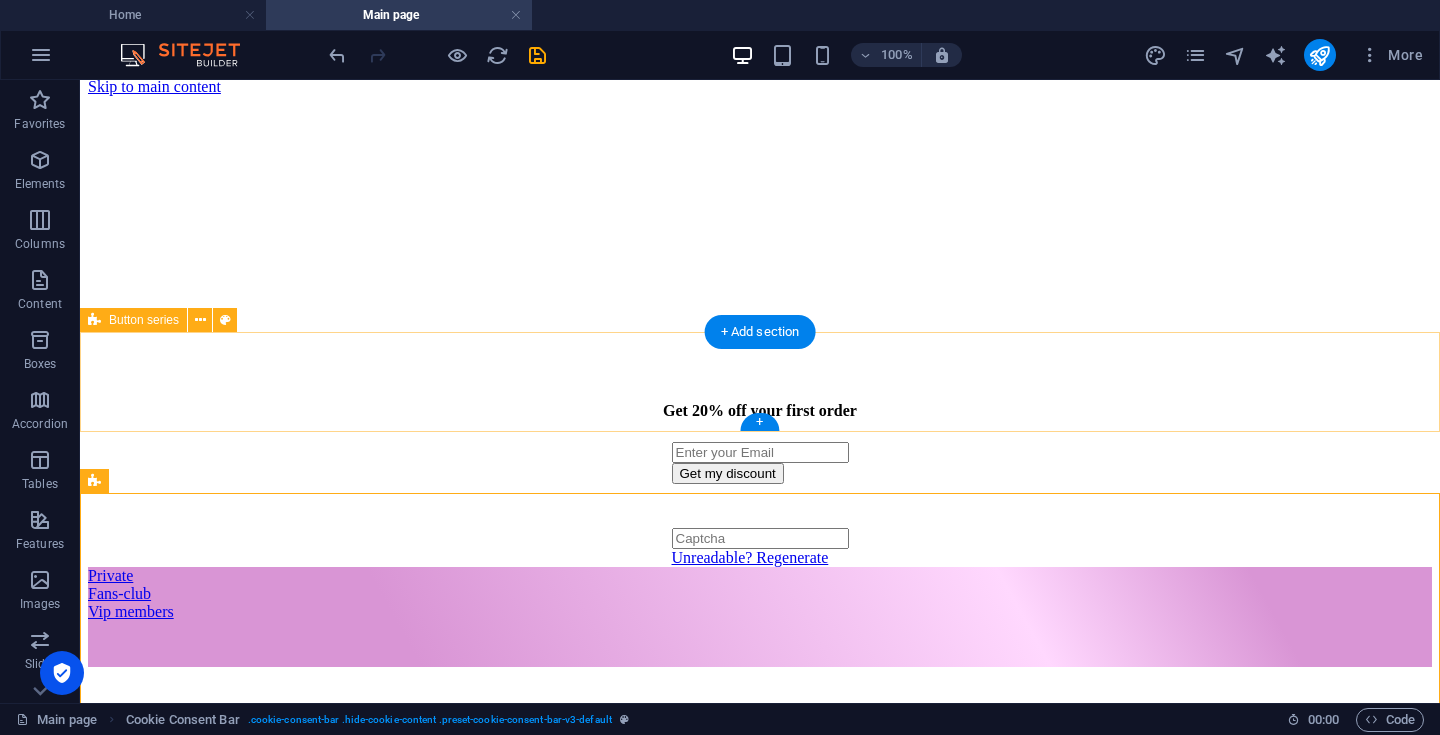 scroll, scrollTop: 0, scrollLeft: 0, axis: both 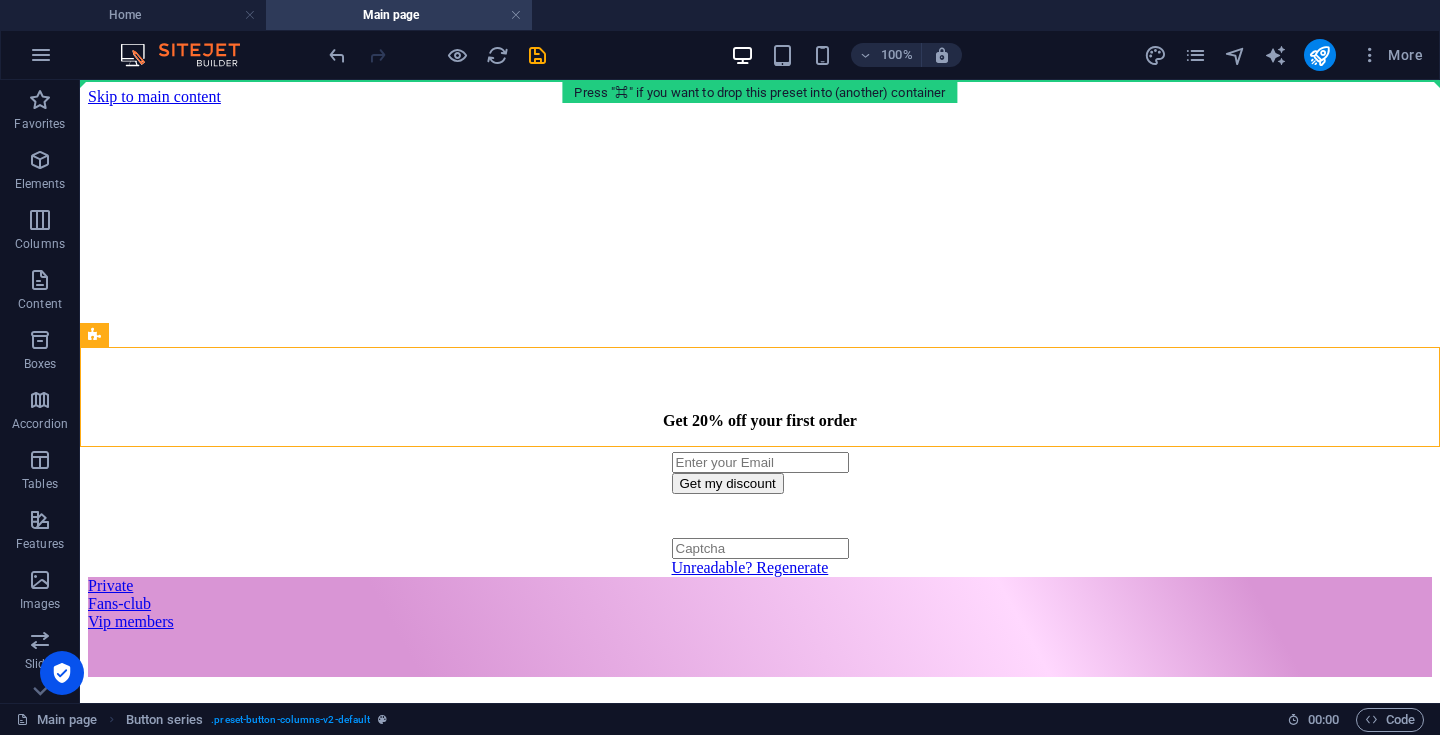 drag, startPoint x: 1047, startPoint y: 410, endPoint x: 925, endPoint y: 76, distance: 355.584 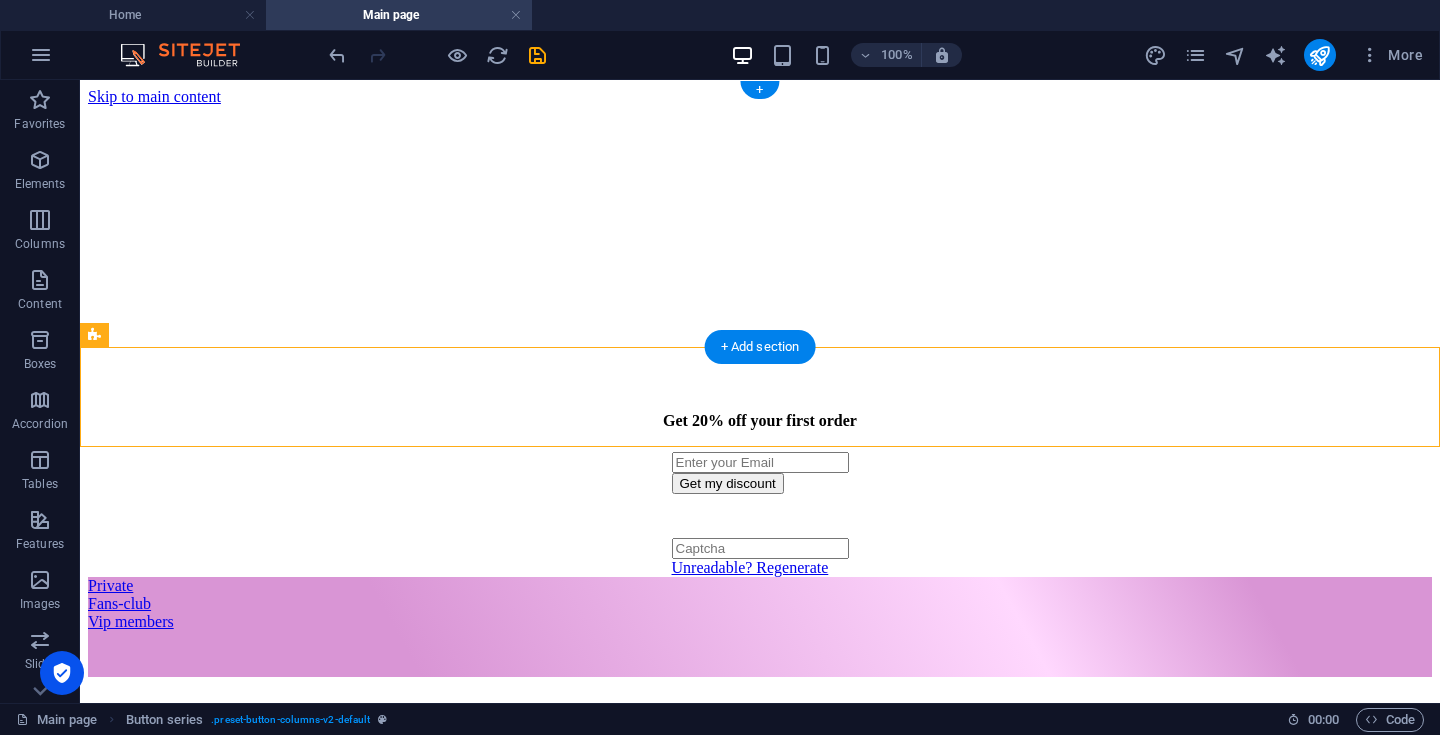 drag, startPoint x: 431, startPoint y: 400, endPoint x: 459, endPoint y: 103, distance: 298.31696 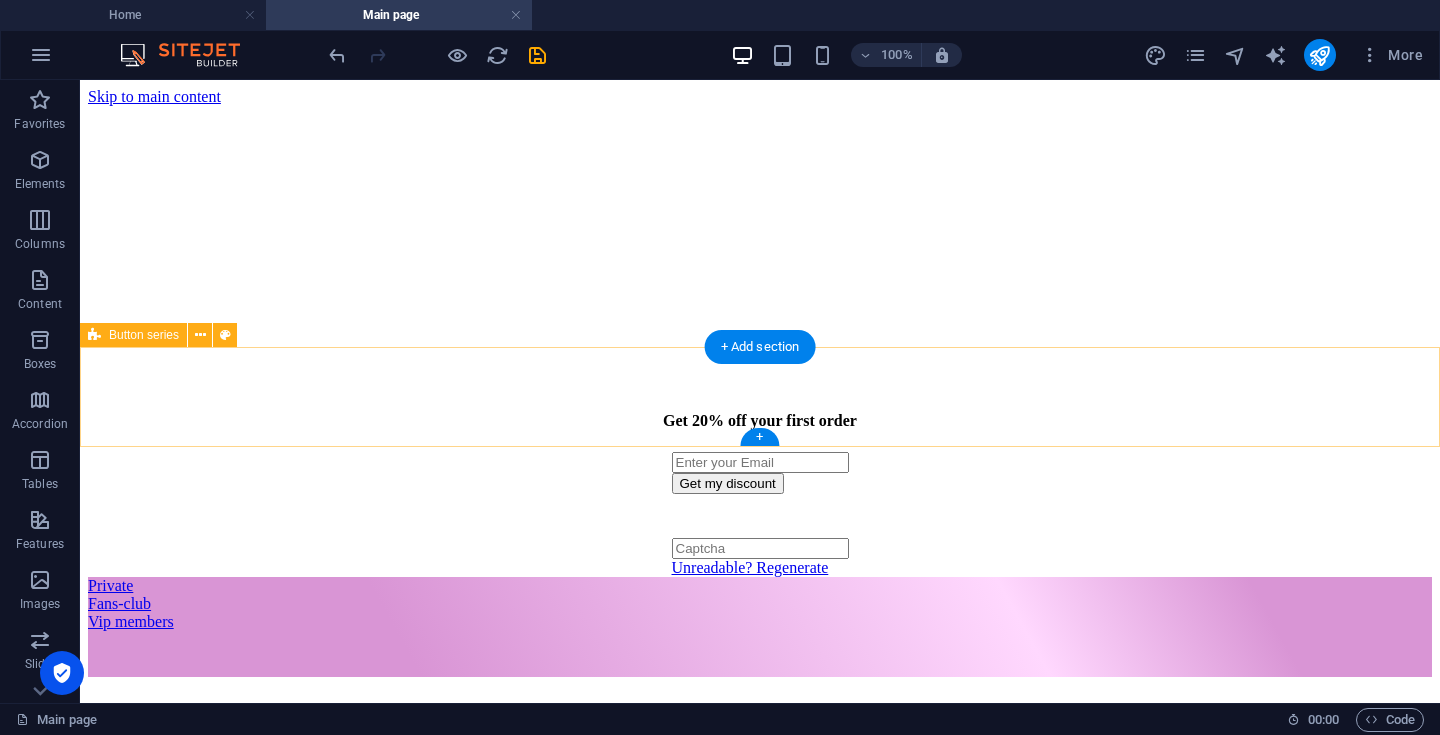 click on "Private Fans-club Vip members" at bounding box center [760, 627] 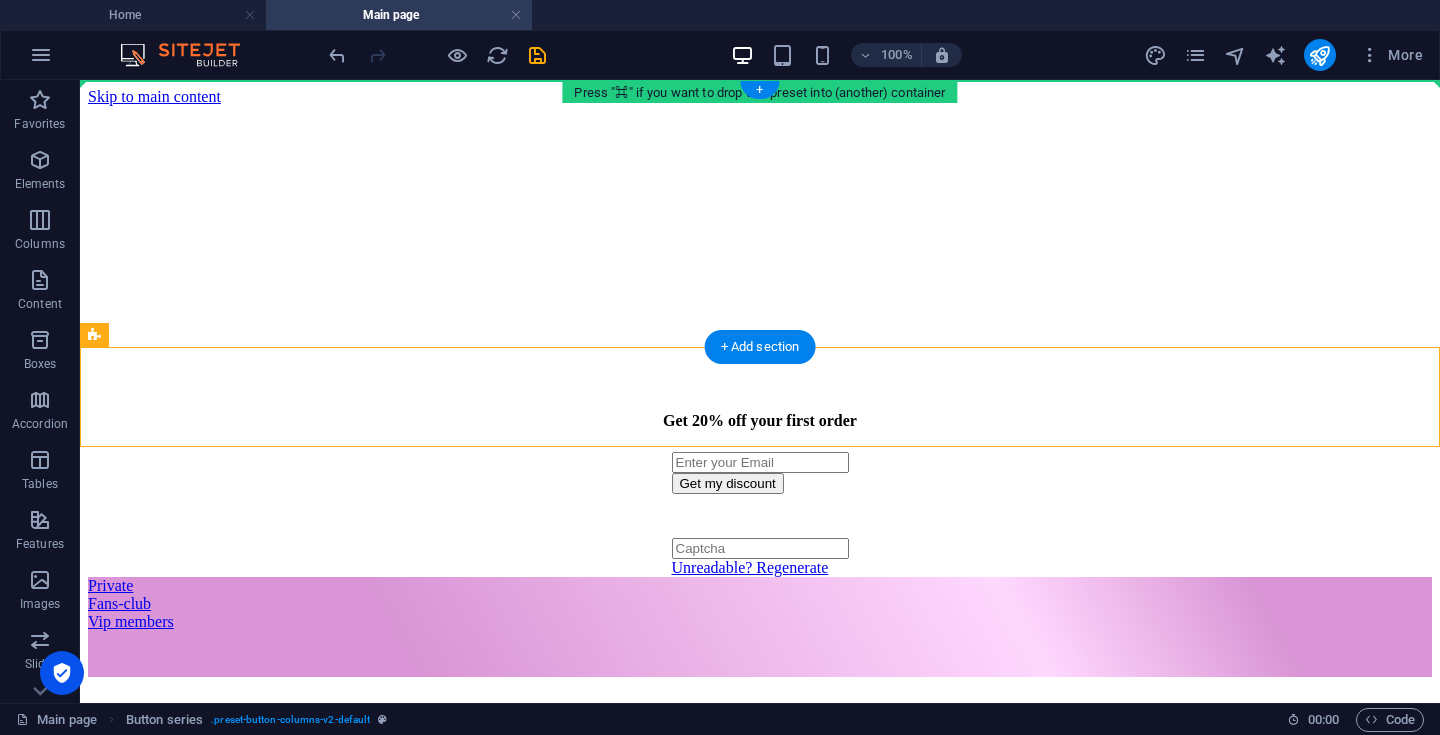 drag, startPoint x: 166, startPoint y: 337, endPoint x: 81, endPoint y: 23, distance: 325.3014 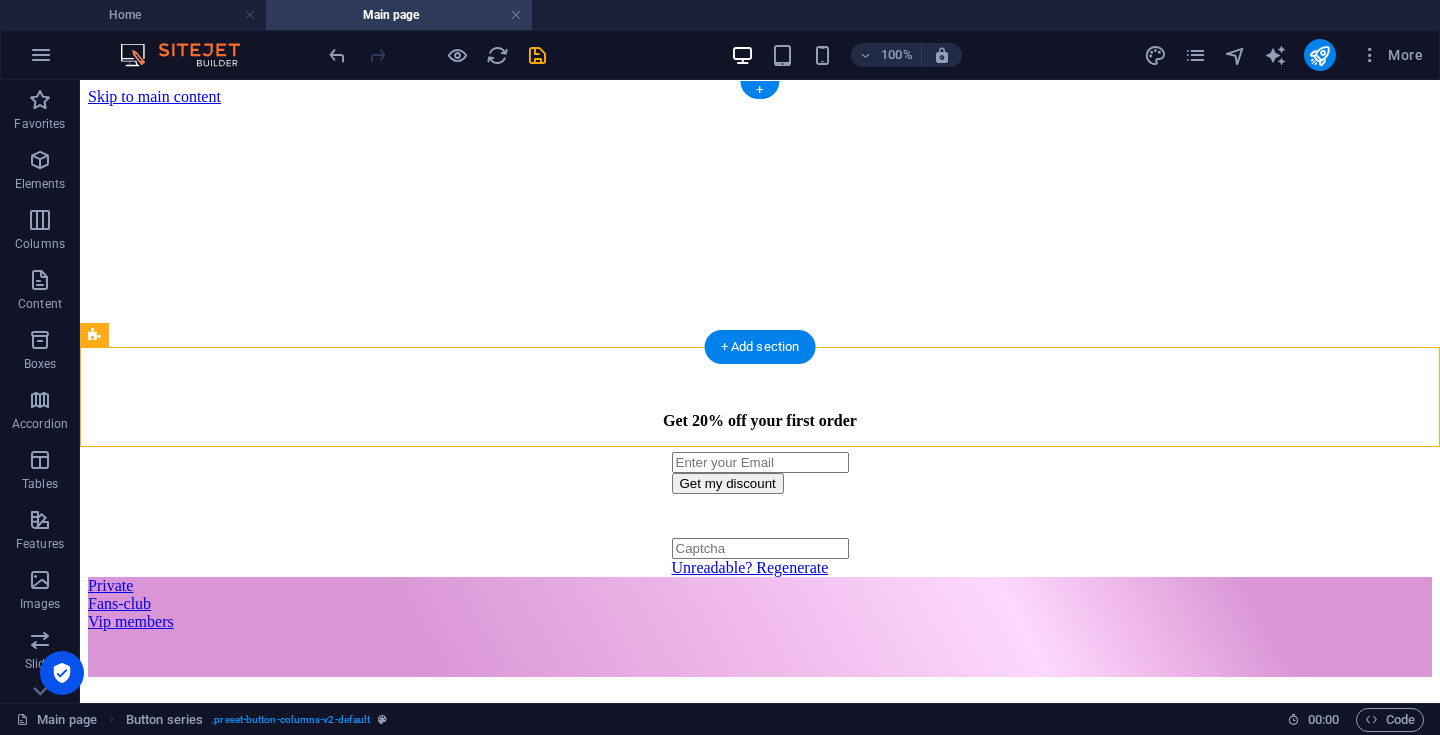 click at bounding box center (760, 106) 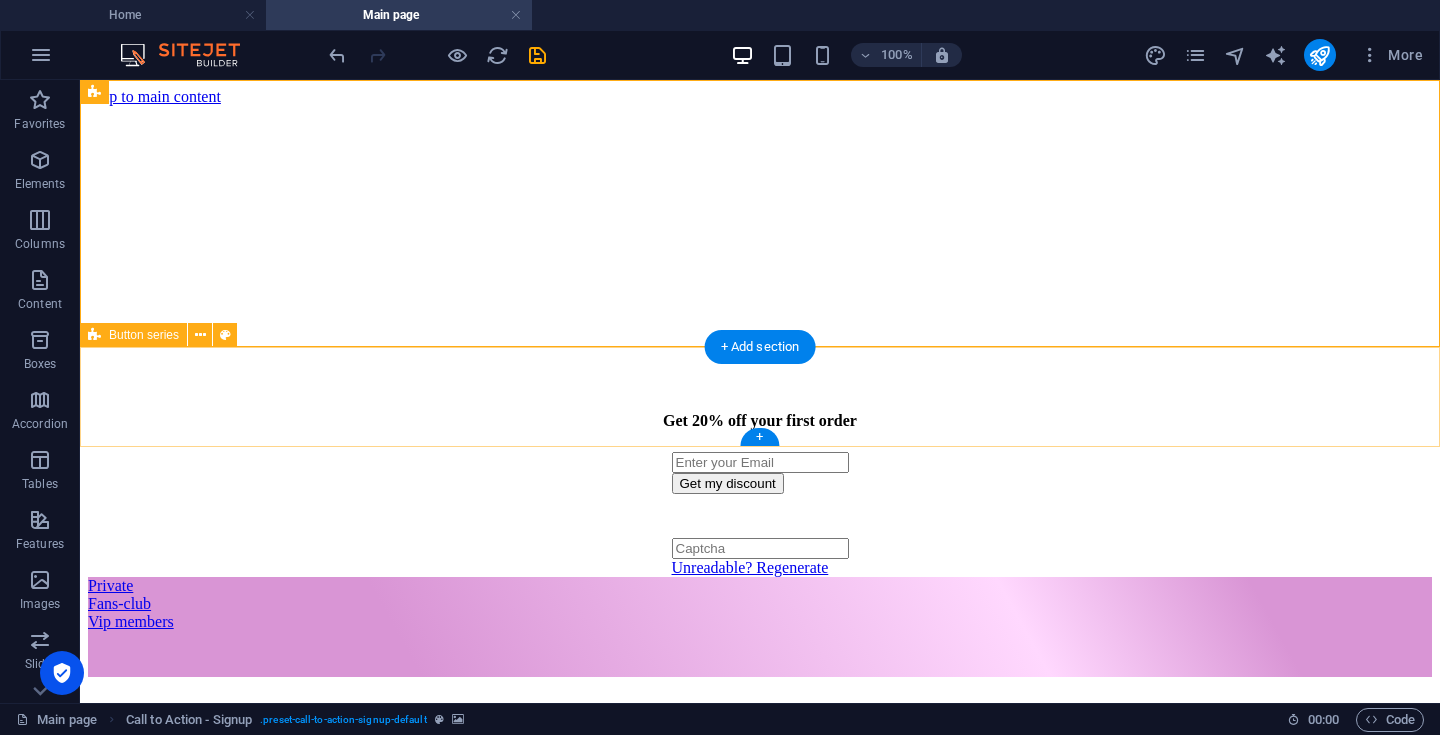 drag, startPoint x: 161, startPoint y: 98, endPoint x: 132, endPoint y: 434, distance: 337.24918 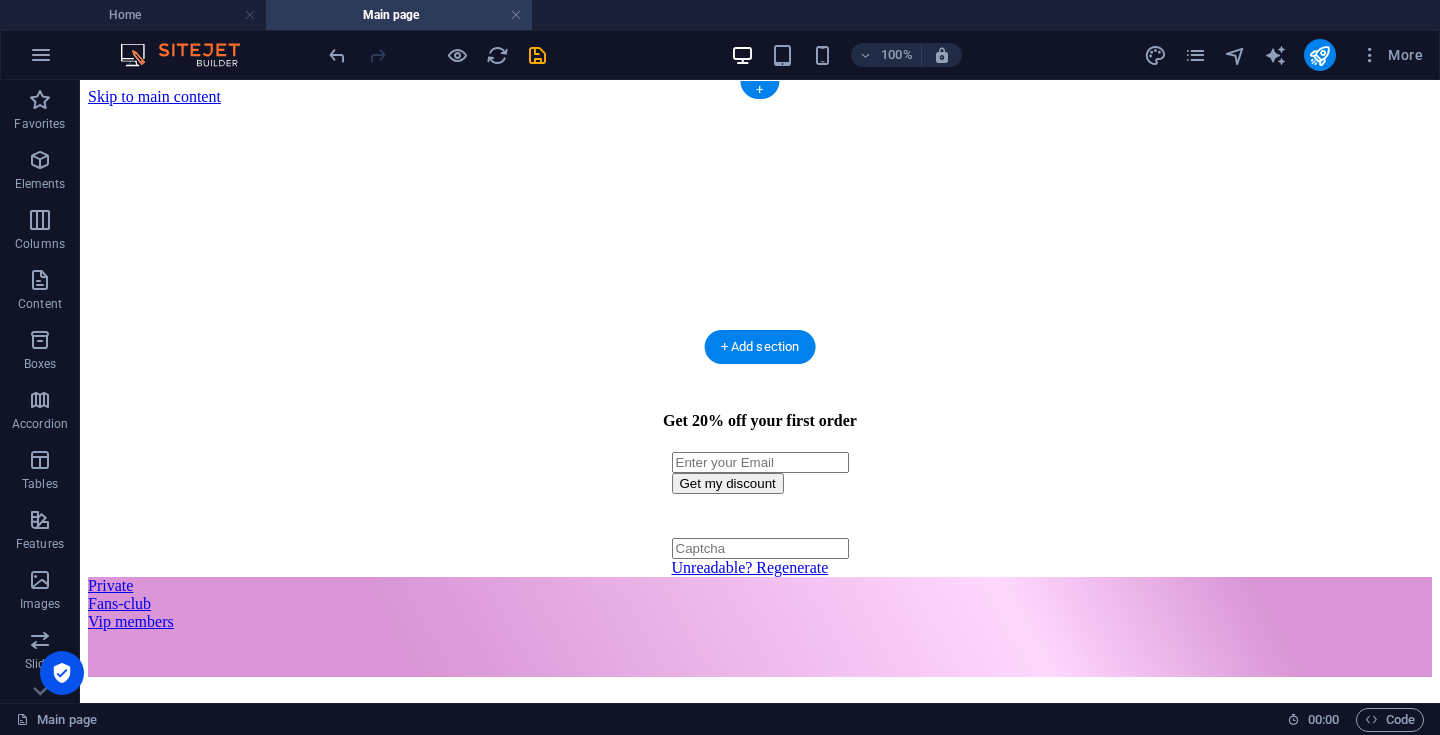 click at bounding box center (760, 106) 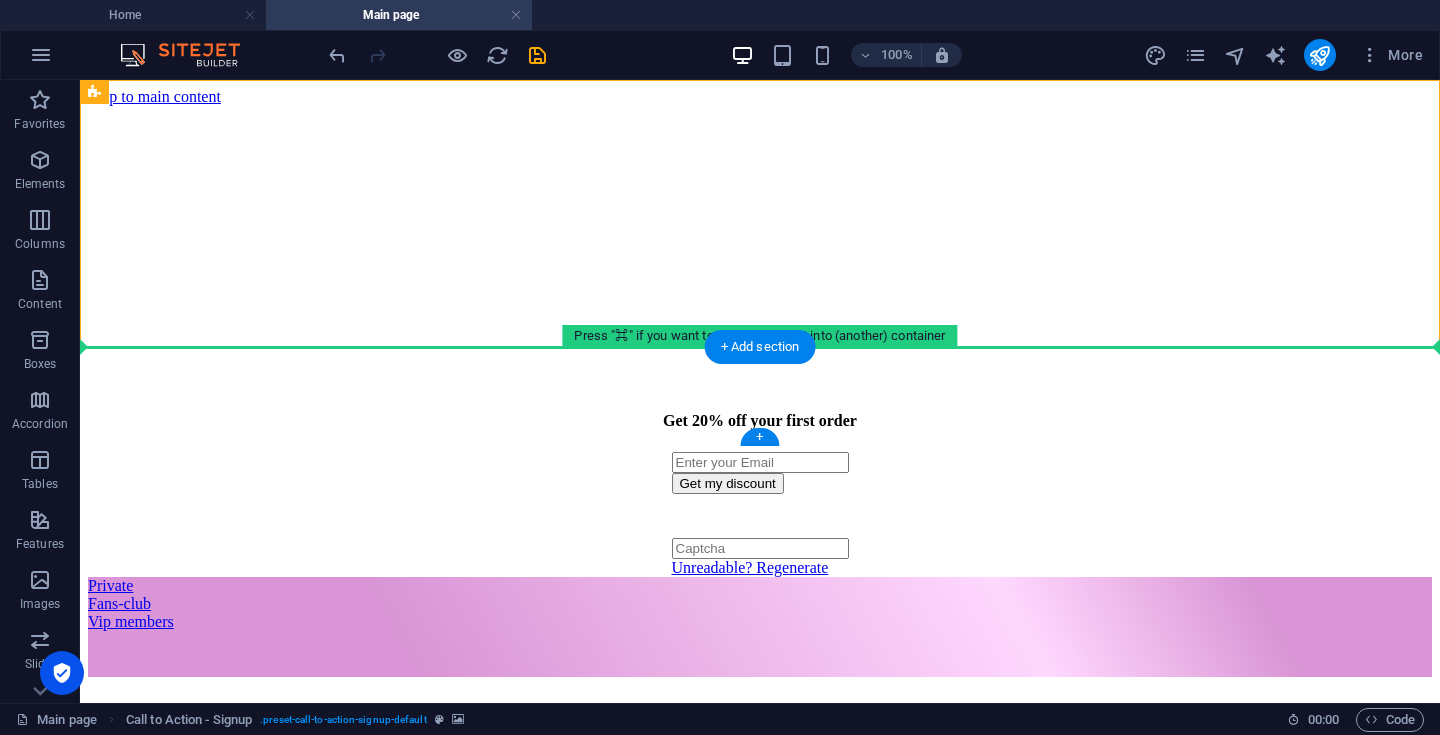 drag, startPoint x: 178, startPoint y: 176, endPoint x: 133, endPoint y: 356, distance: 185.53975 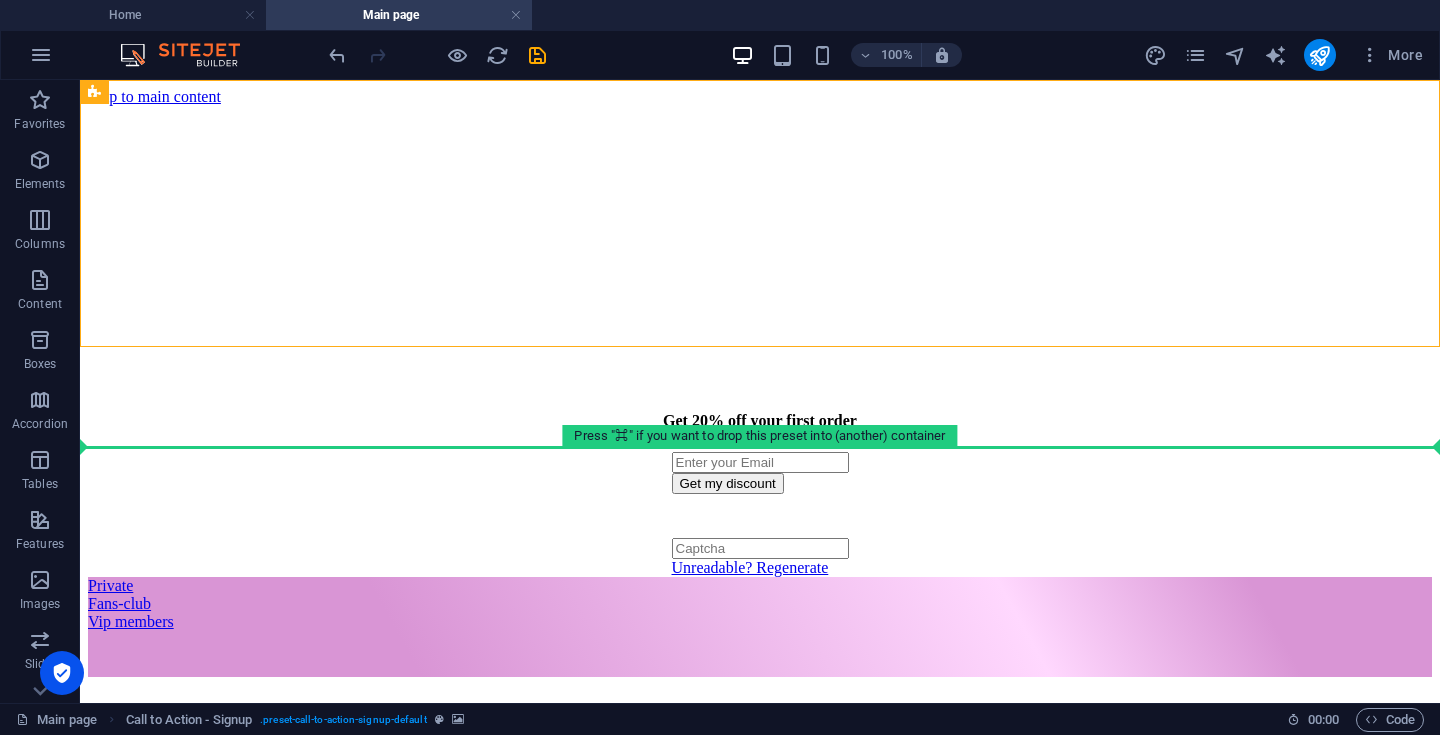 drag, startPoint x: 178, startPoint y: 170, endPoint x: 150, endPoint y: 449, distance: 280.4015 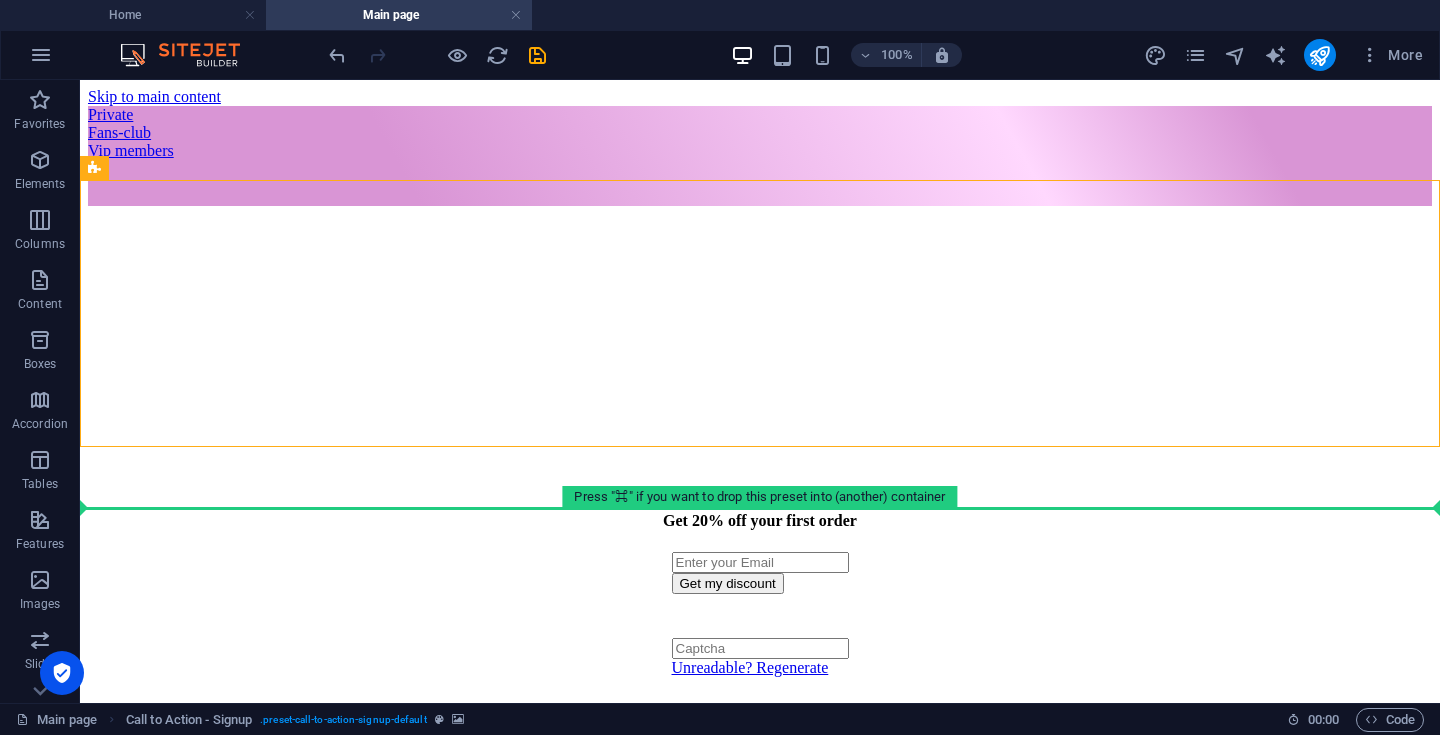 drag, startPoint x: 172, startPoint y: 256, endPoint x: 127, endPoint y: 503, distance: 251.06573 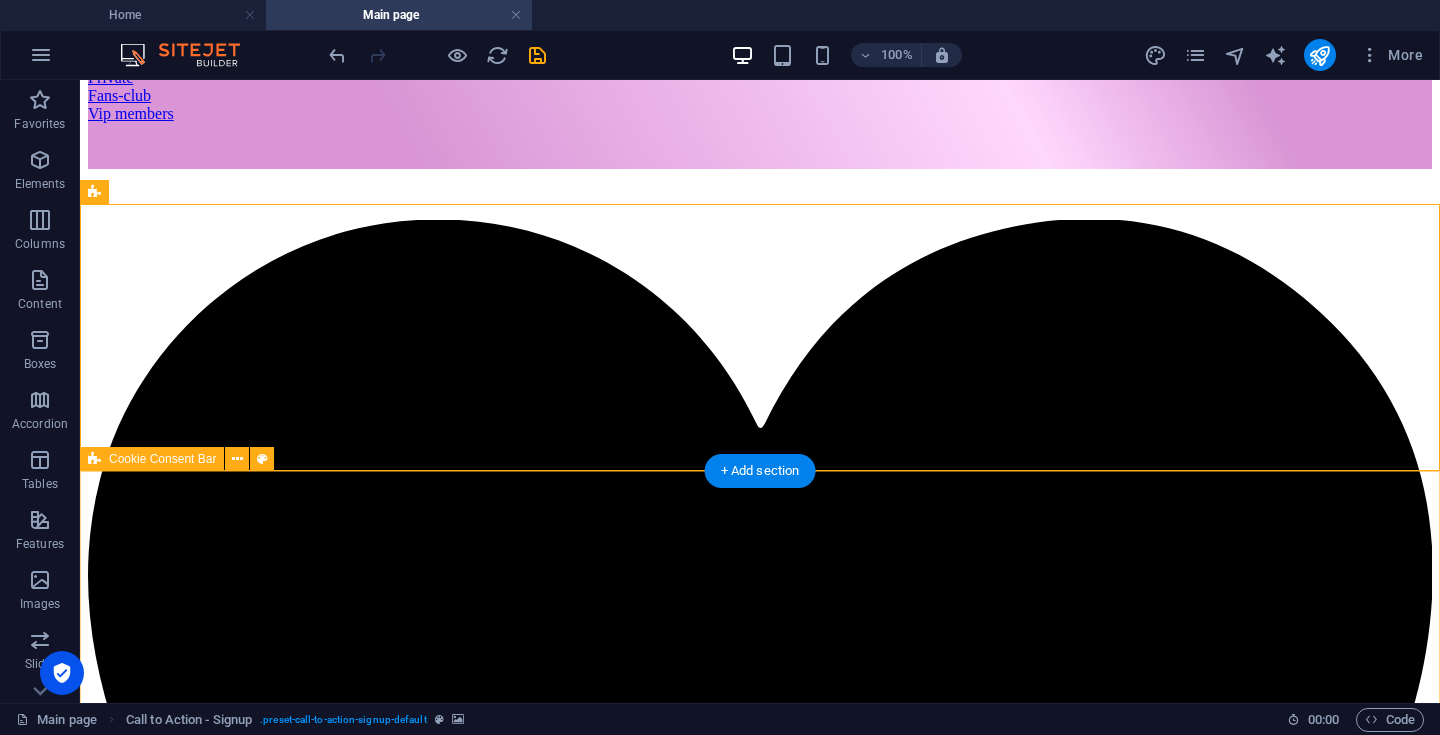 scroll, scrollTop: 33, scrollLeft: 0, axis: vertical 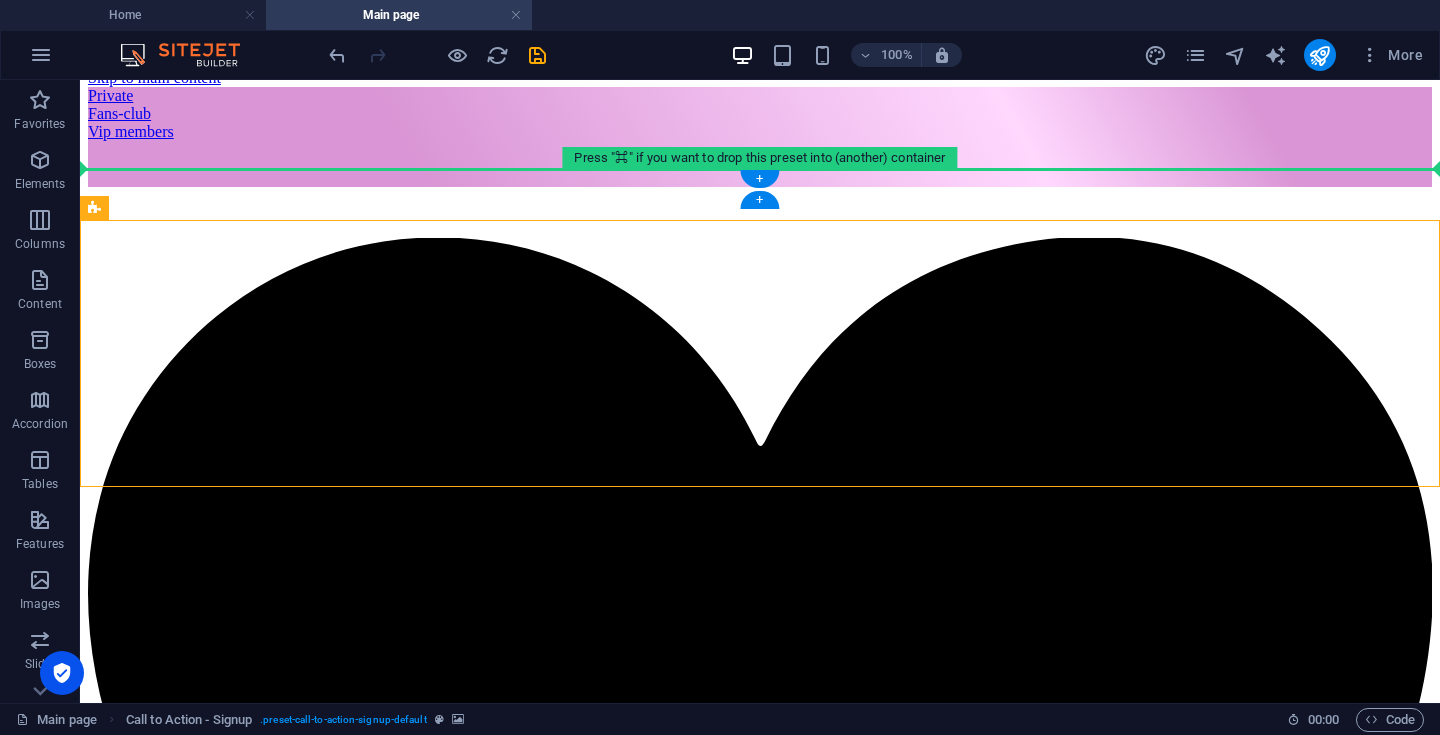 drag, startPoint x: 226, startPoint y: 286, endPoint x: 139, endPoint y: 158, distance: 154.76756 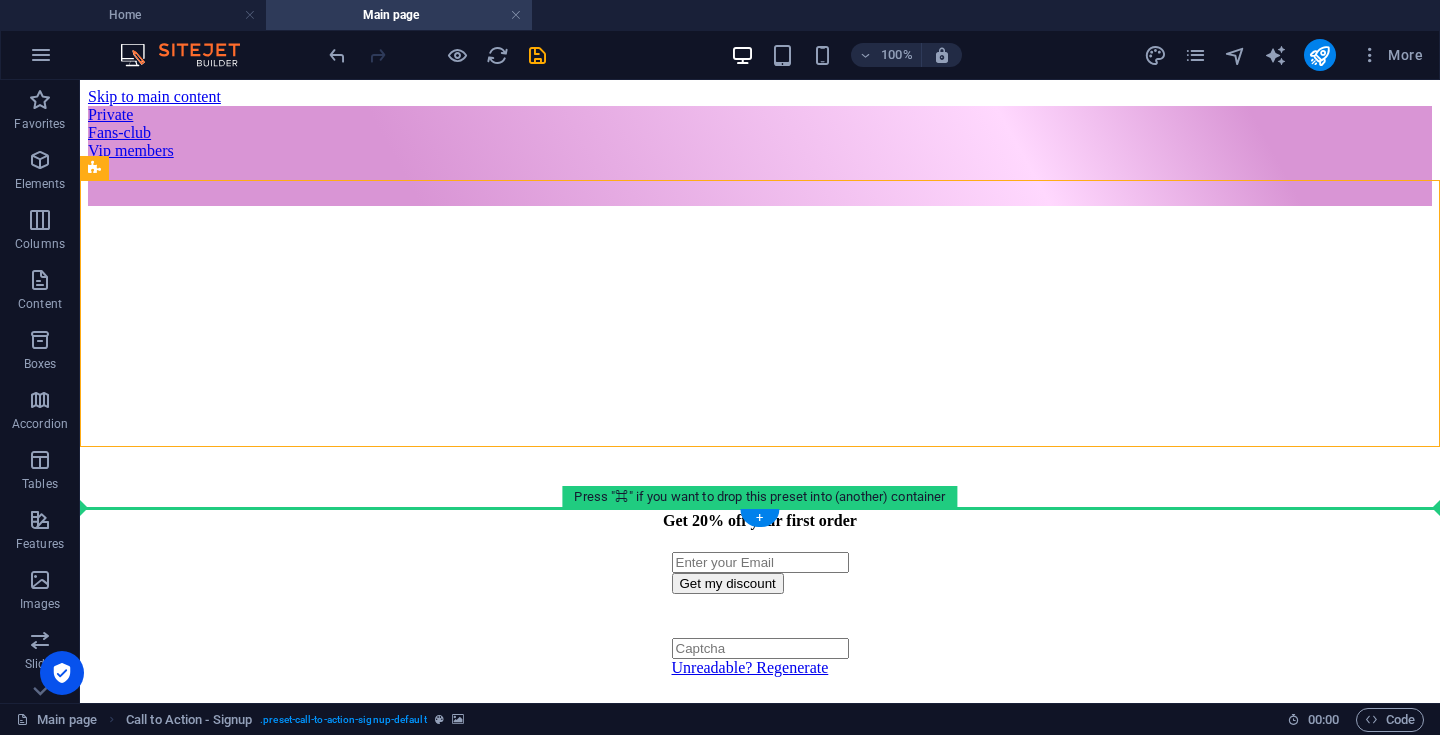 drag, startPoint x: 174, startPoint y: 257, endPoint x: 127, endPoint y: 513, distance: 260.2787 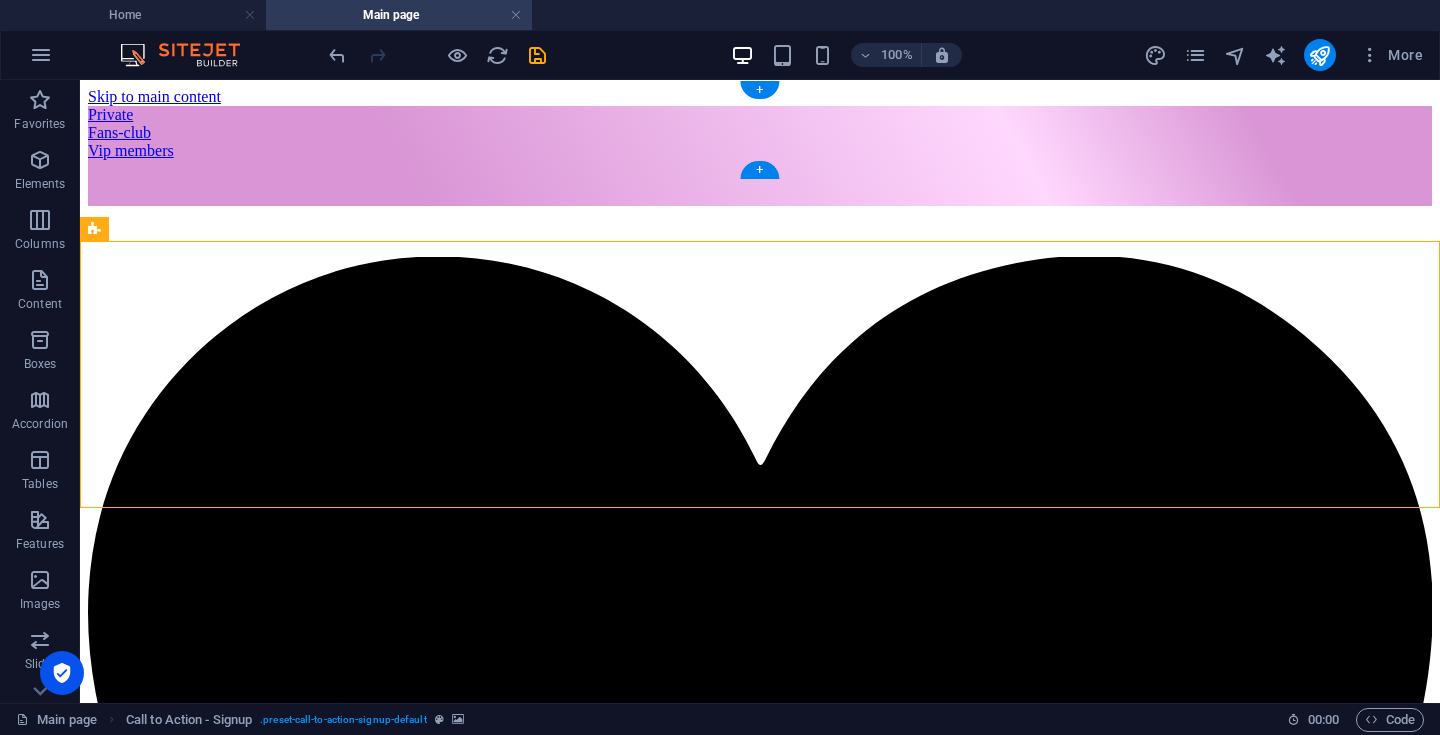 click on "Private Fans-club Vip members" at bounding box center (760, 156) 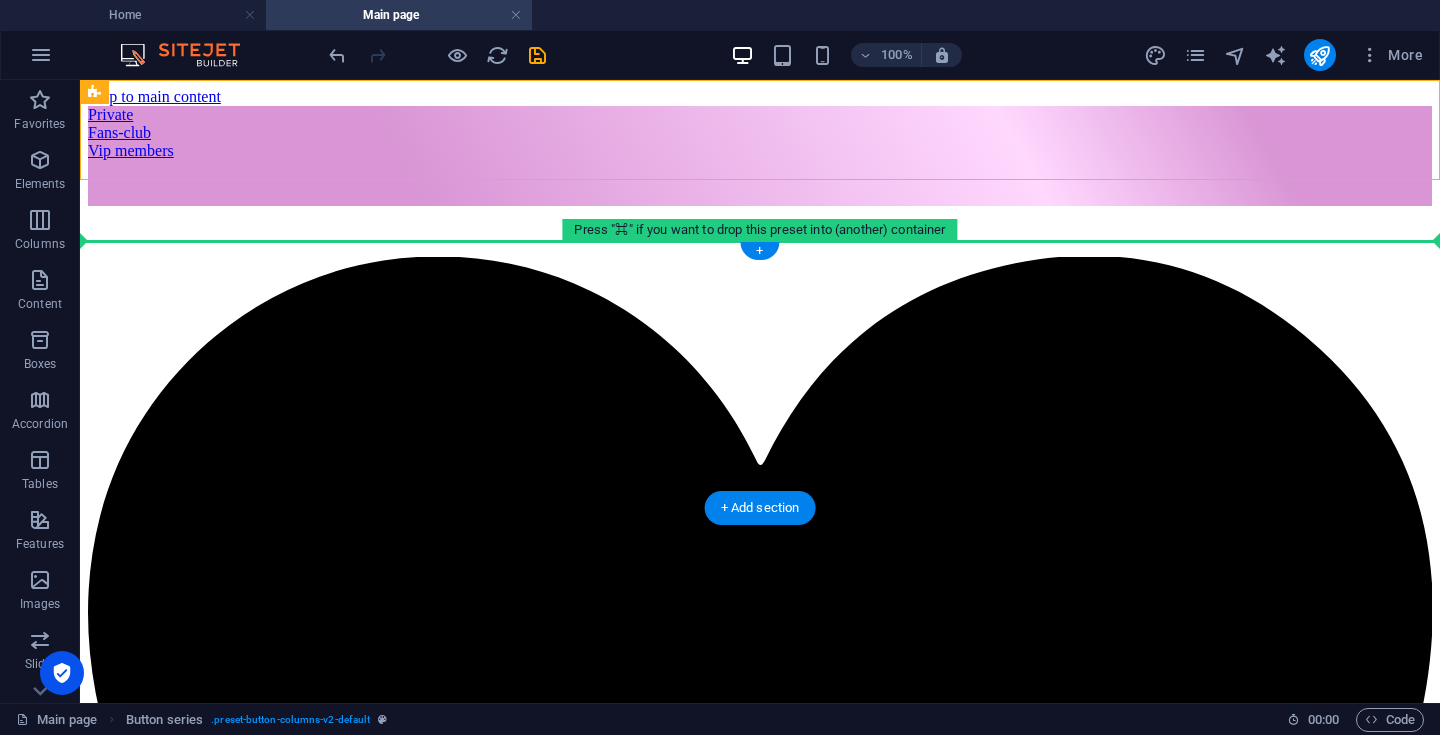 drag, startPoint x: 179, startPoint y: 176, endPoint x: 105, endPoint y: 243, distance: 99.824844 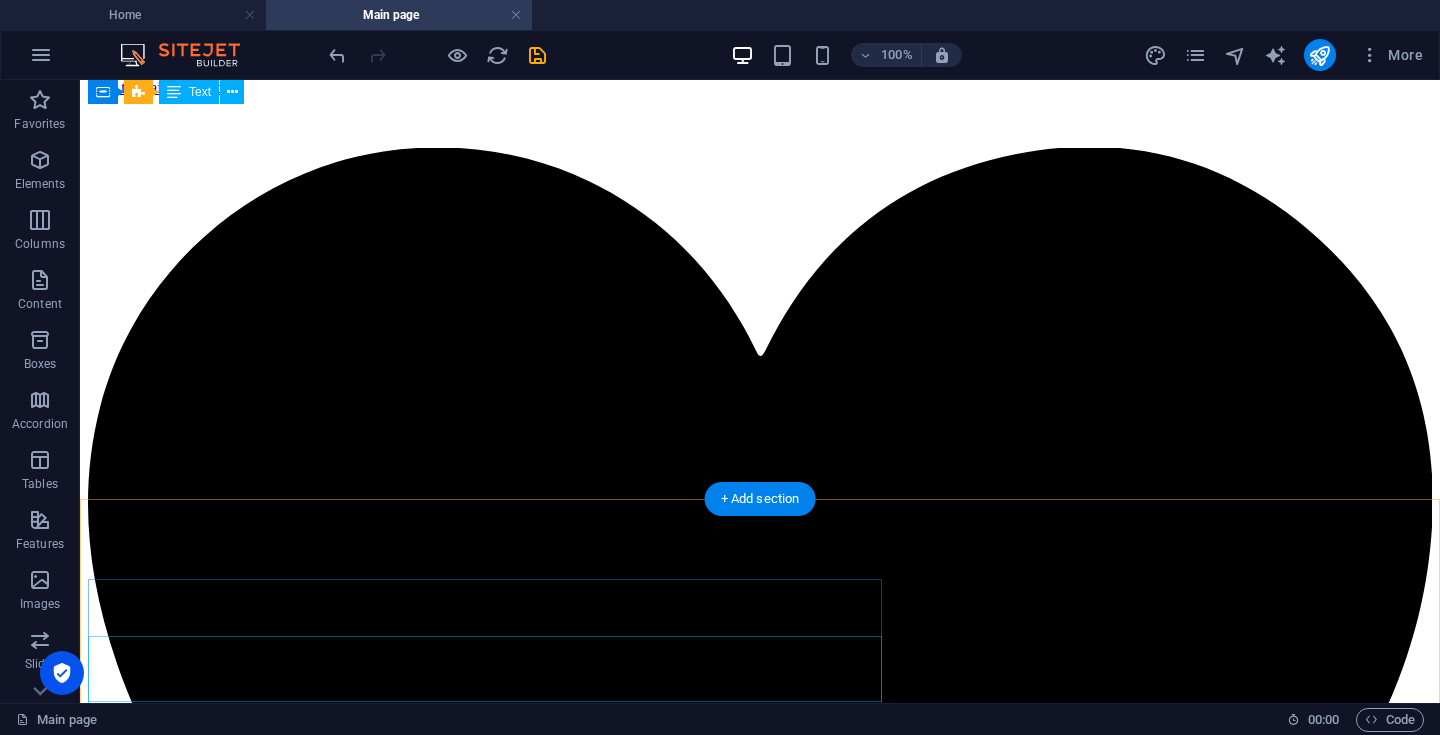 scroll, scrollTop: 0, scrollLeft: 0, axis: both 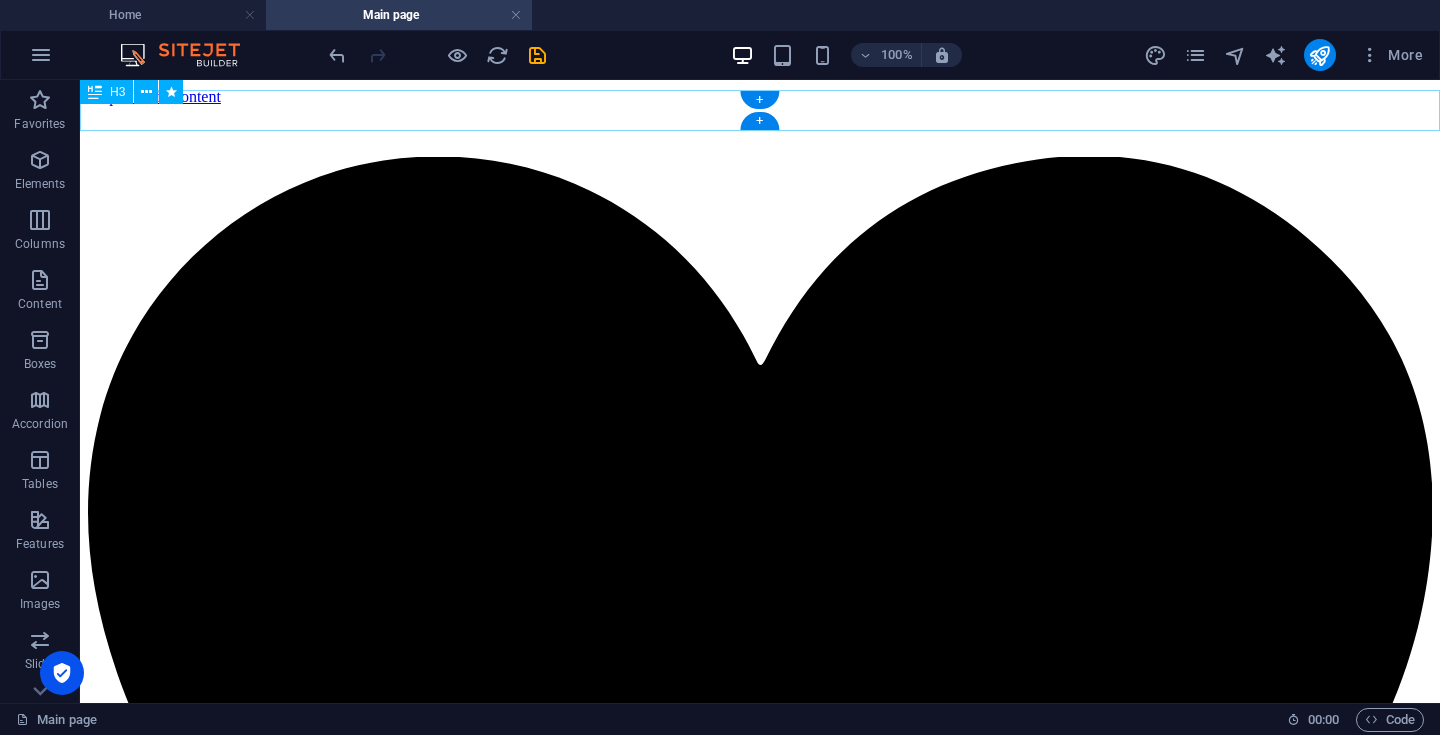 click on "Nfb world" at bounding box center (760, 1425) 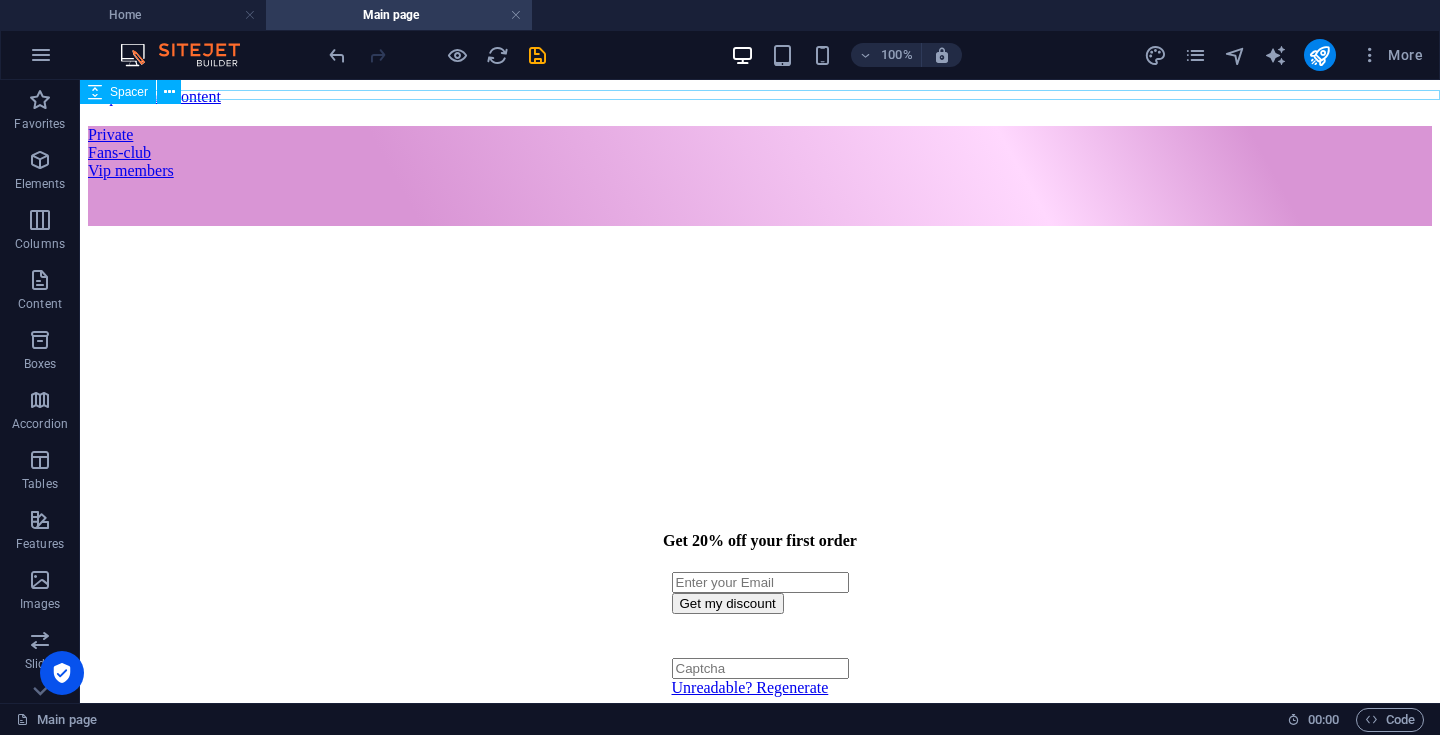 click at bounding box center (760, 121) 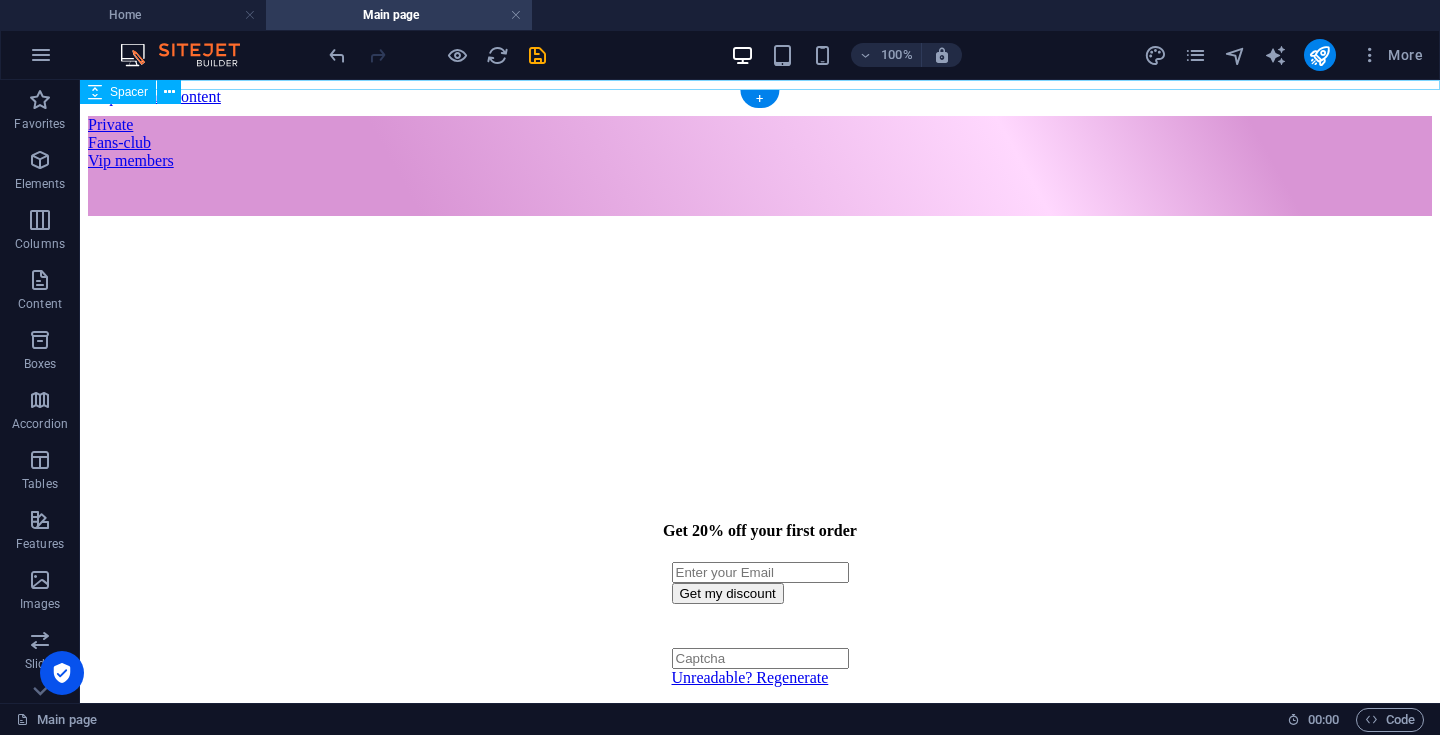 click at bounding box center (760, 111) 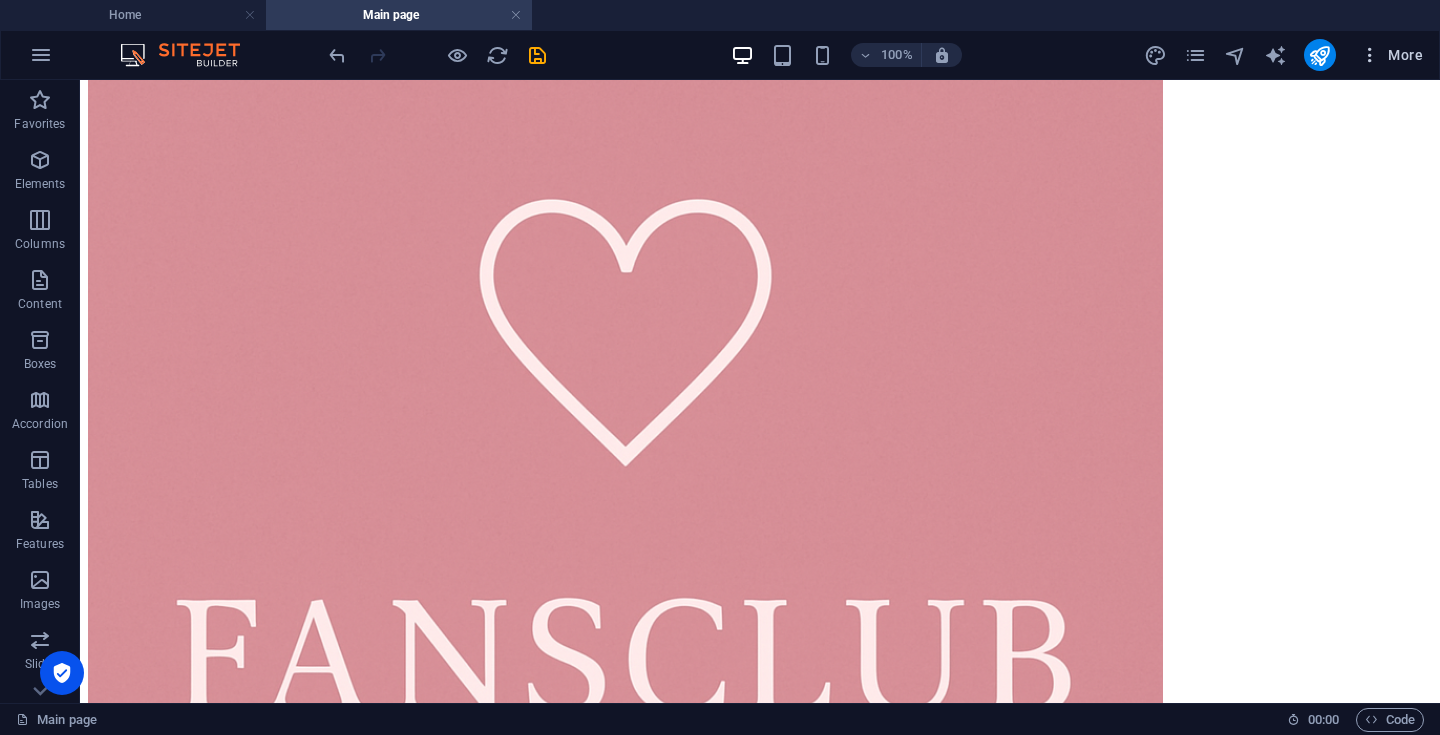 scroll, scrollTop: 3648, scrollLeft: 0, axis: vertical 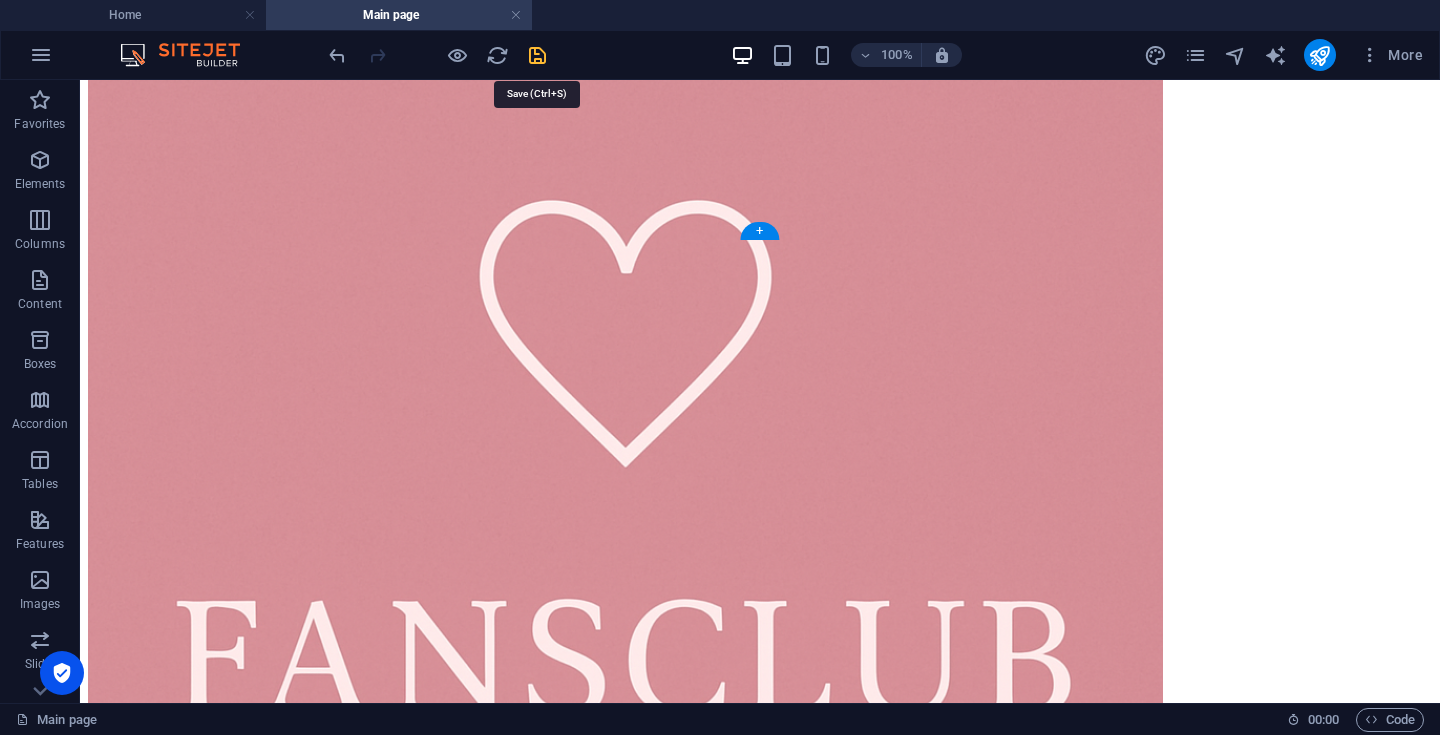 click at bounding box center [537, 55] 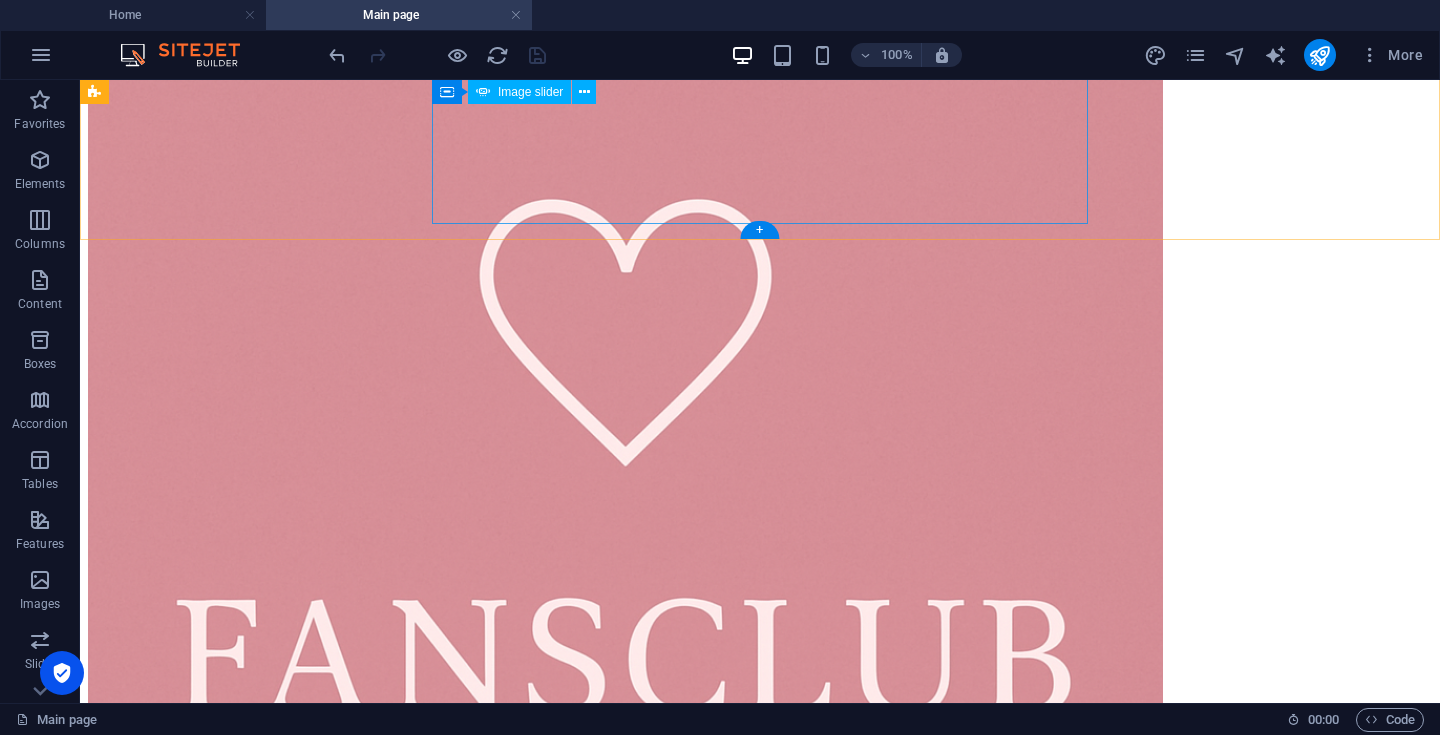 scroll, scrollTop: 3648, scrollLeft: 0, axis: vertical 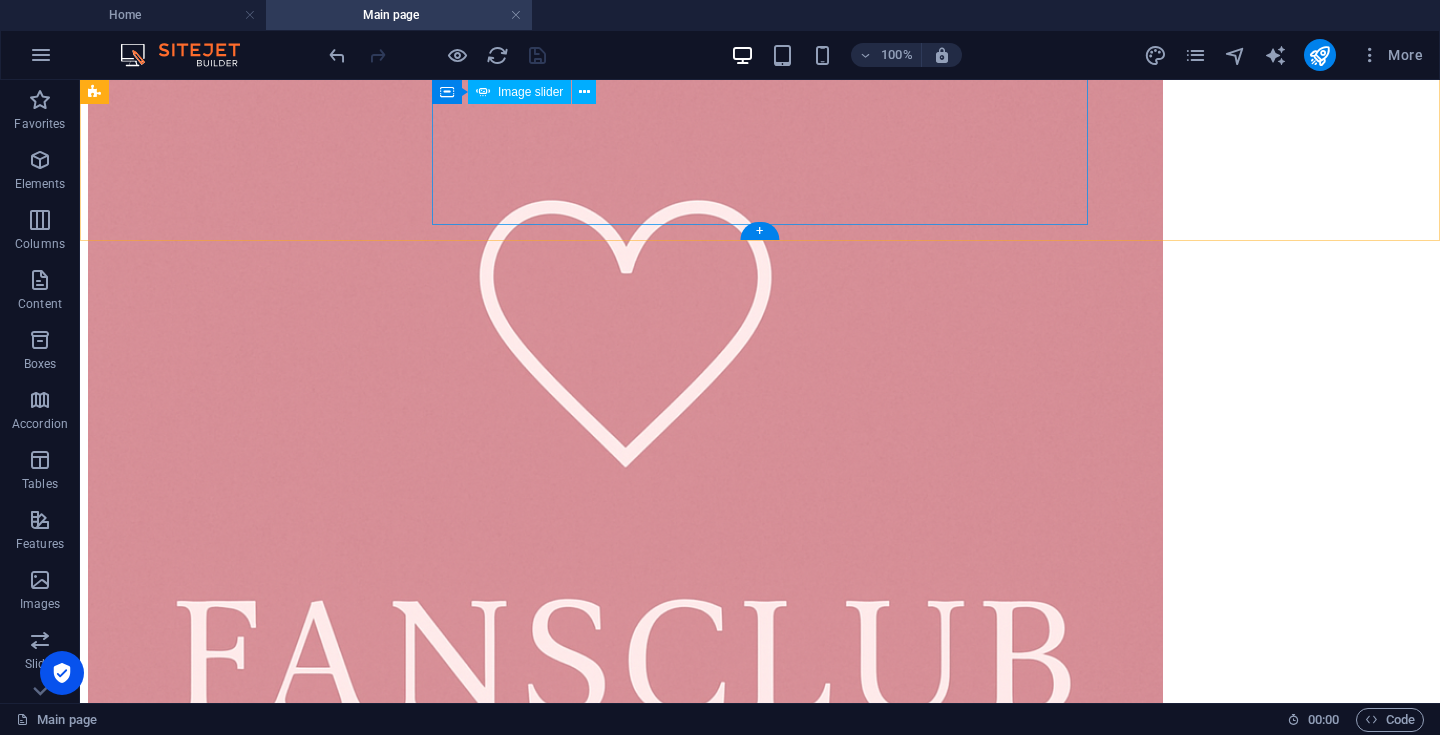 click at bounding box center [-544, 12472] 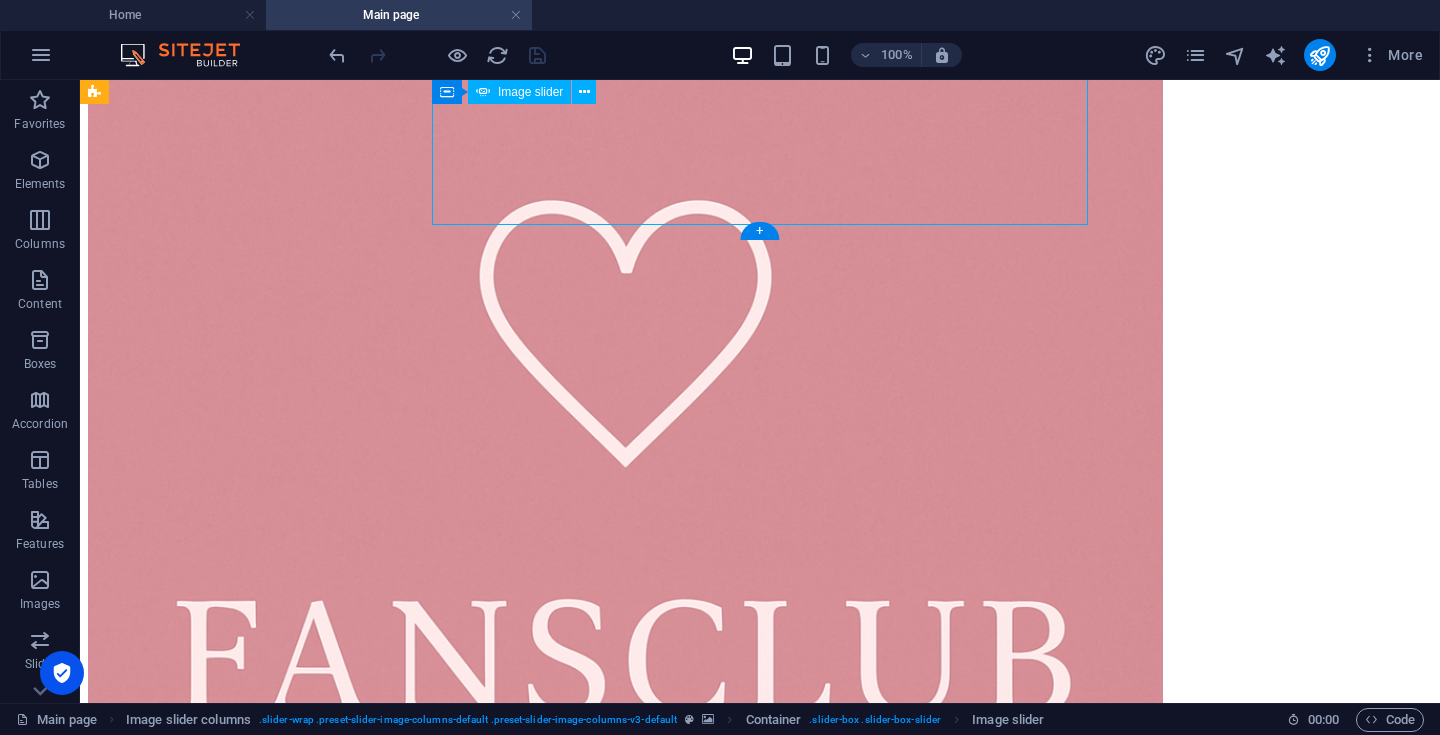 click at bounding box center [-544, 12472] 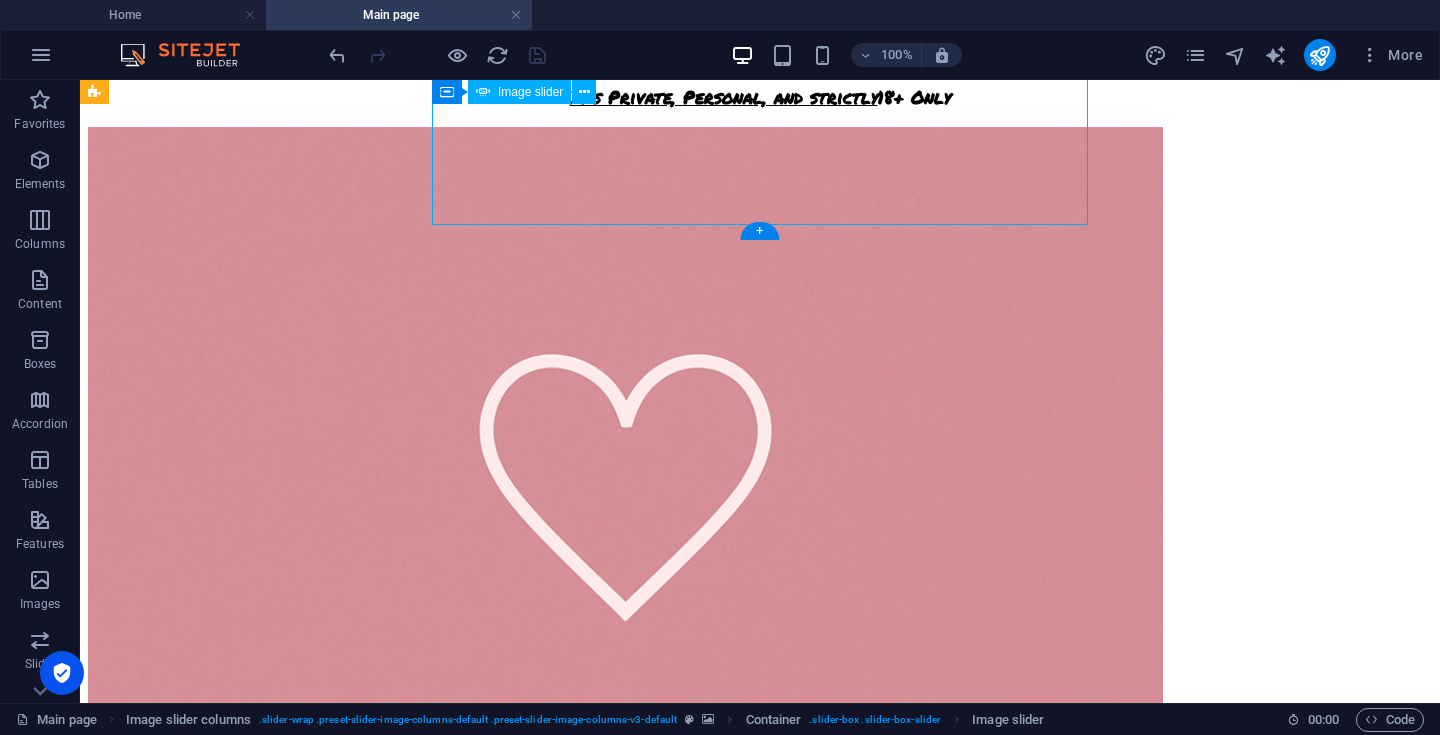 select on "px" 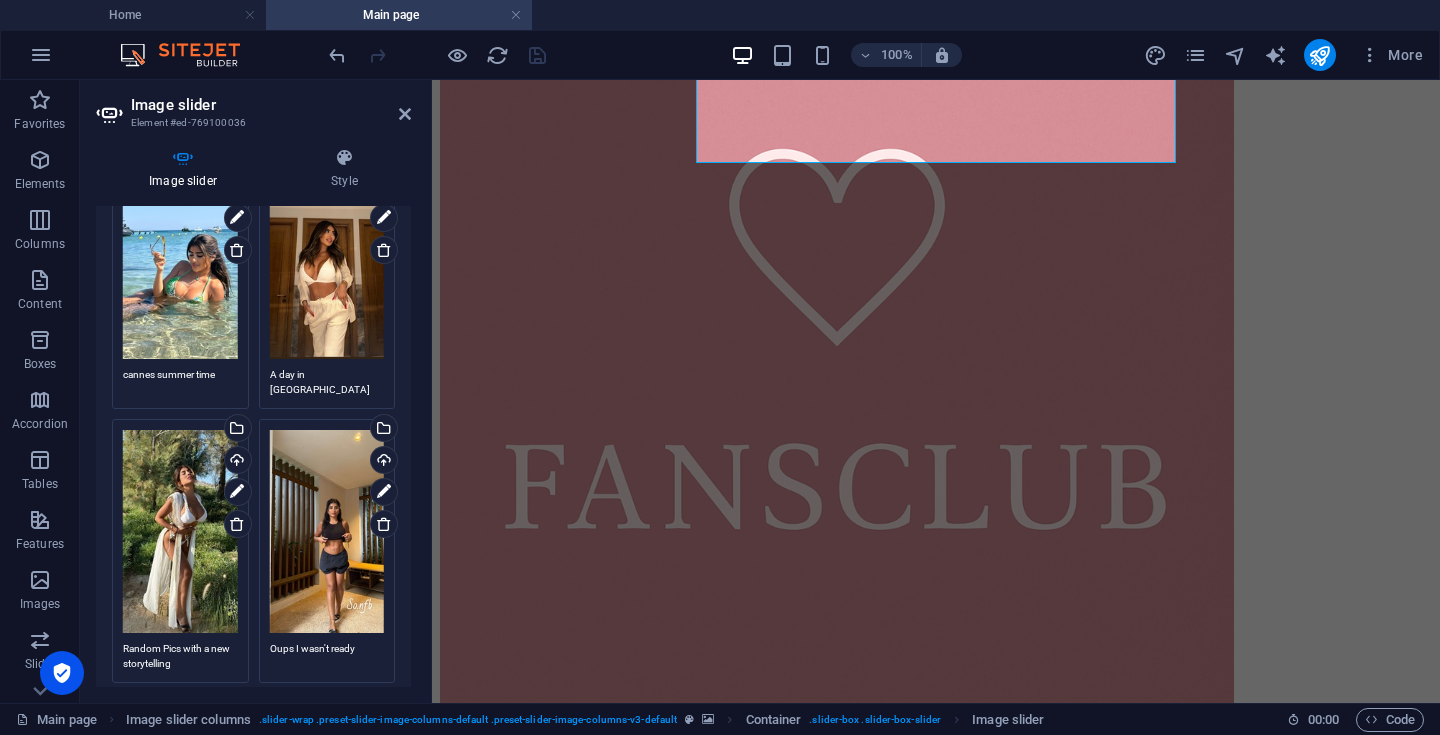 scroll, scrollTop: 196, scrollLeft: 0, axis: vertical 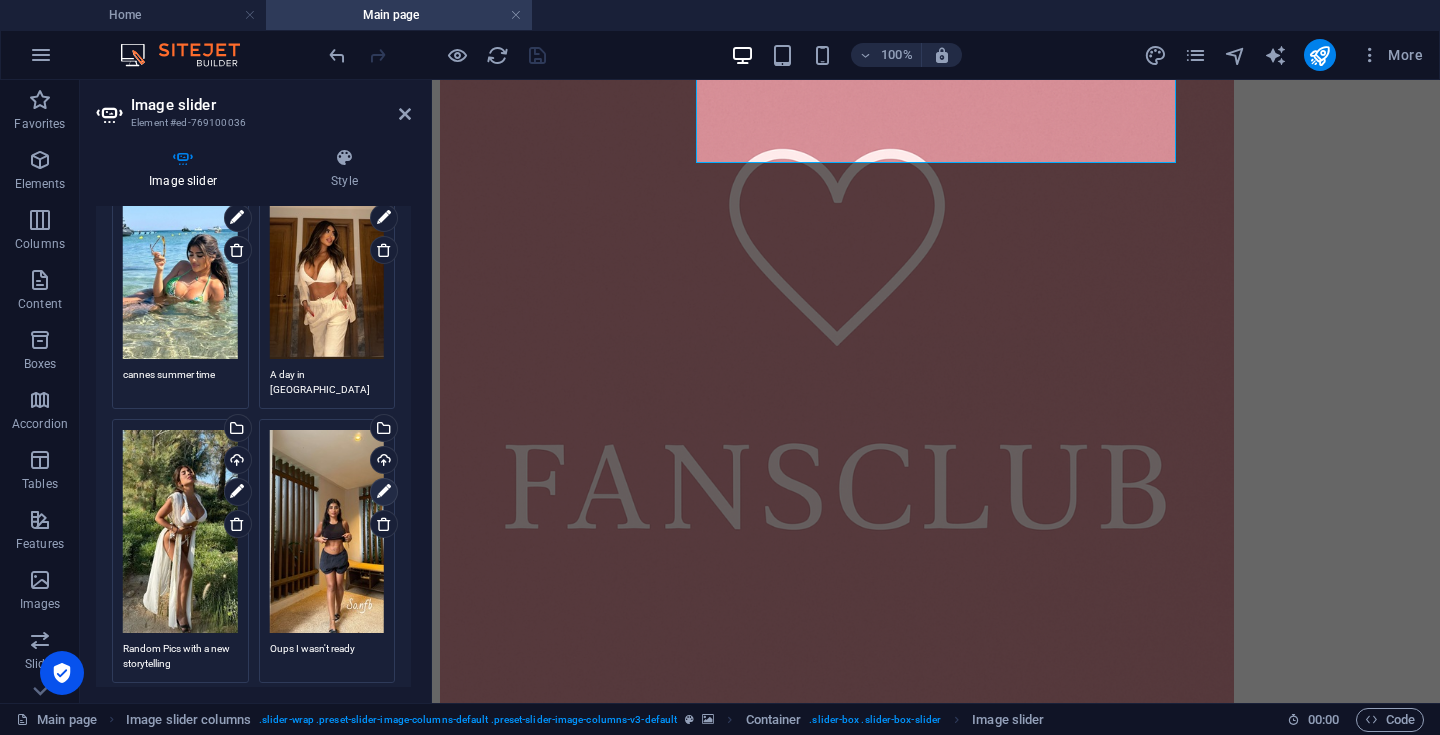 click at bounding box center (384, 492) 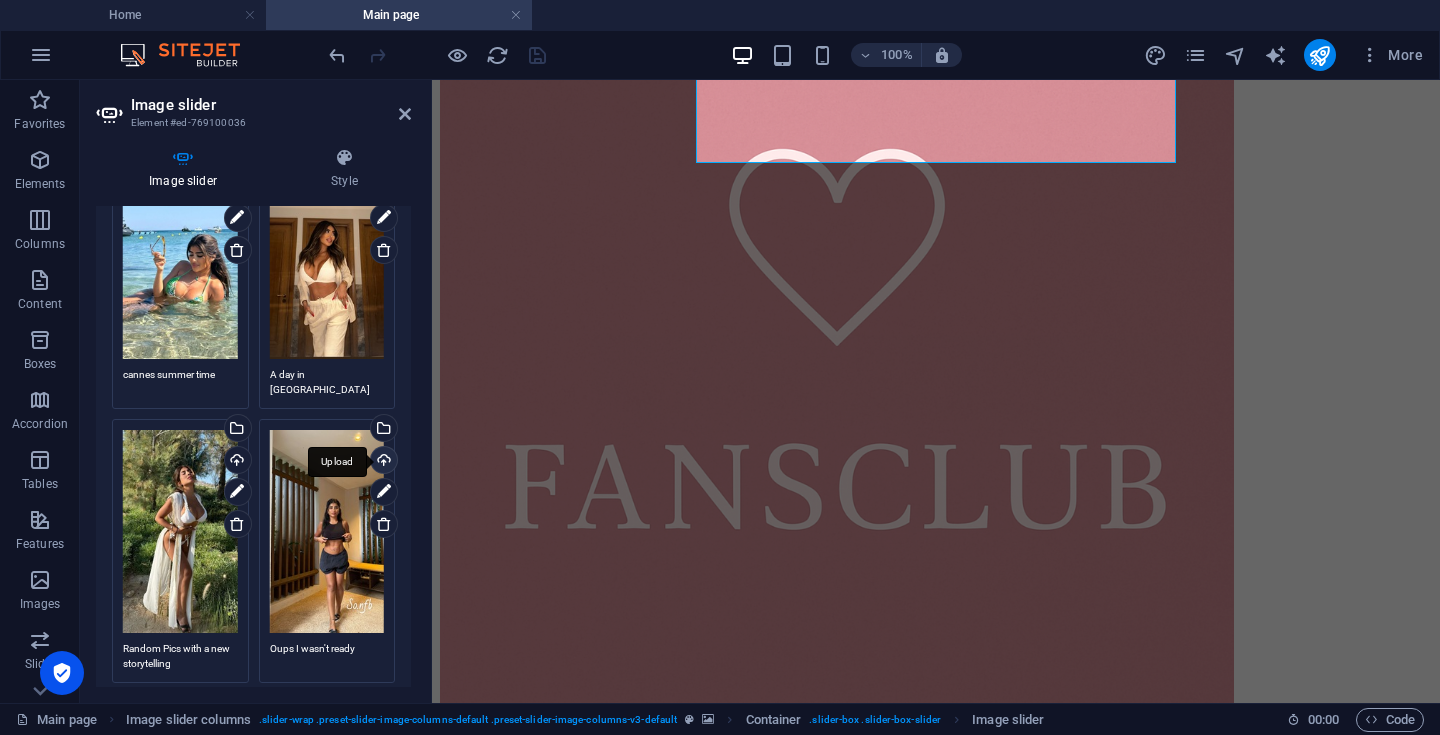 click on "Upload" at bounding box center [382, 462] 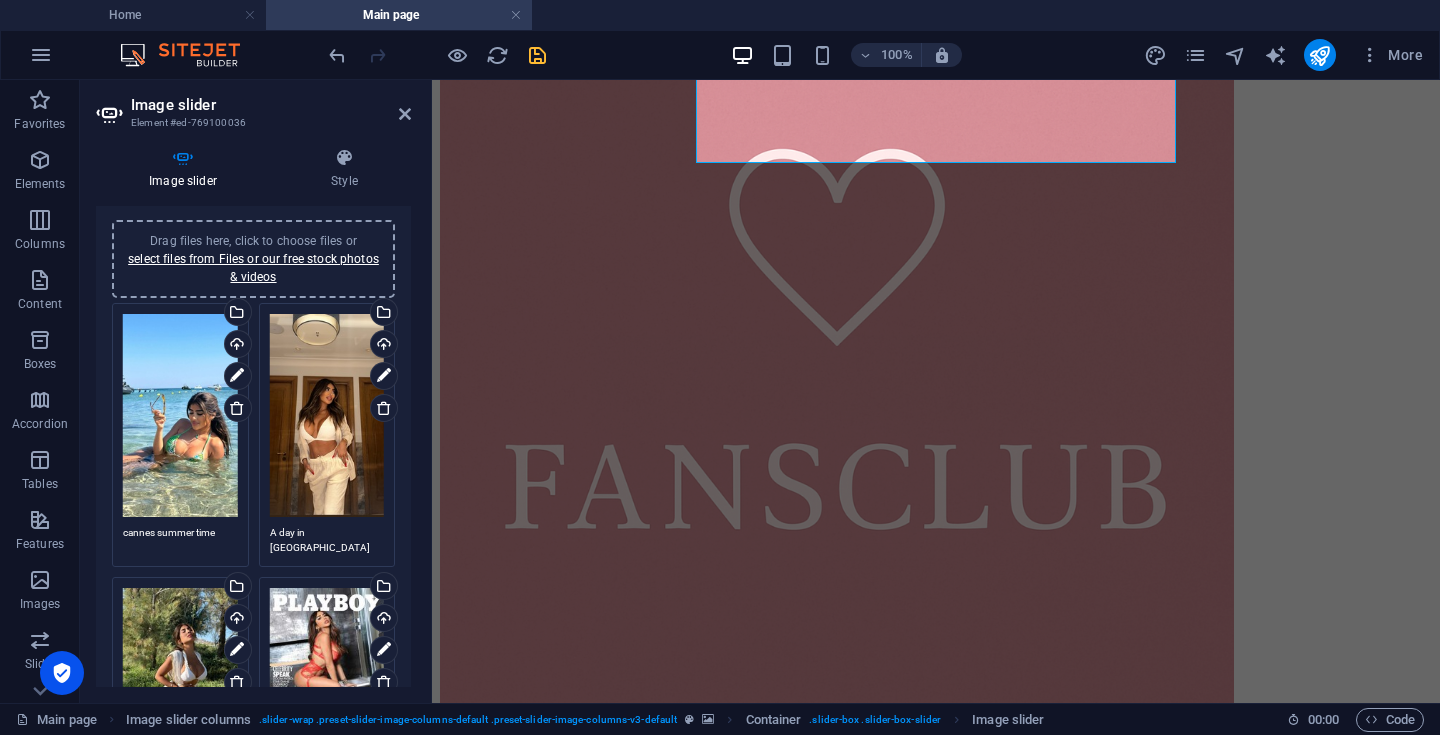 scroll, scrollTop: 36, scrollLeft: 0, axis: vertical 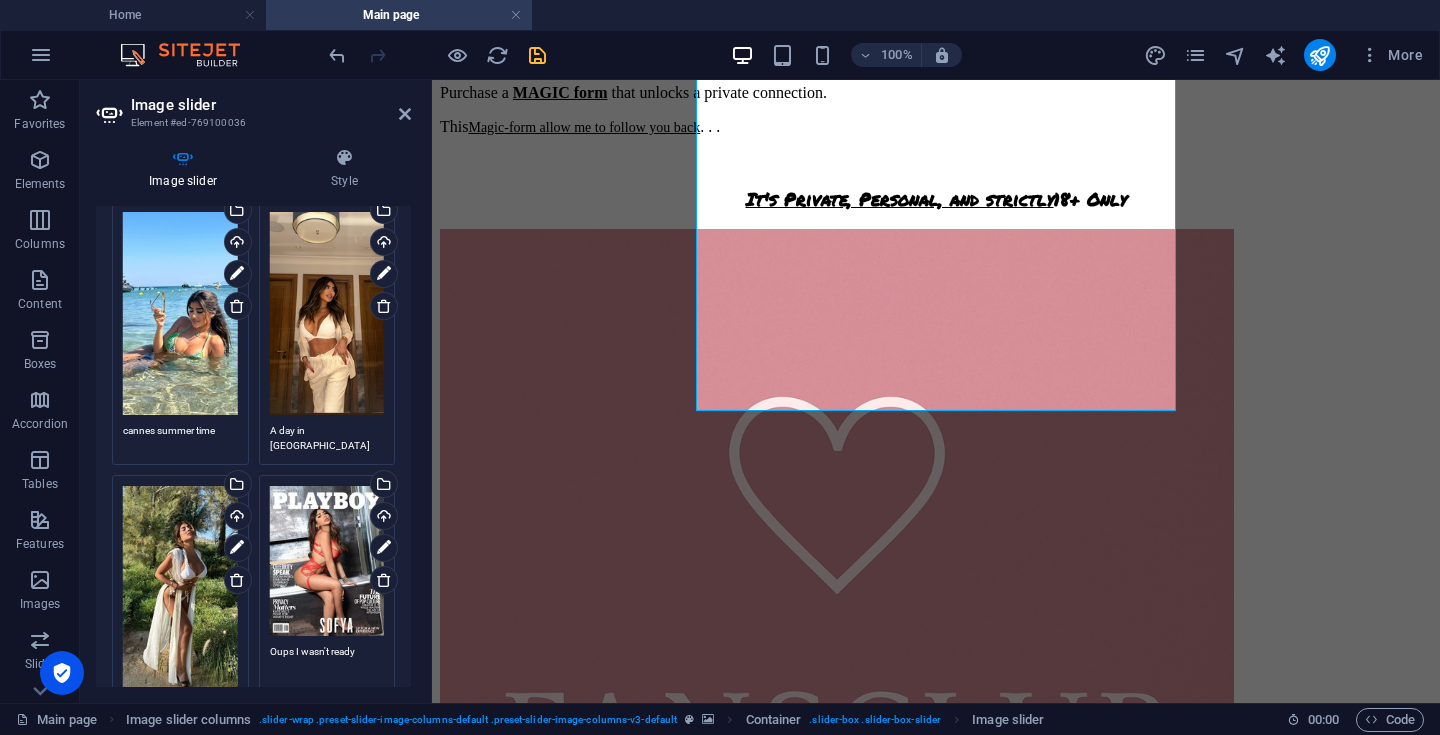 drag, startPoint x: 359, startPoint y: 649, endPoint x: 255, endPoint y: 638, distance: 104.58012 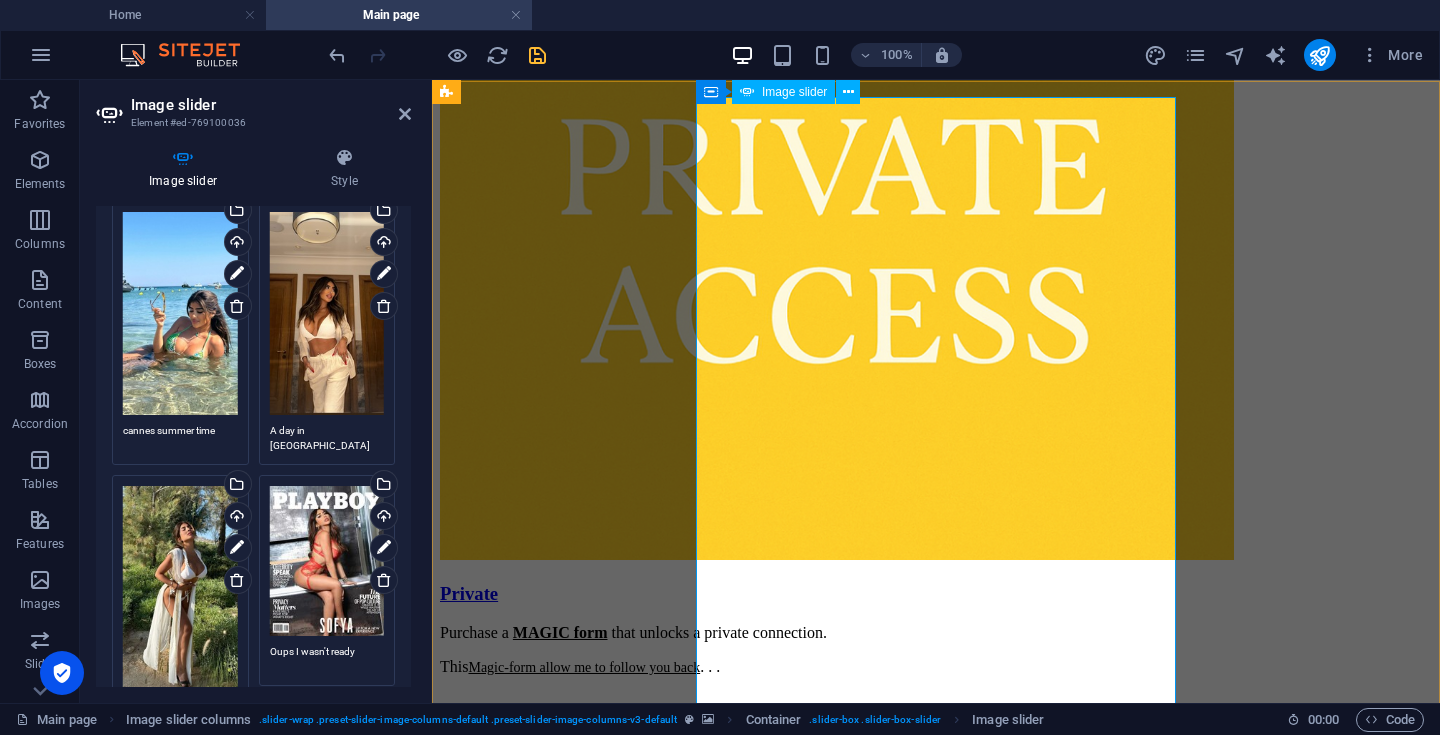 scroll, scrollTop: 2705, scrollLeft: 0, axis: vertical 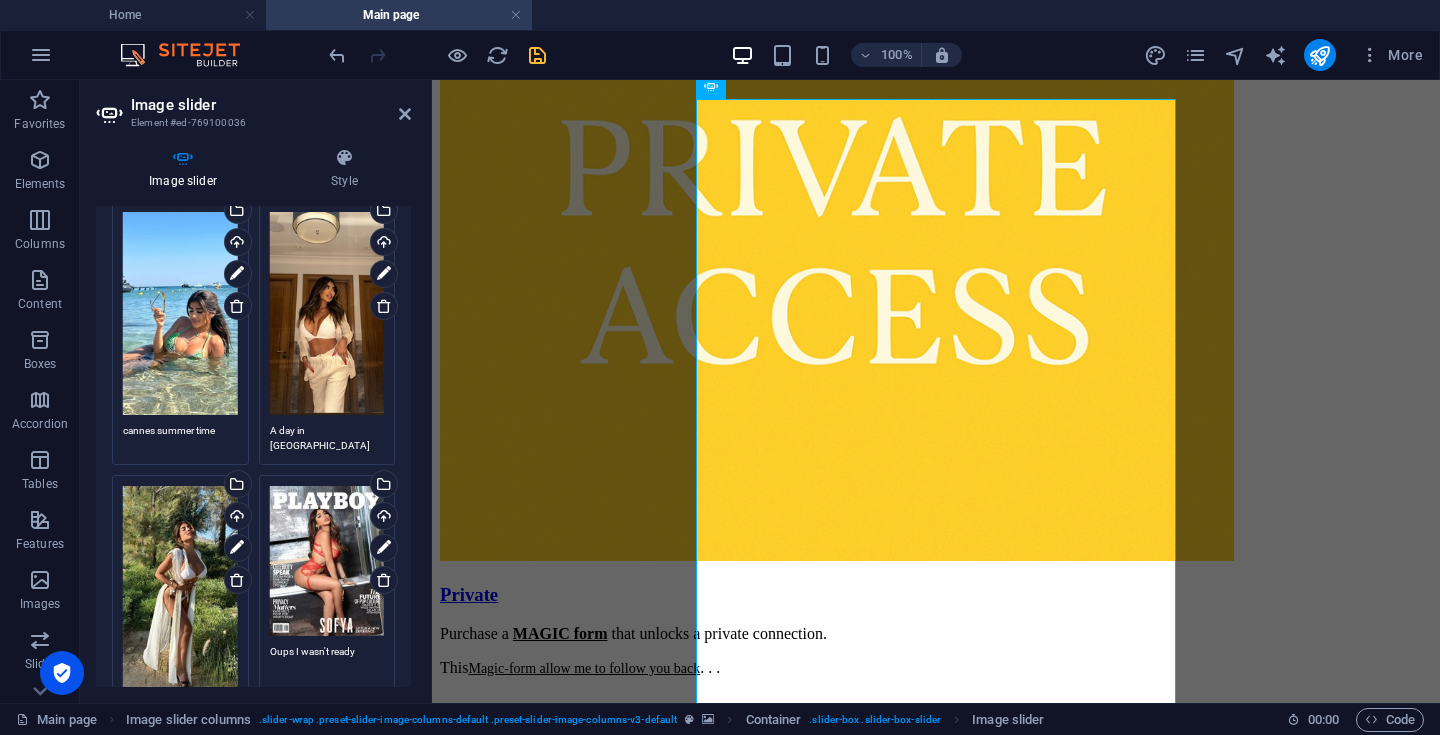 drag, startPoint x: 368, startPoint y: 647, endPoint x: 219, endPoint y: 644, distance: 149.0302 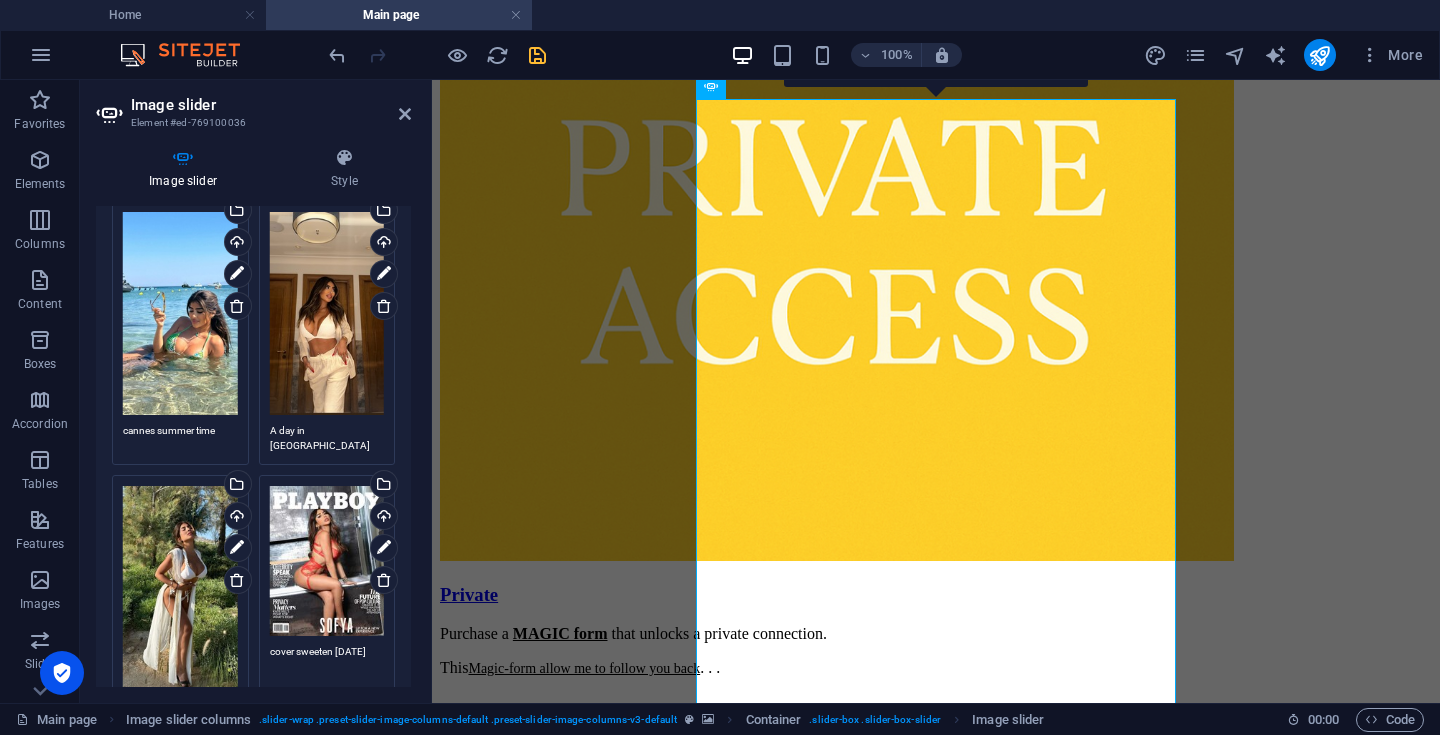 click on "cover sweeten [DATE]" at bounding box center [327, 666] 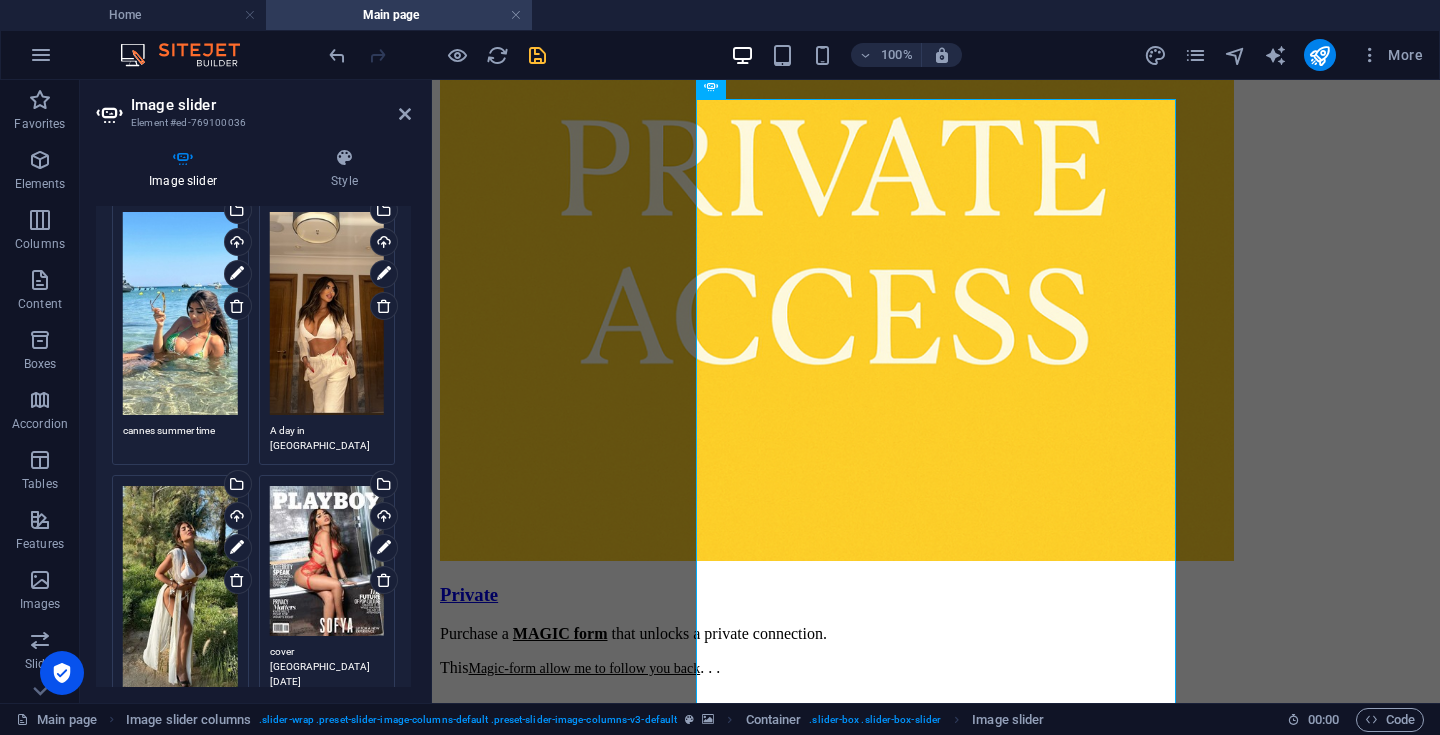 type on "cover [GEOGRAPHIC_DATA] [DATE]" 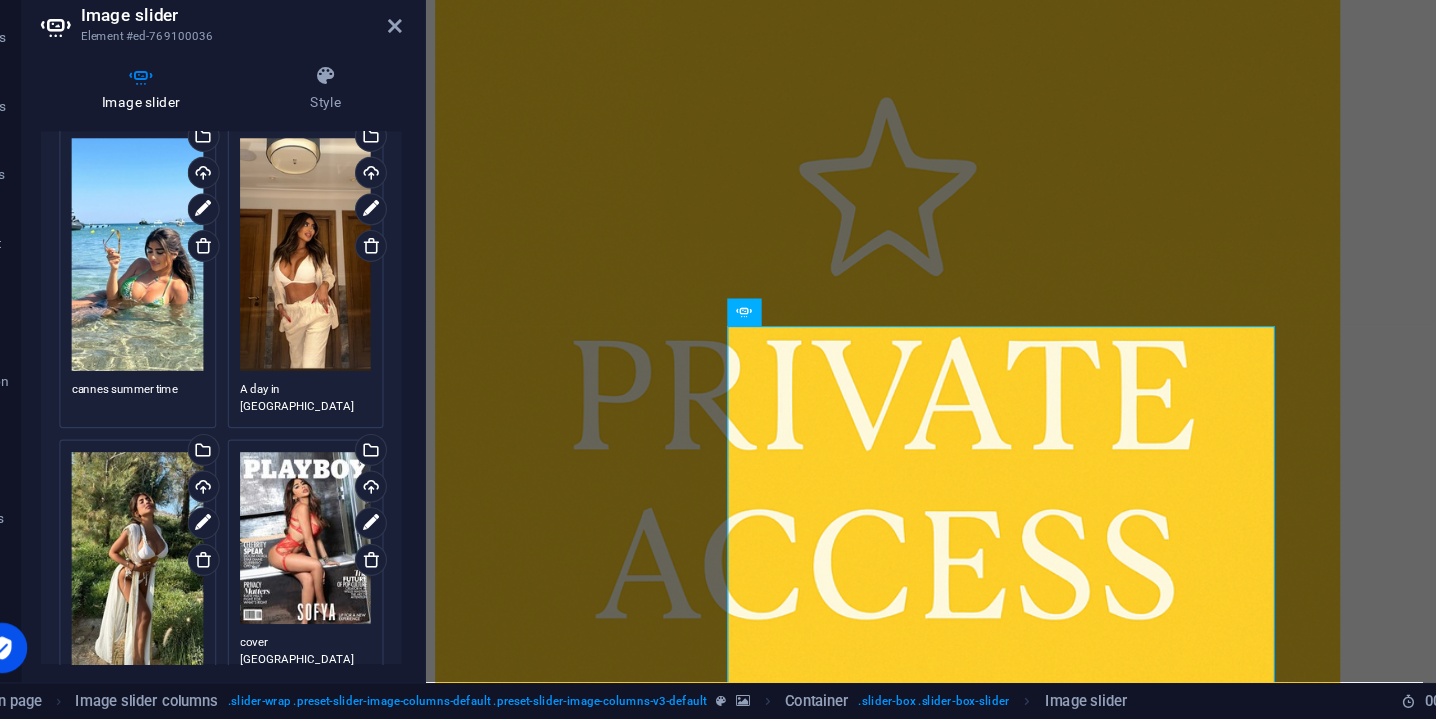scroll, scrollTop: 0, scrollLeft: 0, axis: both 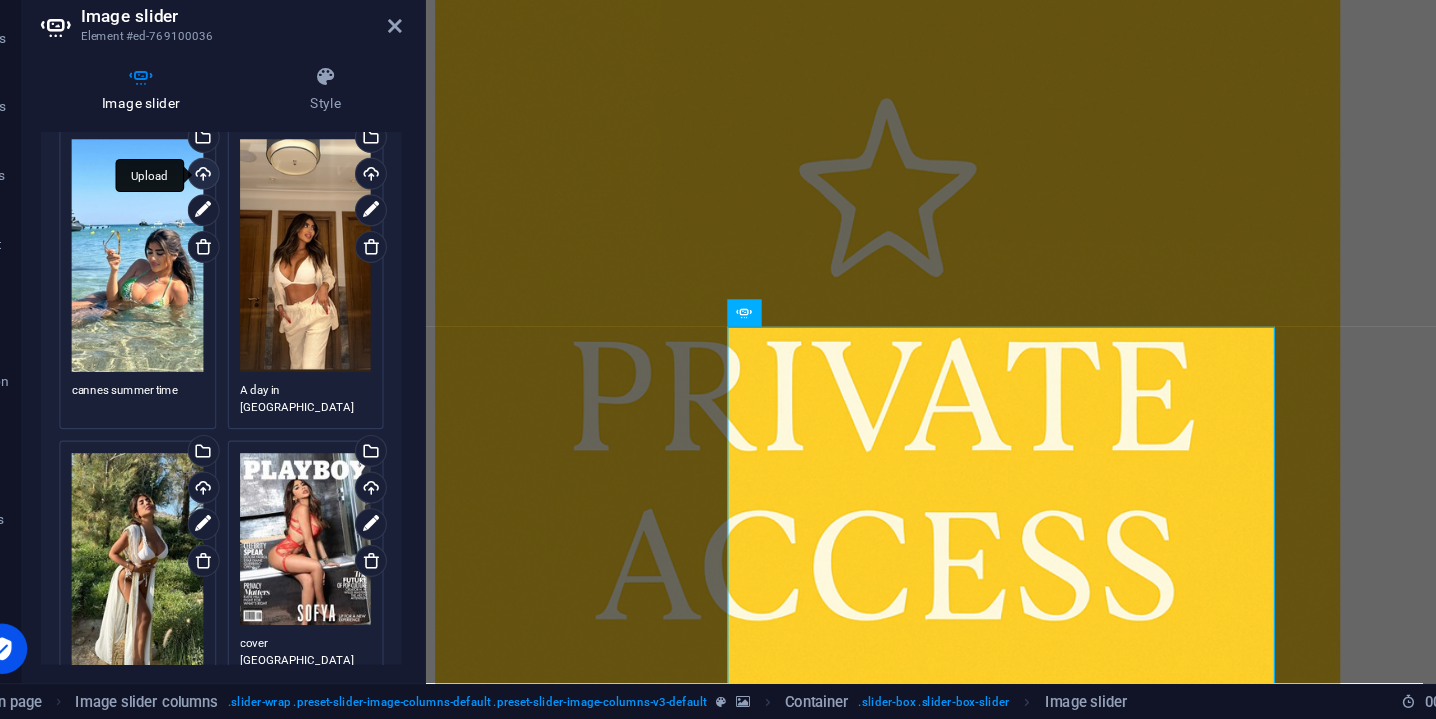 click on "Upload" at bounding box center (236, 244) 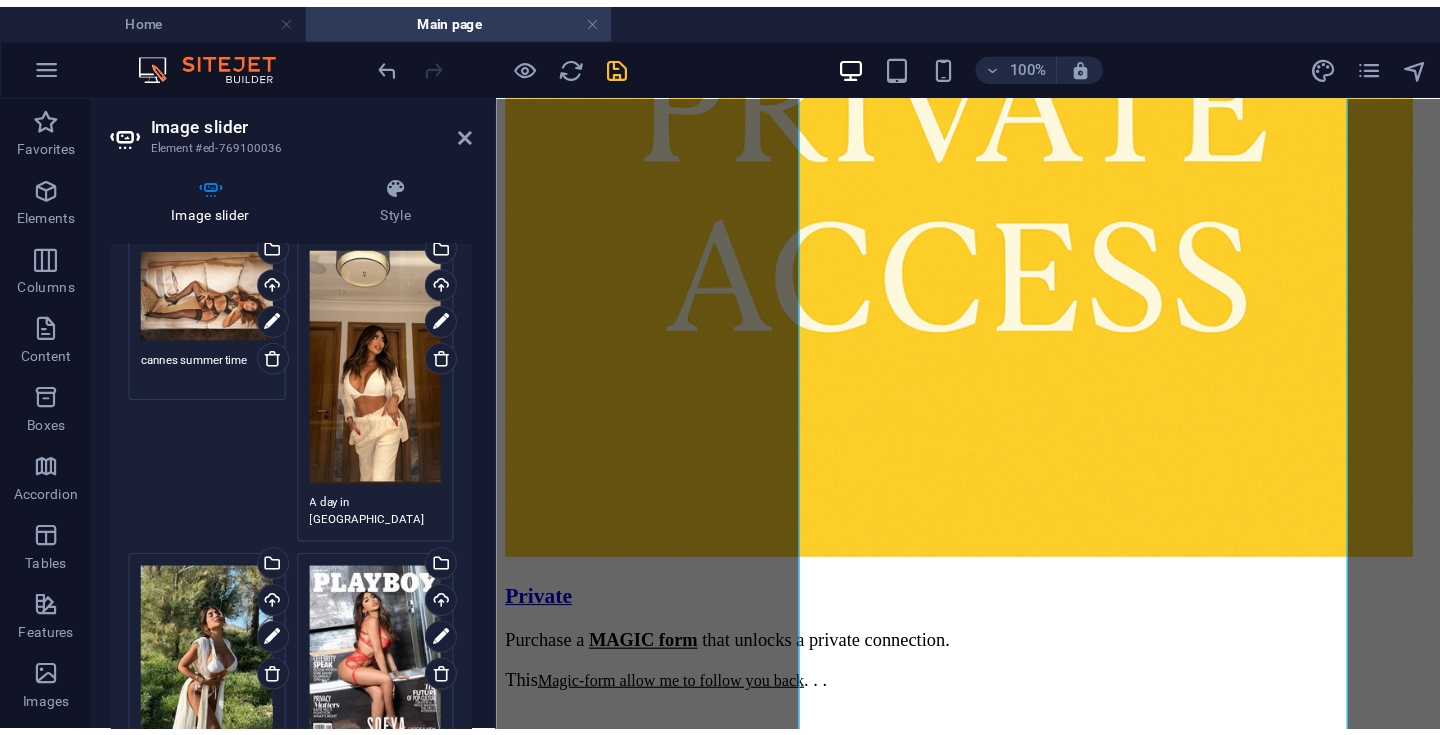 scroll, scrollTop: 2786, scrollLeft: 0, axis: vertical 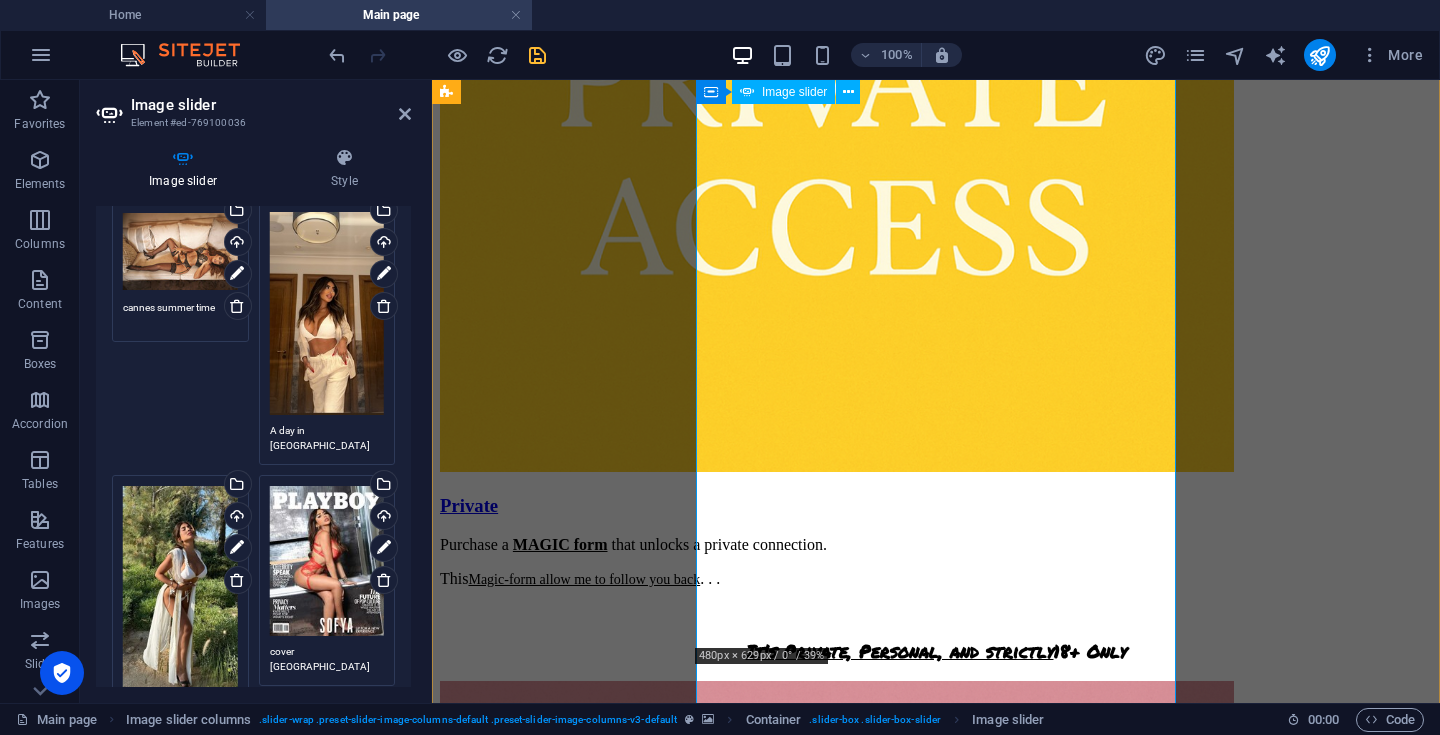 click at bounding box center [448, 5616] 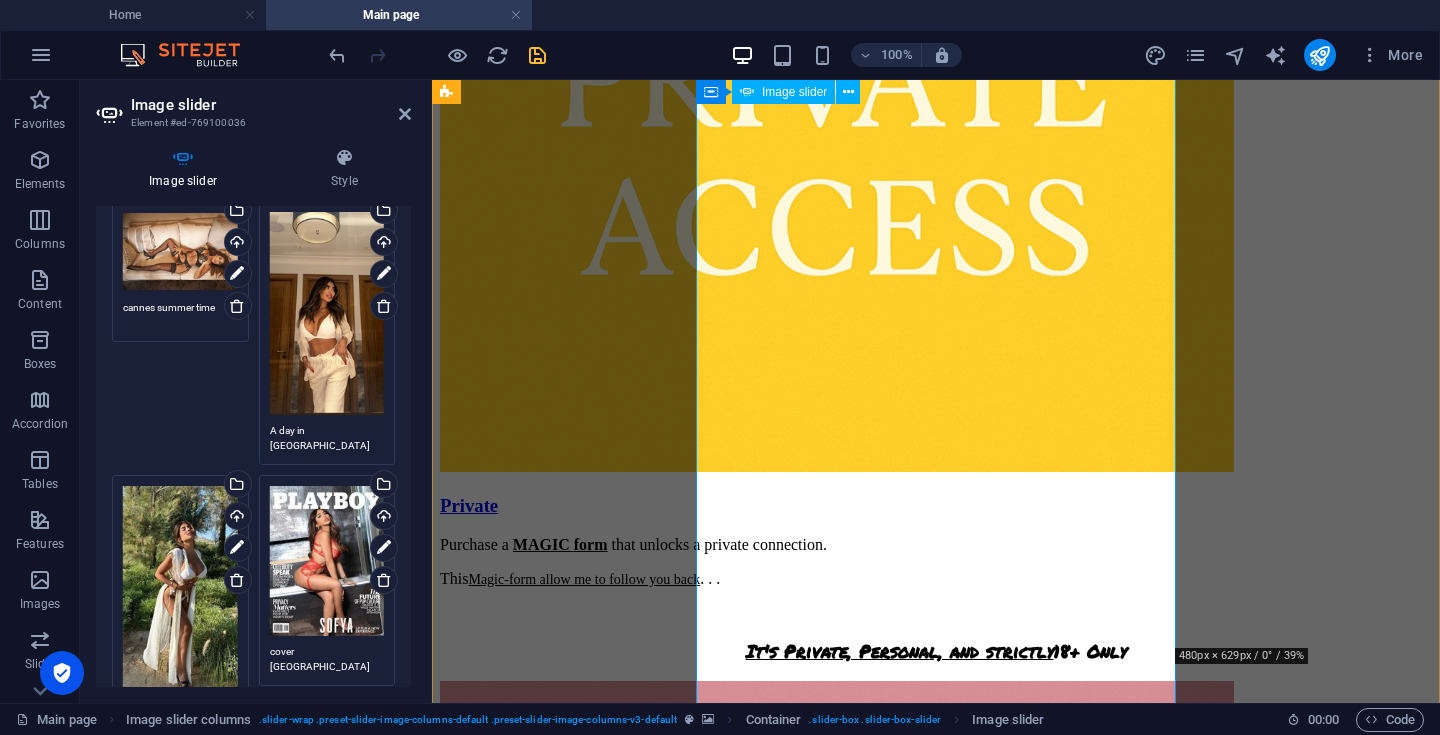 click at bounding box center [448, 5616] 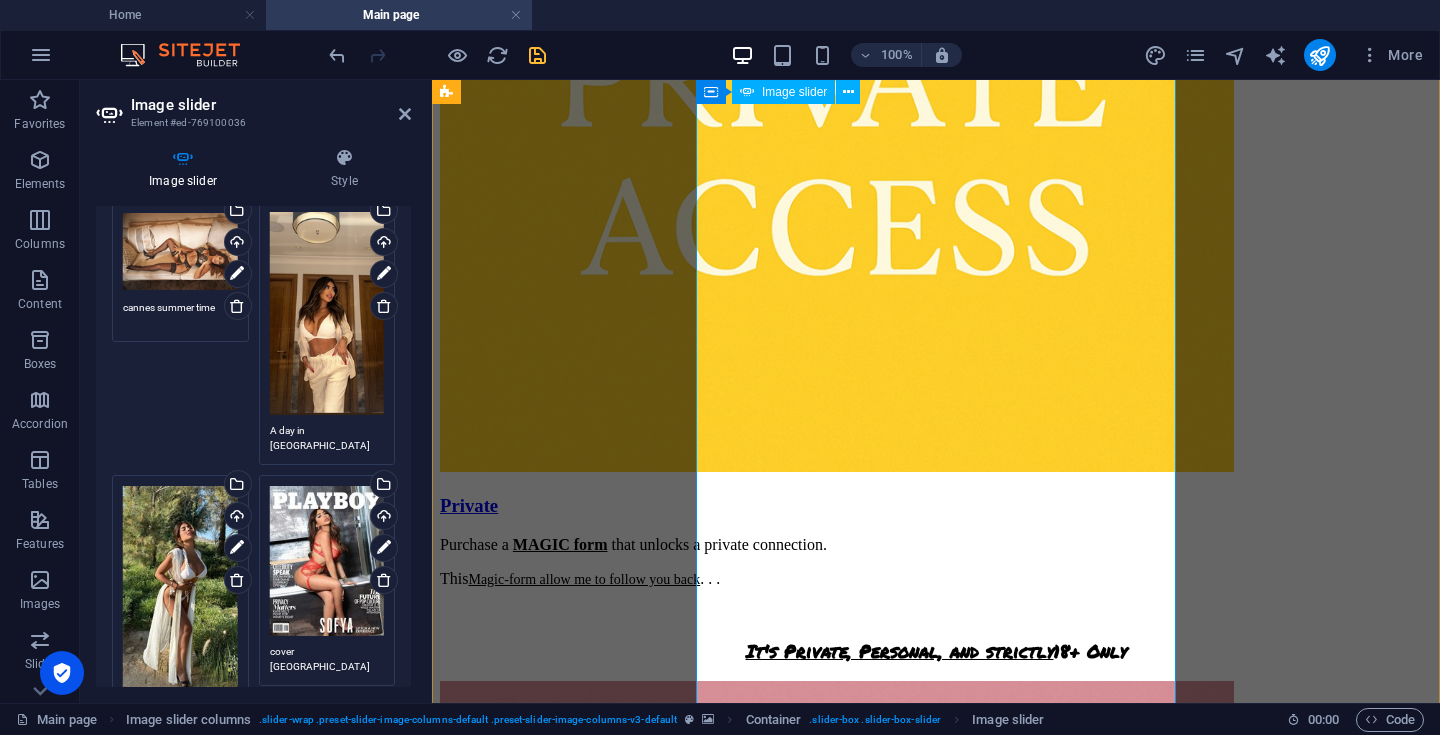 click at bounding box center (448, 5616) 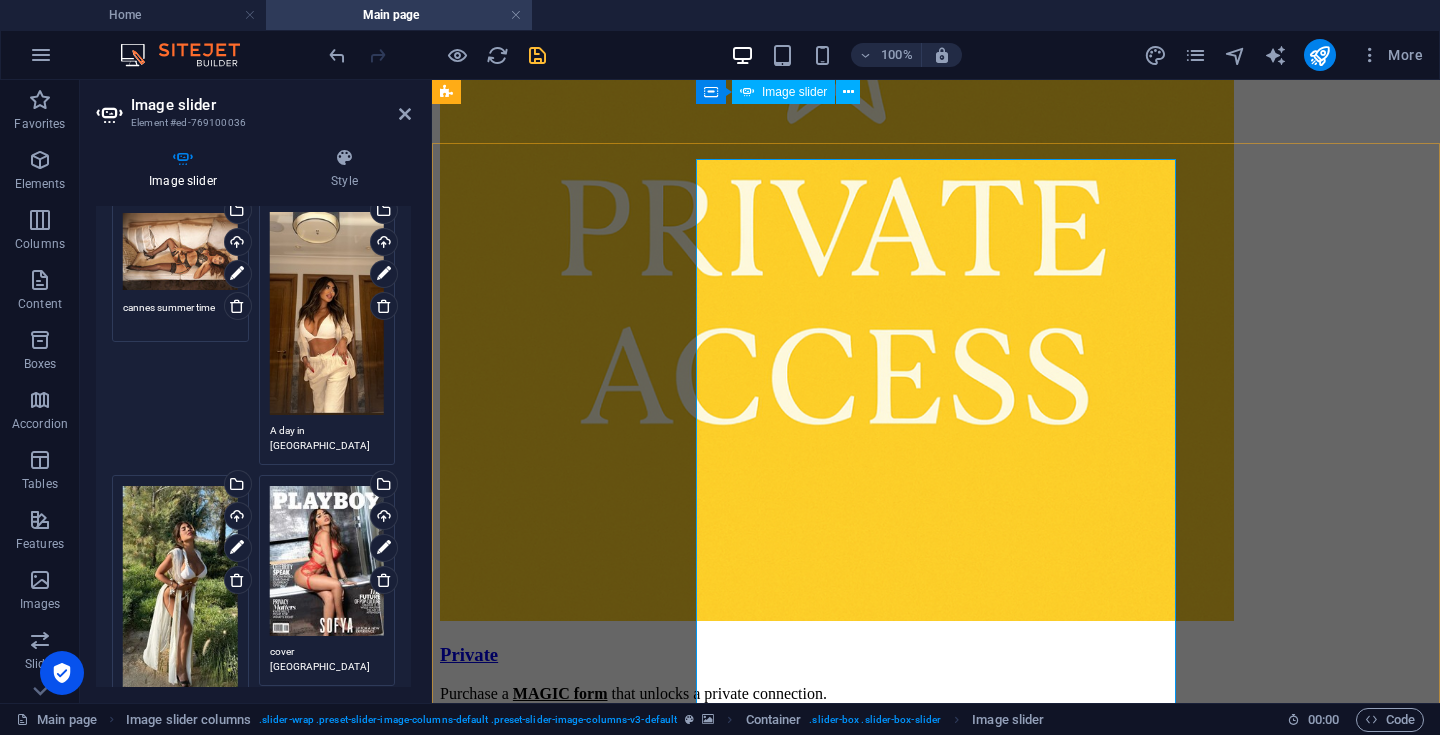 scroll, scrollTop: 2644, scrollLeft: 0, axis: vertical 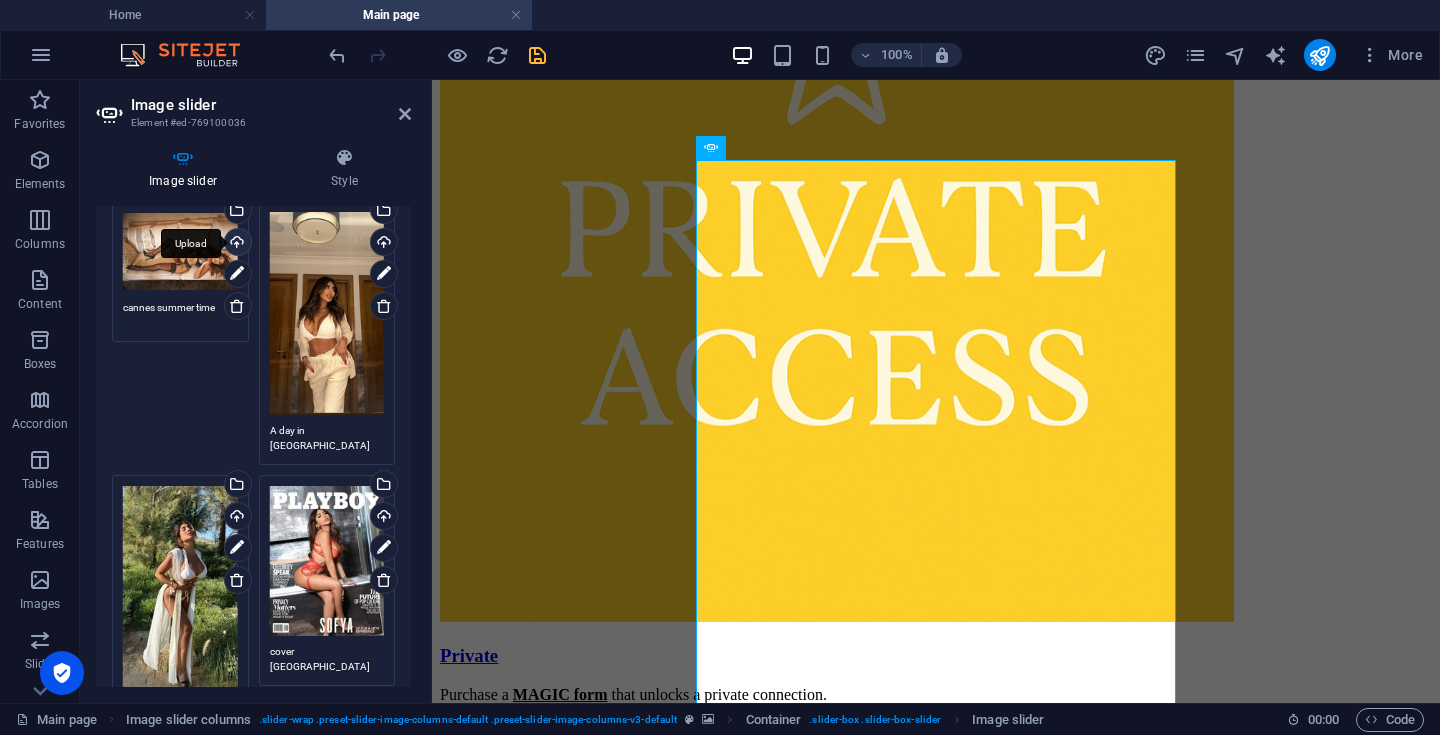 click on "Upload" at bounding box center [236, 244] 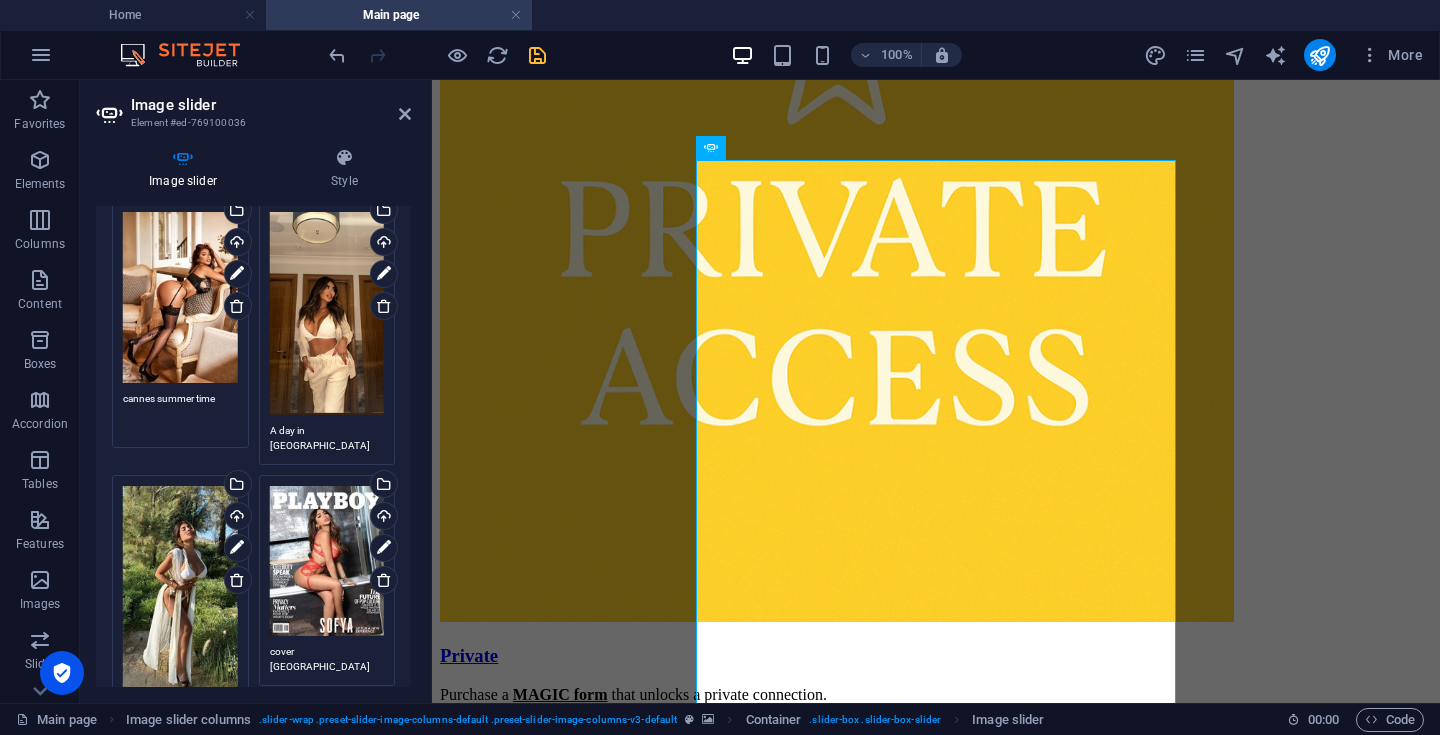 click on "cannes summer time" at bounding box center (180, 413) 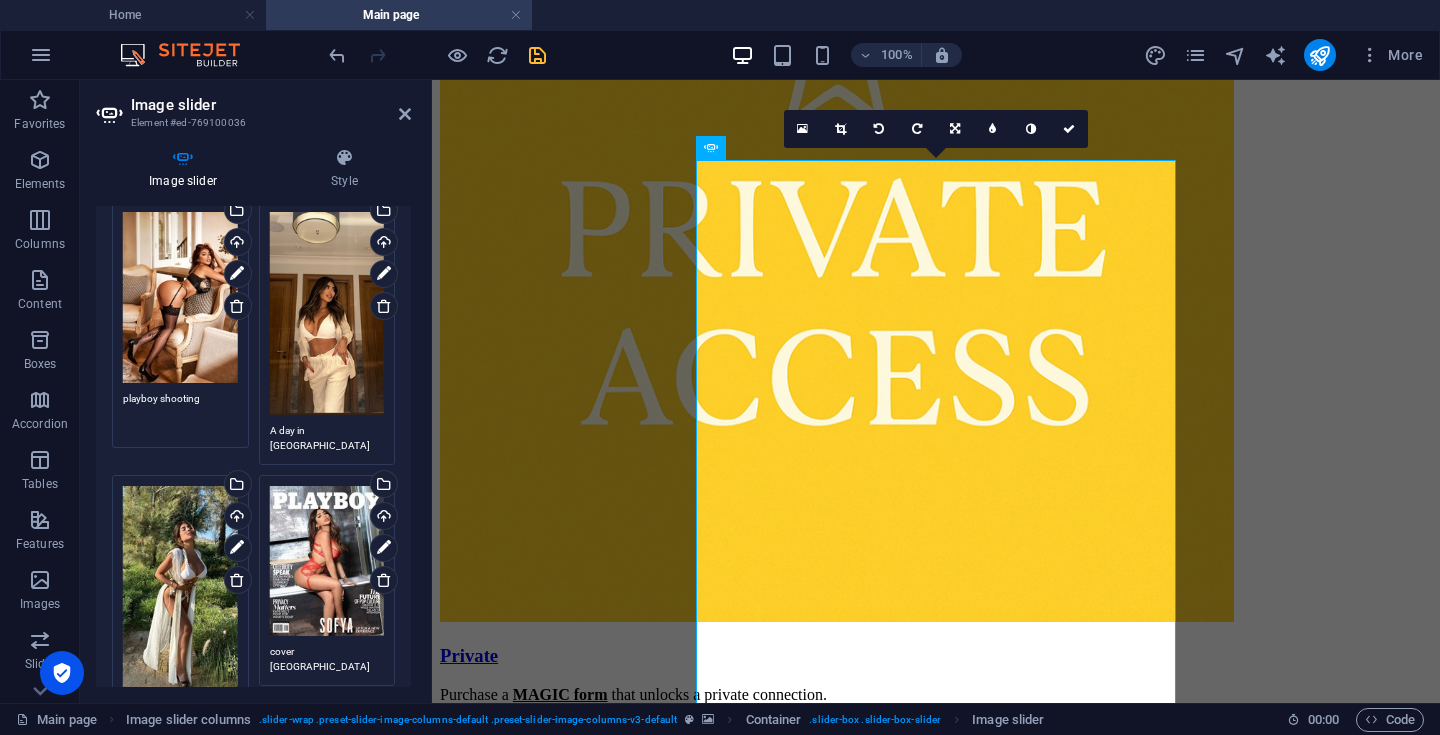 scroll, scrollTop: 159, scrollLeft: 0, axis: vertical 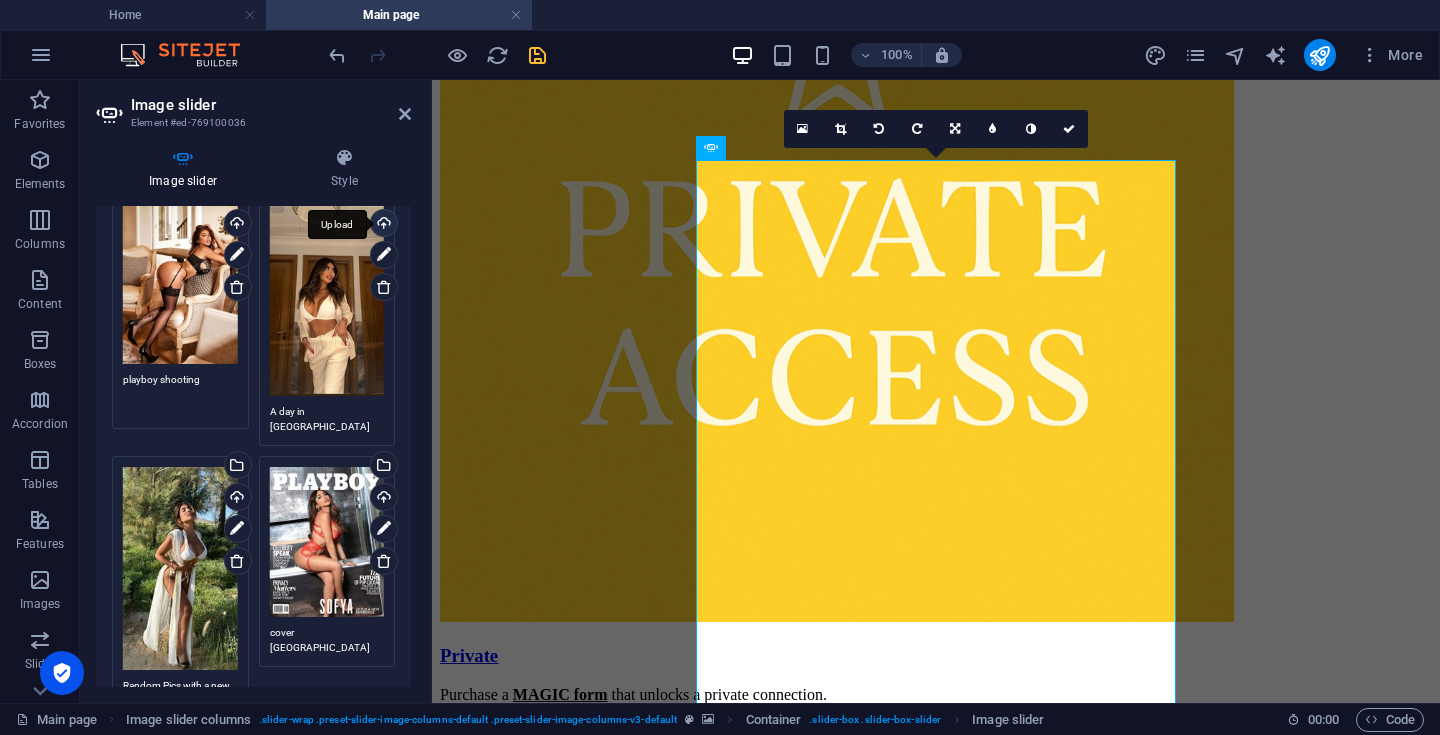 click on "Upload" at bounding box center (382, 225) 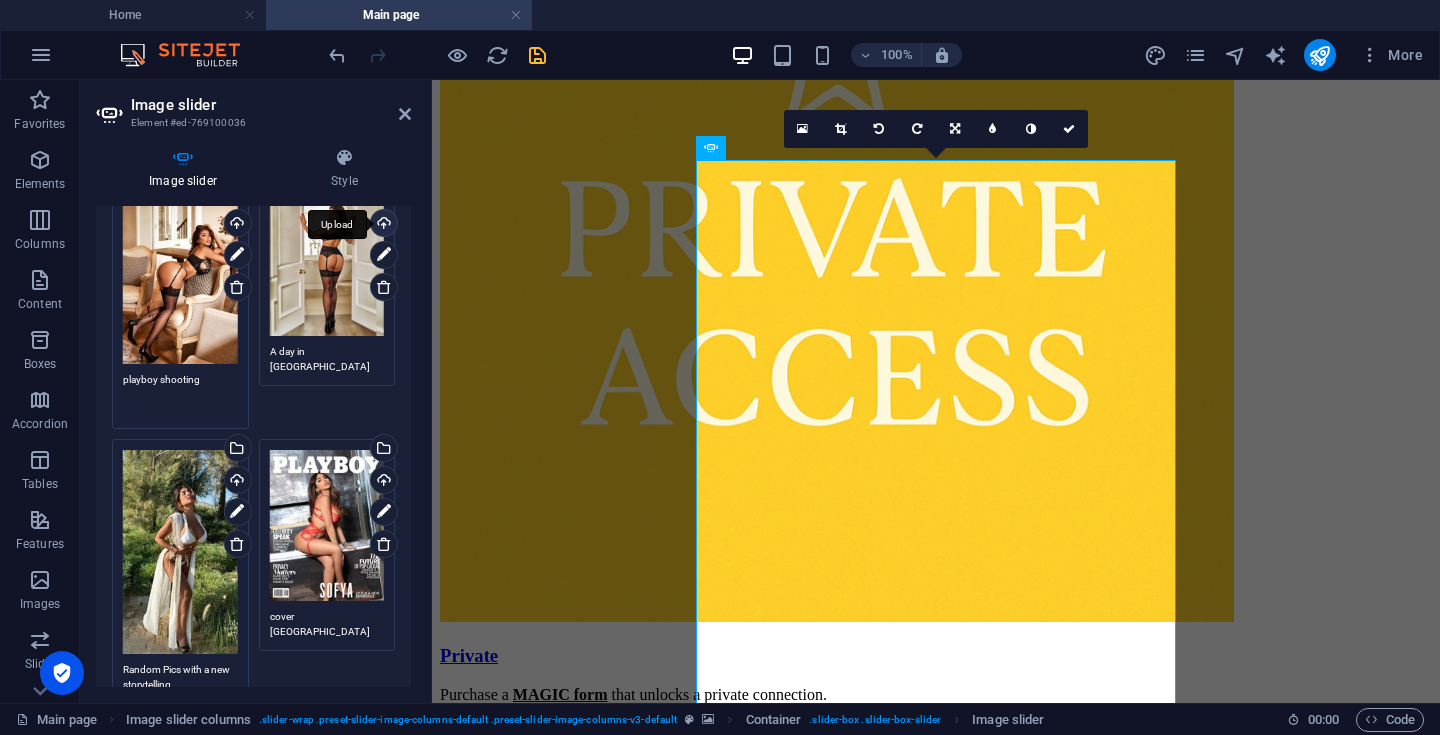click on "Upload" at bounding box center [382, 225] 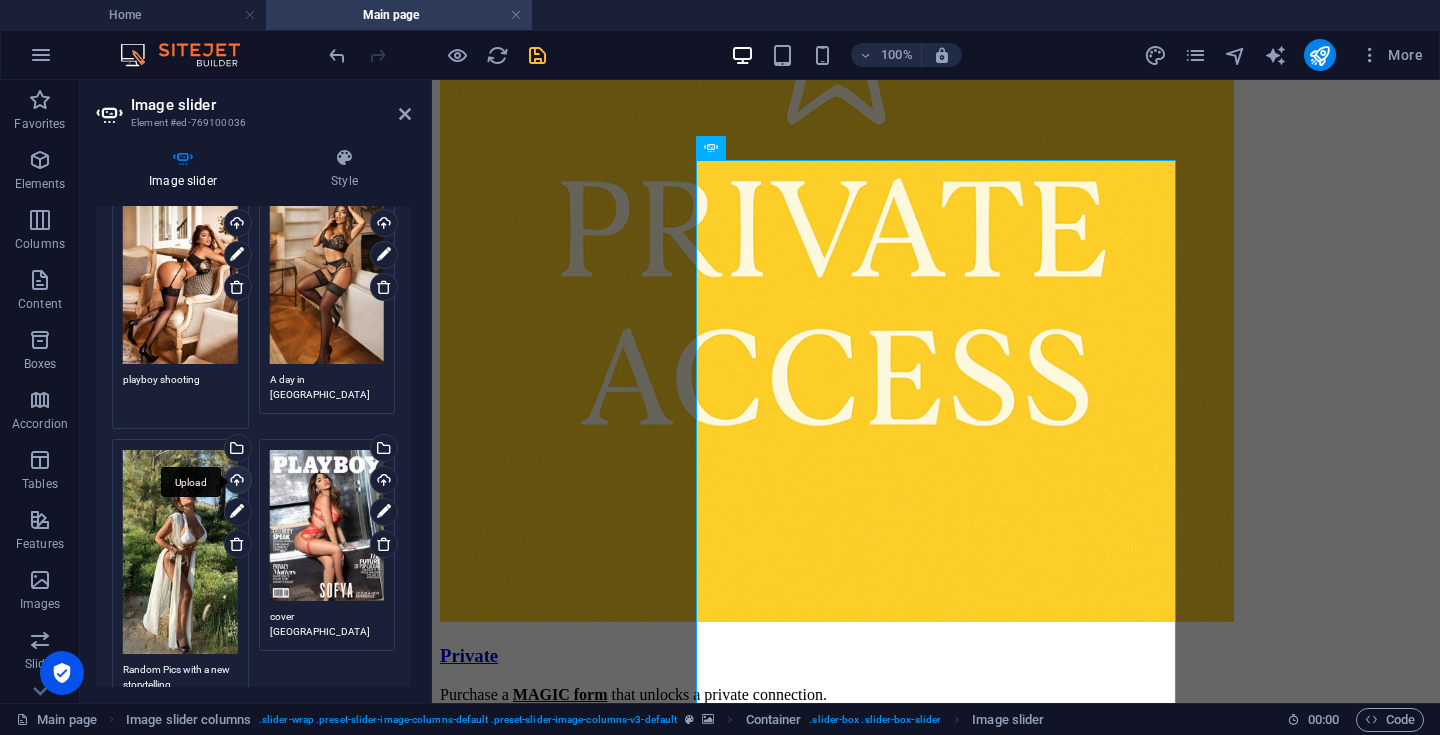 click on "Upload" at bounding box center [236, 482] 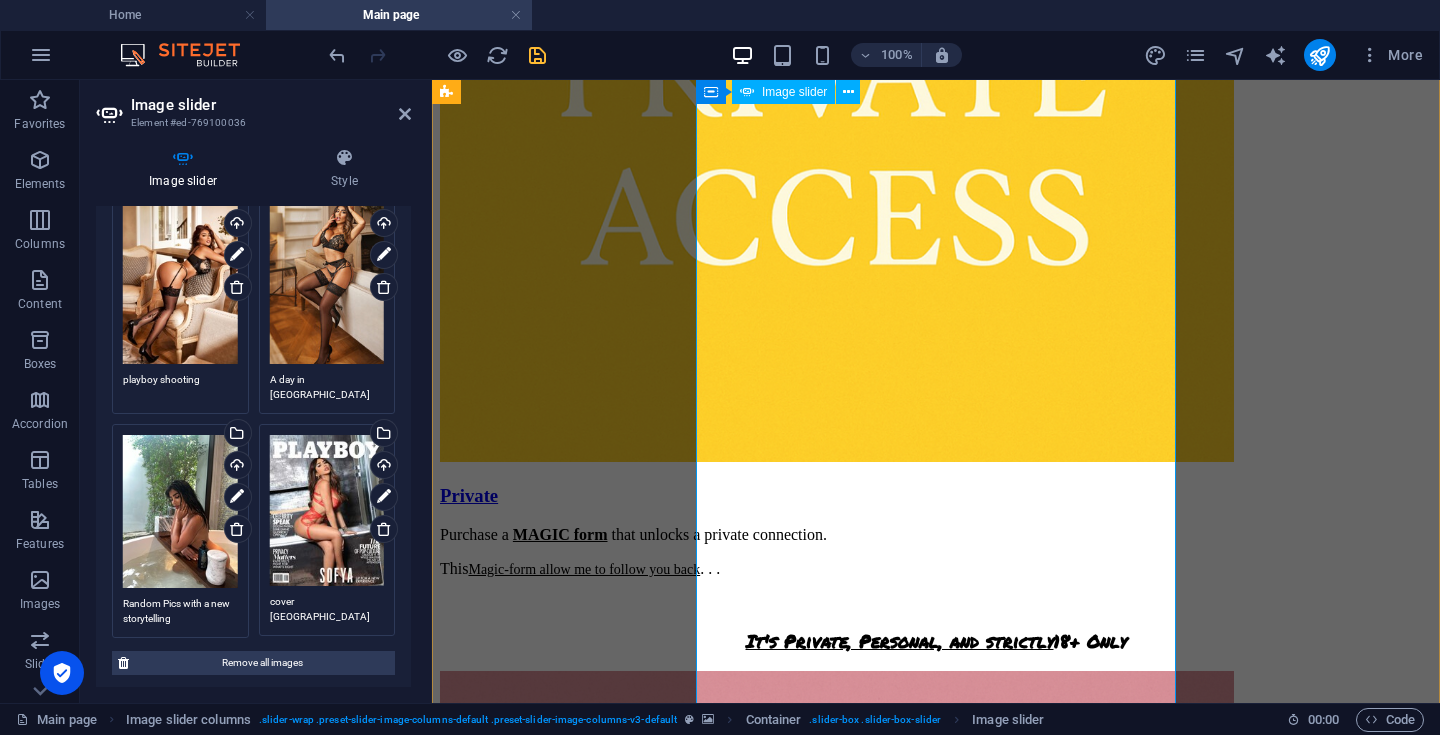 scroll, scrollTop: 2803, scrollLeft: 0, axis: vertical 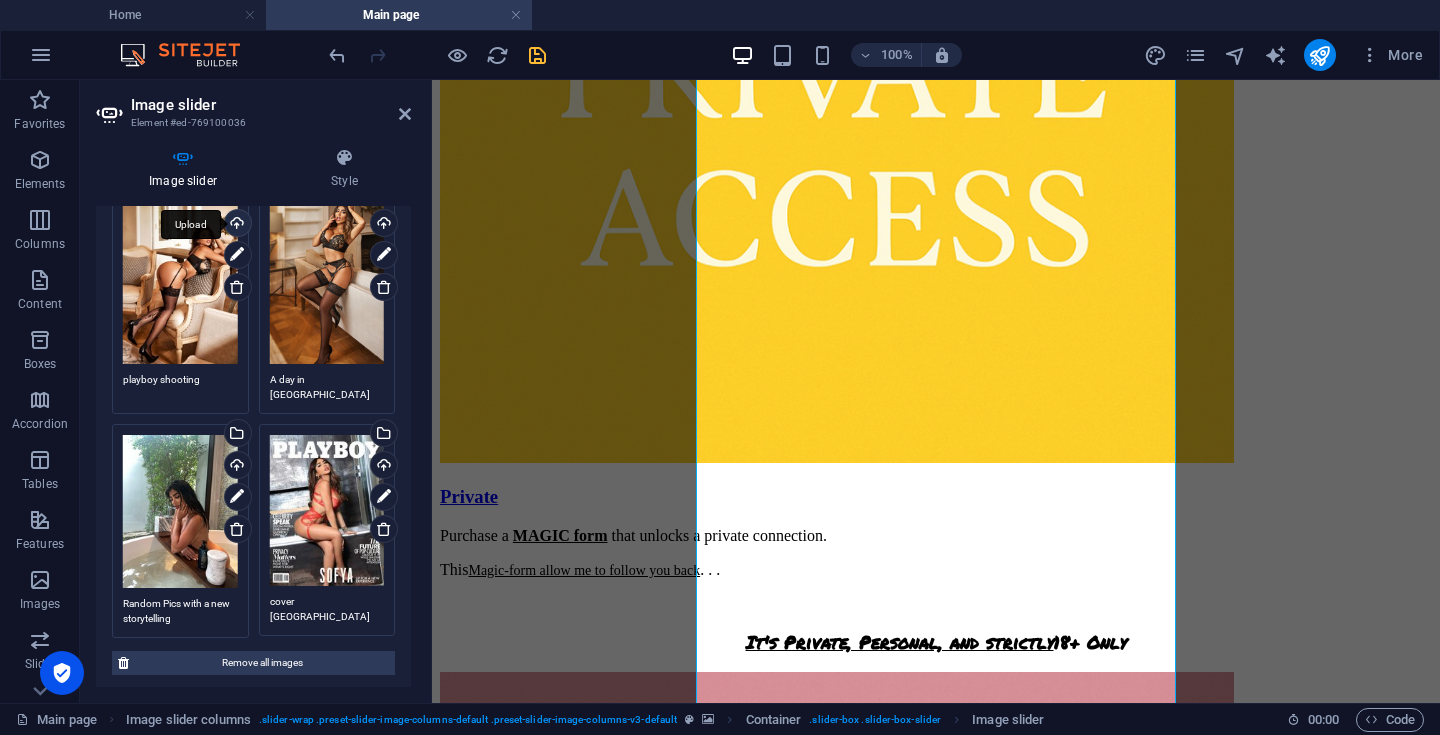 click on "Upload" at bounding box center (236, 225) 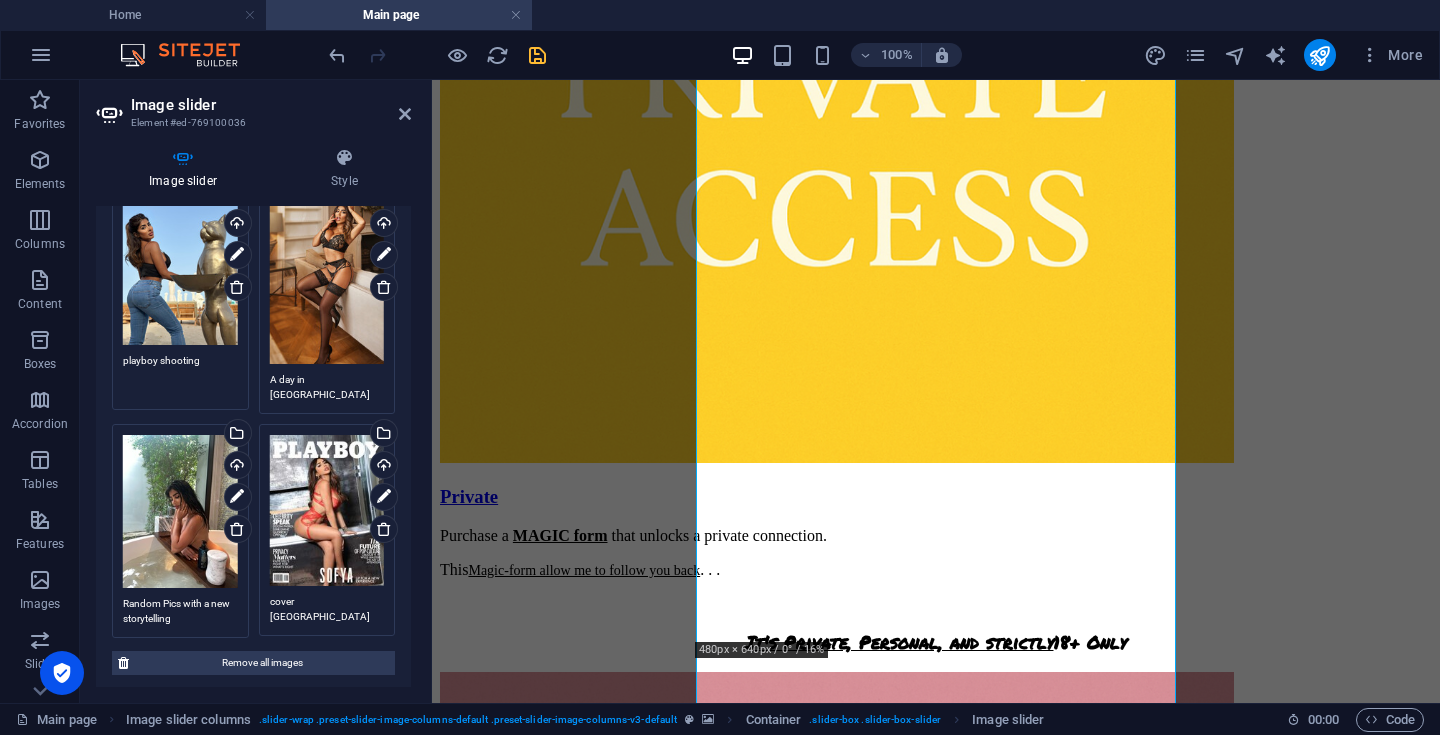 drag, startPoint x: 155, startPoint y: 361, endPoint x: 111, endPoint y: 355, distance: 44.407207 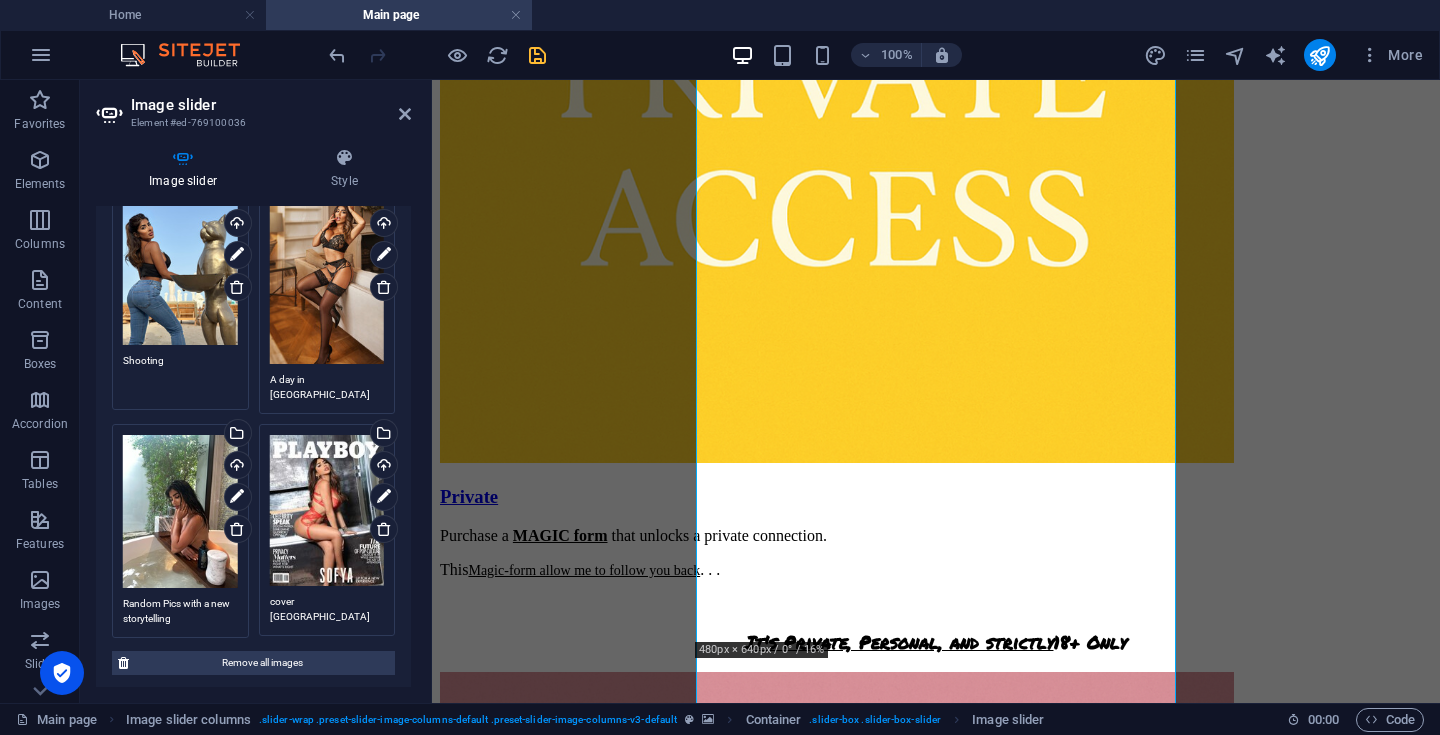 click on "Drag files here, click to choose files or select files from Files or our free stock photos & videos Select files from the file manager, stock photos, or upload file(s) Upload A day in [GEOGRAPHIC_DATA] with [PERSON_NAME]" at bounding box center (327, 298) 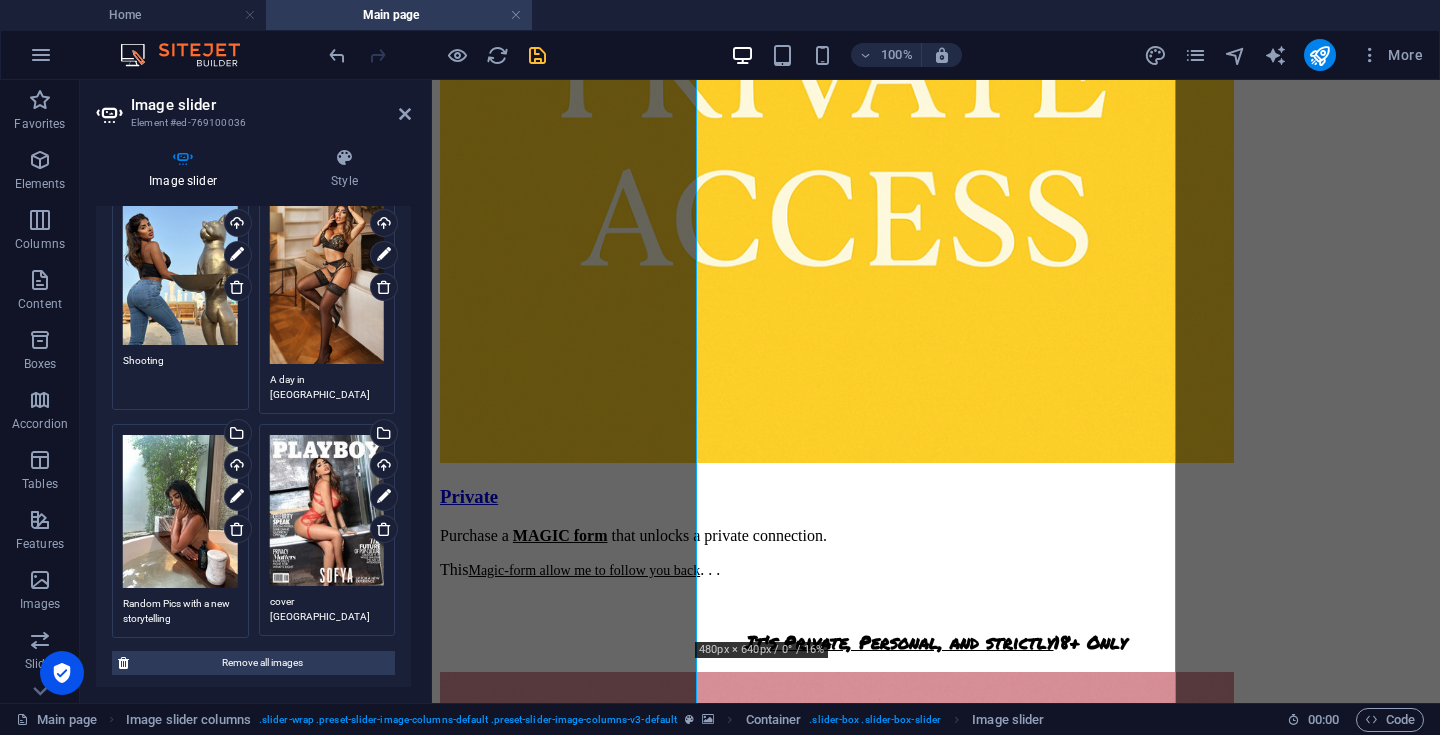 type on "Shooting" 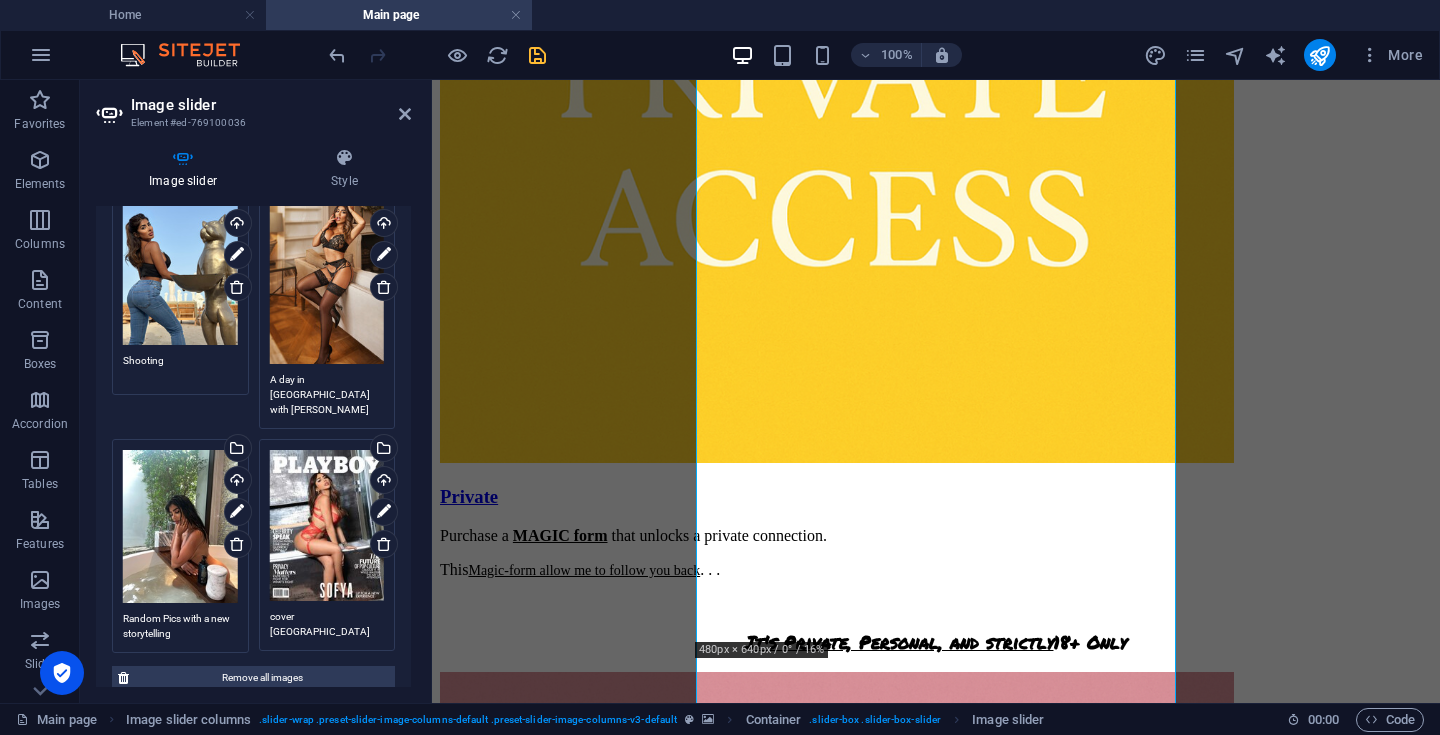 drag, startPoint x: 314, startPoint y: 397, endPoint x: 232, endPoint y: 345, distance: 97.097885 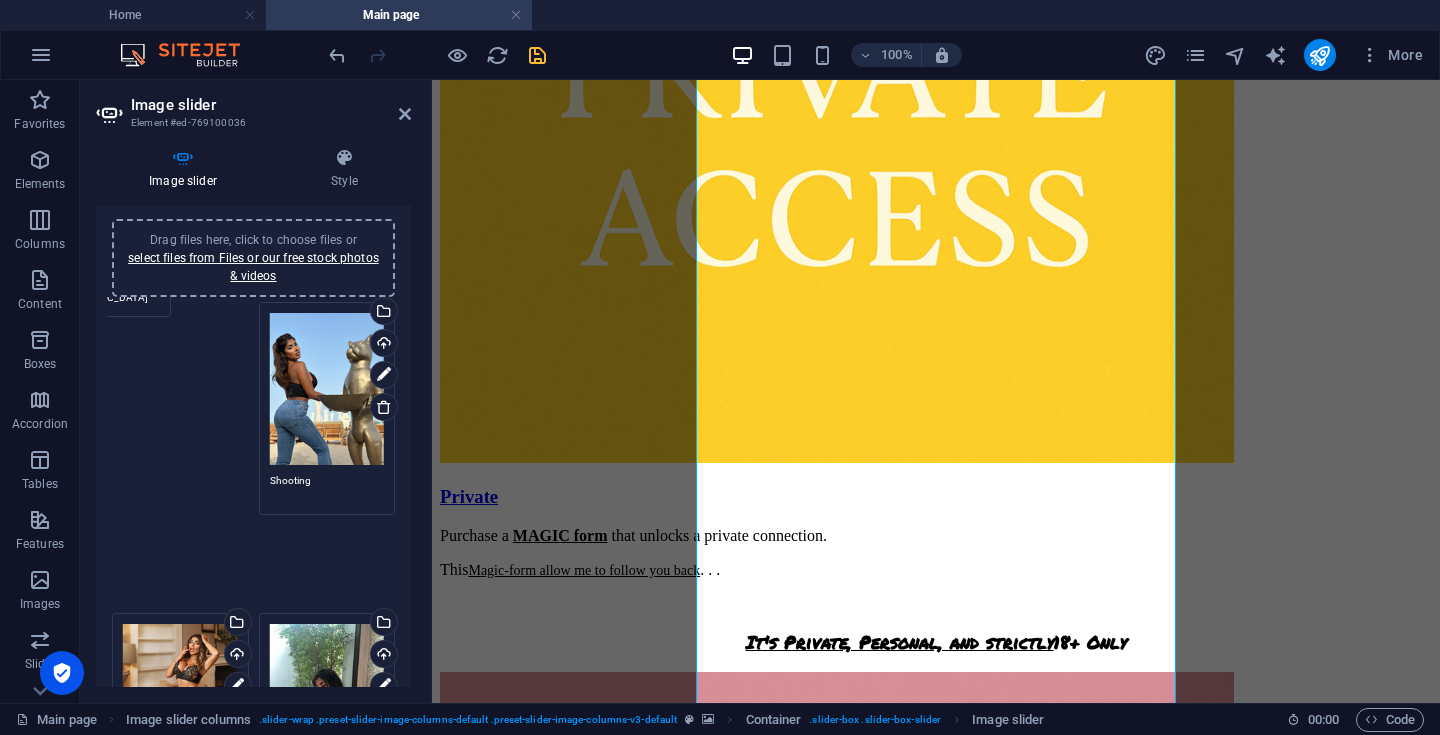 scroll, scrollTop: 0, scrollLeft: 0, axis: both 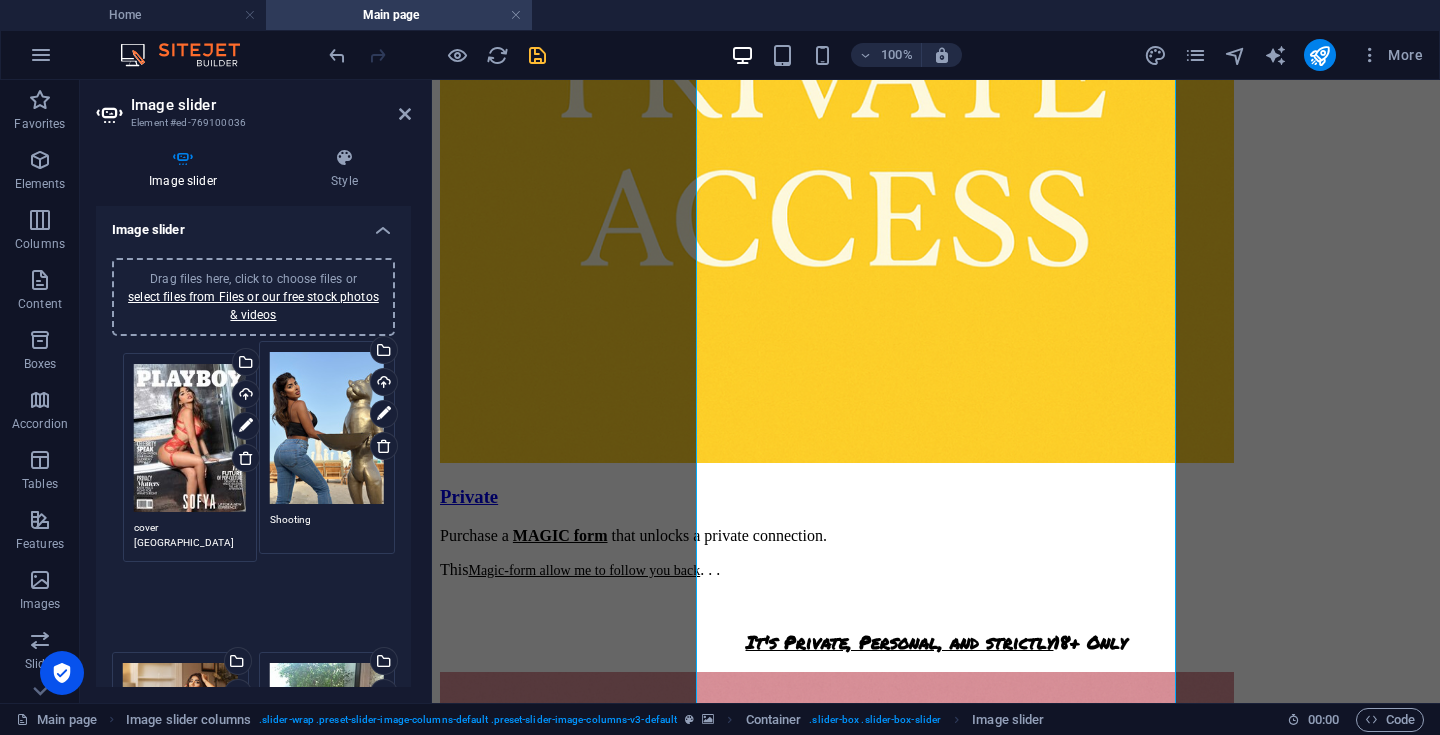 drag, startPoint x: 292, startPoint y: 513, endPoint x: 157, endPoint y: 424, distance: 161.69725 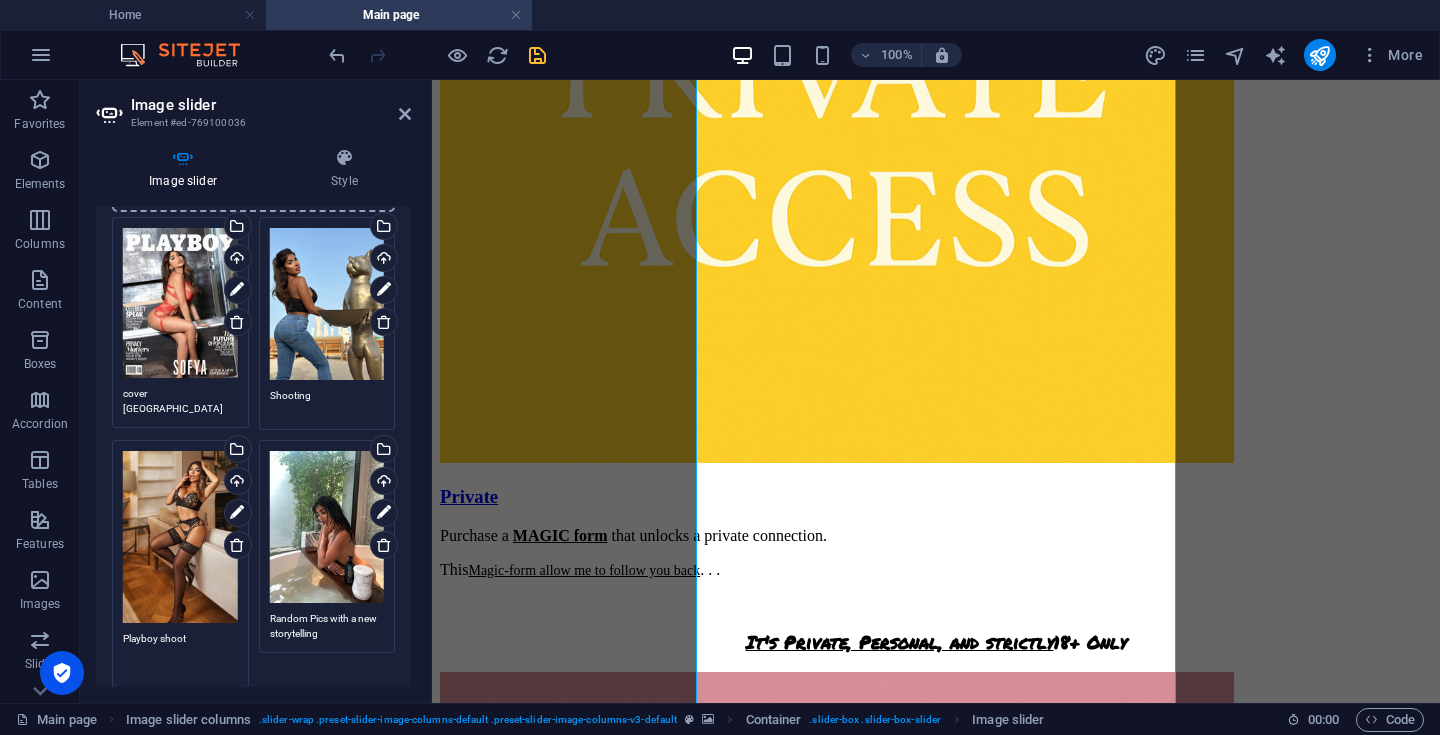 scroll, scrollTop: 164, scrollLeft: 0, axis: vertical 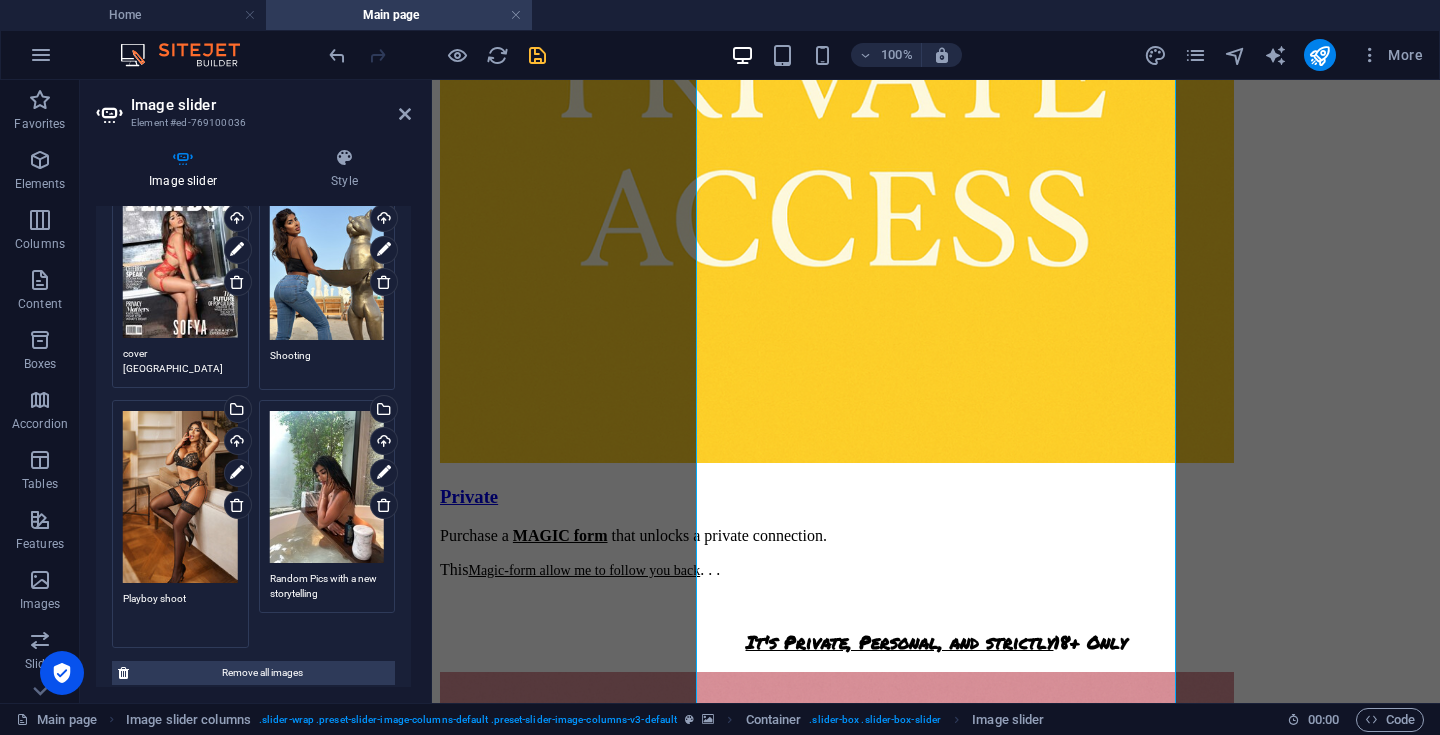 type on "Playboy shoot" 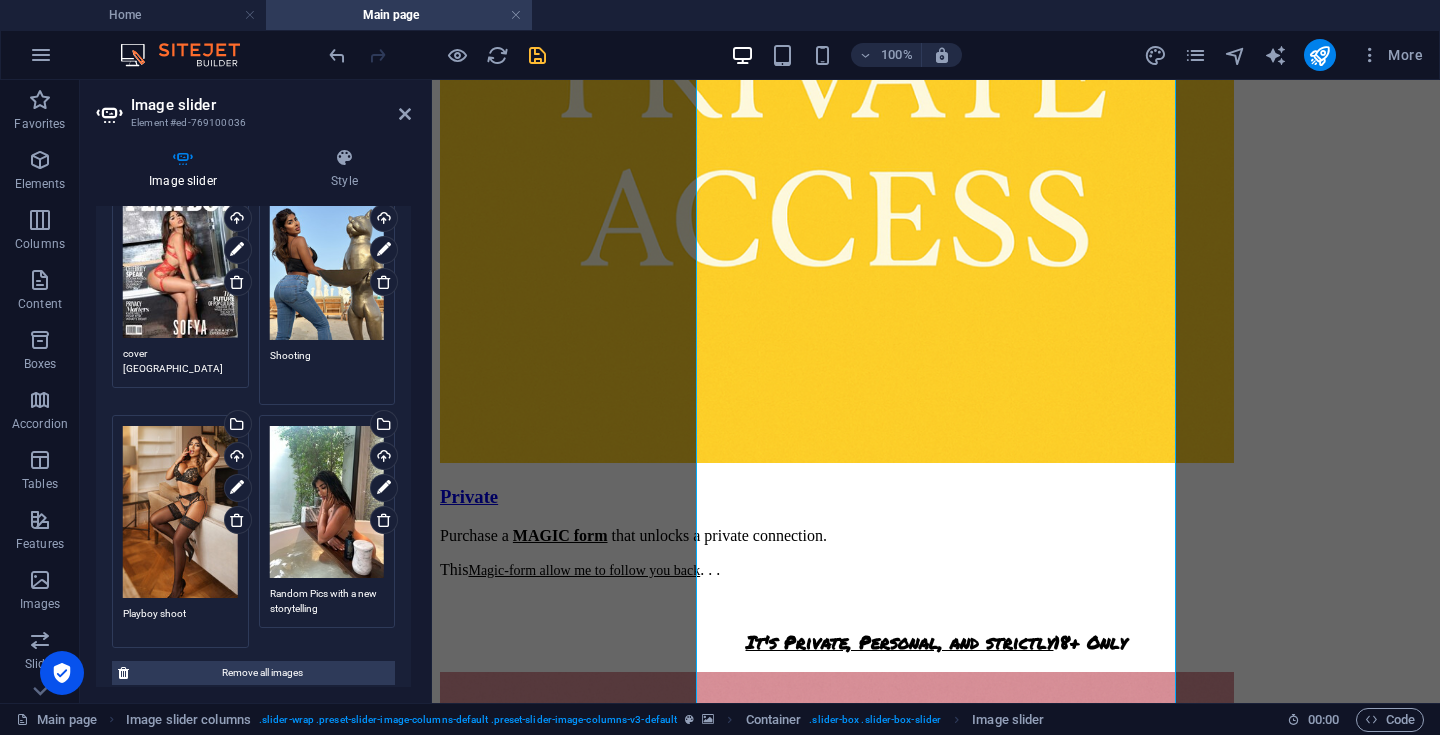 drag, startPoint x: 306, startPoint y: 358, endPoint x: 287, endPoint y: 380, distance: 29.068884 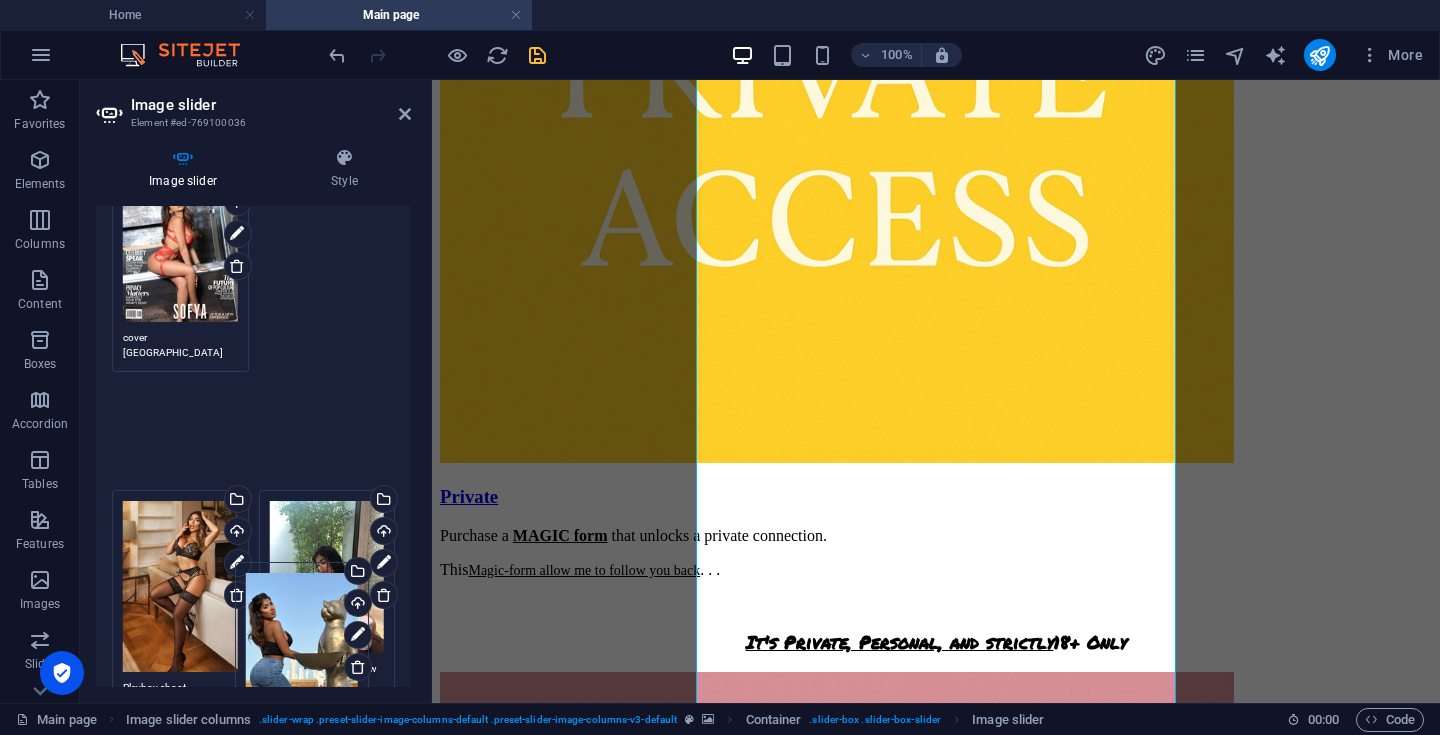 scroll, scrollTop: 220, scrollLeft: 0, axis: vertical 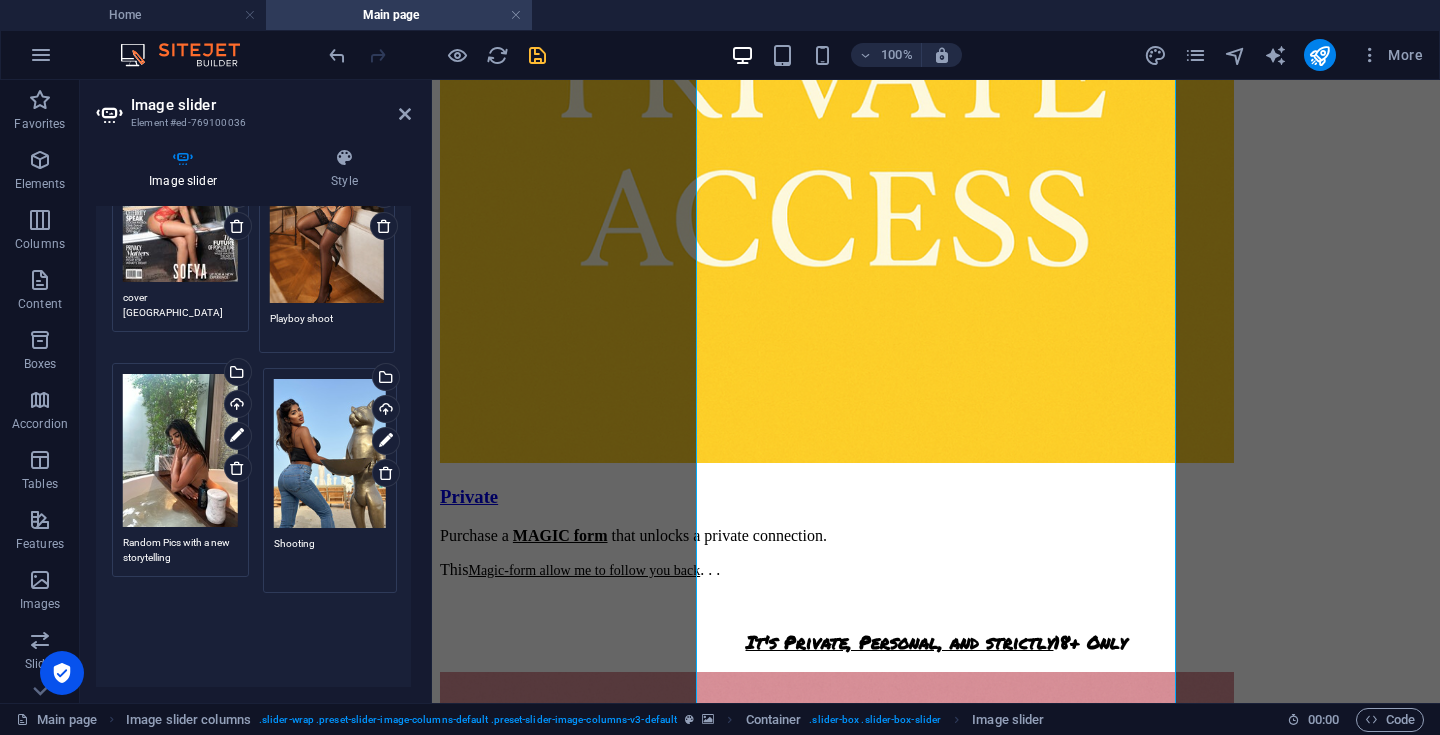 drag, startPoint x: 329, startPoint y: 284, endPoint x: 335, endPoint y: 473, distance: 189.09521 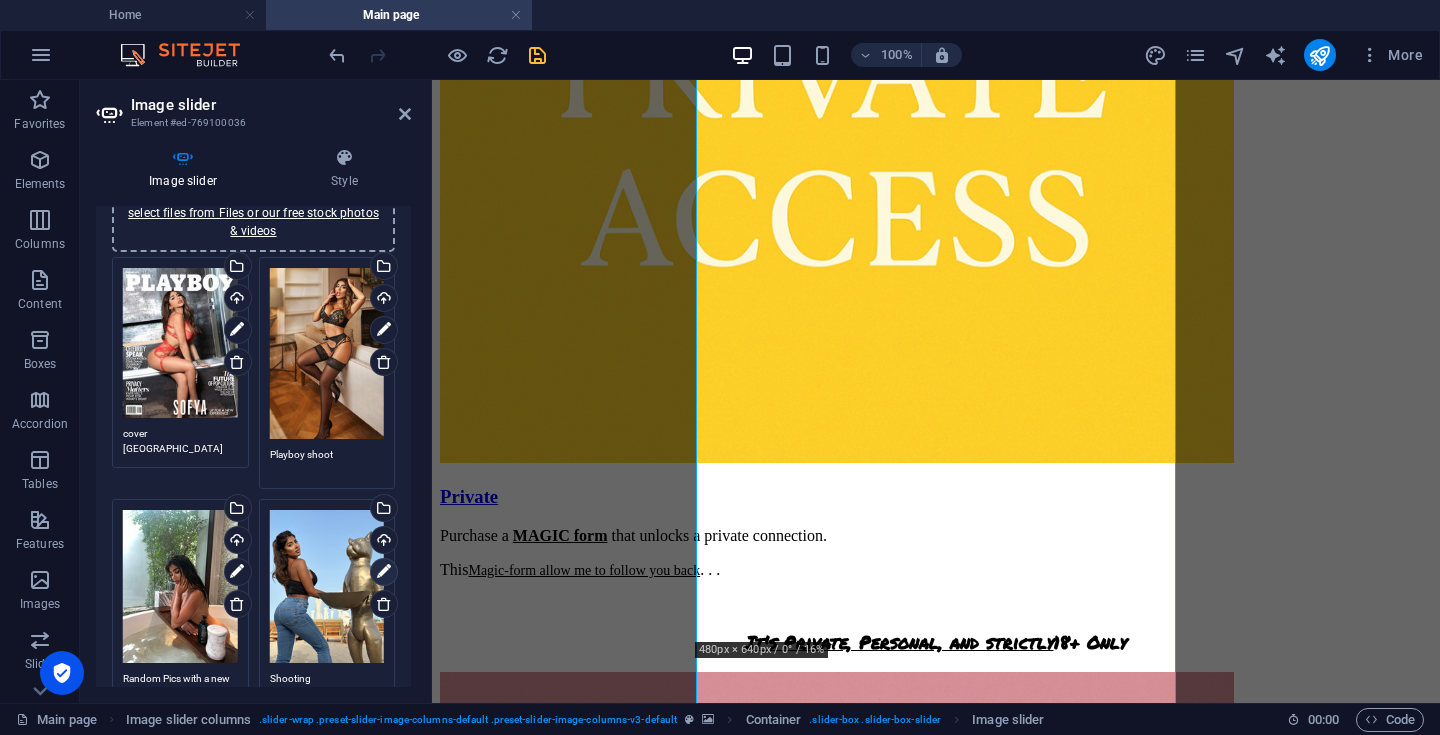 scroll, scrollTop: 74, scrollLeft: 0, axis: vertical 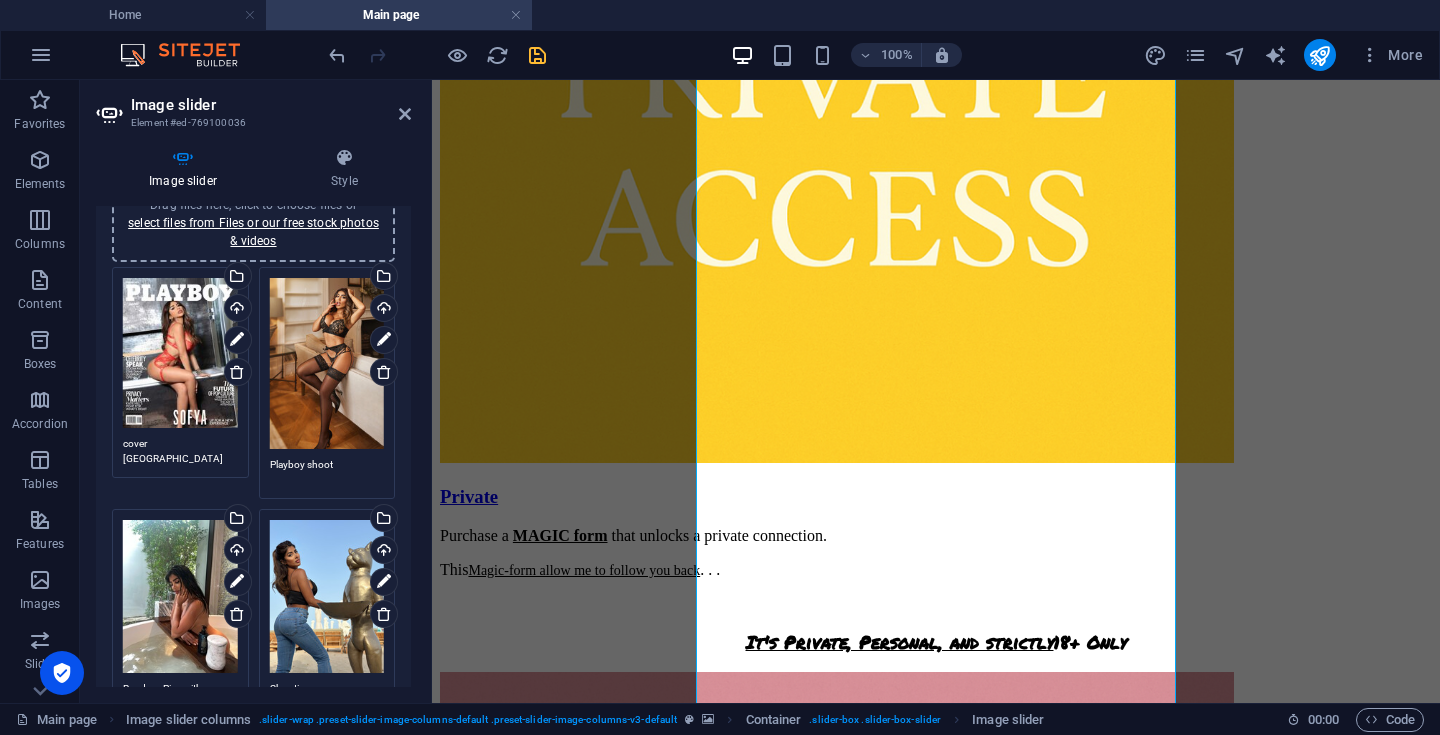 click at bounding box center [437, 55] 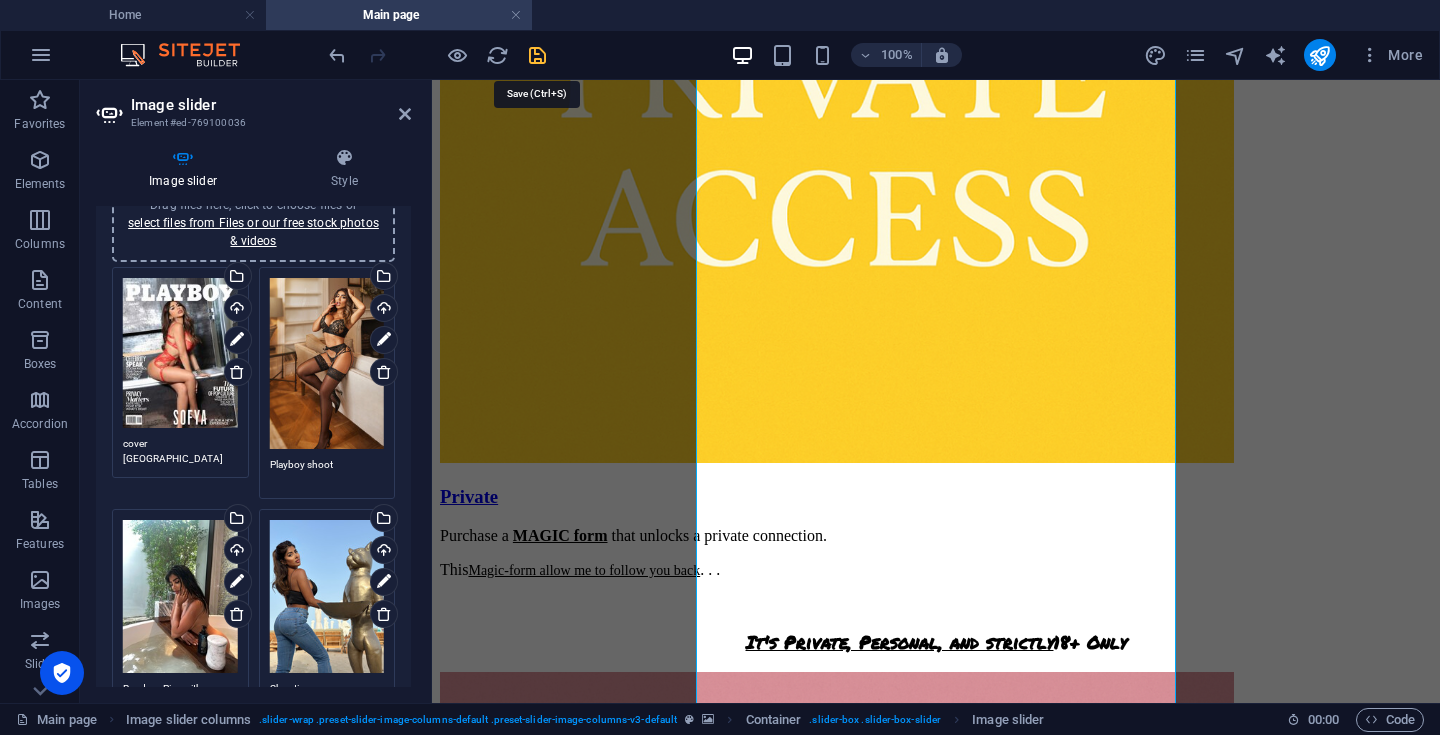 click at bounding box center [537, 55] 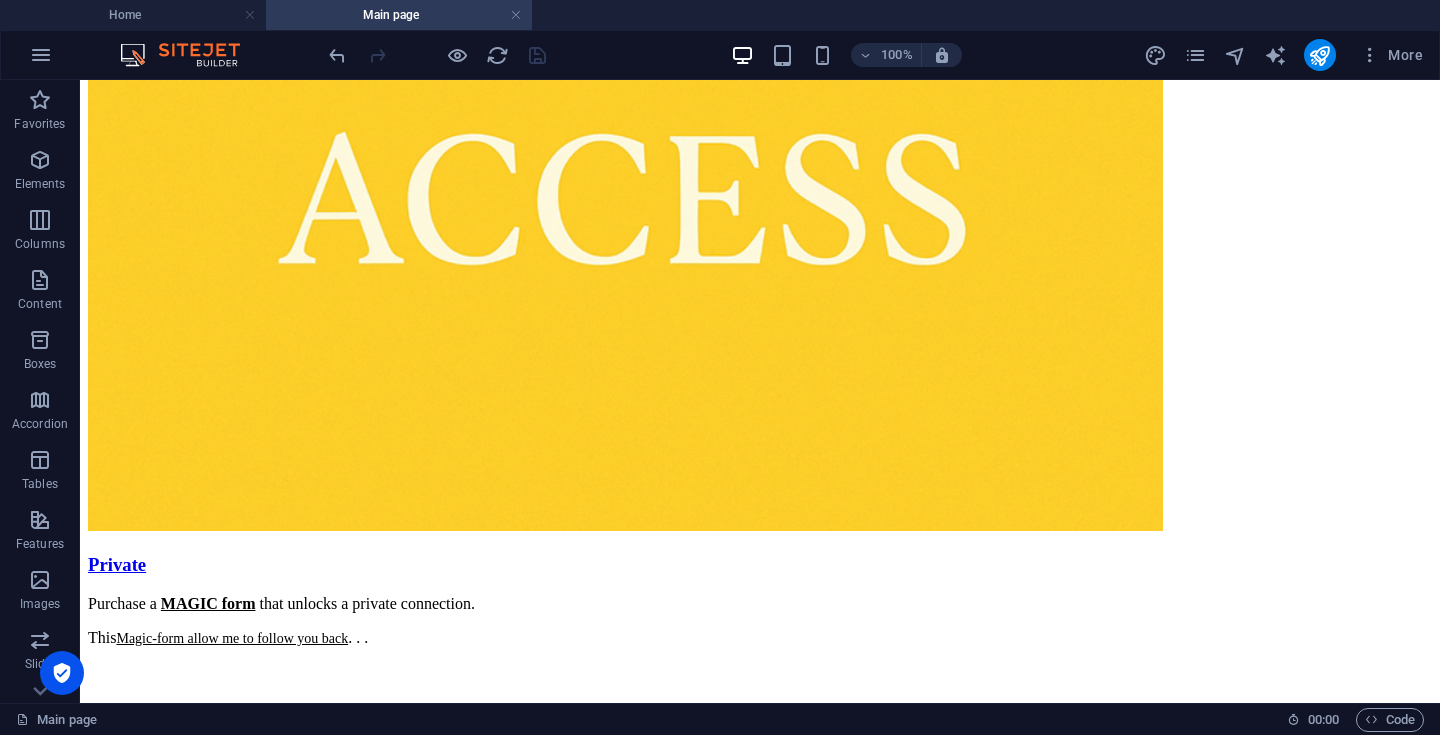 scroll, scrollTop: 2897, scrollLeft: 0, axis: vertical 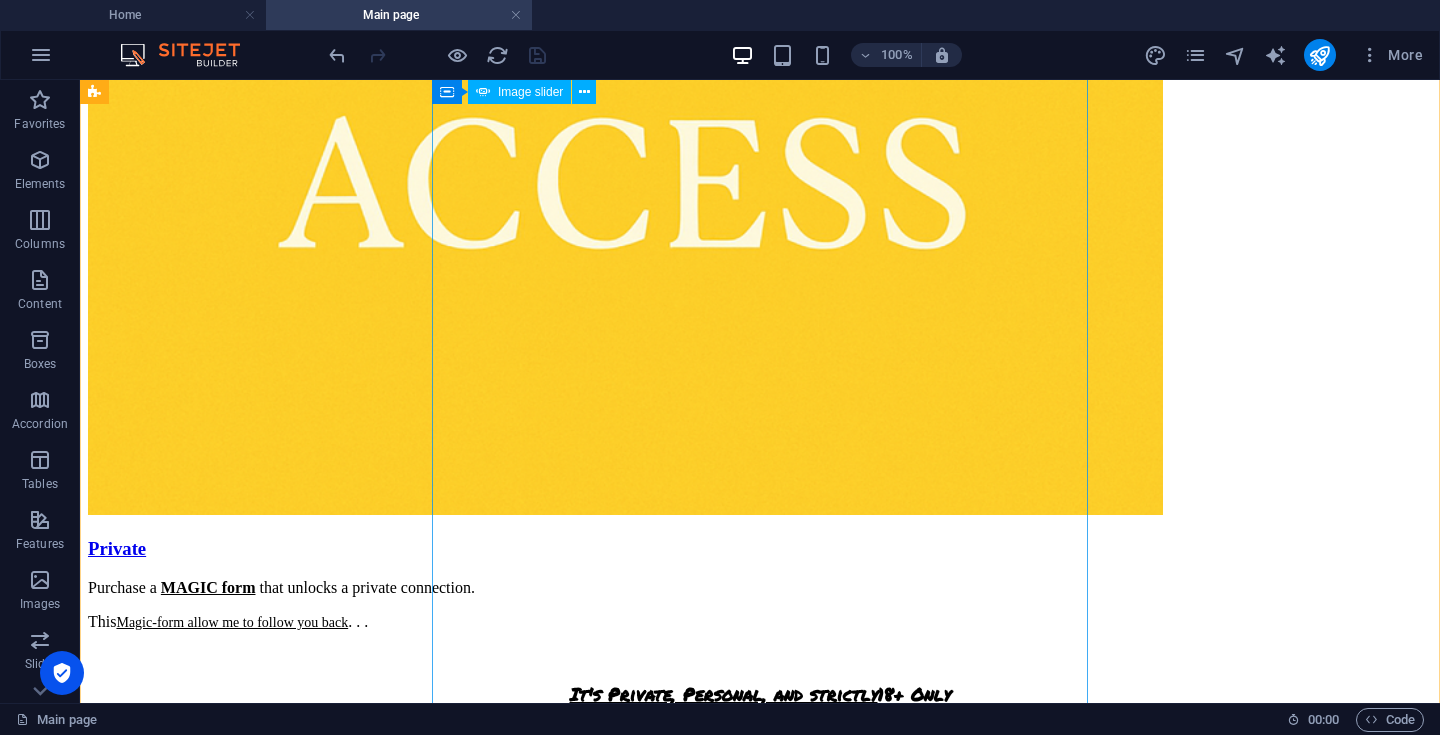 click at bounding box center (96, 6948) 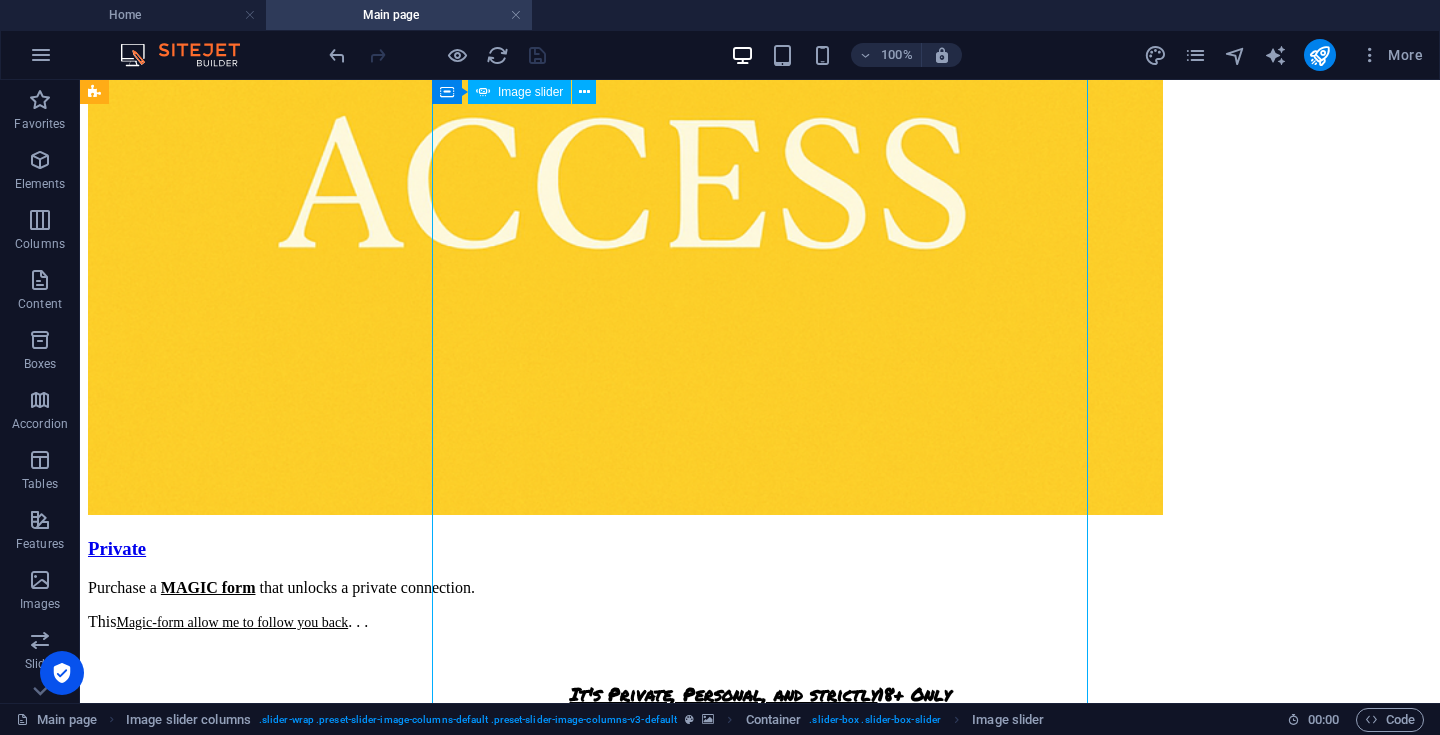 click at bounding box center [-1200, 13558] 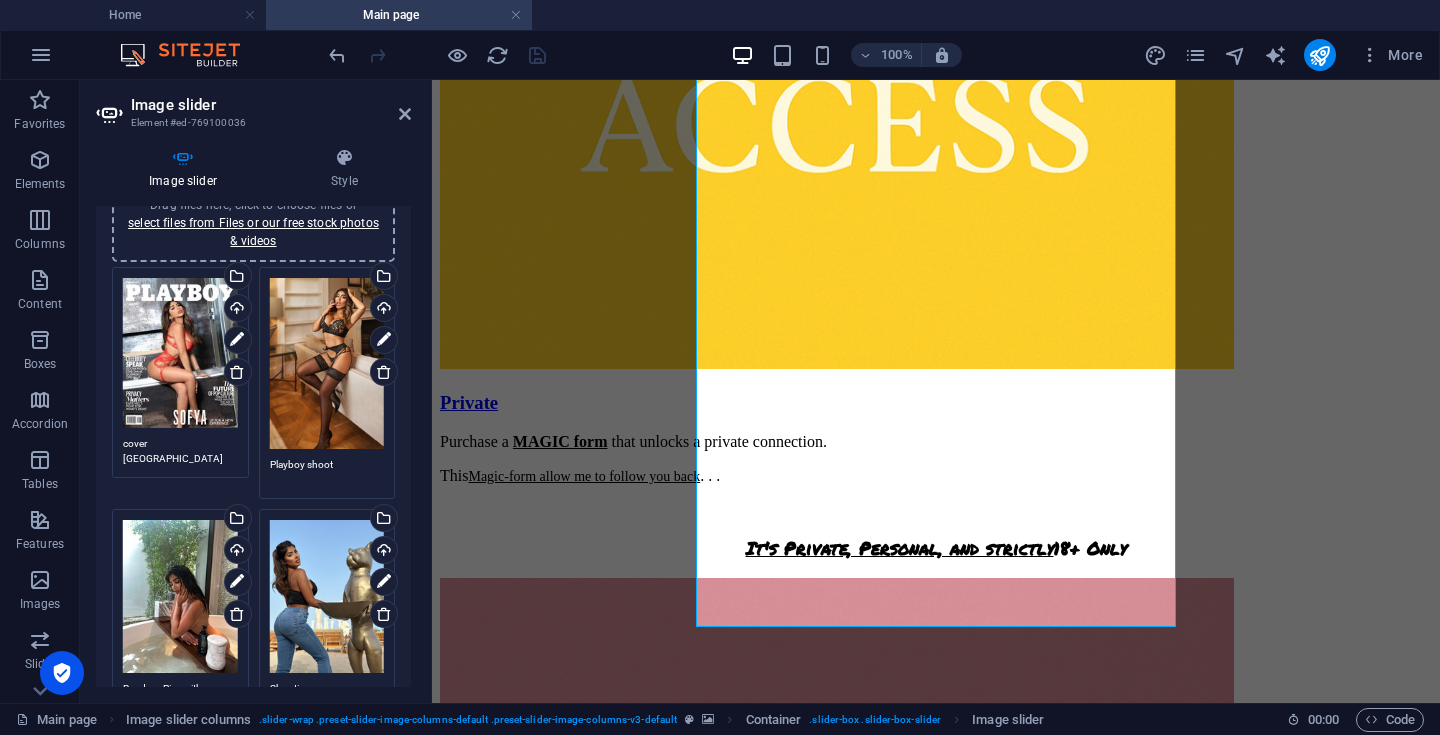scroll, scrollTop: 92, scrollLeft: 0, axis: vertical 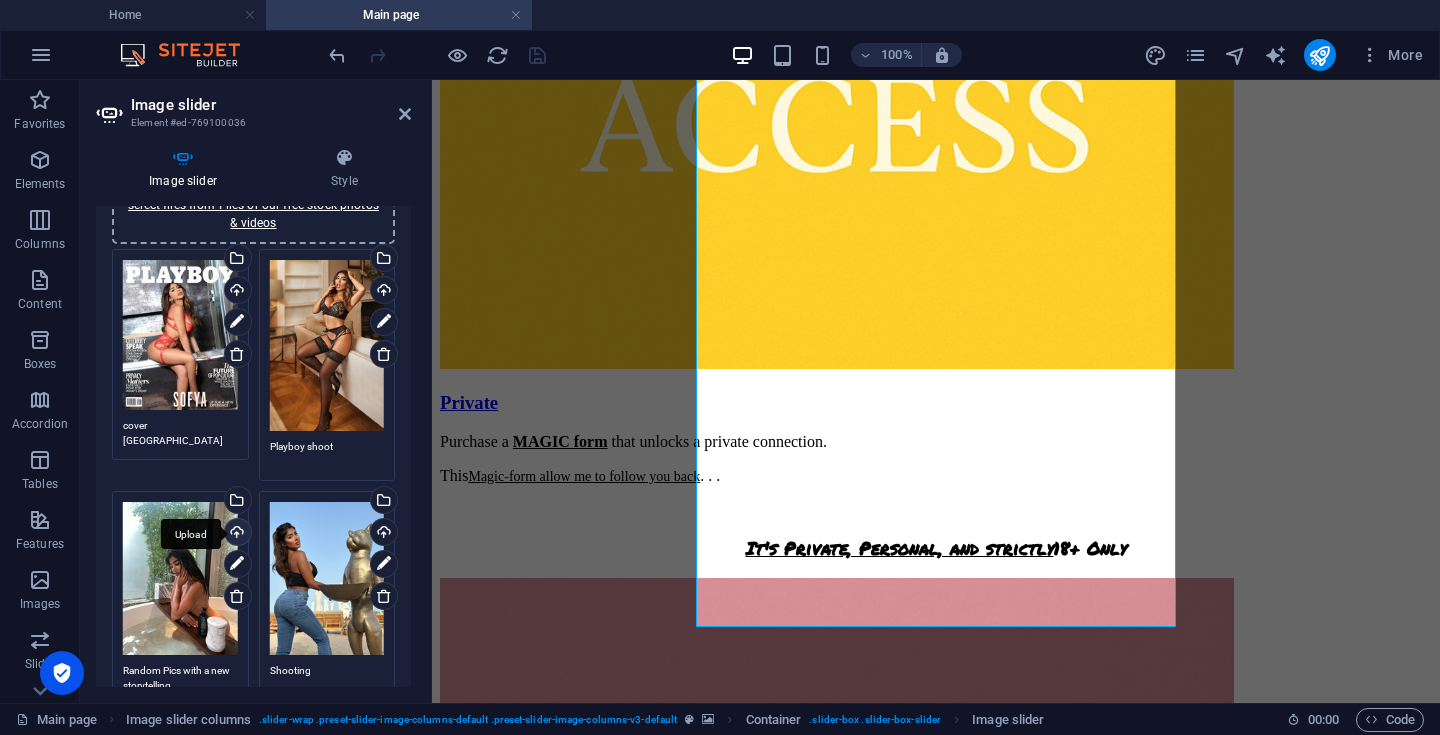 click on "Upload" at bounding box center [236, 534] 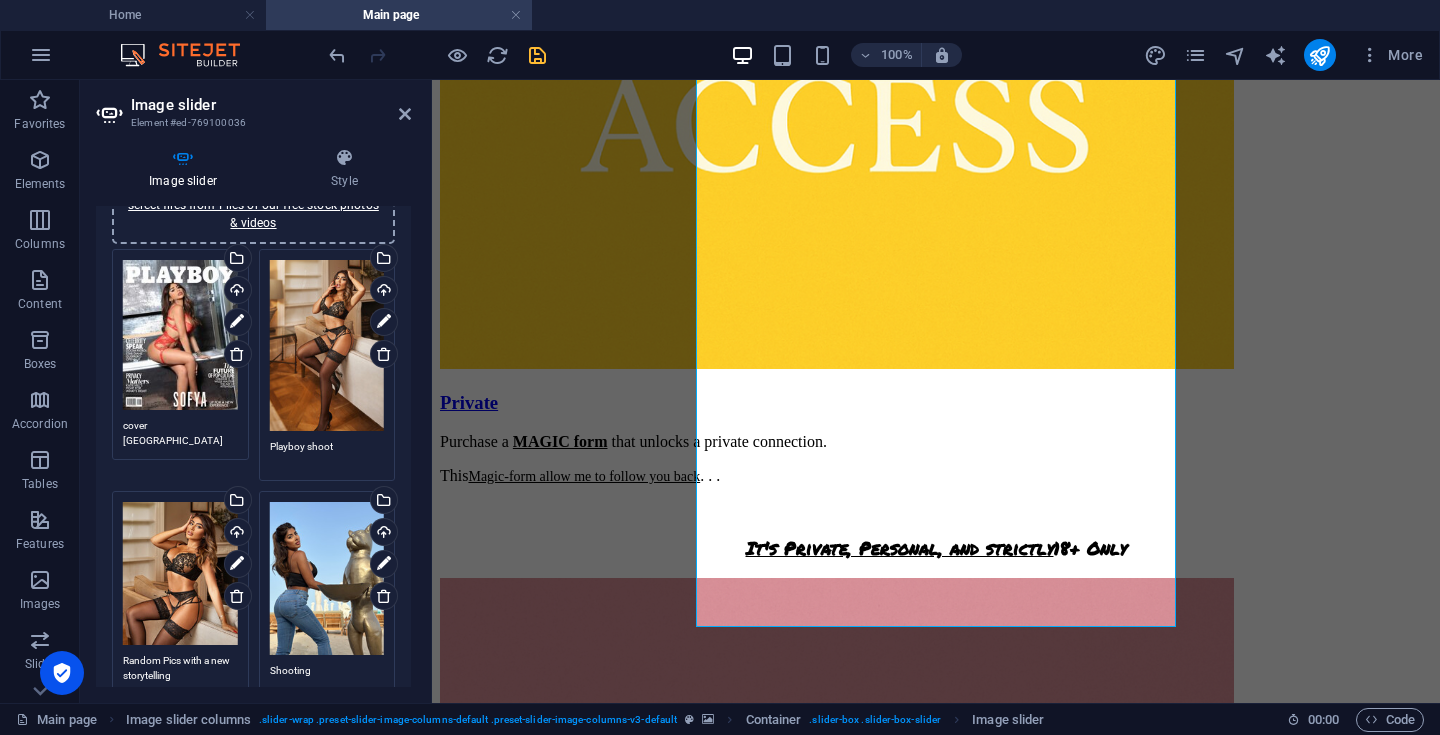 drag, startPoint x: 186, startPoint y: 675, endPoint x: 121, endPoint y: 642, distance: 72.89719 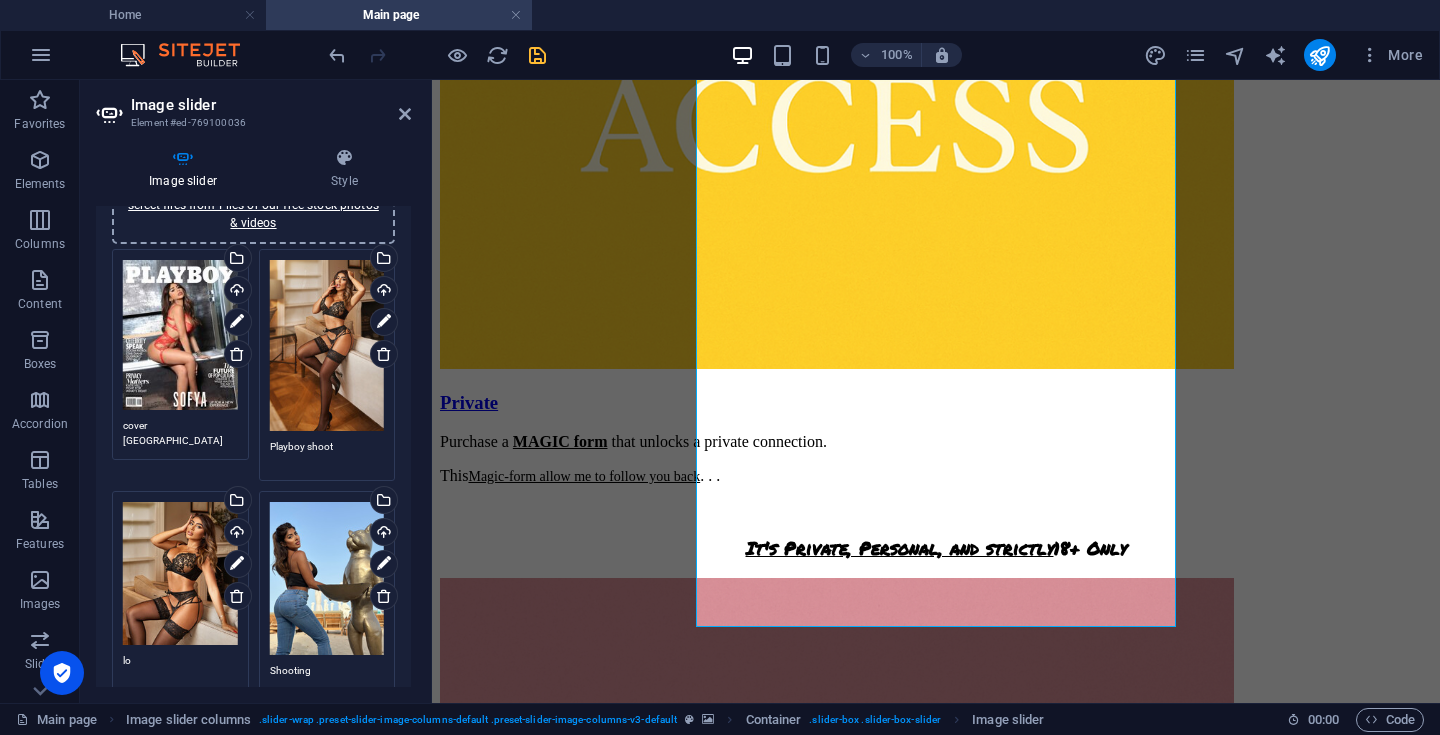 type on "l" 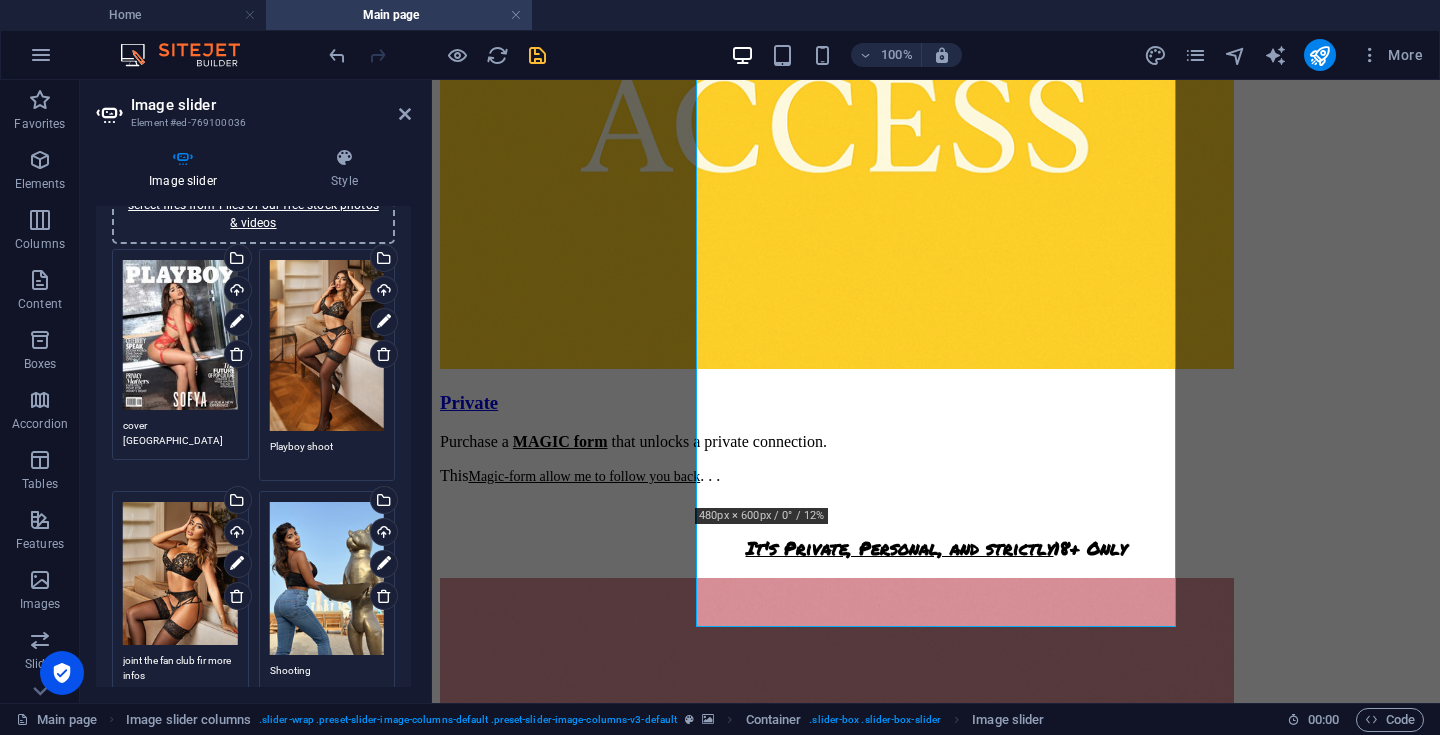 click on "joint the fan club fir more infos" at bounding box center (180, 675) 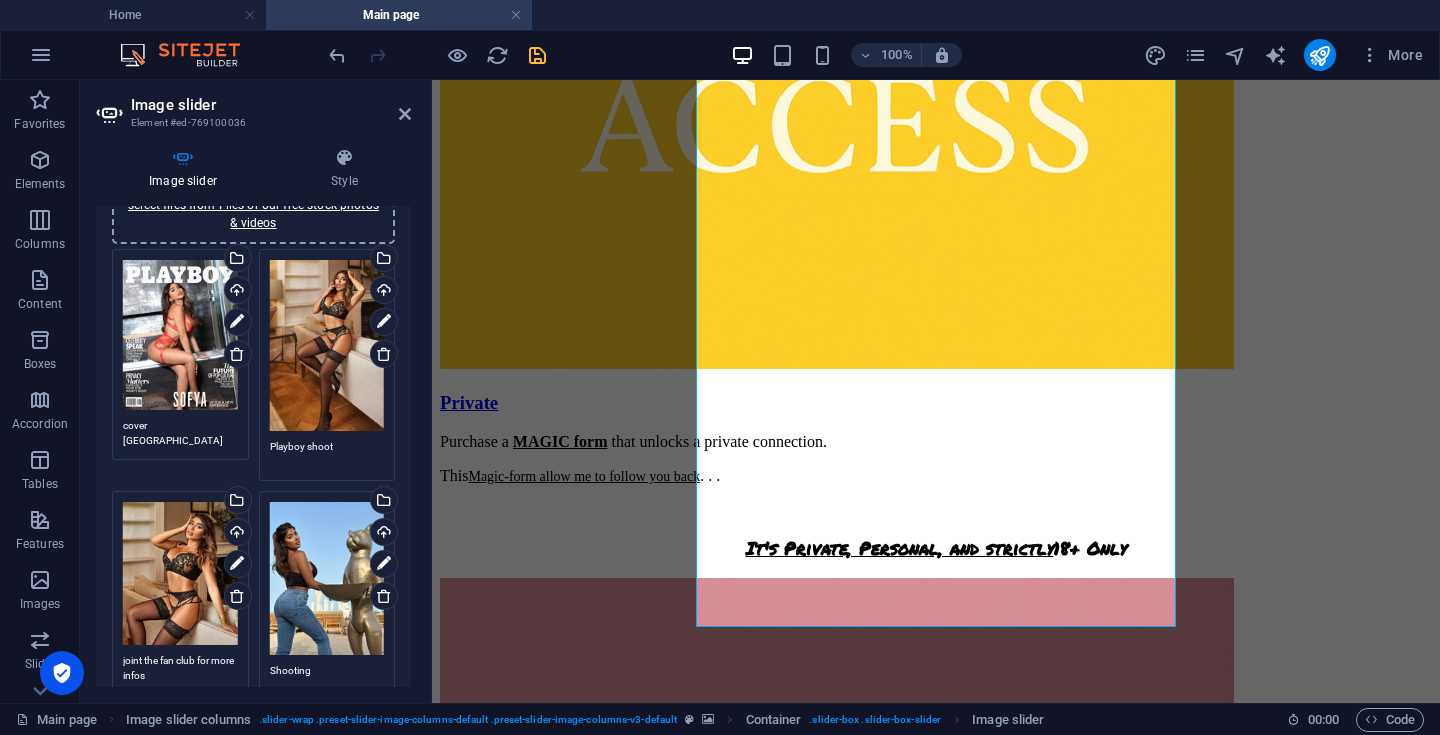 click on "joint the fan club for more infos" at bounding box center [180, 675] 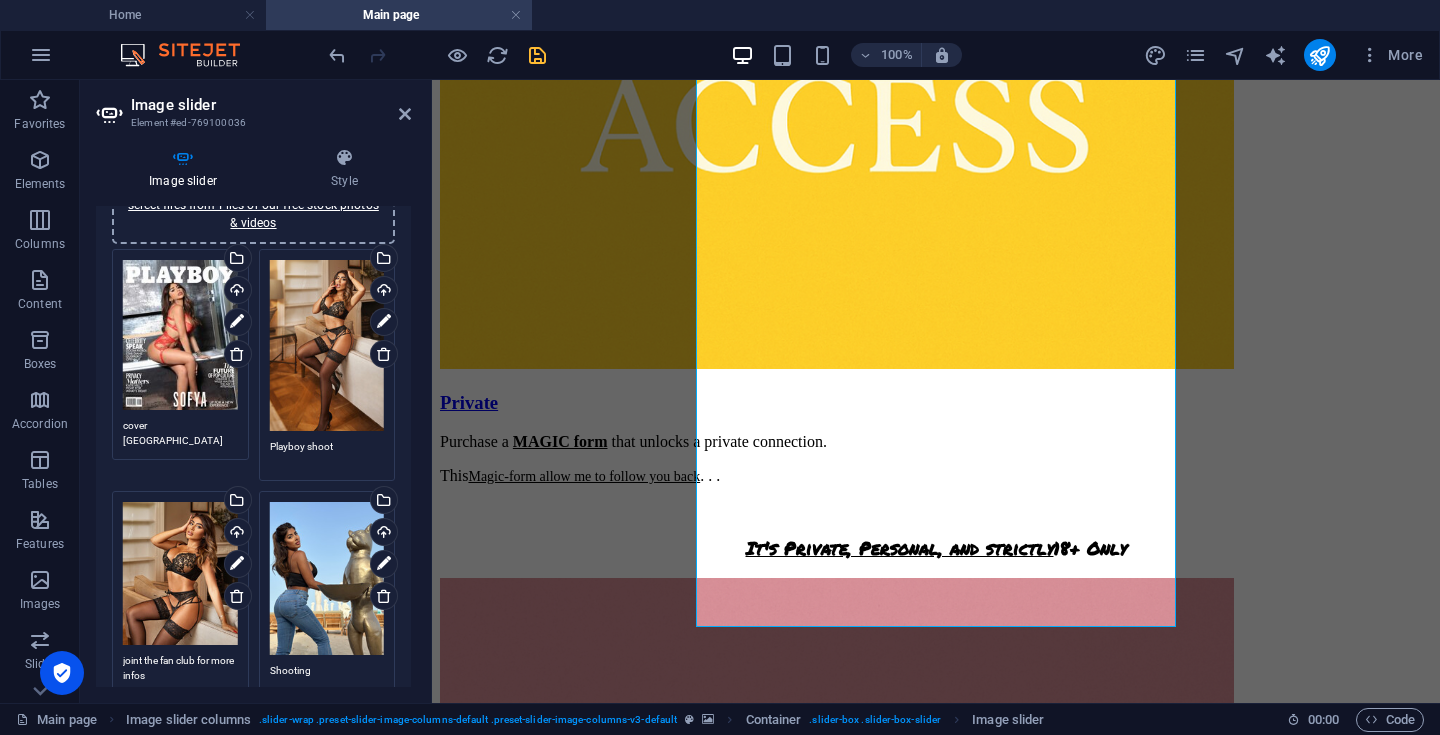 click on "joint the fan club for more infos" at bounding box center [180, 675] 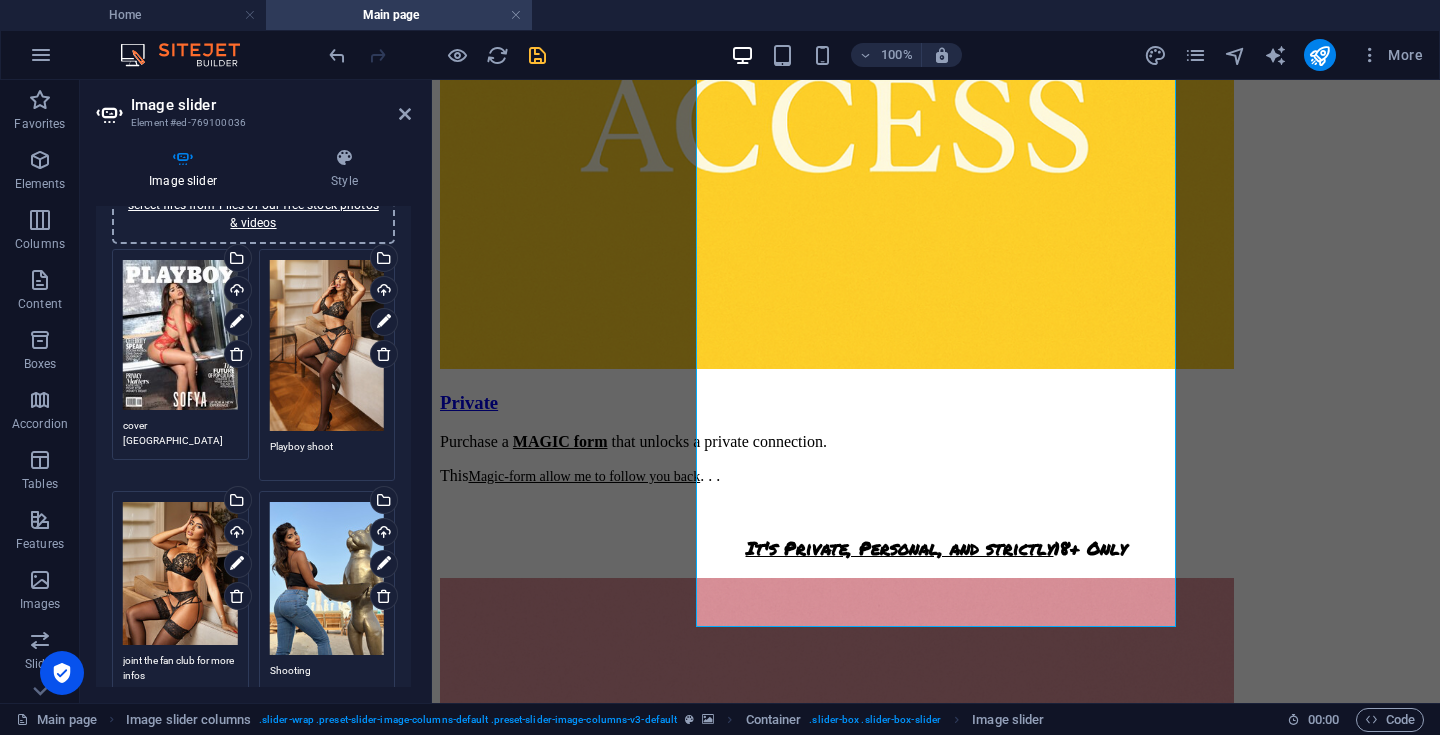 type on "joint the fan club for more infos" 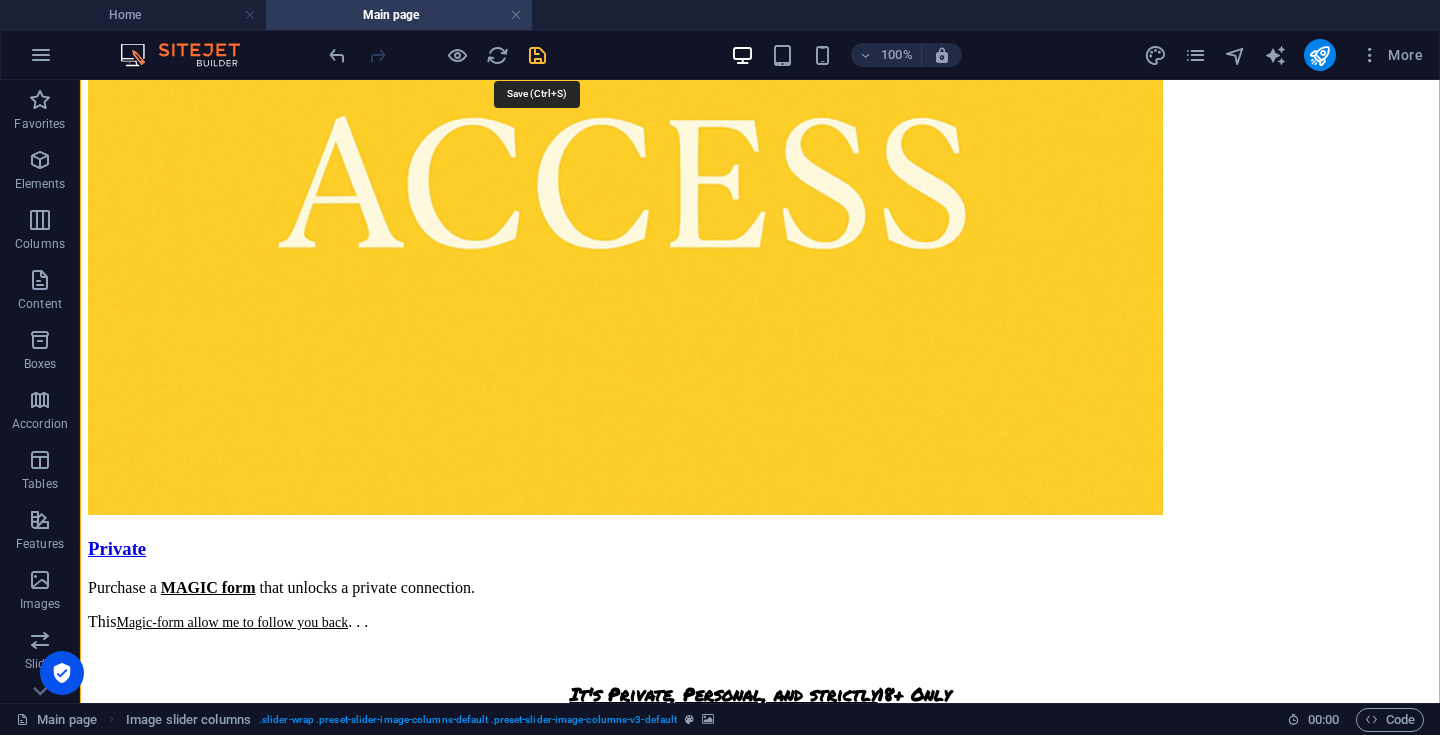 click at bounding box center [537, 55] 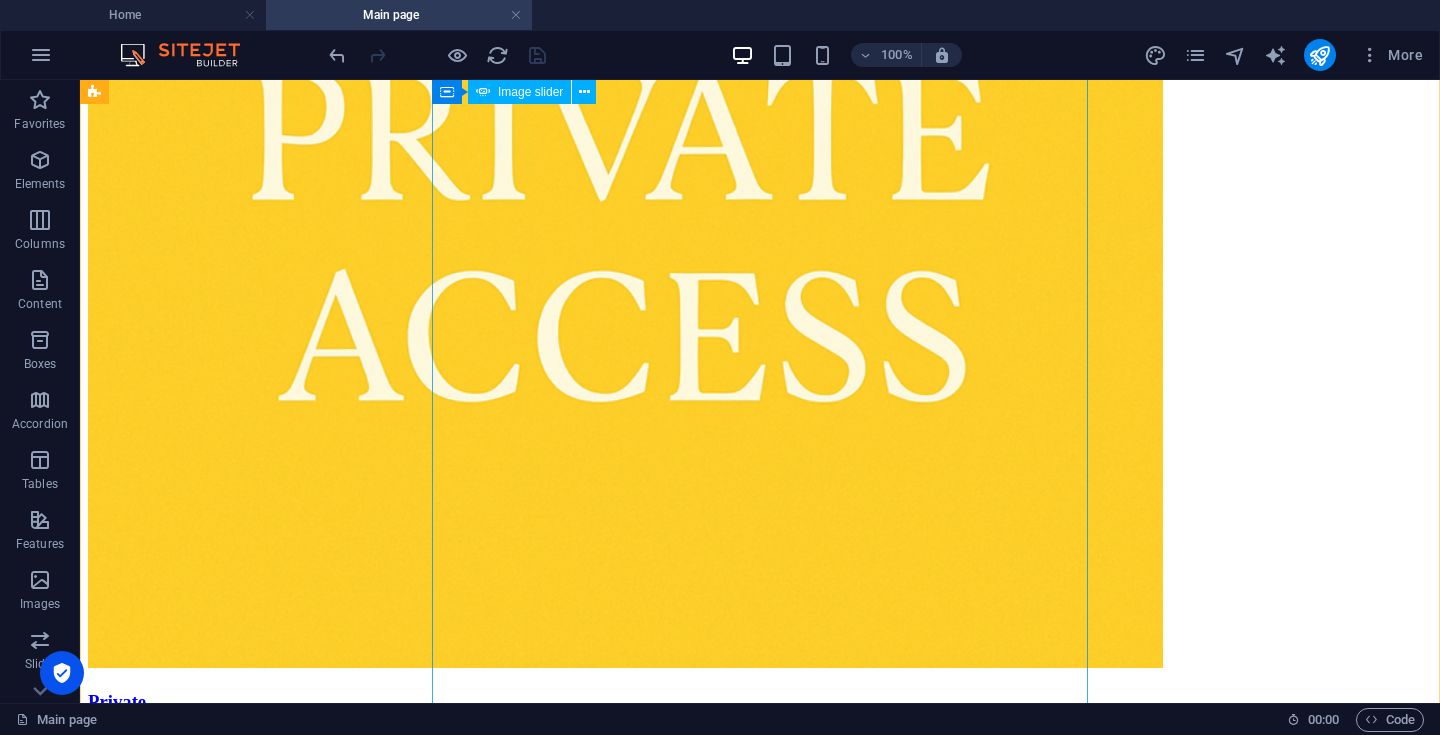 scroll, scrollTop: 2745, scrollLeft: 0, axis: vertical 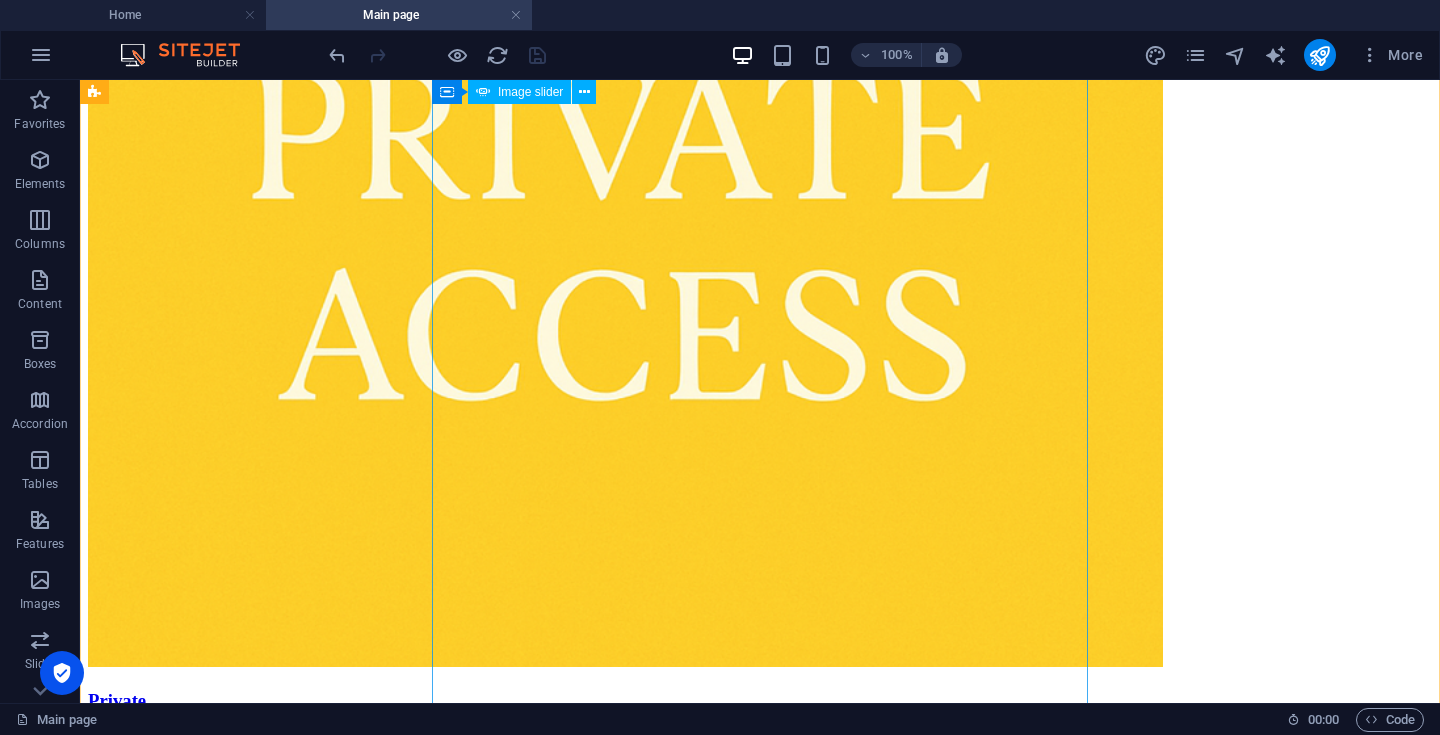 click at bounding box center (96, 18178) 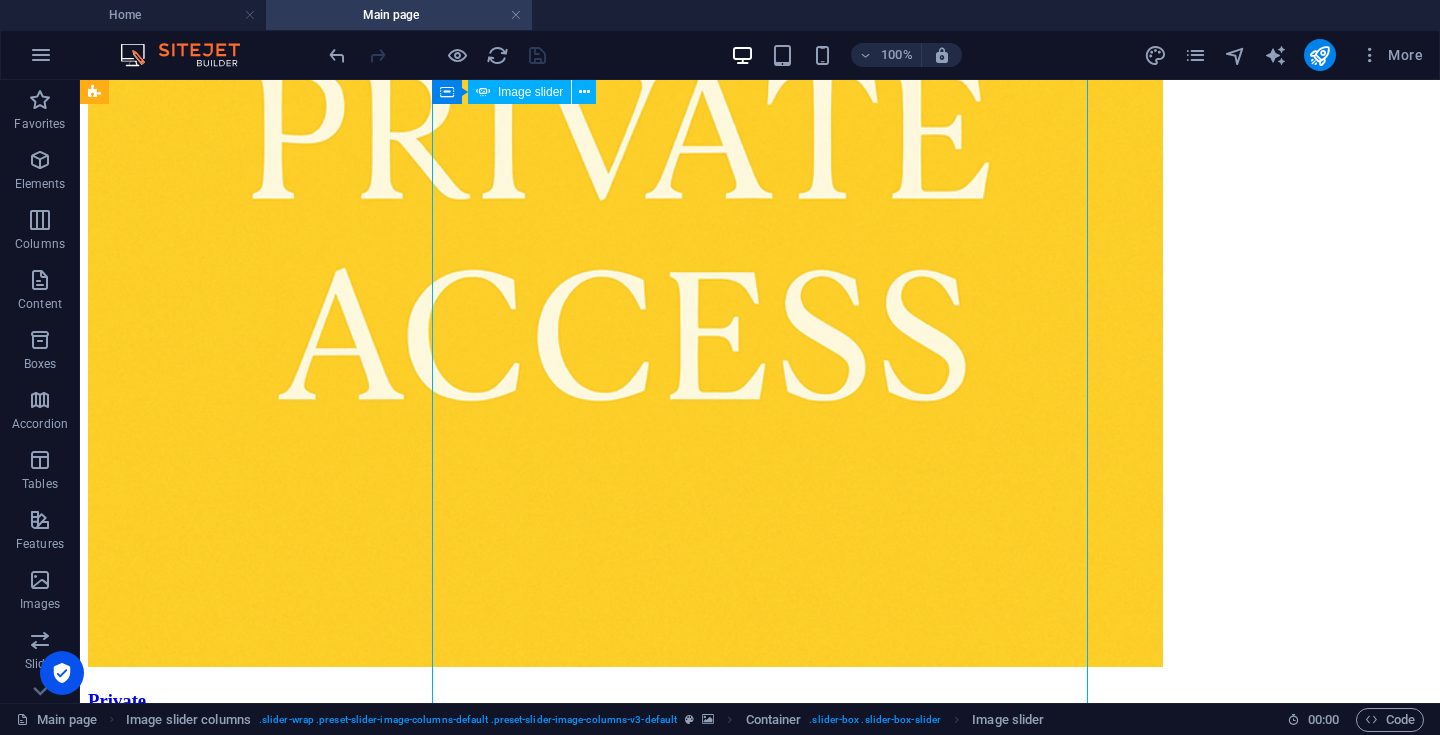 click at bounding box center [96, 18178] 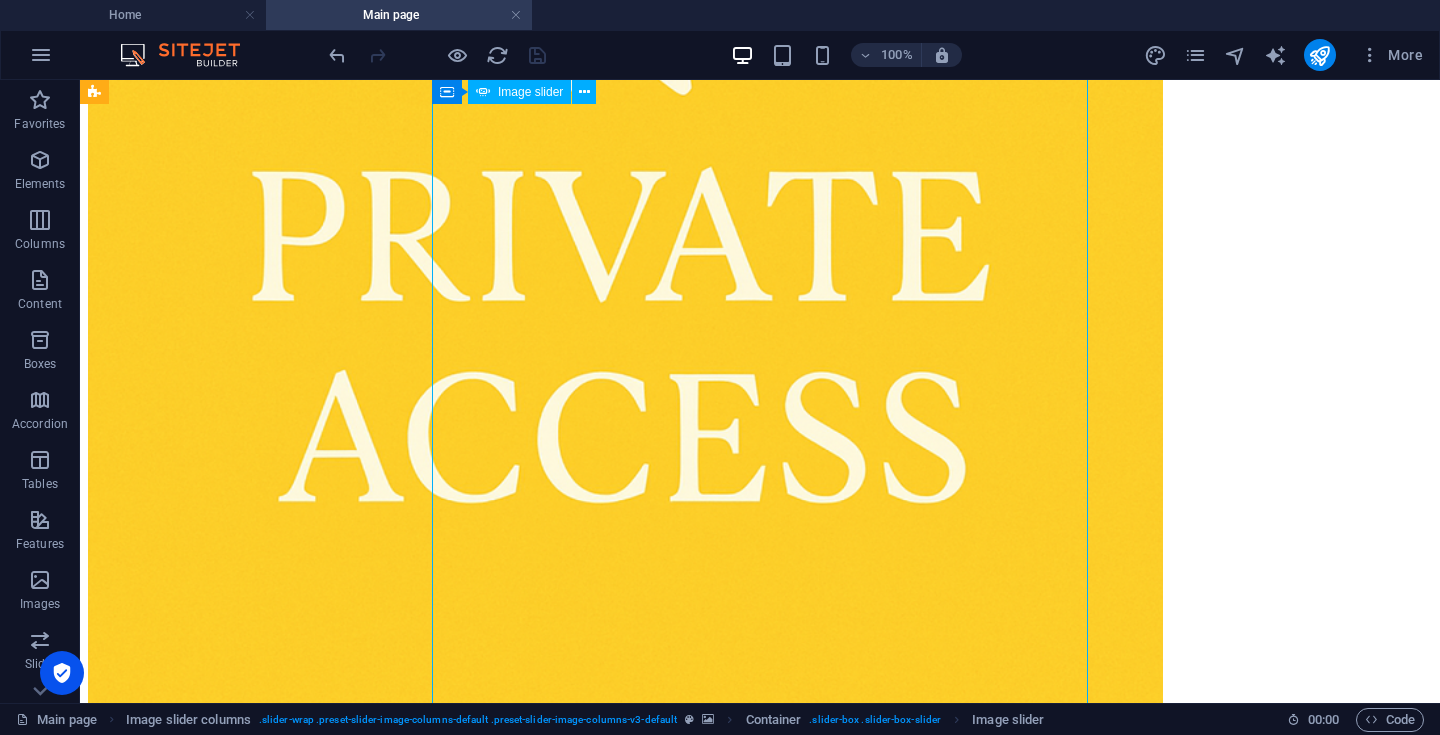 scroll, scrollTop: 2644, scrollLeft: 0, axis: vertical 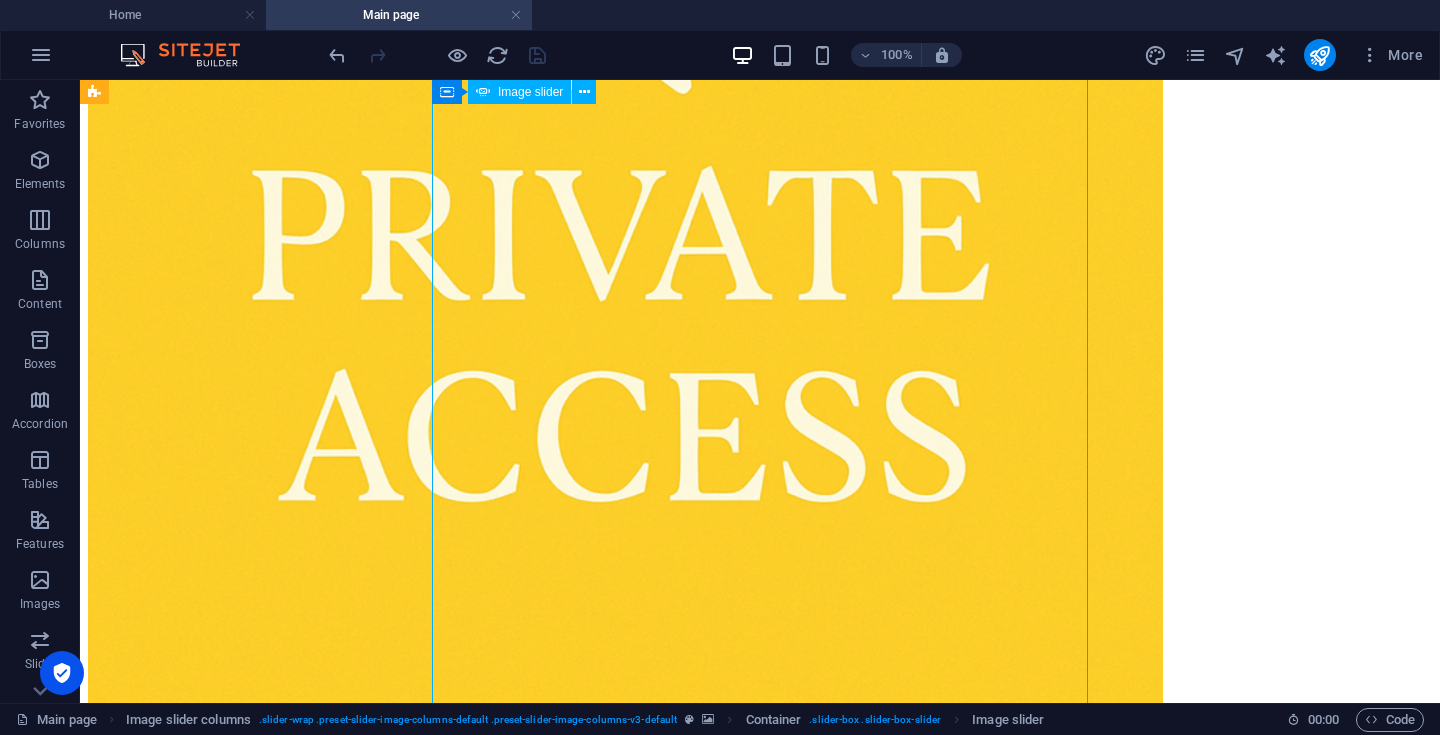 click at bounding box center [96, 18279] 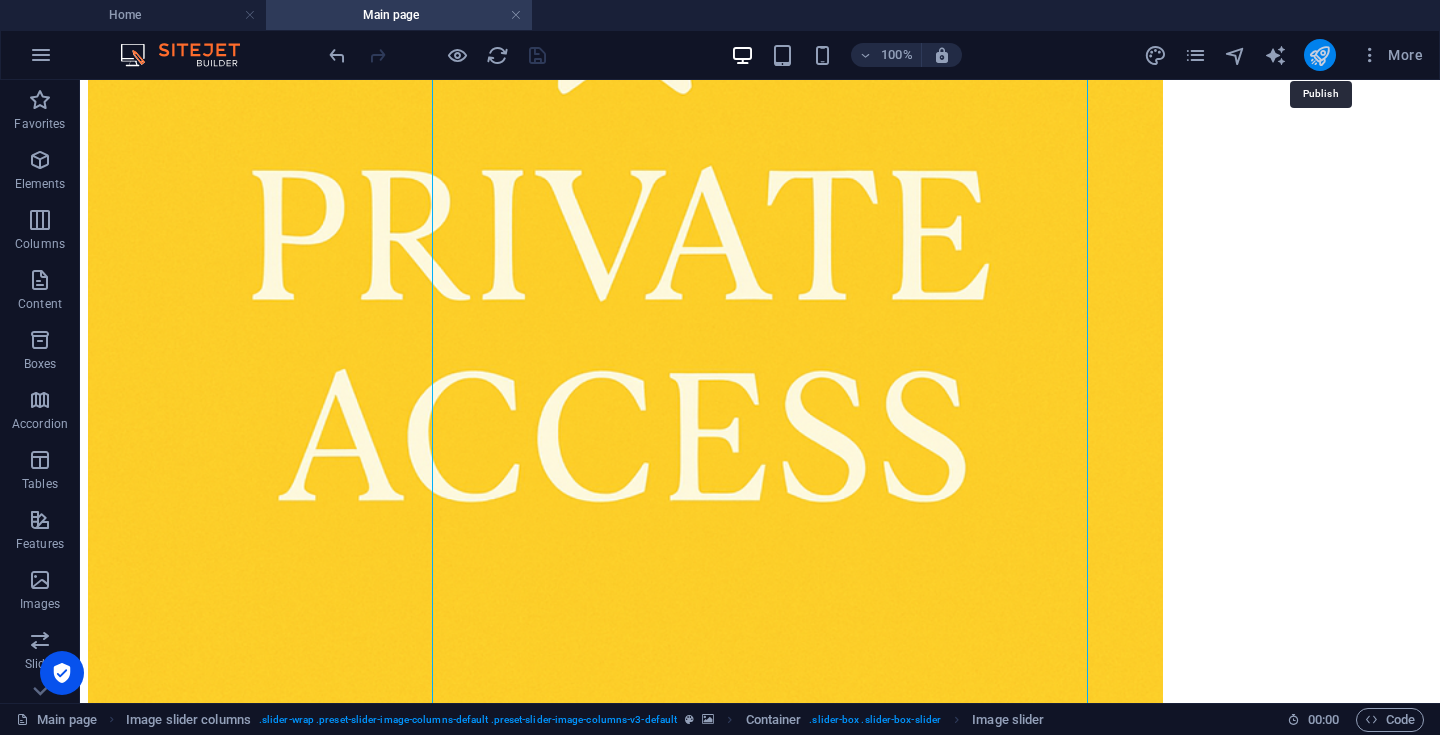 click at bounding box center [1319, 55] 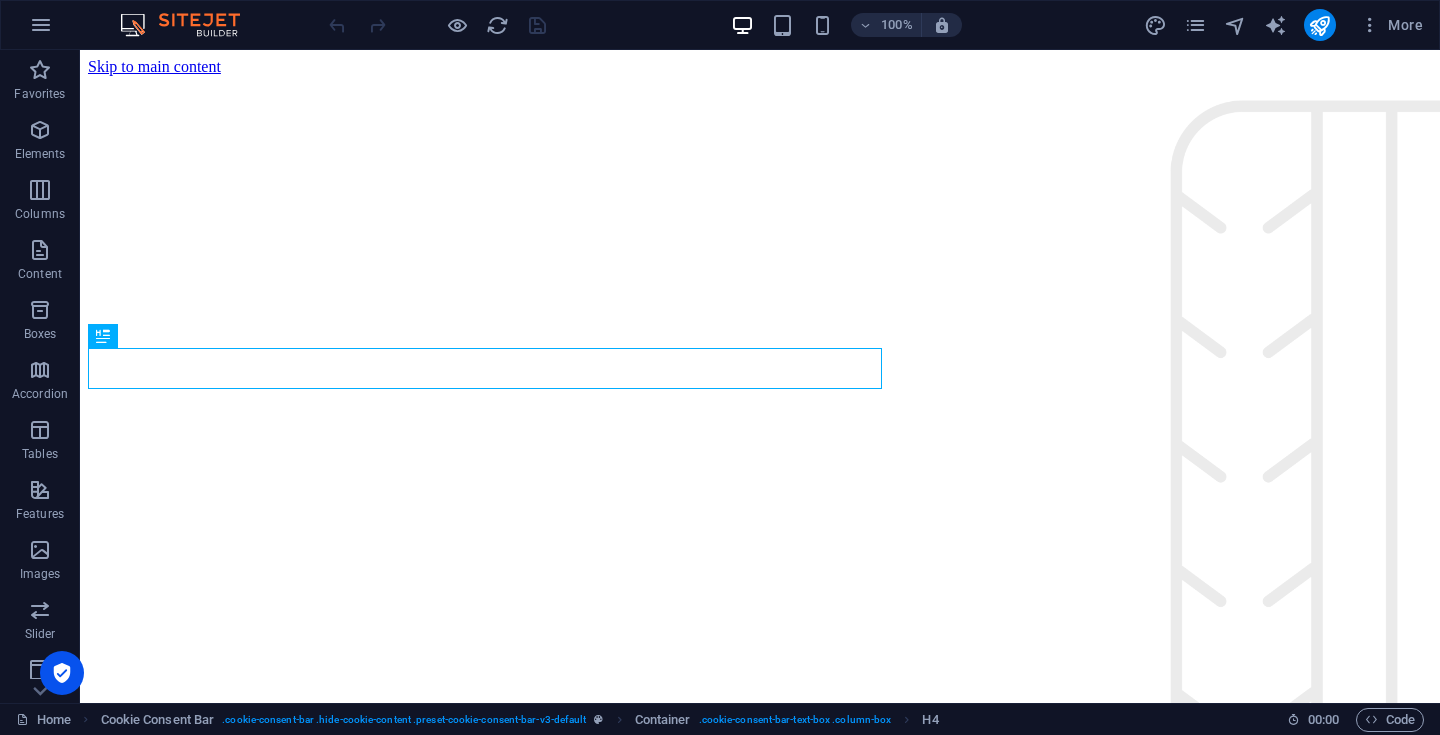 scroll, scrollTop: 341, scrollLeft: 0, axis: vertical 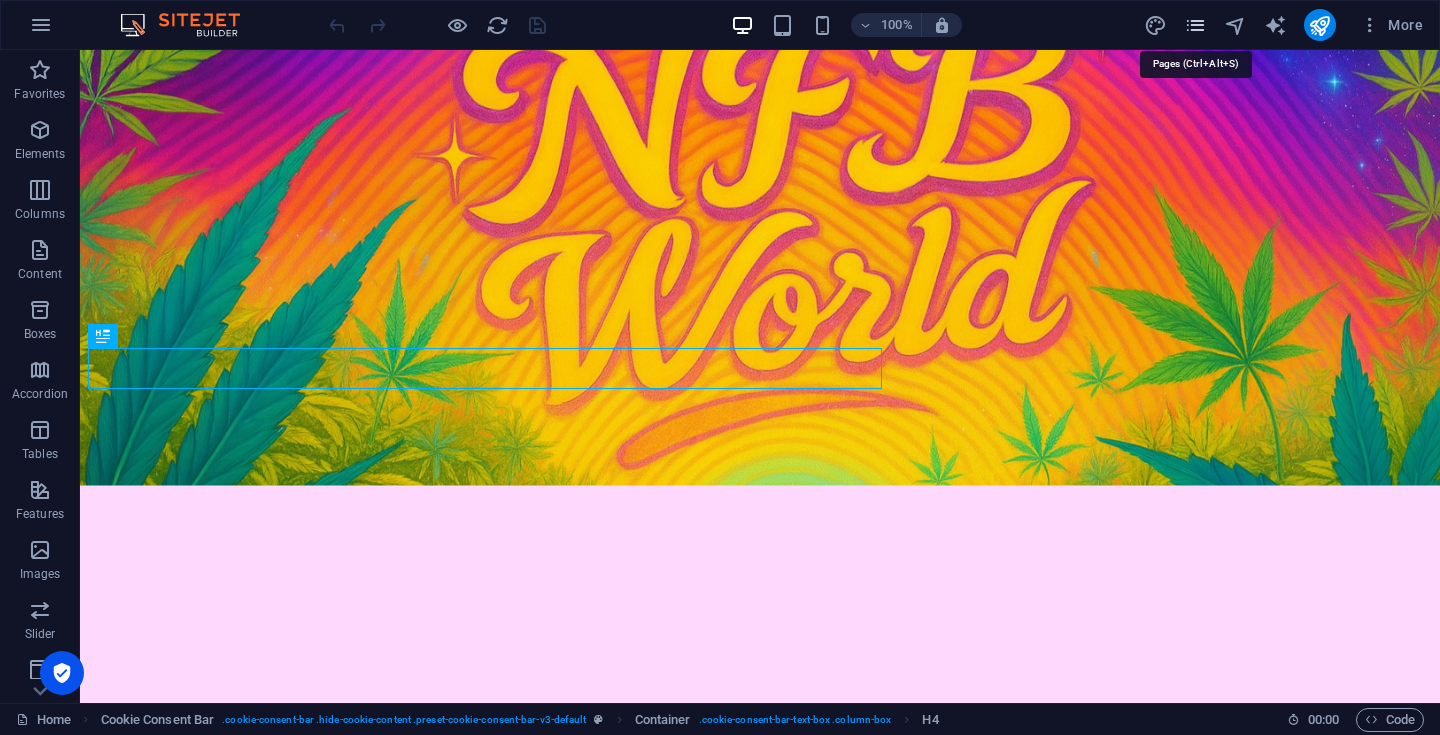 click at bounding box center [1195, 25] 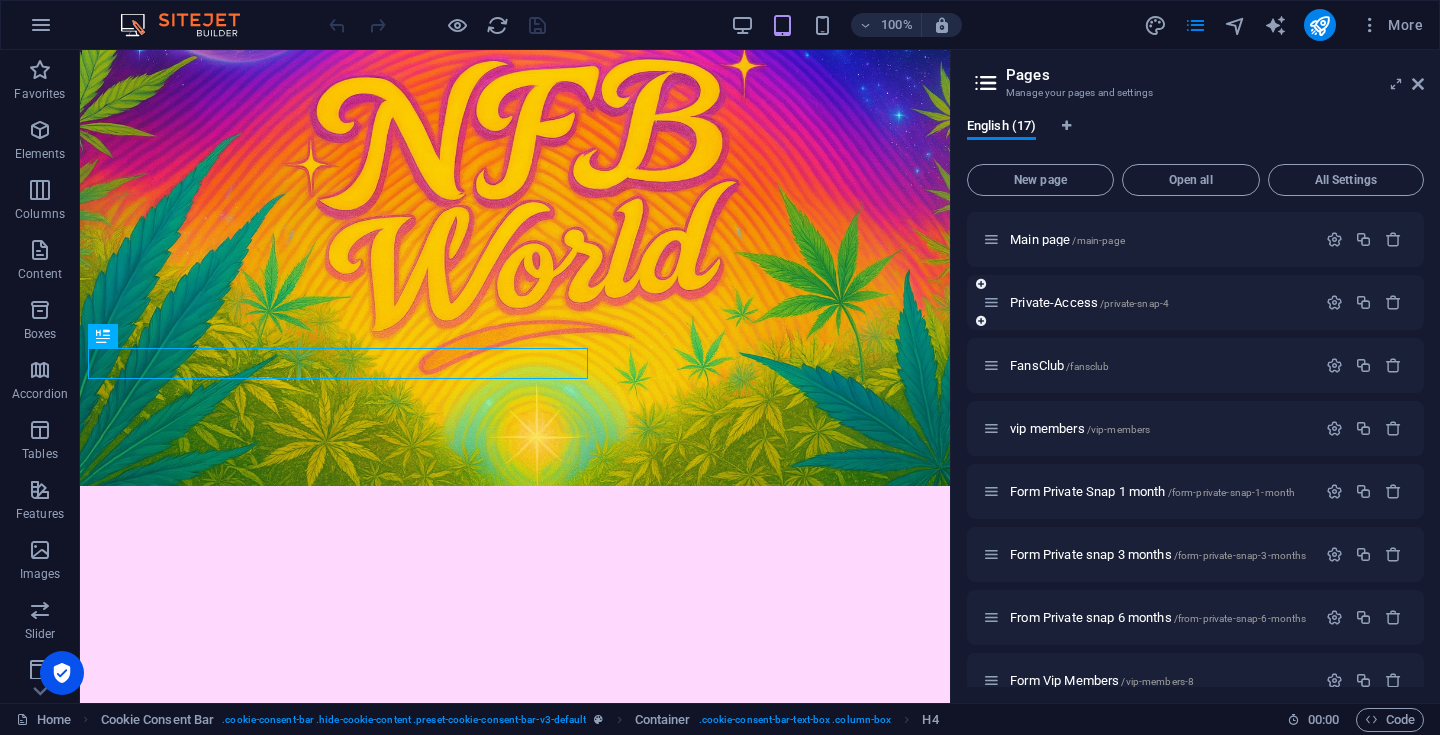 drag, startPoint x: 1051, startPoint y: 238, endPoint x: 1056, endPoint y: 310, distance: 72.1734 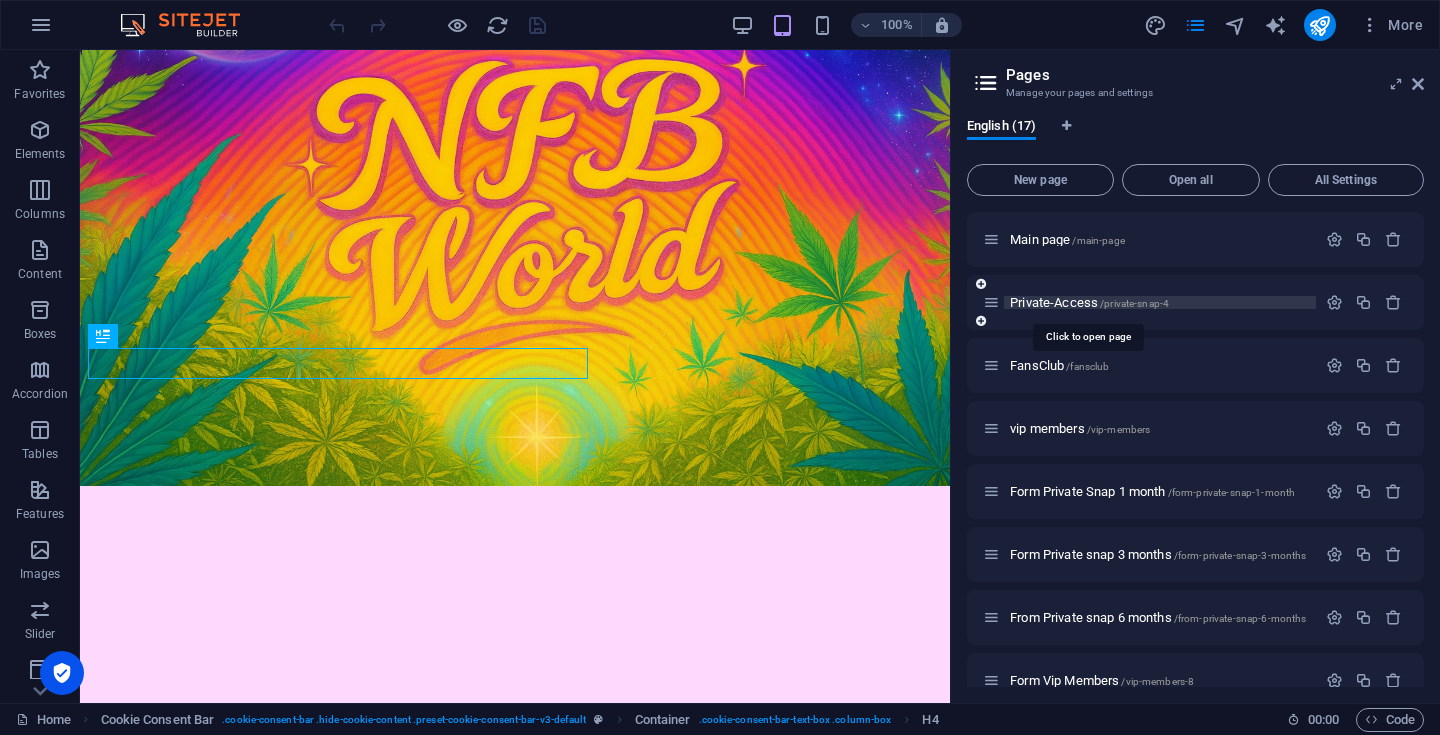 click on "Private-Access /private-snap-4" at bounding box center (1089, 302) 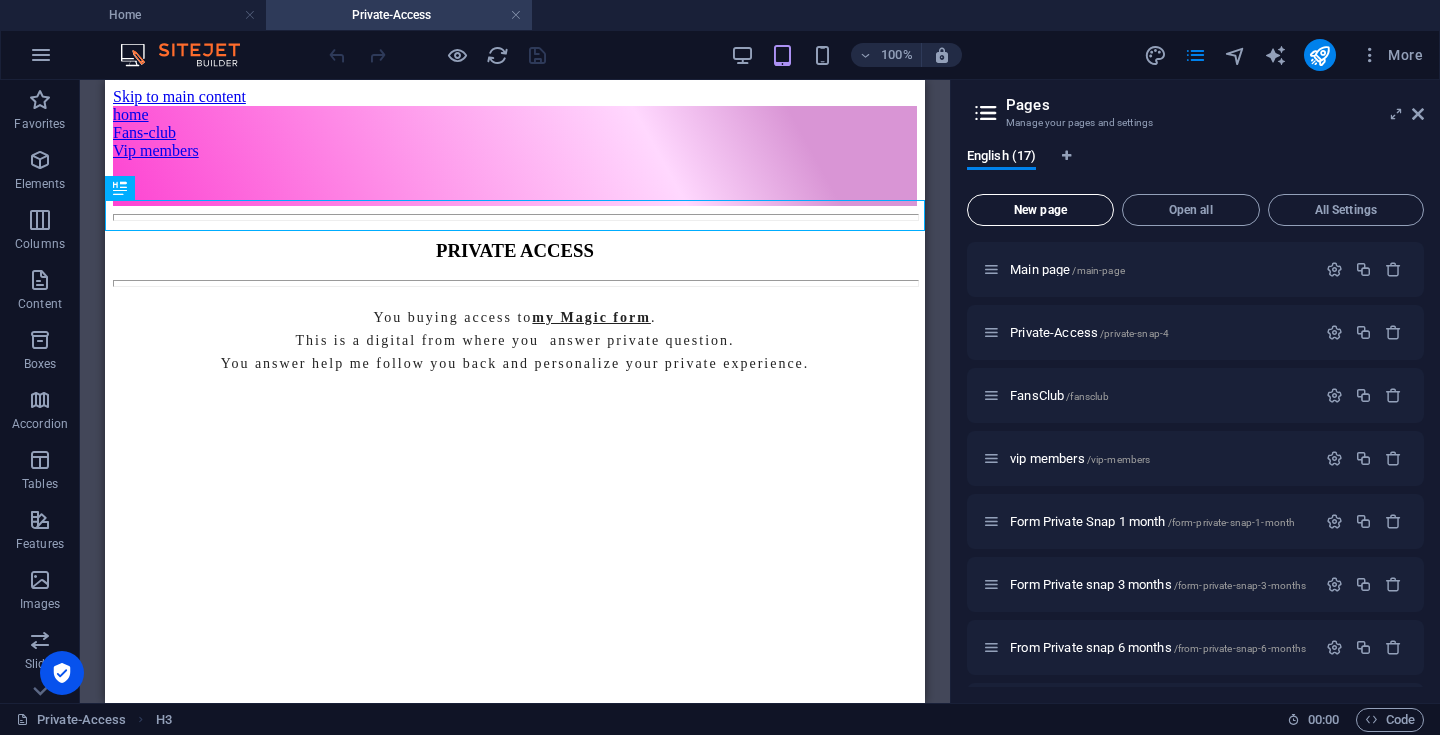 scroll, scrollTop: 0, scrollLeft: 0, axis: both 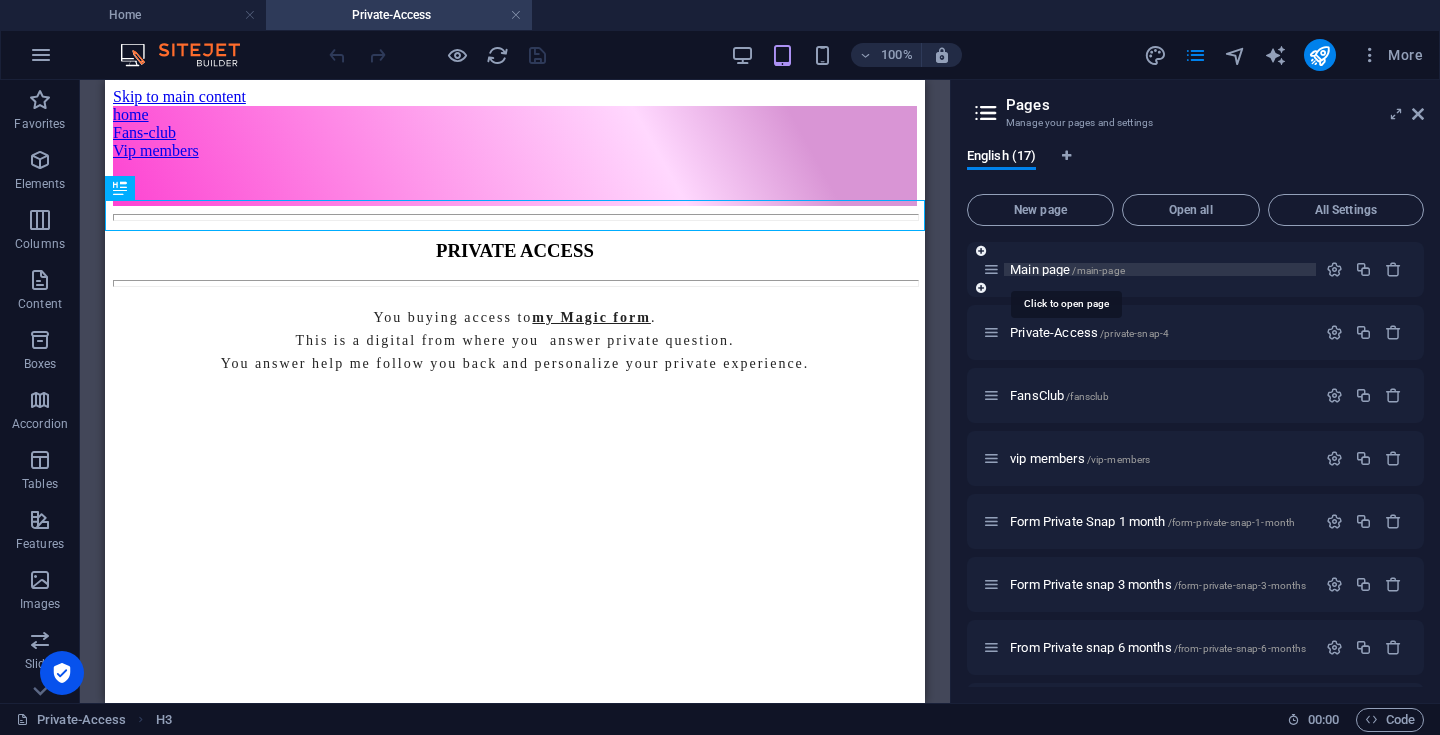 click on "Main page /main-page" at bounding box center [1067, 269] 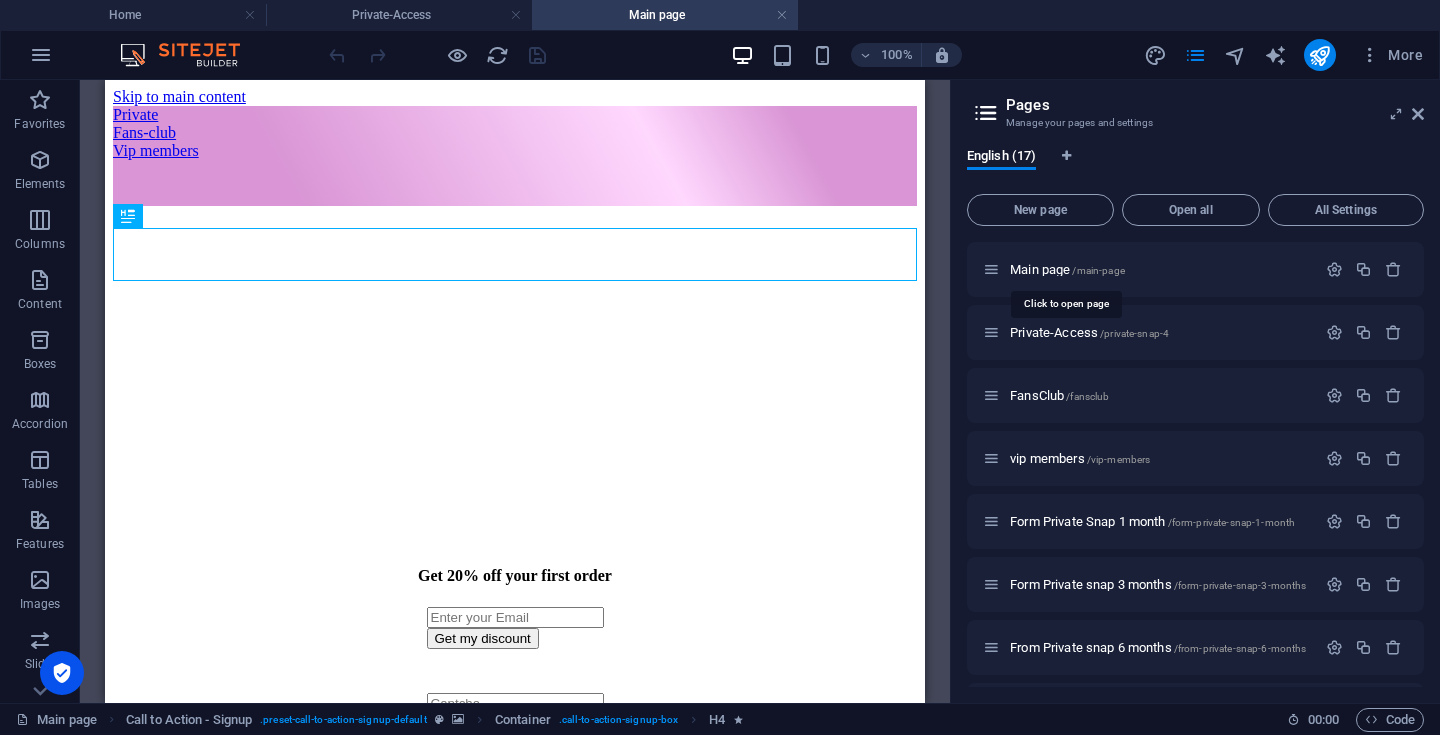 scroll, scrollTop: 0, scrollLeft: 0, axis: both 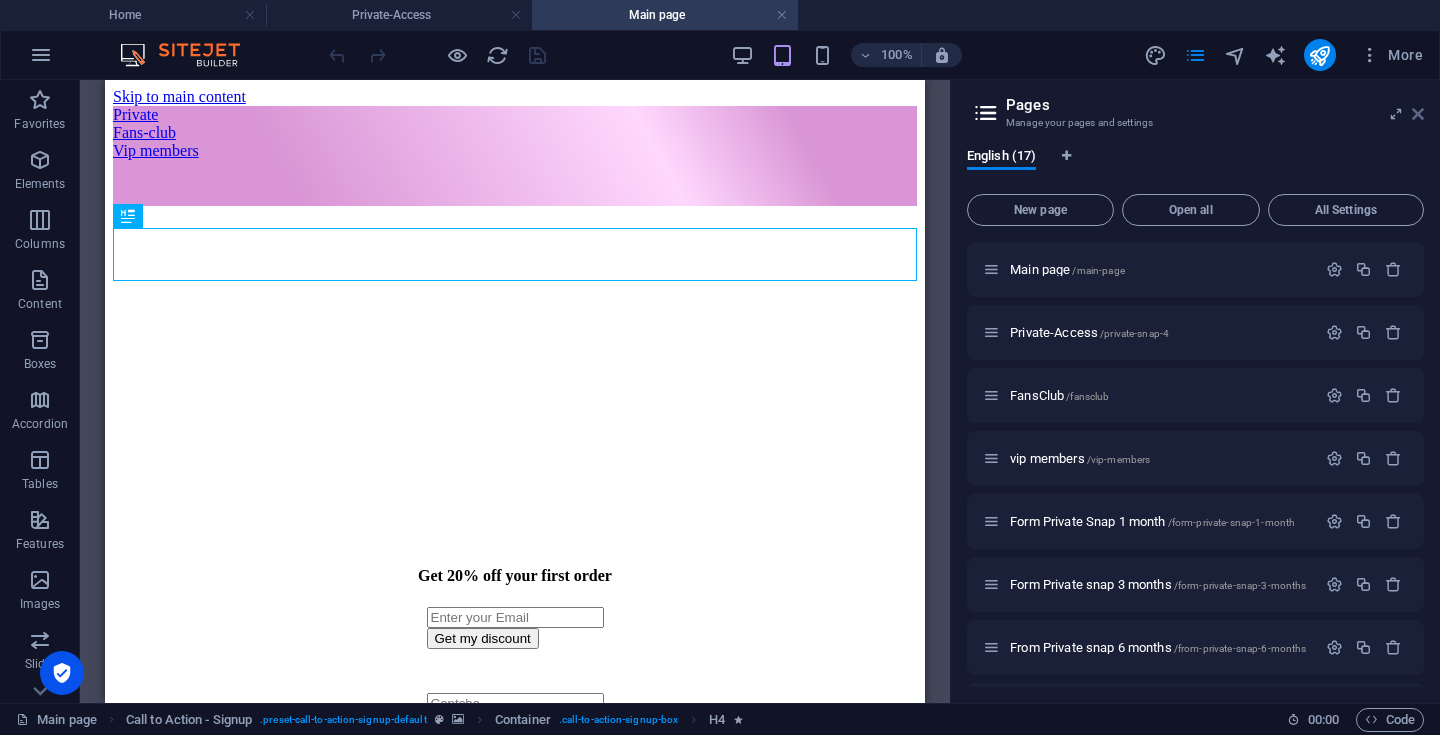 click at bounding box center (1418, 114) 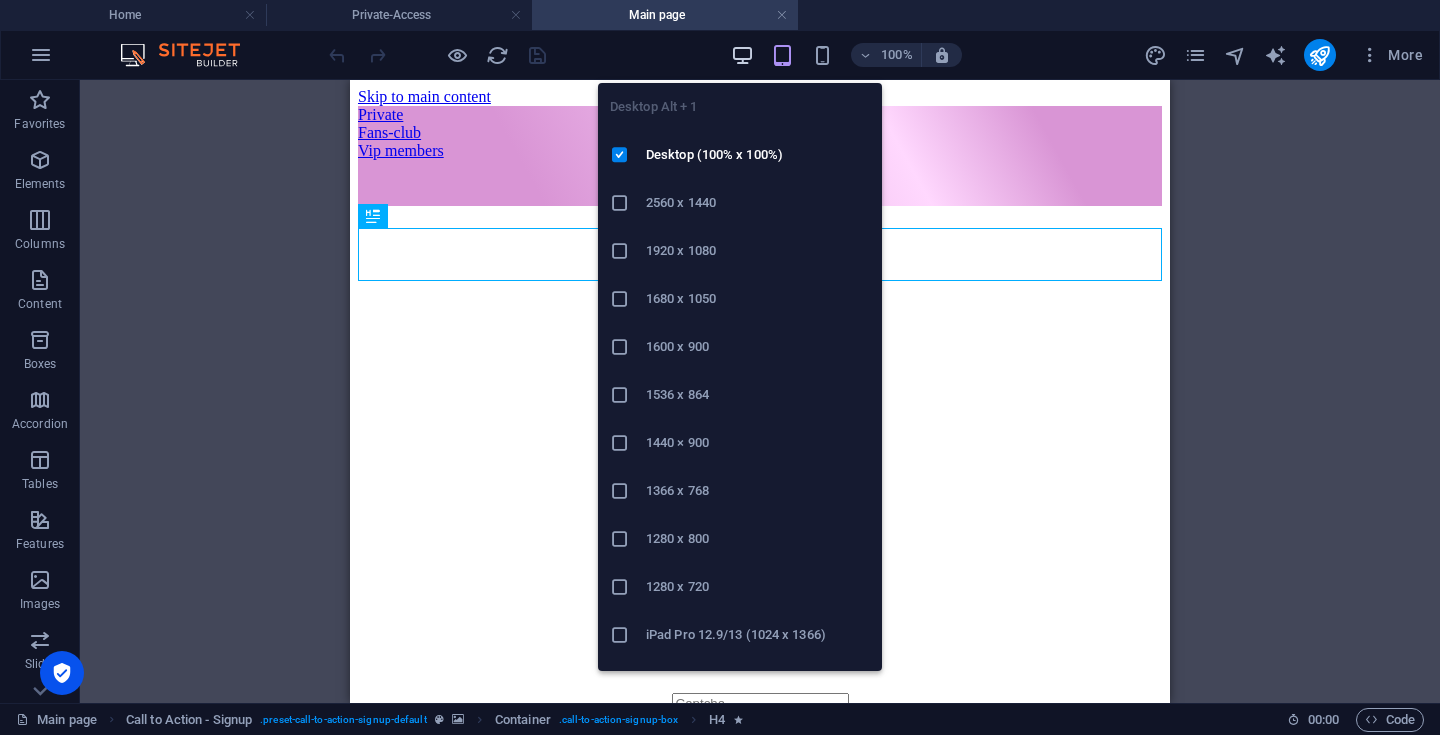 click at bounding box center [742, 55] 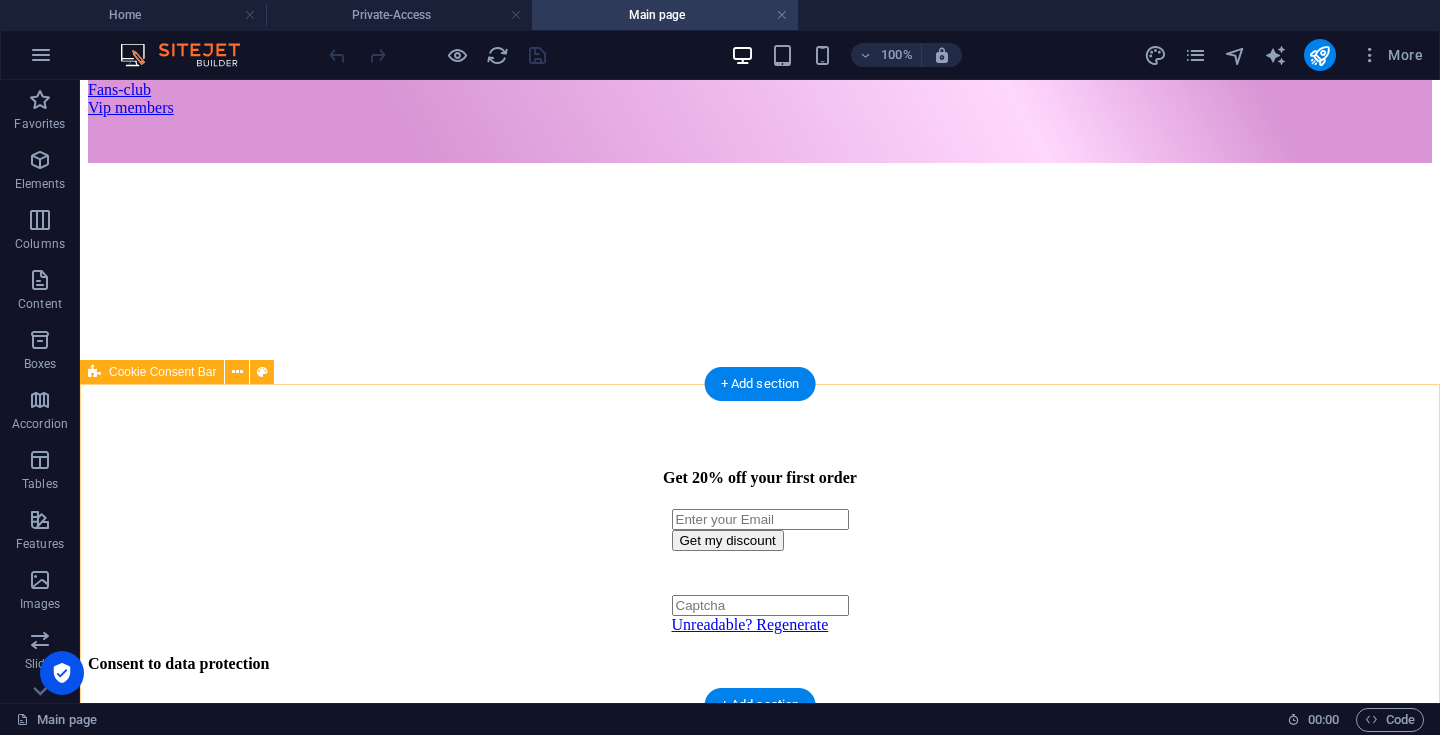 scroll, scrollTop: 41, scrollLeft: 0, axis: vertical 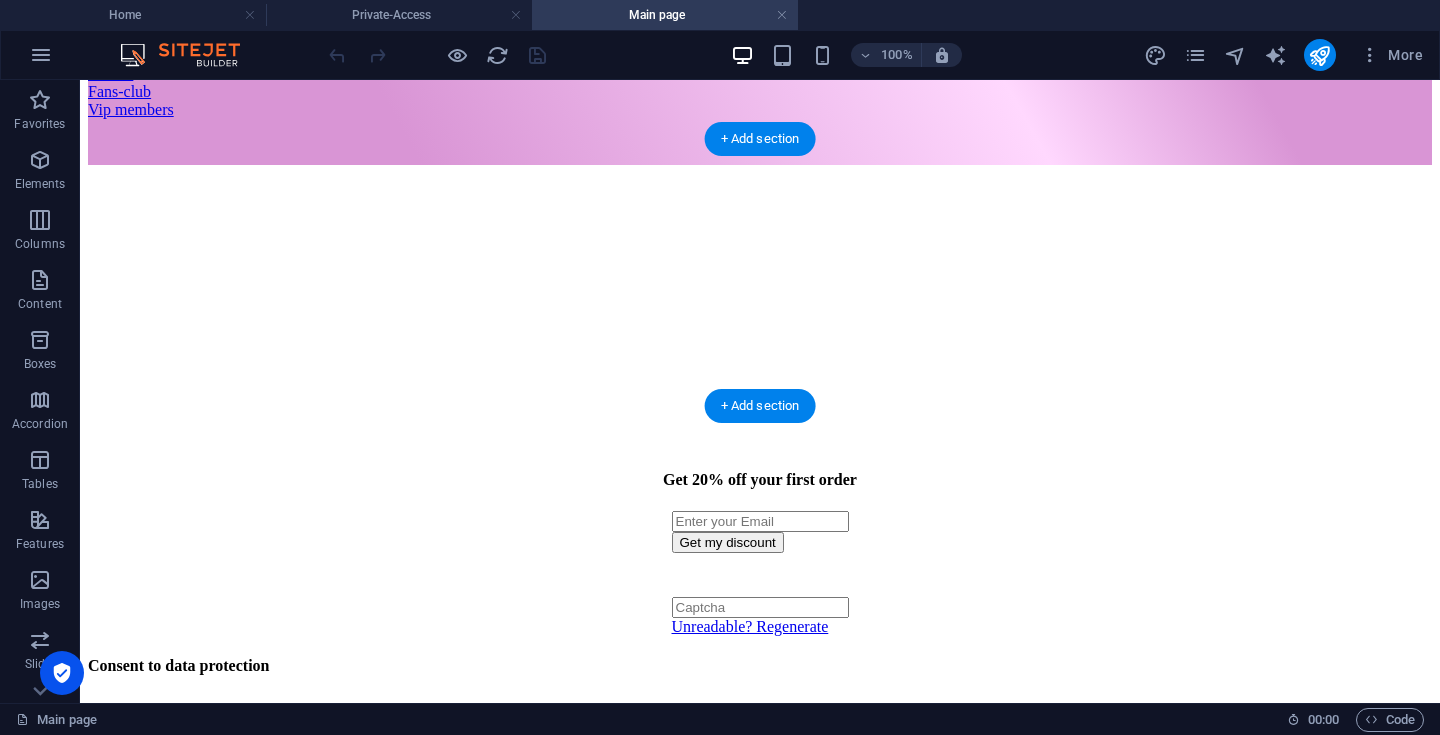 click at bounding box center (760, 165) 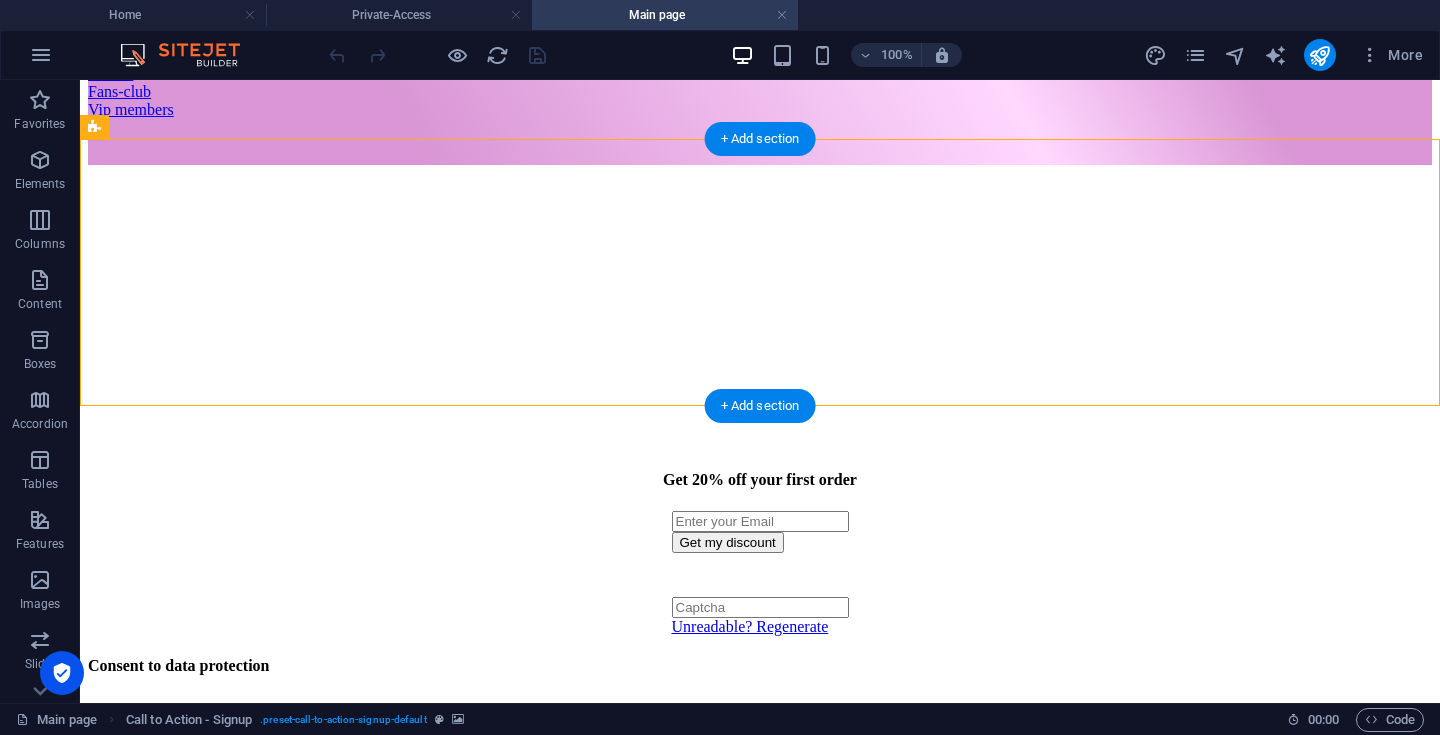 click at bounding box center [760, 165] 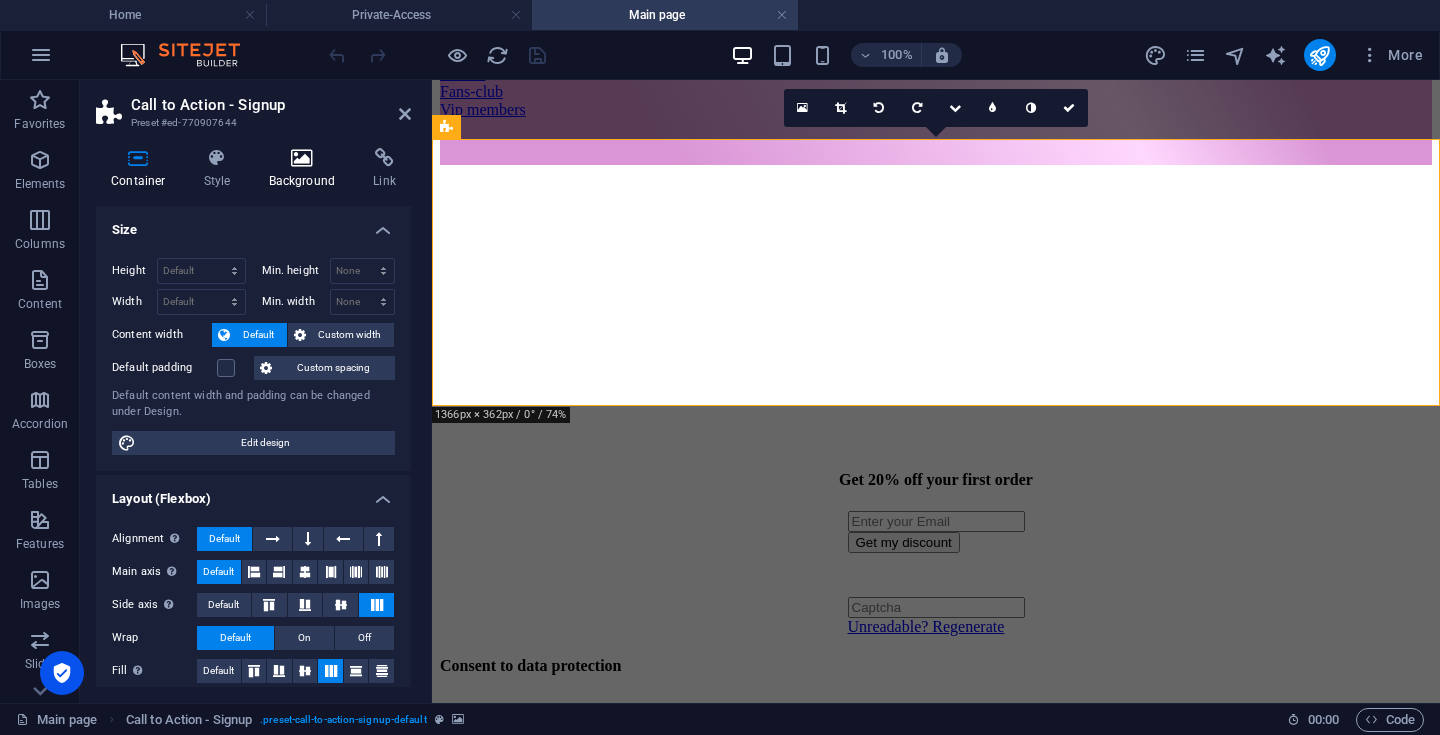 click at bounding box center (302, 158) 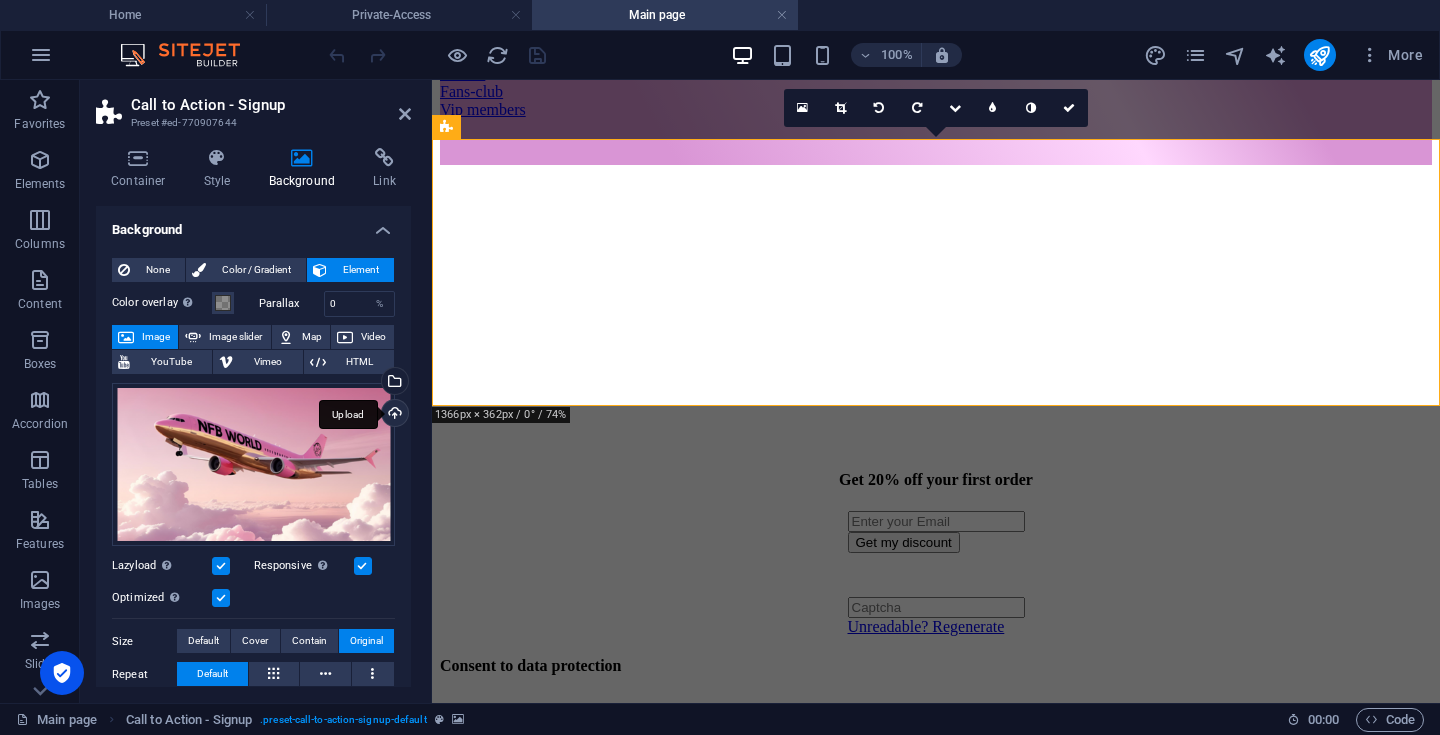 click on "Upload" at bounding box center [393, 415] 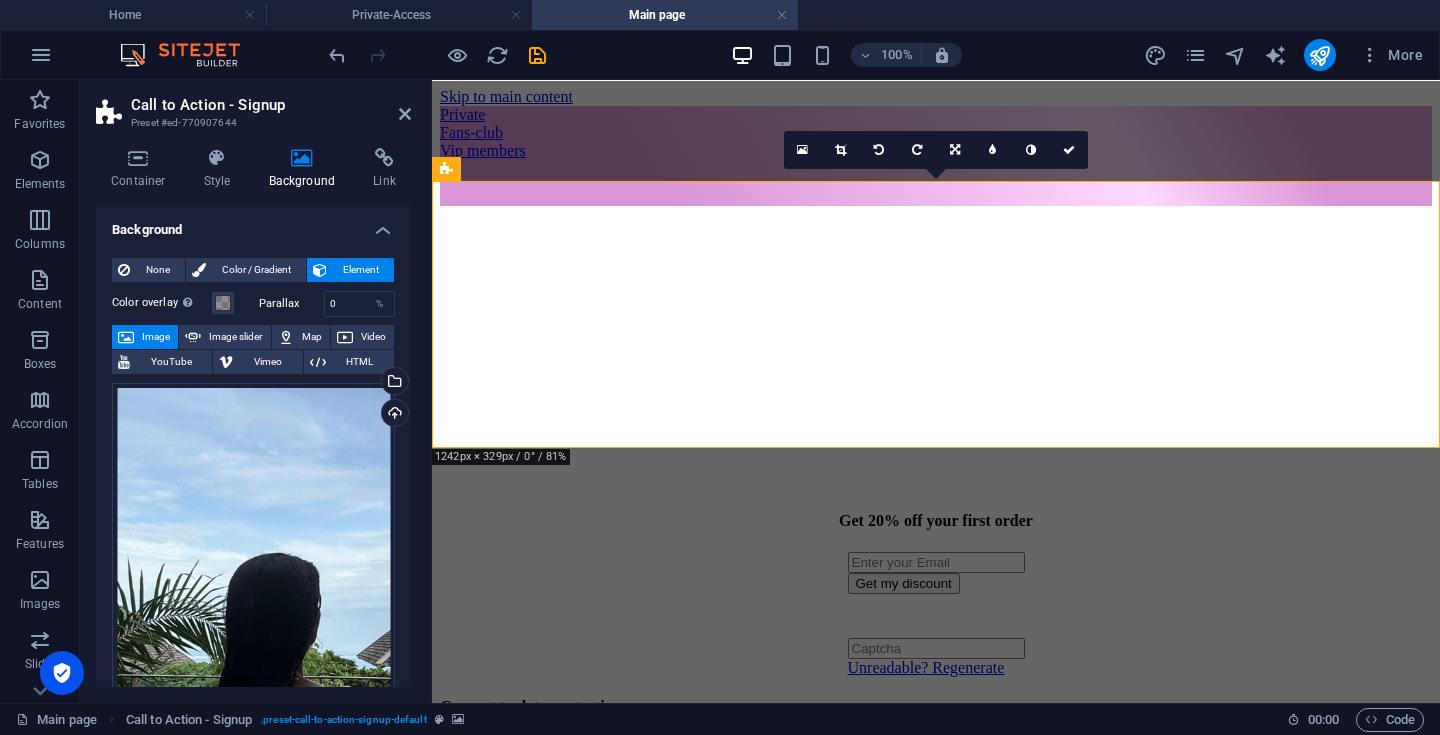 scroll, scrollTop: 0, scrollLeft: 0, axis: both 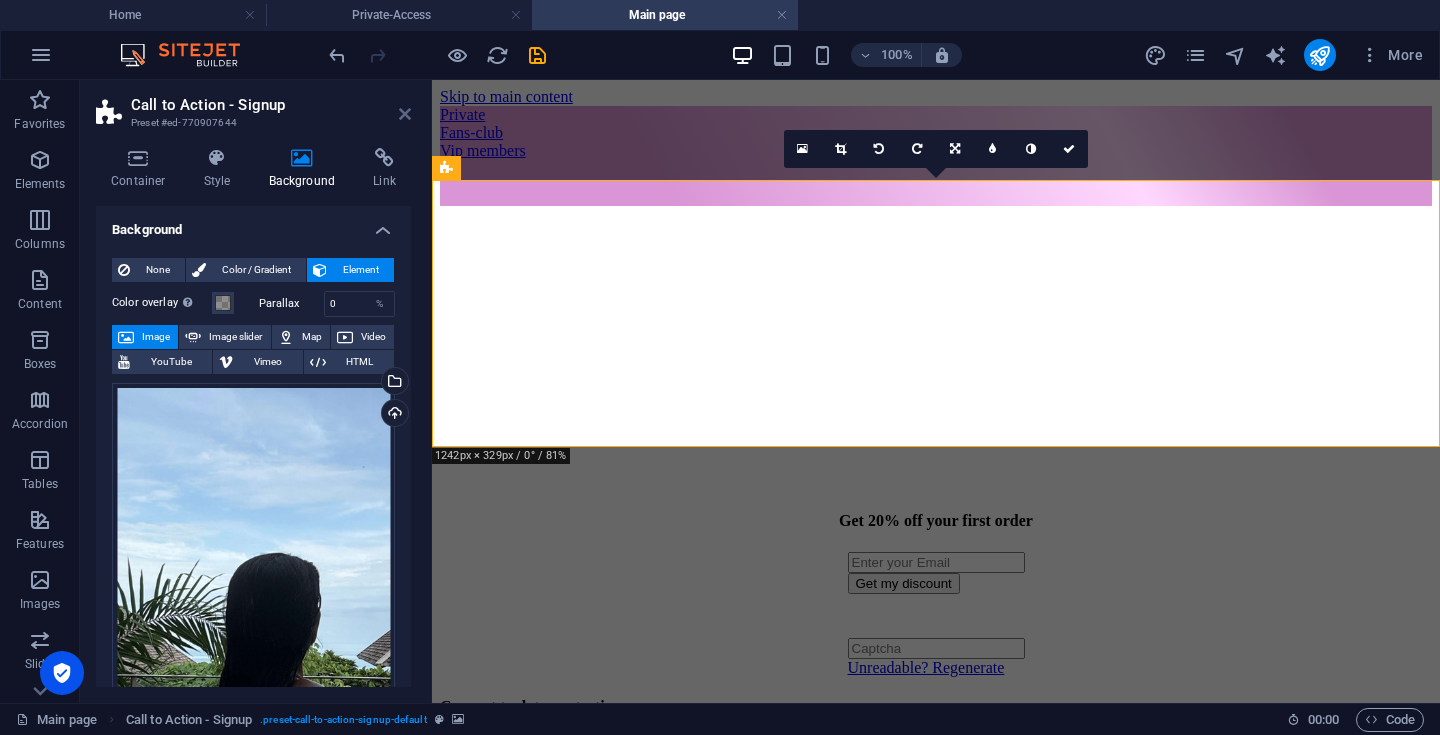drag, startPoint x: 406, startPoint y: 119, endPoint x: 326, endPoint y: 39, distance: 113.137085 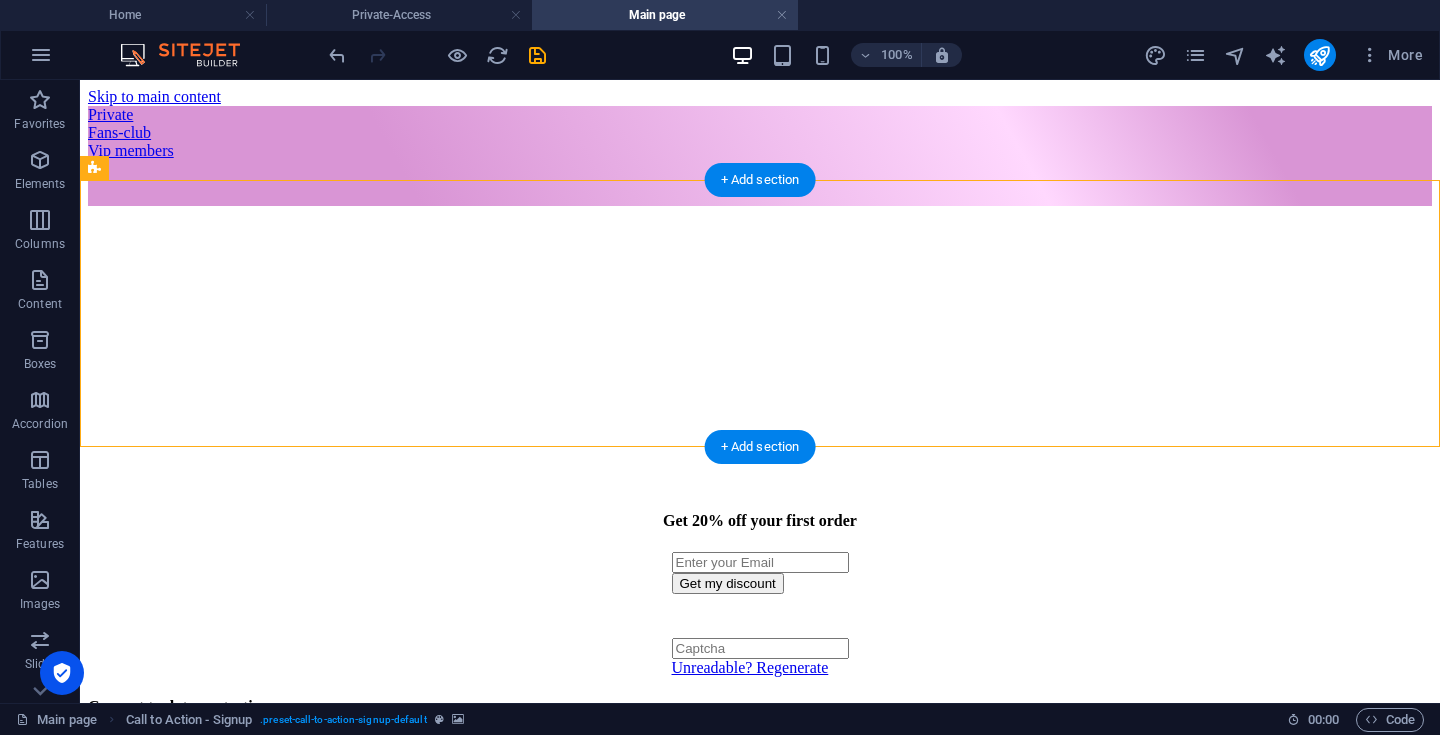 click at bounding box center [760, 206] 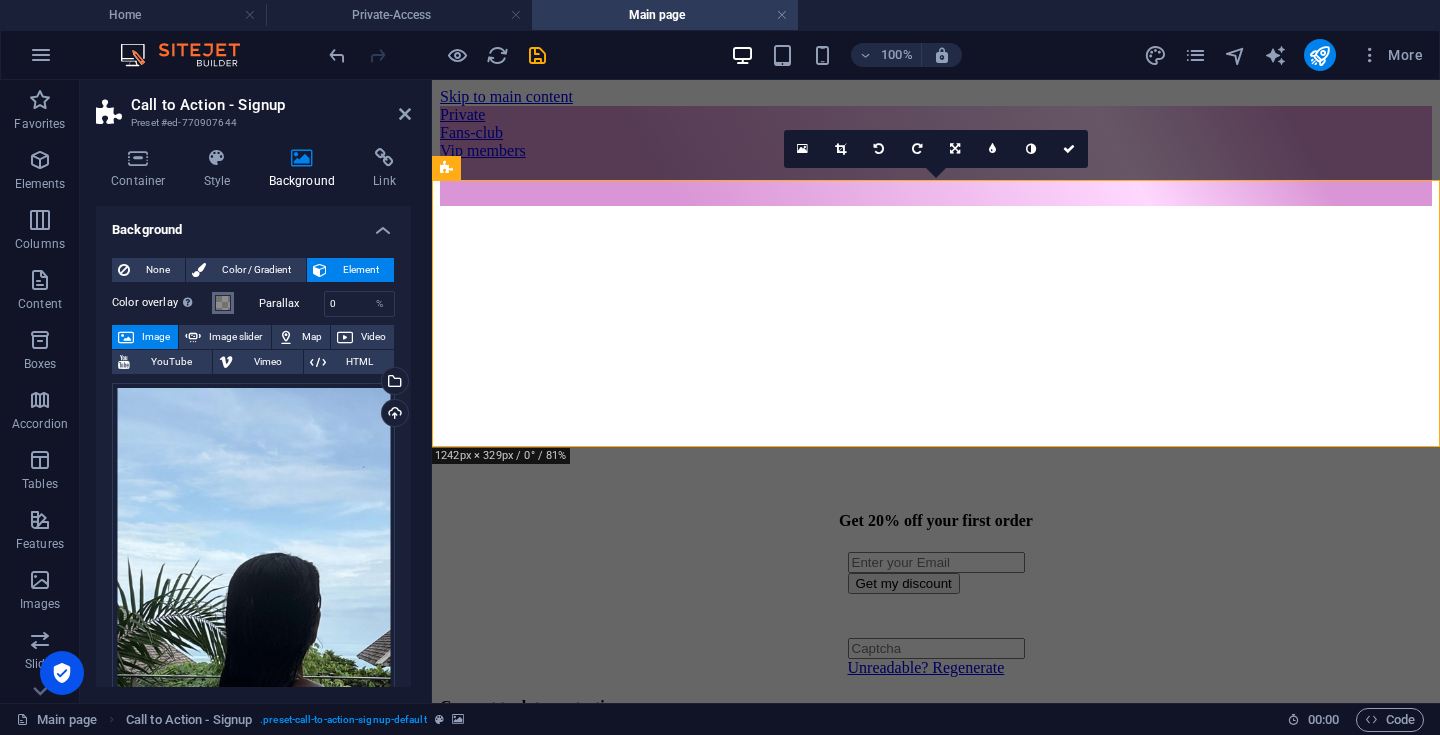 click on "Color overlay Places an overlay over the background to colorize it" at bounding box center [223, 303] 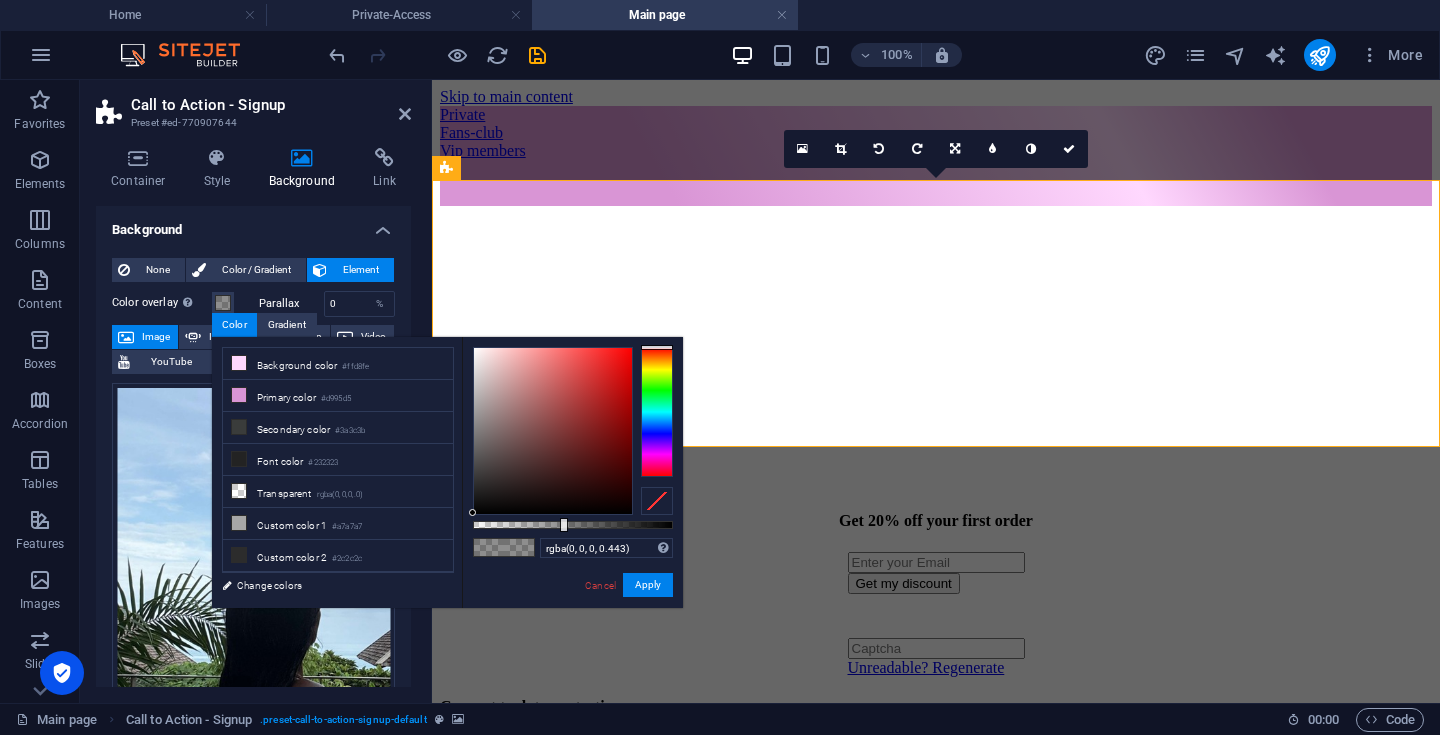 click on "Color" at bounding box center (234, 325) 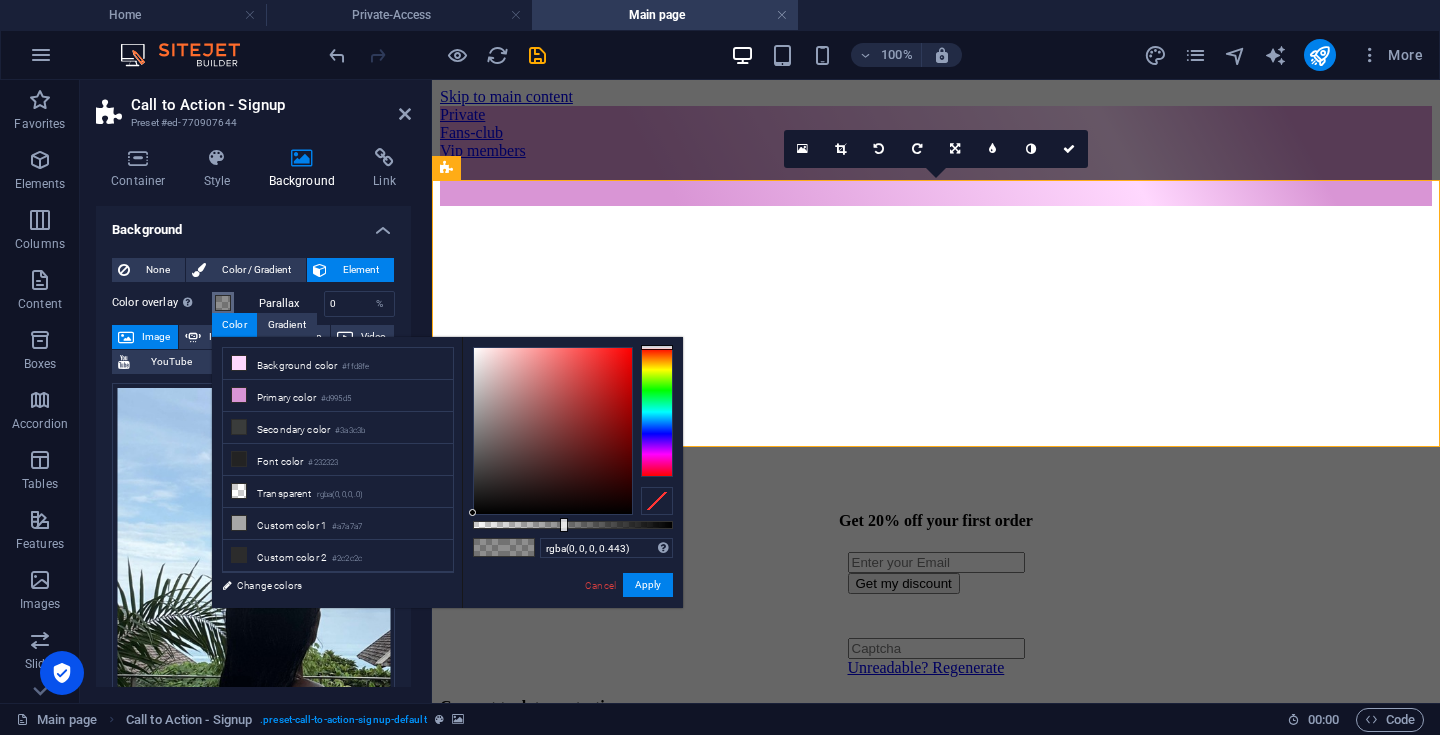 click at bounding box center (223, 303) 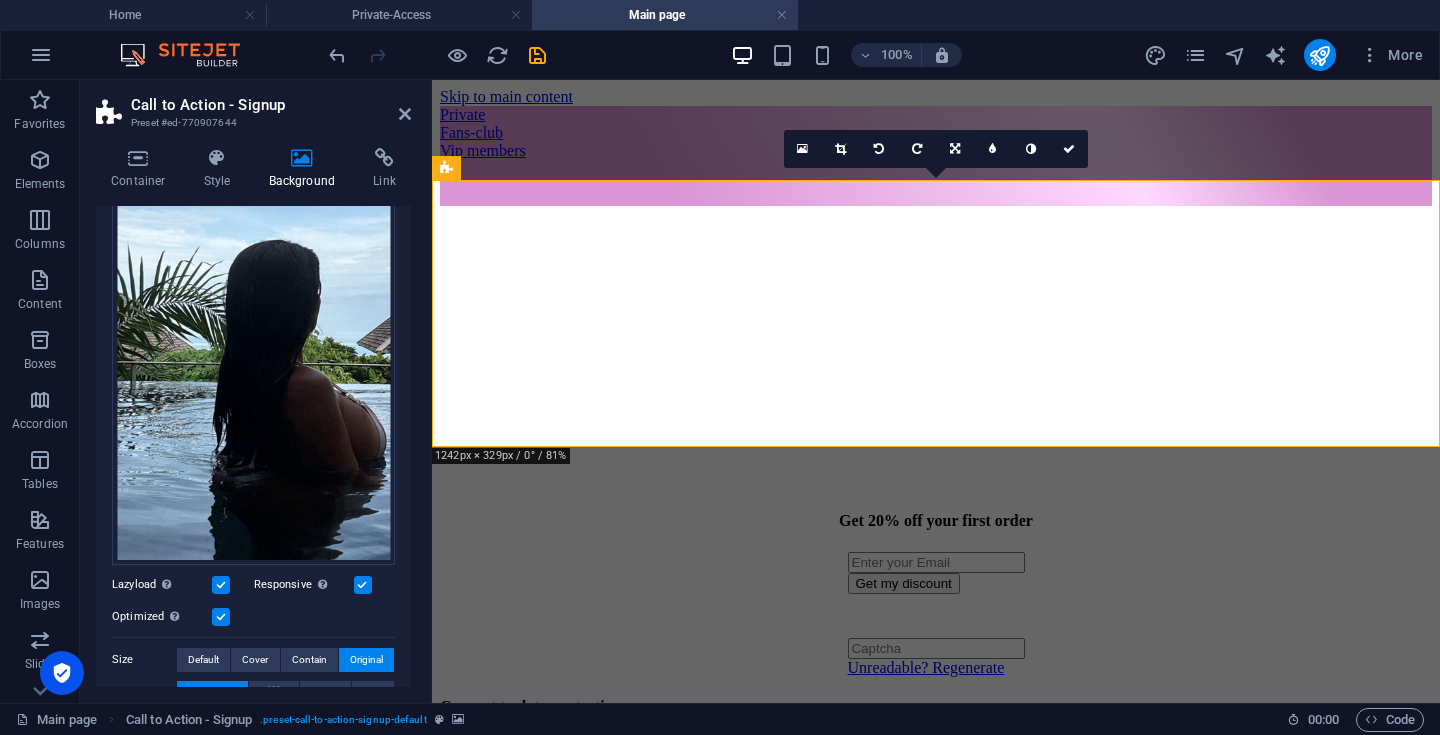 scroll, scrollTop: 325, scrollLeft: 0, axis: vertical 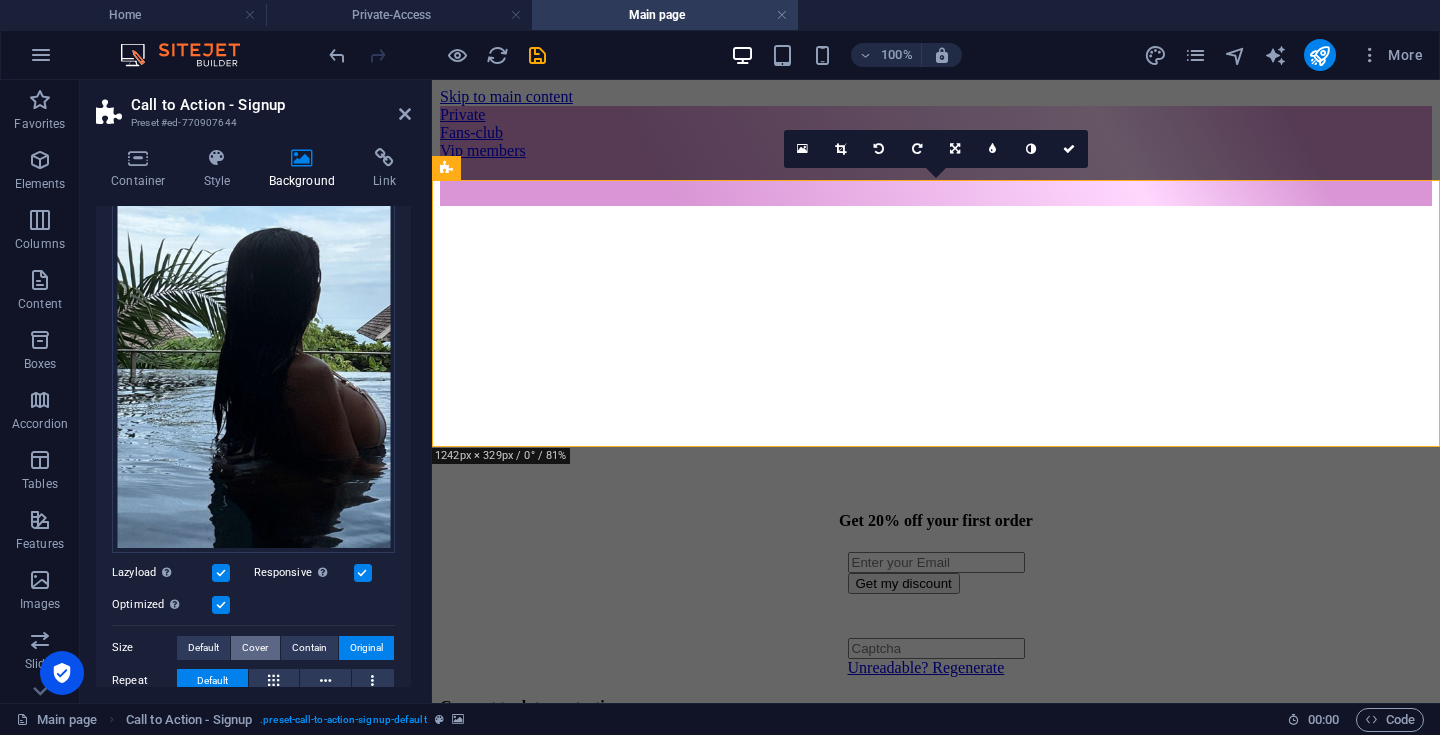 click on "Cover" at bounding box center (255, 648) 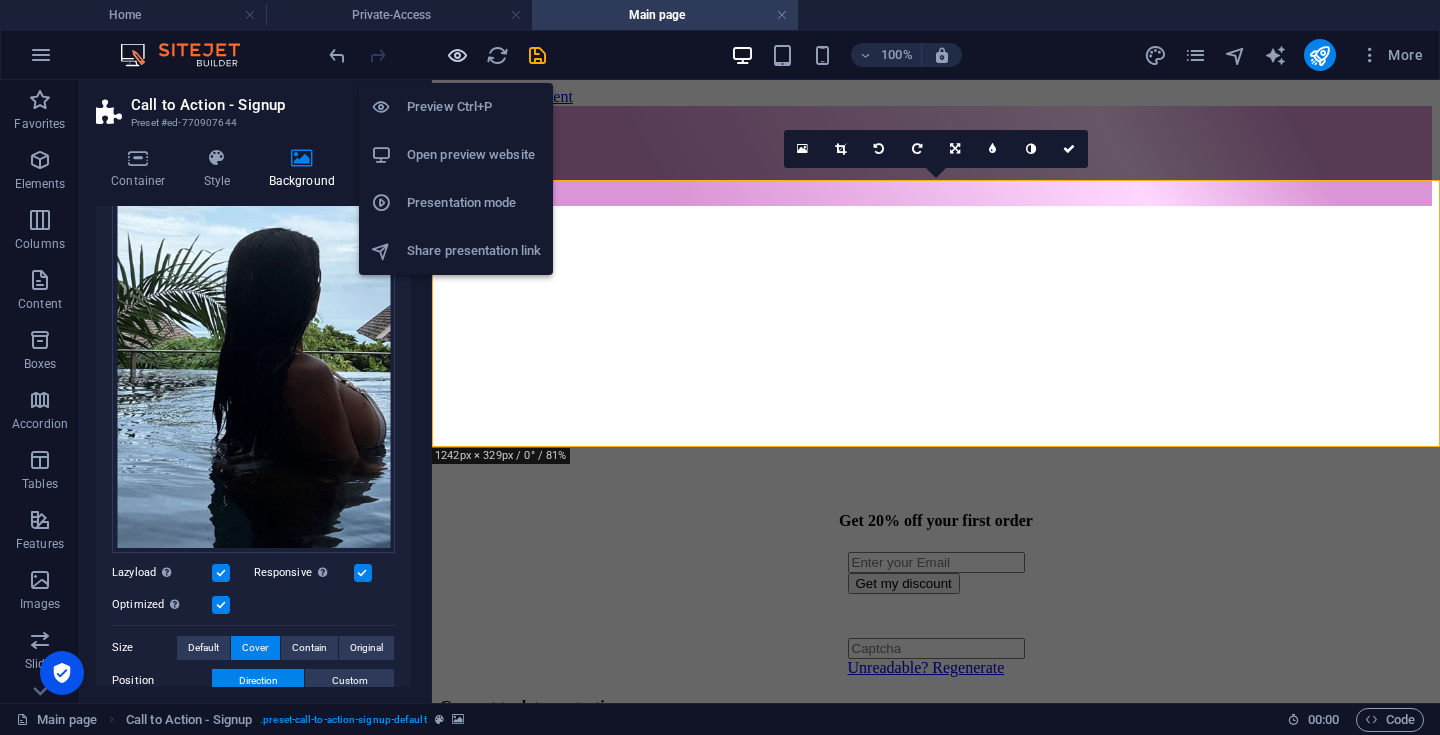 click at bounding box center (457, 55) 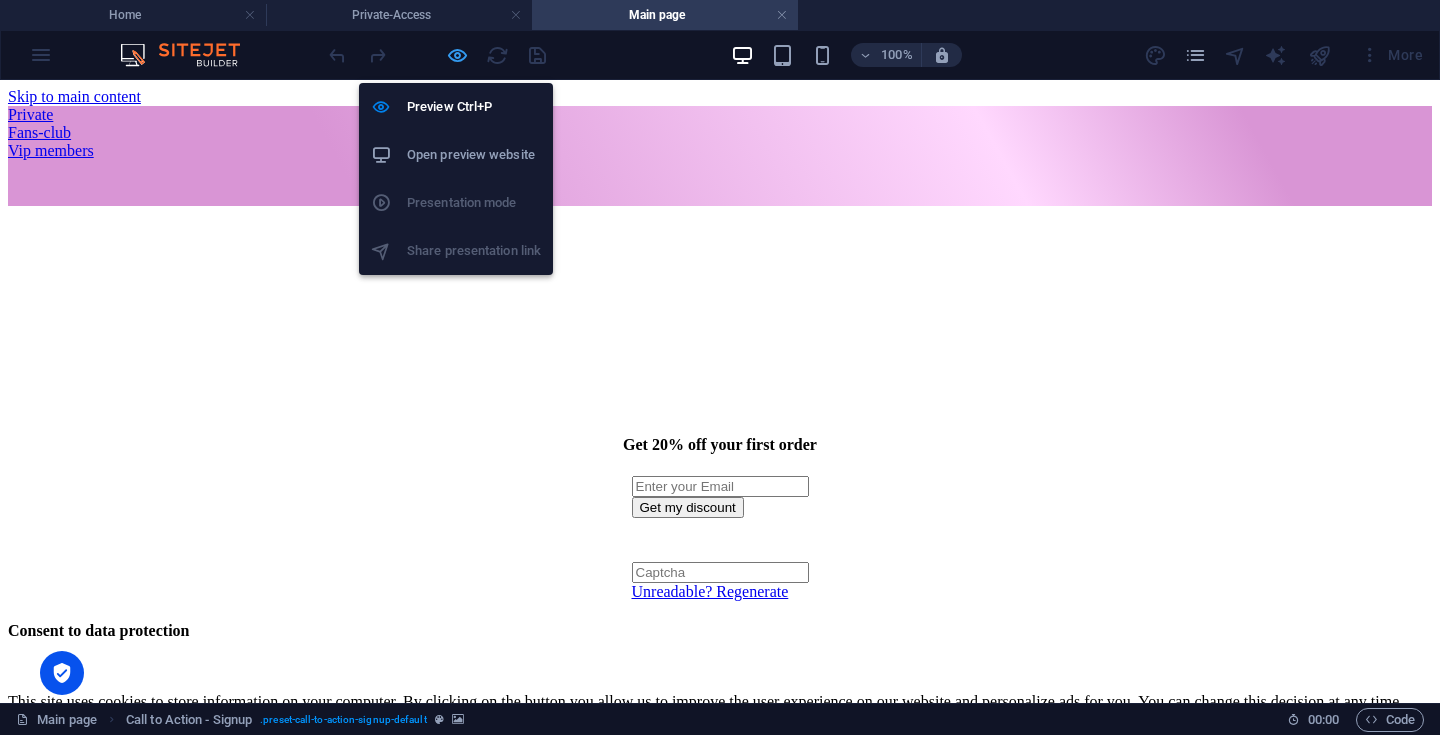 click at bounding box center (457, 55) 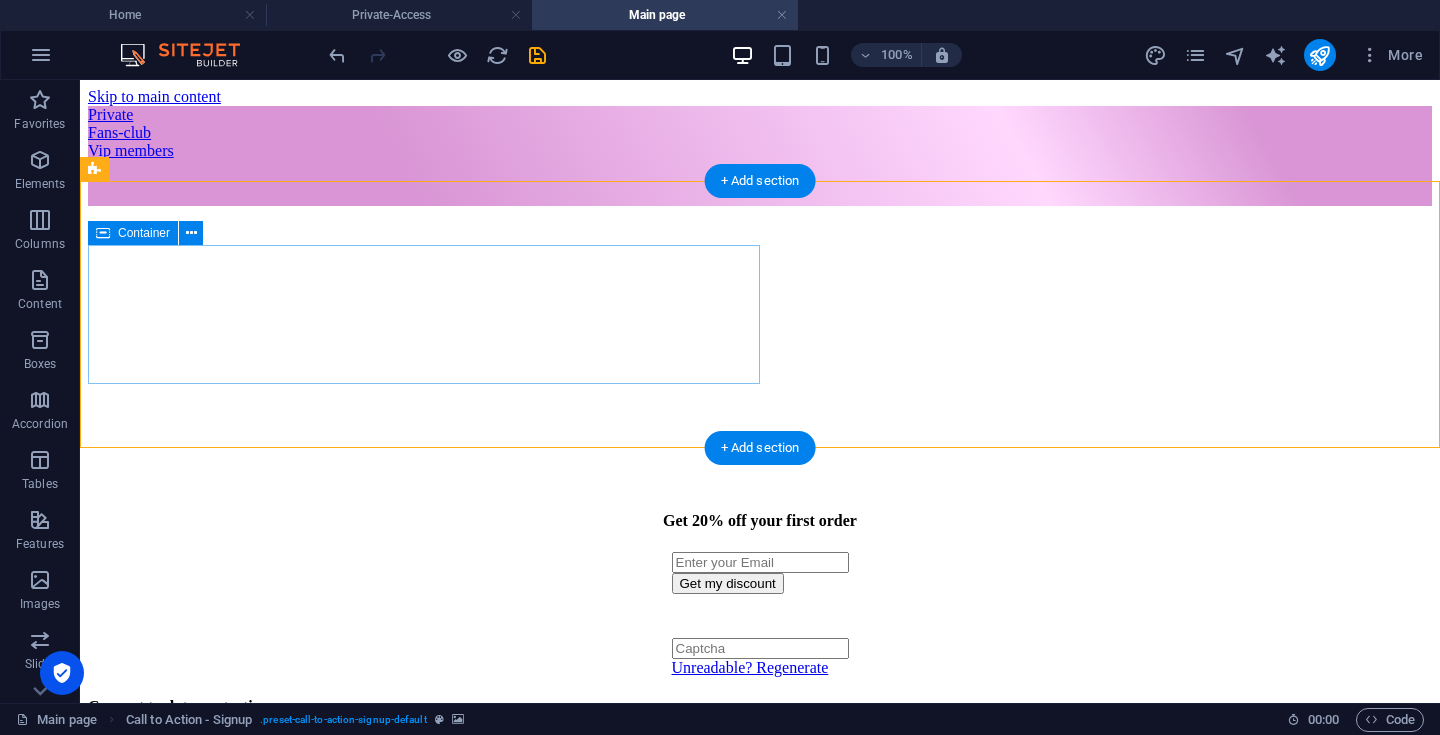 scroll, scrollTop: 0, scrollLeft: 0, axis: both 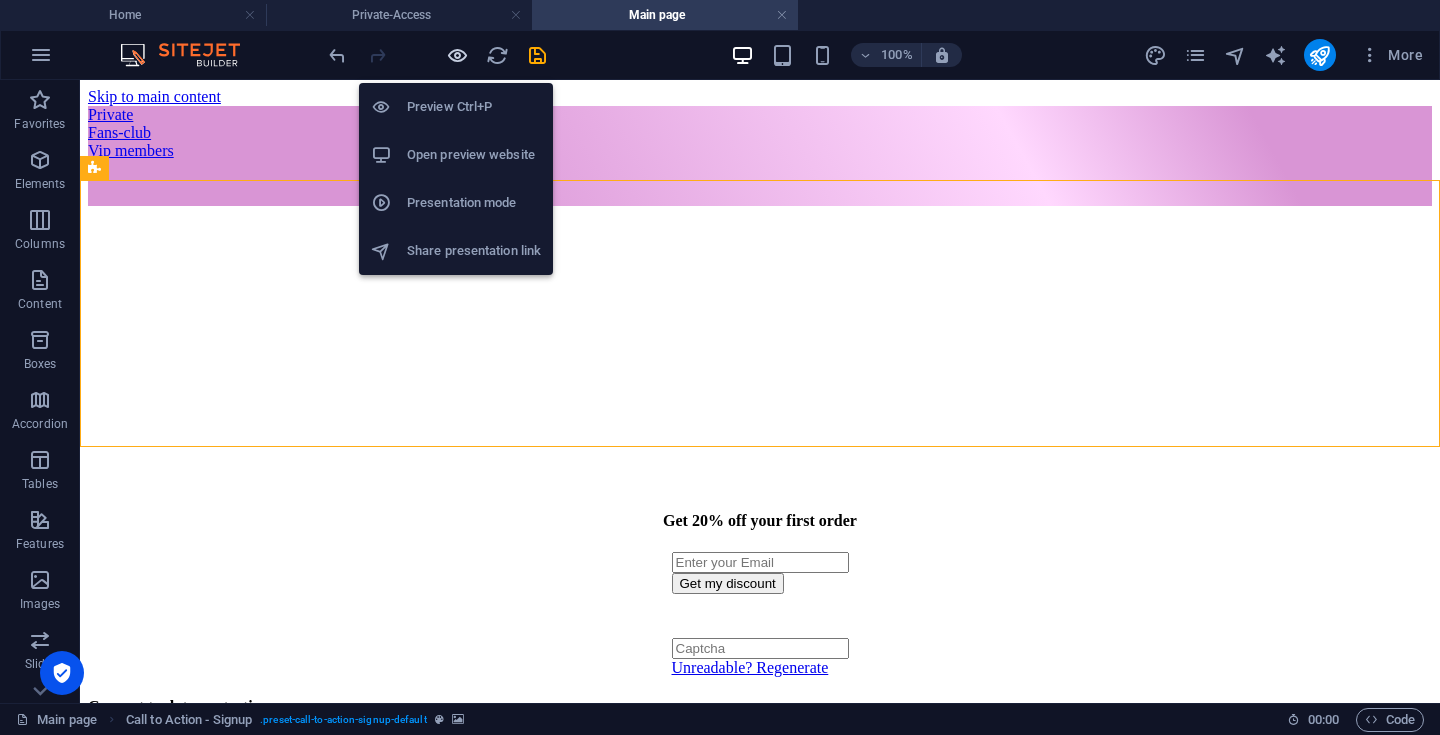 click at bounding box center (457, 55) 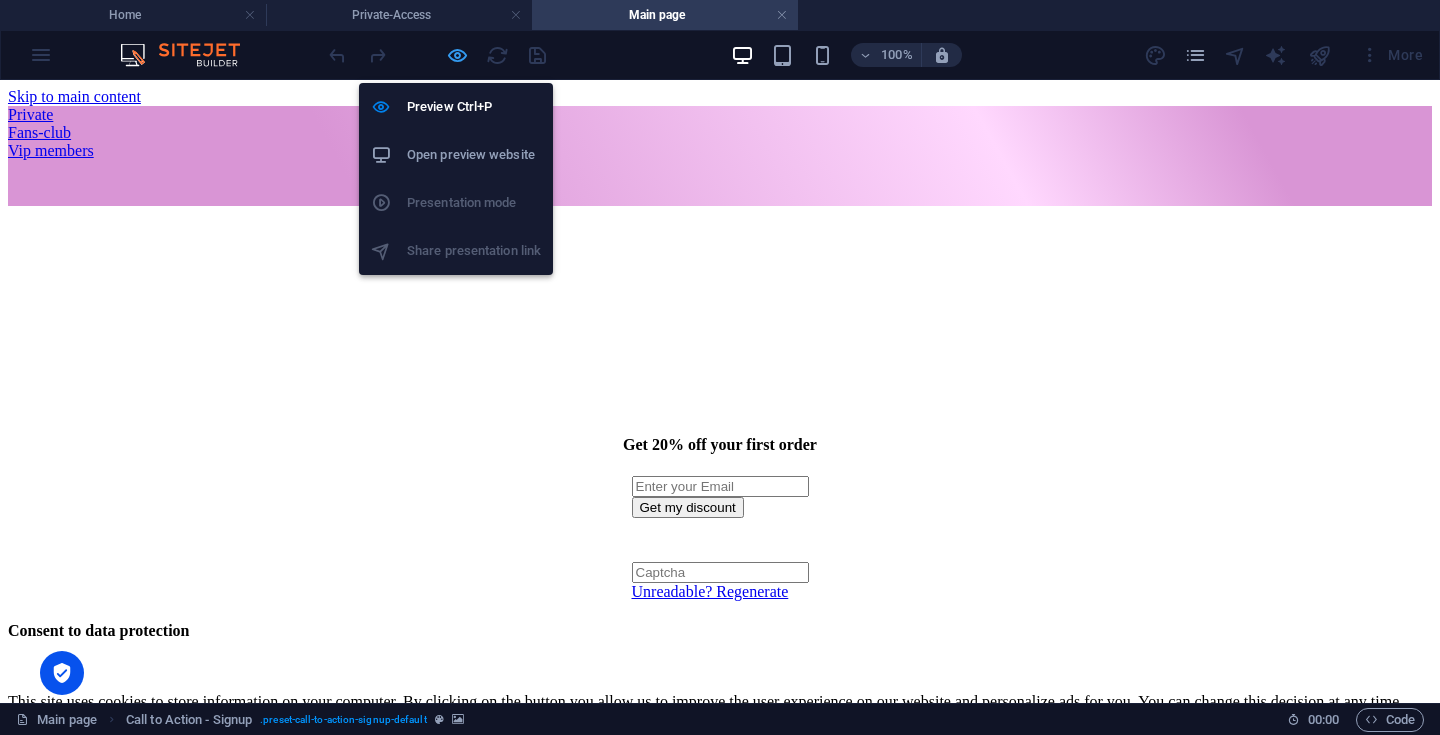 click at bounding box center (457, 55) 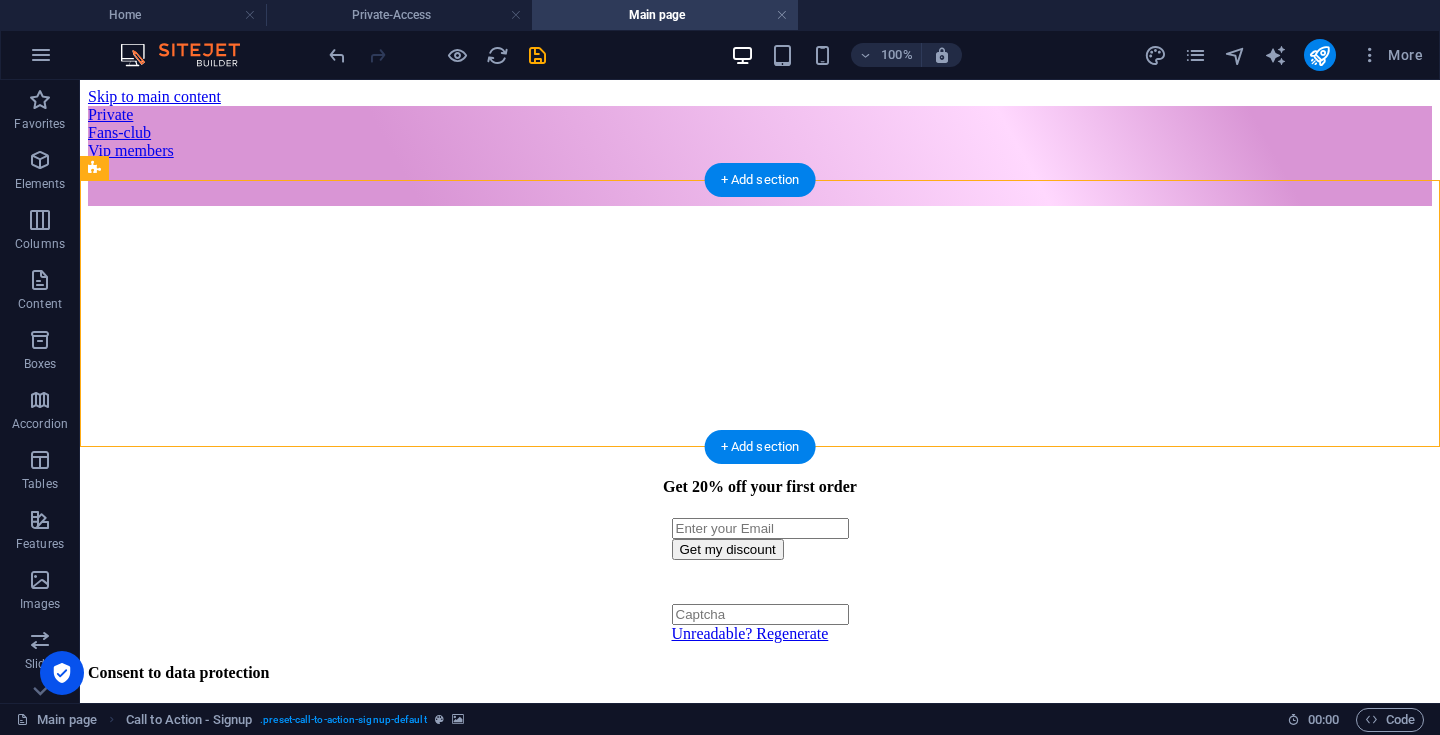 click at bounding box center [760, 206] 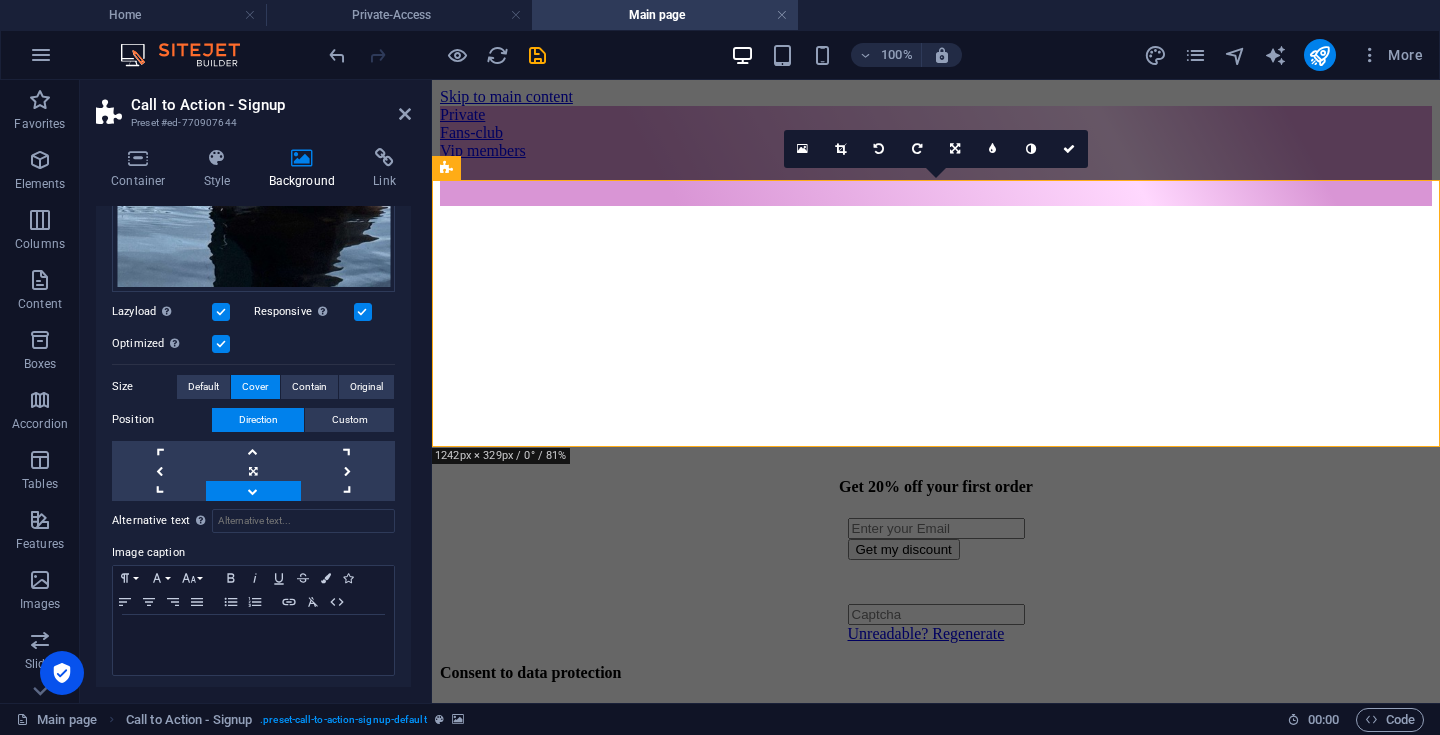 scroll, scrollTop: 584, scrollLeft: 0, axis: vertical 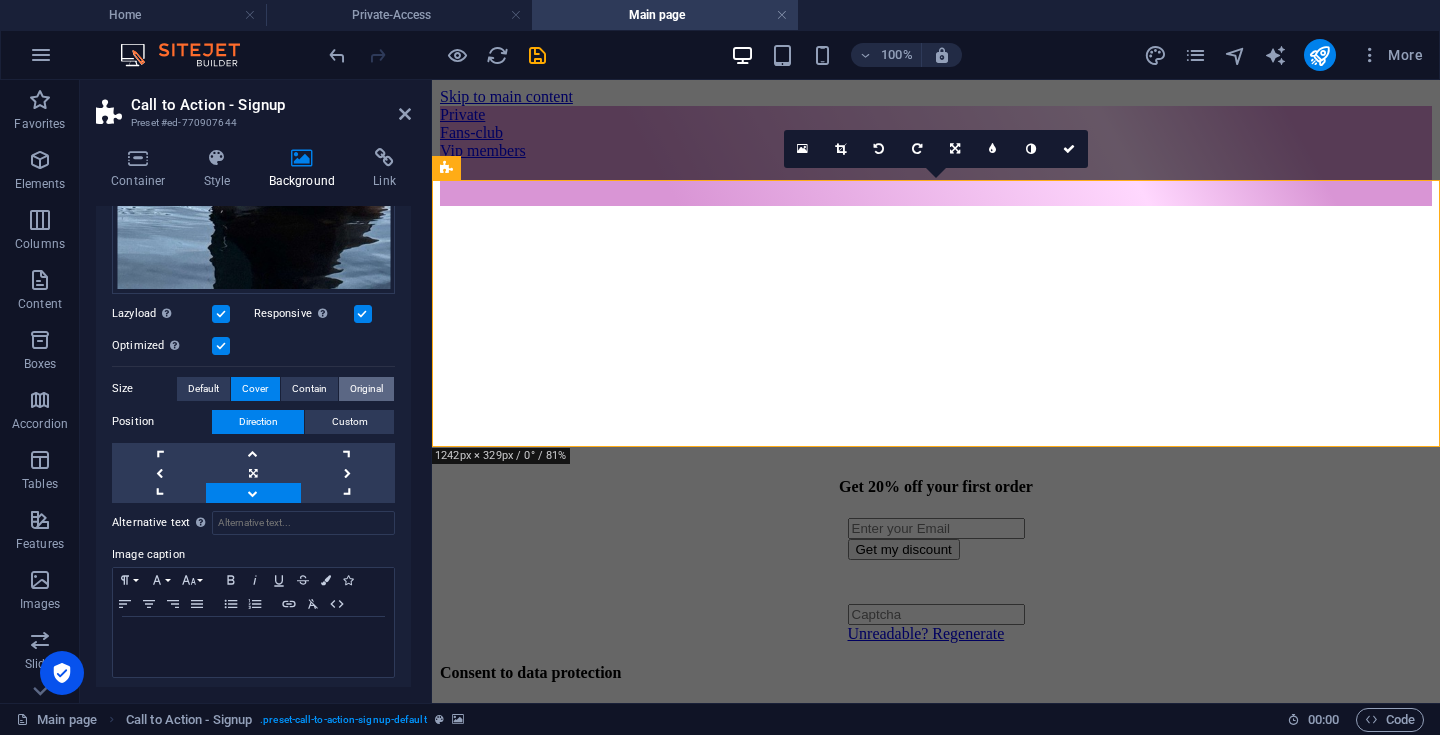 click on "Original" at bounding box center (366, 389) 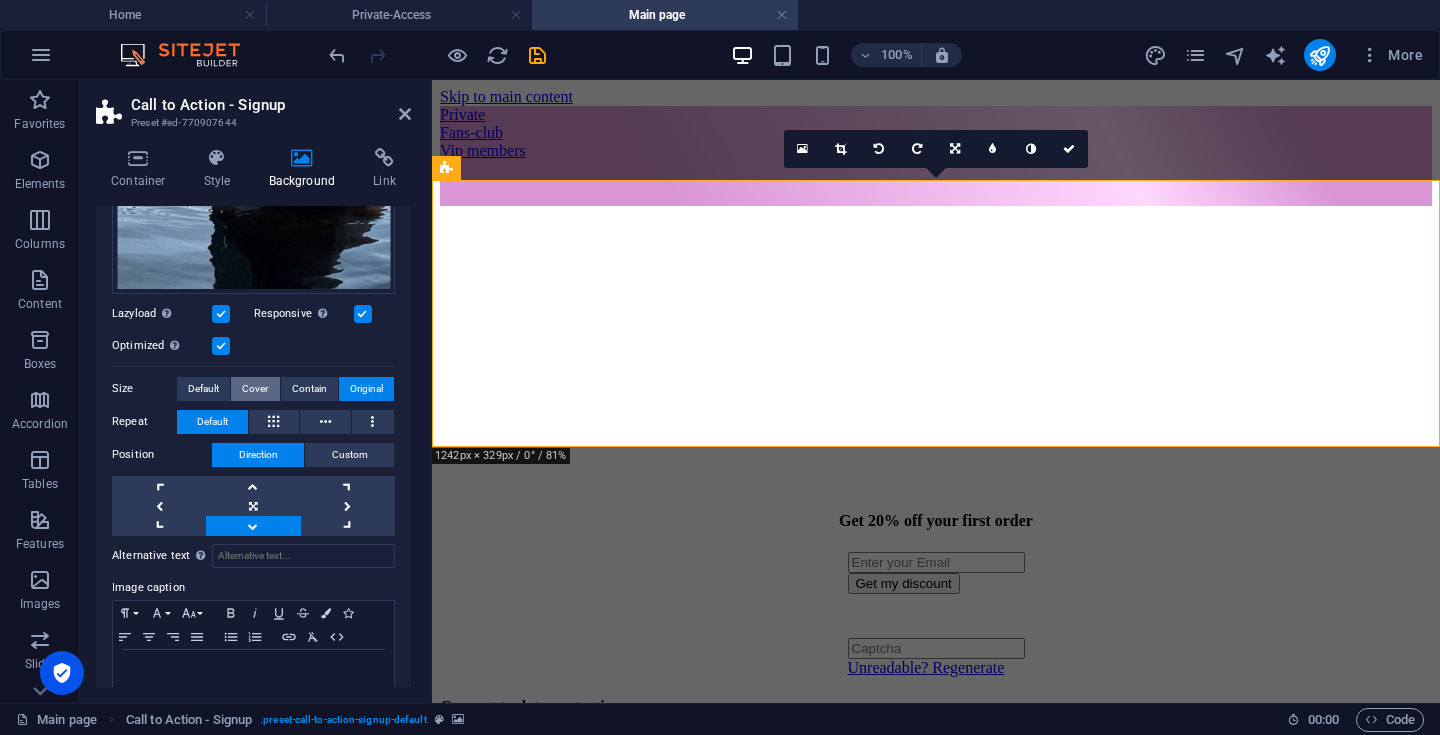 click on "Cover" at bounding box center [255, 389] 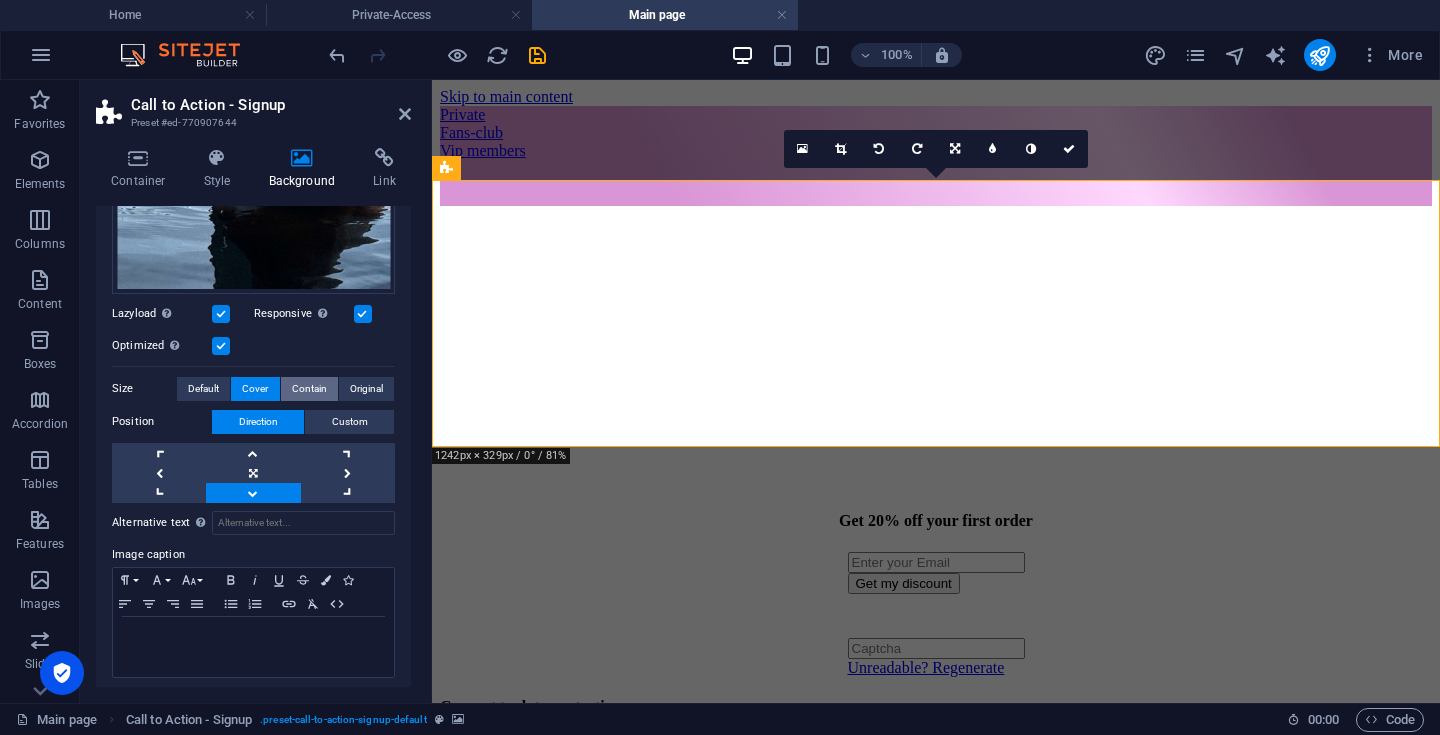 click on "Contain" at bounding box center (309, 389) 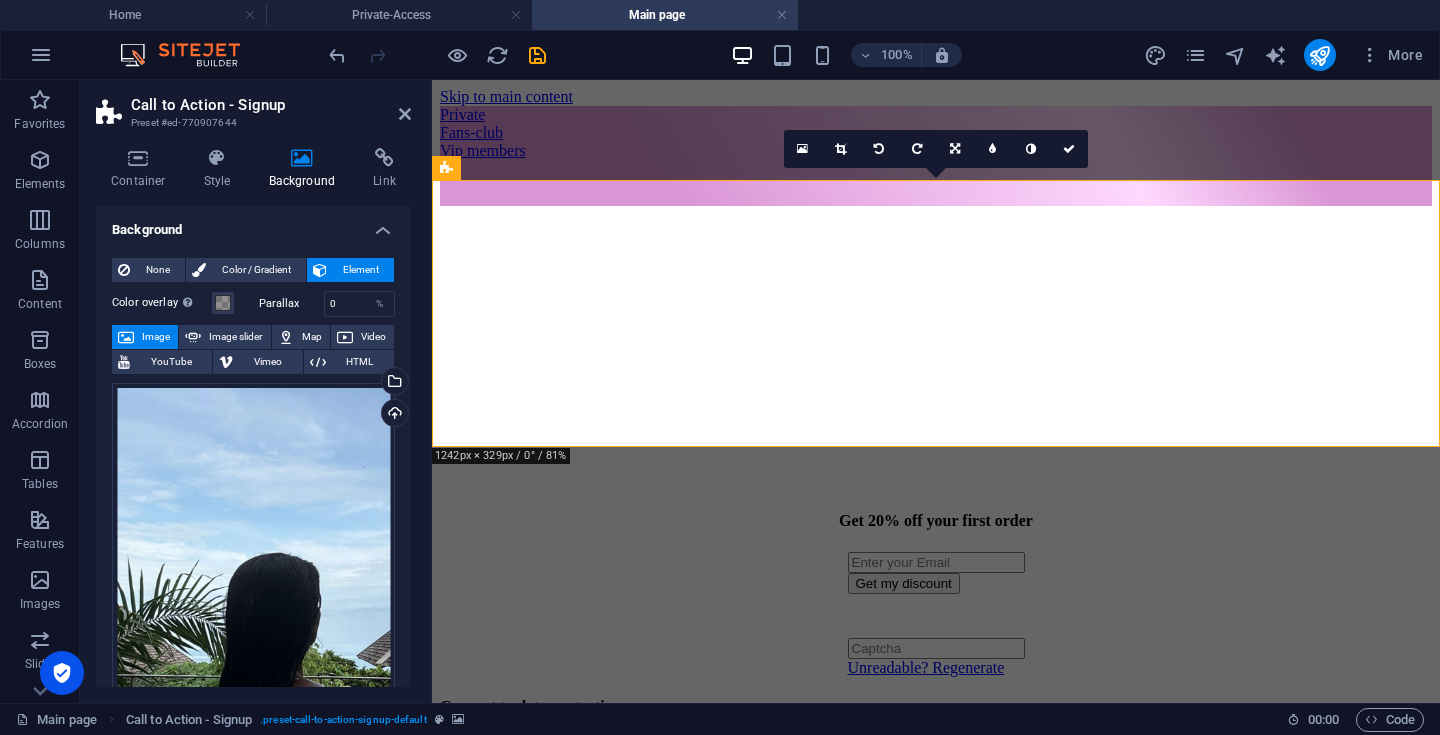 scroll, scrollTop: 0, scrollLeft: 0, axis: both 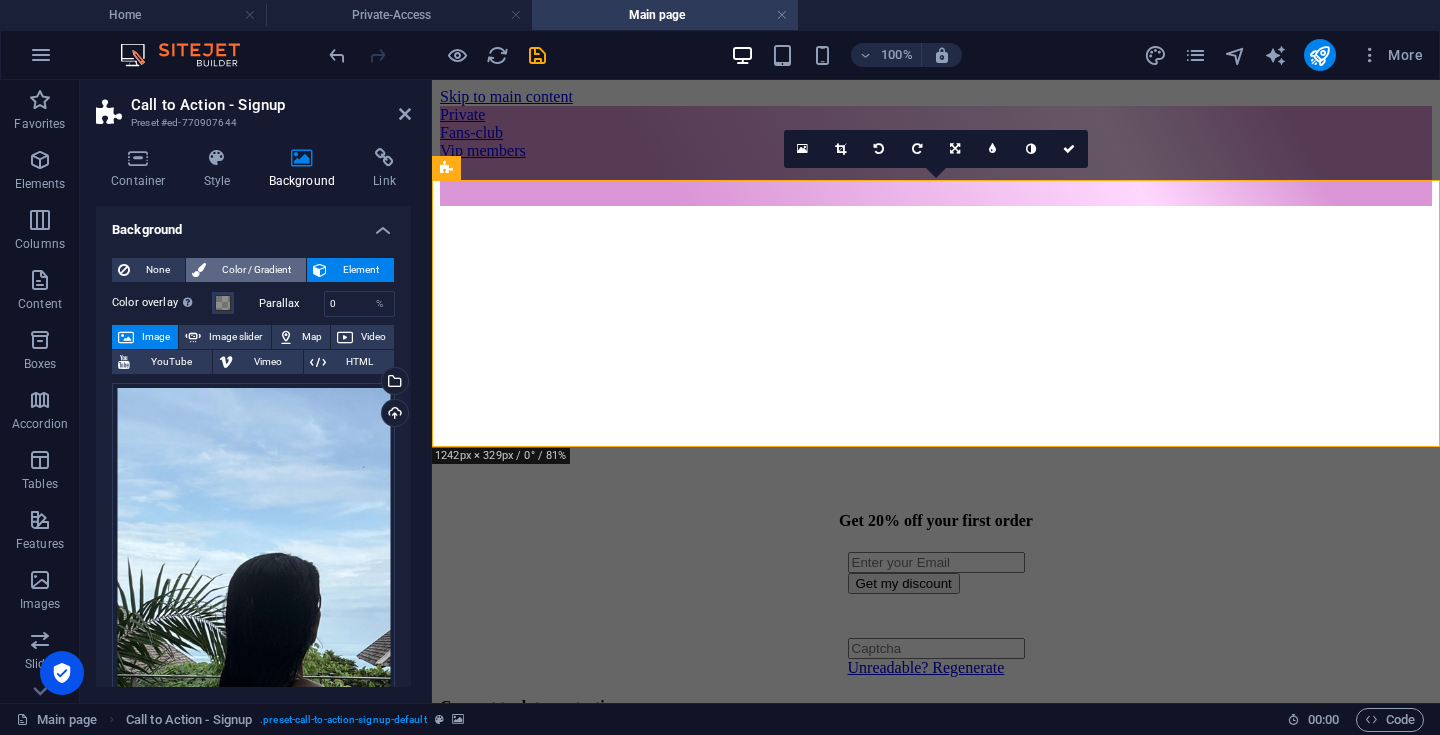 click on "Color / Gradient" at bounding box center [256, 270] 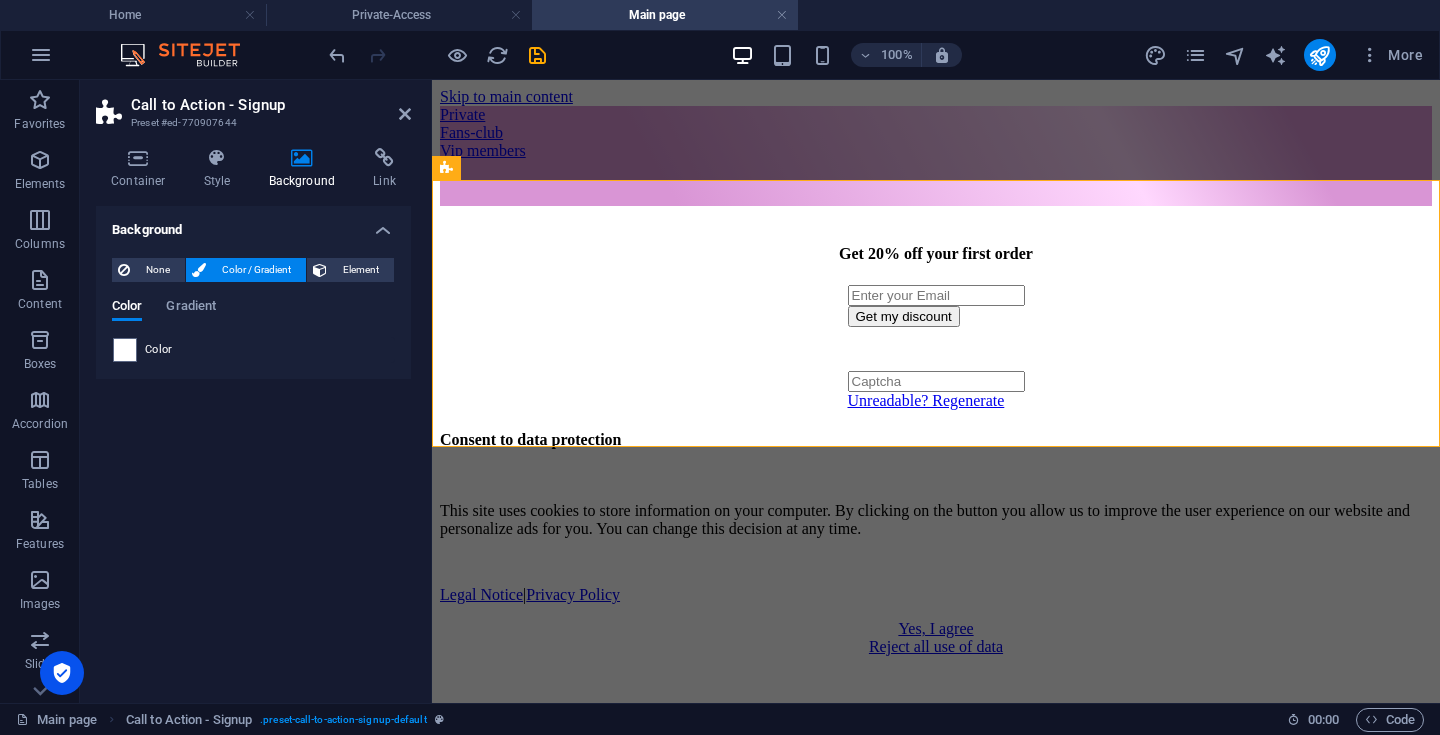 click on "Color" at bounding box center (253, 350) 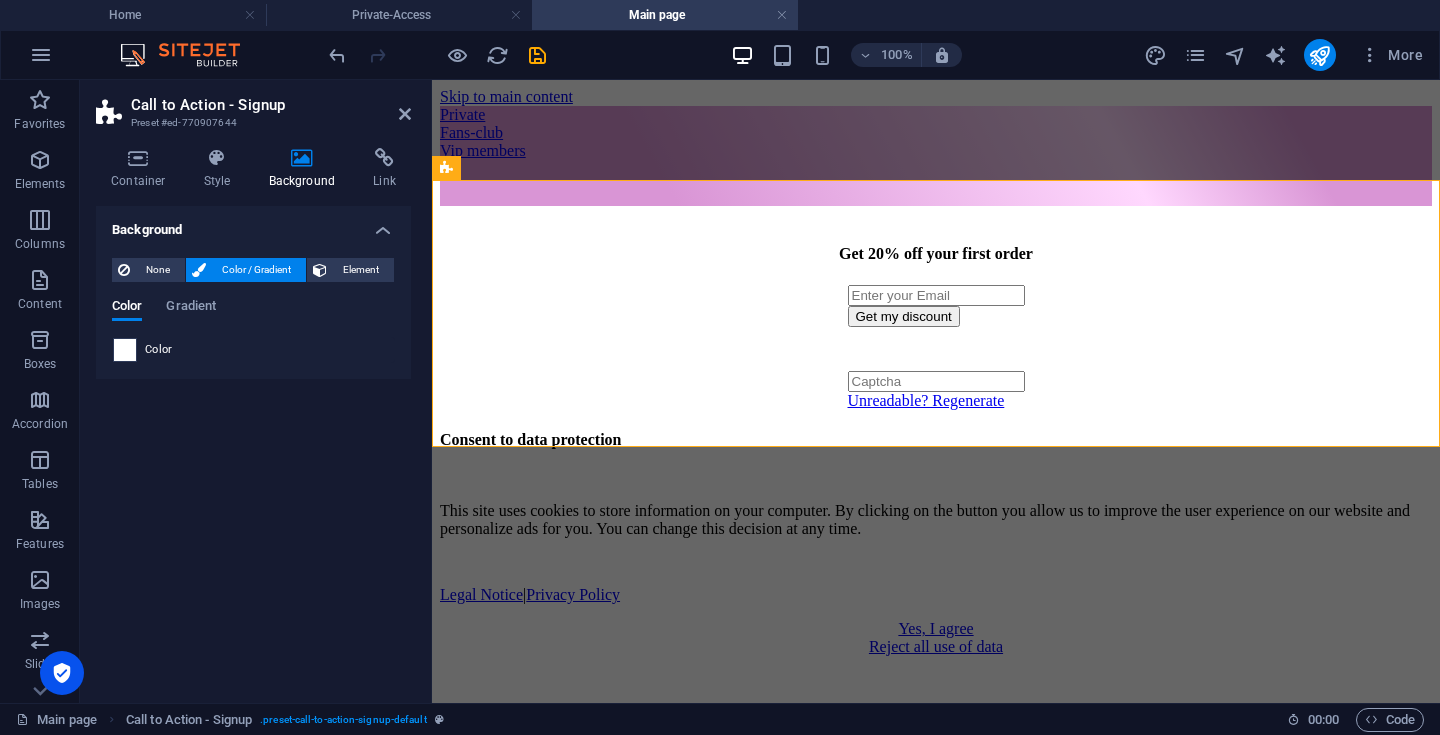 click at bounding box center (125, 350) 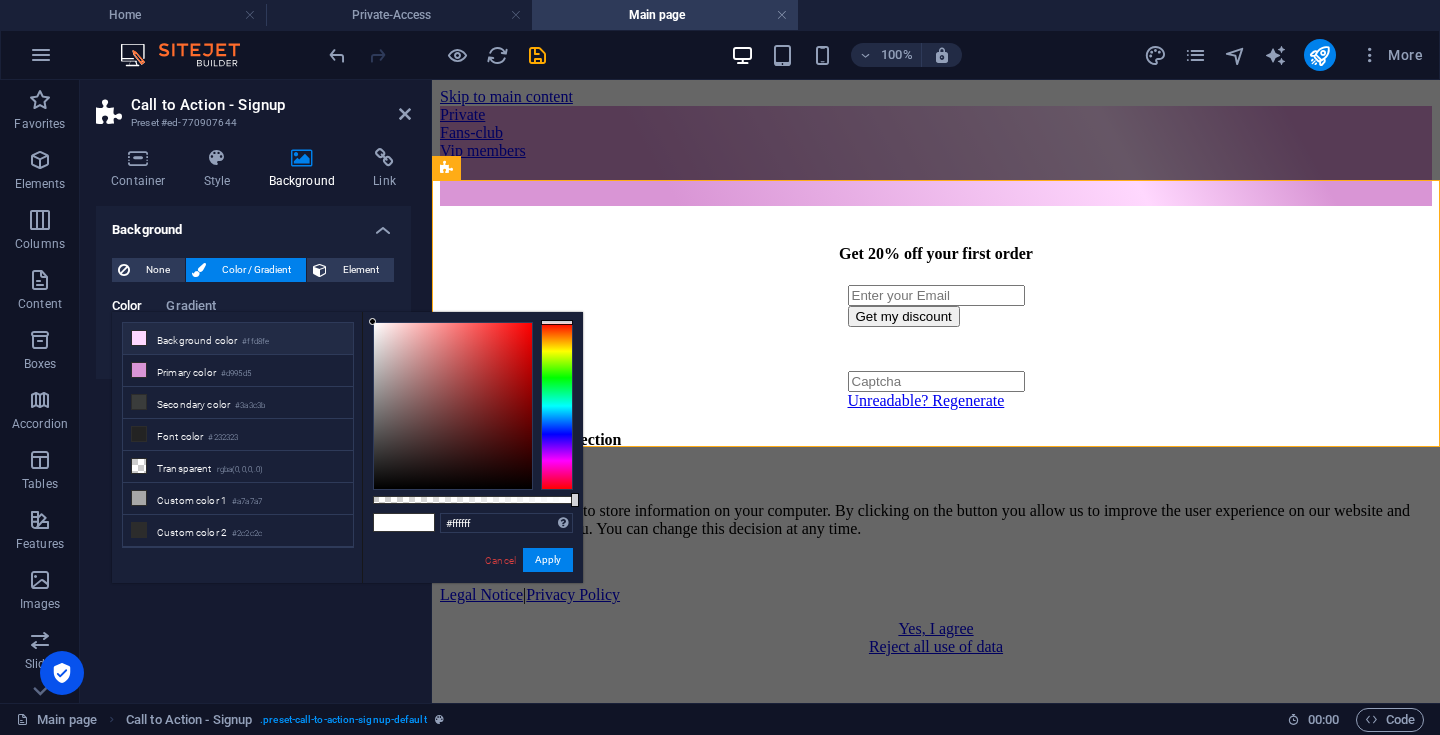 click on "Background color
#ffd8fe" at bounding box center [238, 339] 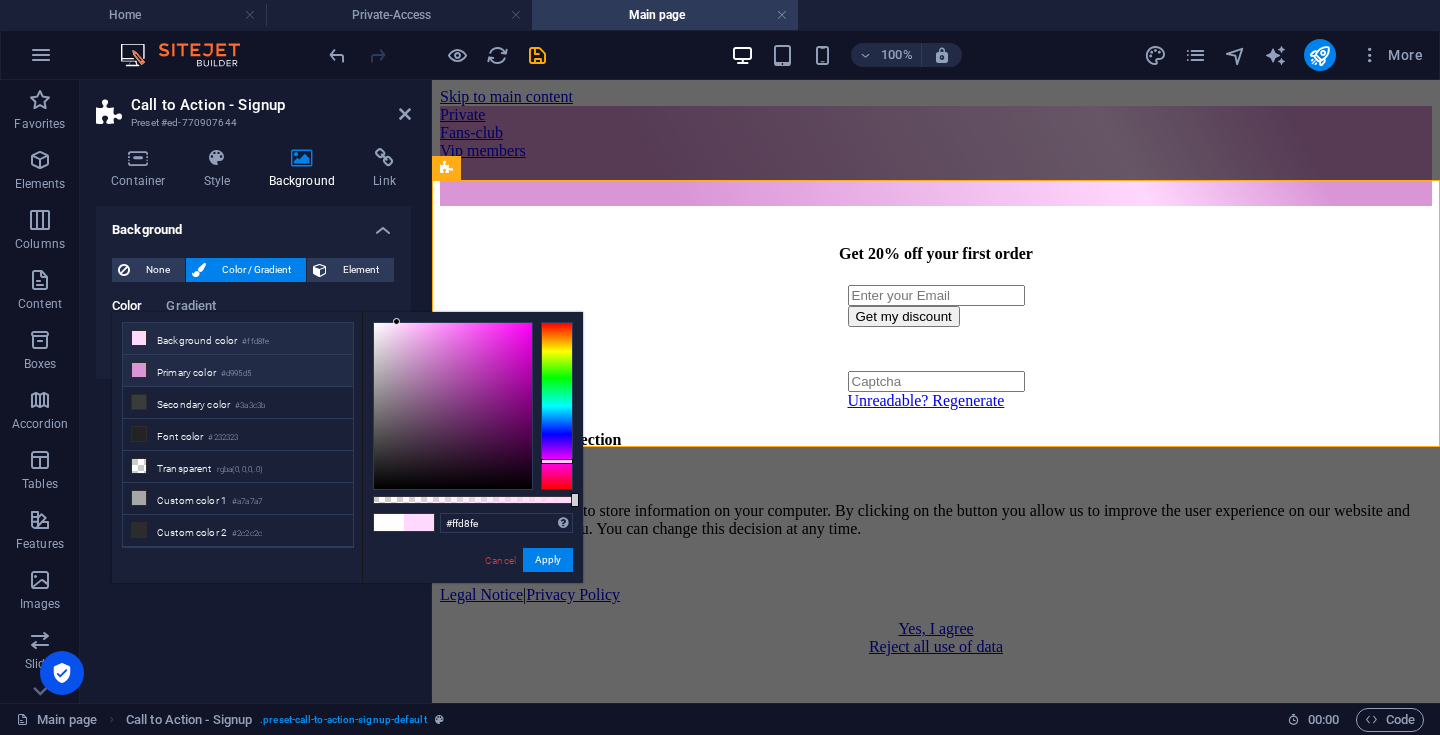 click on "Primary color
#d995d5" at bounding box center [238, 371] 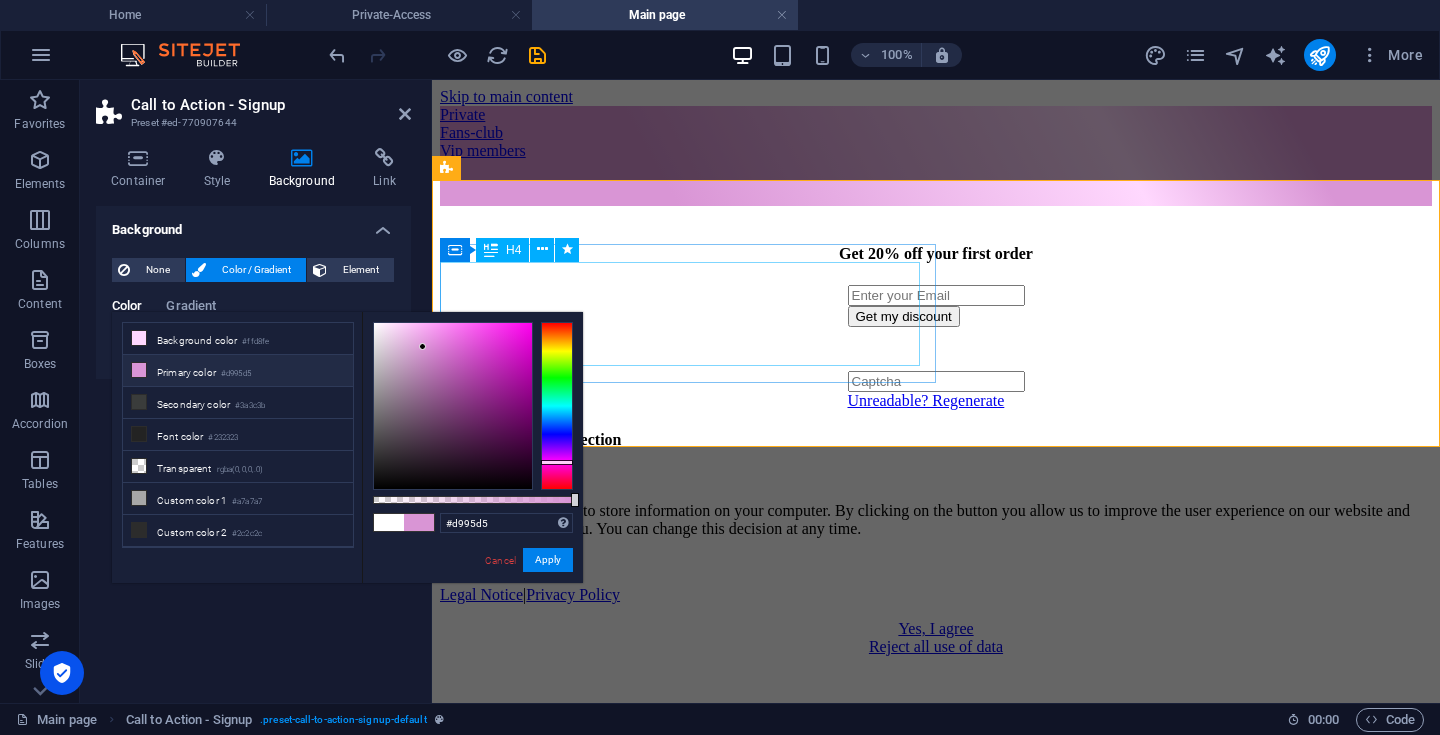 click on "​​ Get 20% off your first order" at bounding box center (936, 234) 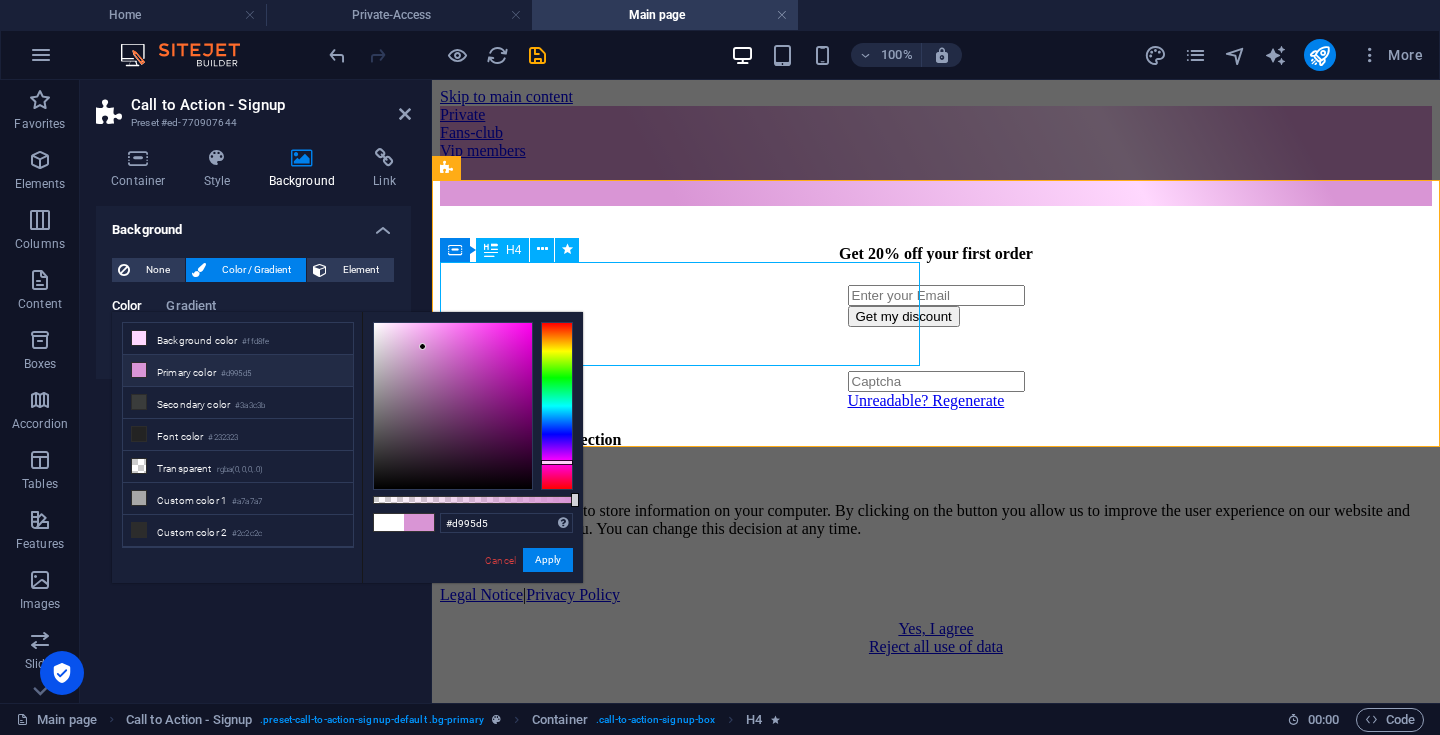 click on "​​ Get 20% off your first order" at bounding box center (936, 234) 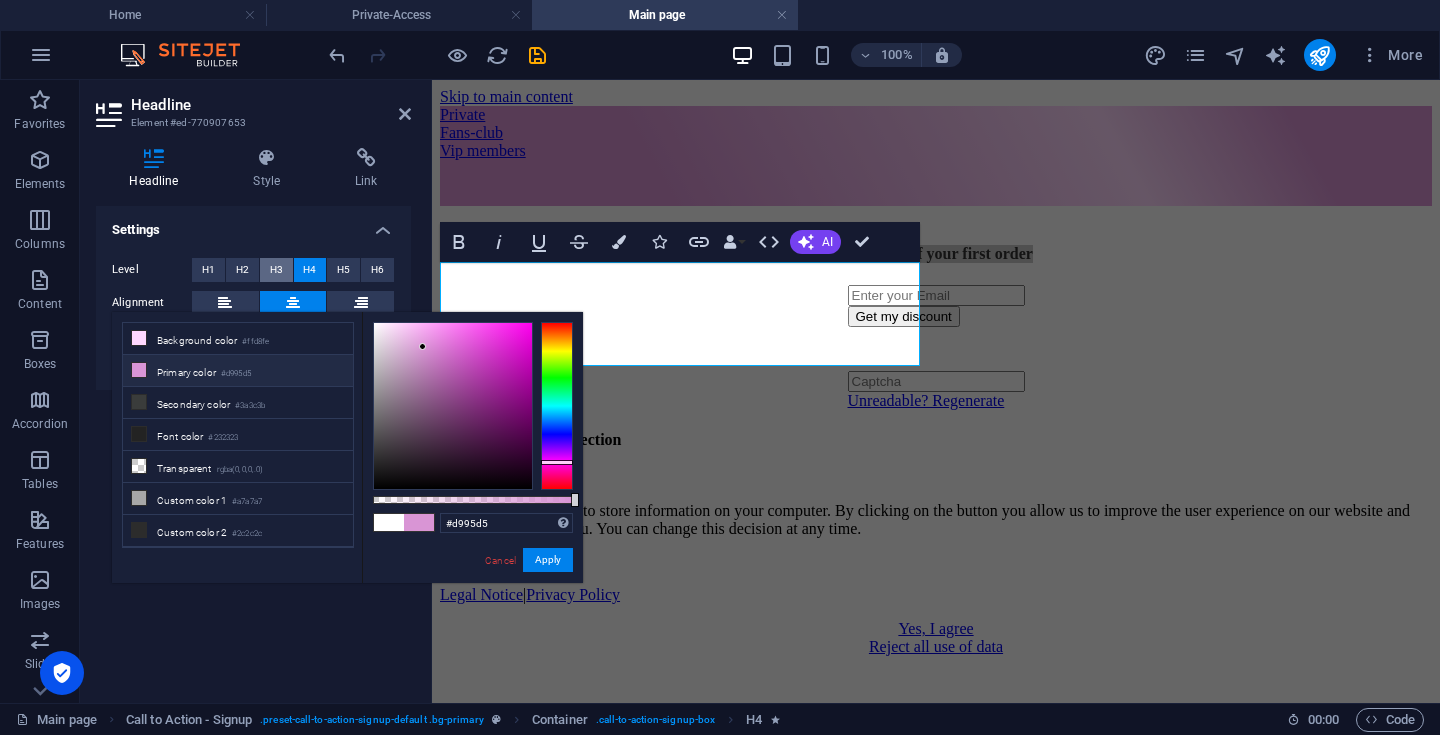 click on "H3" at bounding box center (276, 270) 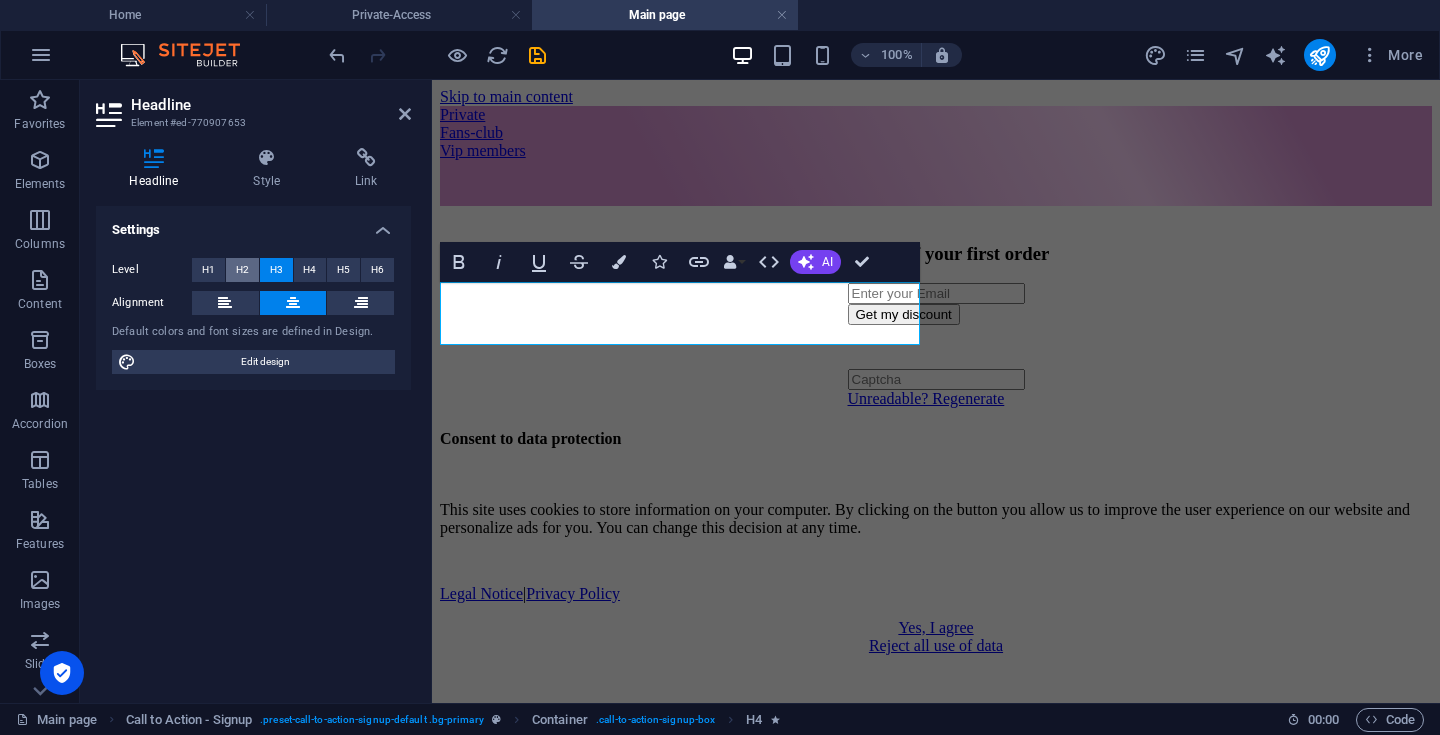 click on "H2" at bounding box center (242, 270) 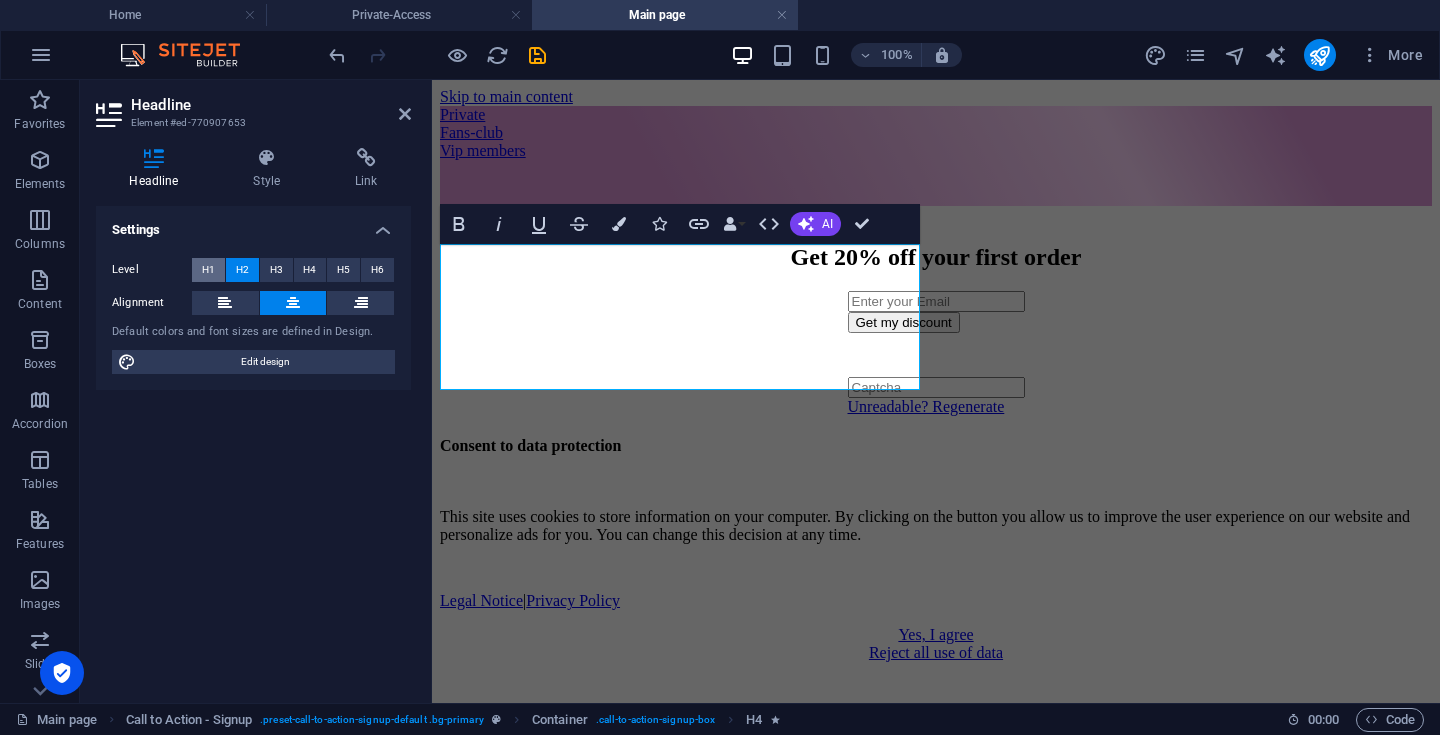 click on "H1" at bounding box center [208, 270] 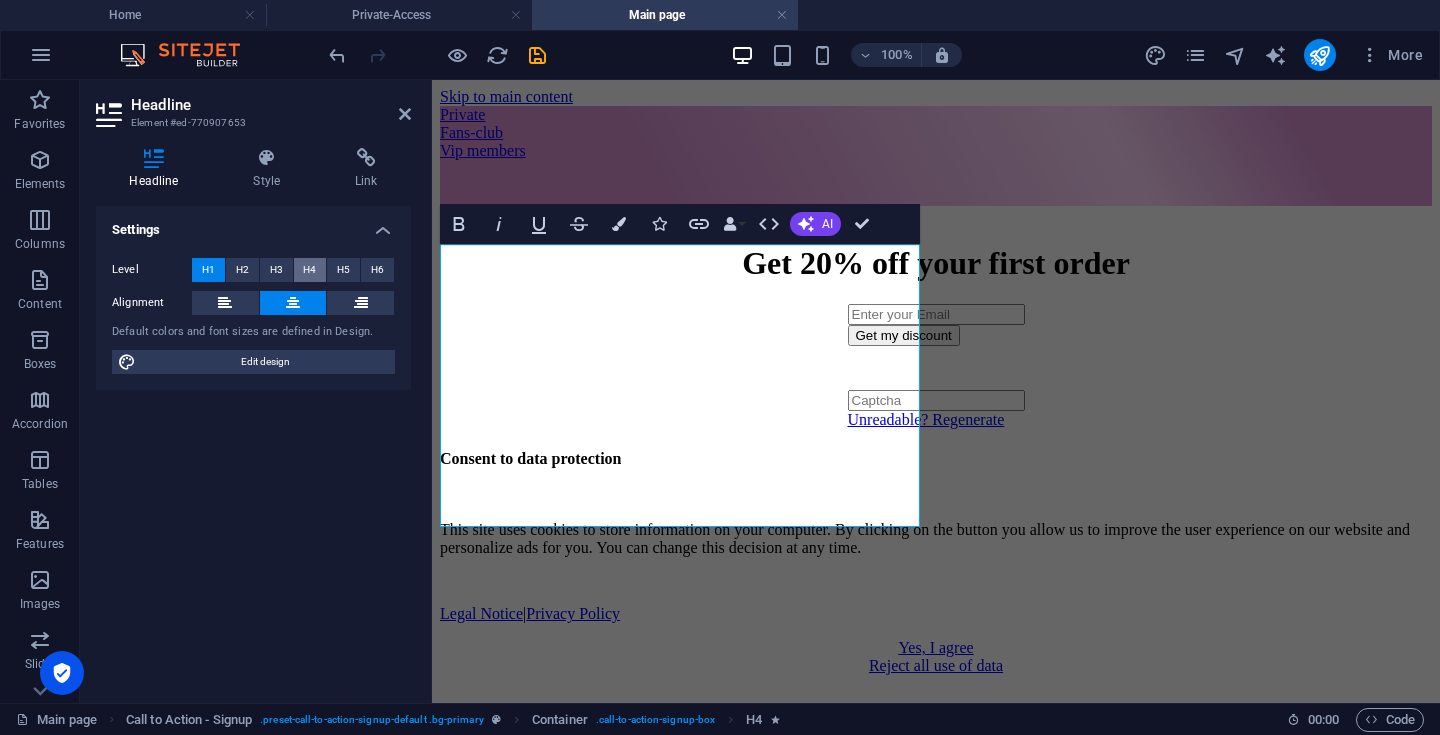 click on "H4" at bounding box center [310, 270] 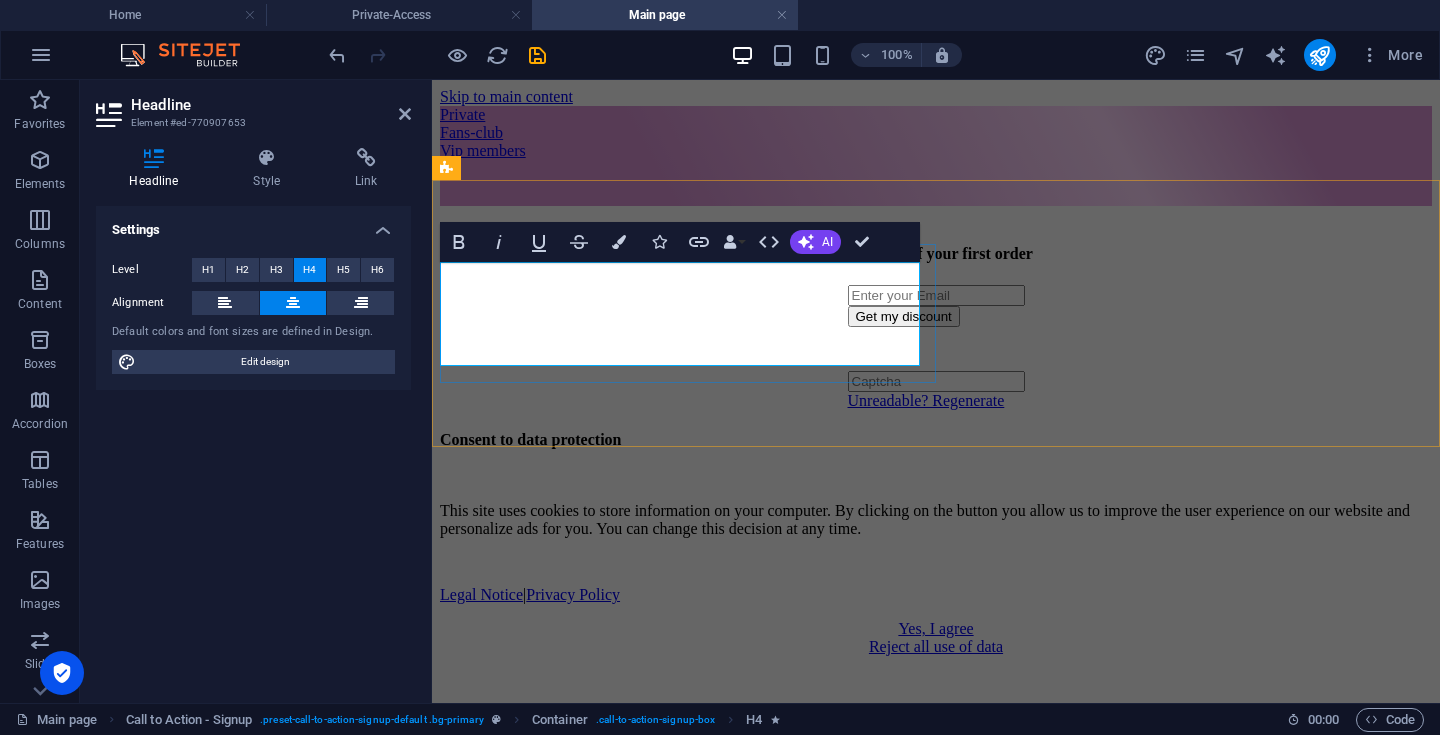 click on "Get 20% off your first order" at bounding box center [936, 253] 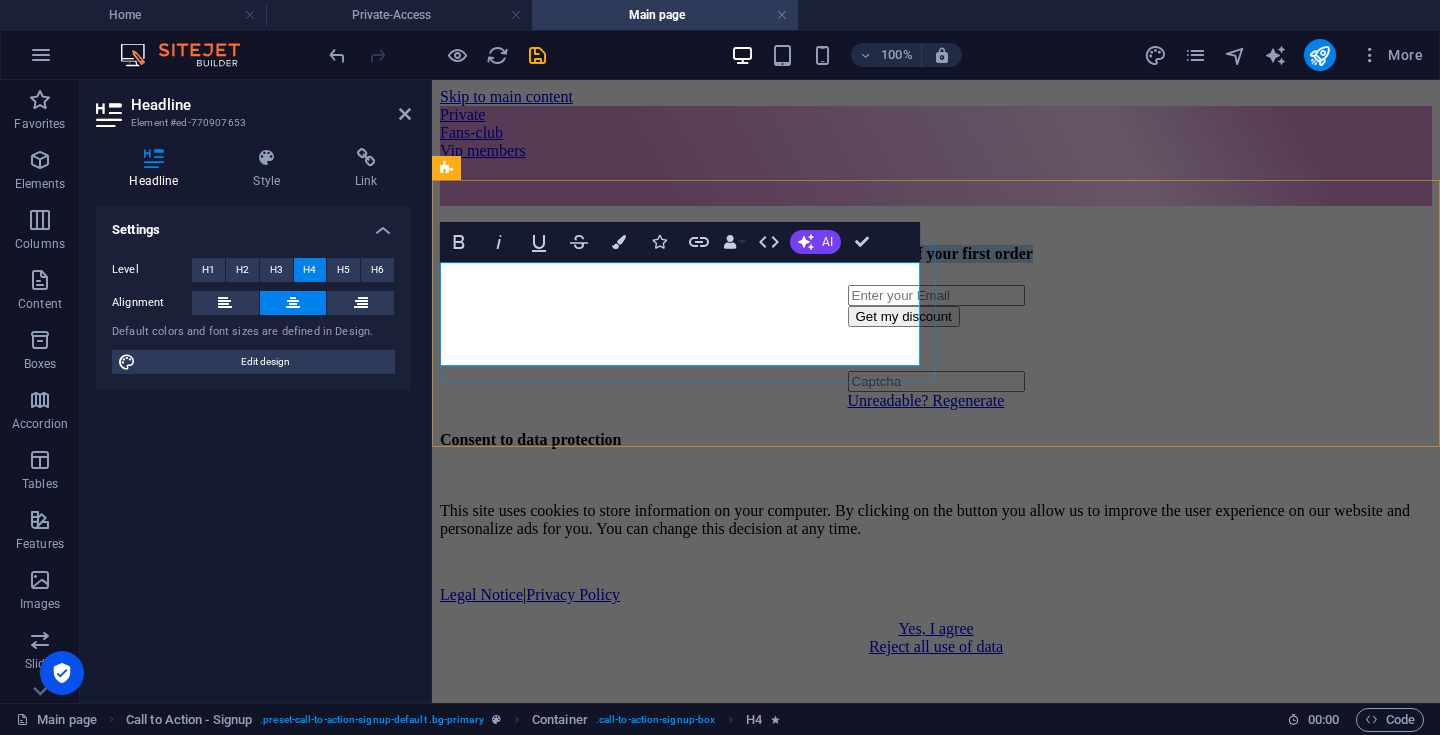 drag, startPoint x: 472, startPoint y: 308, endPoint x: 812, endPoint y: 339, distance: 341.4103 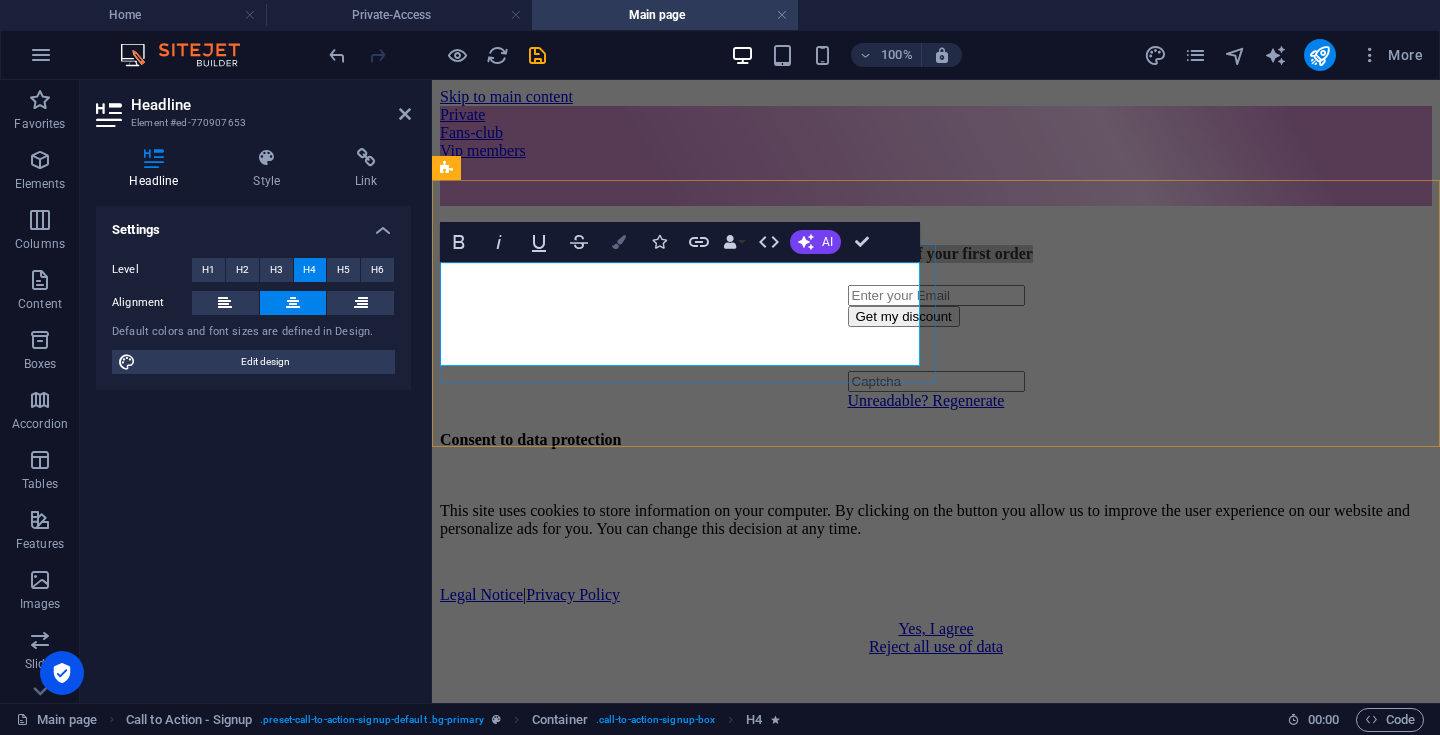 click at bounding box center [619, 242] 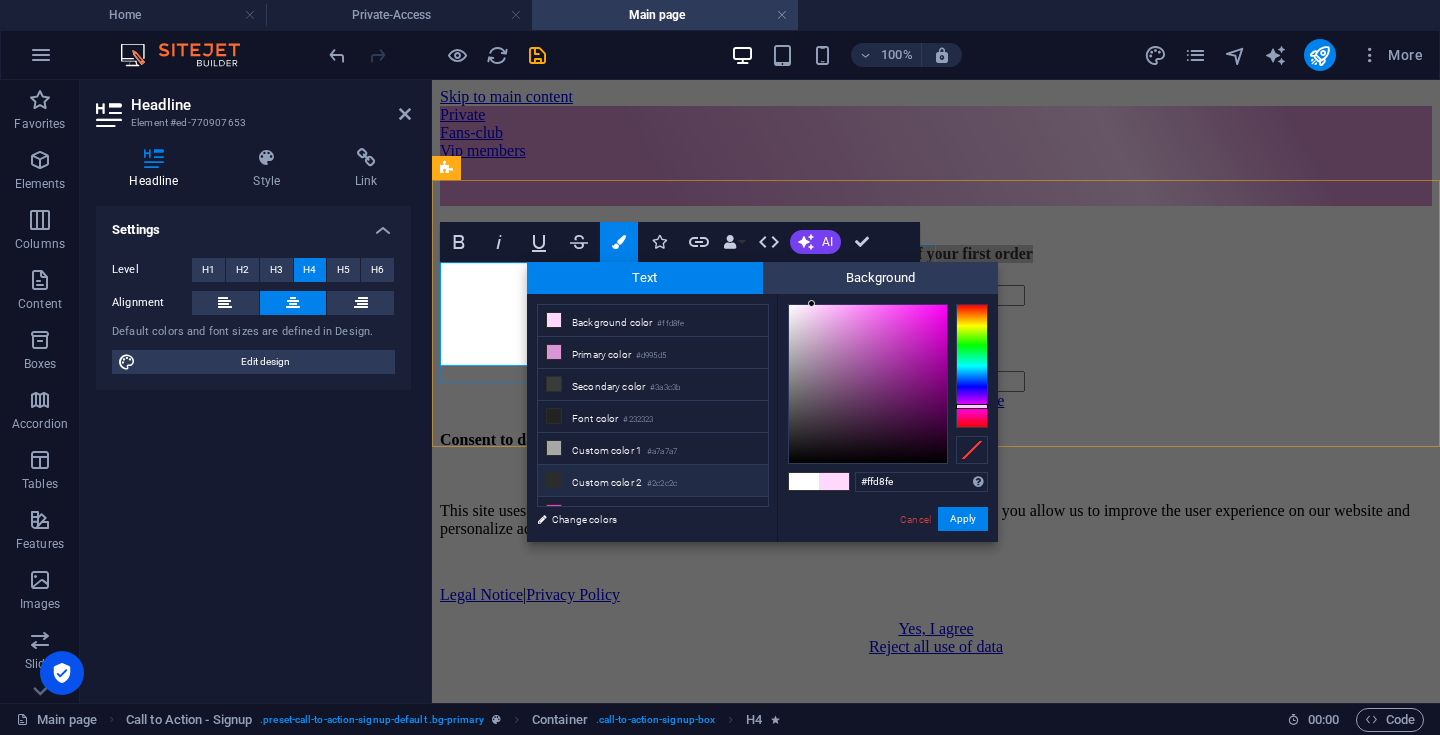 scroll, scrollTop: 19, scrollLeft: 0, axis: vertical 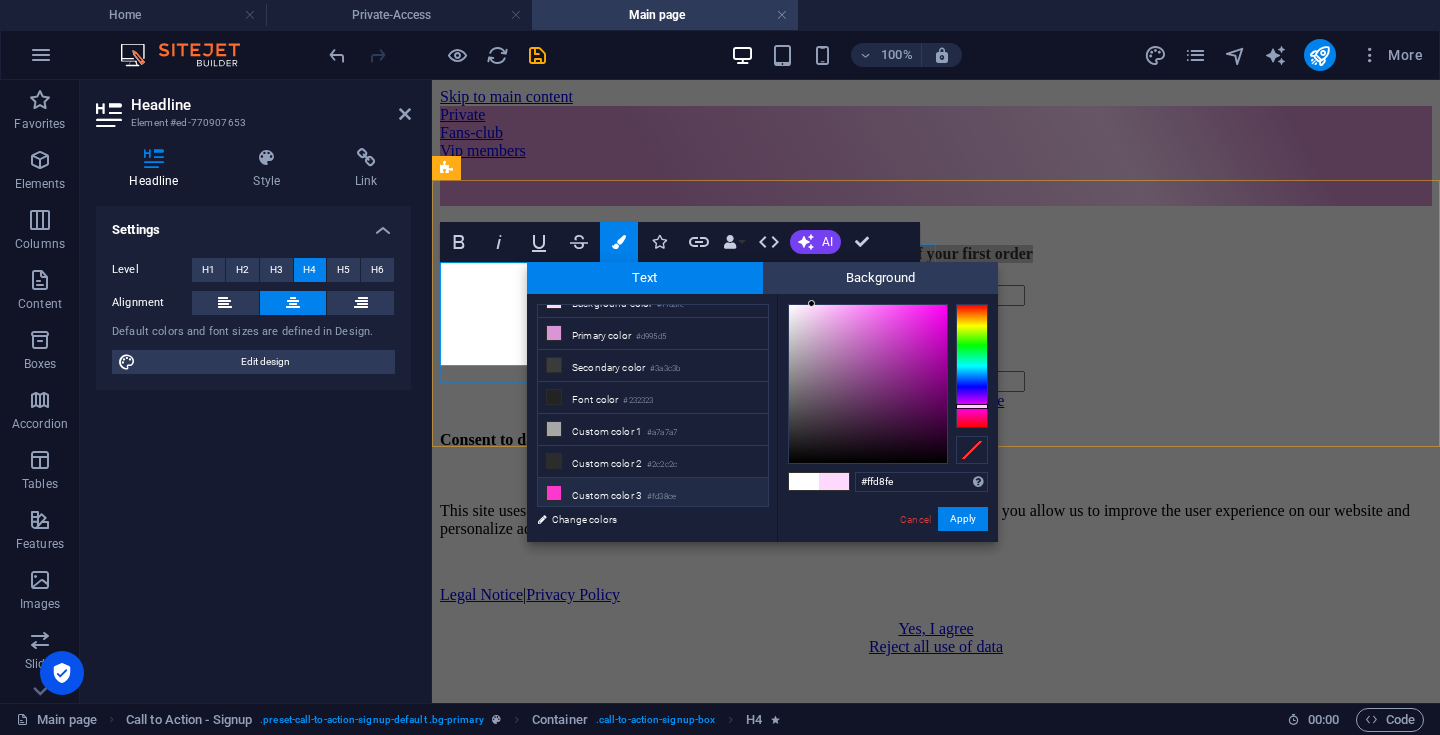 click on "Custom color 3
#fd38ce" at bounding box center [653, 494] 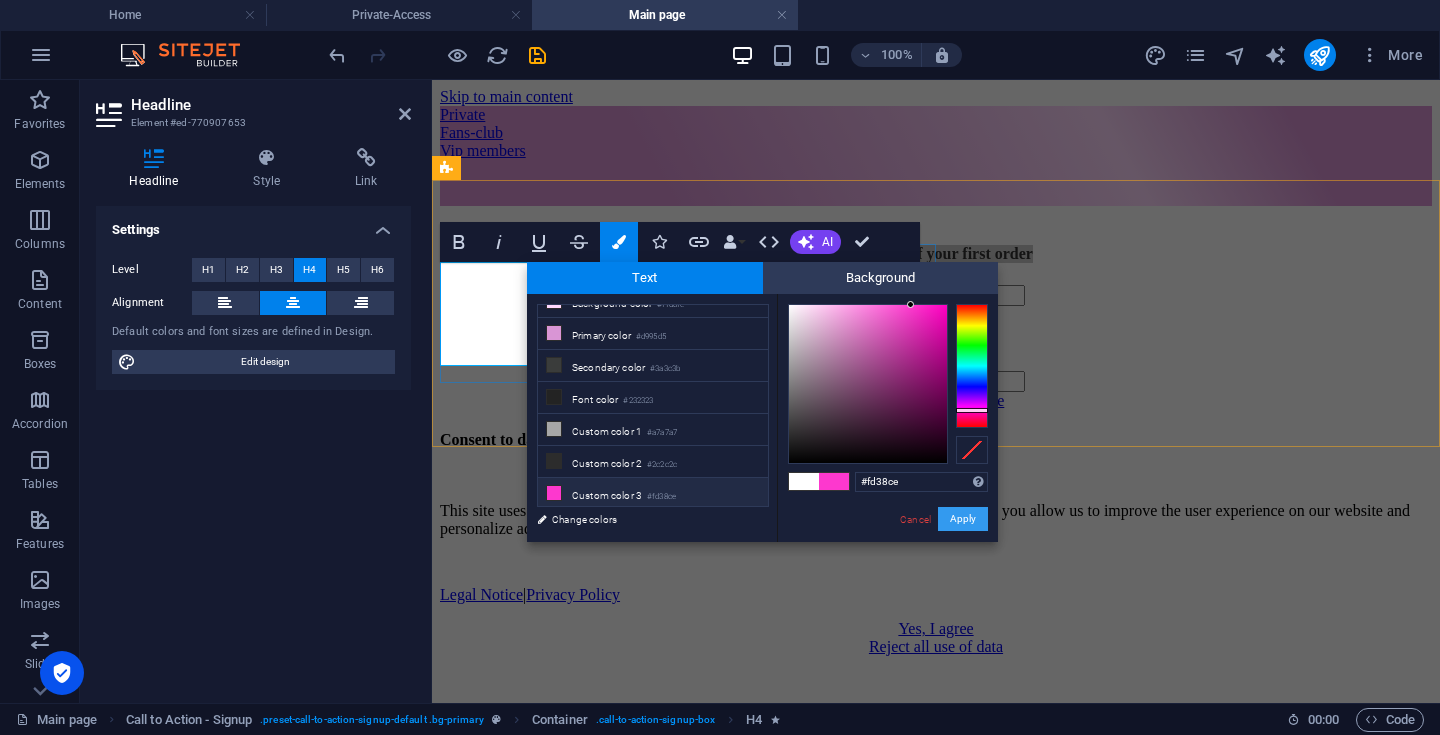 click on "Apply" at bounding box center (963, 519) 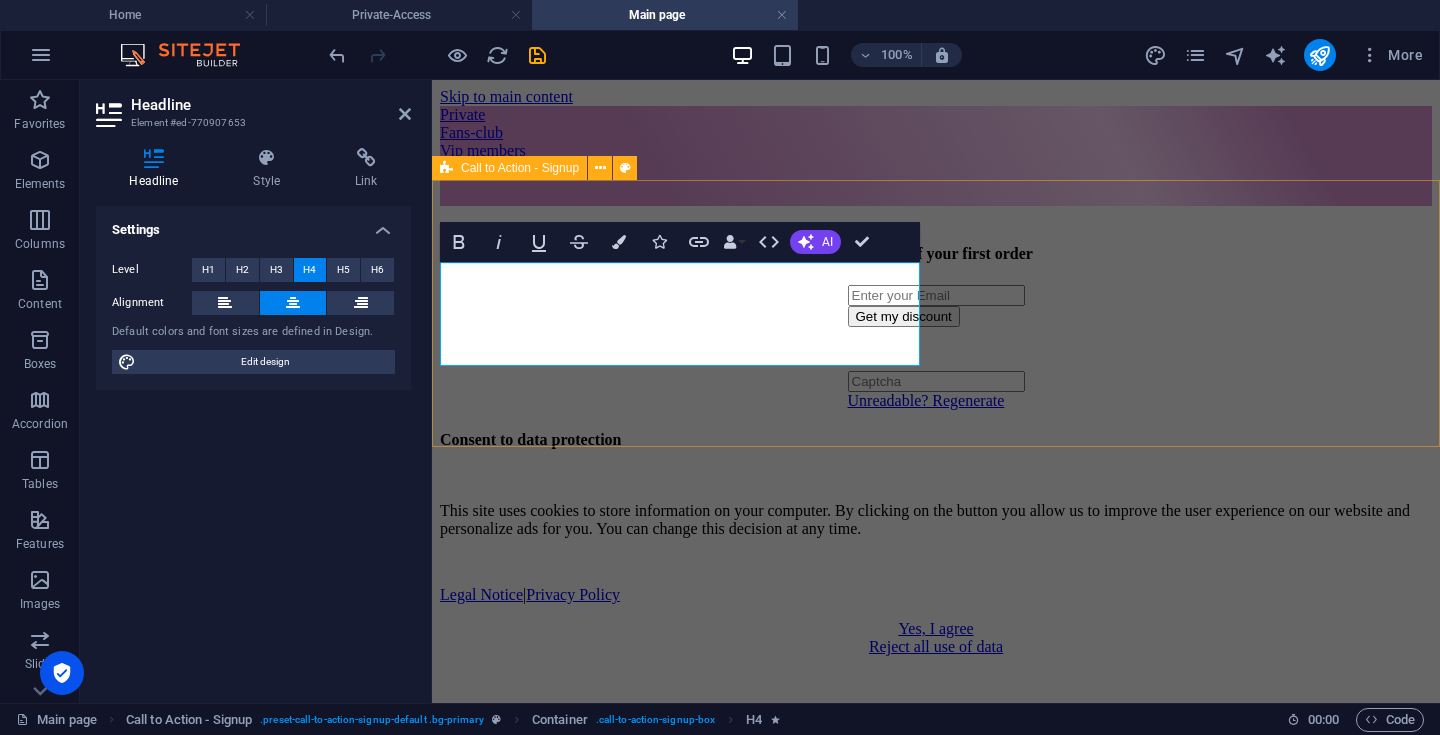 click on "​​ Get 20% off your first order Get my discount Unreadable? Regenerate" at bounding box center [936, 308] 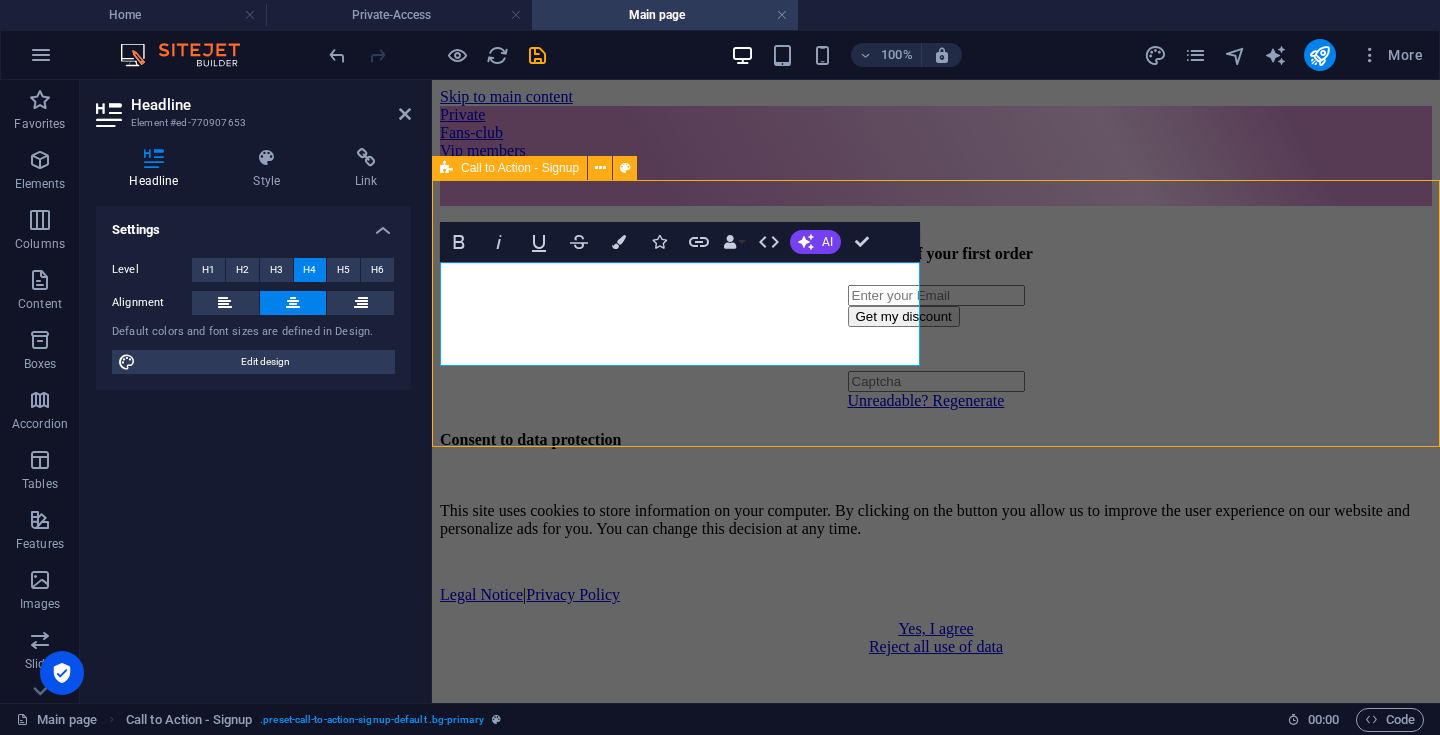 click on "​​ Get 20% off your first order Get my discount Unreadable? Regenerate" at bounding box center [936, 308] 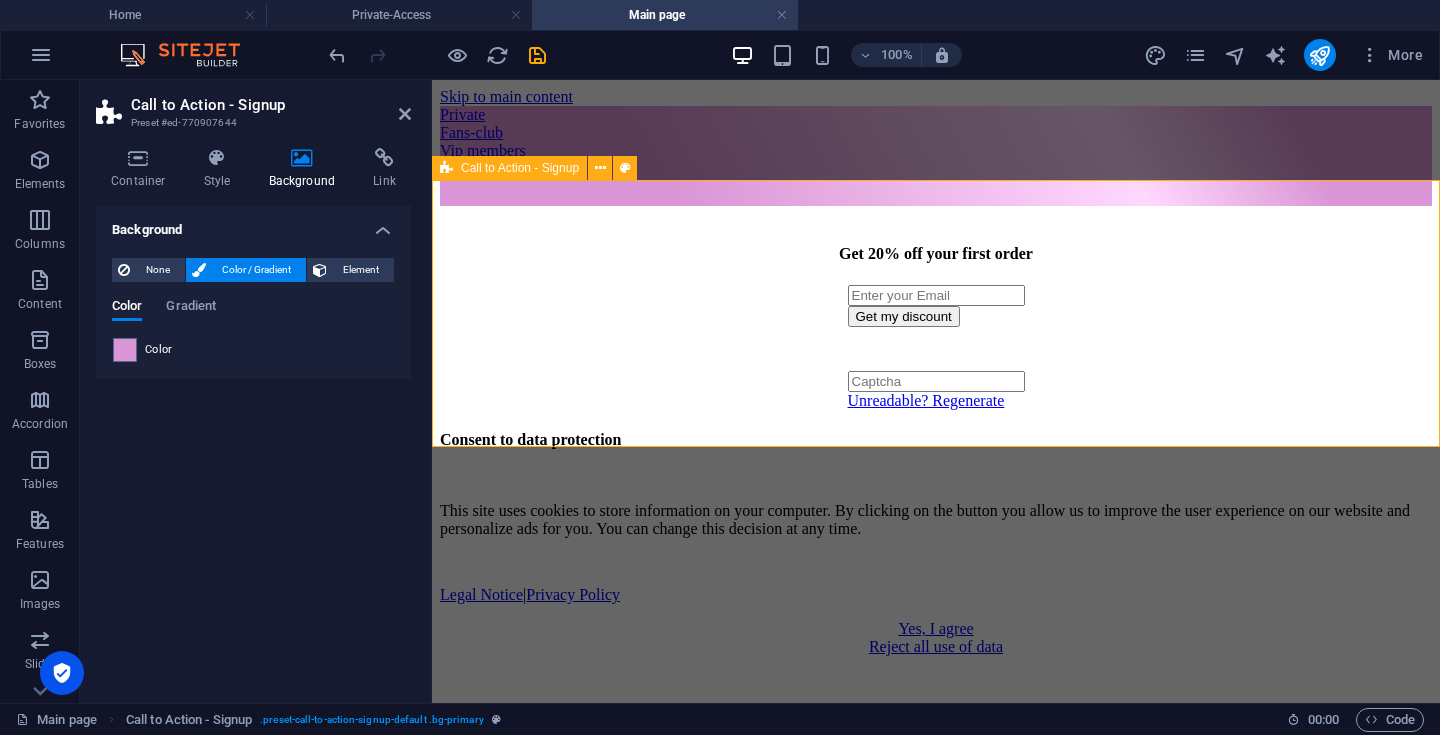 click on "​​ Get 20% off your first order Get my discount Unreadable? Regenerate" at bounding box center (936, 308) 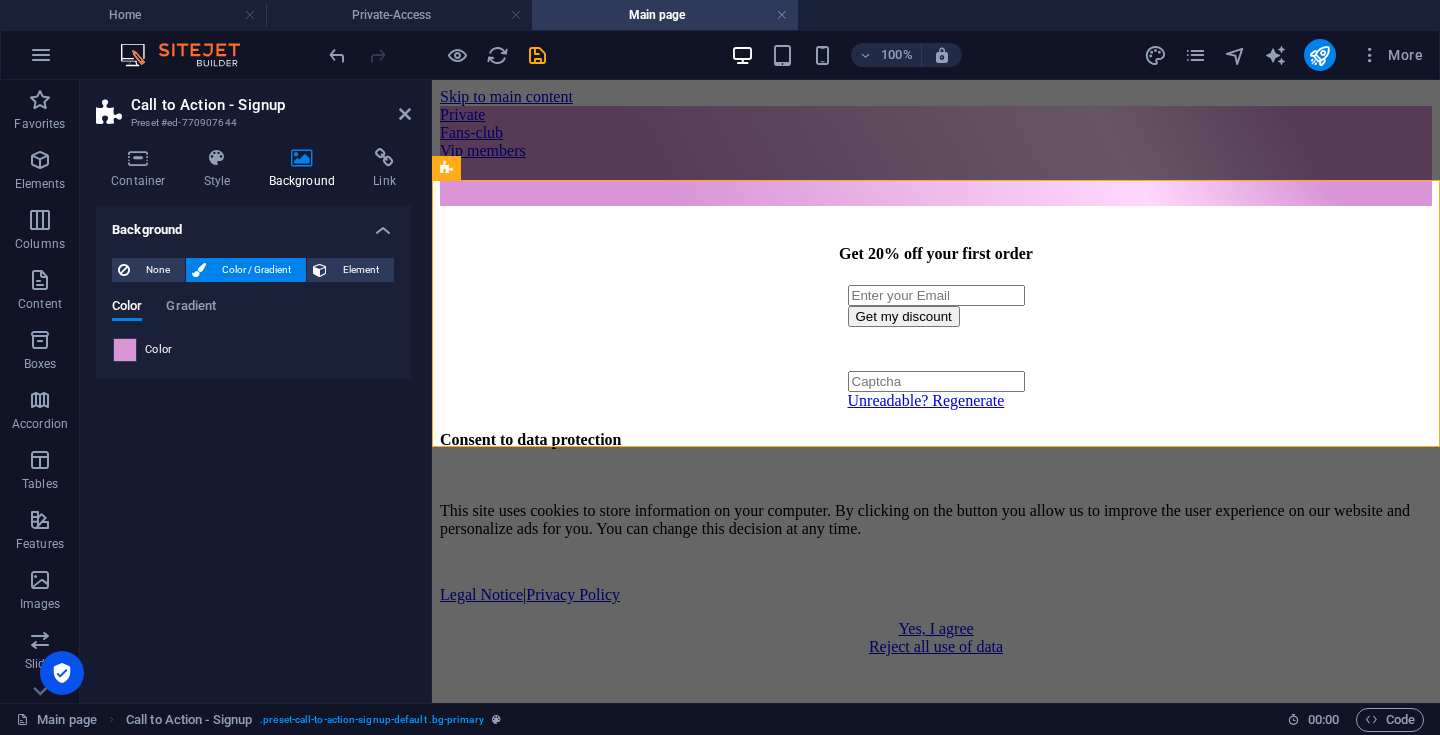 click at bounding box center (125, 350) 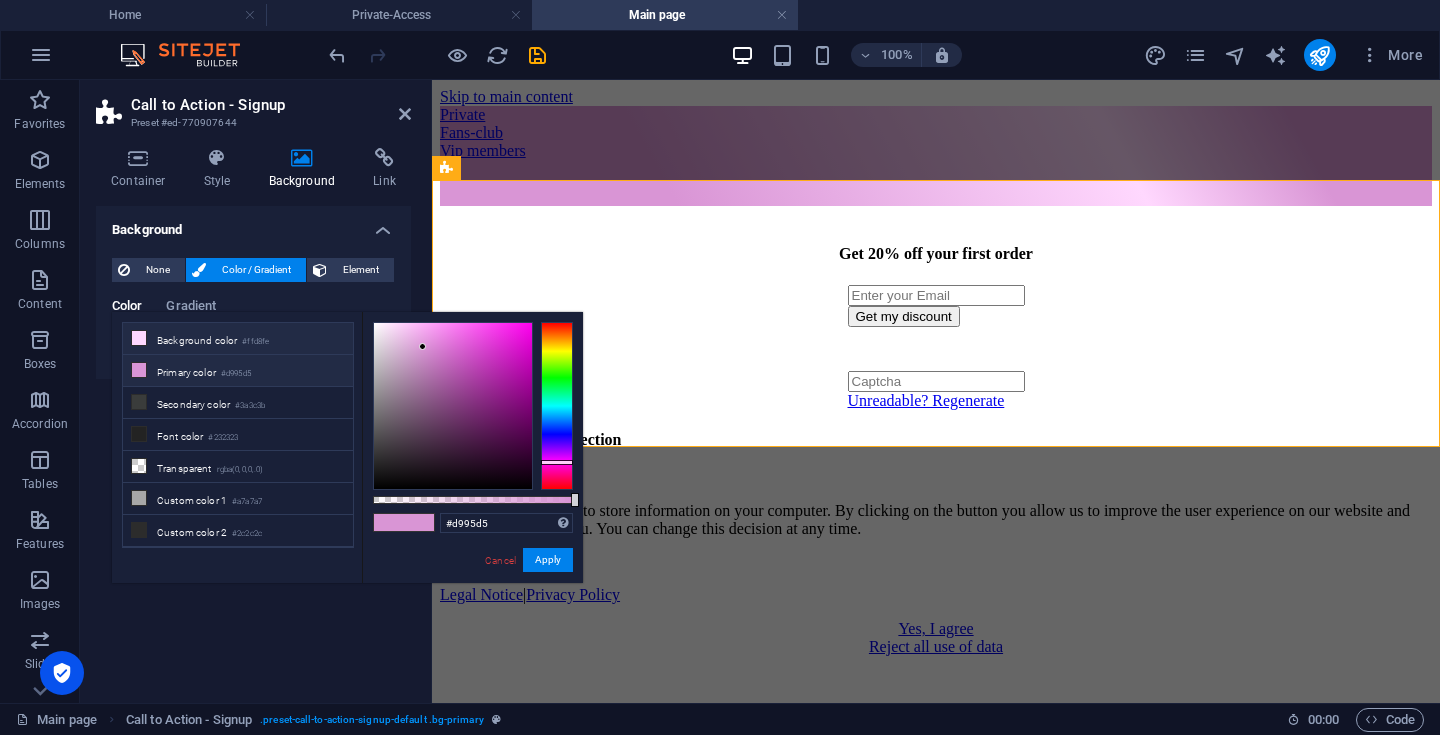 click on "Background color
#ffd8fe" at bounding box center [238, 339] 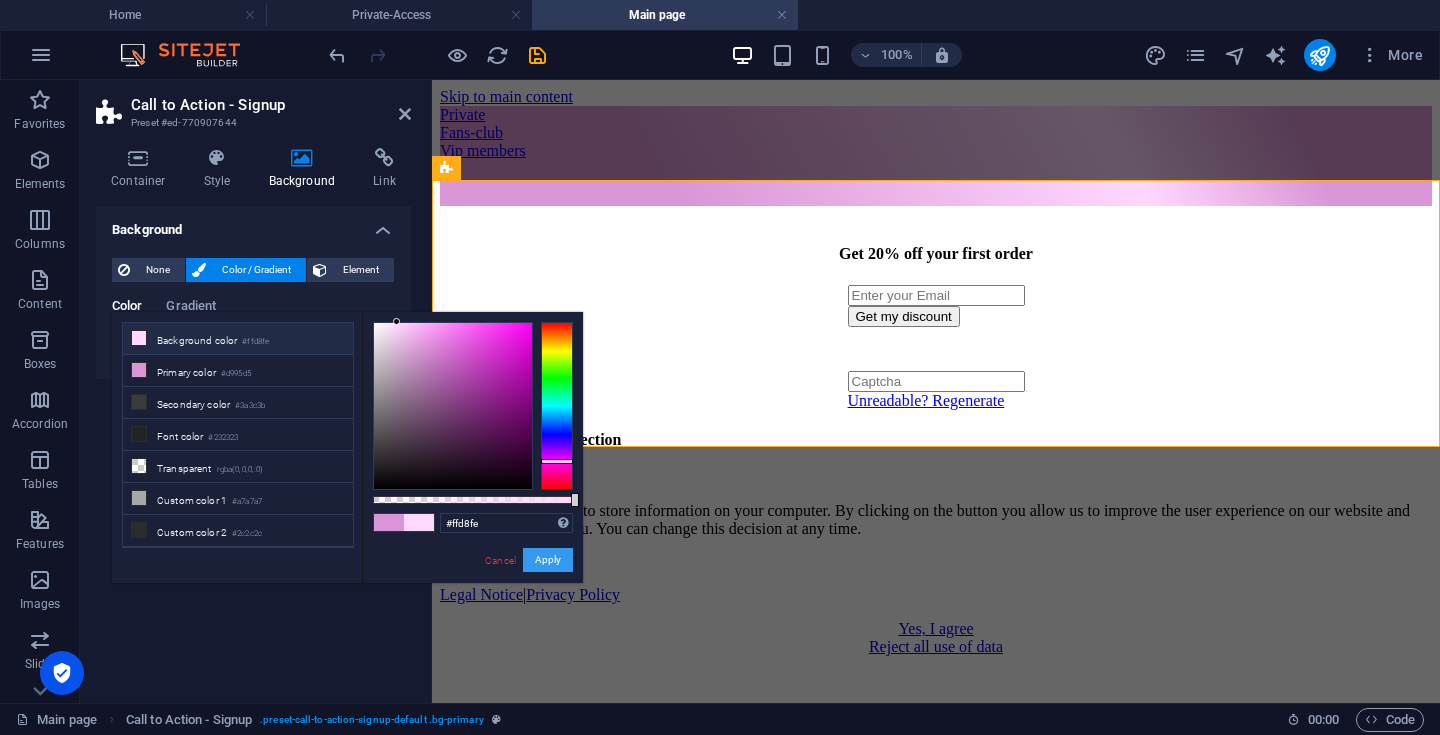 drag, startPoint x: 564, startPoint y: 558, endPoint x: 132, endPoint y: 479, distance: 439.16397 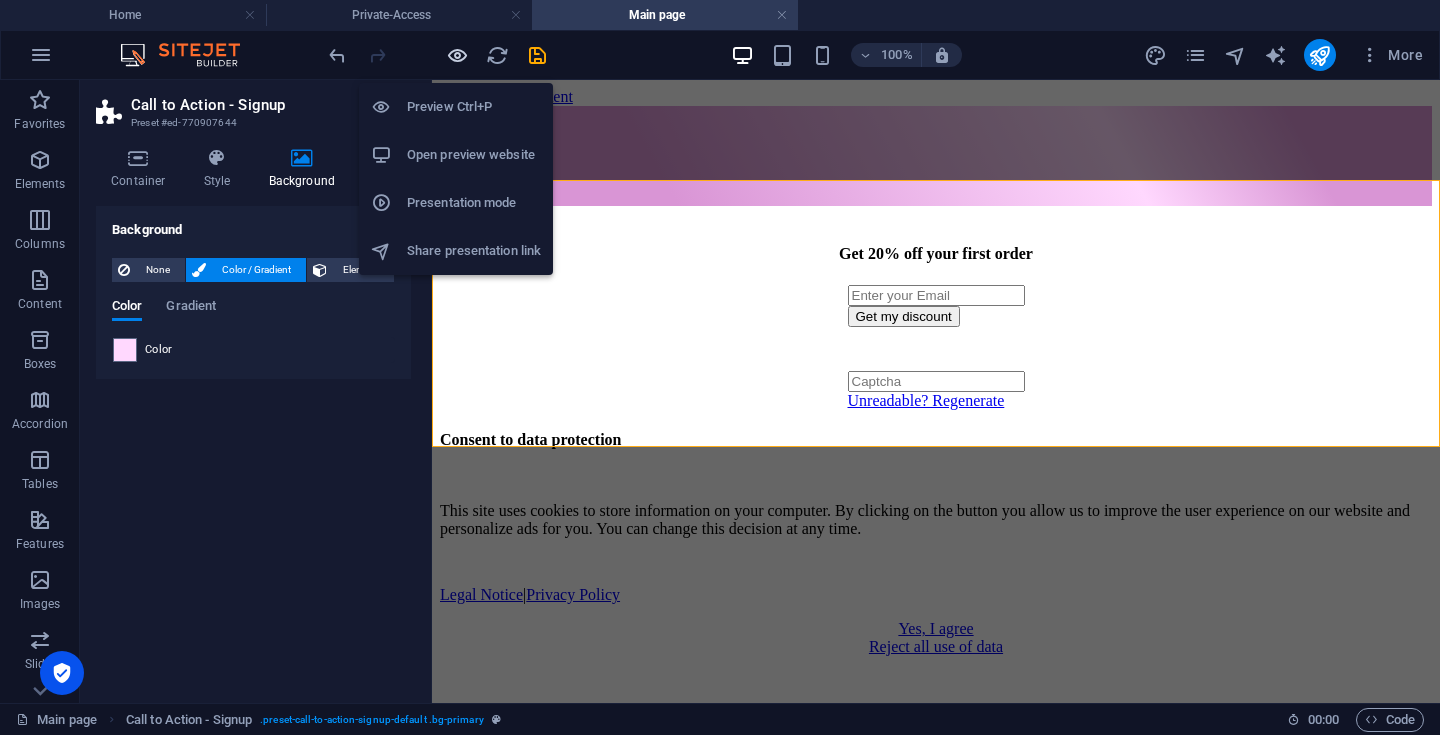click at bounding box center (457, 55) 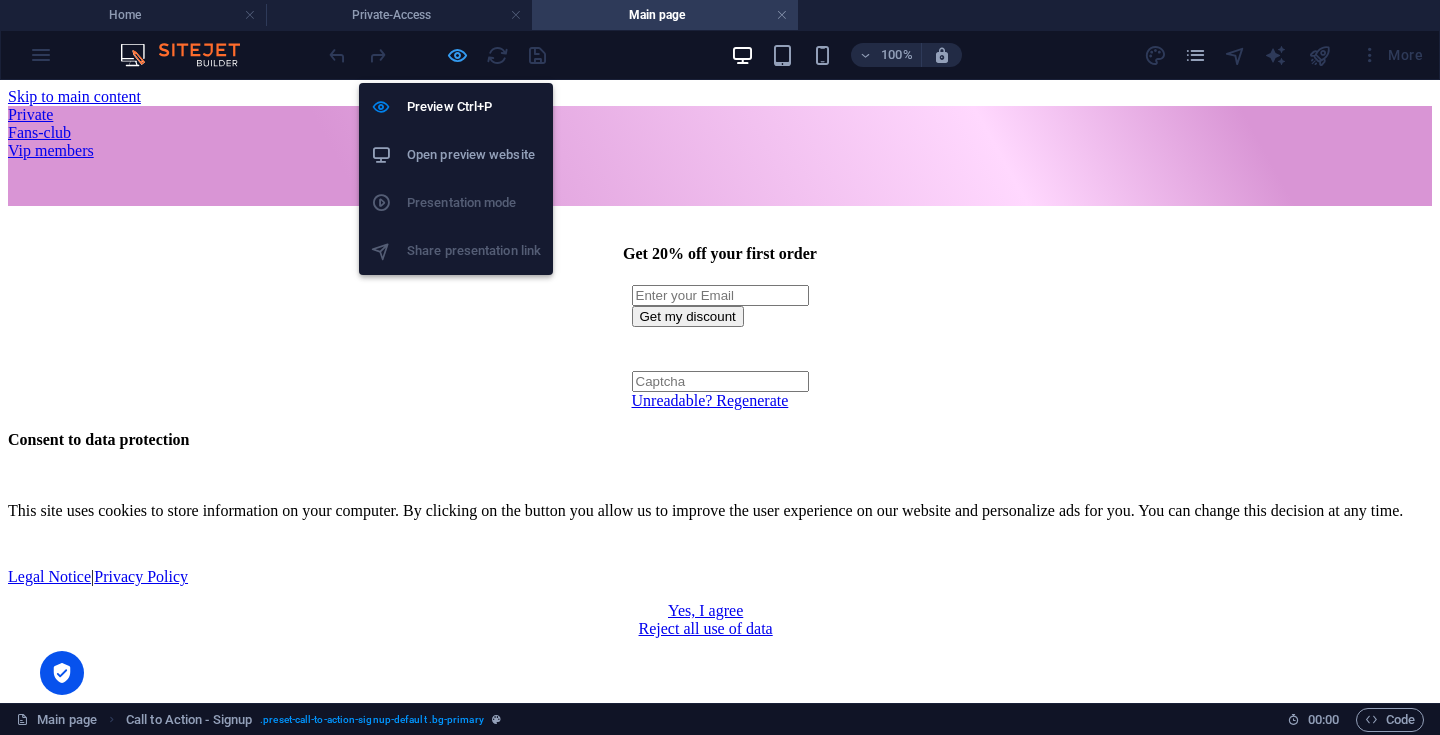 click at bounding box center [457, 55] 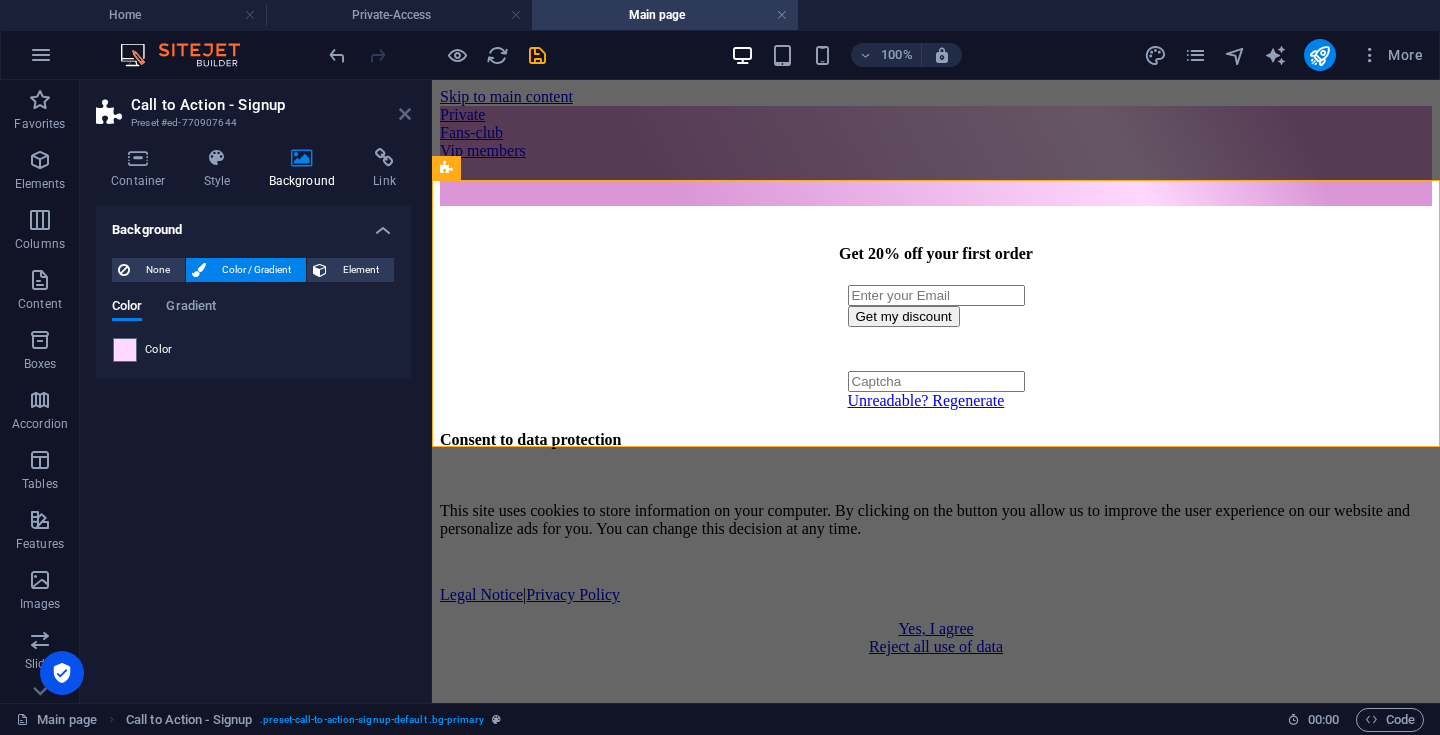 drag, startPoint x: 405, startPoint y: 115, endPoint x: 325, endPoint y: 35, distance: 113.137085 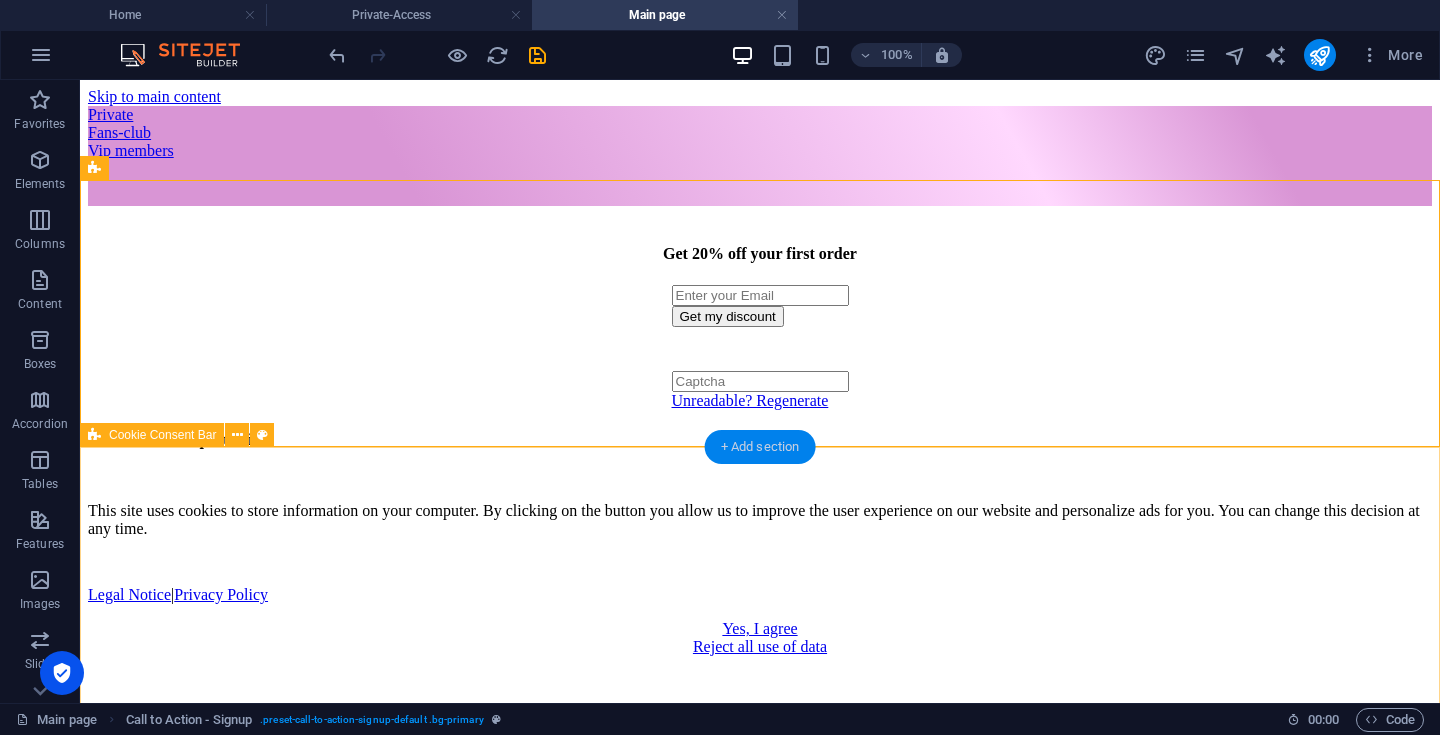 drag, startPoint x: 739, startPoint y: 456, endPoint x: 315, endPoint y: 374, distance: 431.85645 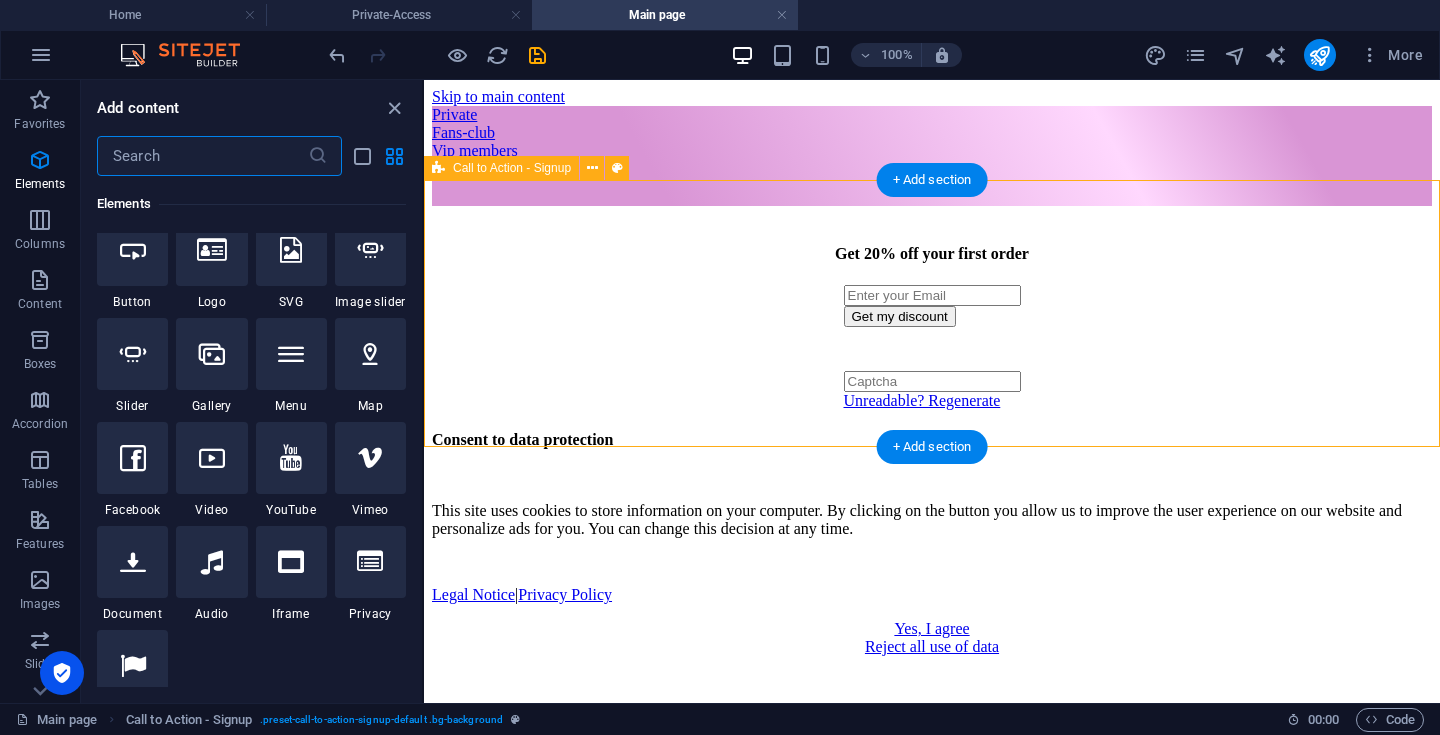 scroll, scrollTop: 113, scrollLeft: 0, axis: vertical 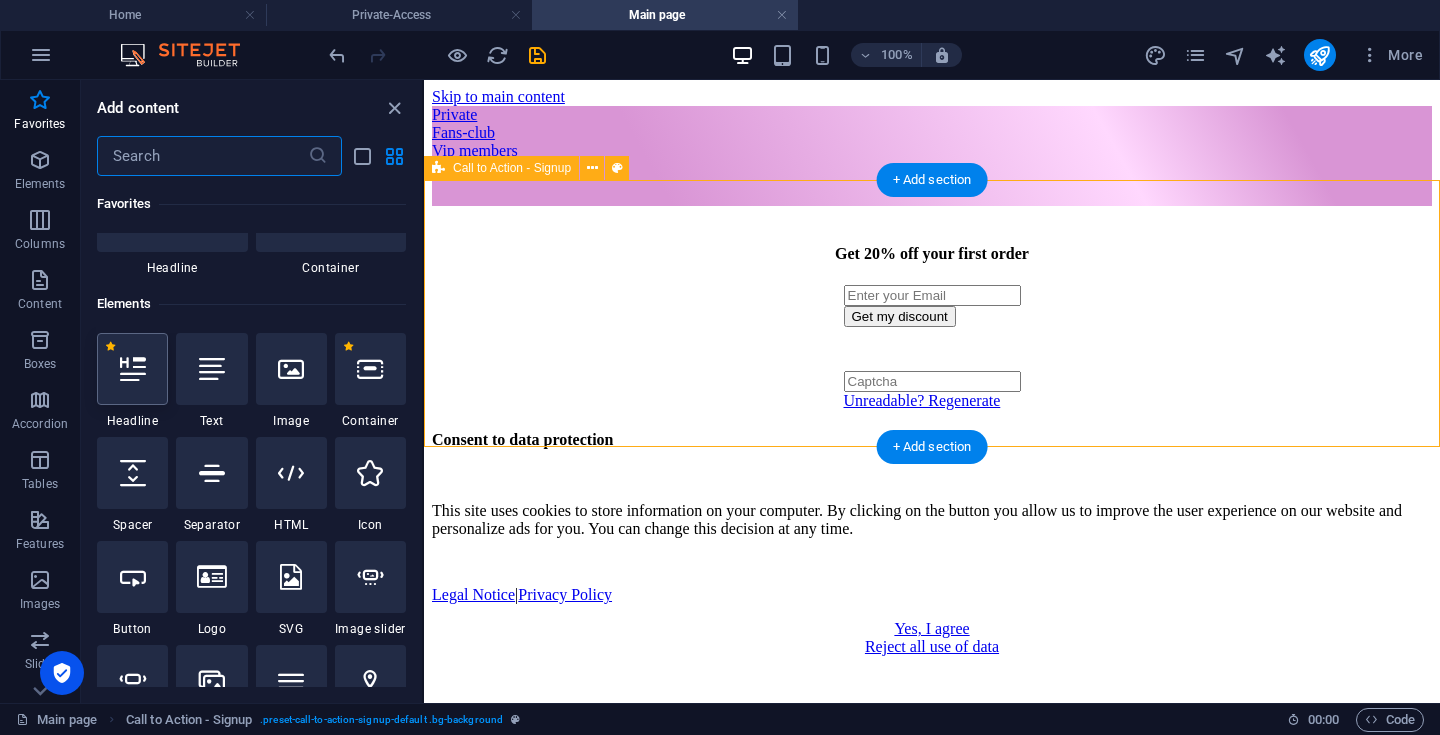 click at bounding box center (133, 369) 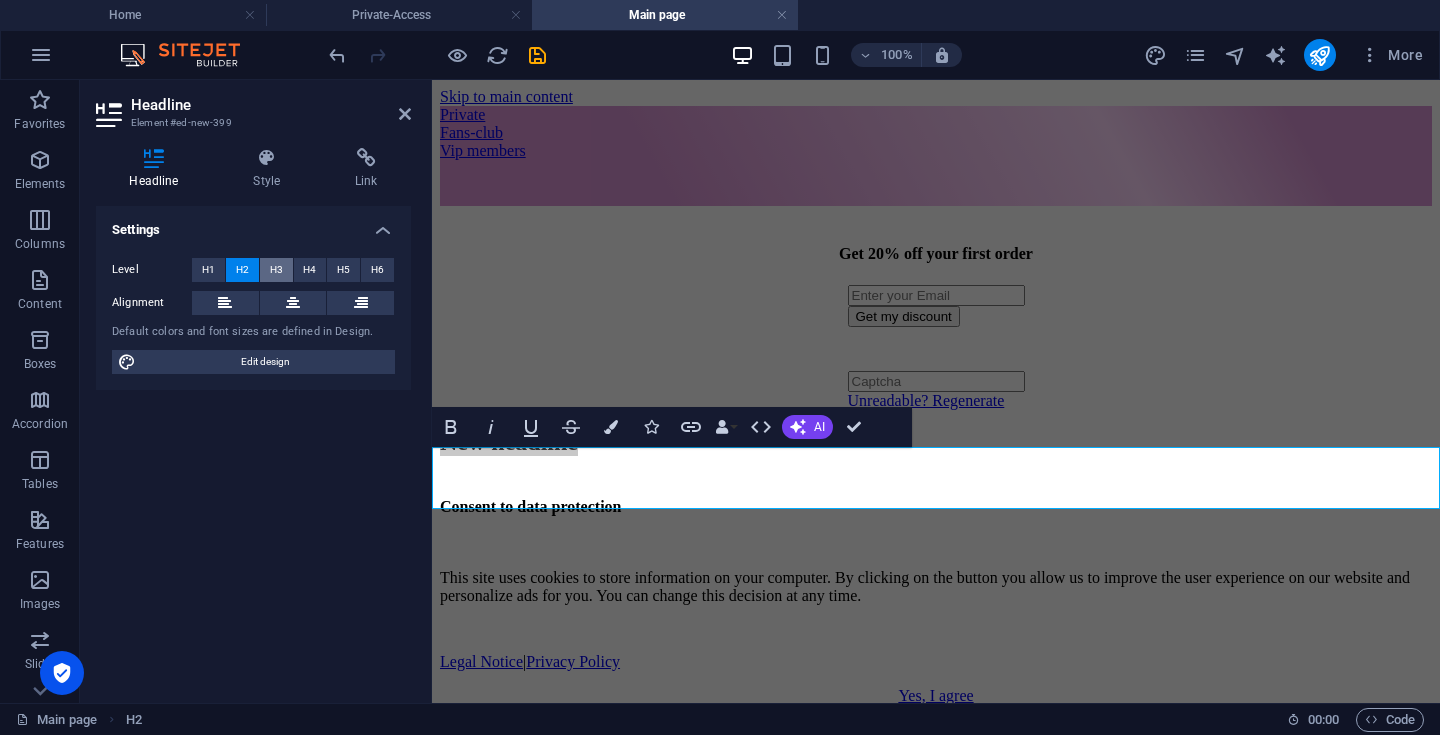 click on "H3" at bounding box center [276, 270] 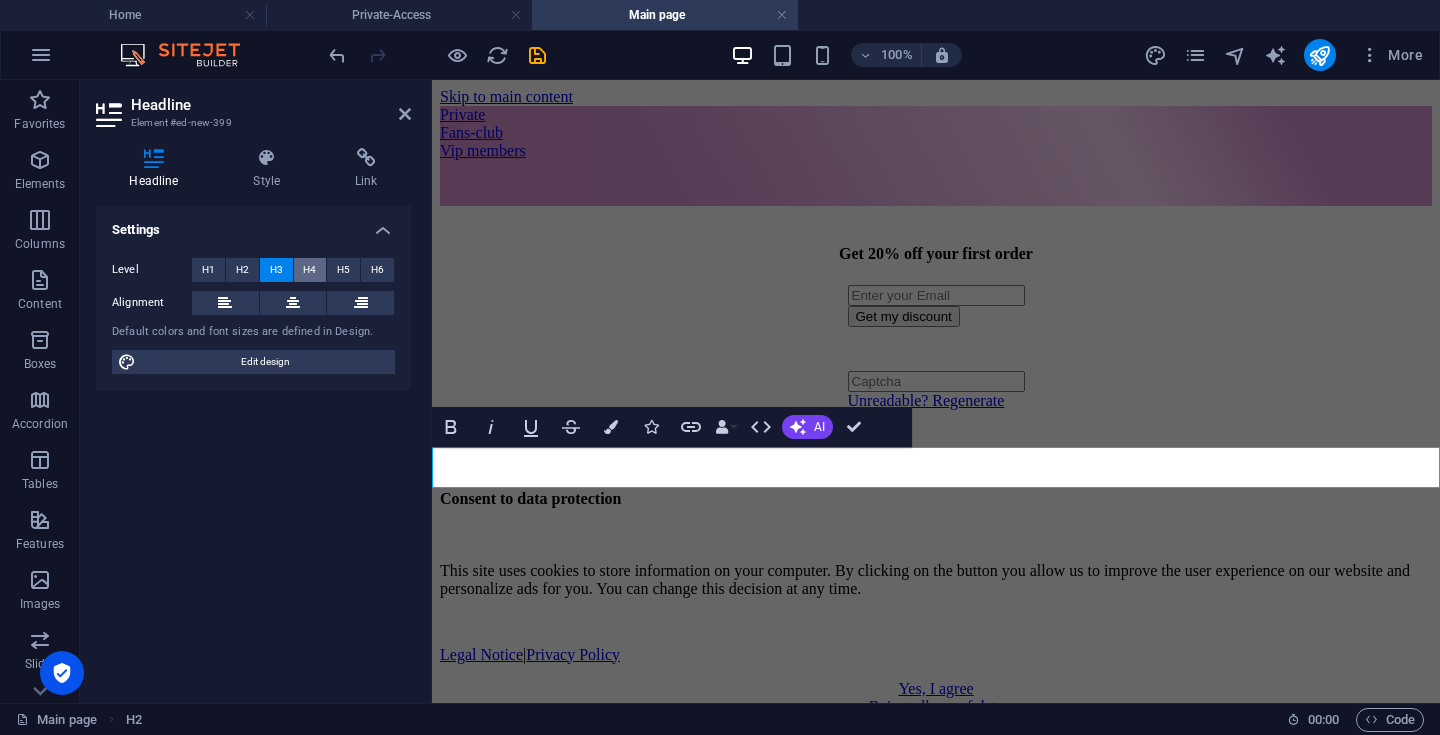 click on "H4" at bounding box center (309, 270) 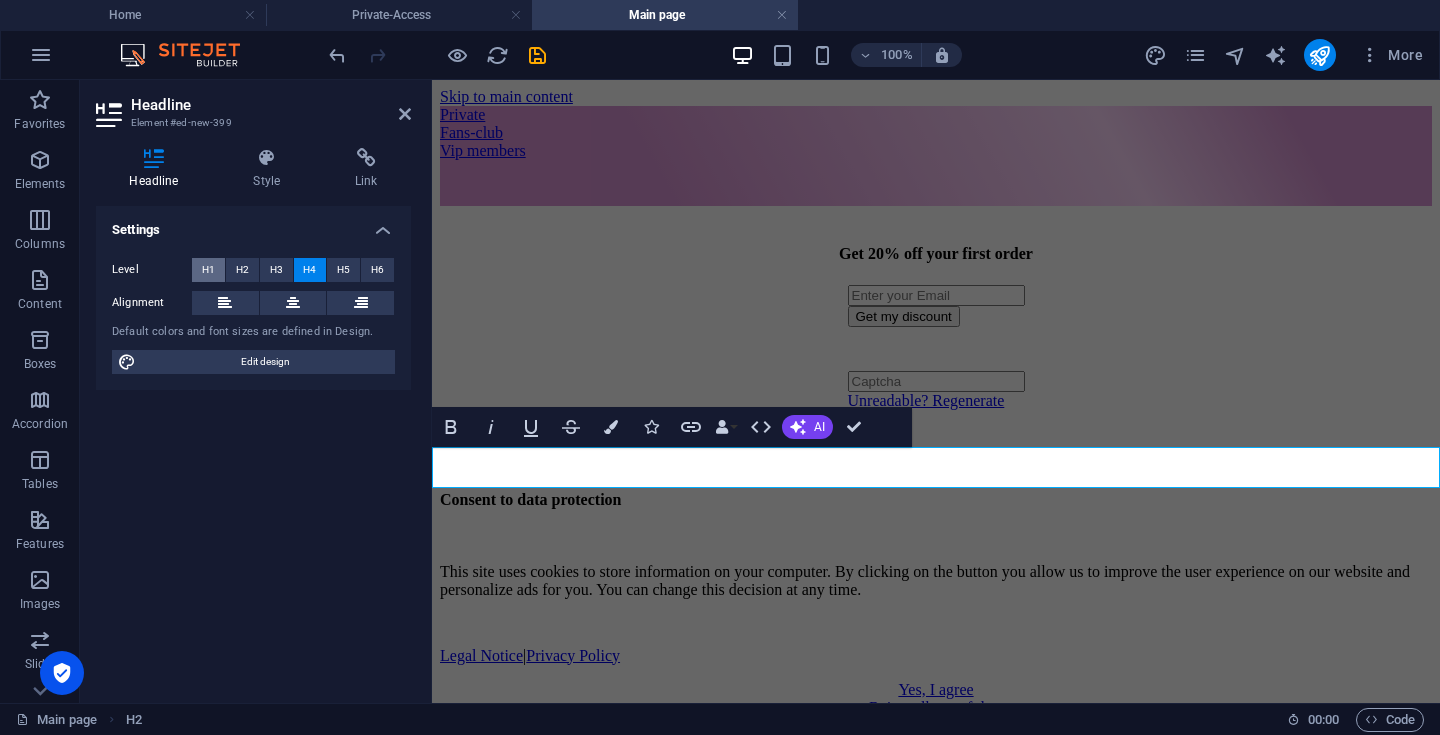 click on "H1" at bounding box center (208, 270) 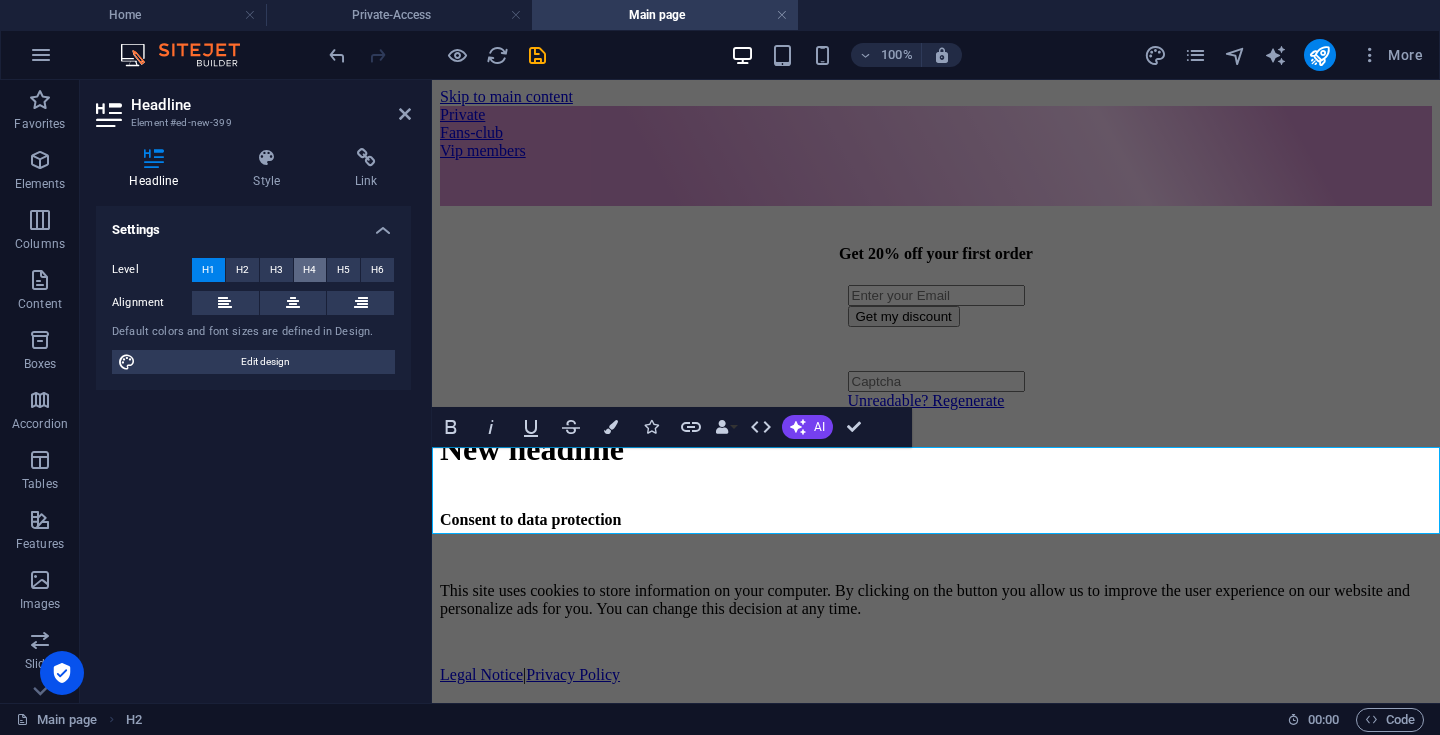 click on "H4" at bounding box center (309, 270) 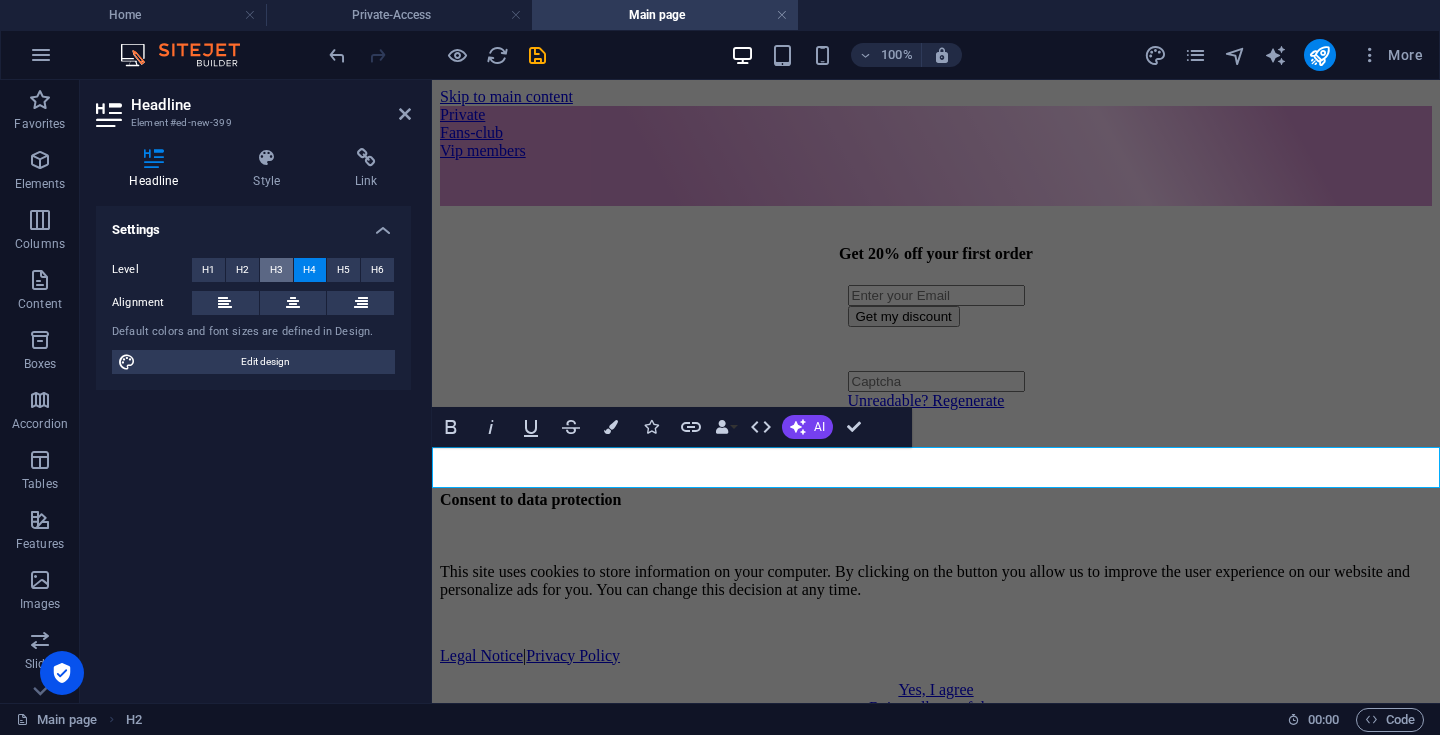 click on "H3" at bounding box center [276, 270] 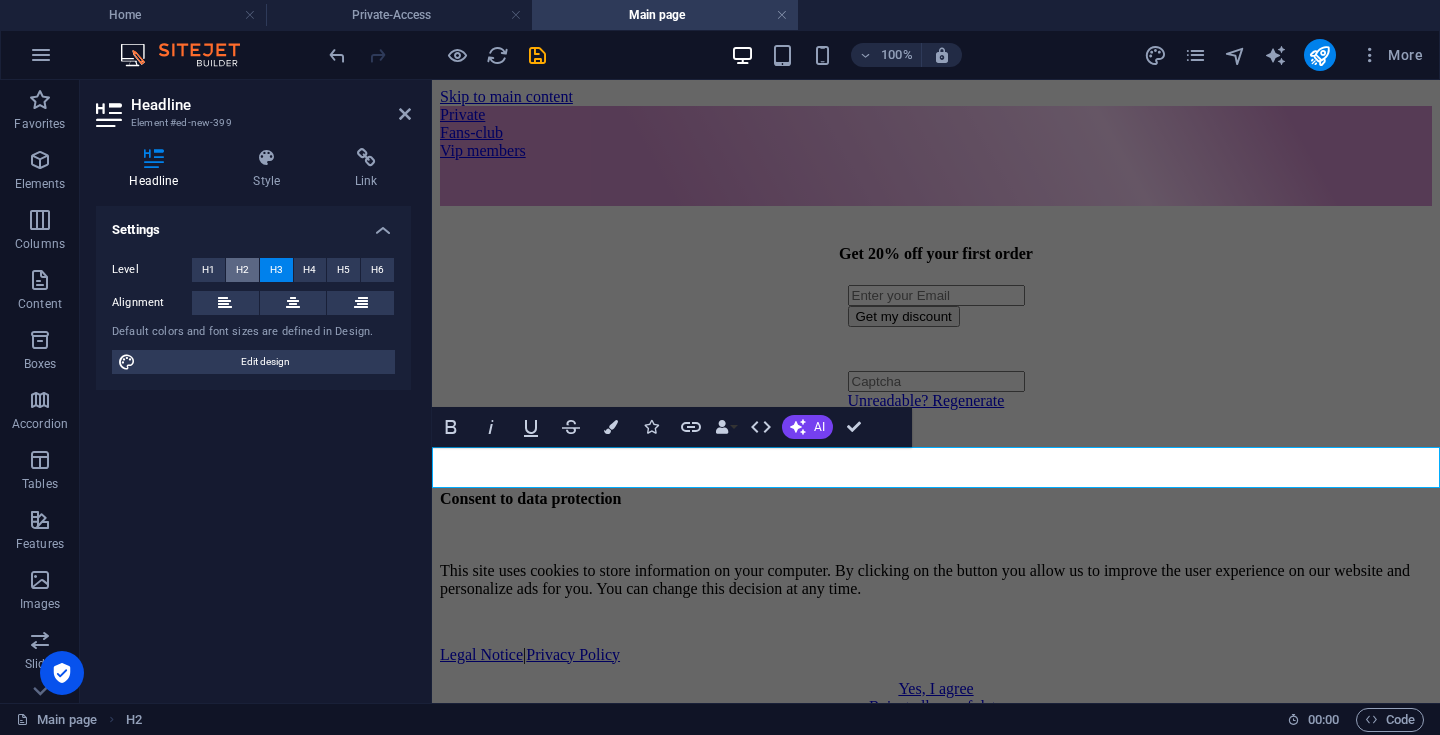 click on "H2" at bounding box center (242, 270) 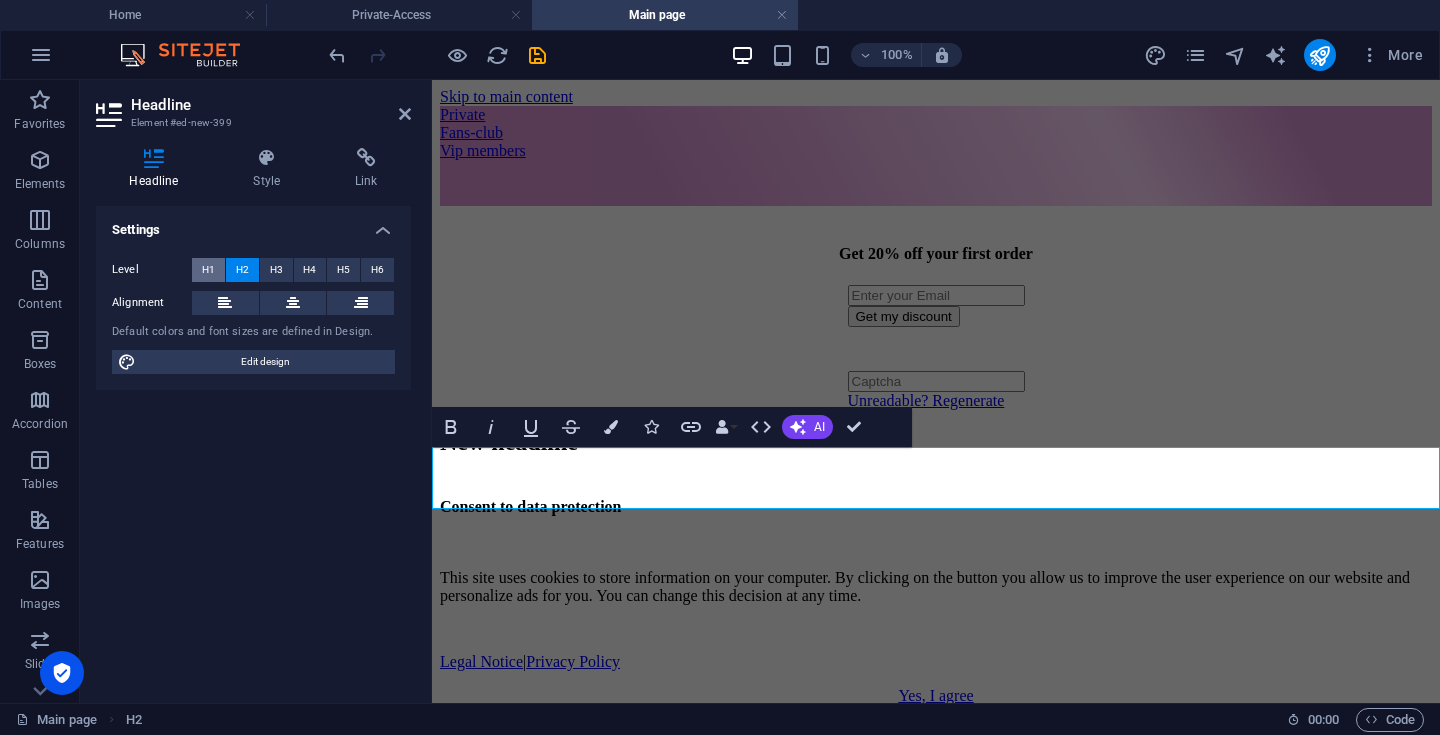 click on "H1" at bounding box center [208, 270] 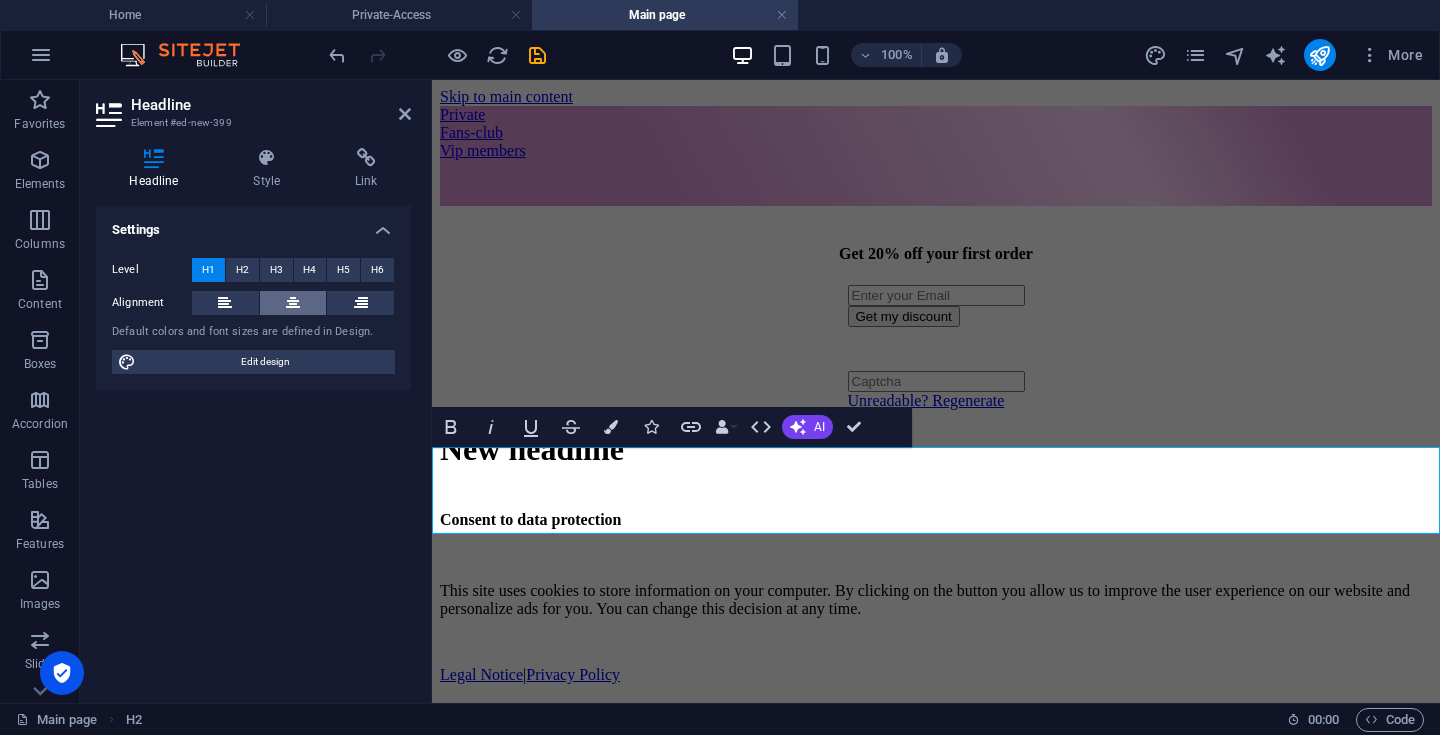 click at bounding box center [293, 303] 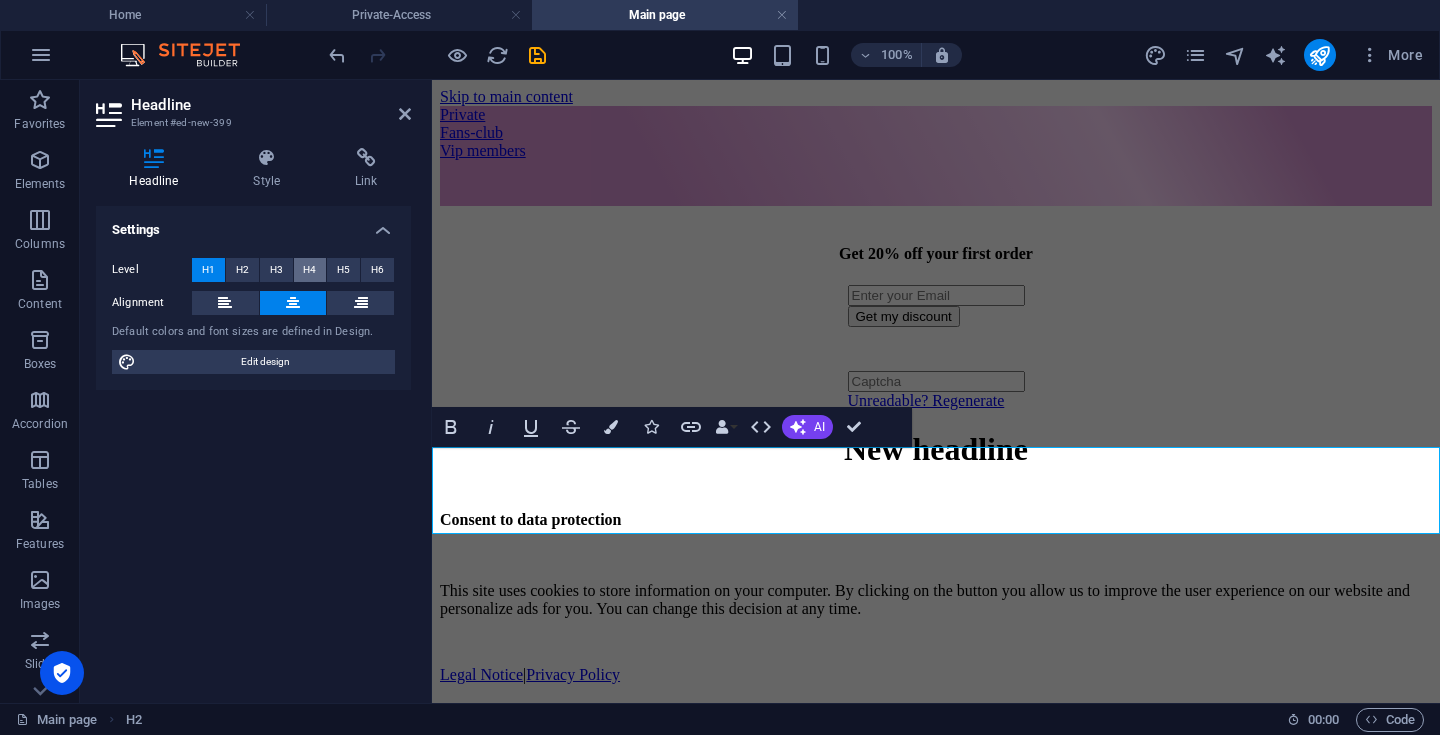 click on "H4" at bounding box center (310, 270) 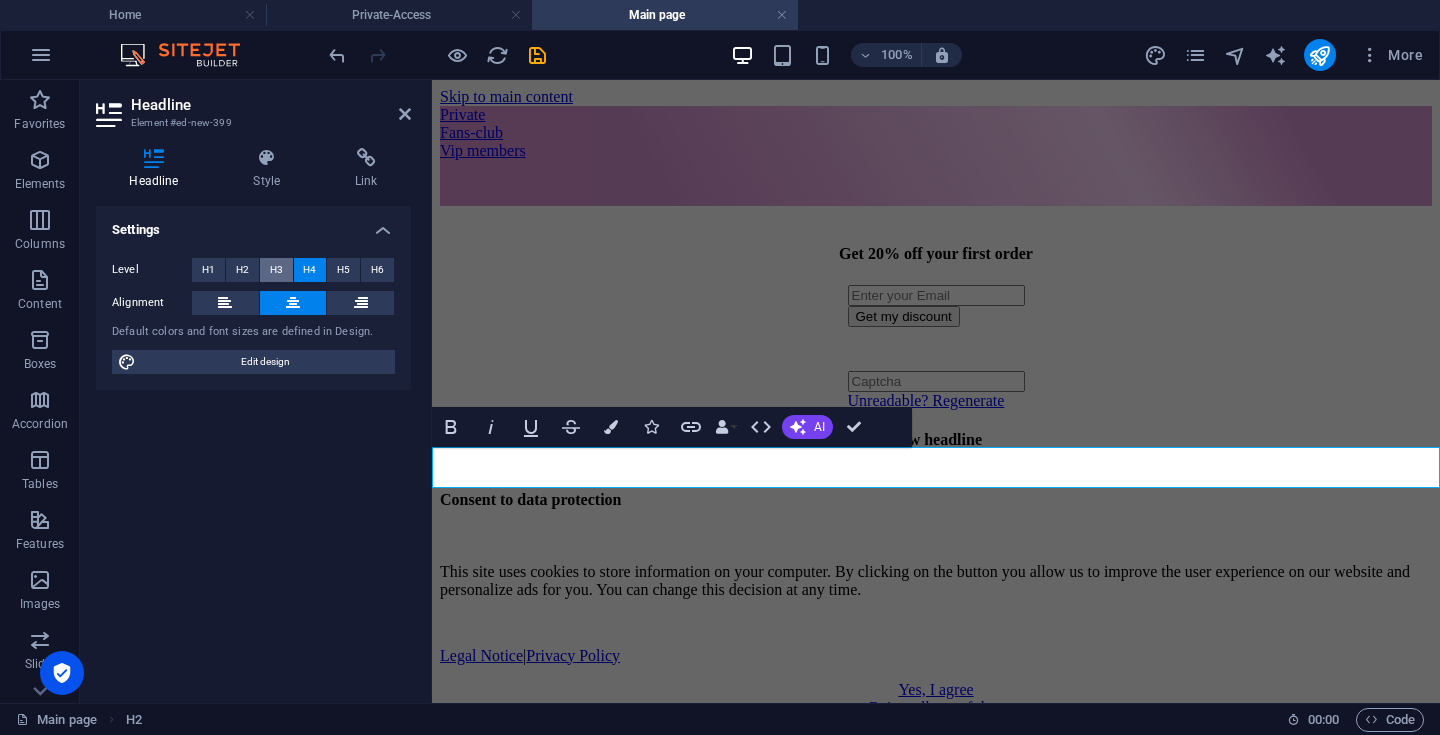 click on "H3" at bounding box center [276, 270] 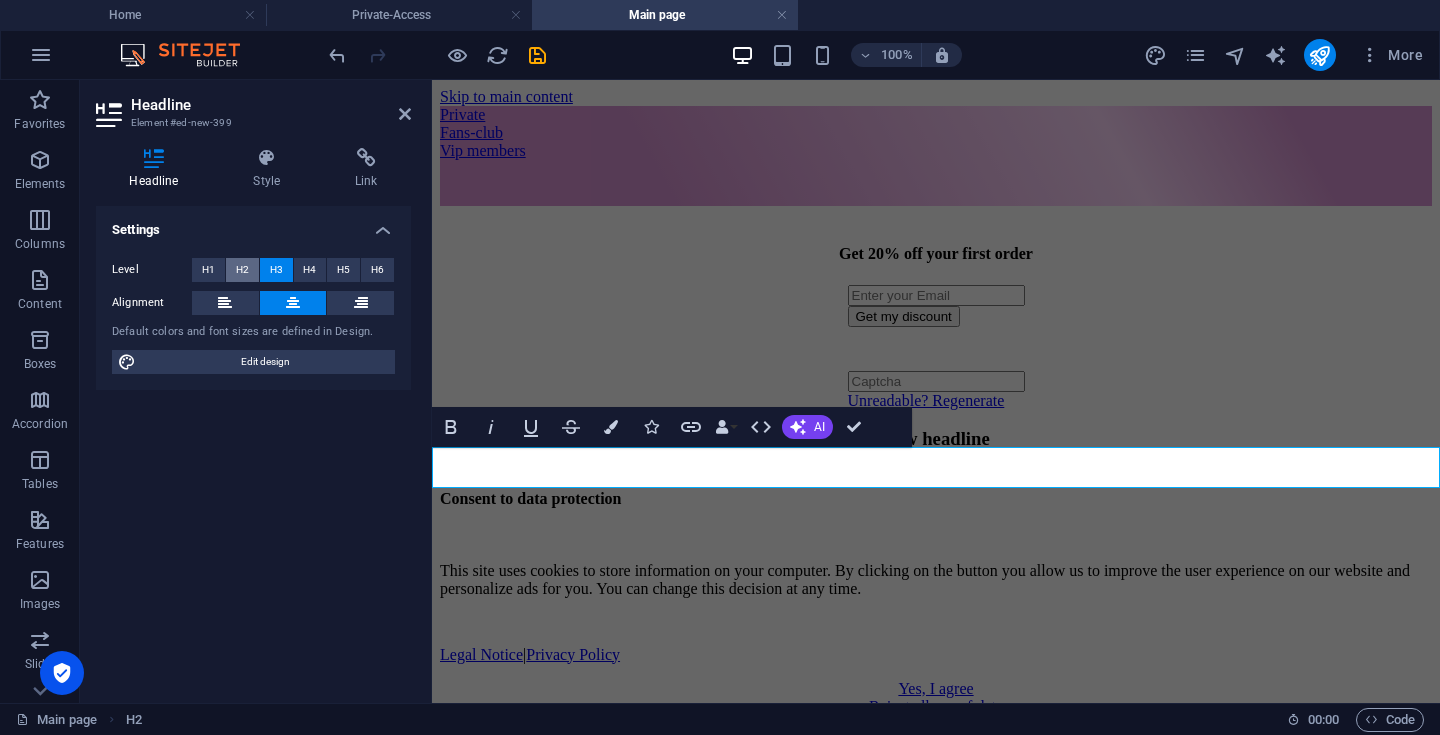 click on "H2" at bounding box center (242, 270) 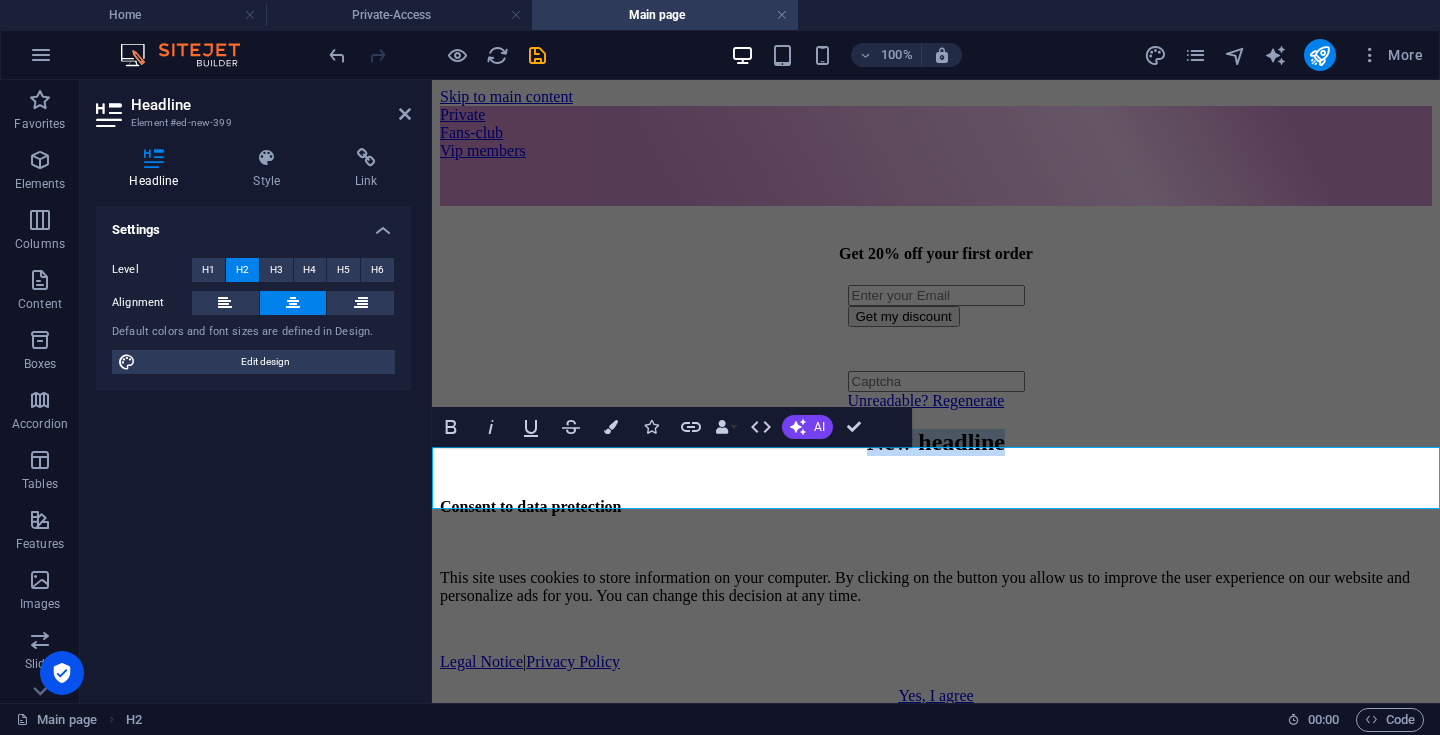 drag, startPoint x: 1118, startPoint y: 482, endPoint x: 755, endPoint y: 461, distance: 363.60693 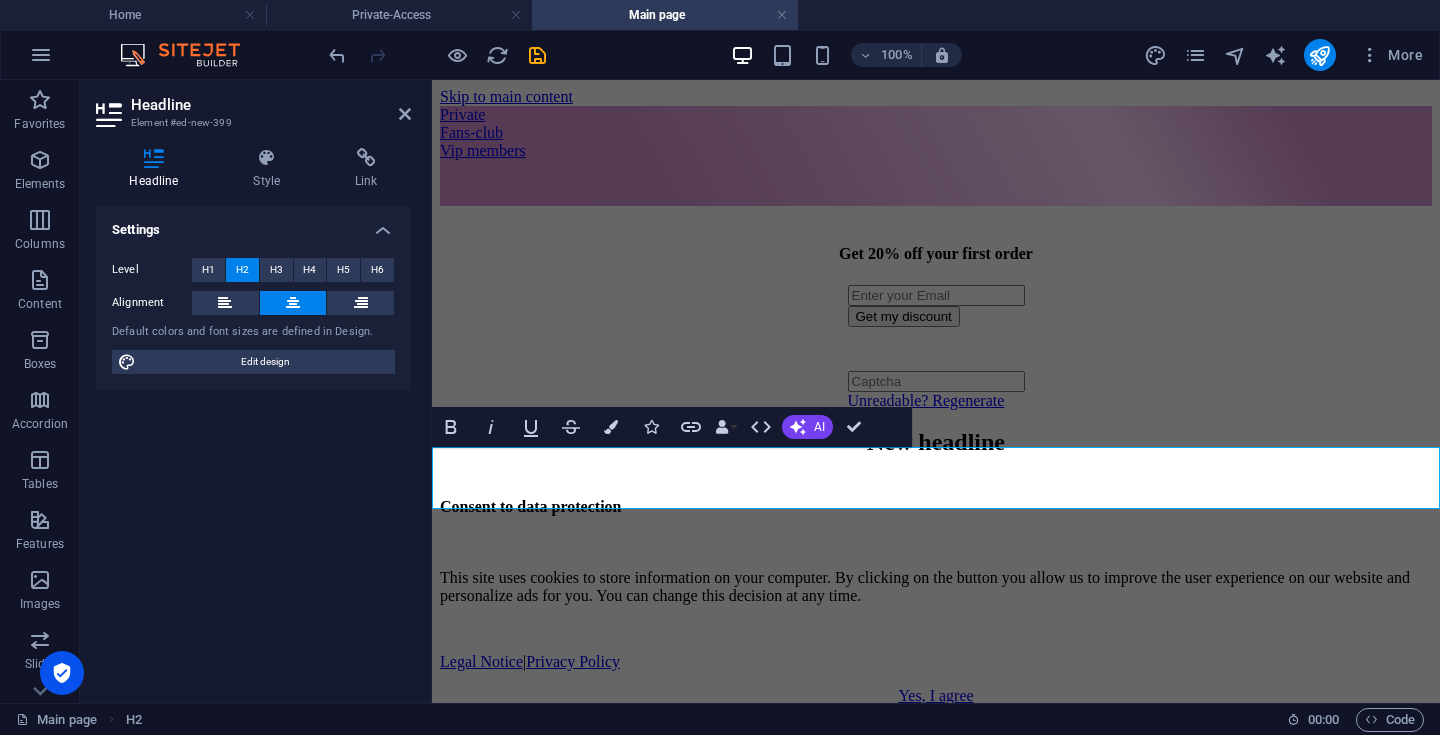 type 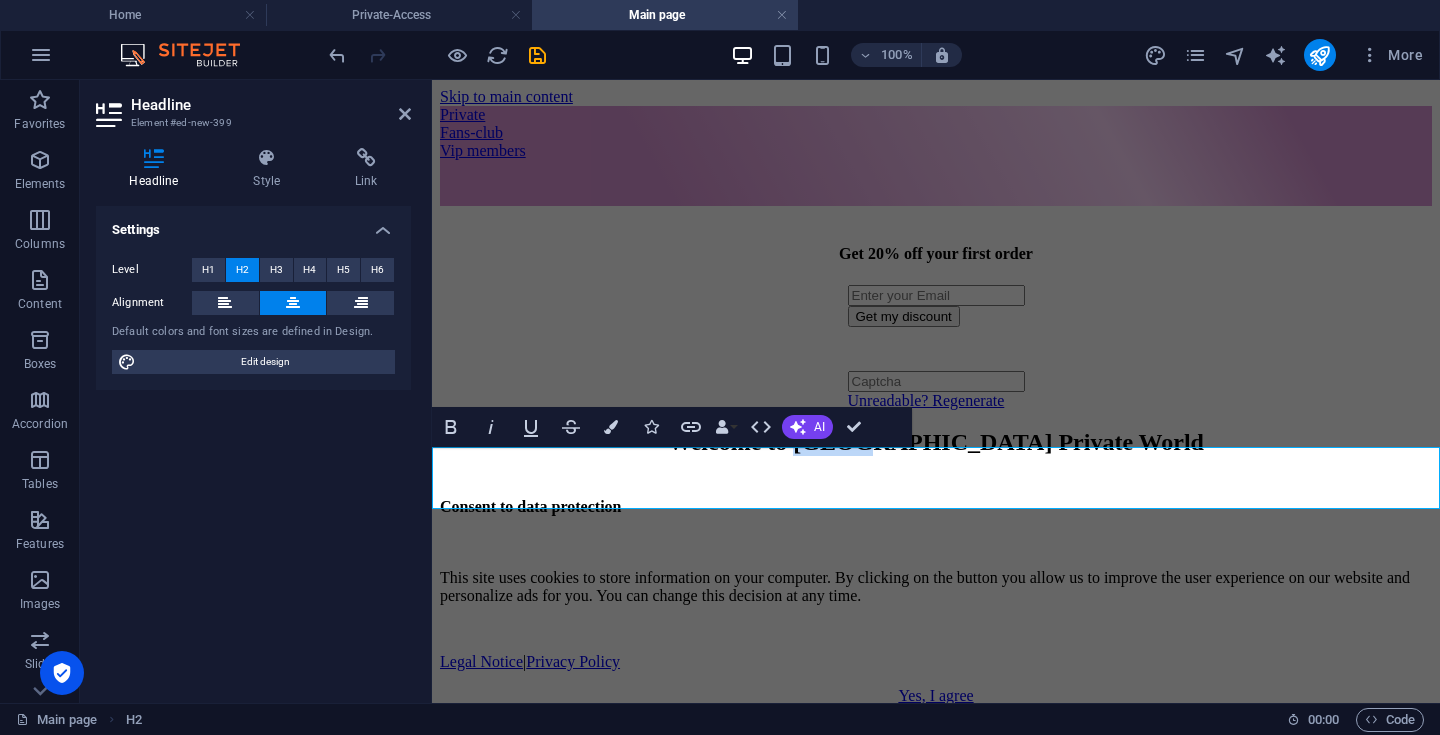 drag, startPoint x: 829, startPoint y: 476, endPoint x: 976, endPoint y: 482, distance: 147.12239 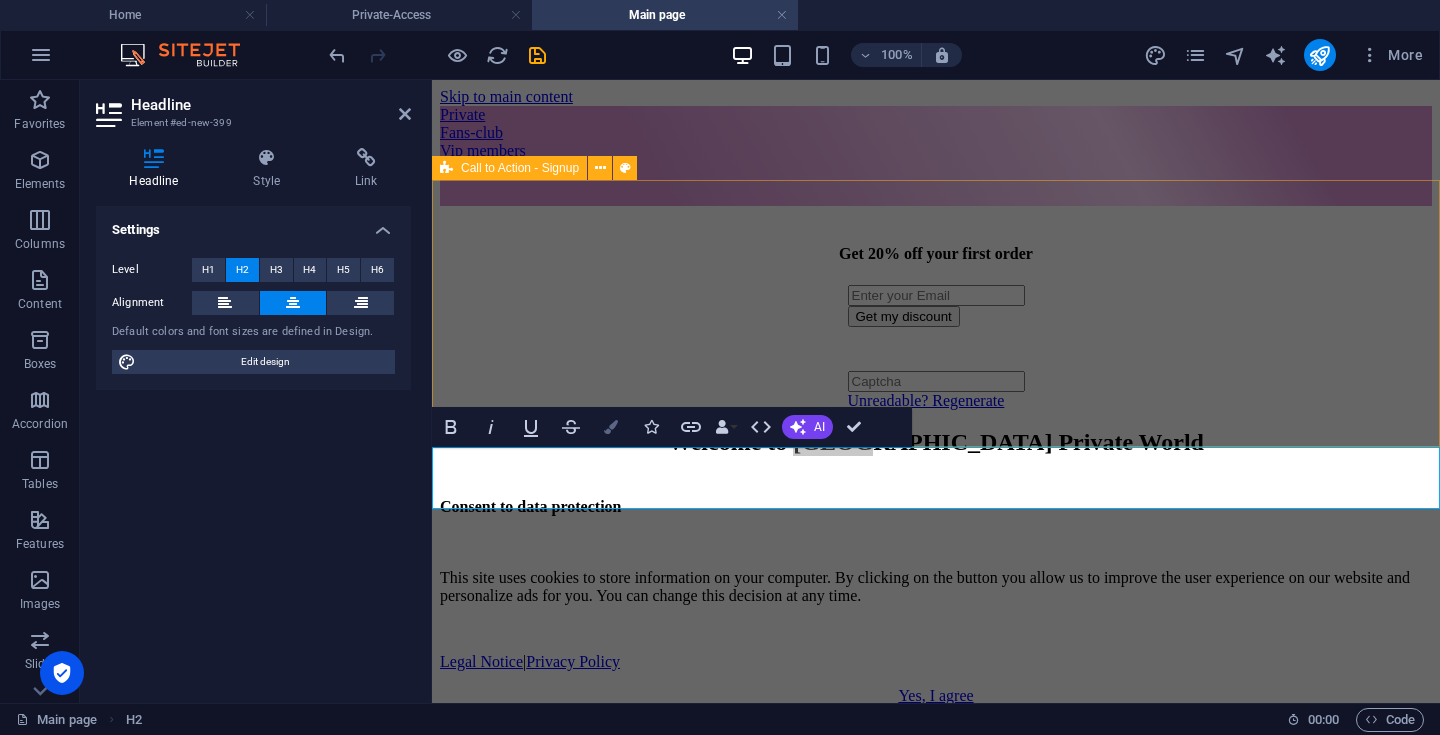 click at bounding box center (611, 427) 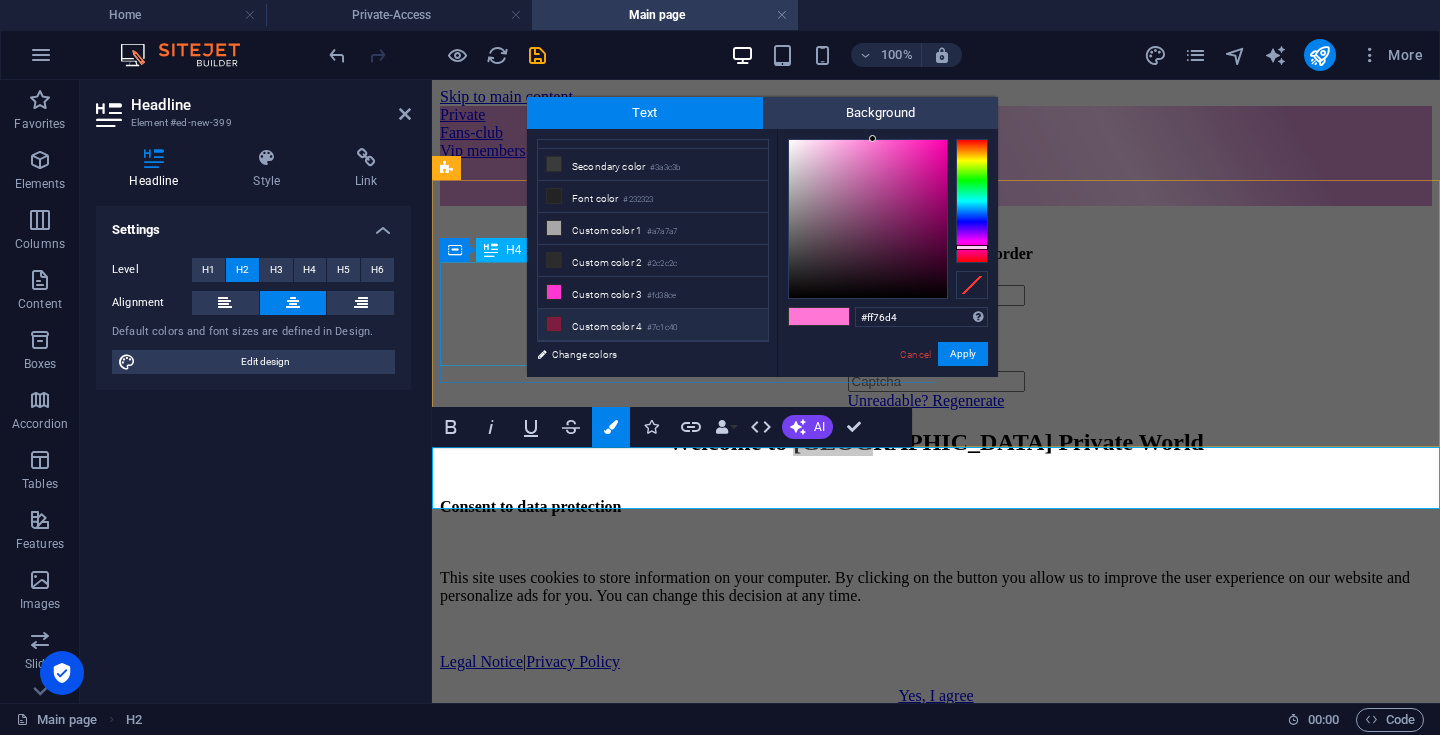 scroll, scrollTop: 55, scrollLeft: 0, axis: vertical 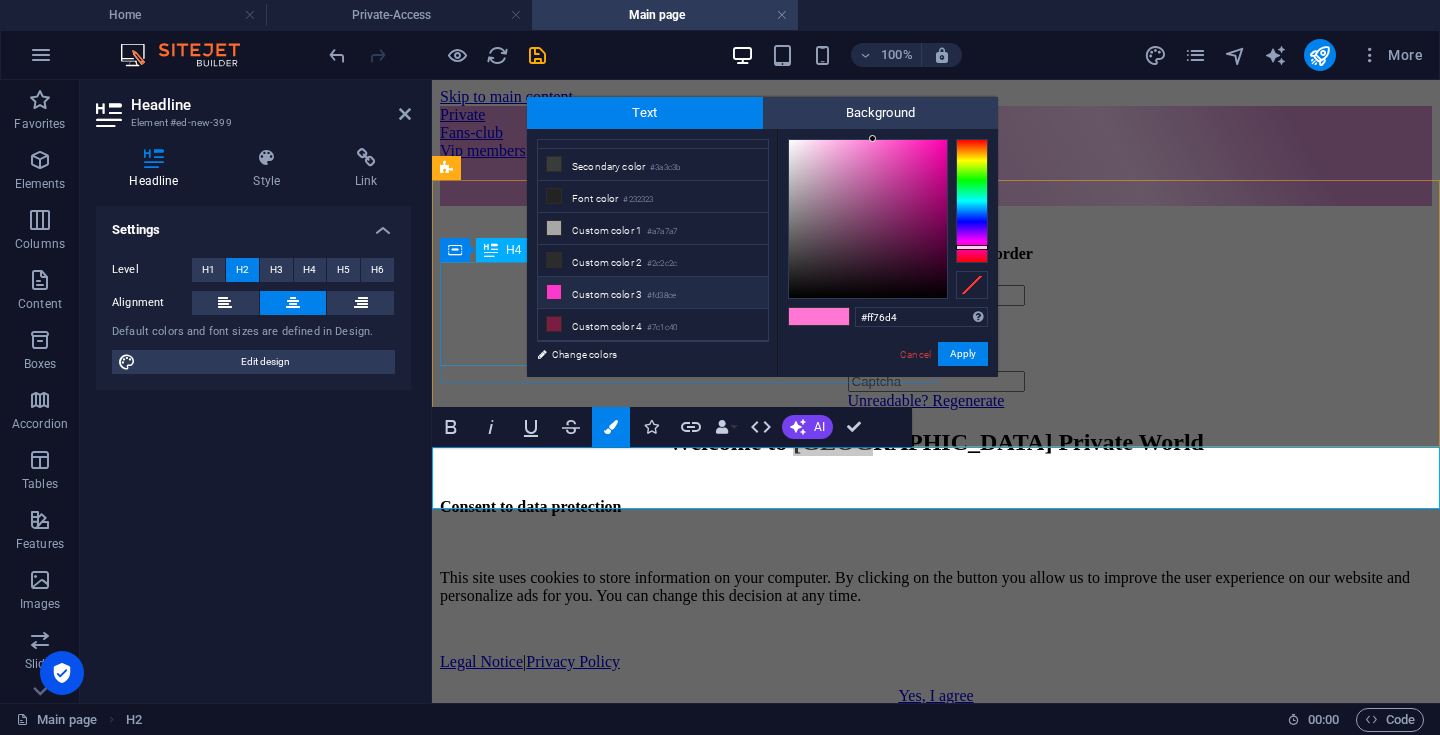 click on "Custom color 3
#fd38ce" at bounding box center (653, 293) 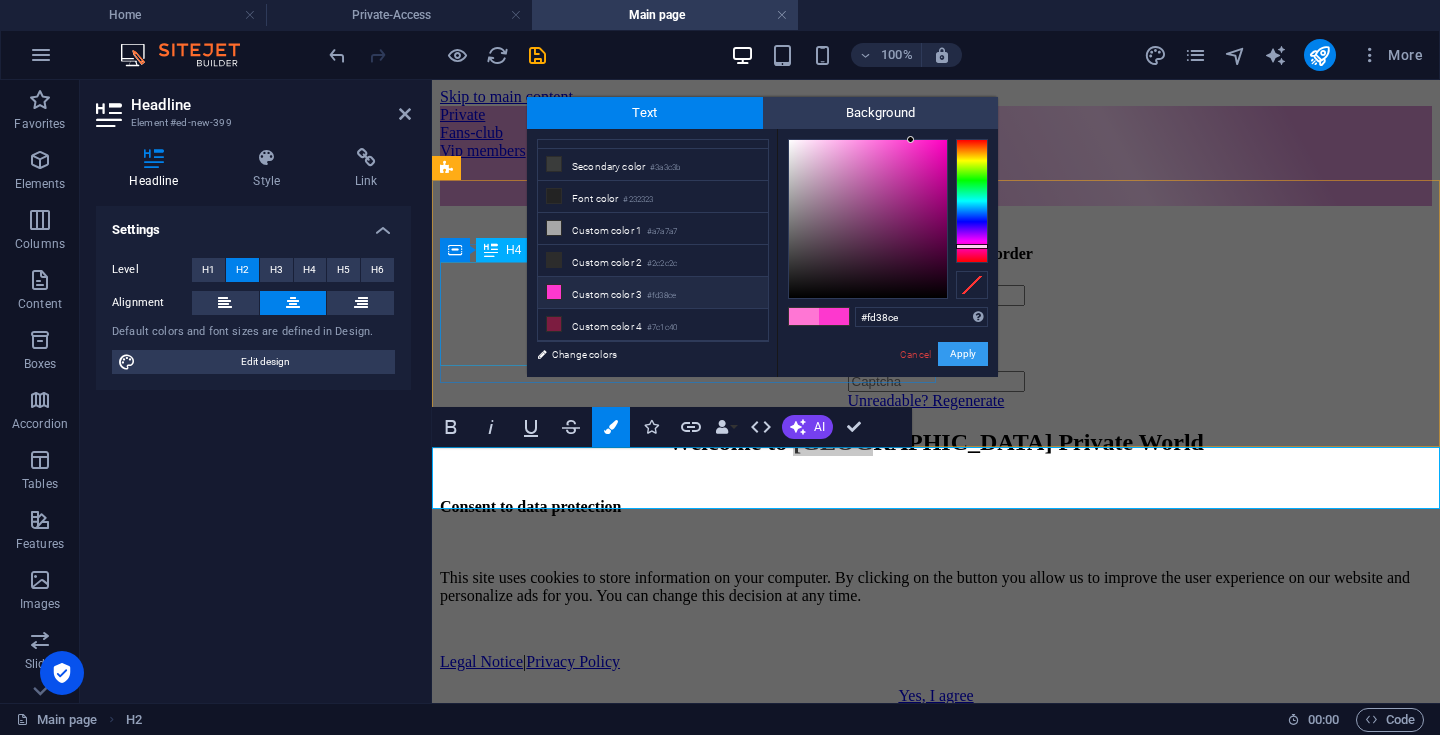 click on "Apply" at bounding box center (963, 354) 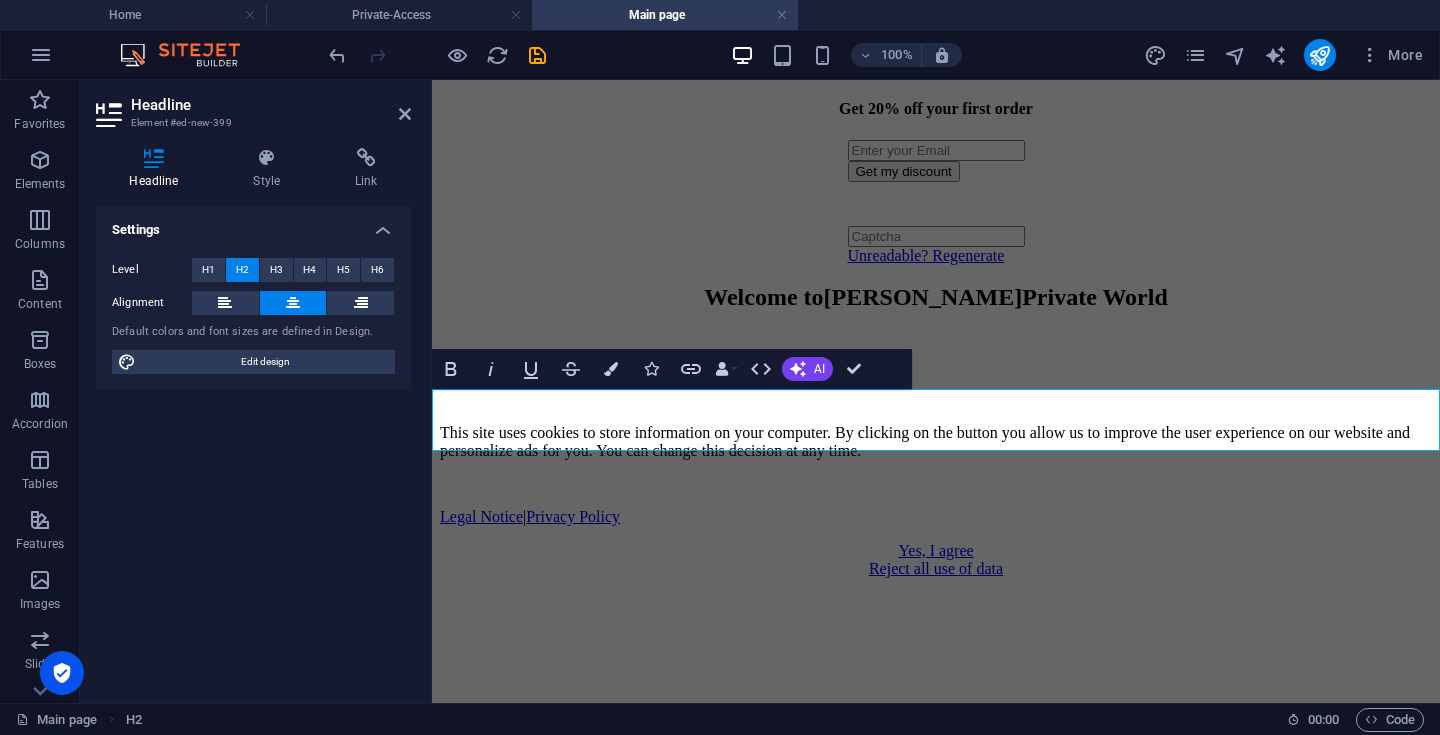 scroll, scrollTop: 148, scrollLeft: 0, axis: vertical 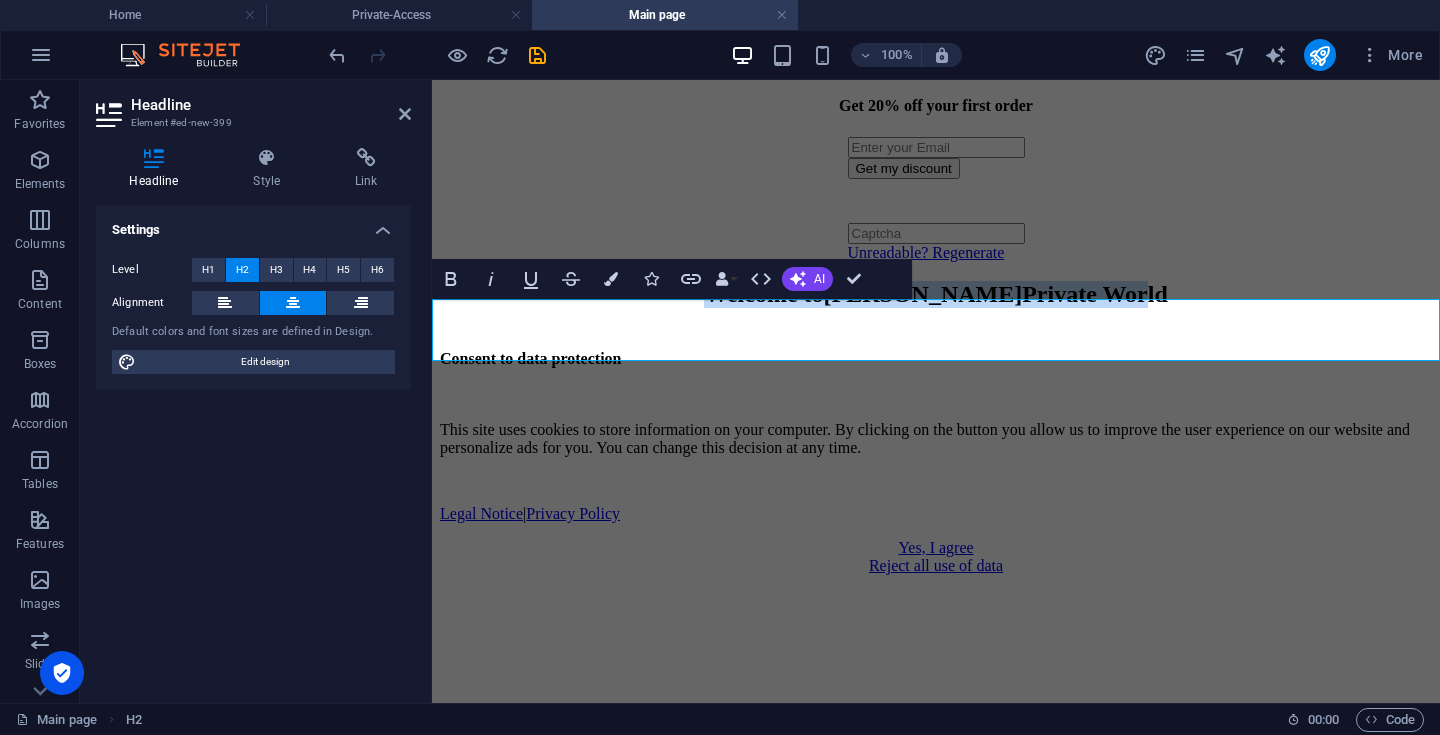 drag, startPoint x: 485, startPoint y: 321, endPoint x: 1290, endPoint y: 335, distance: 805.1217 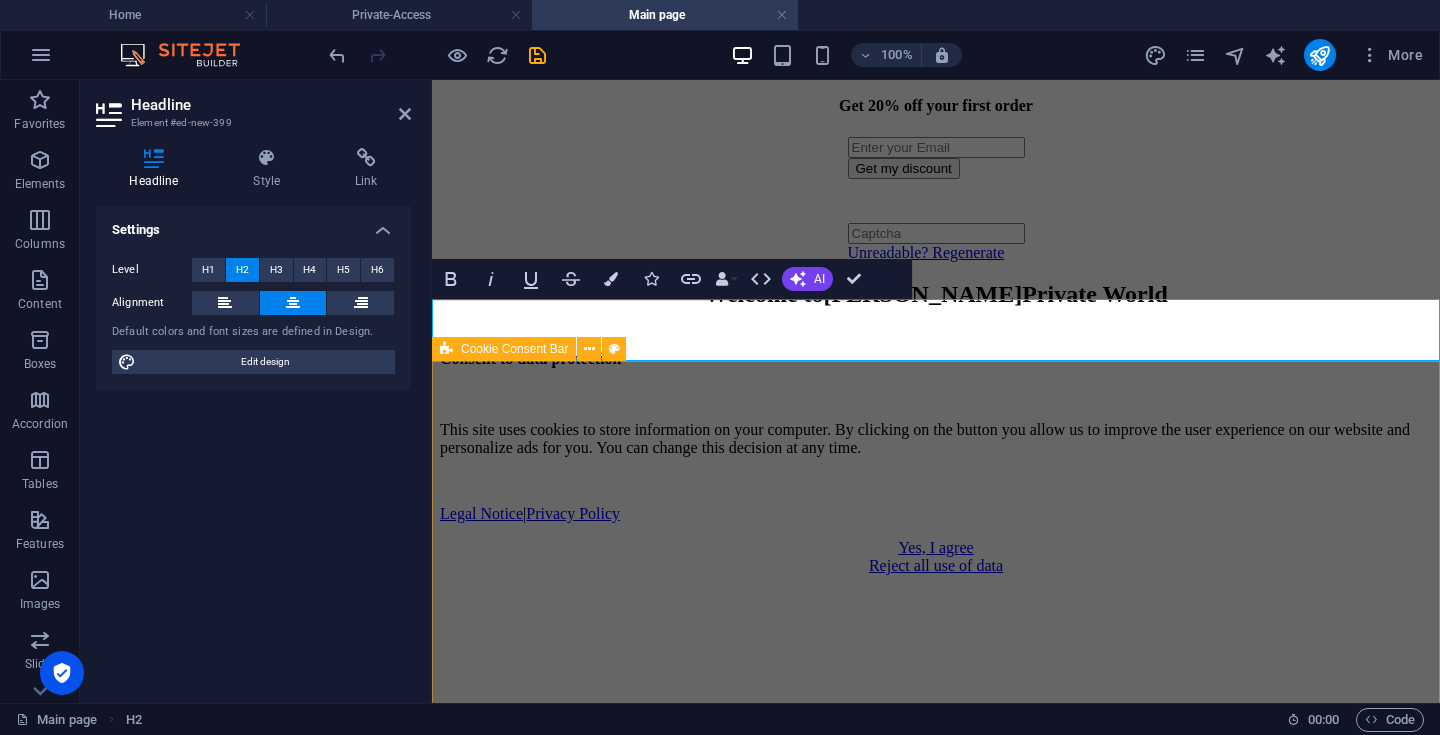 drag, startPoint x: 1390, startPoint y: 331, endPoint x: 251, endPoint y: 555, distance: 1160.8174 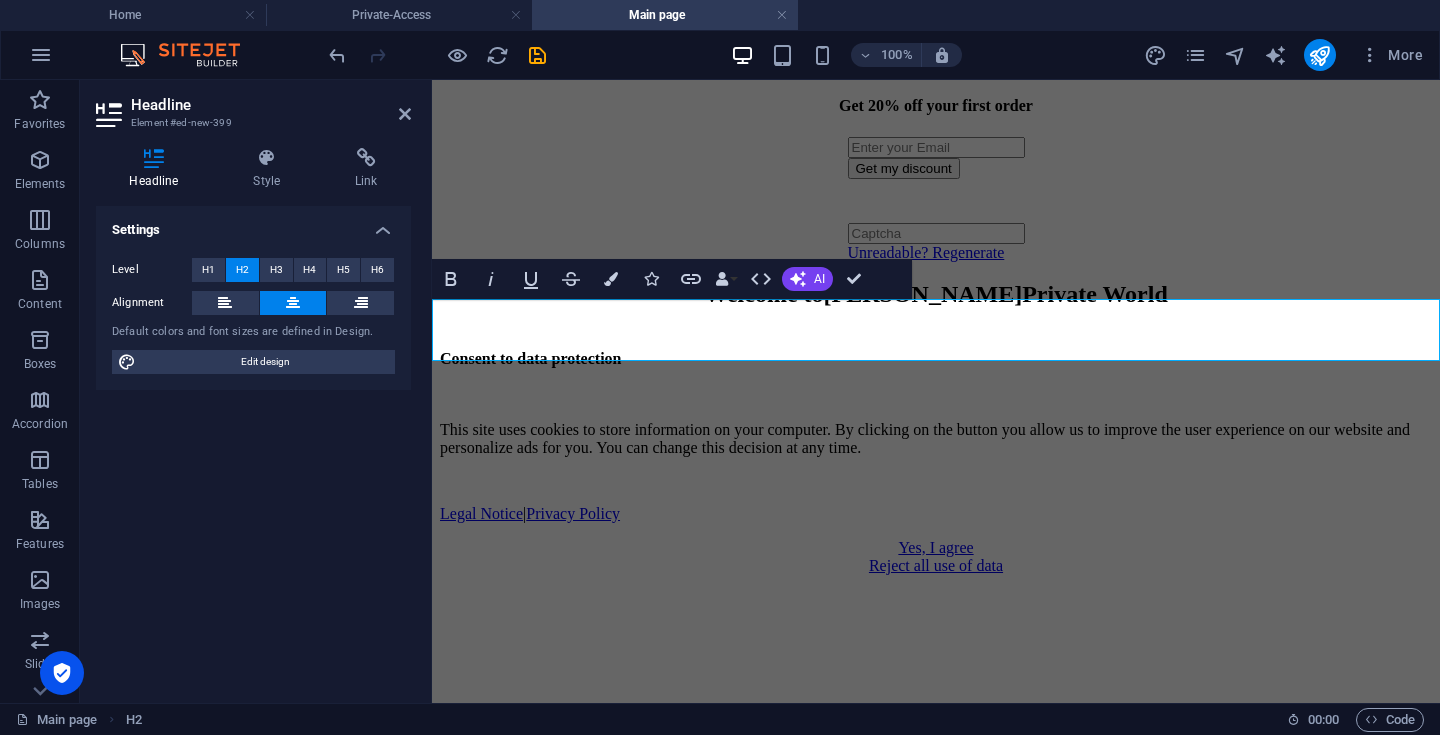 drag, startPoint x: 260, startPoint y: 487, endPoint x: 380, endPoint y: 388, distance: 155.56671 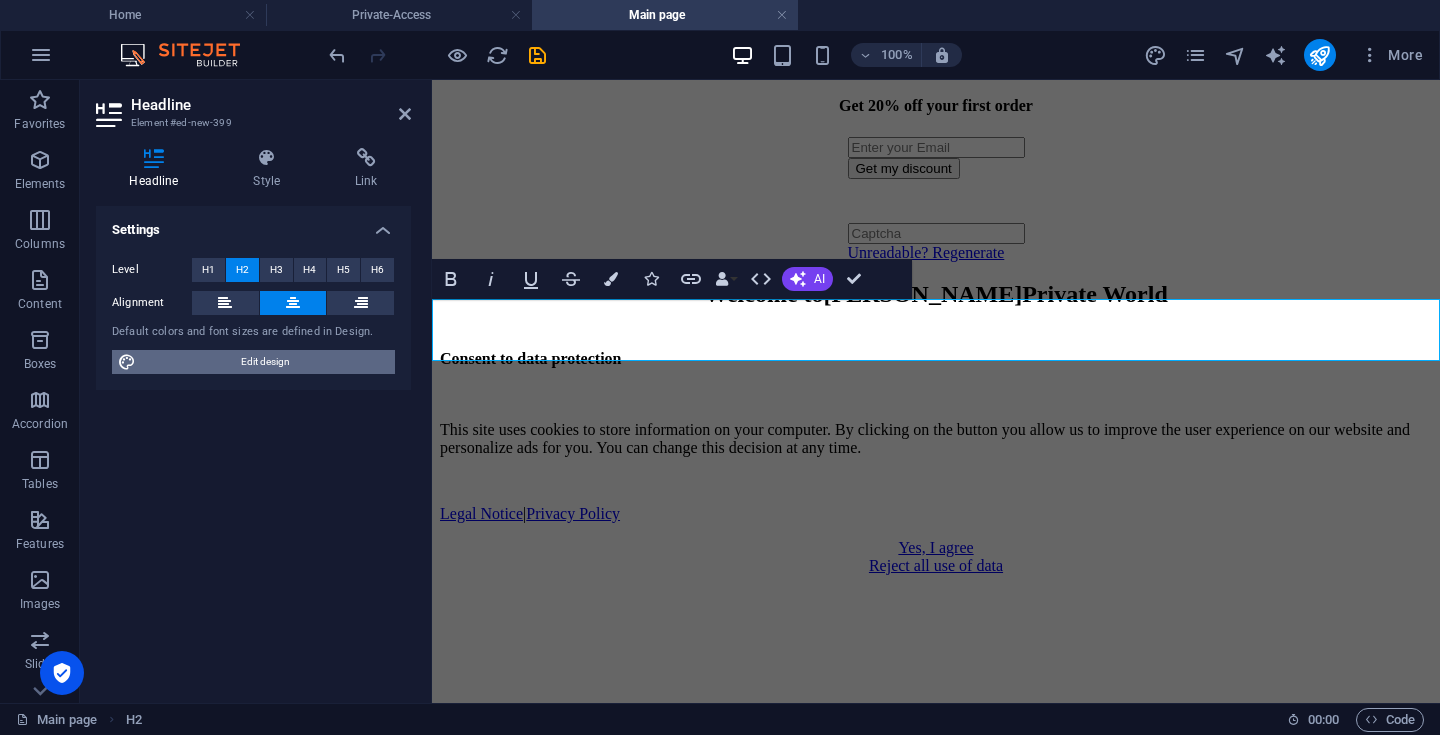 click on "Edit design" at bounding box center [265, 362] 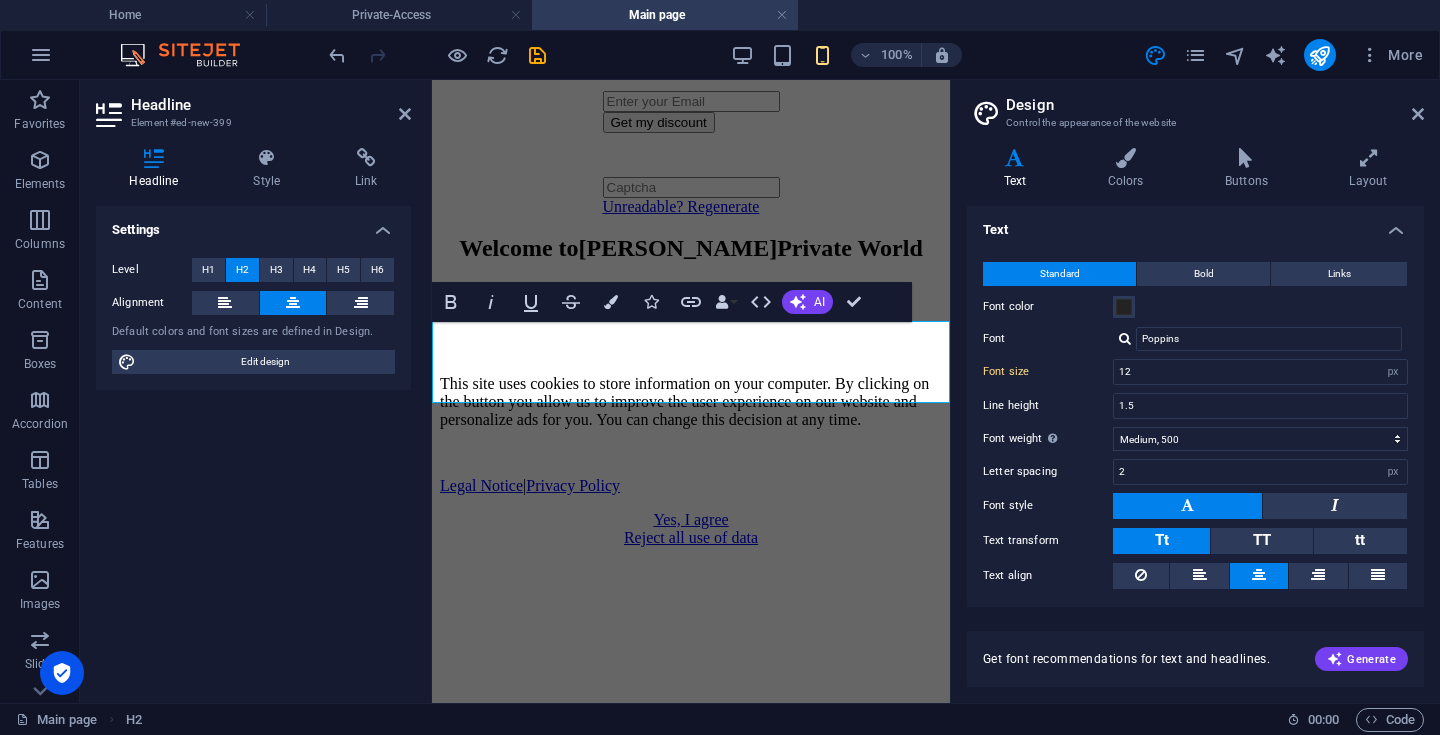 drag, startPoint x: 447, startPoint y: 336, endPoint x: 829, endPoint y: 399, distance: 387.1602 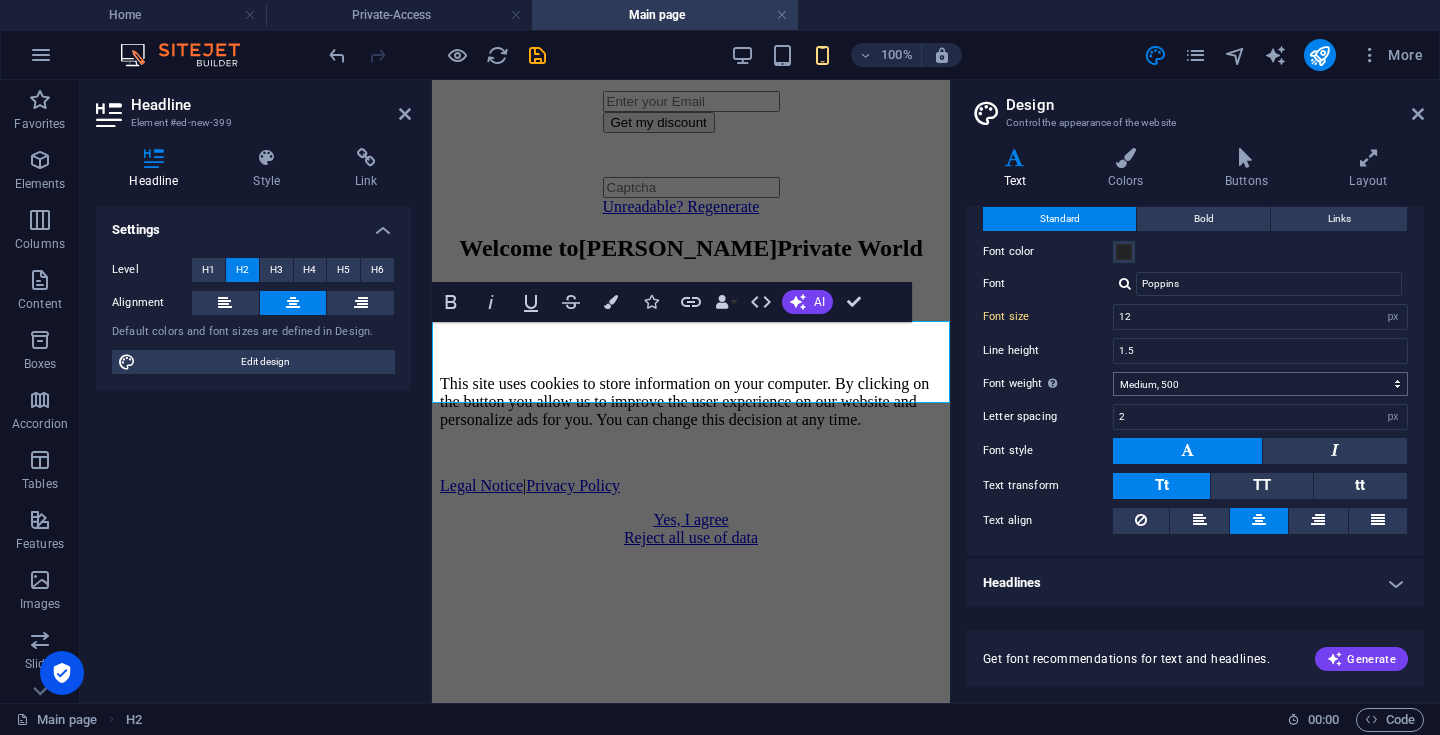 scroll, scrollTop: 54, scrollLeft: 0, axis: vertical 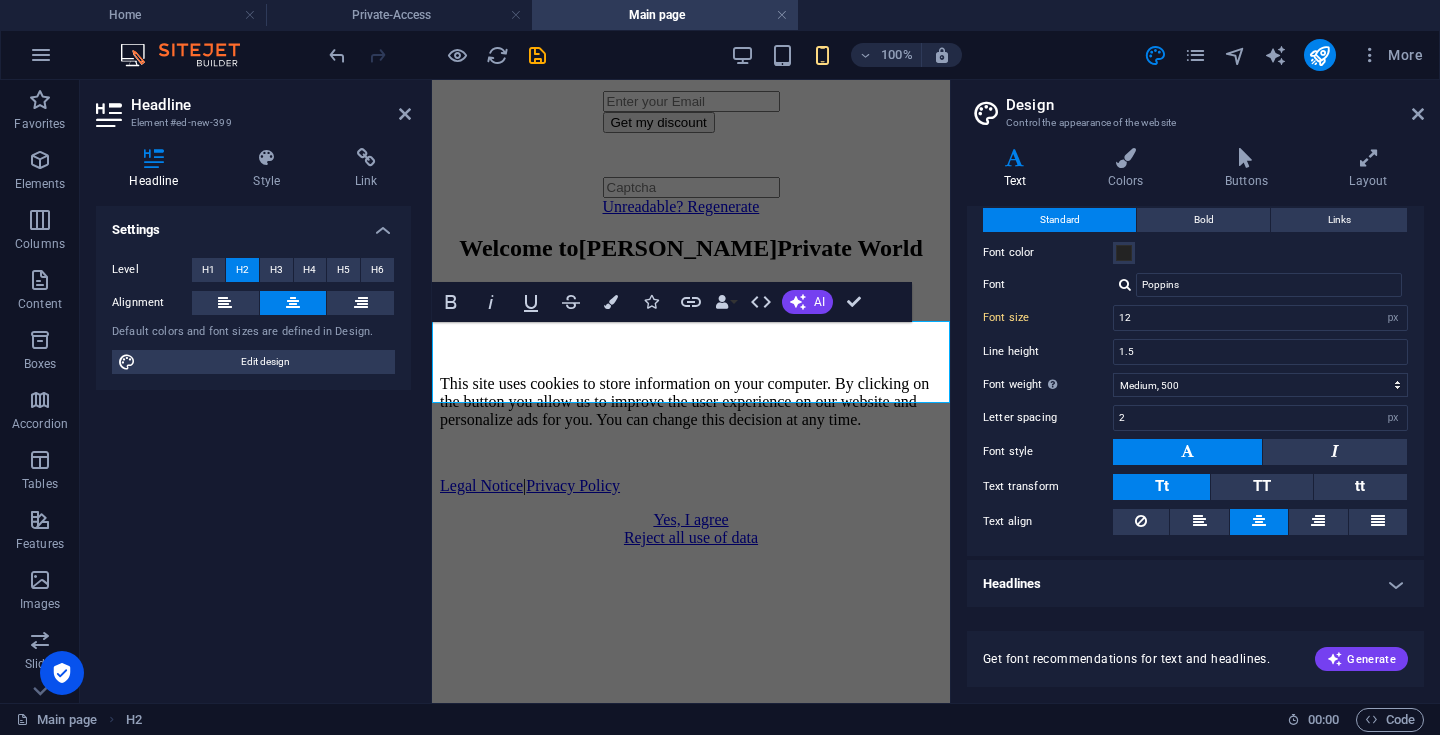 click on "Headlines" at bounding box center (1195, 584) 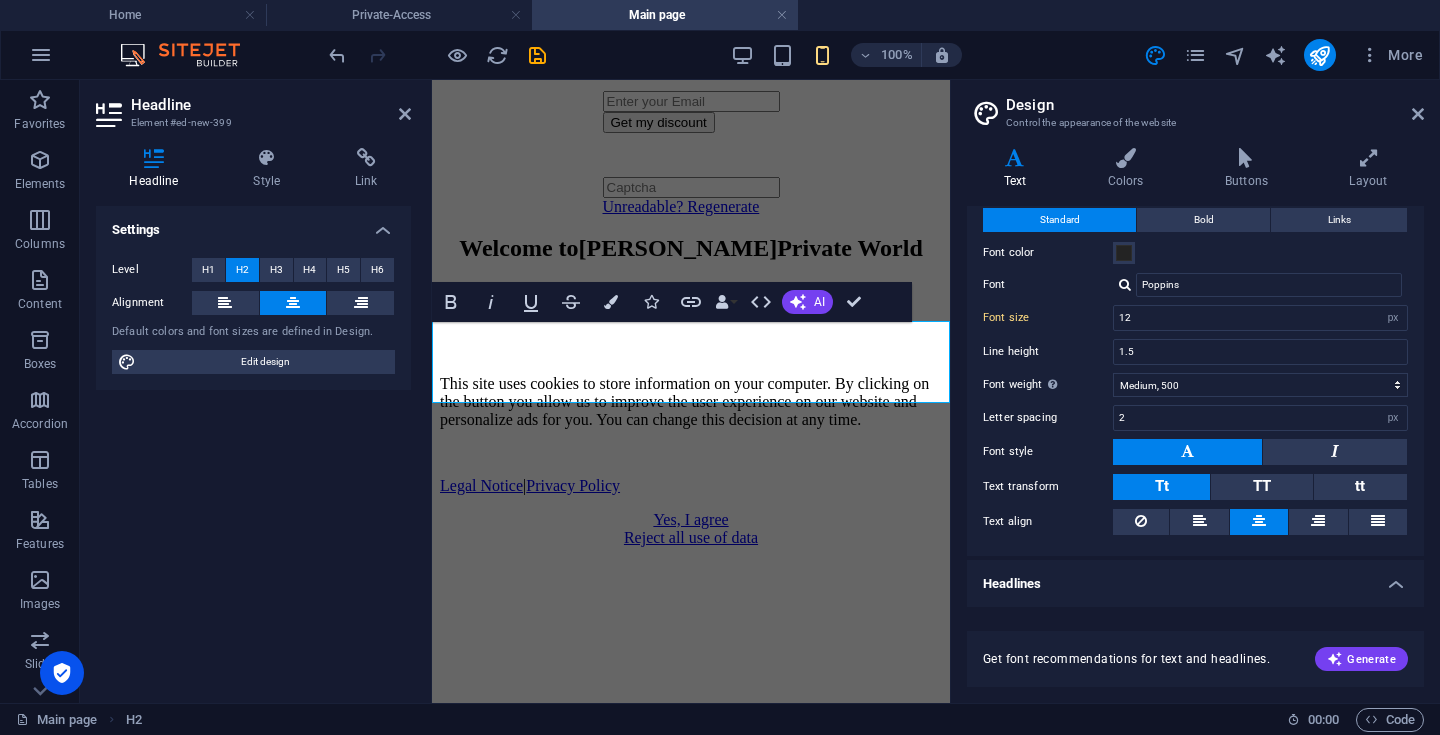 click on "Headlines" at bounding box center (1195, 578) 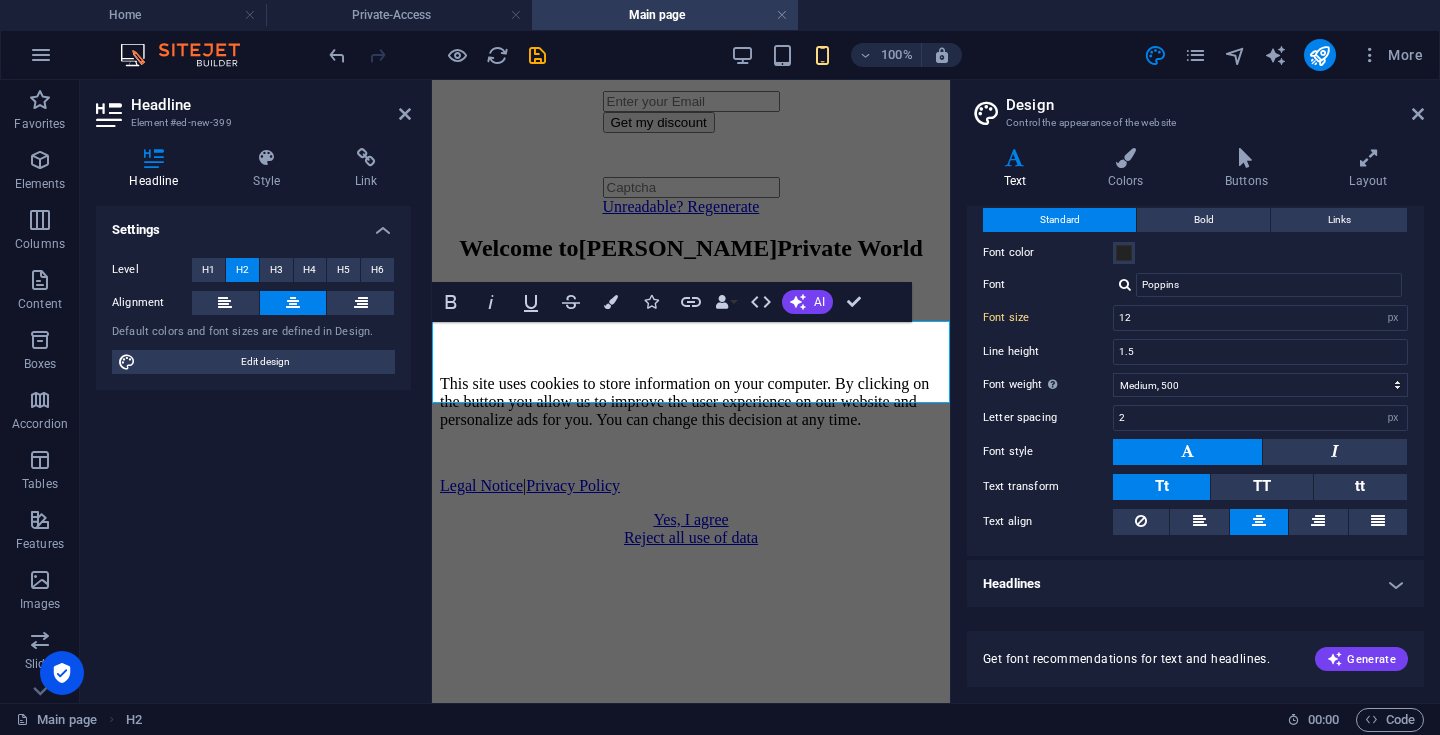 click on "Headlines" at bounding box center (1195, 584) 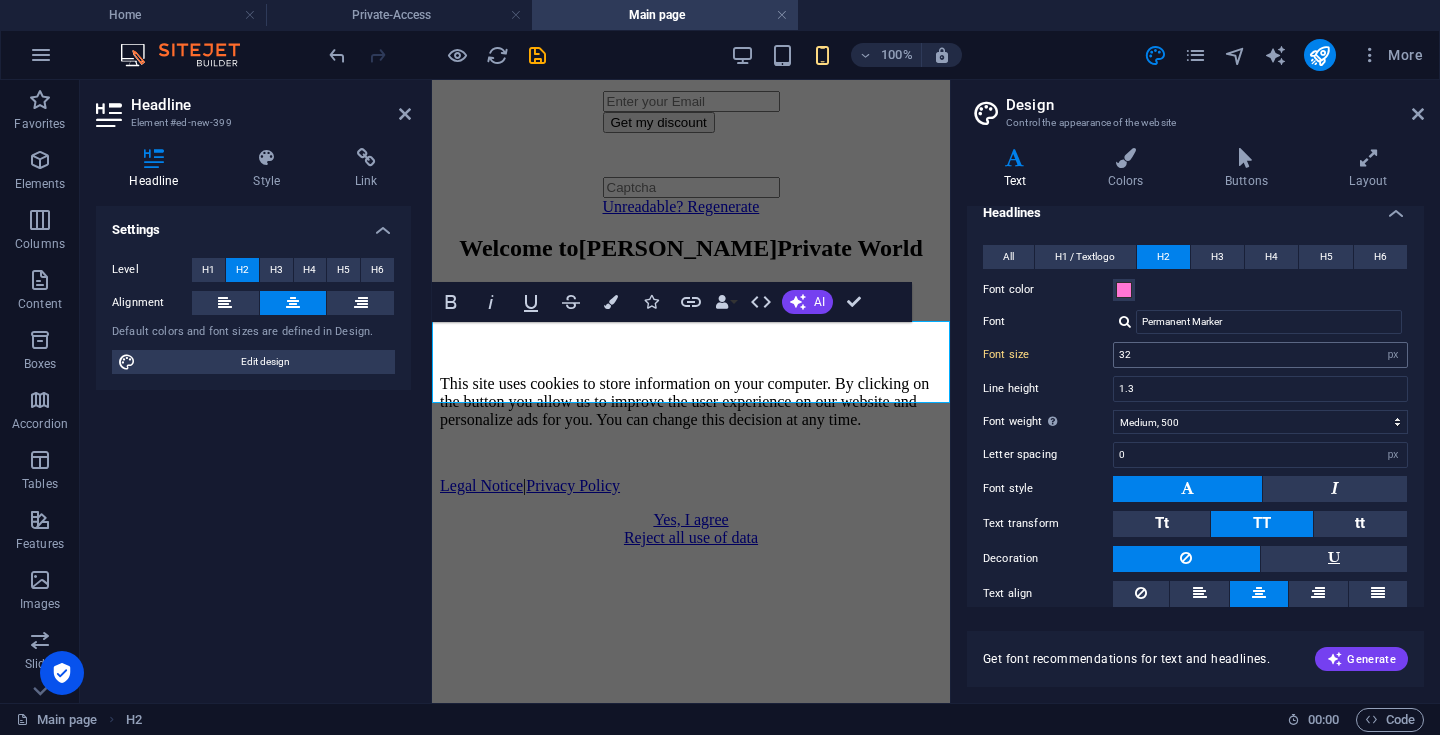 scroll, scrollTop: 421, scrollLeft: 0, axis: vertical 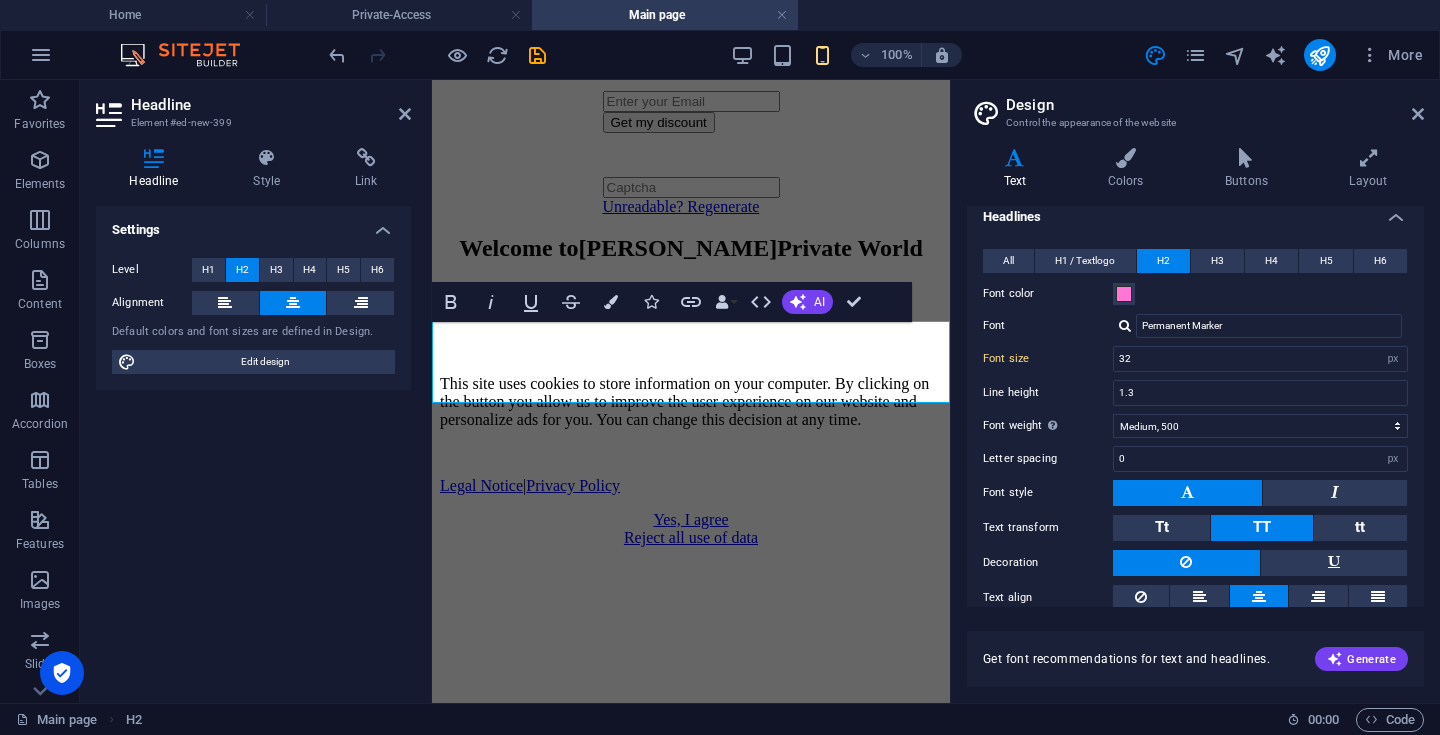 click on "Permanent Marker" at bounding box center [1260, 326] 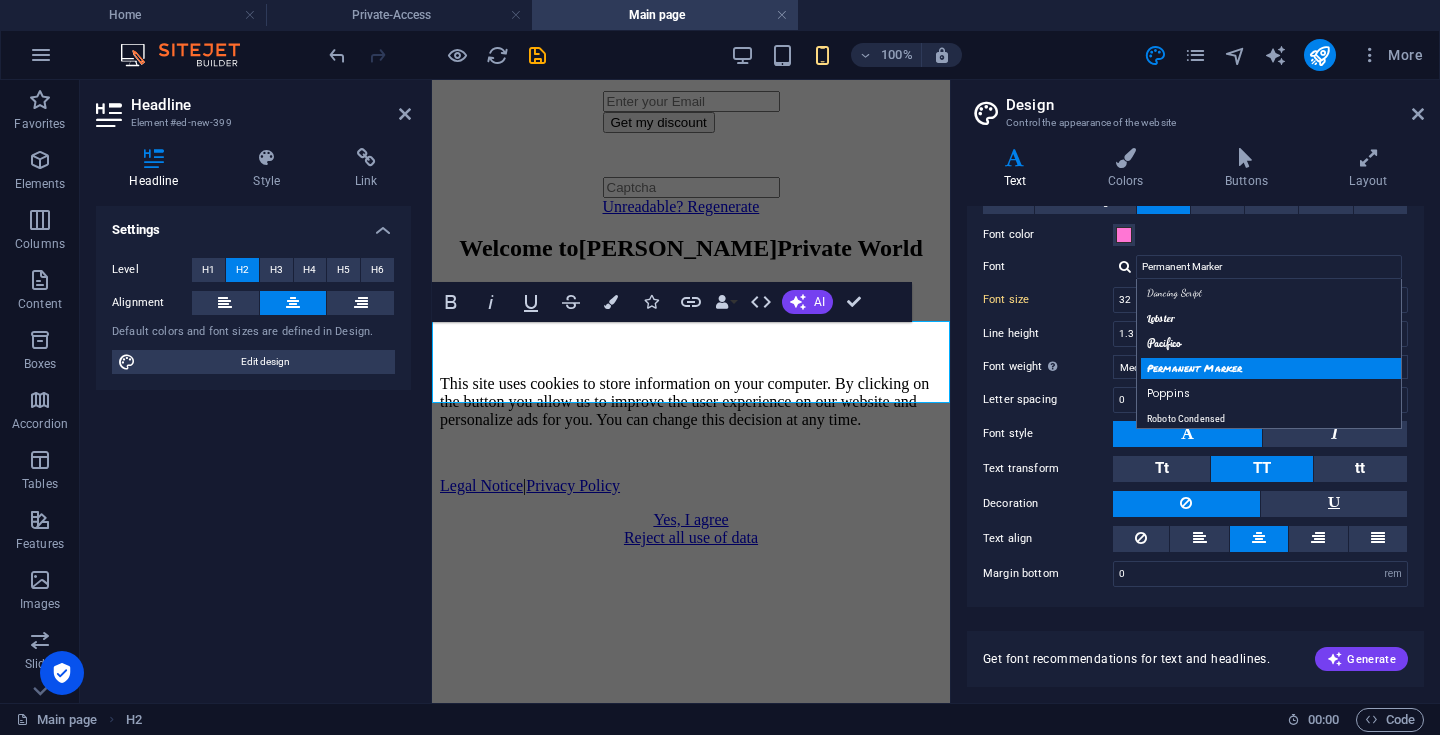 scroll, scrollTop: 479, scrollLeft: 0, axis: vertical 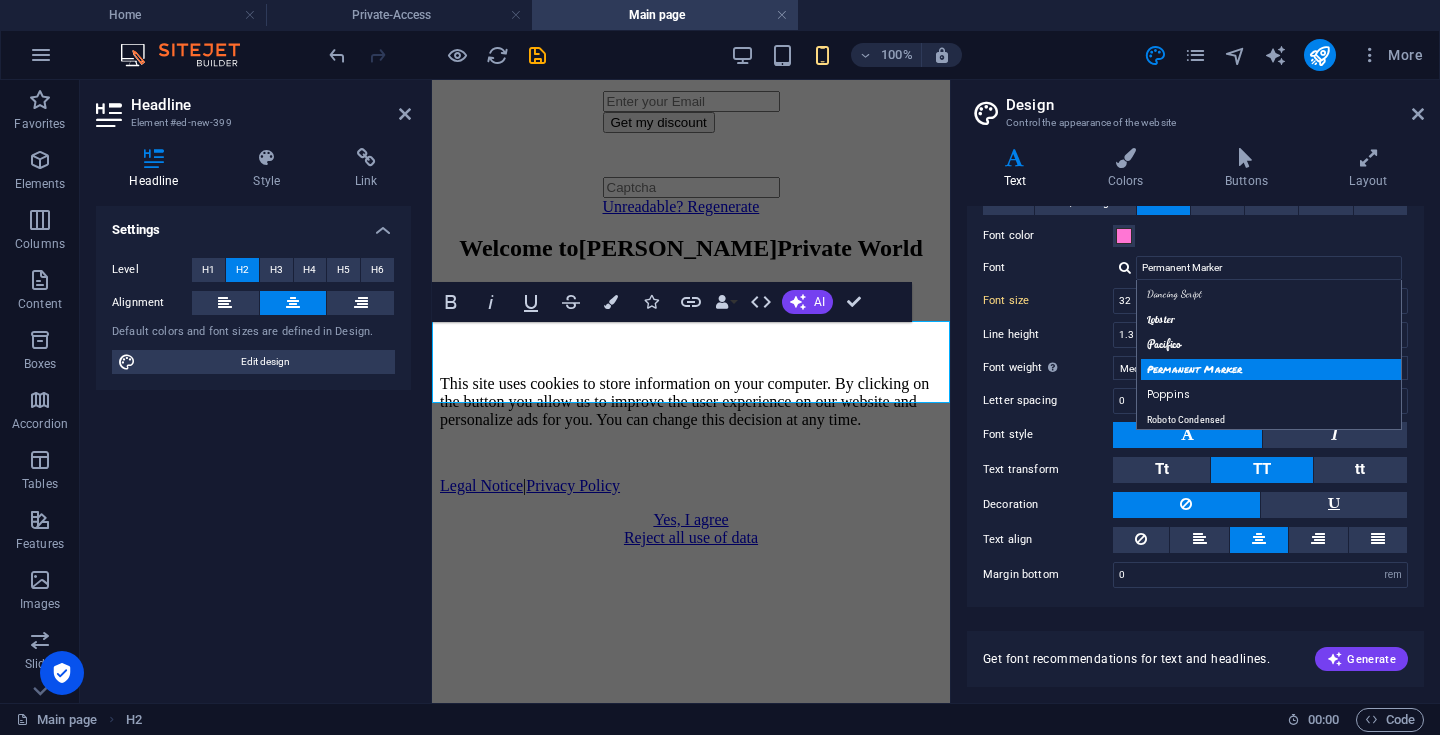 click on "Permanent Marker" at bounding box center (1273, 369) 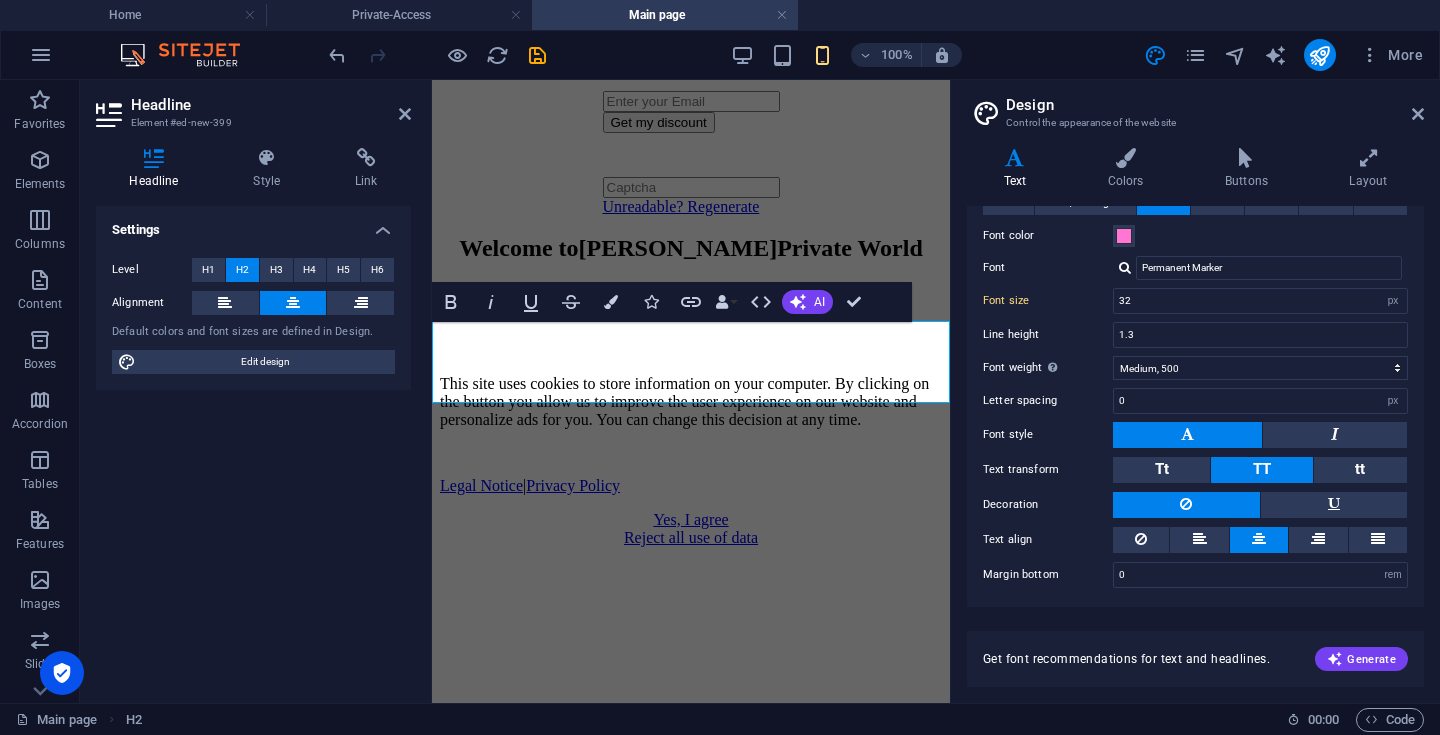 click at bounding box center (1125, 267) 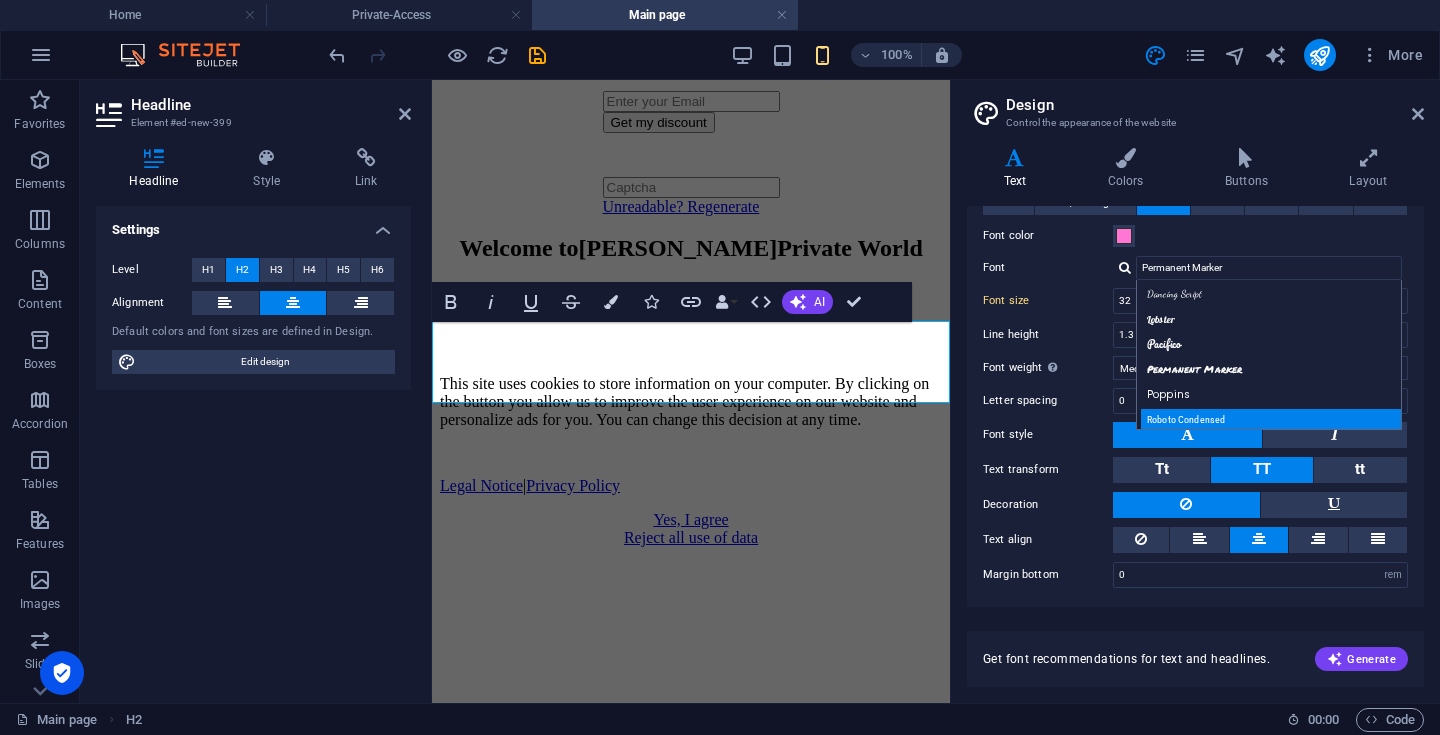 click on "Roboto Condensed" at bounding box center (1273, 419) 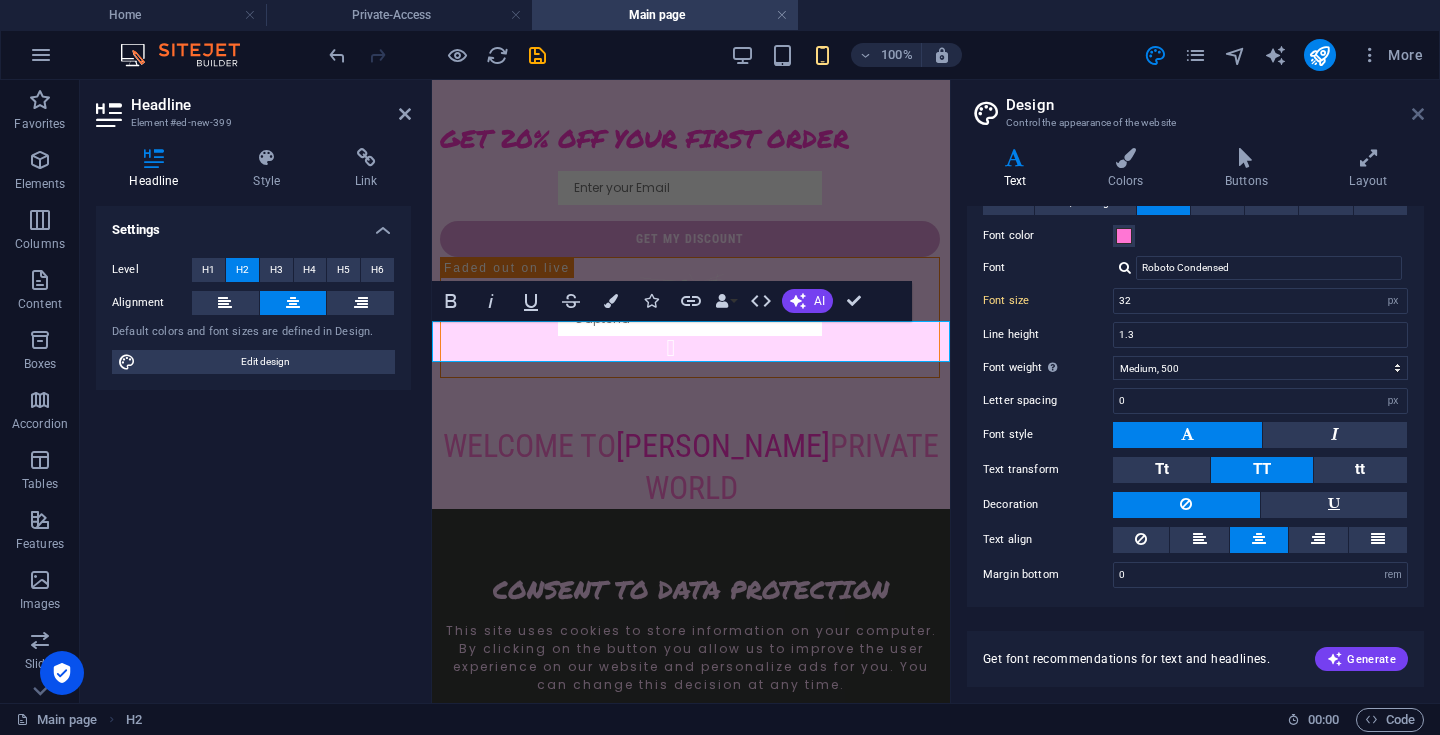 click at bounding box center [1418, 114] 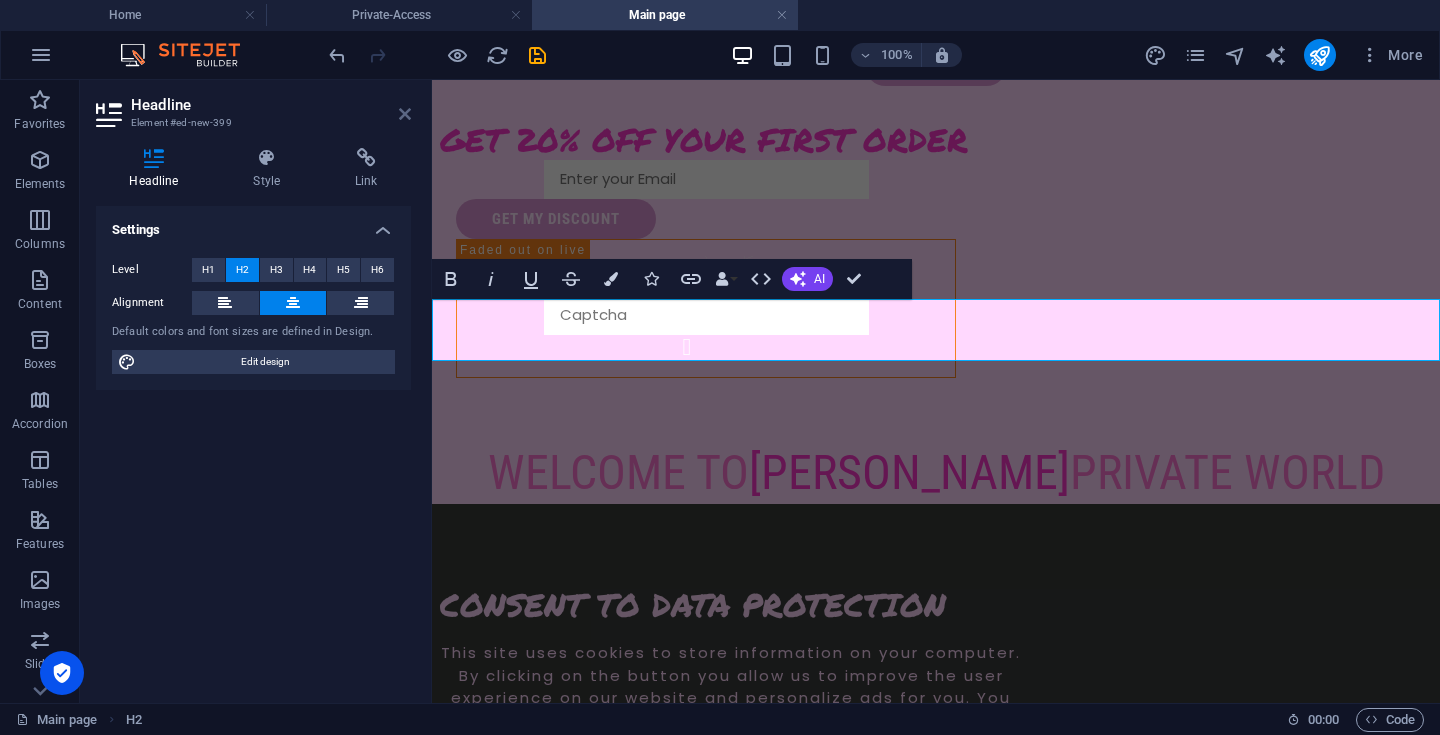 click at bounding box center [405, 114] 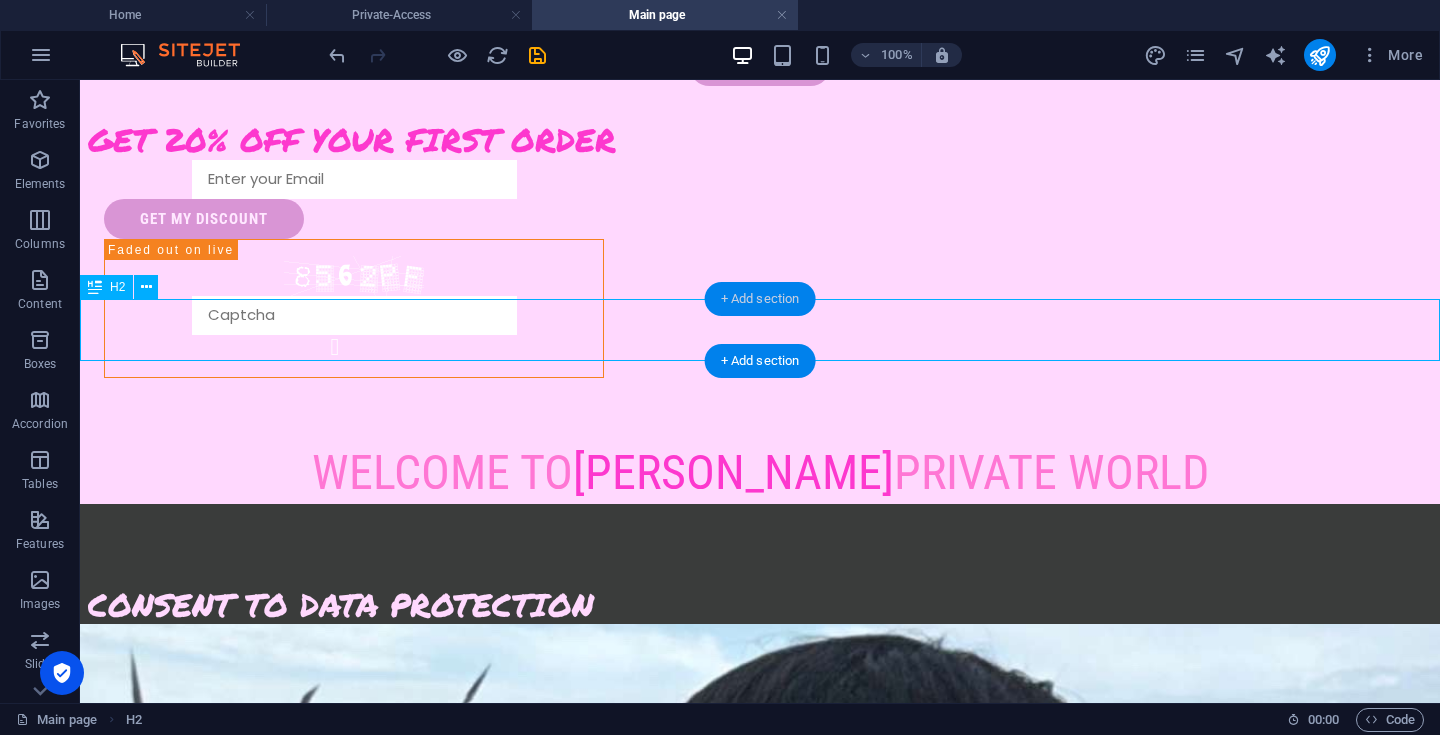 drag, startPoint x: 746, startPoint y: 294, endPoint x: 322, endPoint y: 214, distance: 431.48117 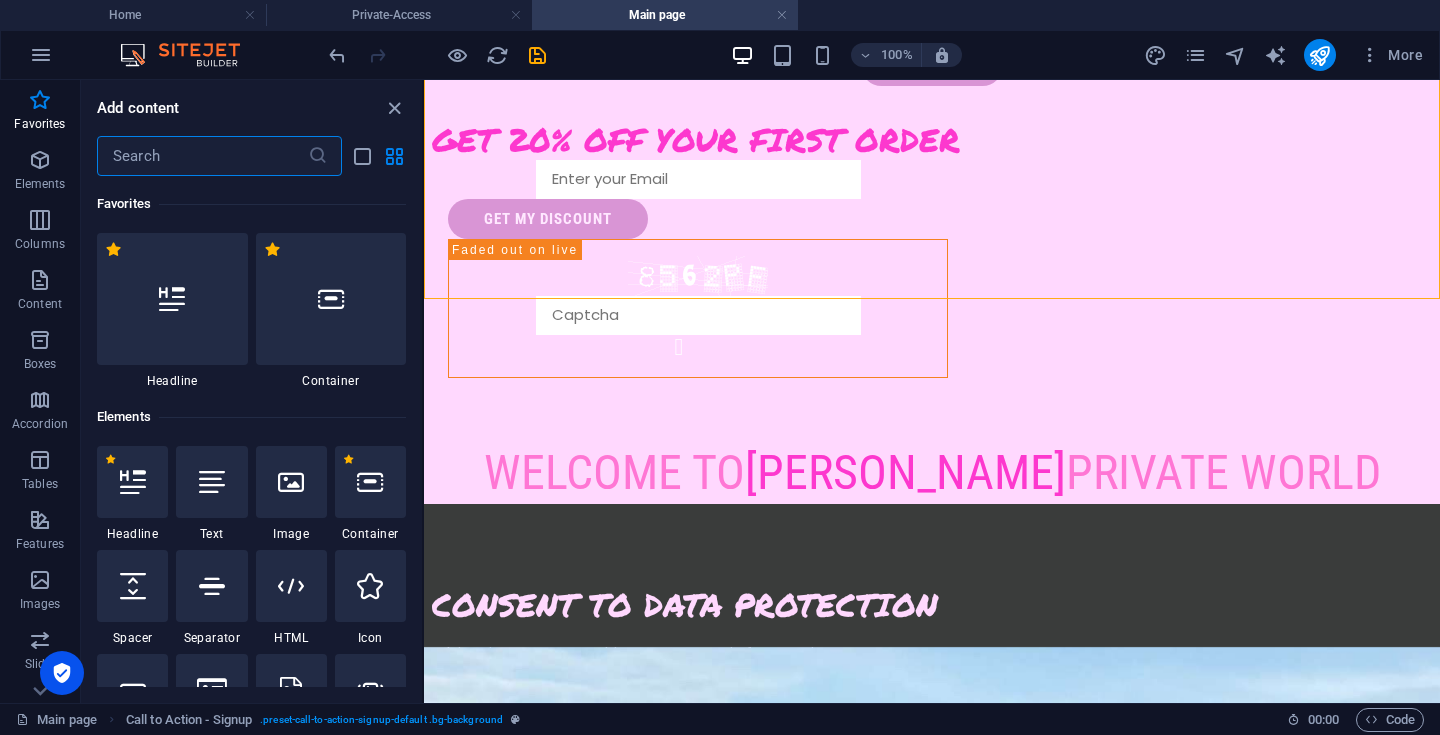 scroll, scrollTop: 0, scrollLeft: 0, axis: both 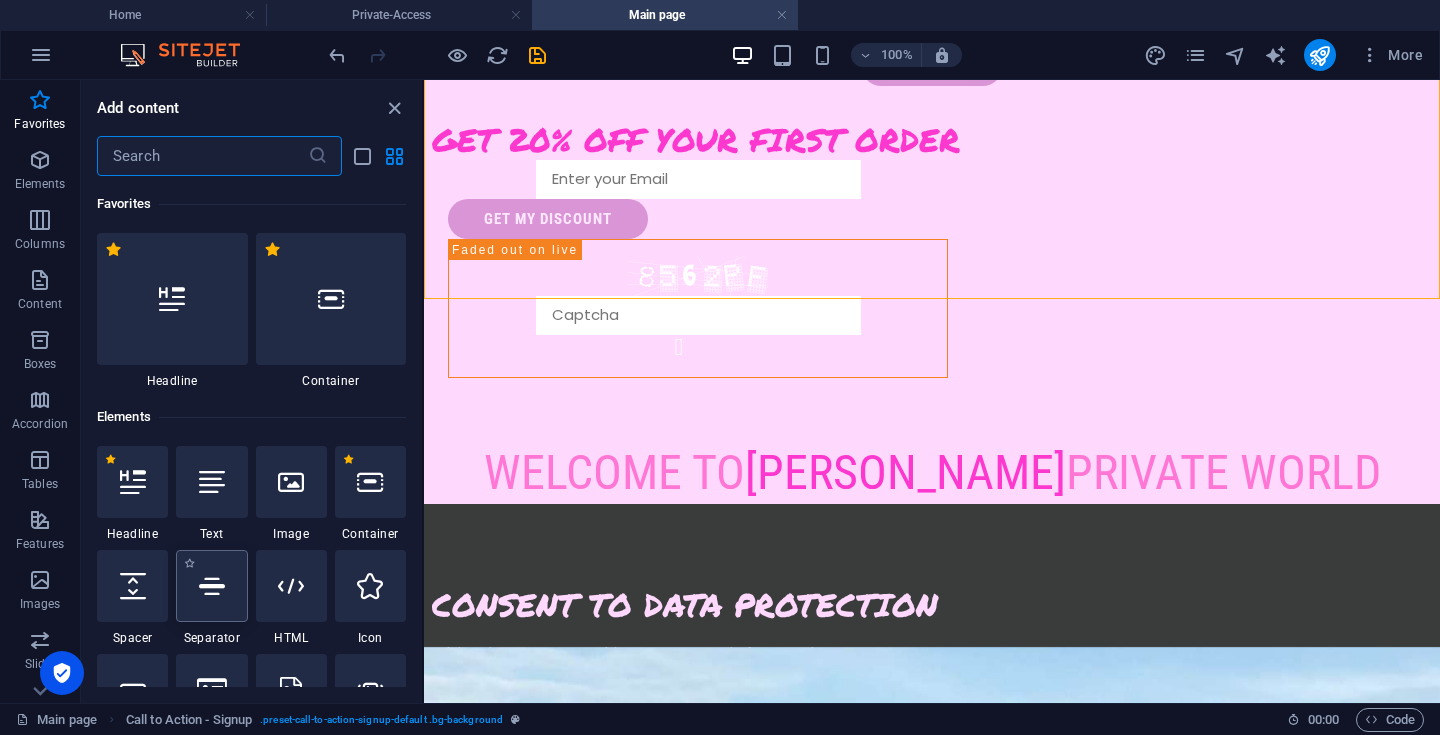 click at bounding box center [212, 586] 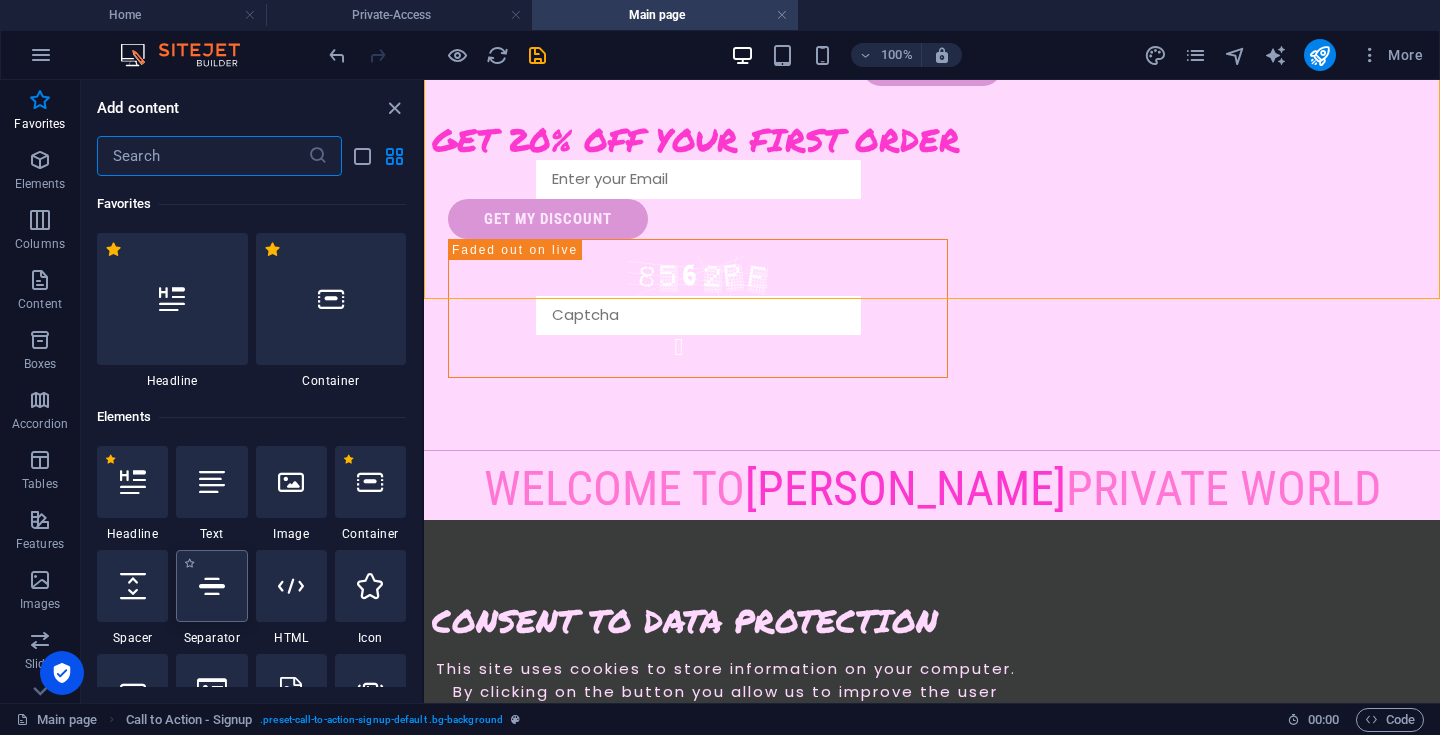 select on "%" 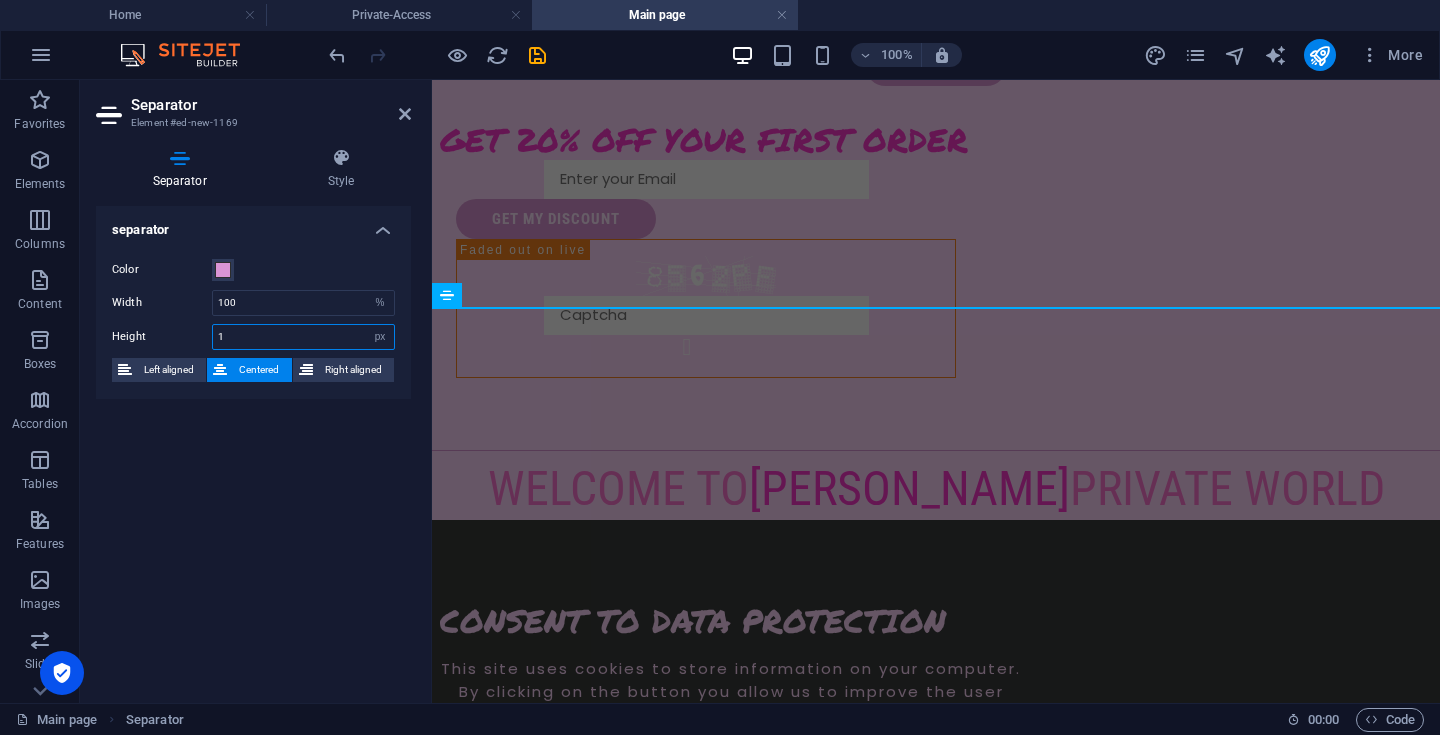 drag, startPoint x: 265, startPoint y: 329, endPoint x: 211, endPoint y: 333, distance: 54.147945 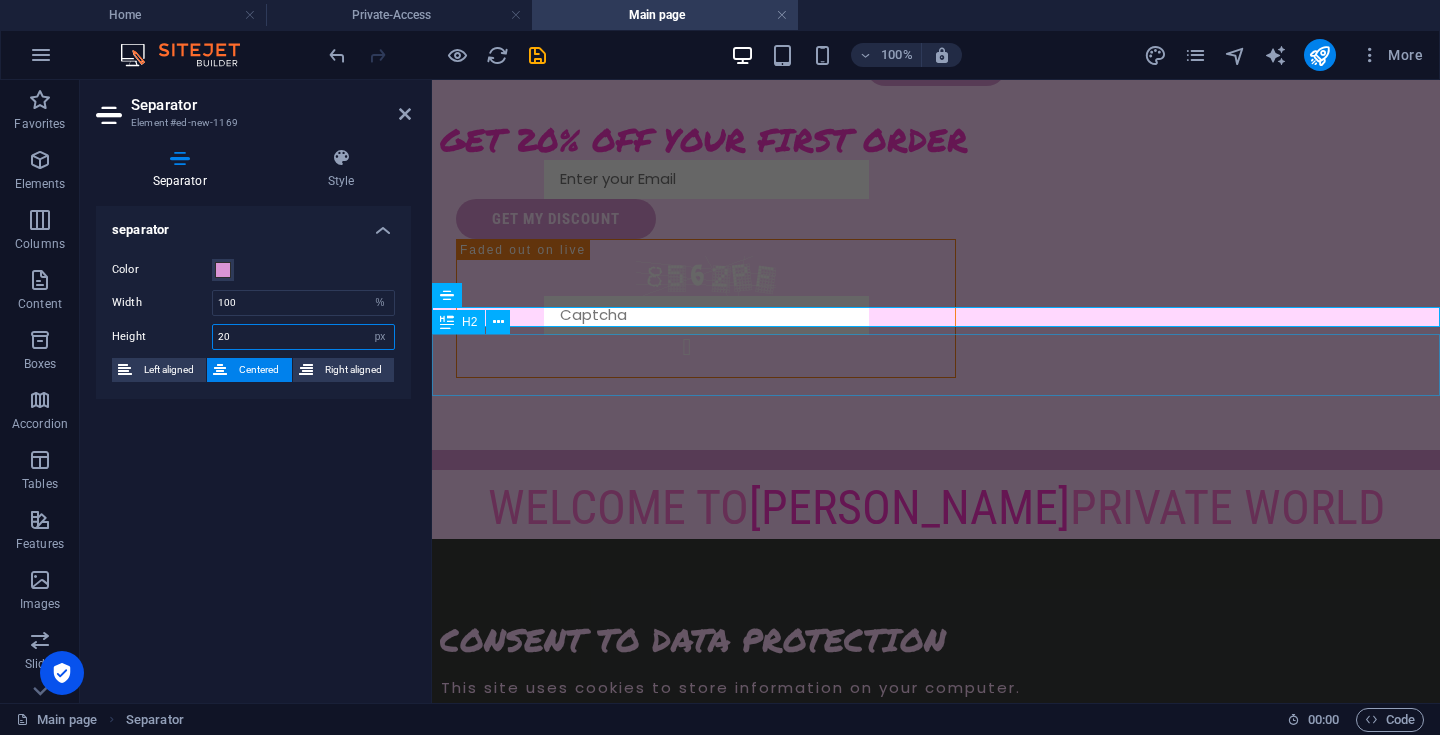 type on "20" 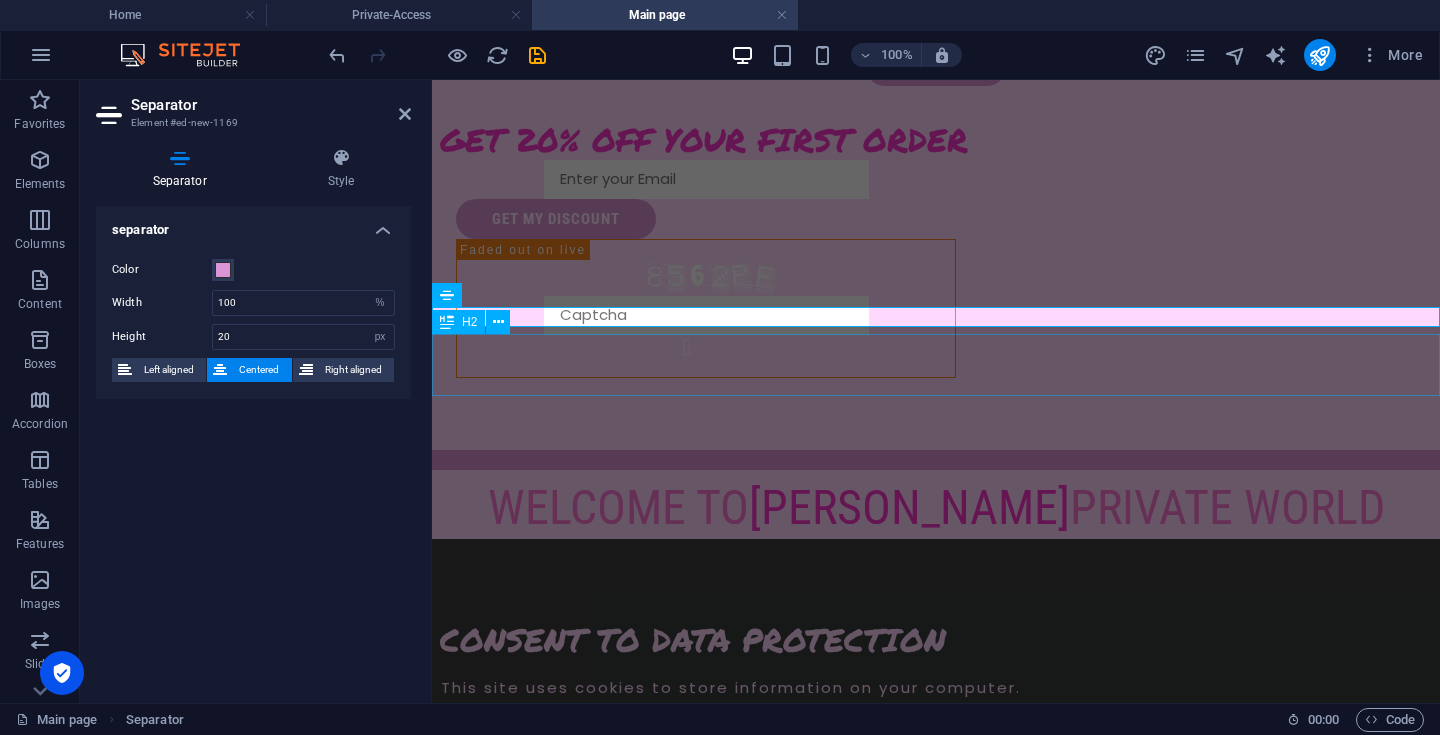 click on "Welcome to  Sofya  Private World" at bounding box center (936, 508) 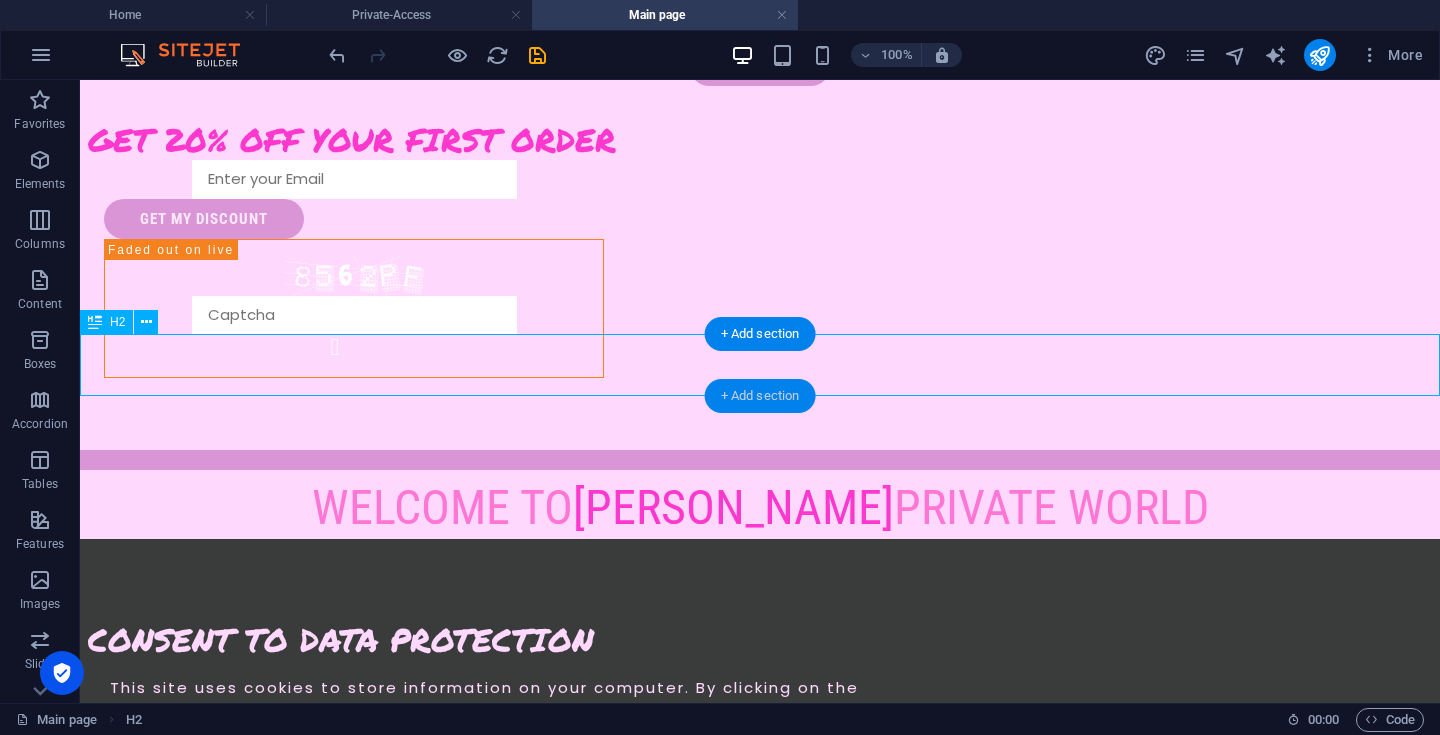 click on "+ Add section" at bounding box center (760, 396) 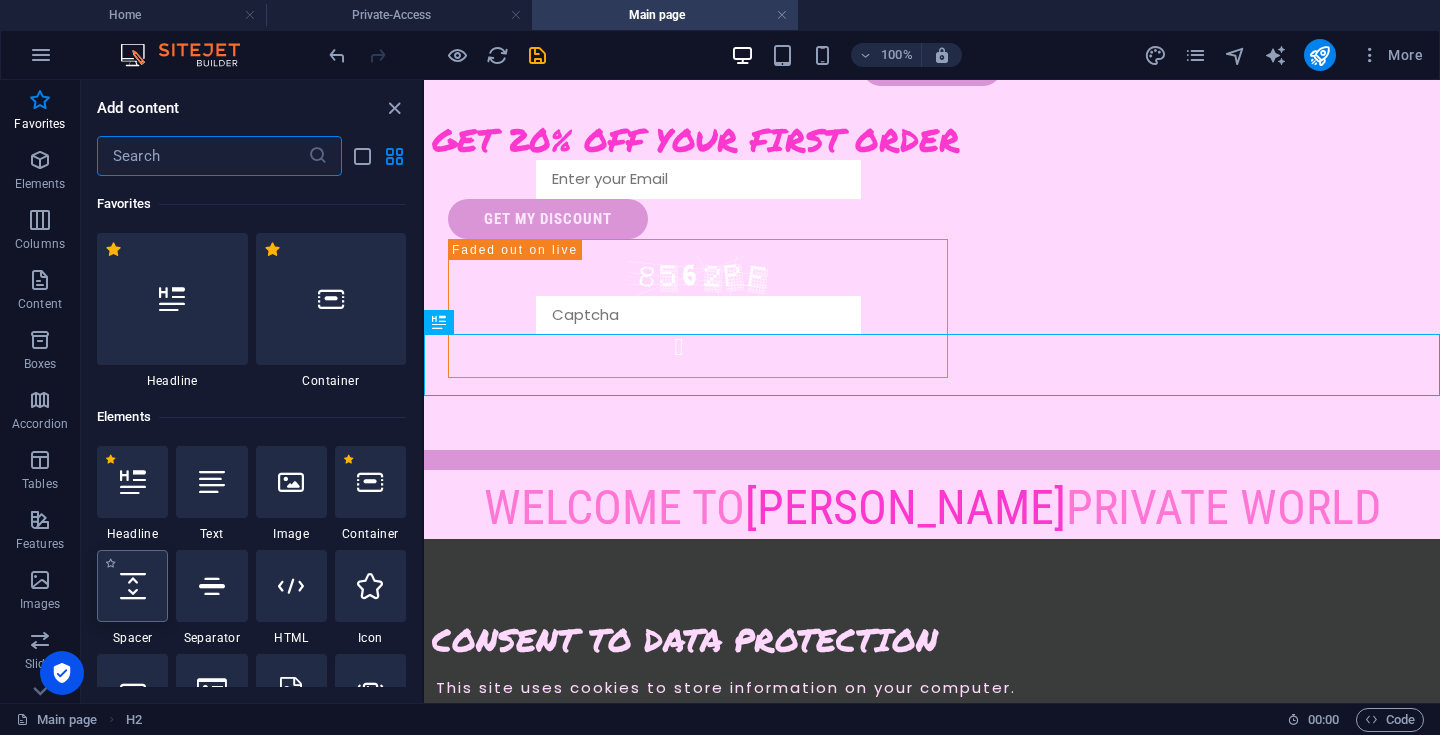 scroll, scrollTop: 0, scrollLeft: 0, axis: both 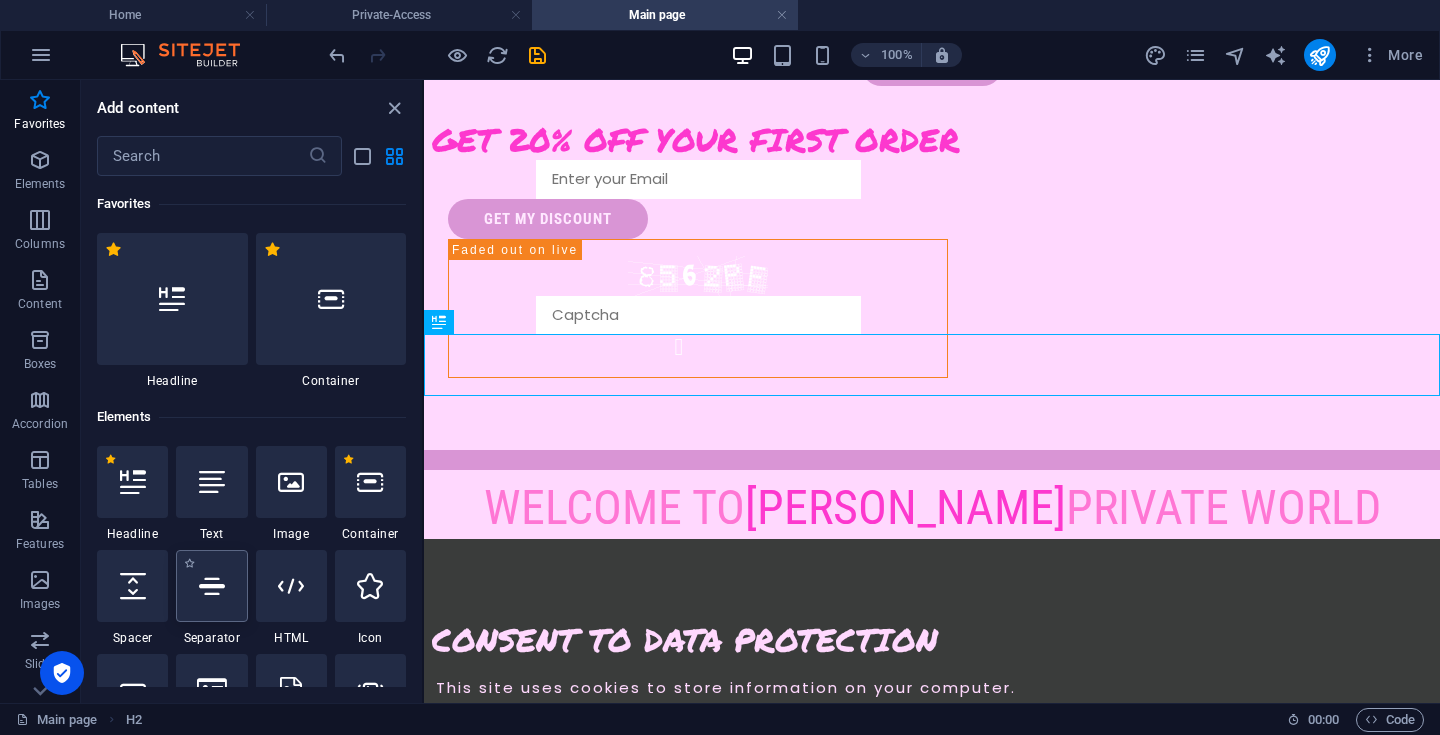 click at bounding box center (212, 586) 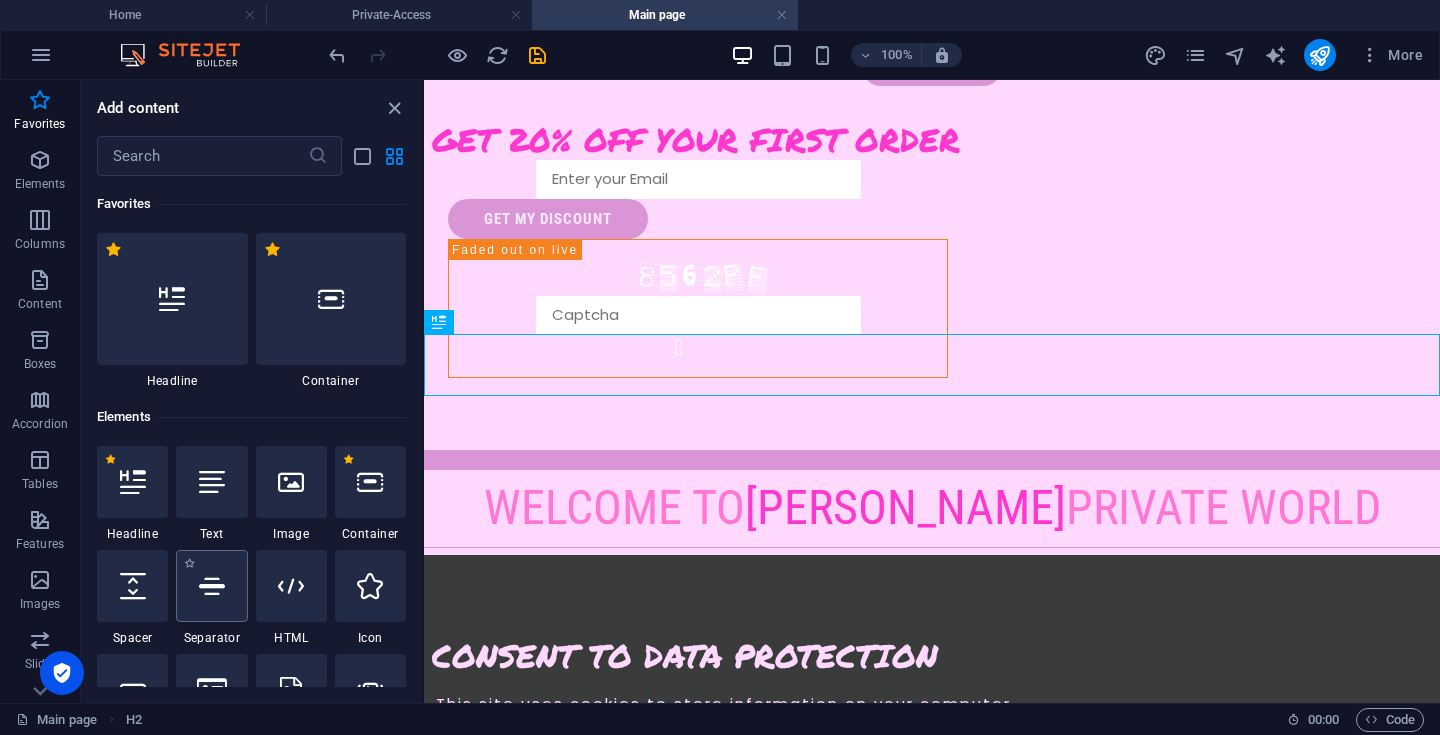 select on "%" 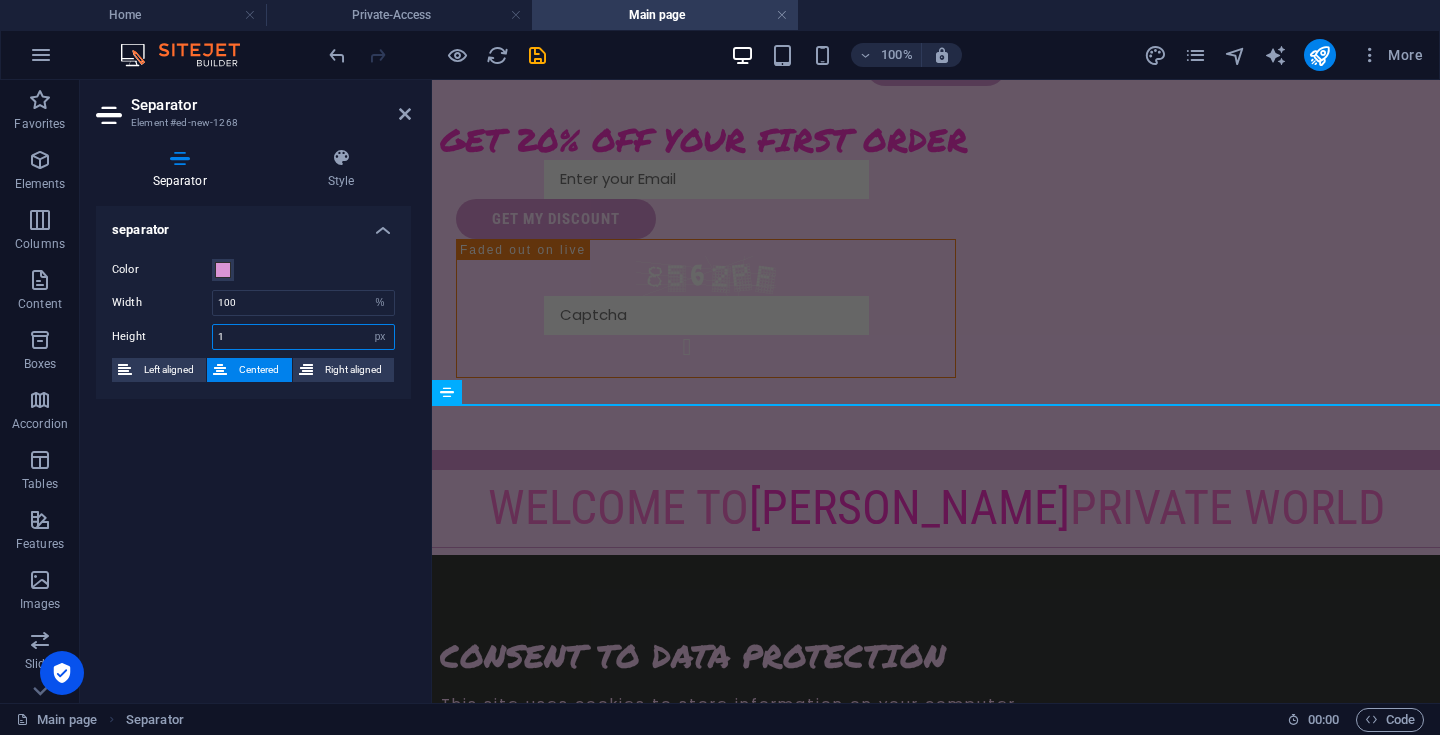 drag, startPoint x: 243, startPoint y: 344, endPoint x: 199, endPoint y: 340, distance: 44.181442 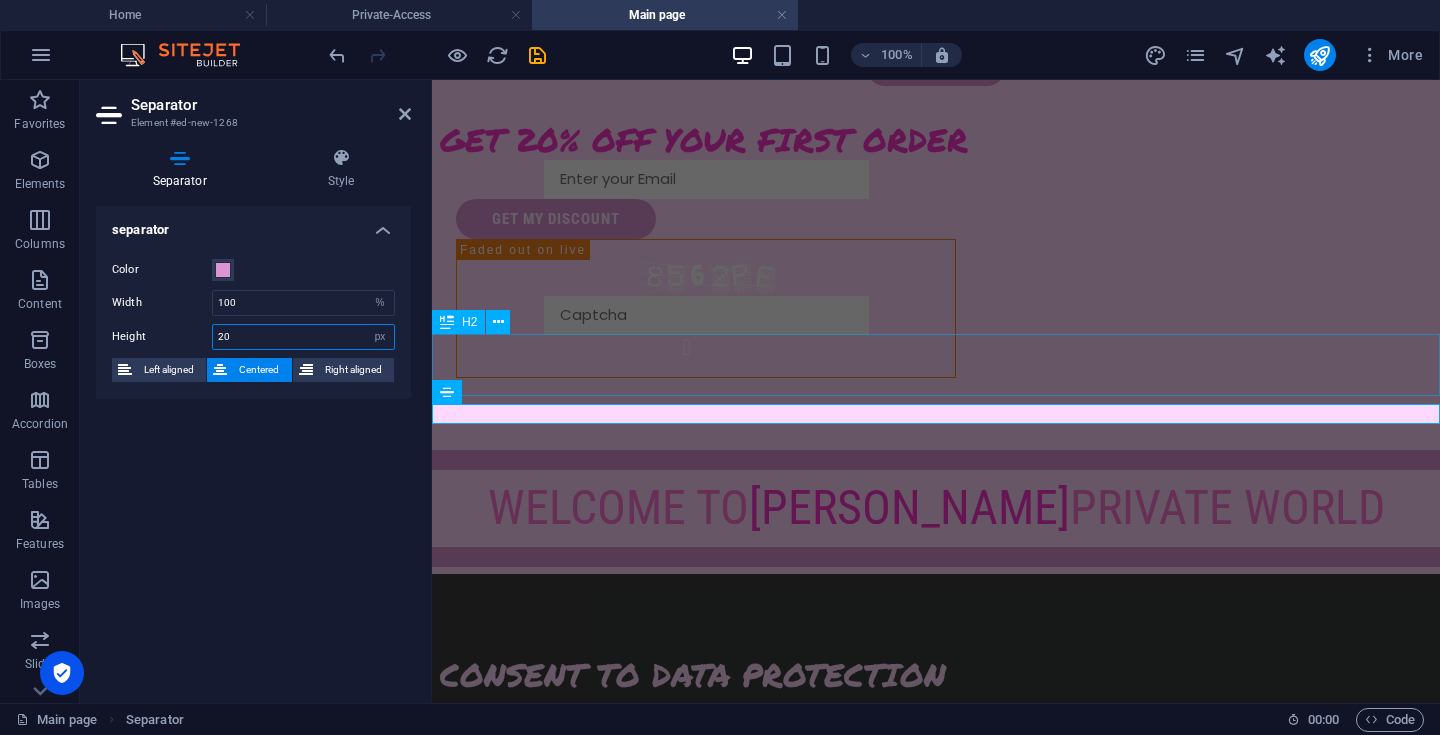 type on "20" 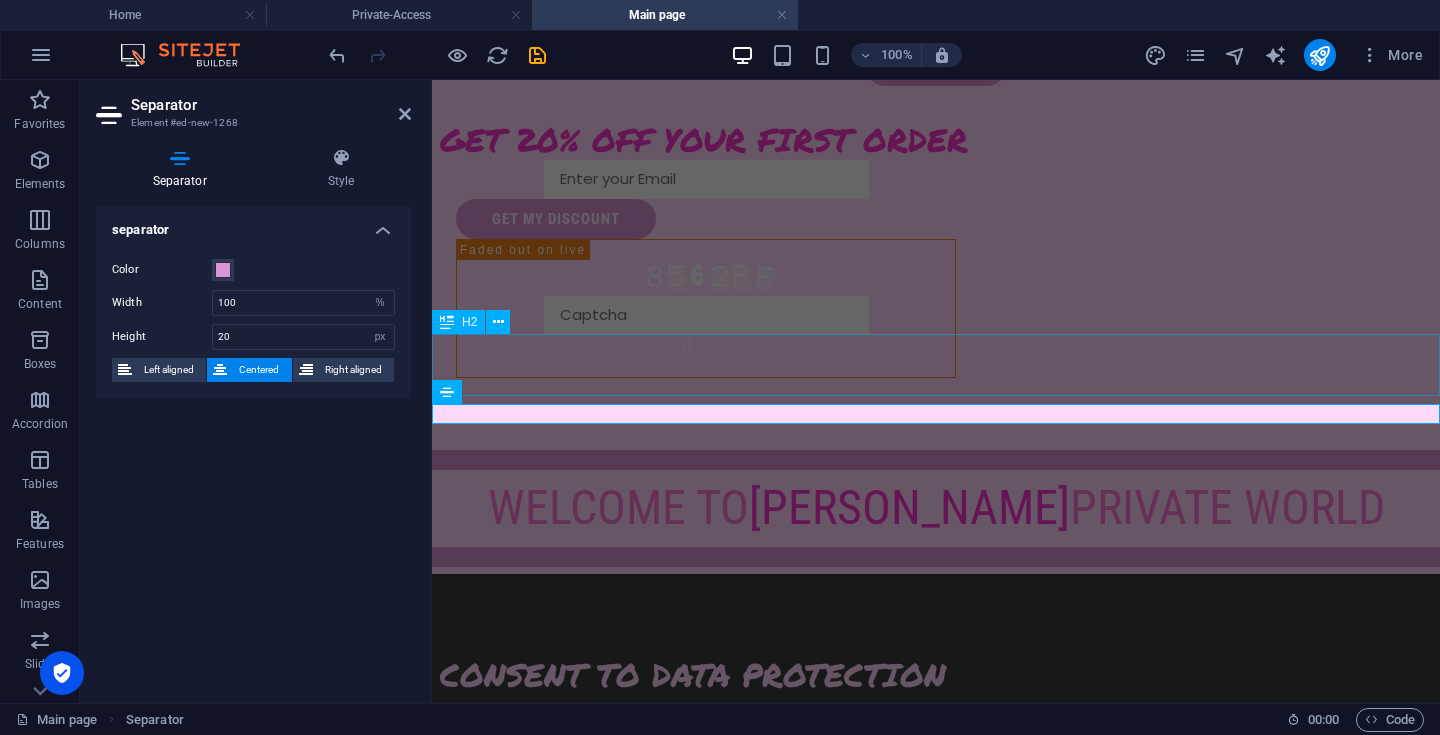 click on "Welcome to  Sofya  Private World" at bounding box center [936, 508] 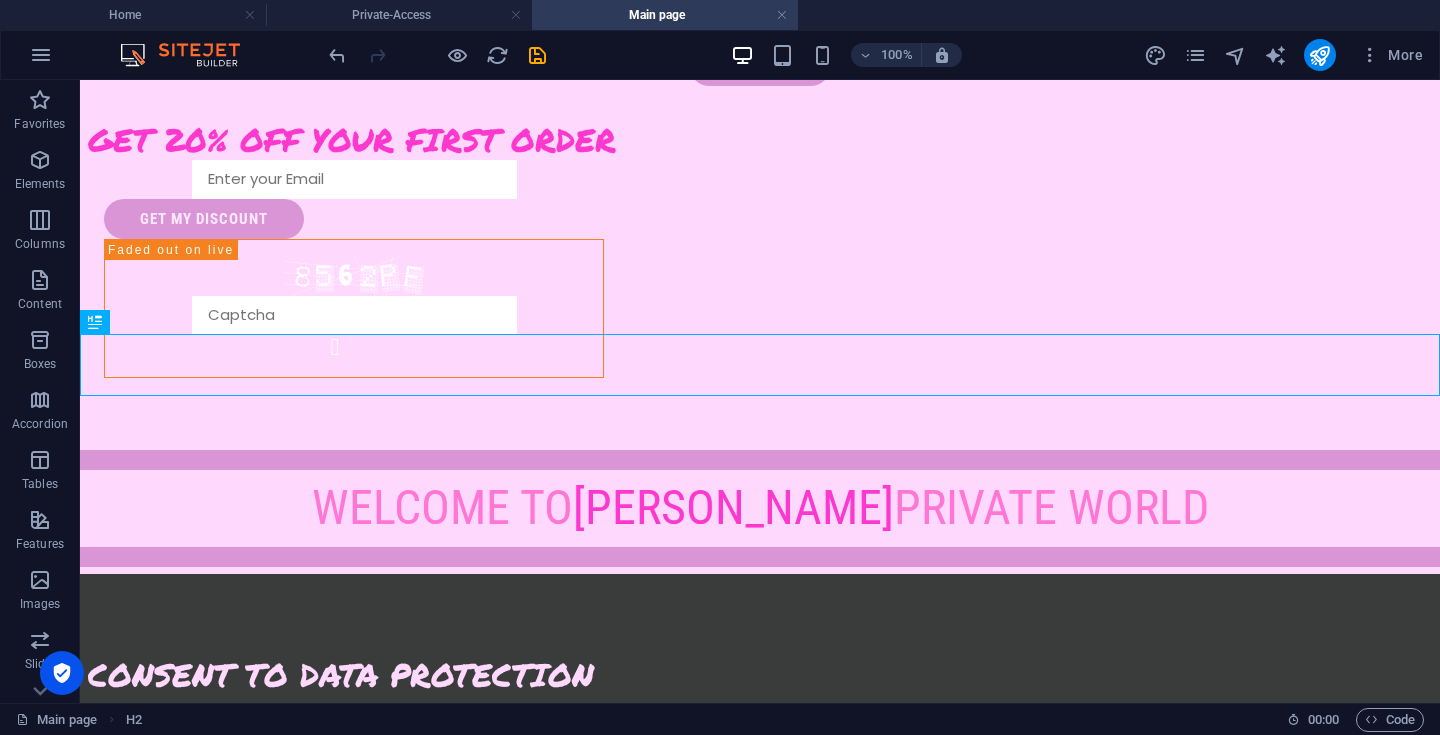click on "Private Fans-club Vip members ​​ Get 20% off your first order Get my discount Unreadable? Regenerate Welcome to  Sofya  Private World Consent to data protection This site uses cookies to store information on your computer. By clicking on the button you allow us to improve the user experience on our website and personalize ads for you. You can change this decision at any time. Legal Notice  |  Privacy Policy Yes, I agree Reject all use of data about me Hi my loves, it’s Sofia. For those who don’t know me yet ,  I’m a French digital model and independent creator , building sensual content and personal storytelling online  since 2019. I was born and raised in France, with a commercial background and mixed Arab roots —  from both East and North Africa . I don’t like to label it too much, because I believe we’re more than where we come from. In 2022, I appeared on my very first magazine  cover in Sweden. And in 2023, I was  featured twice on the cover of Playboy Sweden 0.3% on OnlyFans worldwide," at bounding box center (760, 9686) 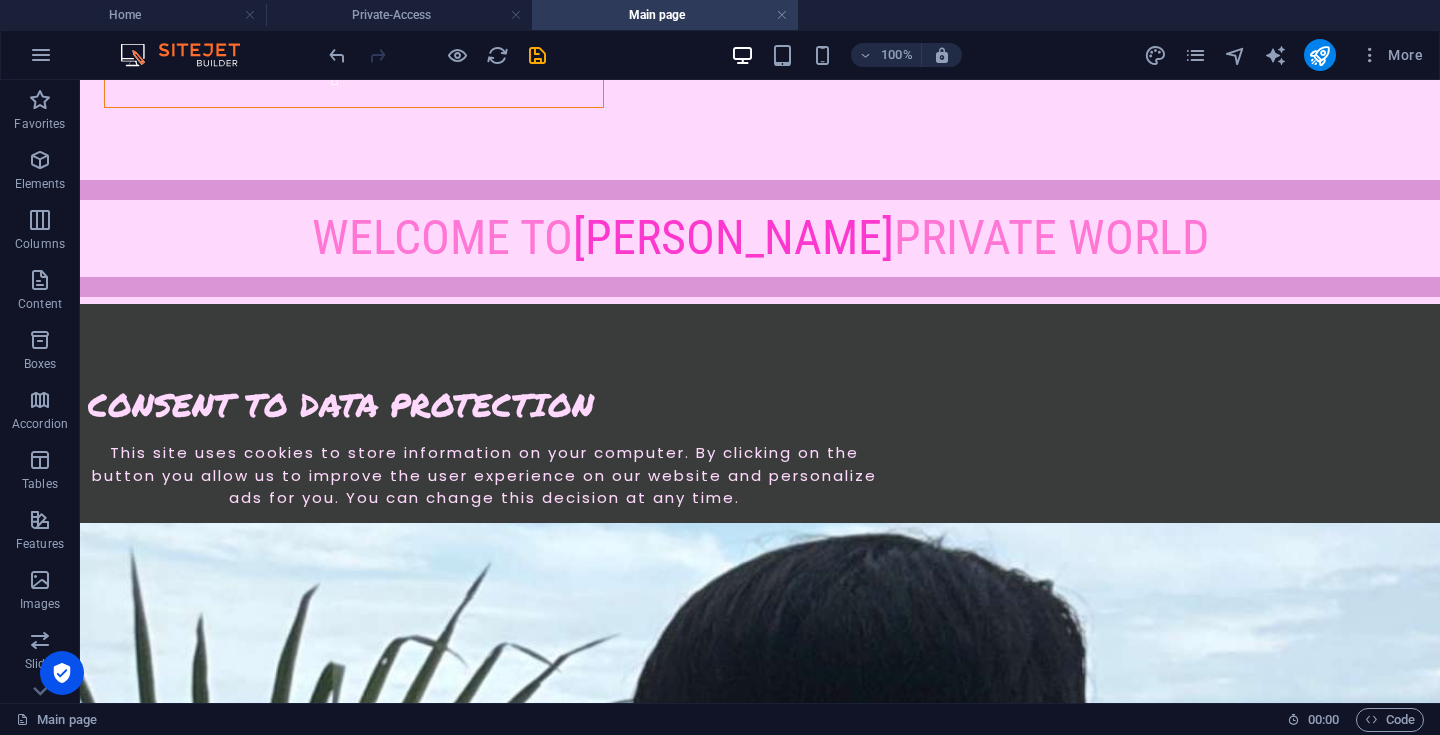 scroll, scrollTop: 424, scrollLeft: 0, axis: vertical 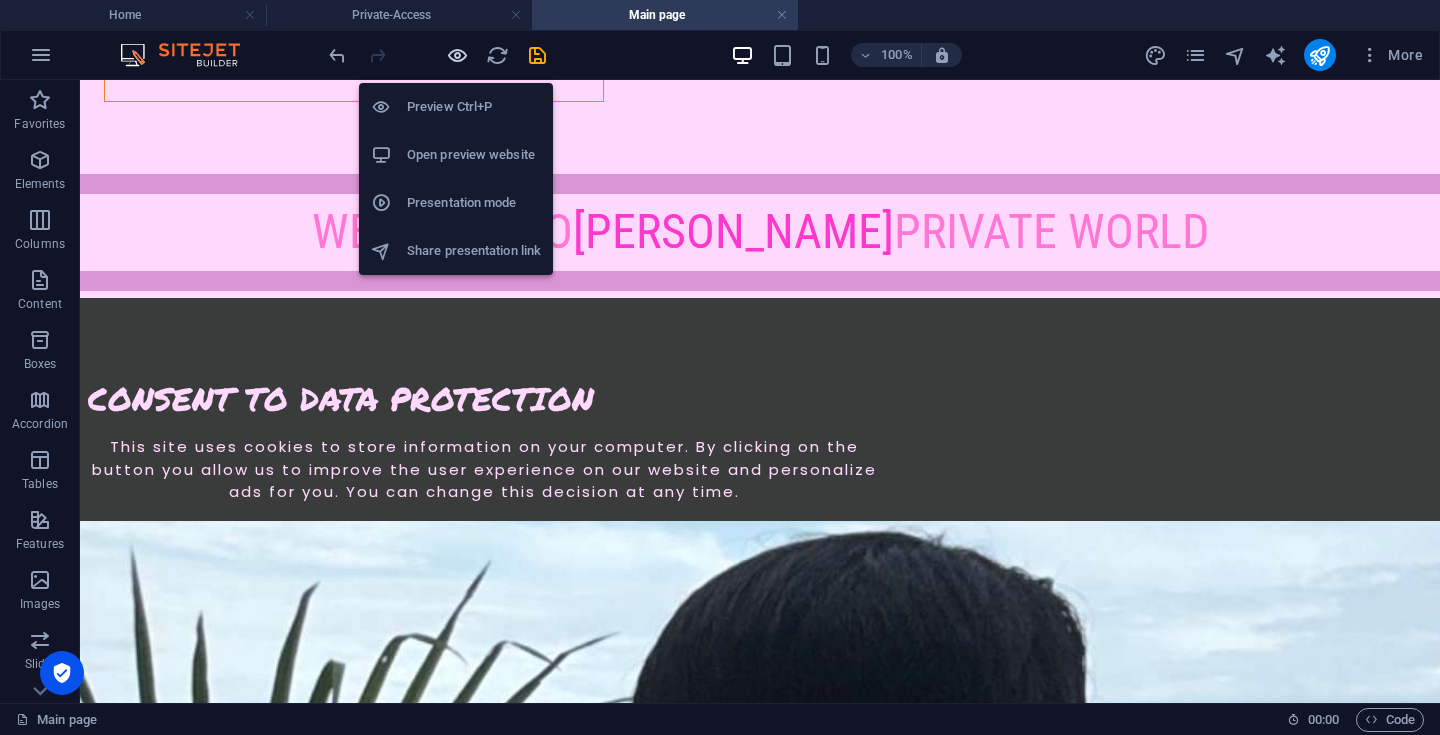 click at bounding box center [457, 55] 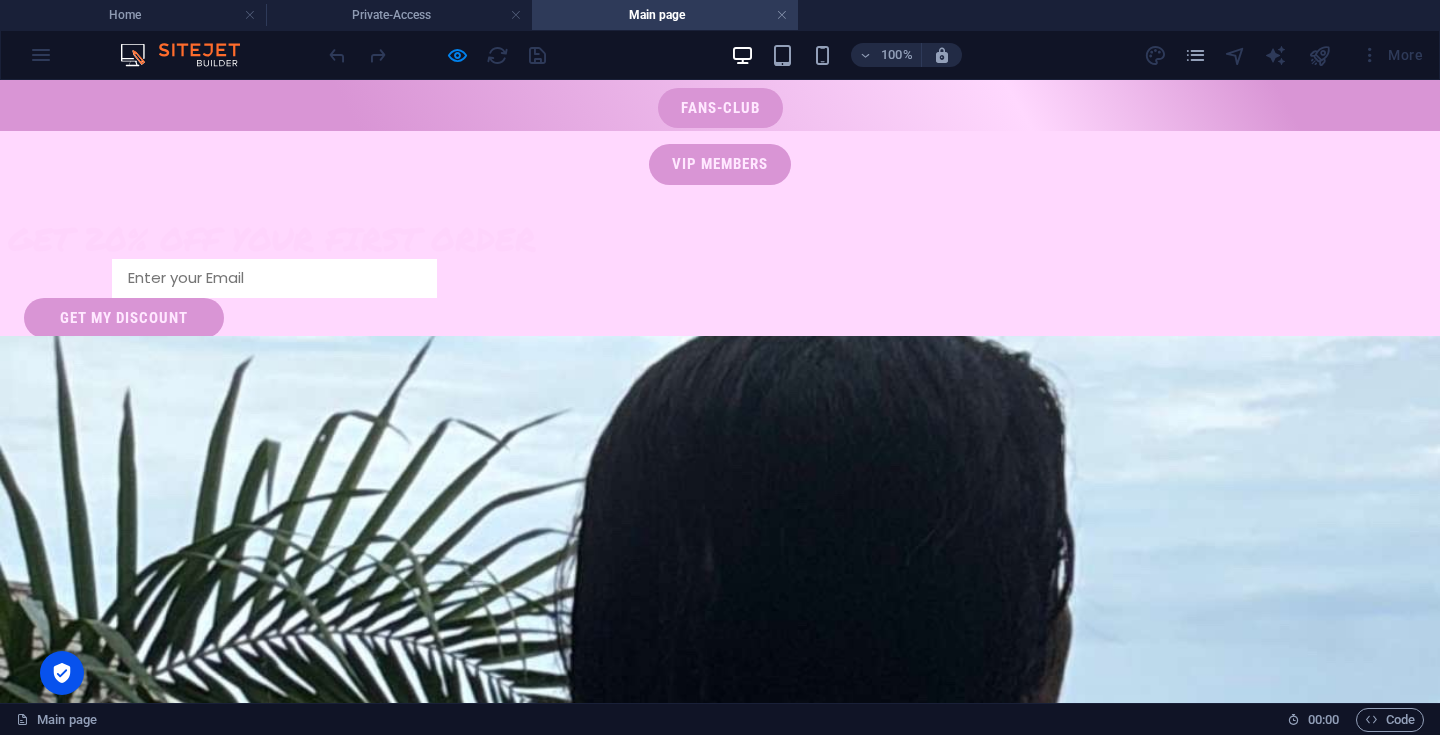 scroll, scrollTop: 24, scrollLeft: 0, axis: vertical 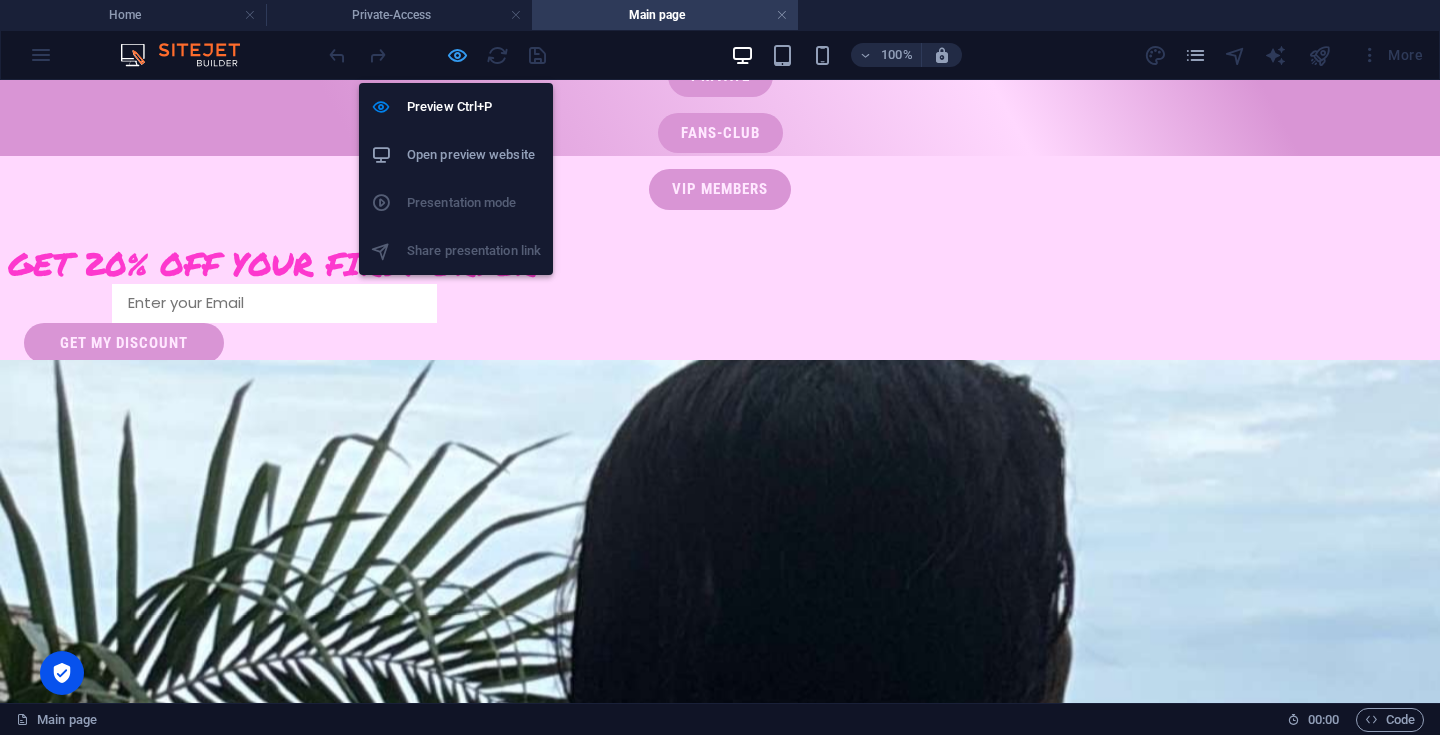 click at bounding box center [457, 55] 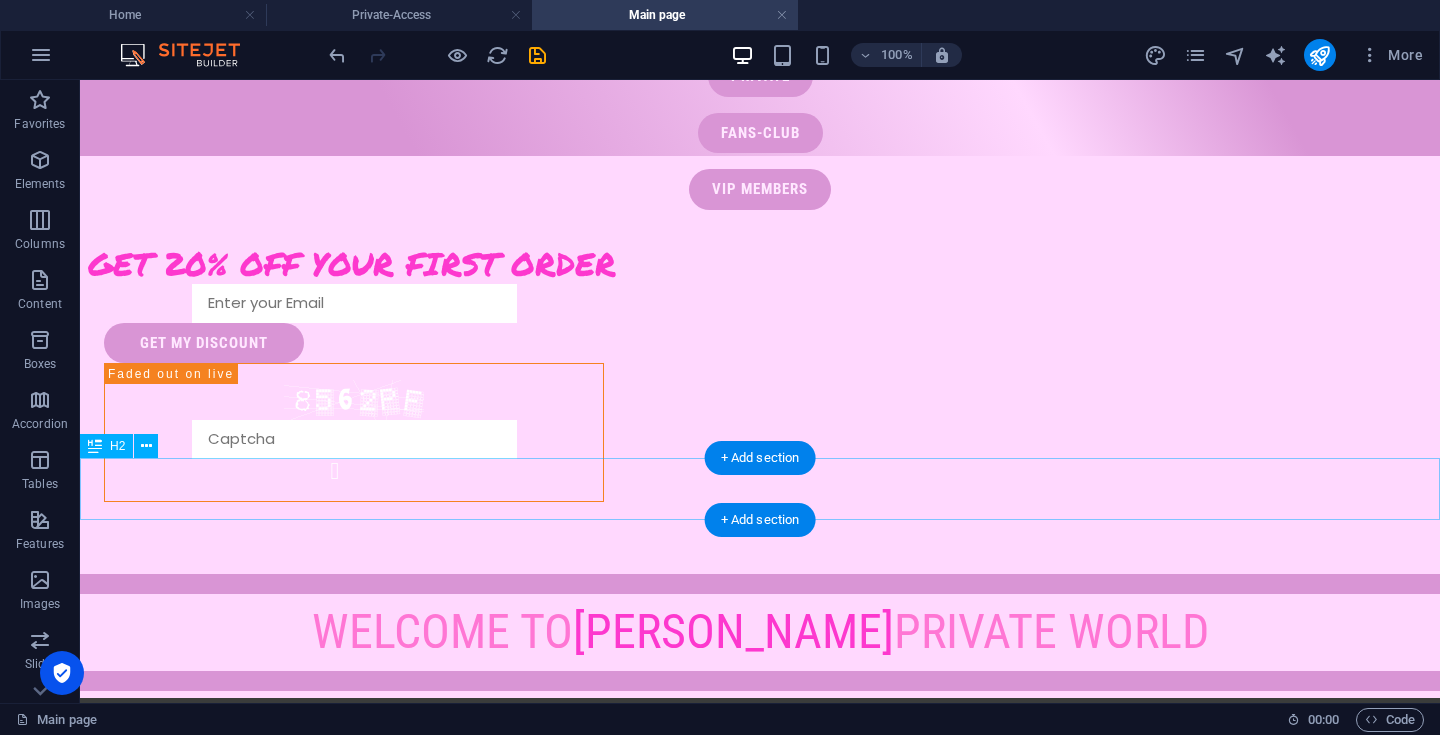 click on "Welcome to  Sofya  Private World" at bounding box center [760, 632] 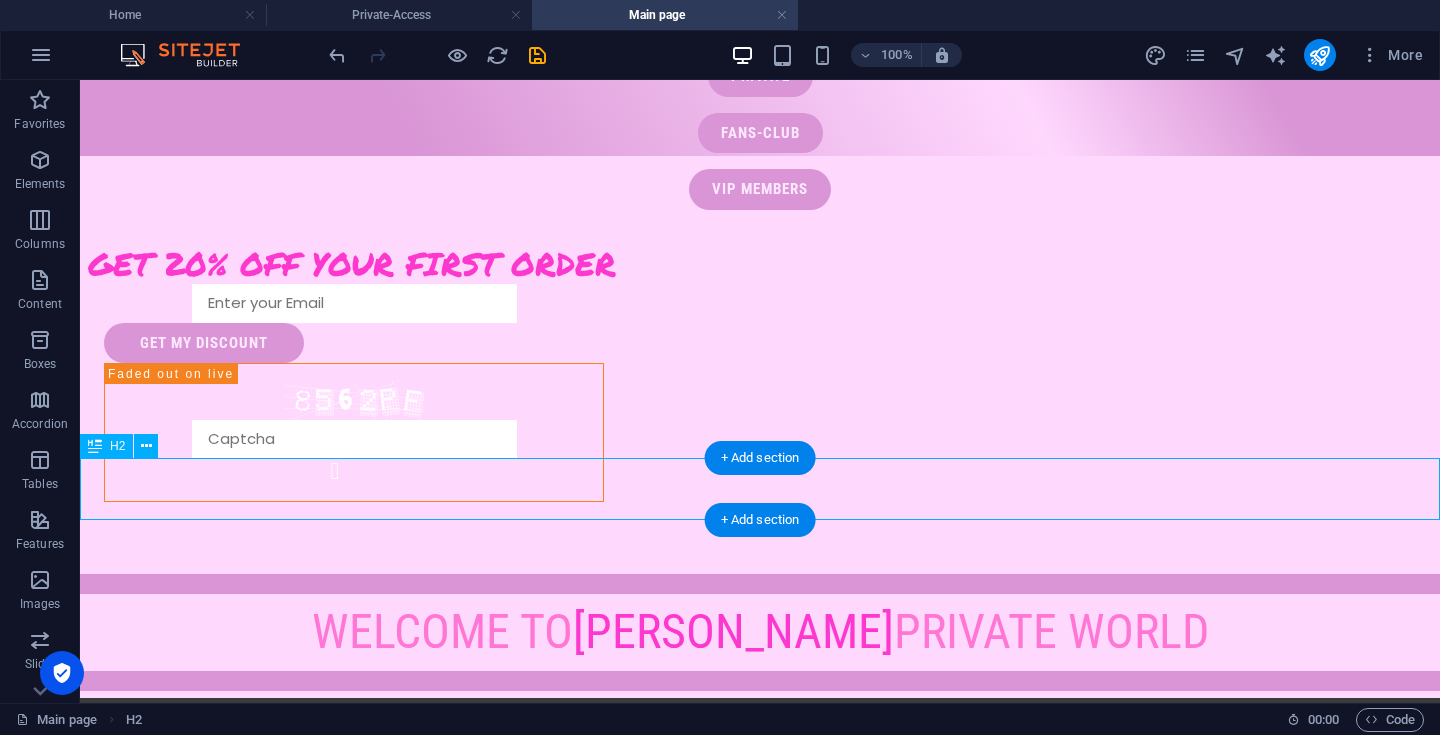 click on "Welcome to  Sofya  Private World" at bounding box center (760, 632) 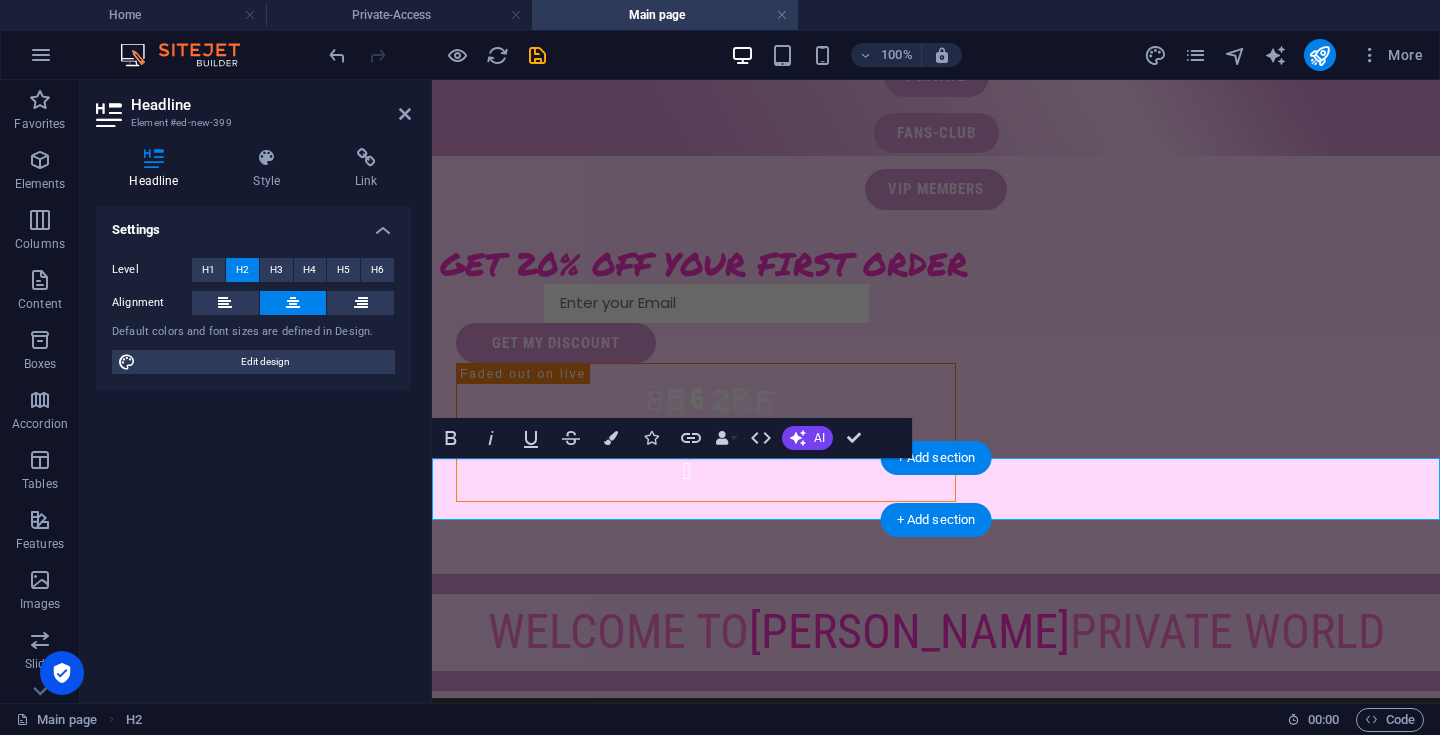 click on "Welcome to  Sofya  Private World" at bounding box center (936, 632) 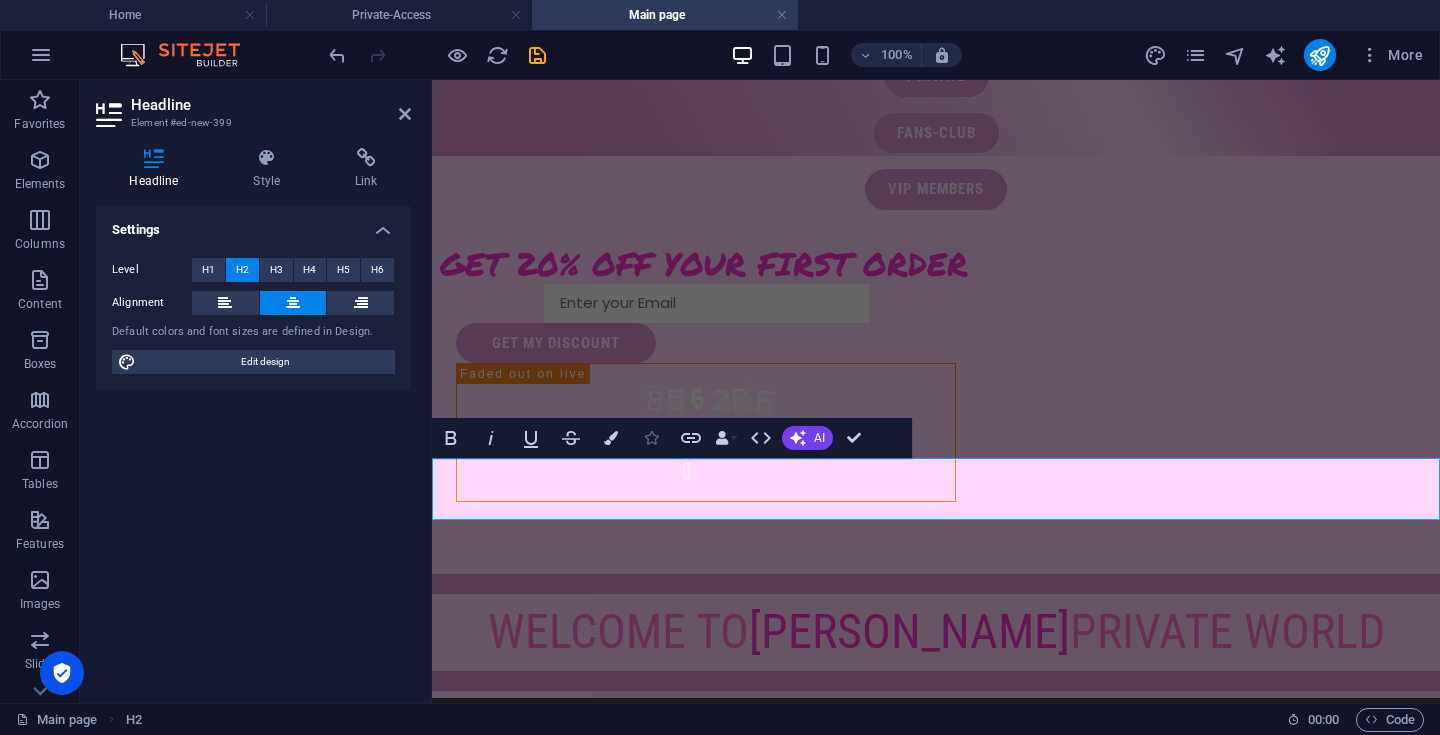 click at bounding box center [651, 438] 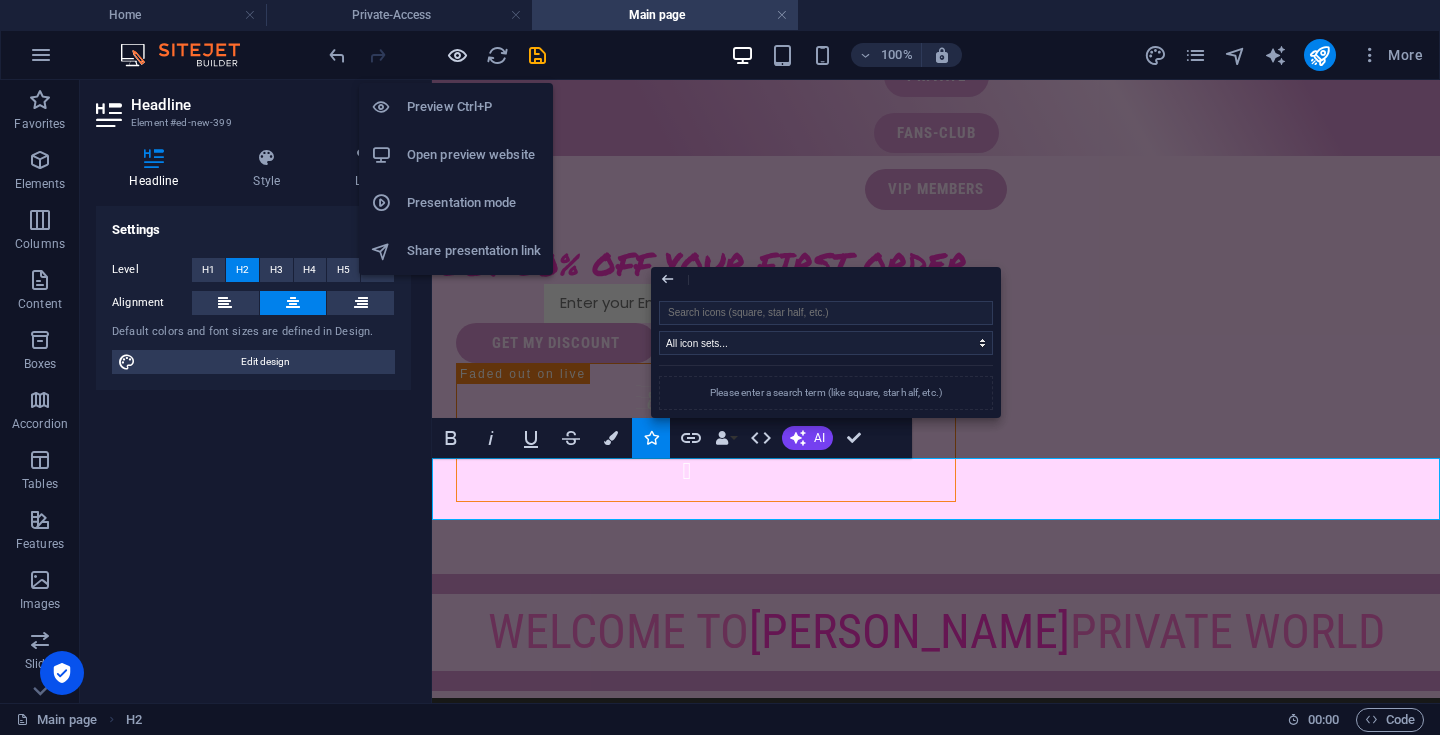 click at bounding box center (457, 55) 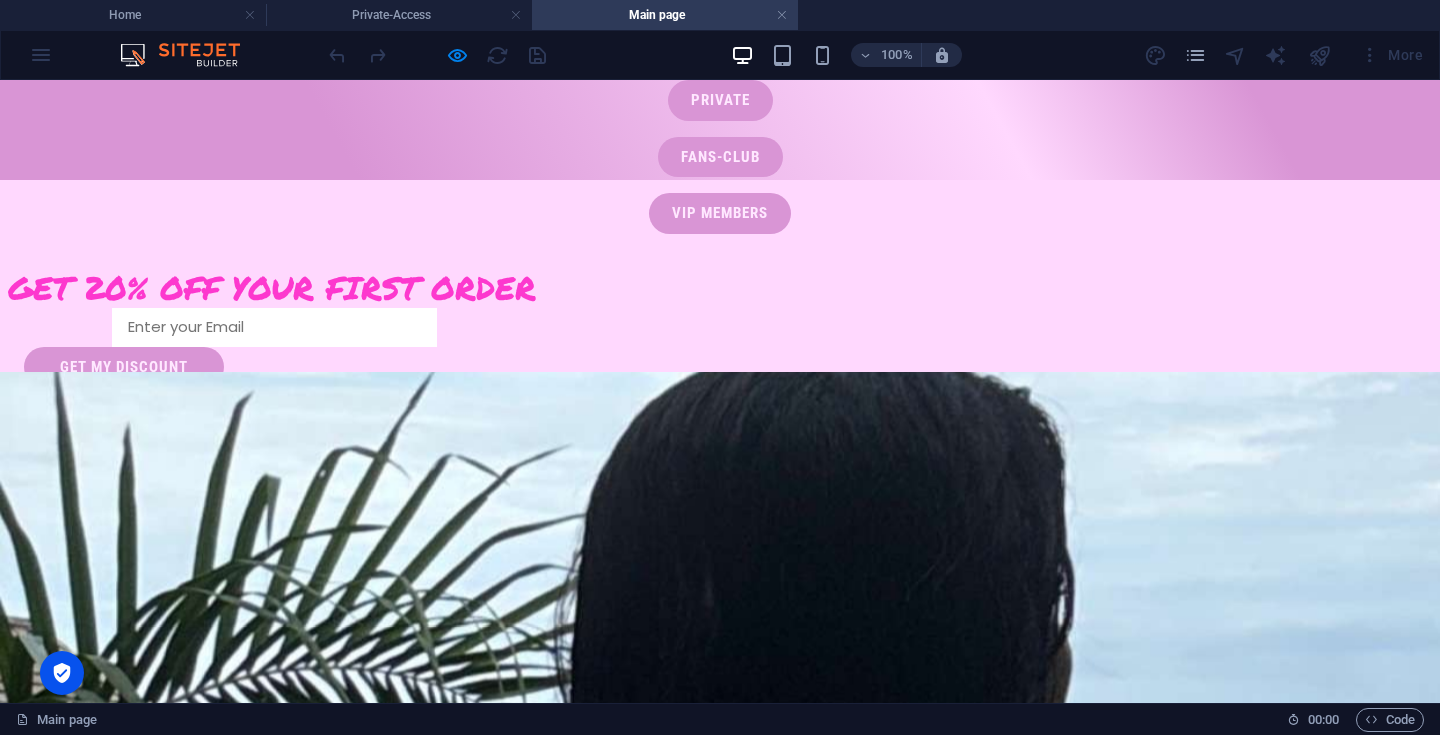 scroll, scrollTop: 0, scrollLeft: 0, axis: both 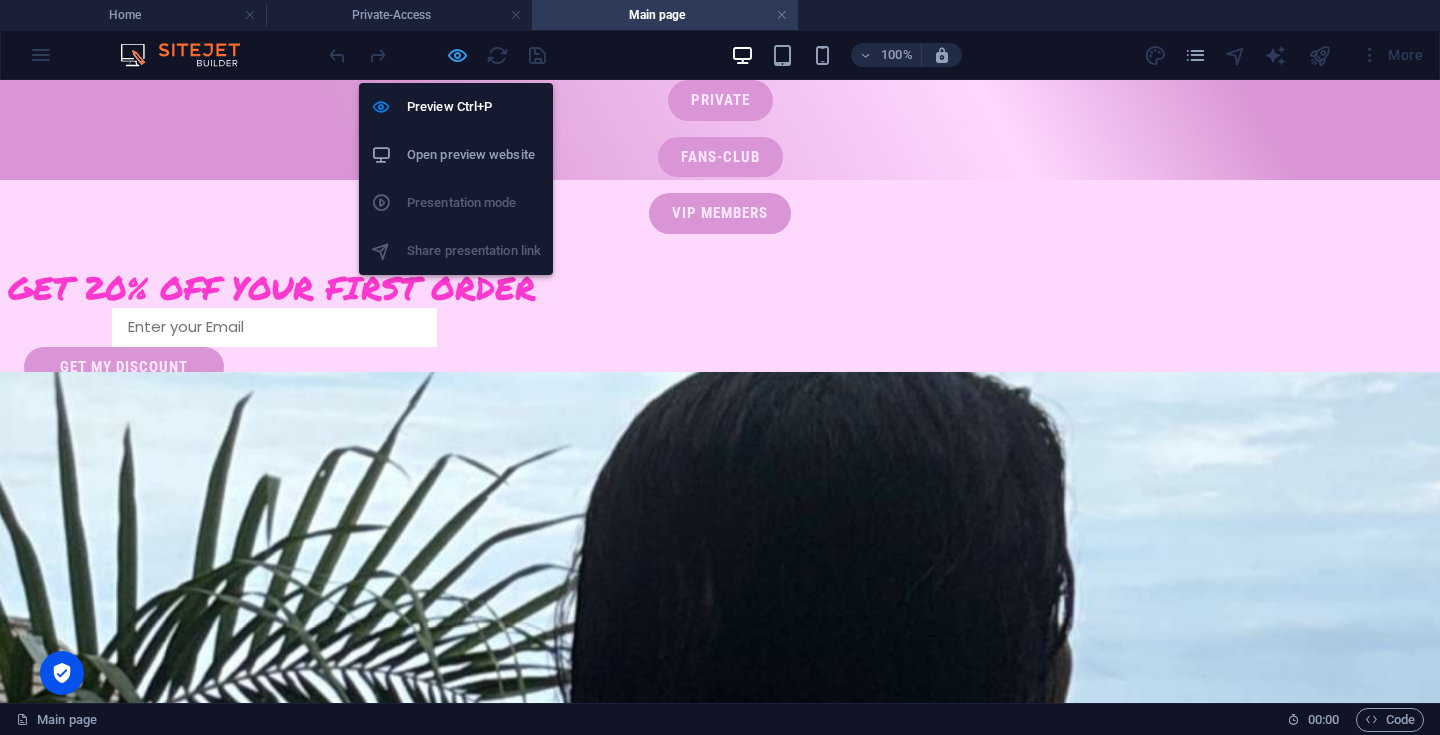 click at bounding box center (457, 55) 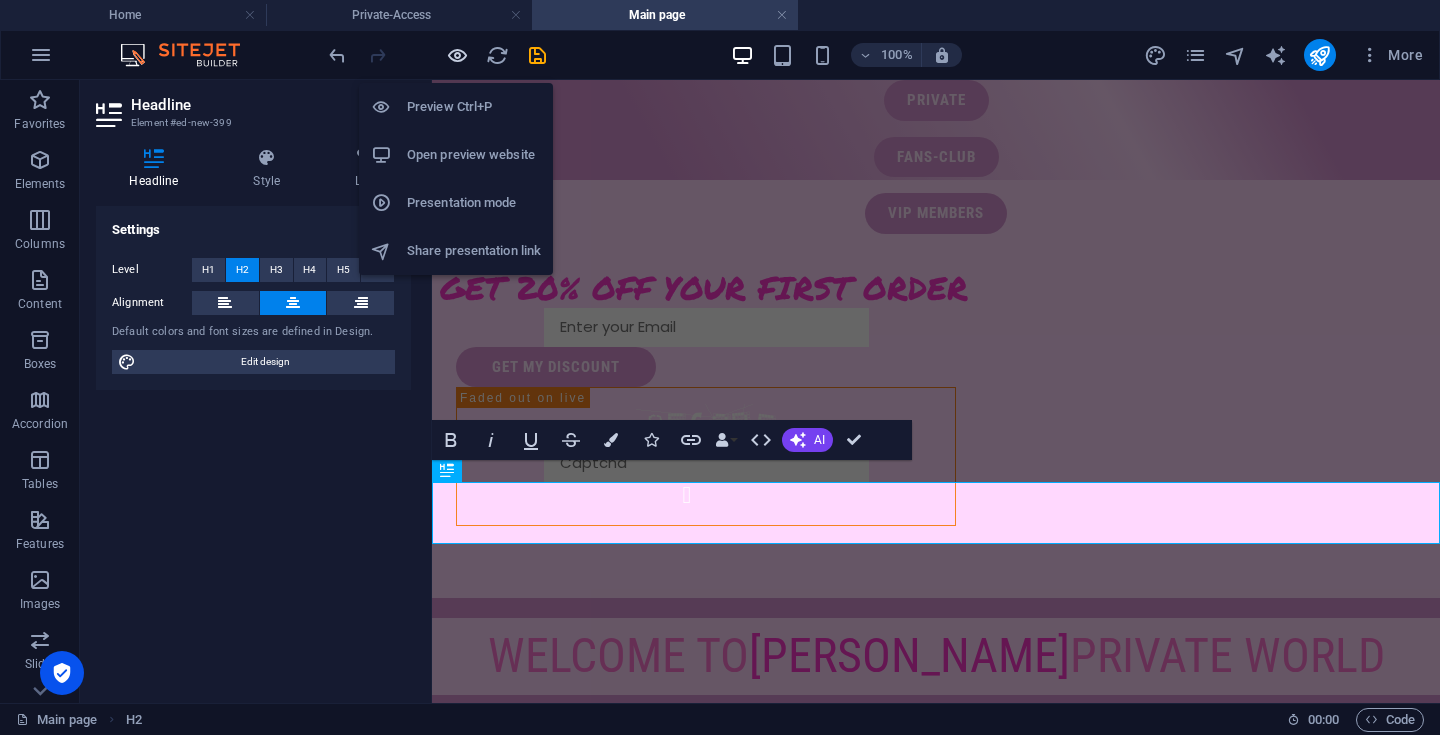 click at bounding box center (457, 55) 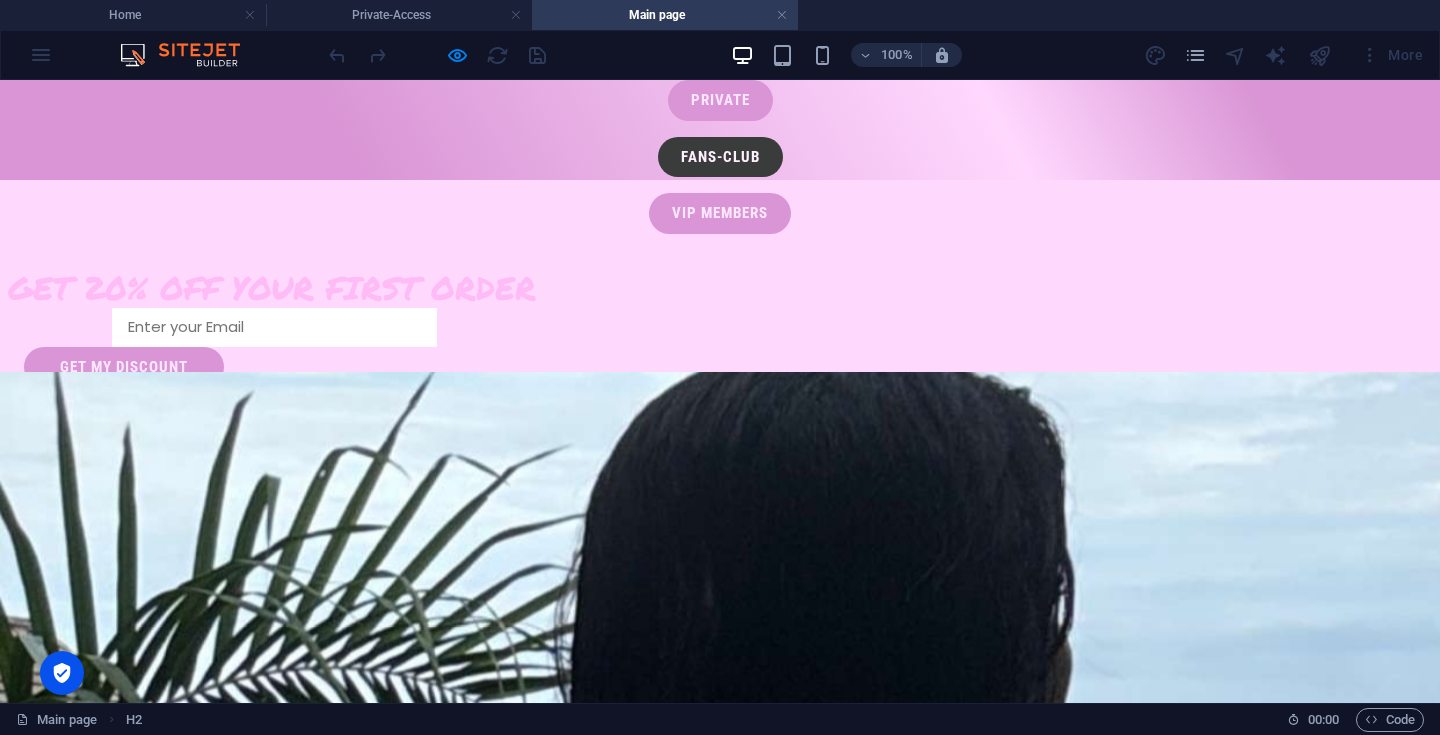 click on "Fans-club" at bounding box center [720, 157] 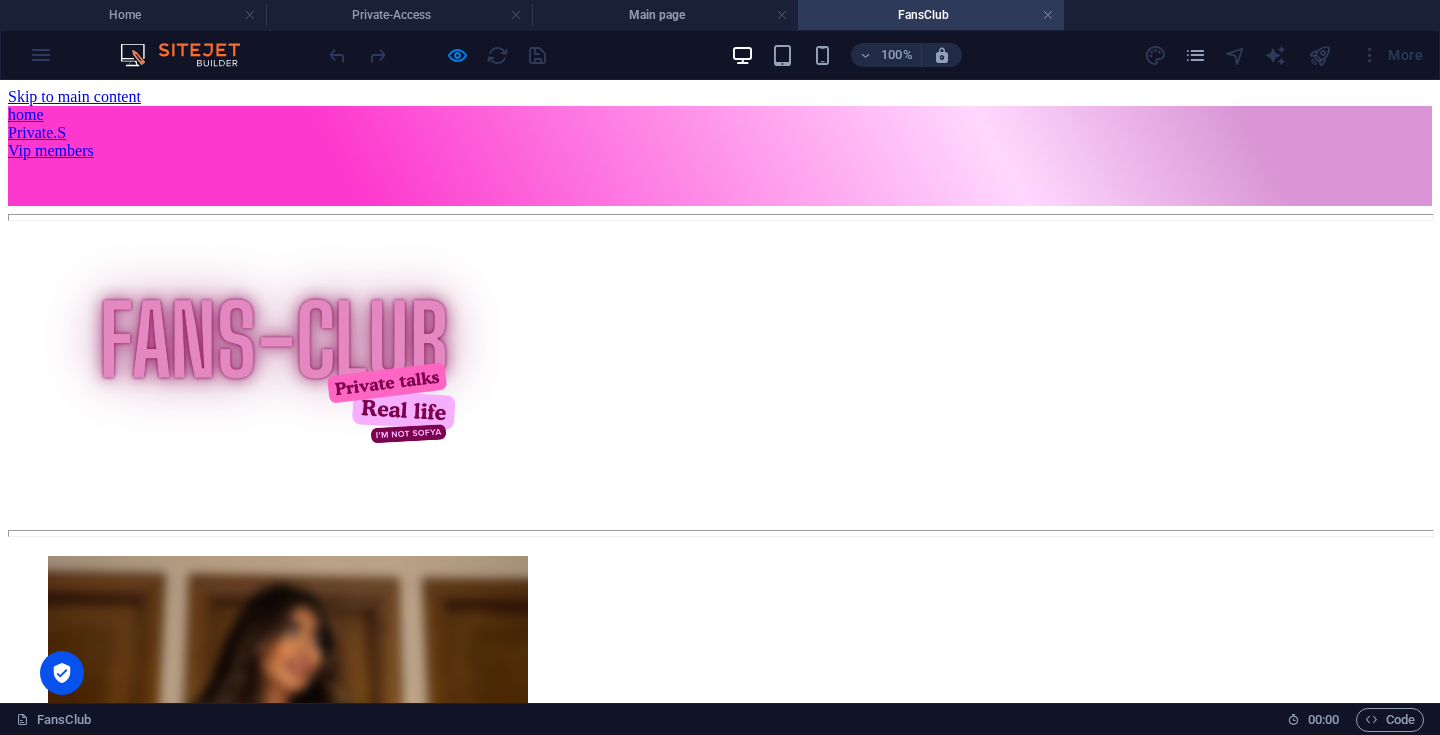 scroll, scrollTop: 0, scrollLeft: 3, axis: horizontal 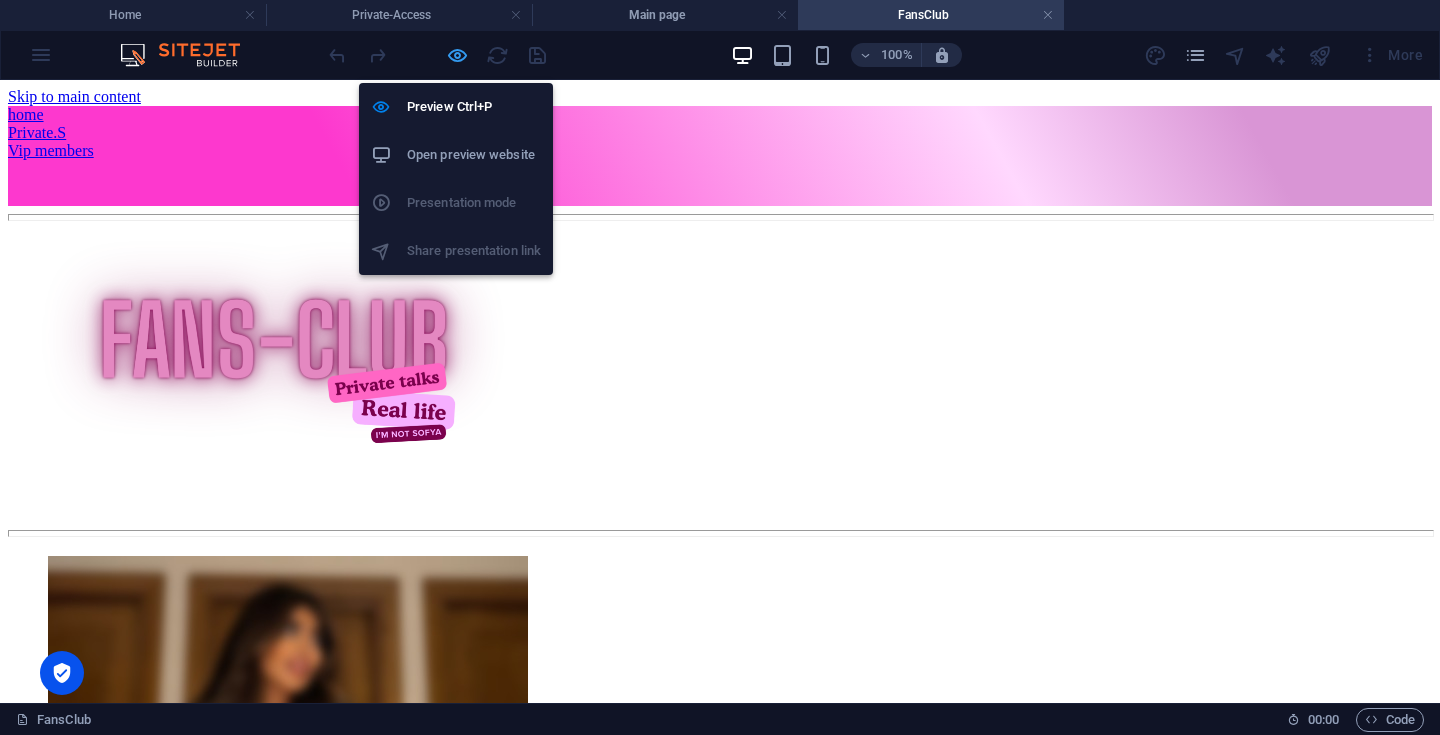 click at bounding box center (457, 55) 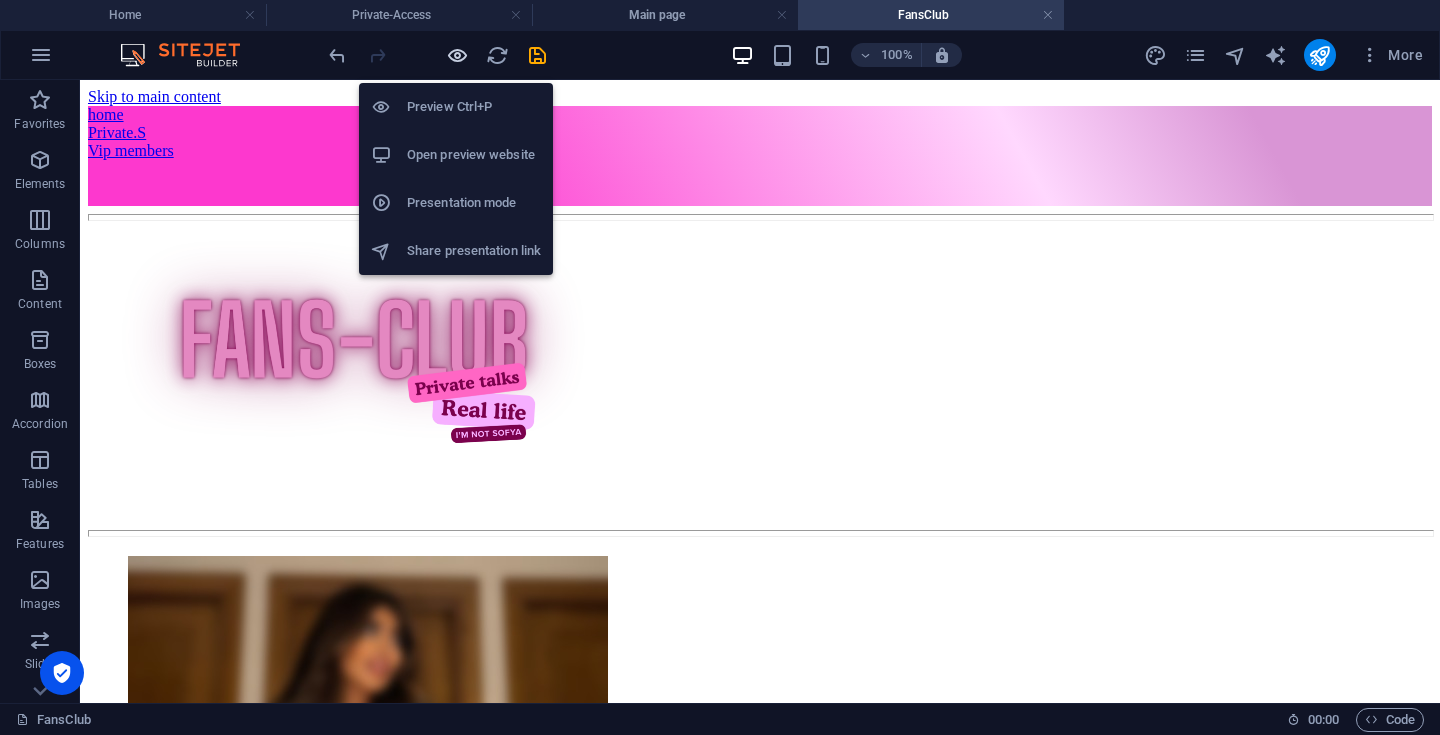 click at bounding box center (457, 55) 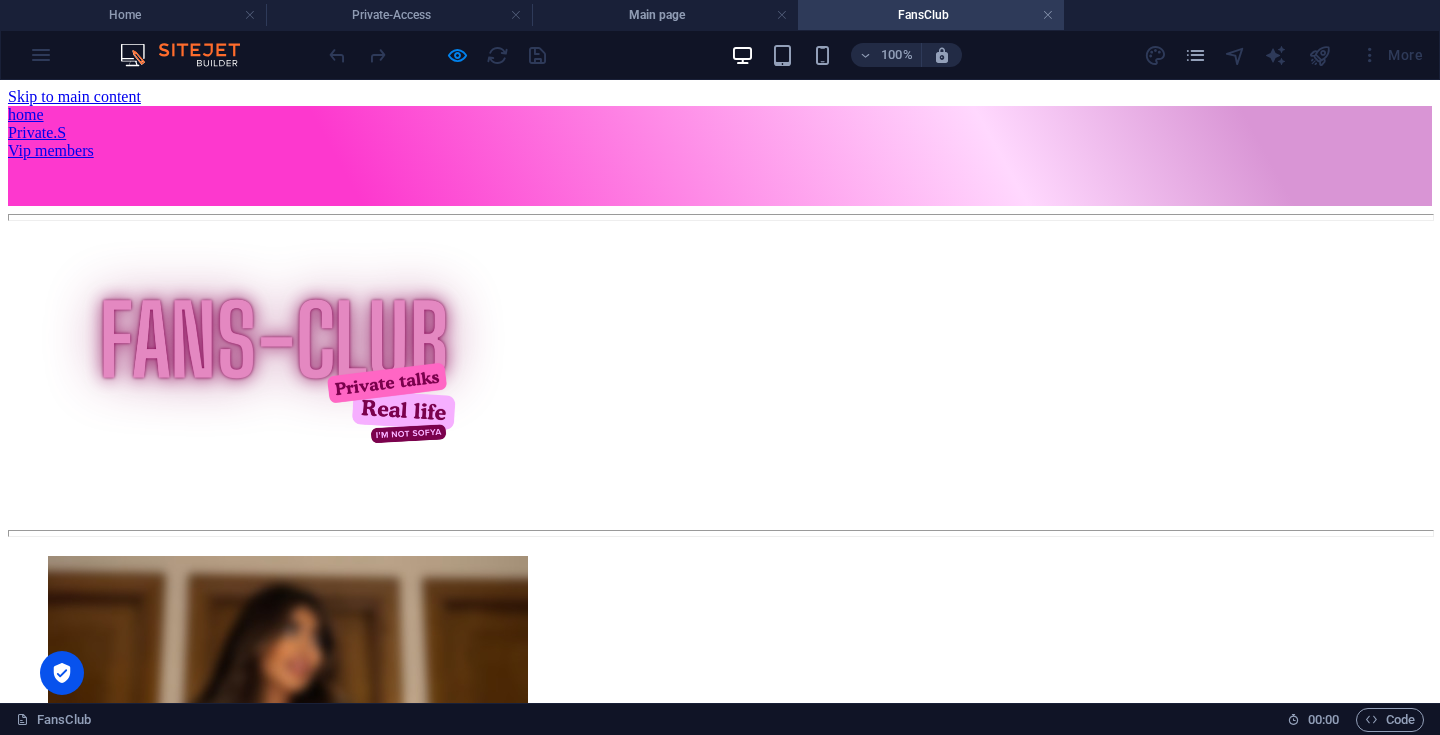 click on "Vip members" at bounding box center (51, 150) 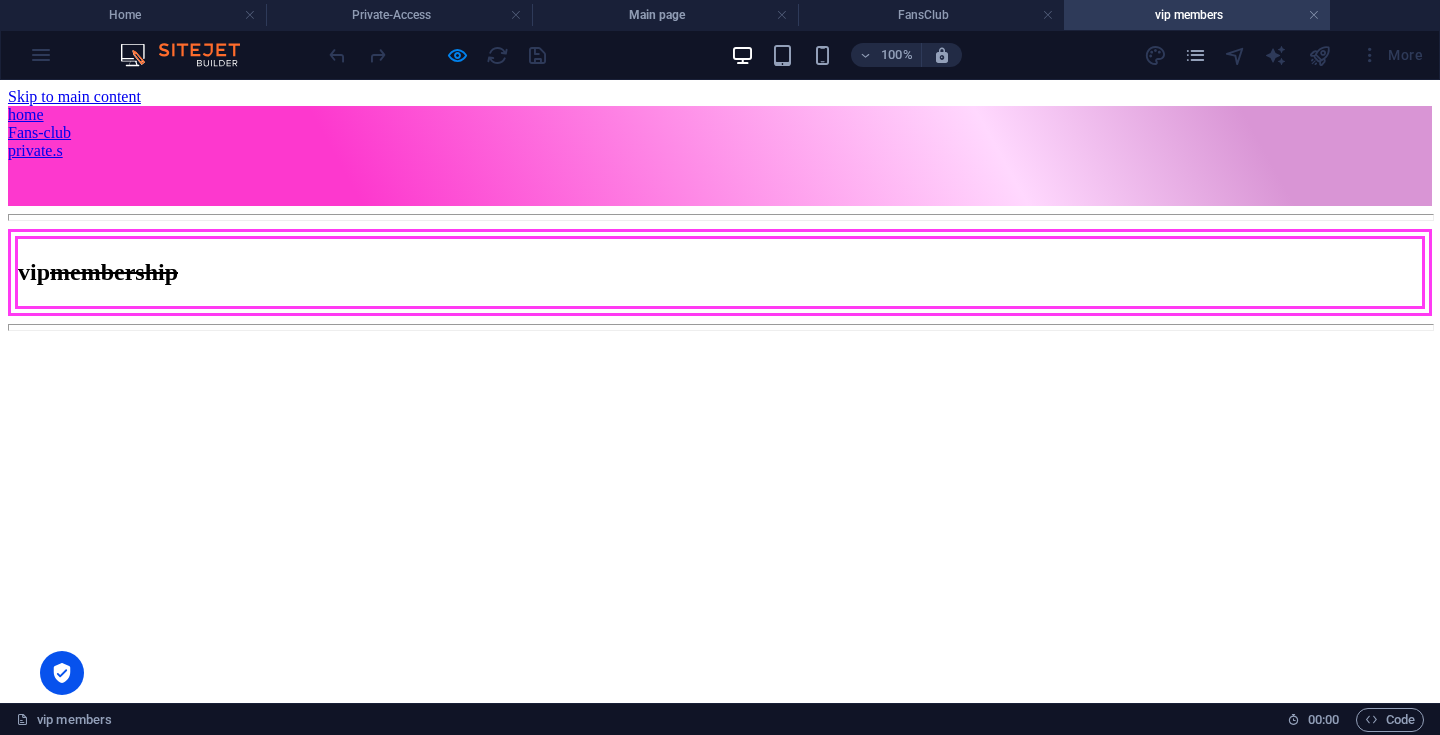 scroll, scrollTop: 0, scrollLeft: 0, axis: both 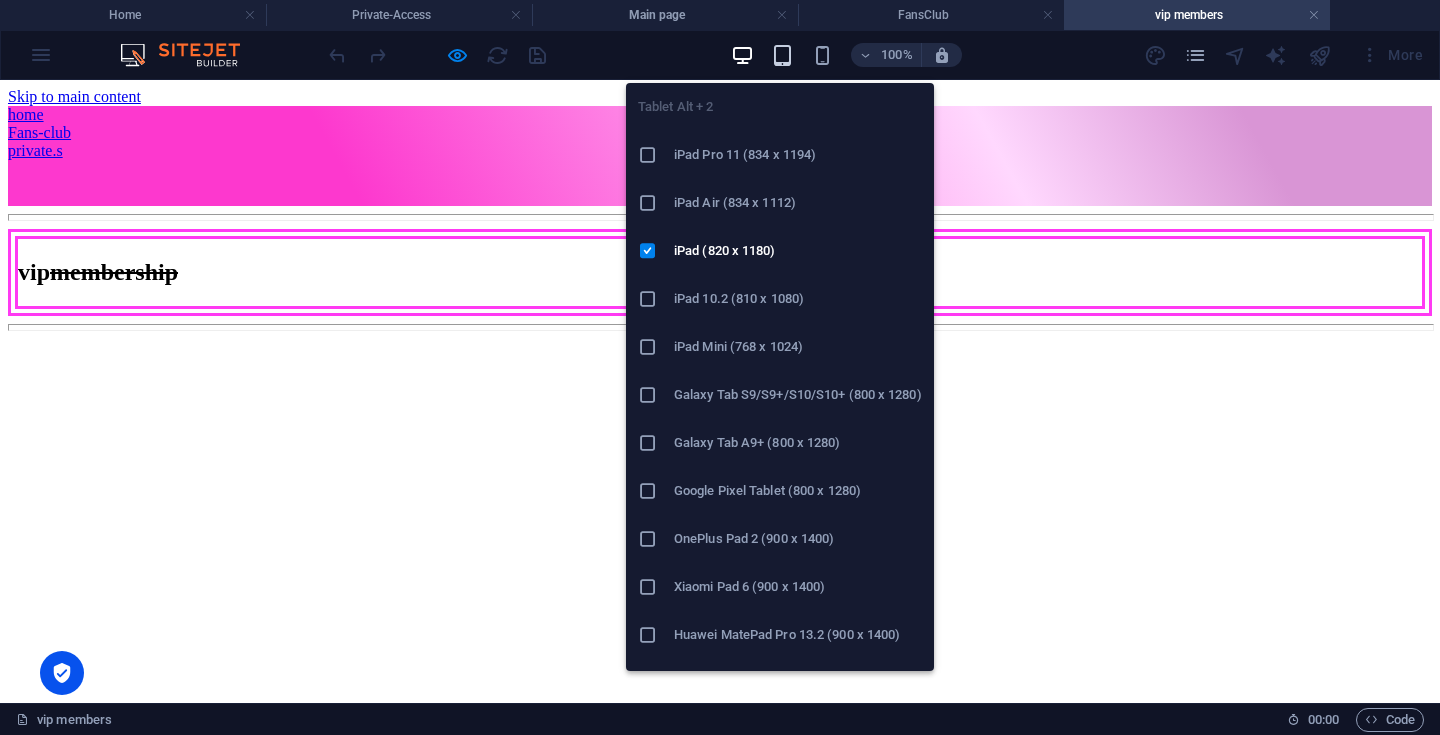 click at bounding box center [782, 55] 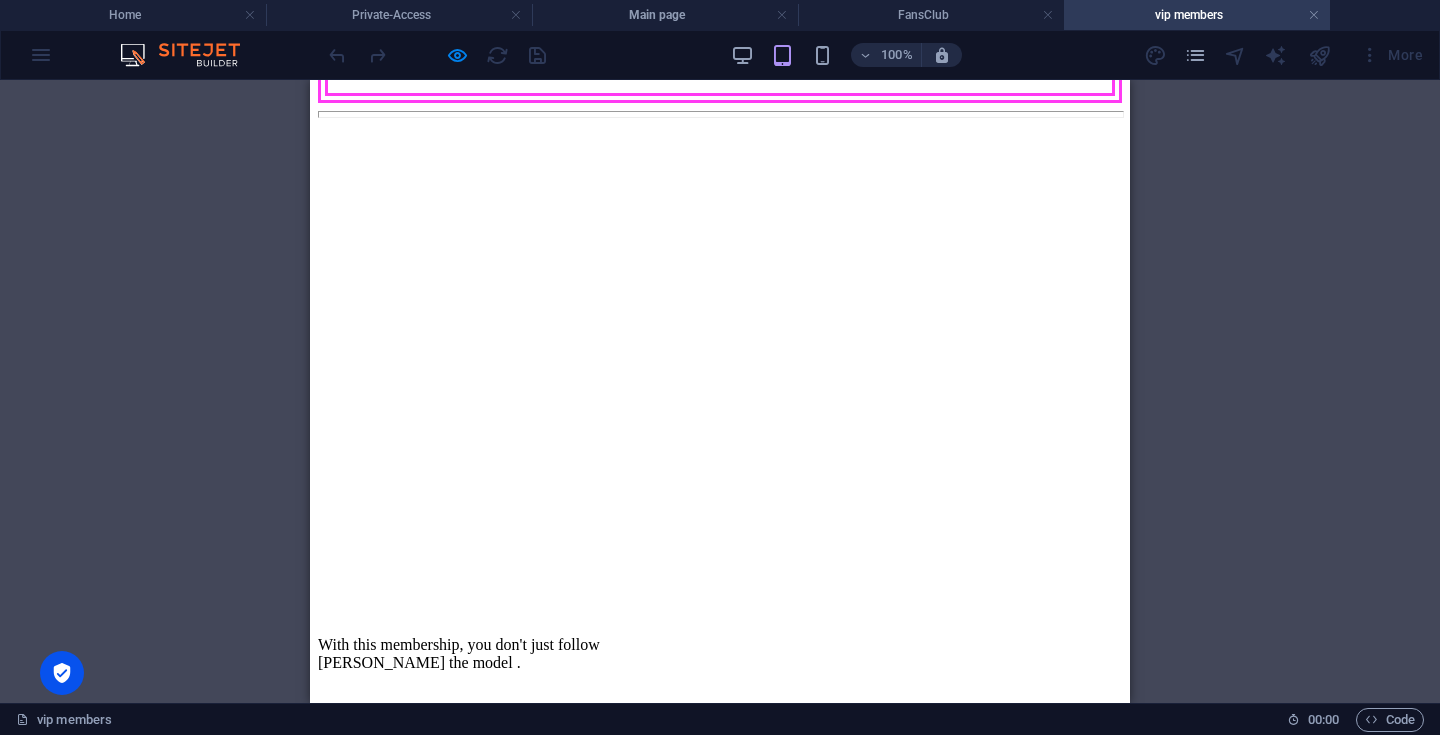 scroll, scrollTop: 211, scrollLeft: 0, axis: vertical 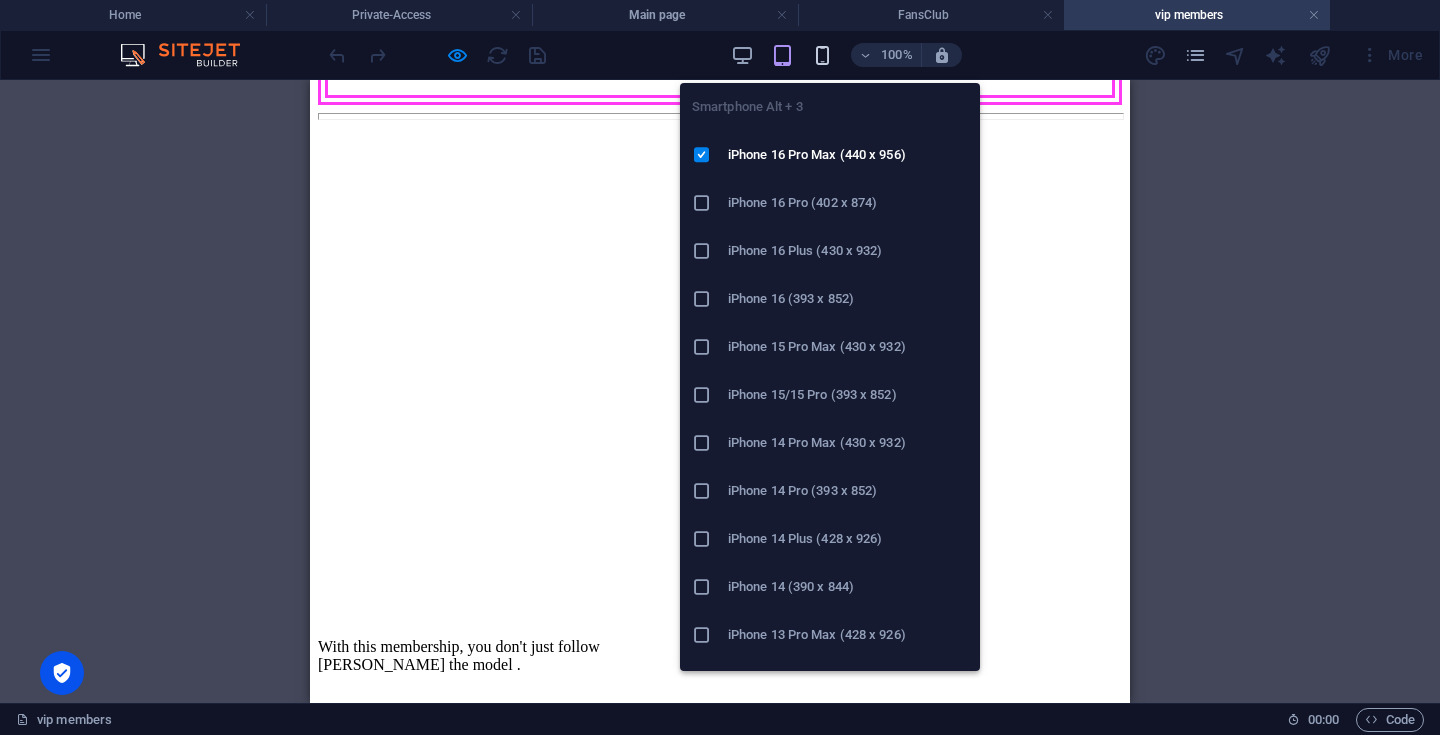 click at bounding box center (822, 55) 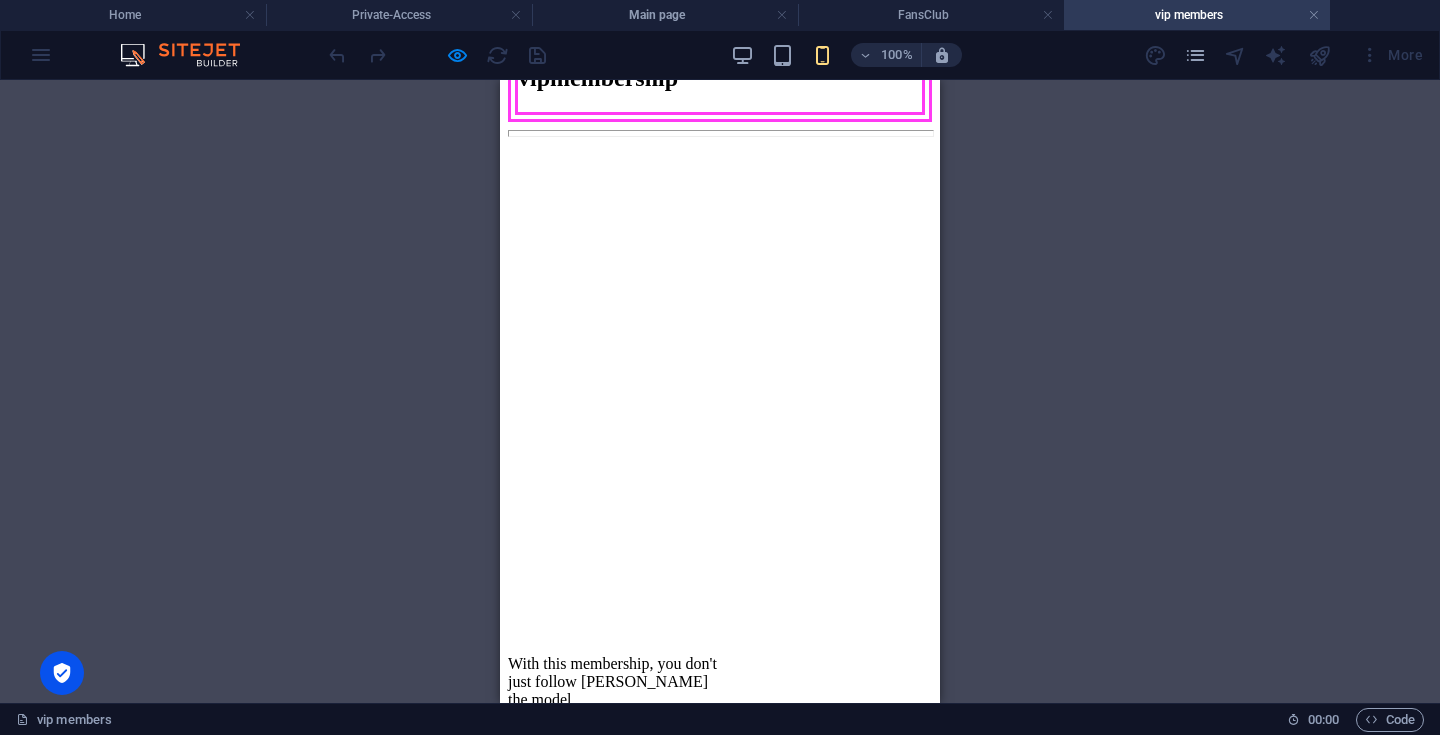 scroll, scrollTop: 0, scrollLeft: 0, axis: both 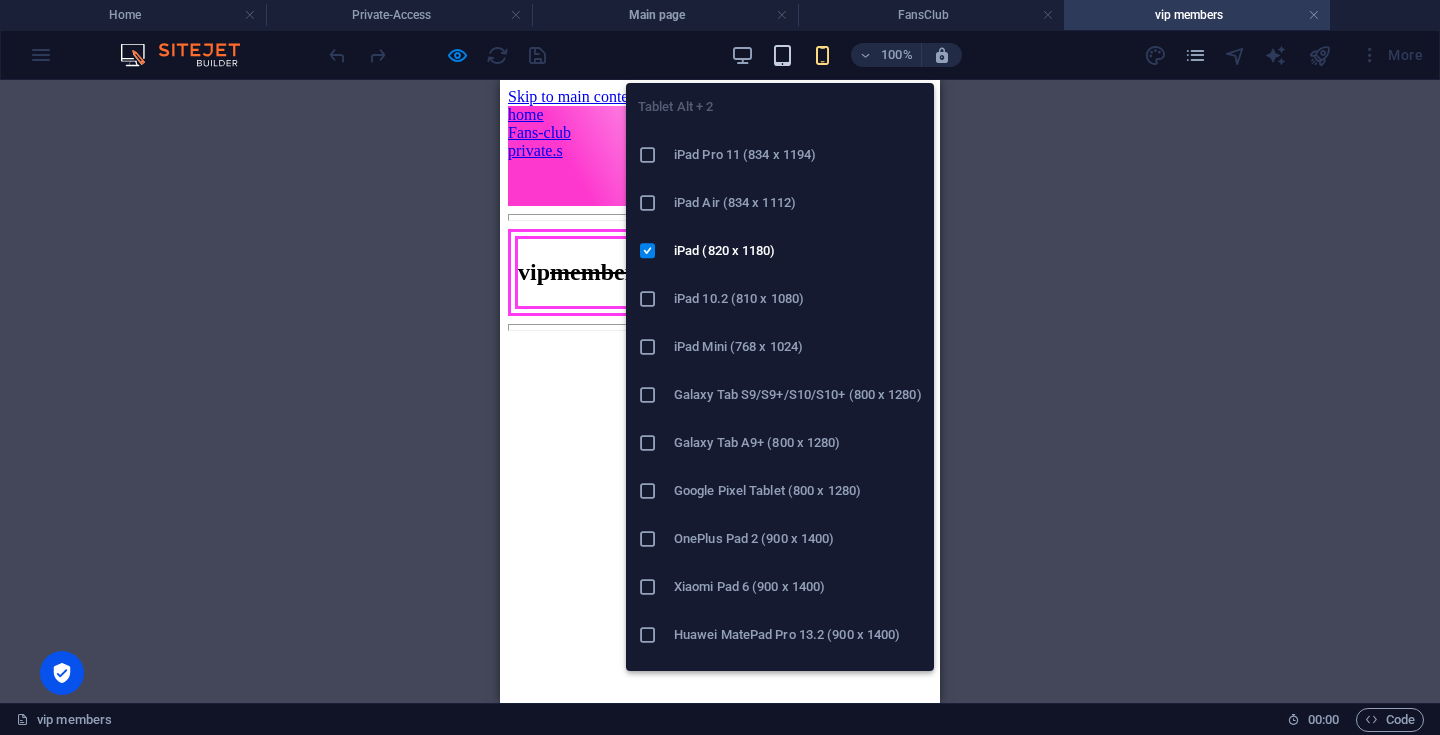 click at bounding box center [782, 55] 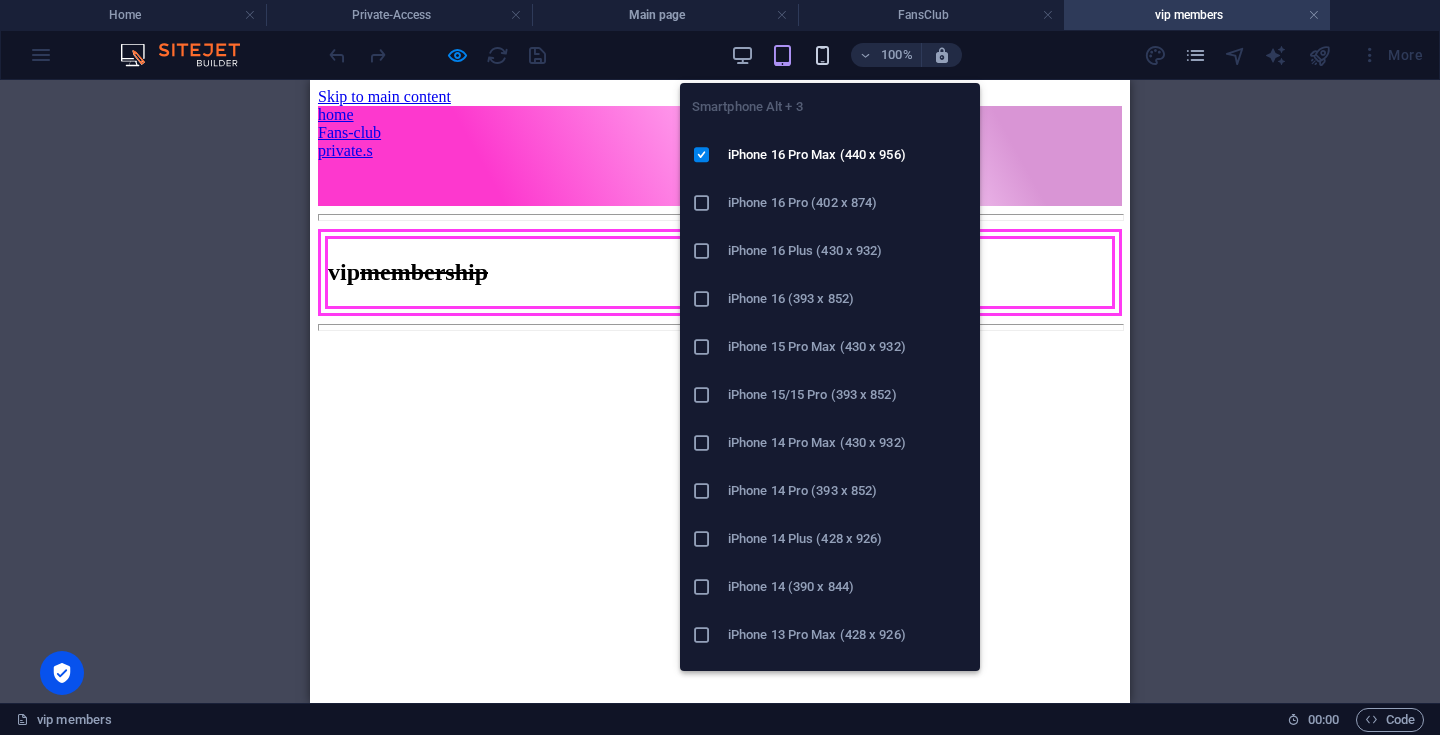 click at bounding box center (822, 55) 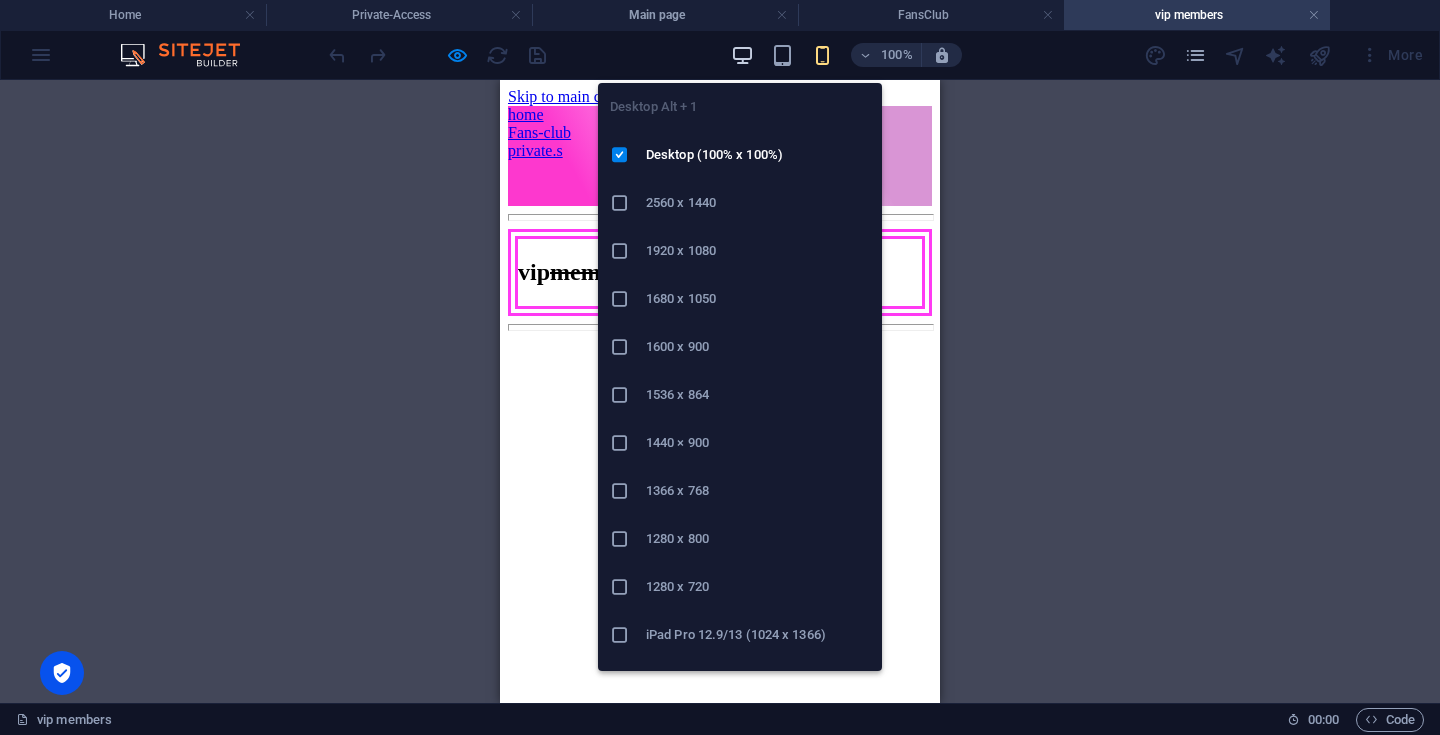 click at bounding box center [742, 55] 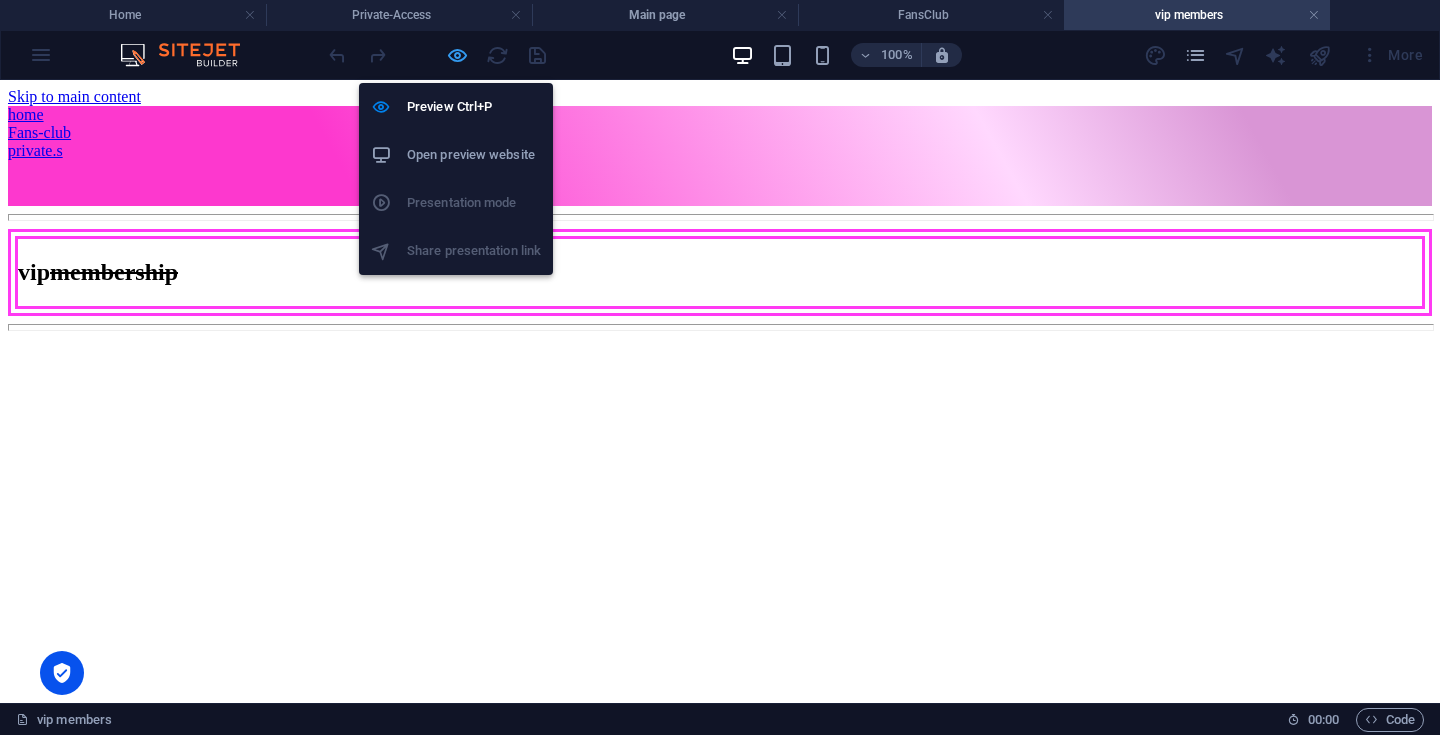 click at bounding box center [457, 55] 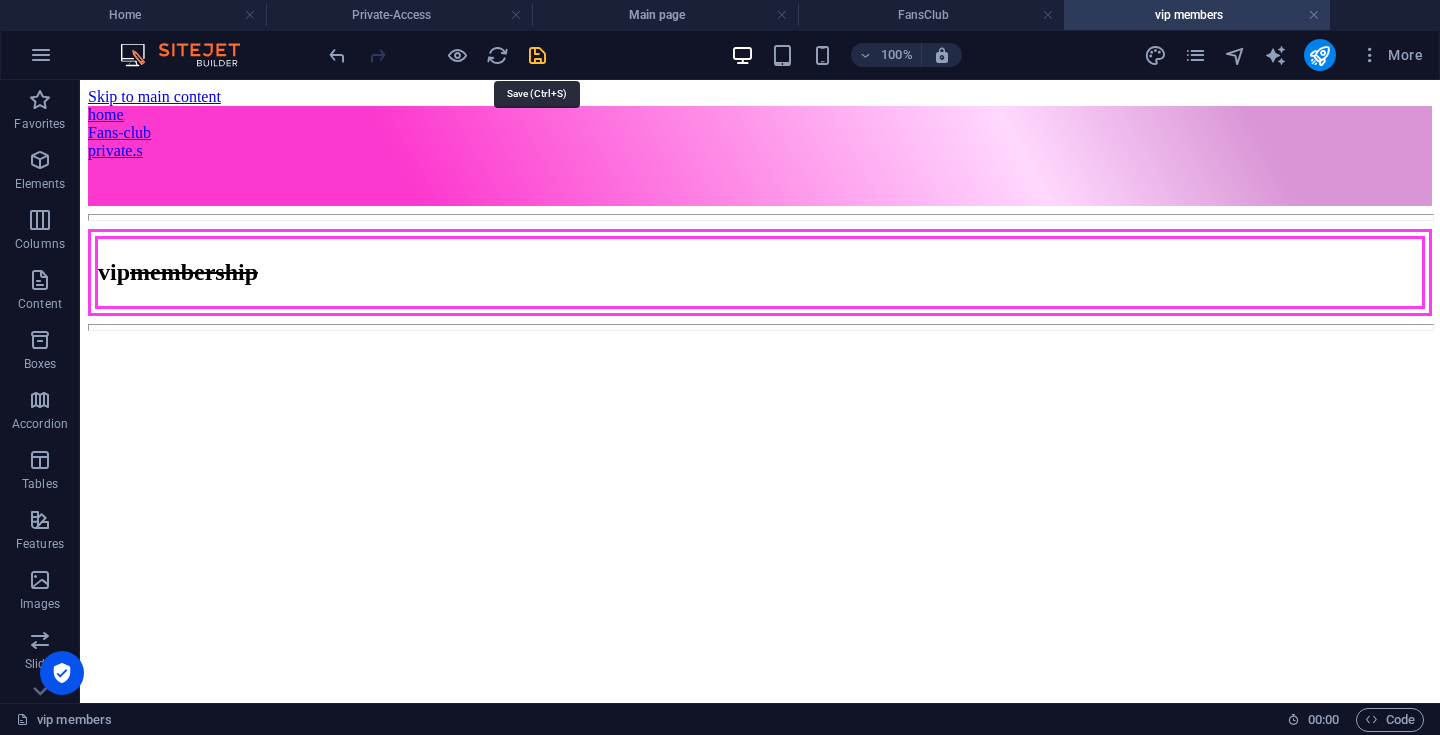 click at bounding box center (537, 55) 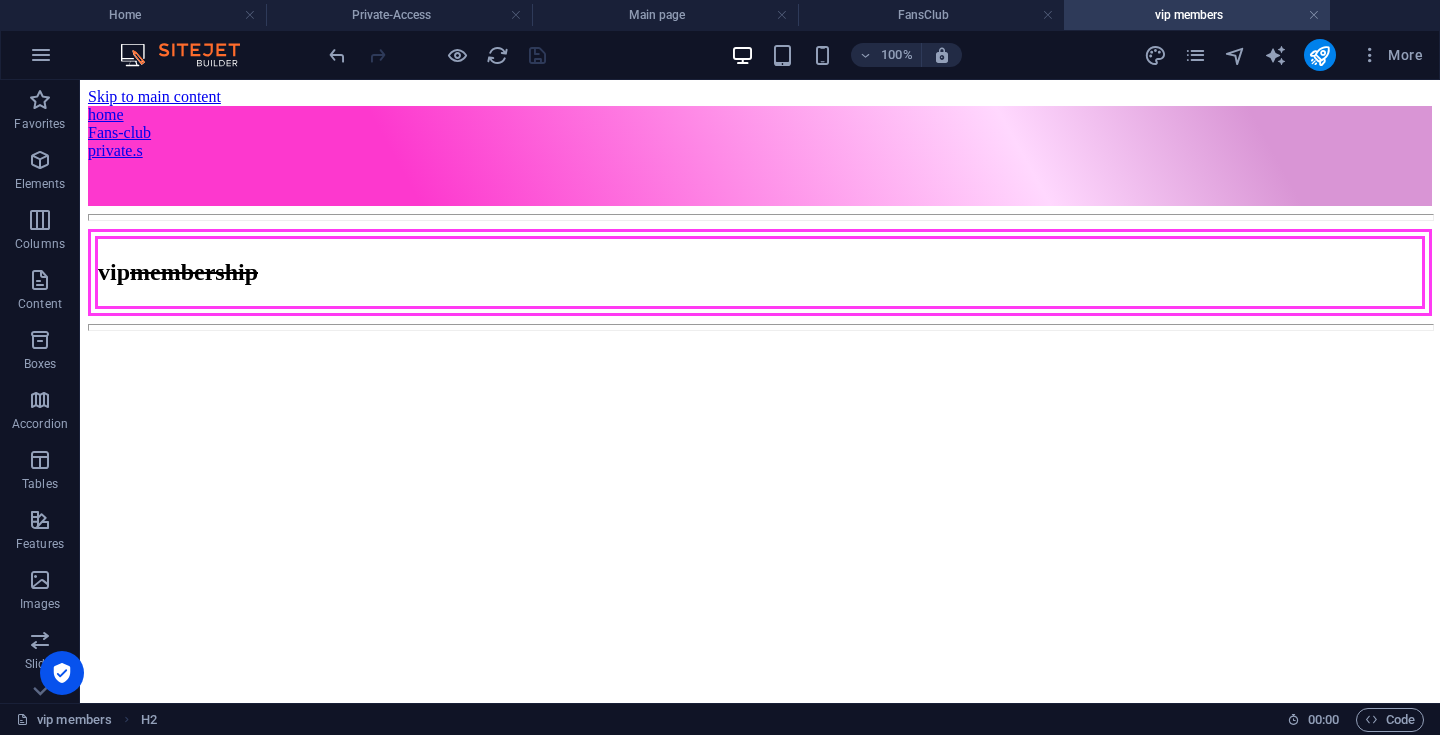 scroll, scrollTop: 0, scrollLeft: 0, axis: both 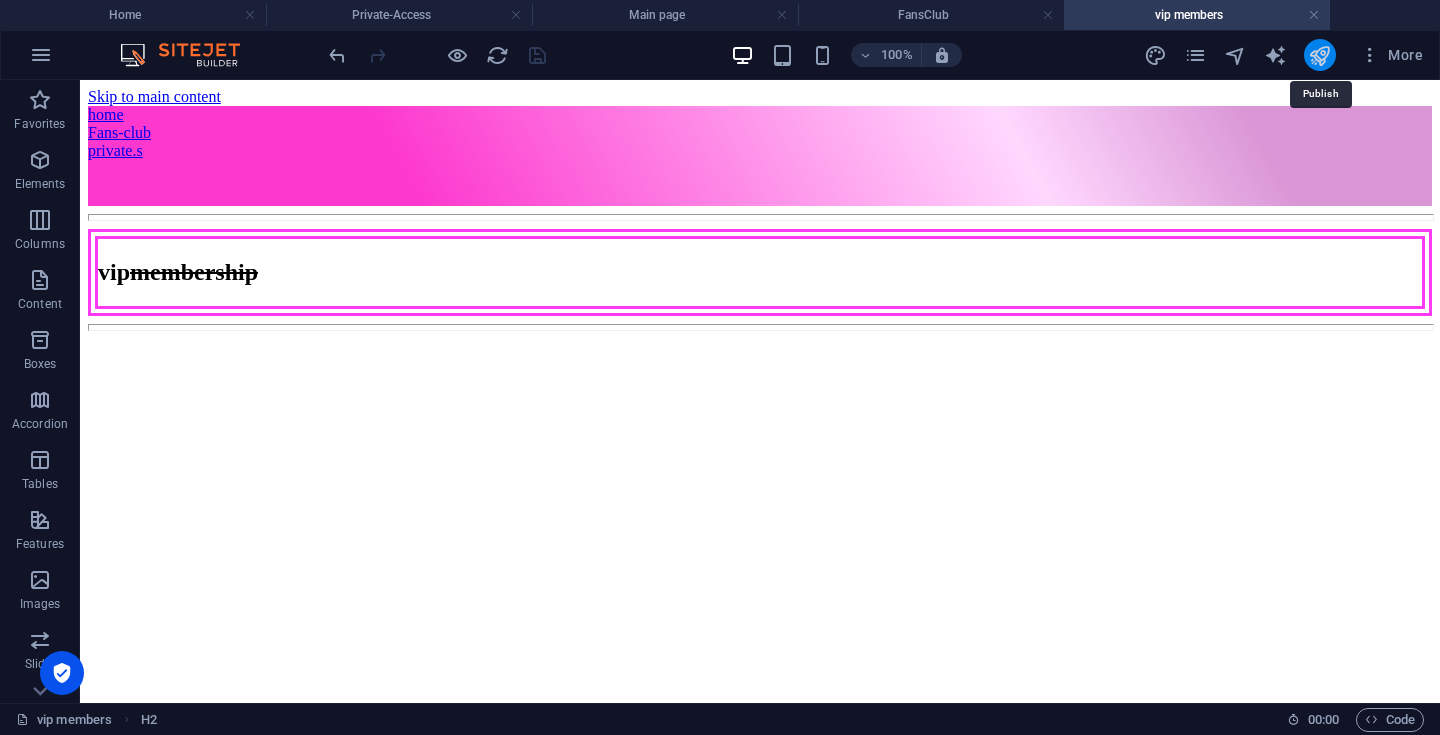click at bounding box center (1319, 55) 